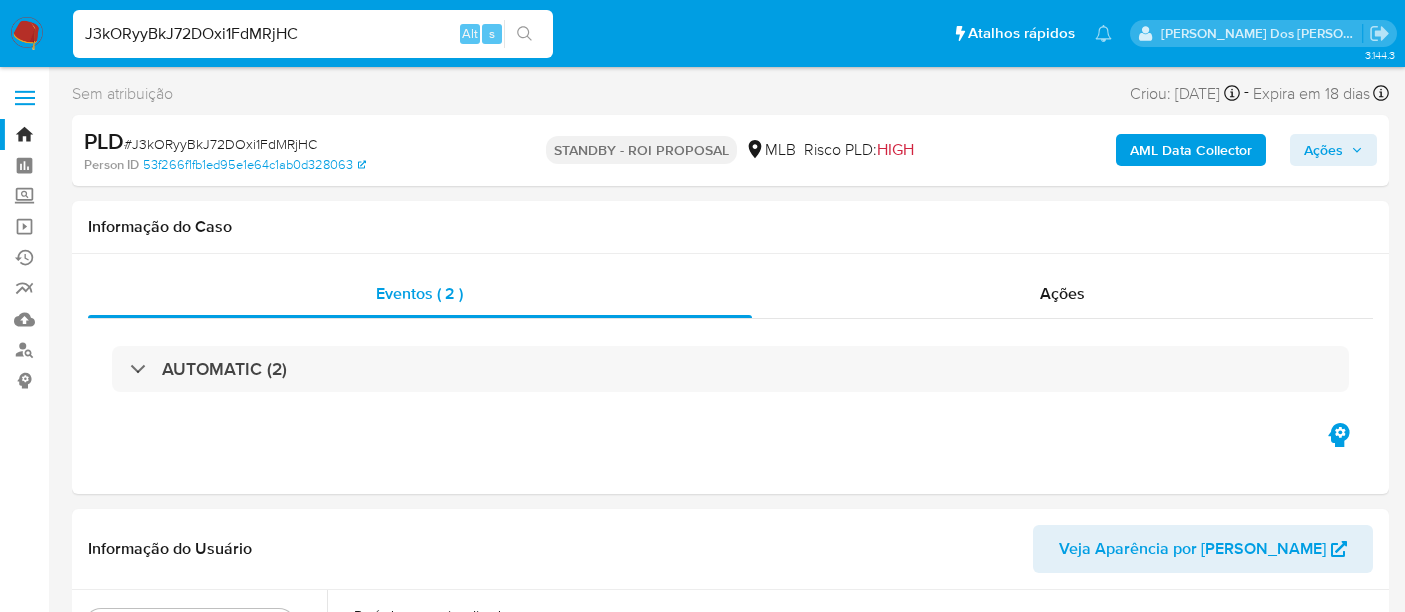 select on "10" 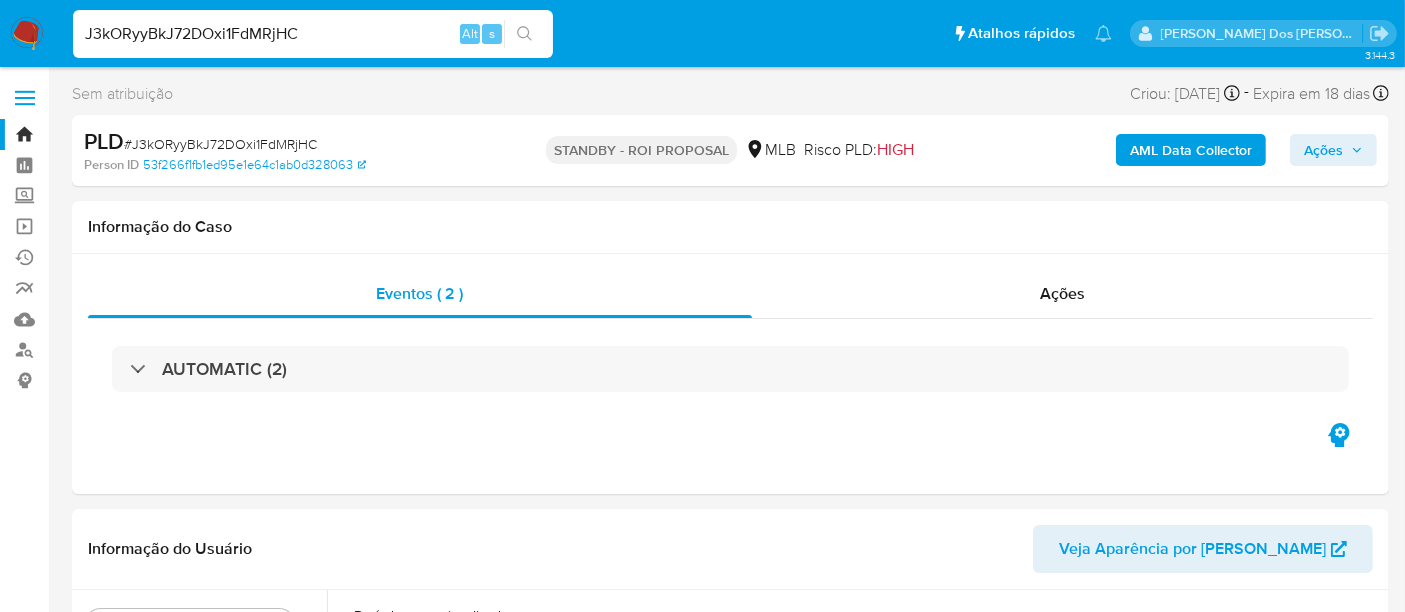 click on "J3kORyyBkJ72DOxi1FdMRjHC" at bounding box center [313, 34] 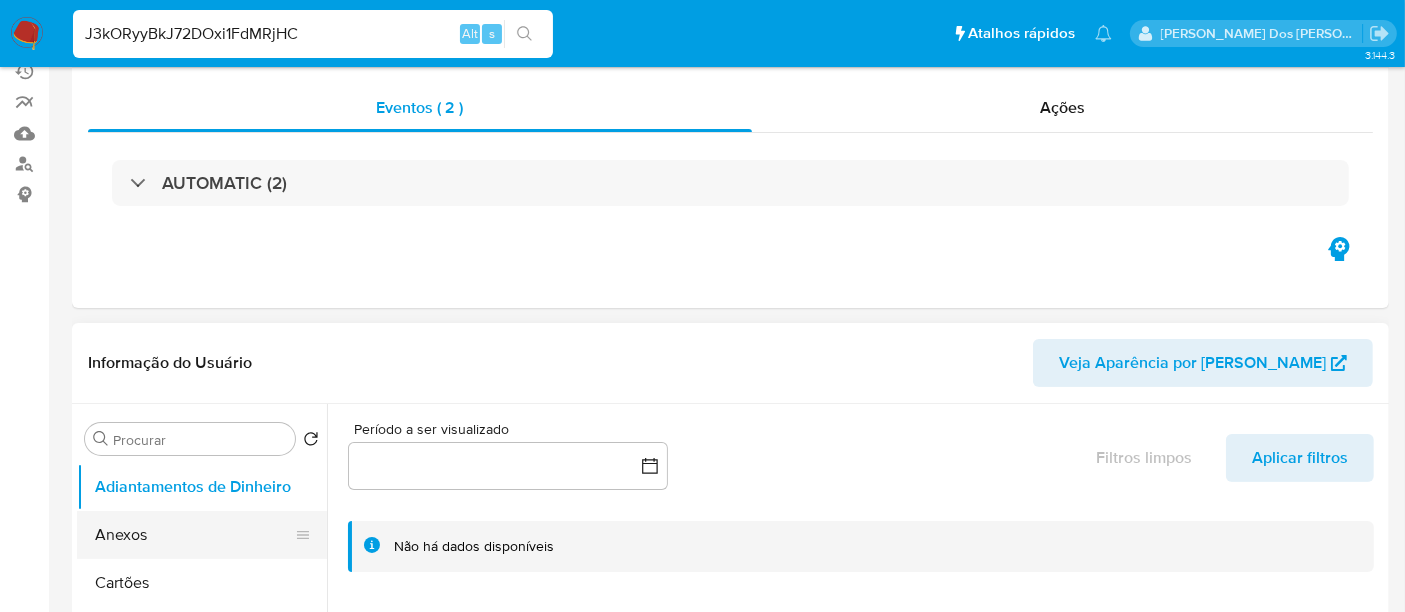 scroll, scrollTop: 333, scrollLeft: 0, axis: vertical 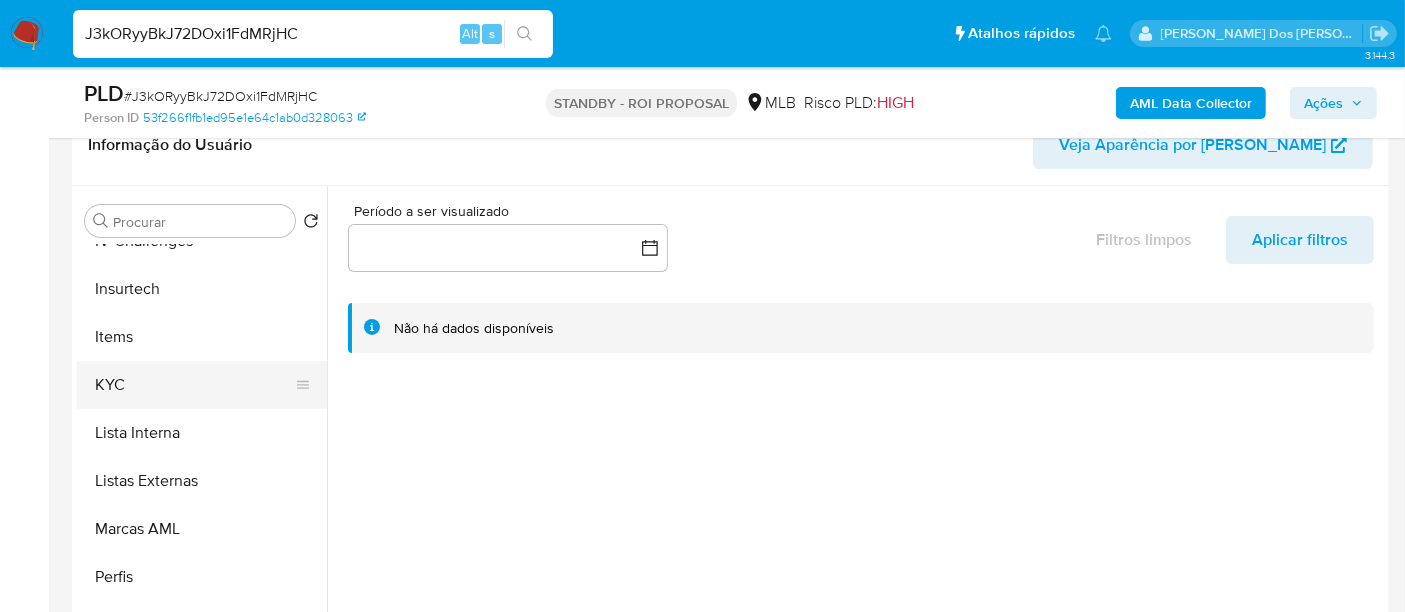 click on "KYC" at bounding box center [194, 385] 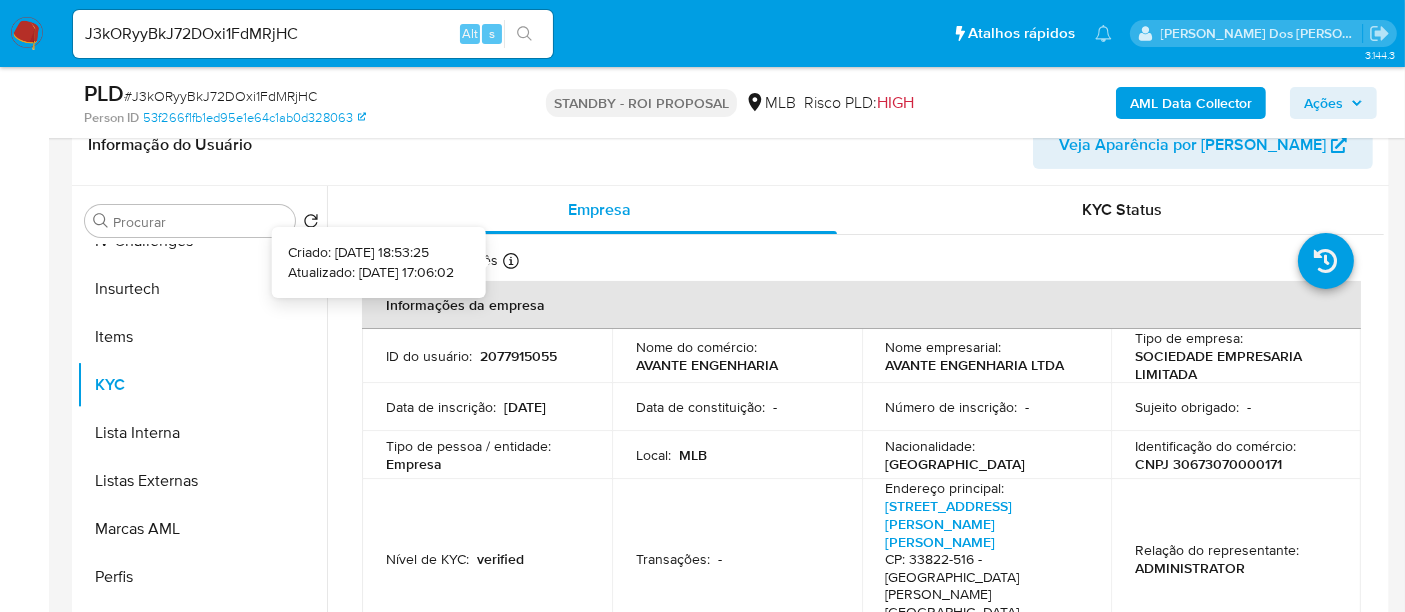type 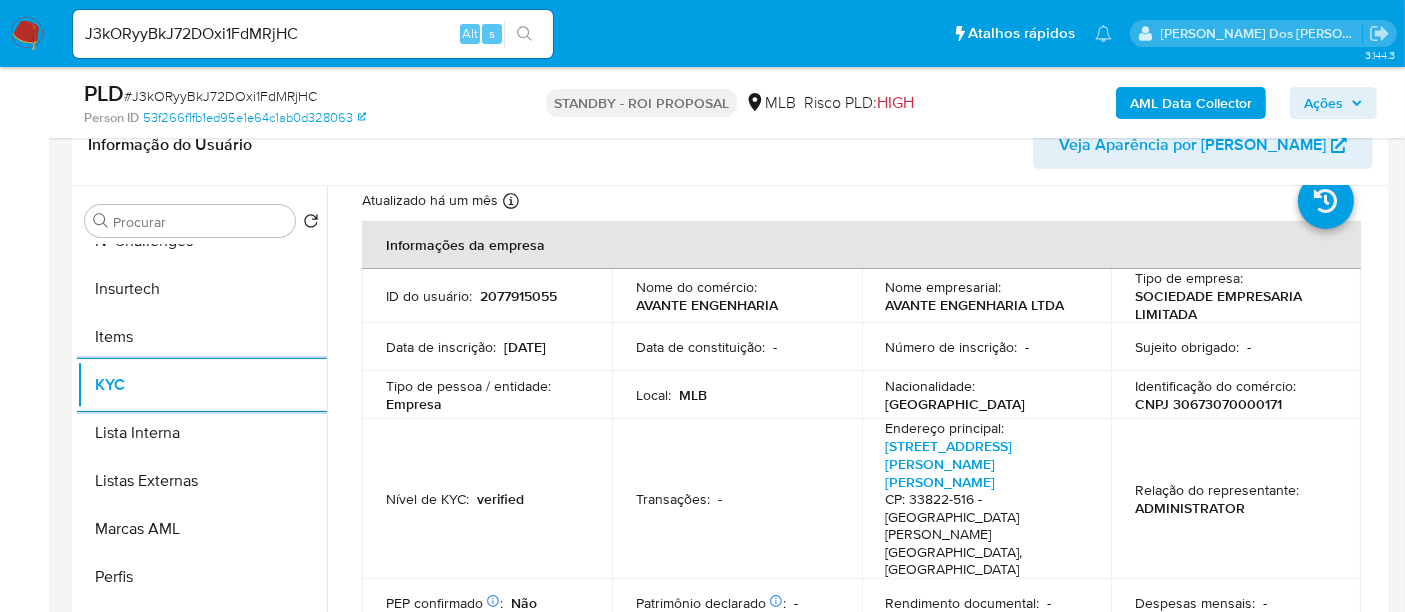 scroll, scrollTop: 111, scrollLeft: 0, axis: vertical 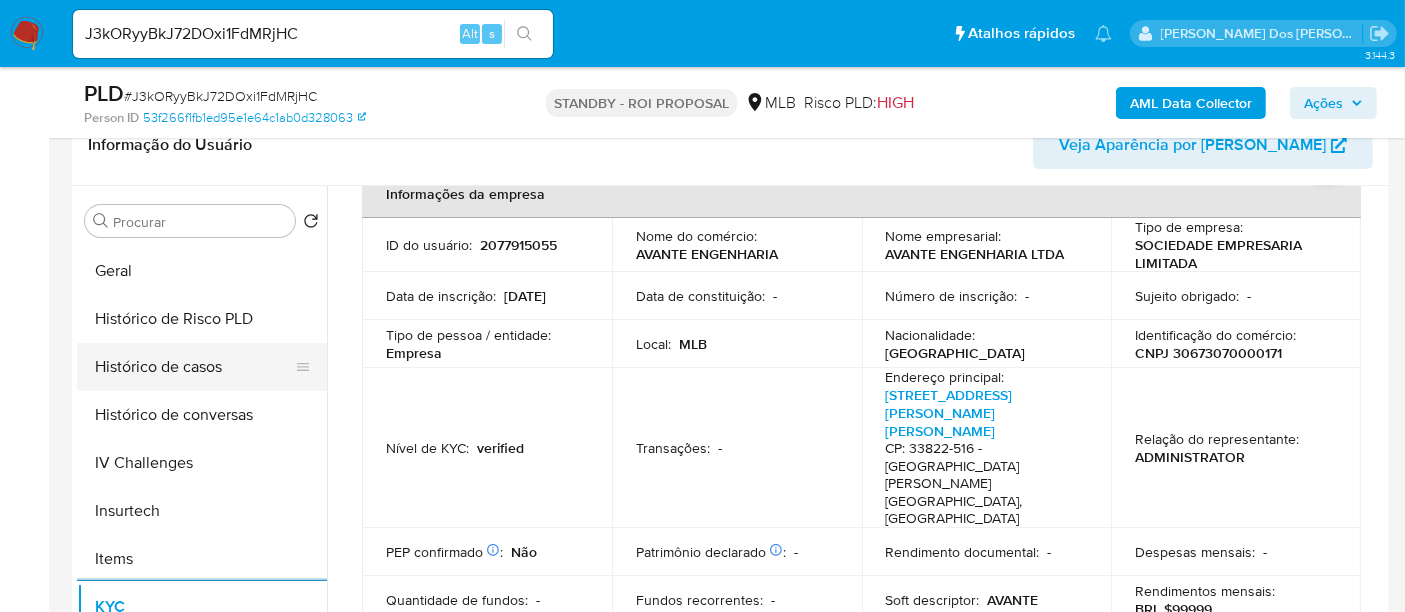 click on "Histórico de casos" at bounding box center [194, 367] 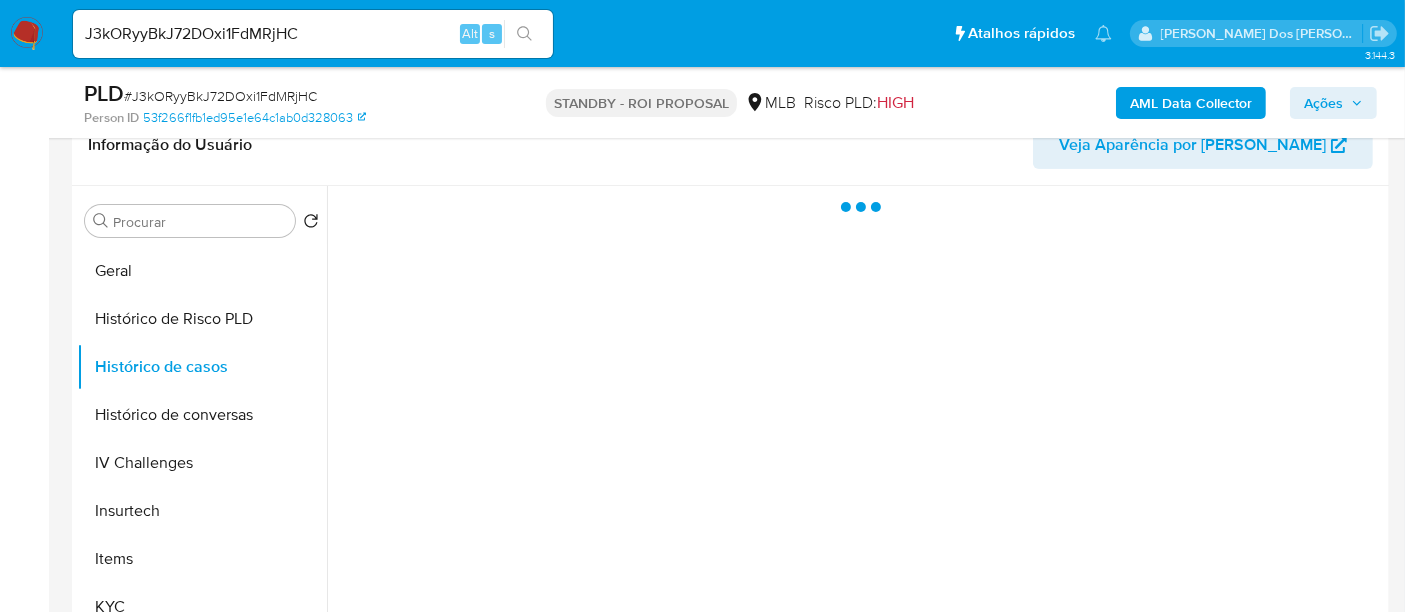 scroll, scrollTop: 0, scrollLeft: 0, axis: both 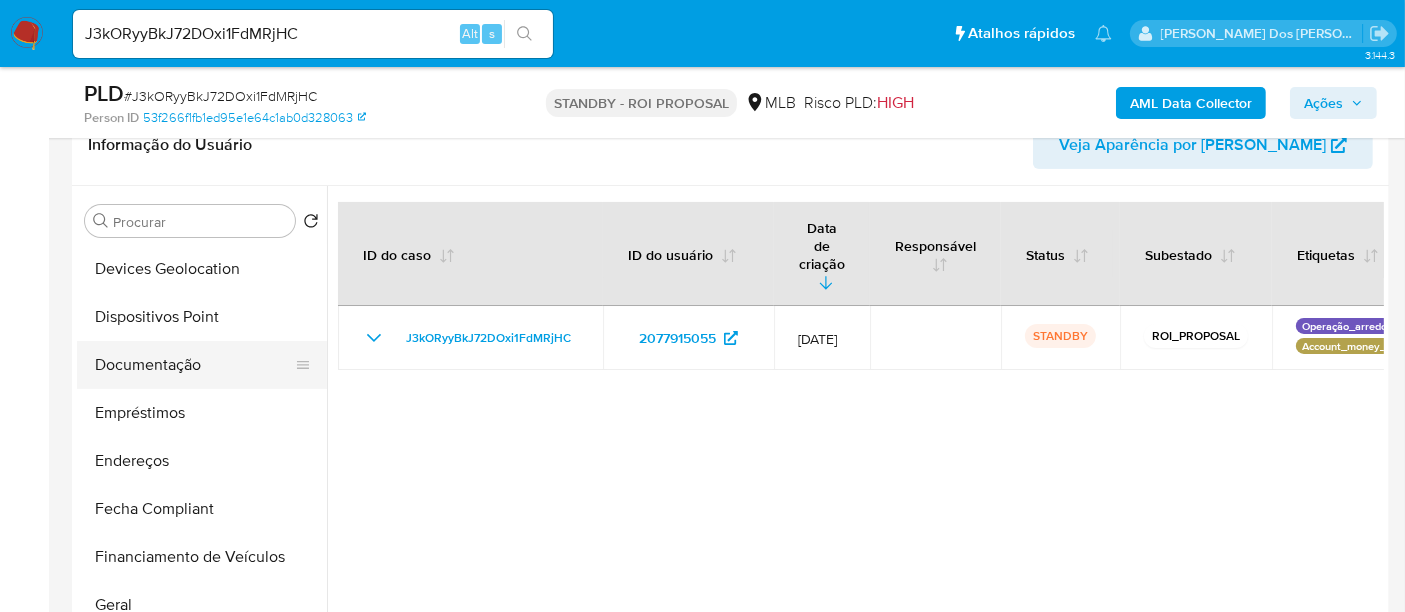 click on "Documentação" at bounding box center [194, 365] 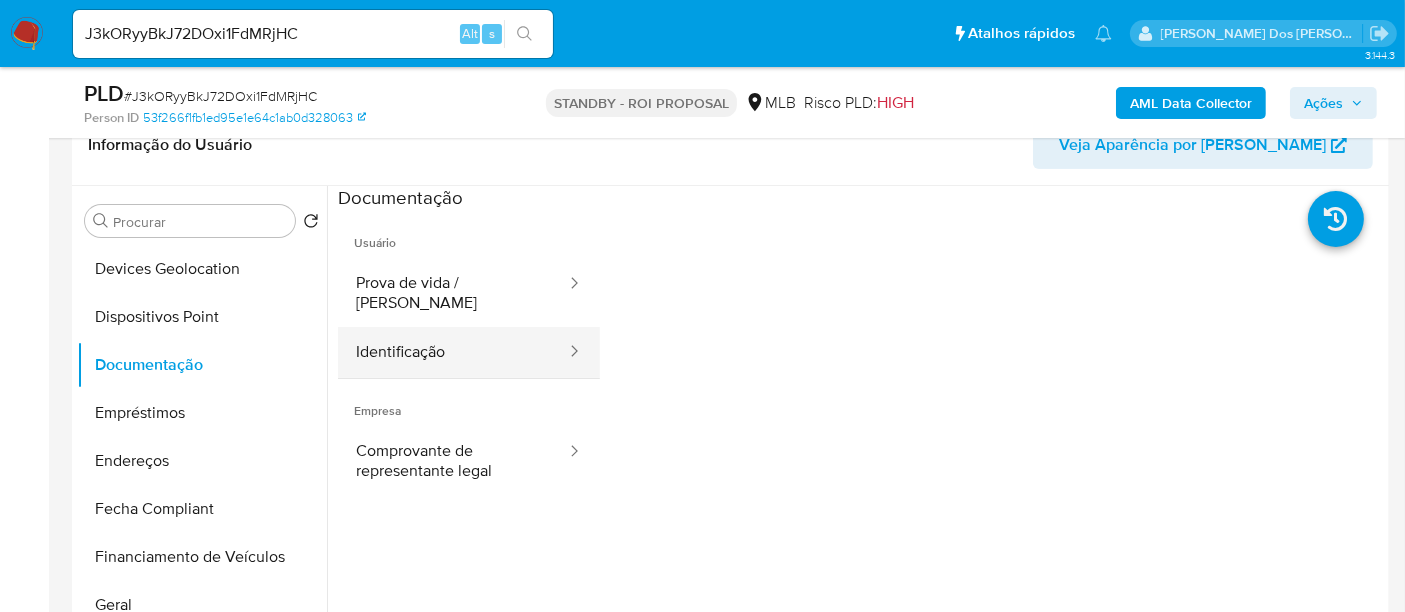 click on "Identificação" at bounding box center (453, 352) 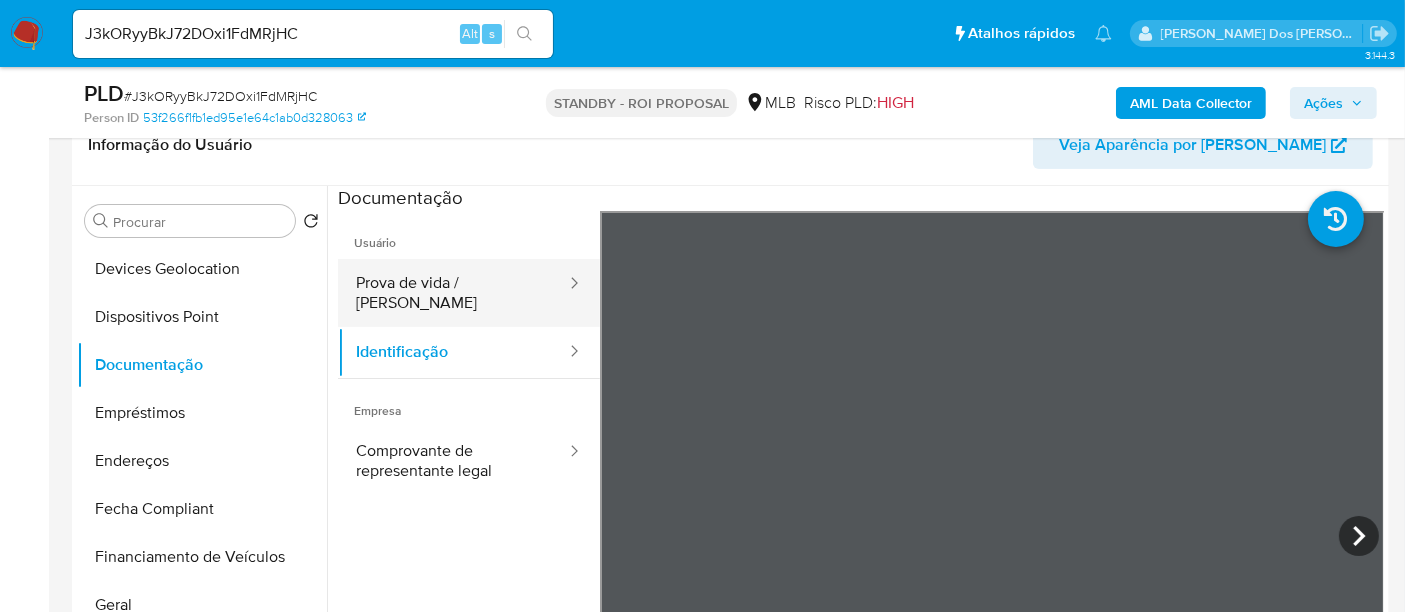 click on "Prova de vida / Selfie" at bounding box center [453, 293] 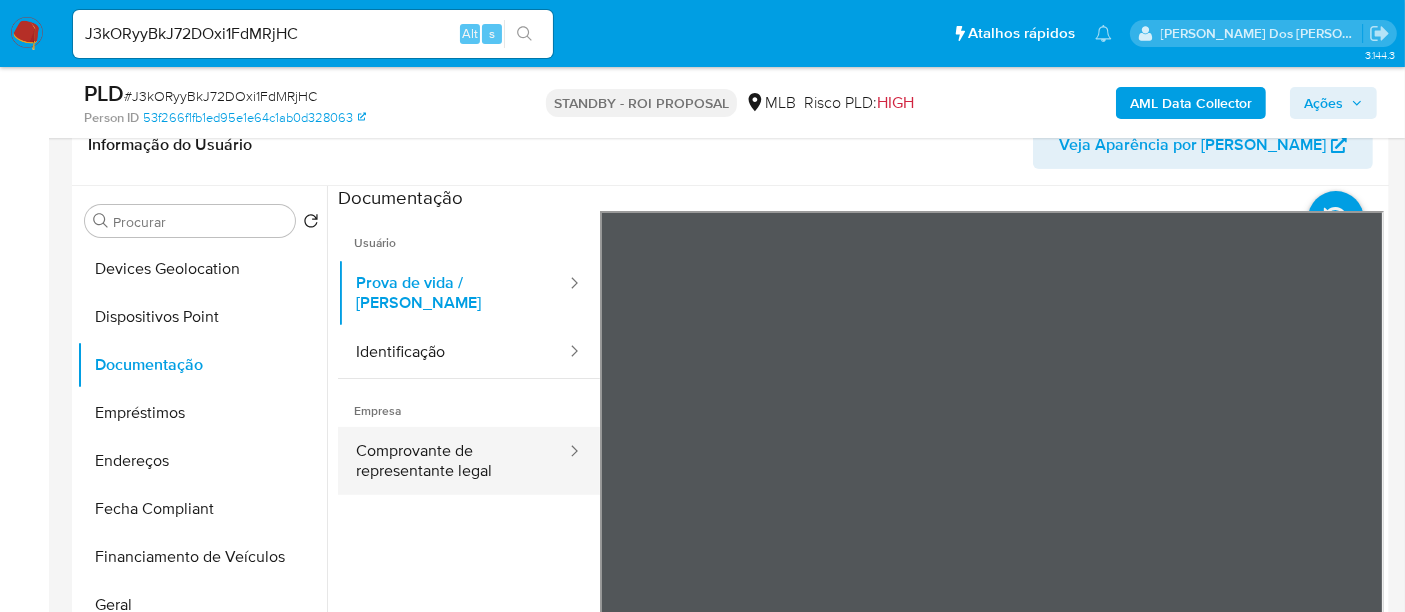 click on "Comprovante de representante legal" at bounding box center [453, 461] 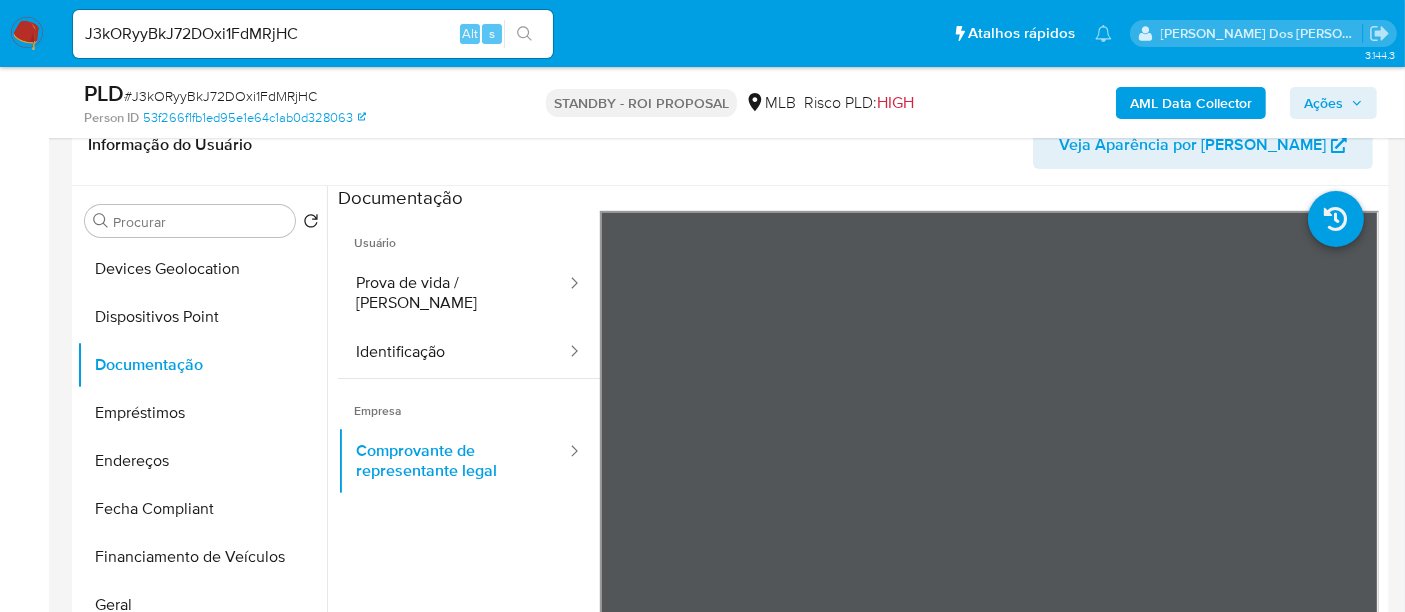 scroll, scrollTop: 444, scrollLeft: 0, axis: vertical 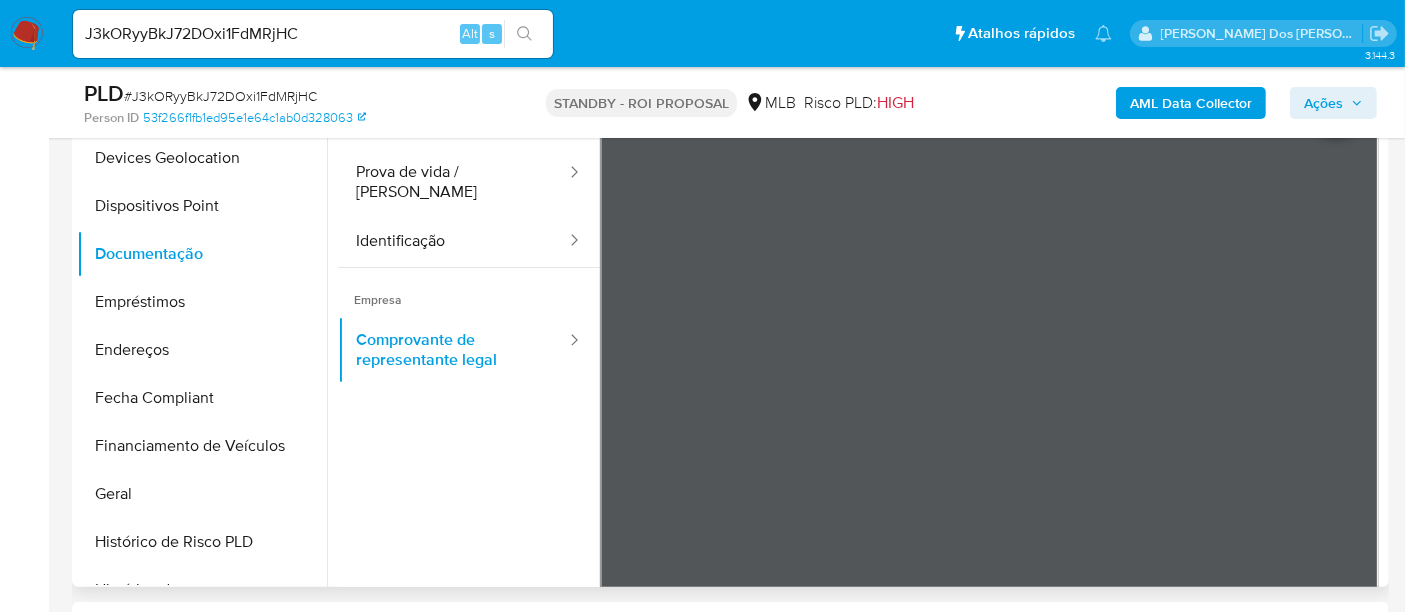 type 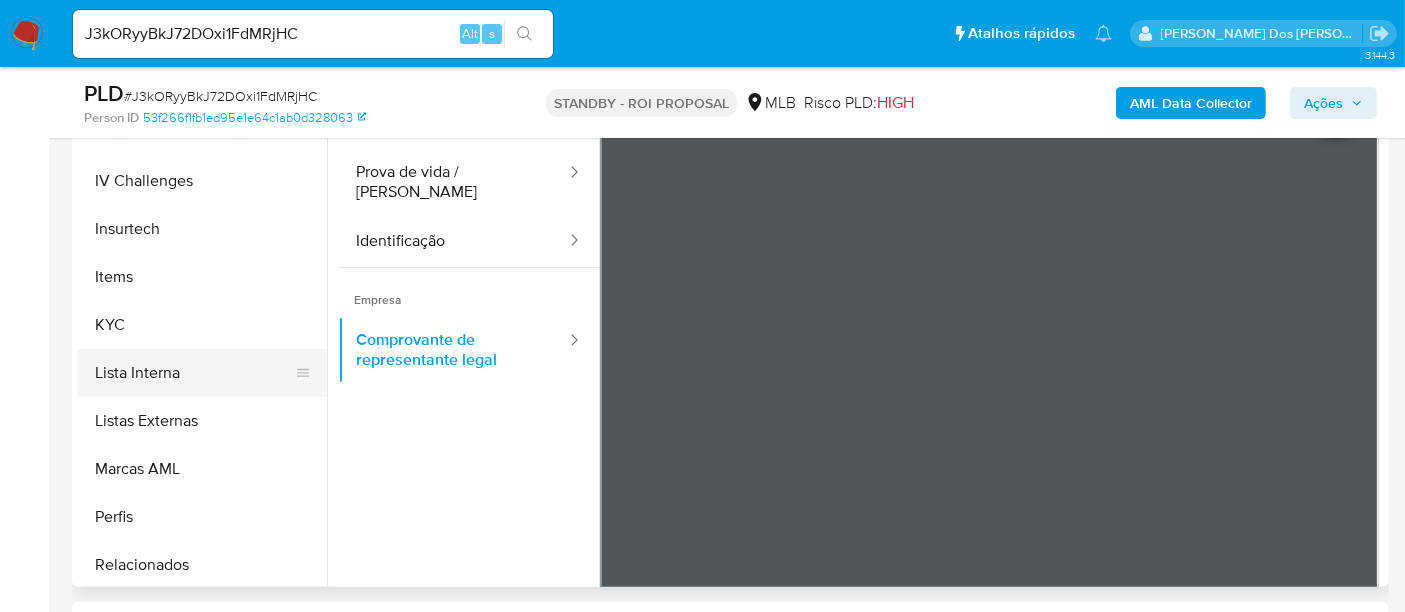 scroll, scrollTop: 844, scrollLeft: 0, axis: vertical 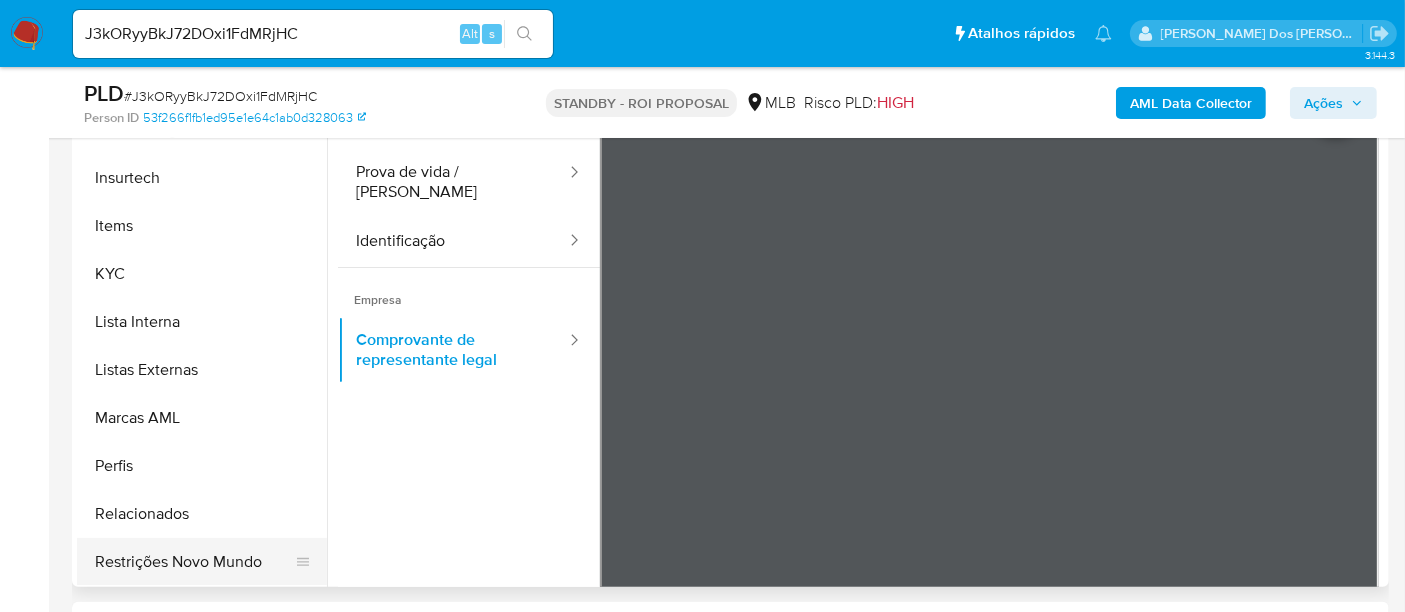 click on "Restrições Novo Mundo" at bounding box center [194, 562] 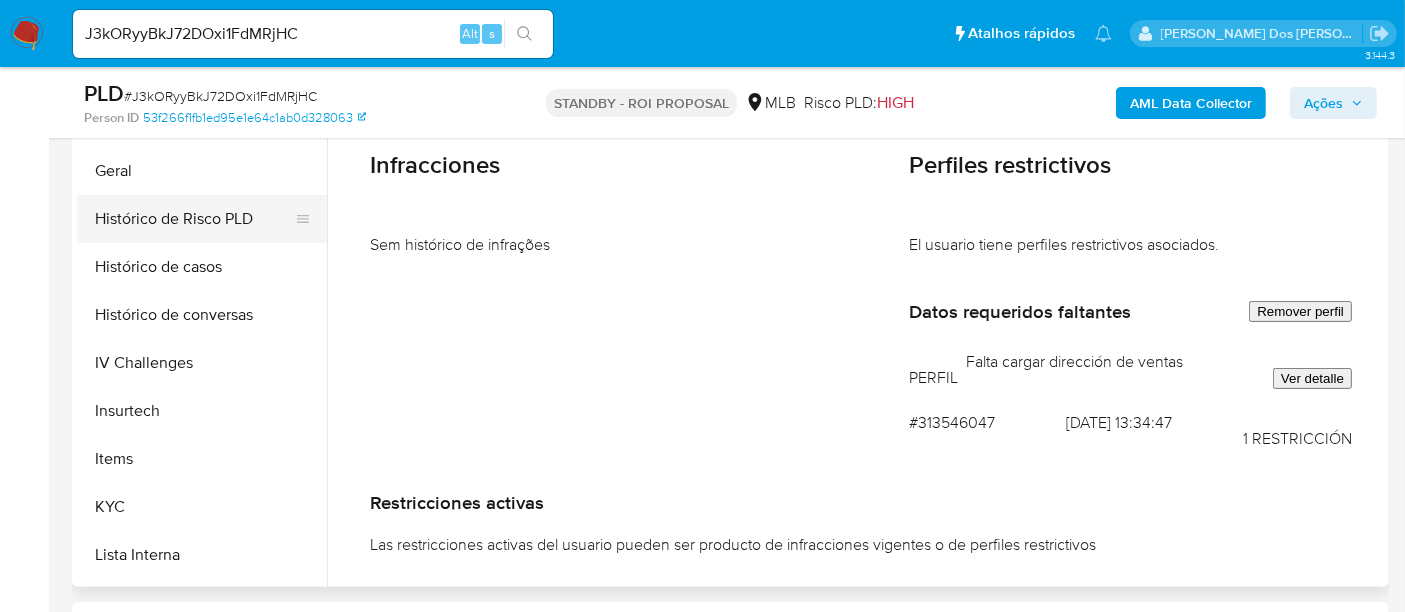 scroll, scrollTop: 400, scrollLeft: 0, axis: vertical 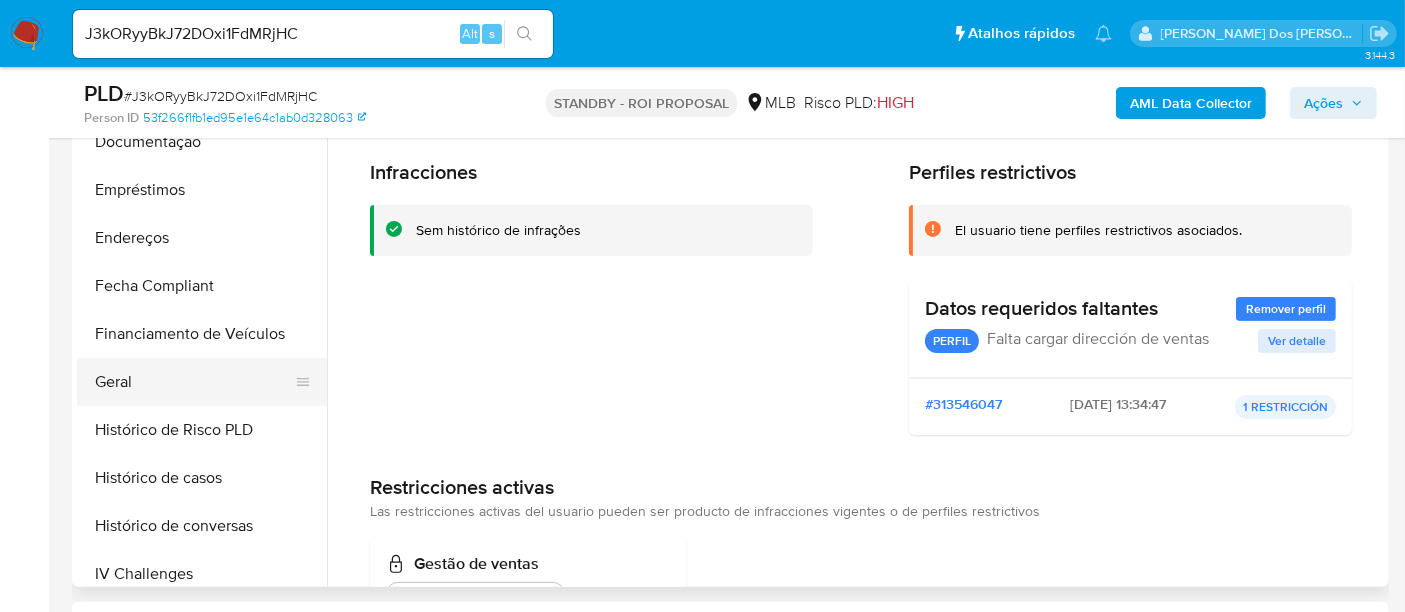 click on "Geral" at bounding box center [194, 382] 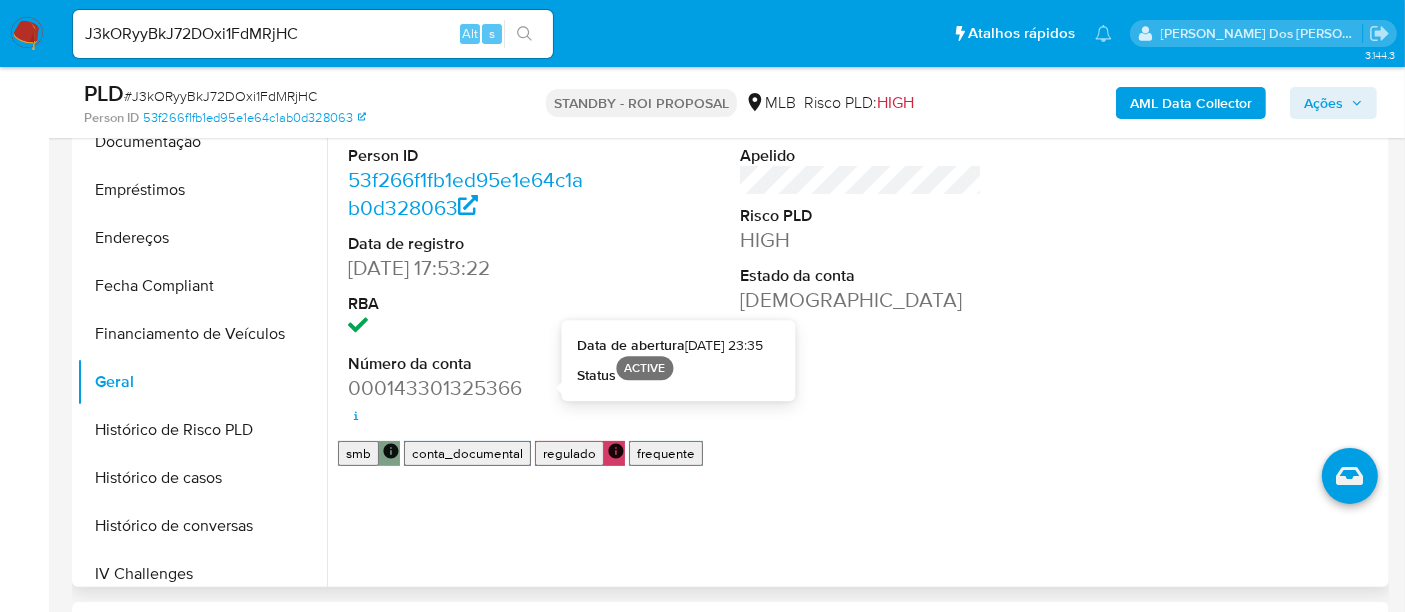 type 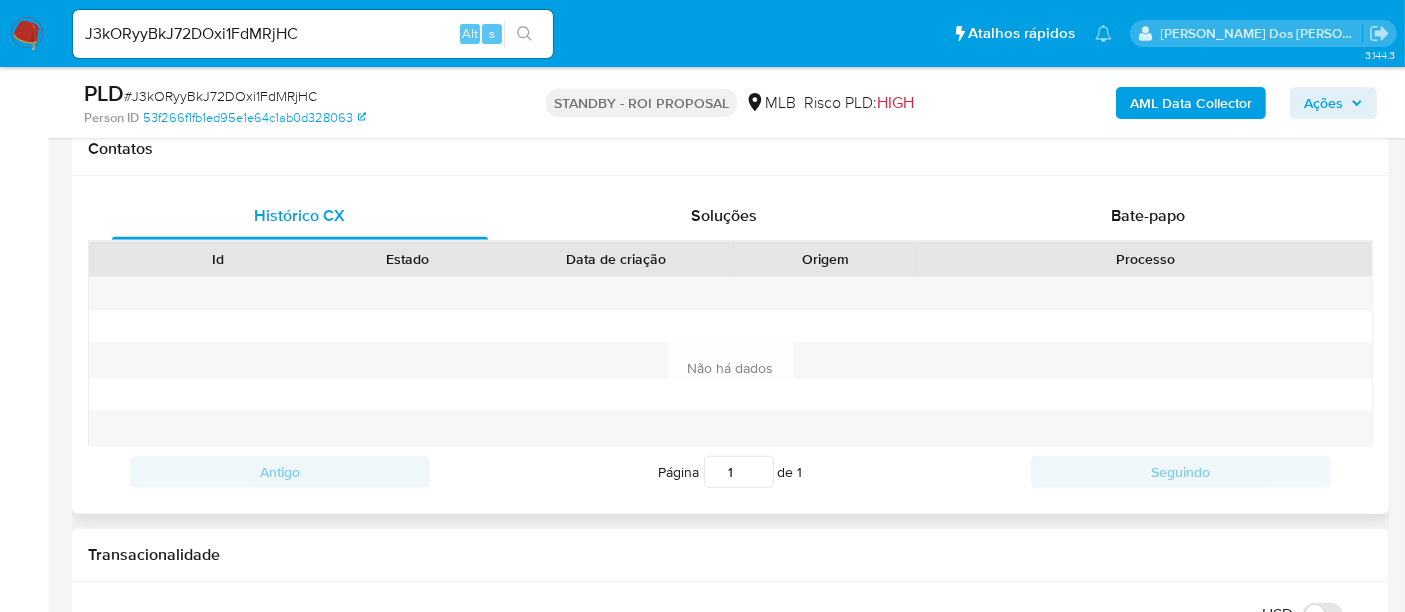 scroll, scrollTop: 888, scrollLeft: 0, axis: vertical 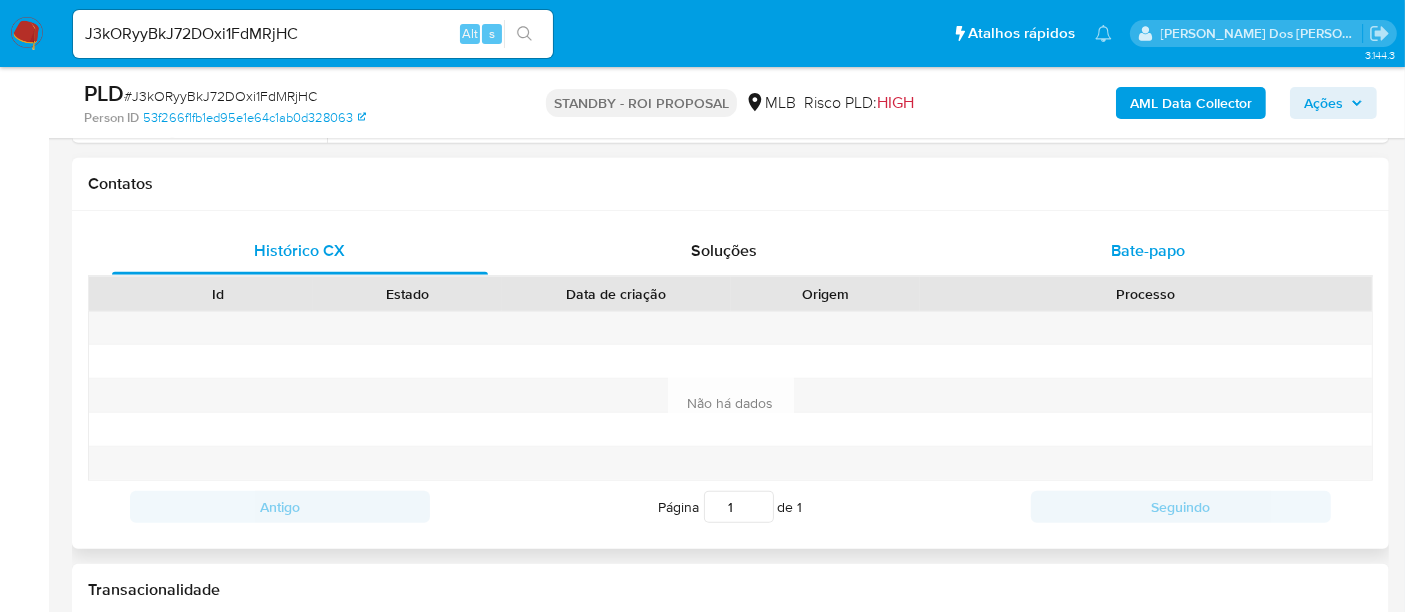 click on "Bate-papo" at bounding box center (1148, 250) 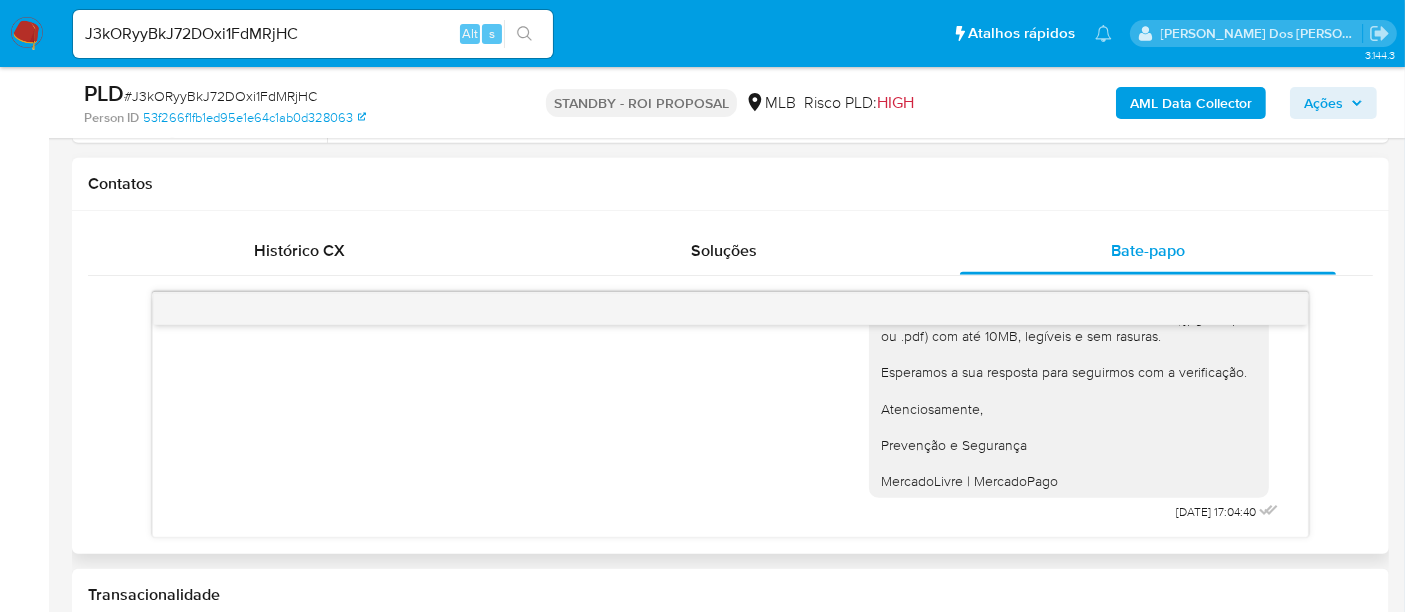 scroll, scrollTop: 0, scrollLeft: 0, axis: both 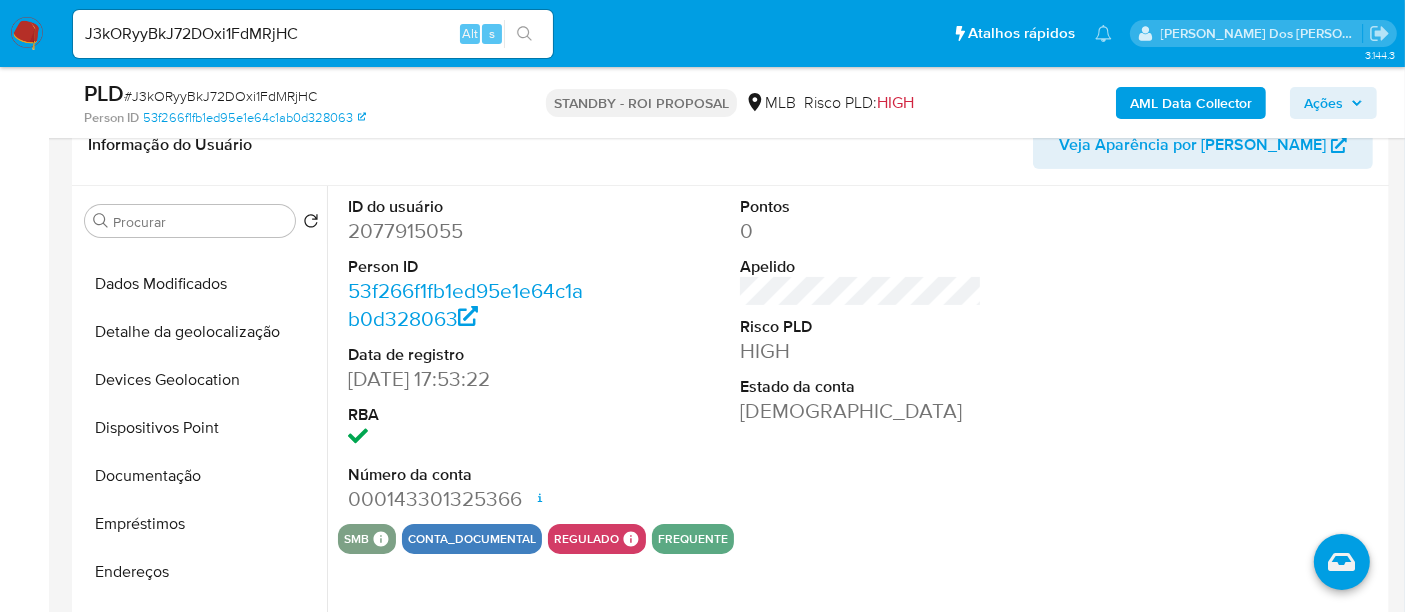 type 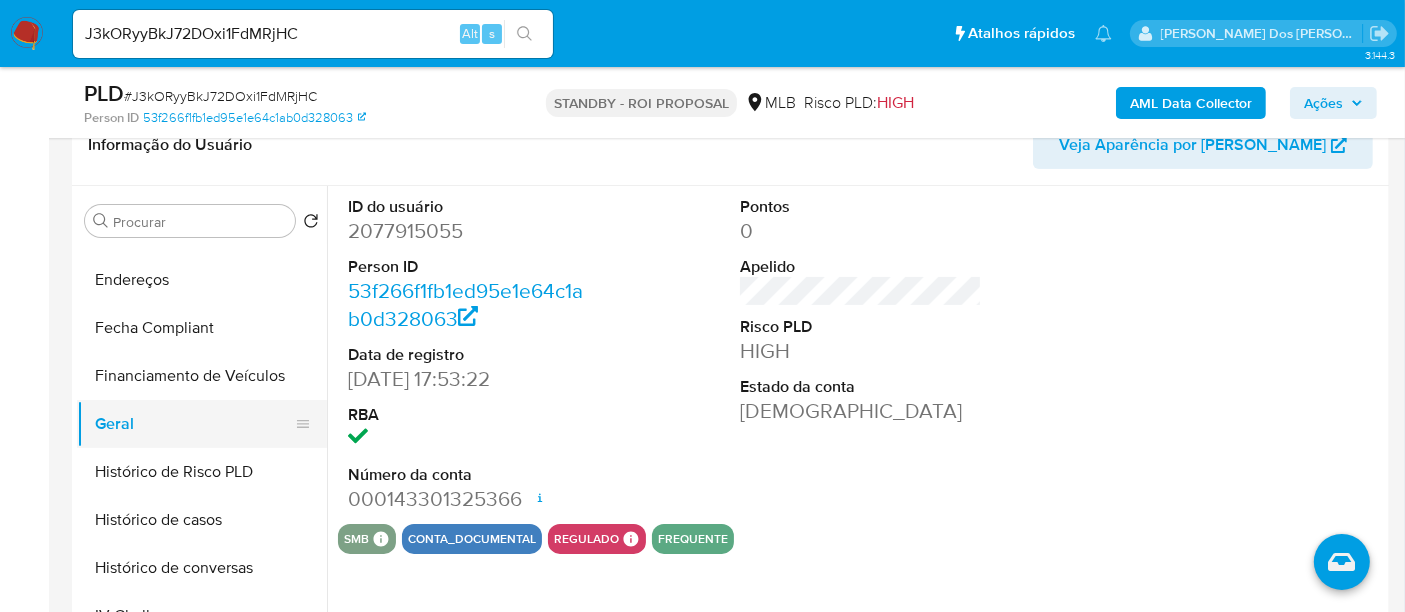 scroll, scrollTop: 511, scrollLeft: 0, axis: vertical 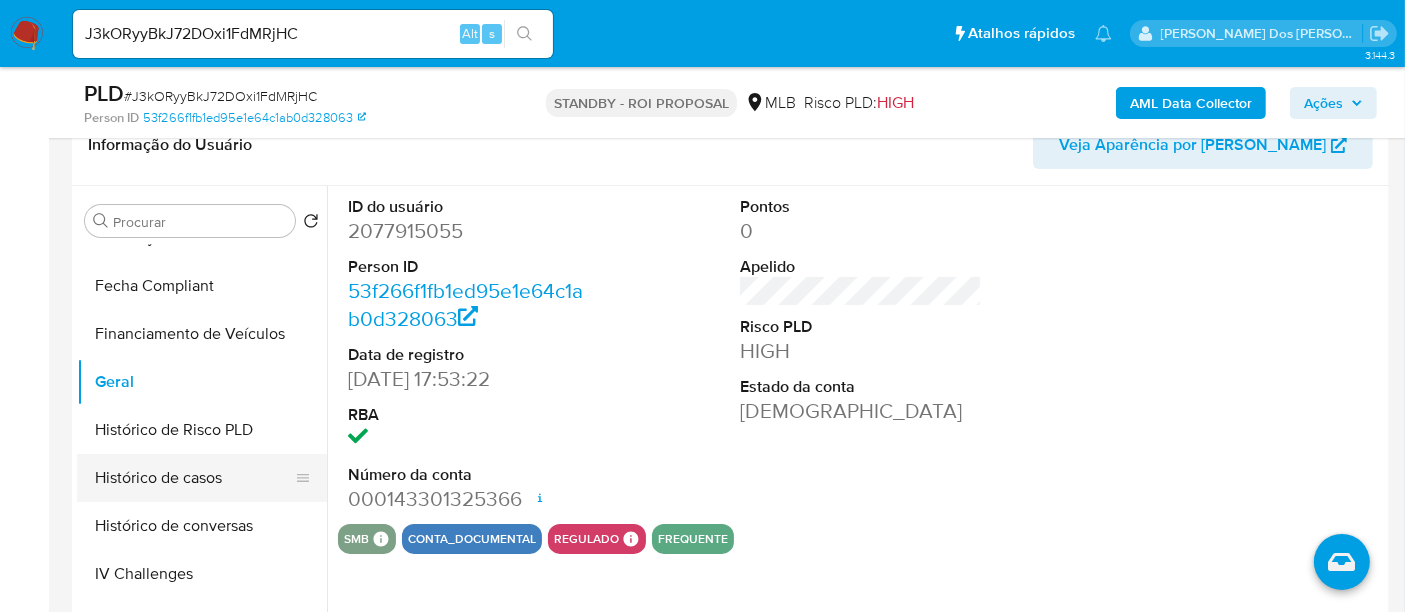 click on "Histórico de casos" at bounding box center (194, 478) 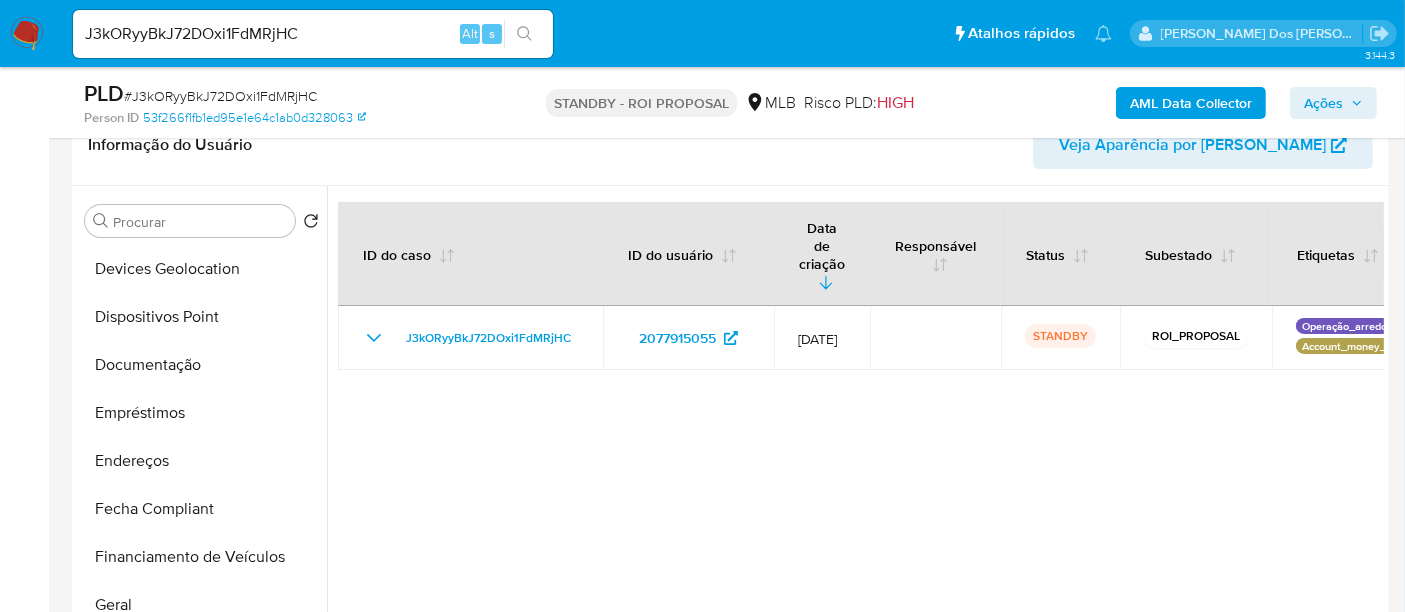 scroll, scrollTop: 622, scrollLeft: 0, axis: vertical 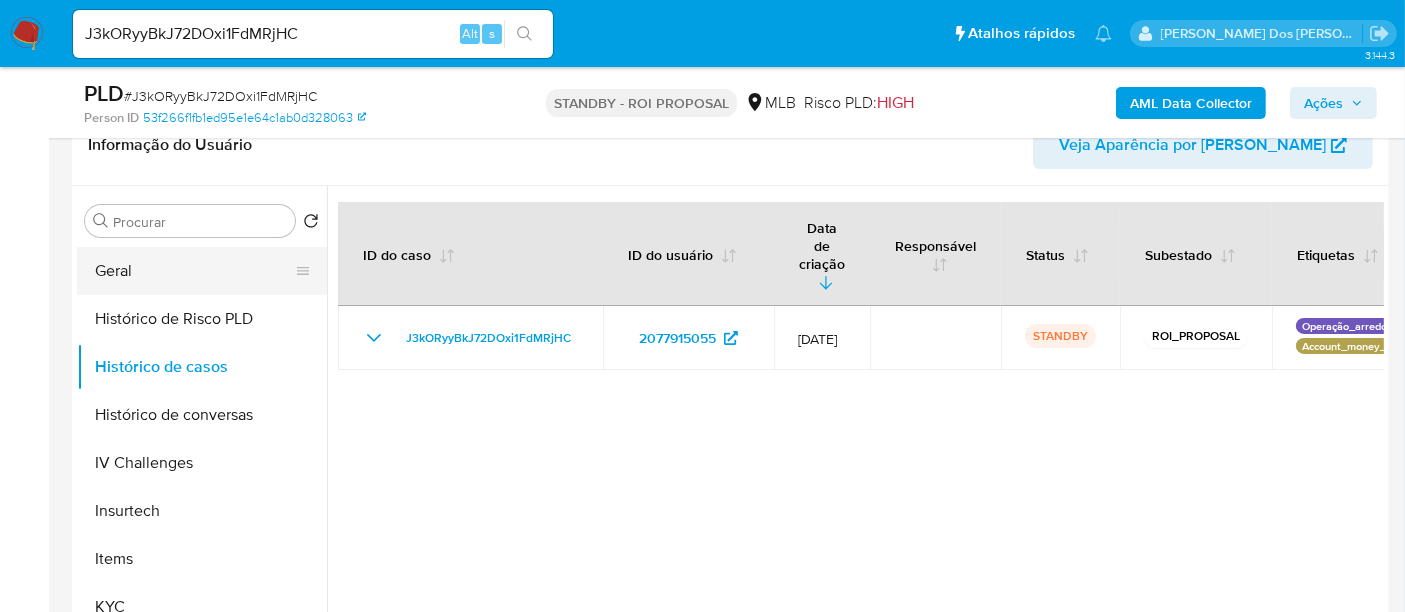 click on "Geral" at bounding box center [194, 271] 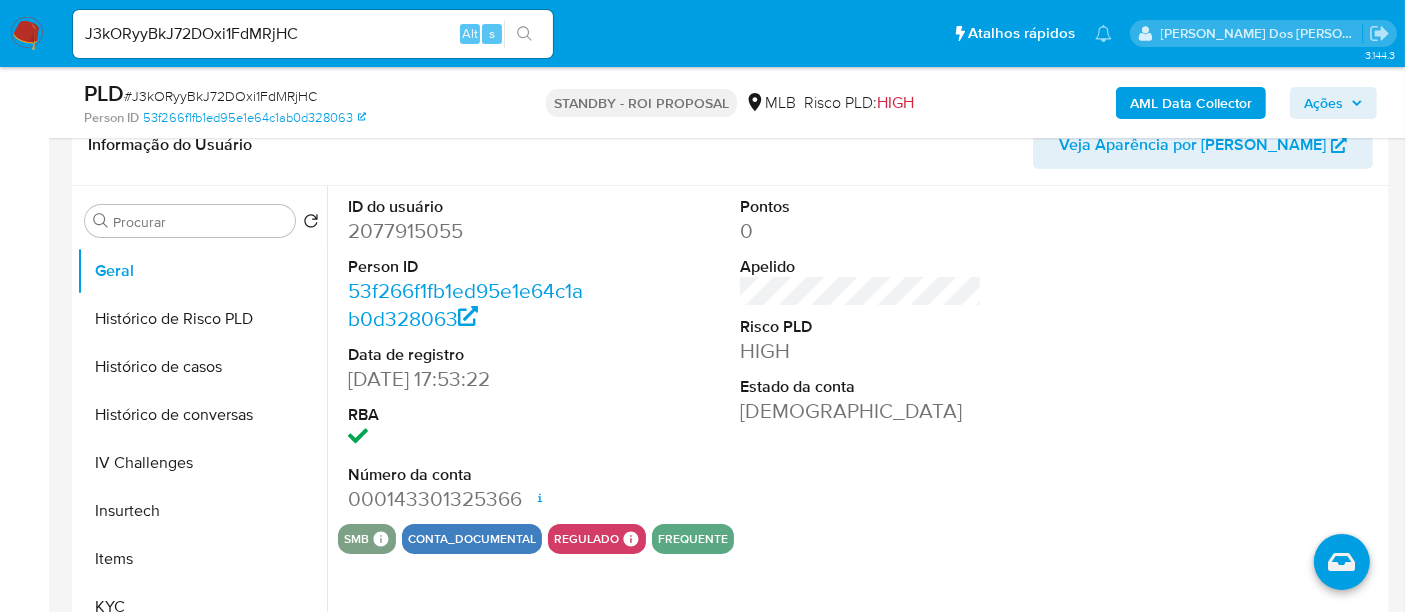 scroll, scrollTop: 444, scrollLeft: 0, axis: vertical 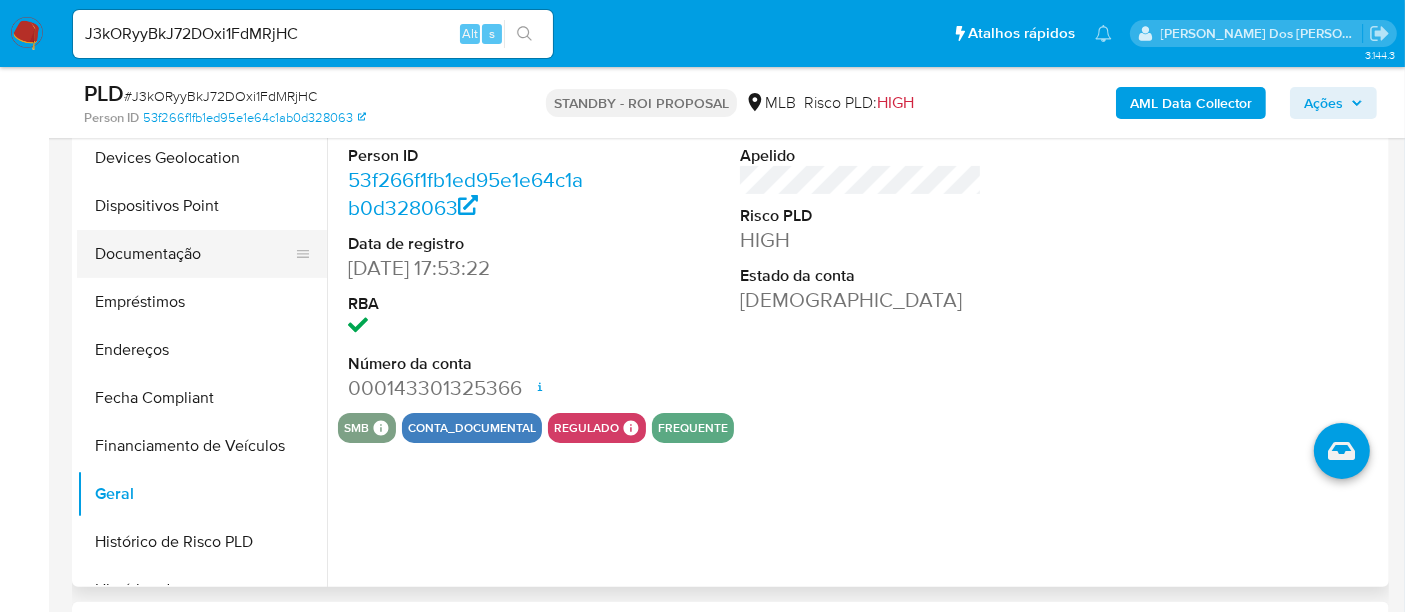 click on "Documentação" at bounding box center [194, 254] 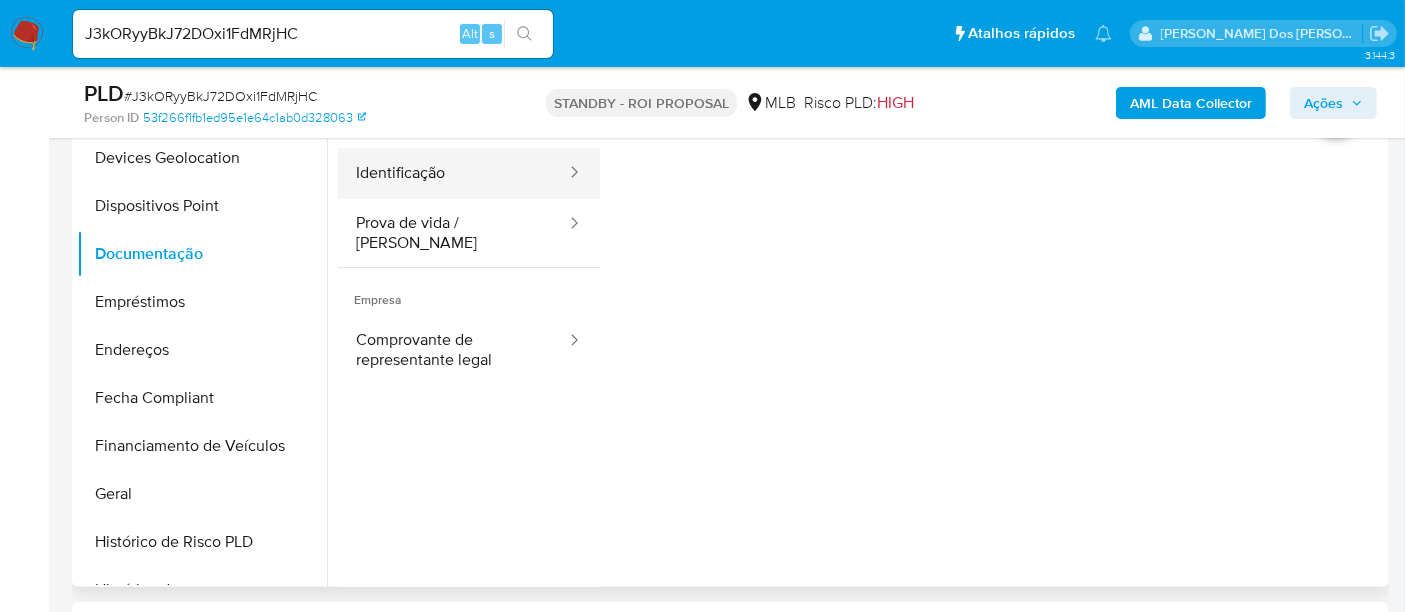 click on "Identificação" at bounding box center [453, 173] 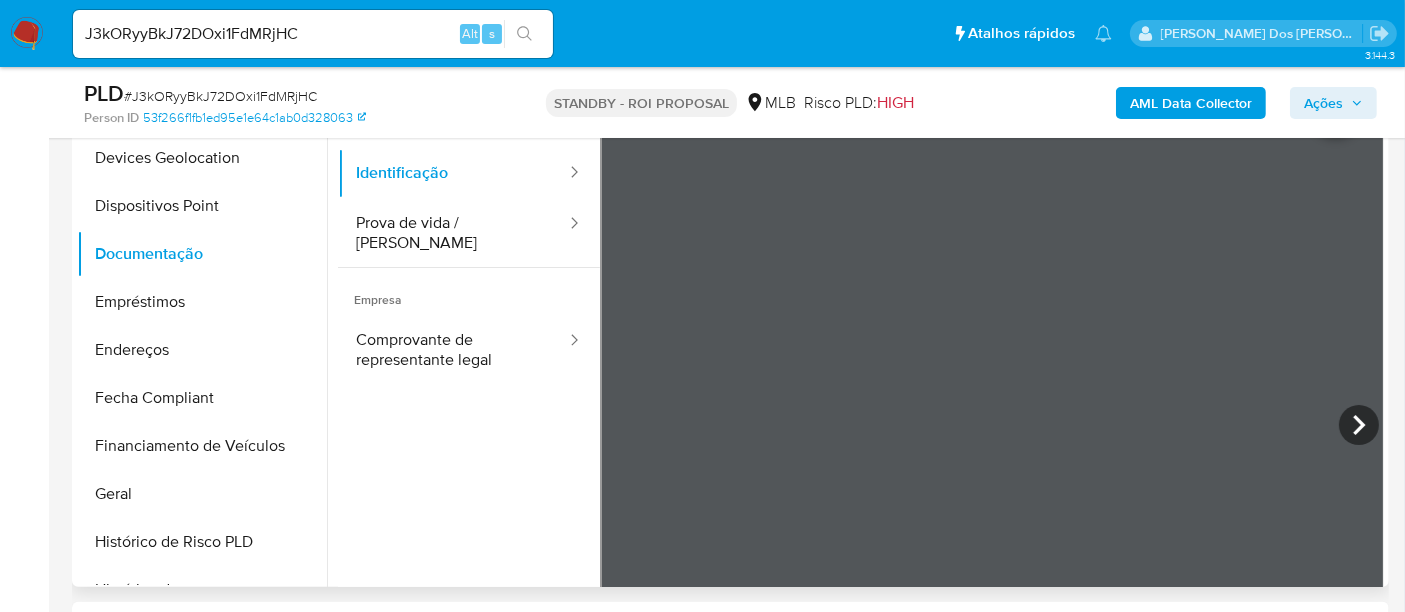 type 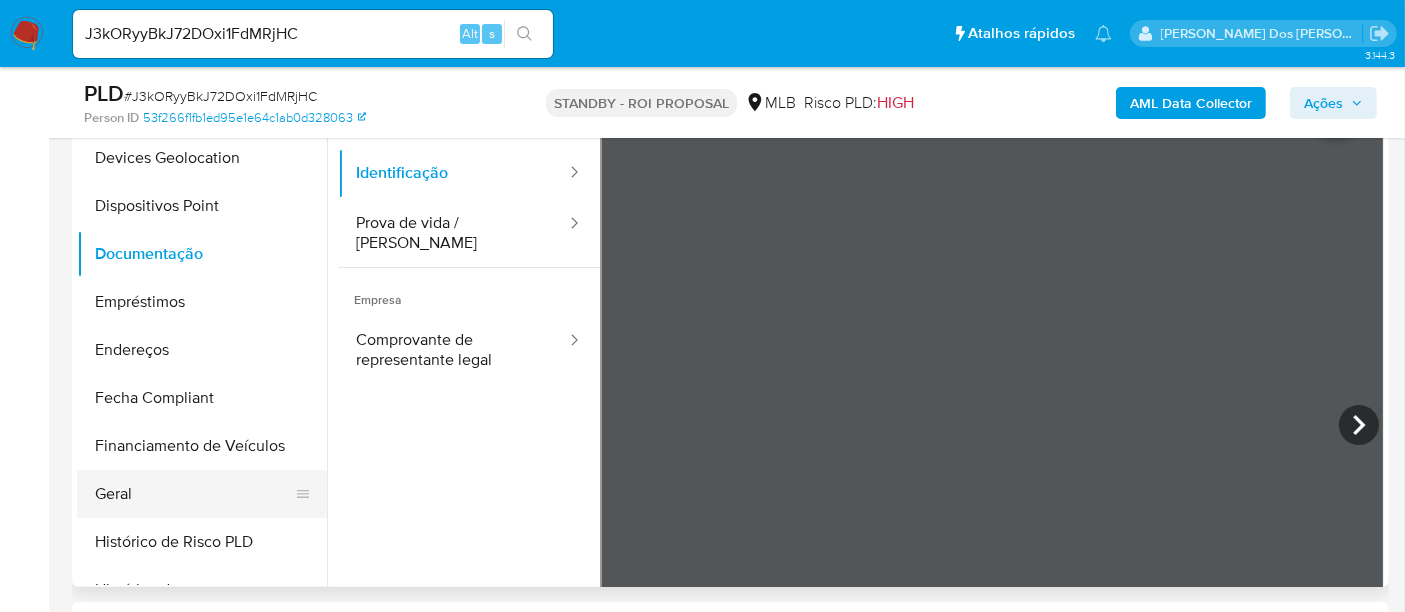 click on "Geral" at bounding box center [194, 494] 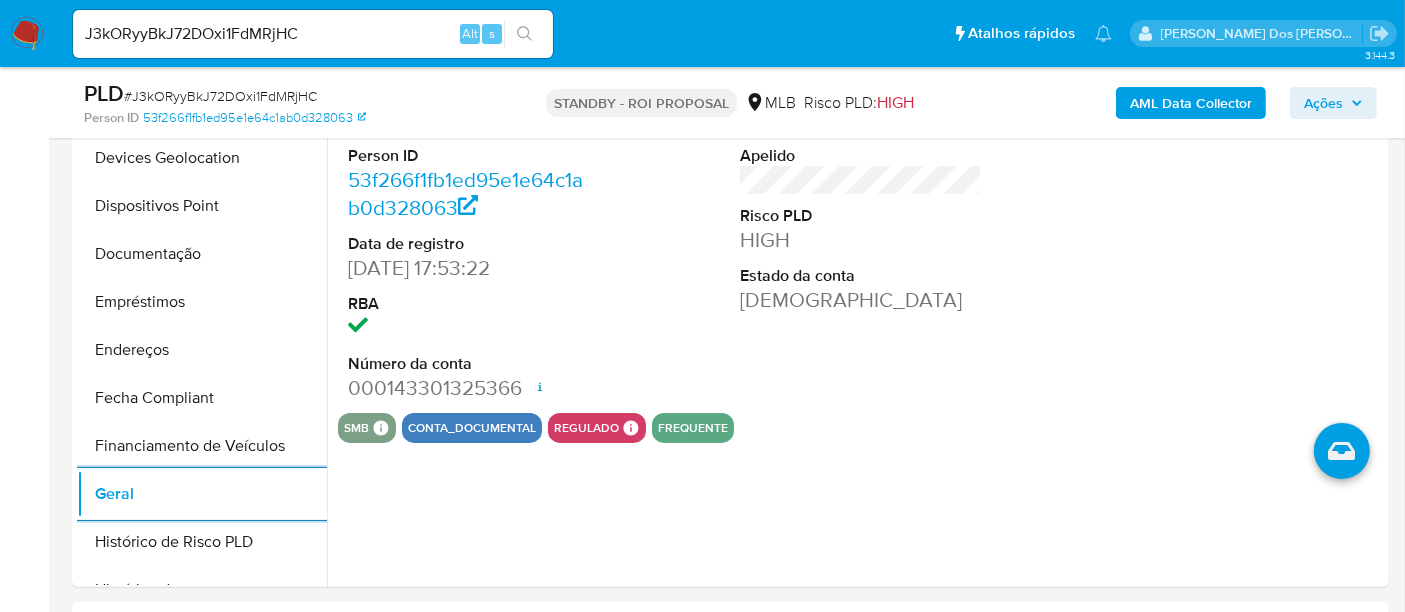 click on "J3kORyyBkJ72DOxi1FdMRjHC" at bounding box center (313, 34) 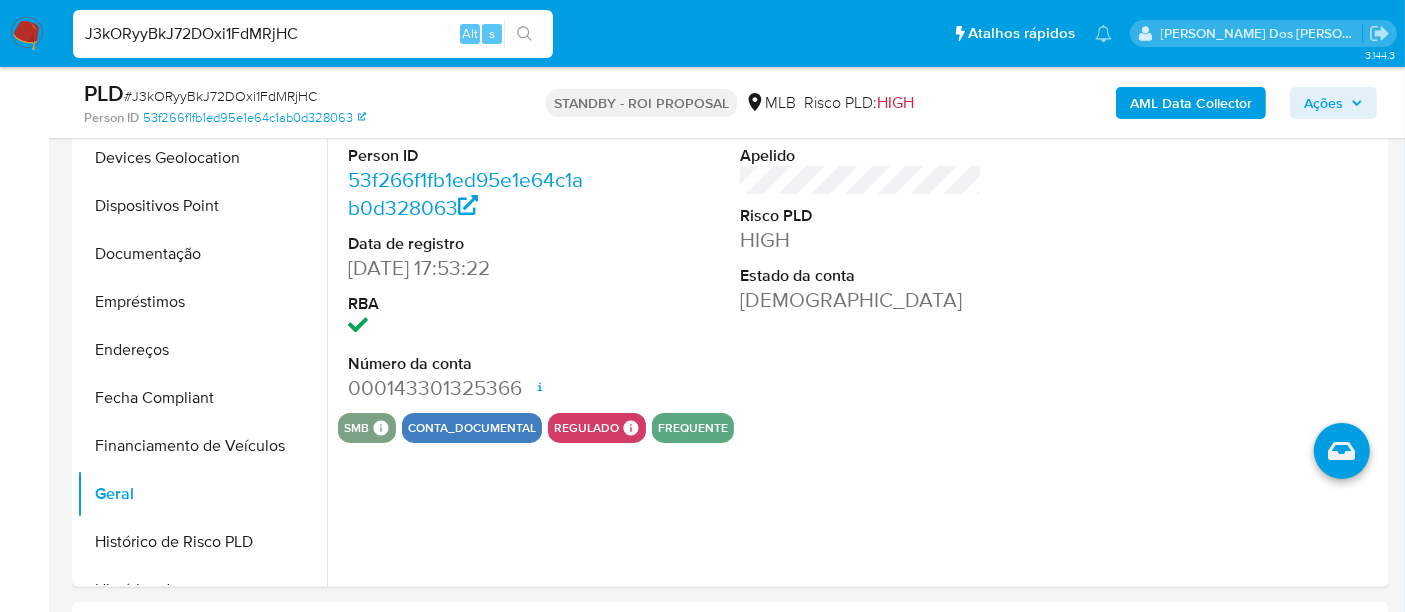 paste on "gkFRzAVTTklCUCOIHyQiPOAs" 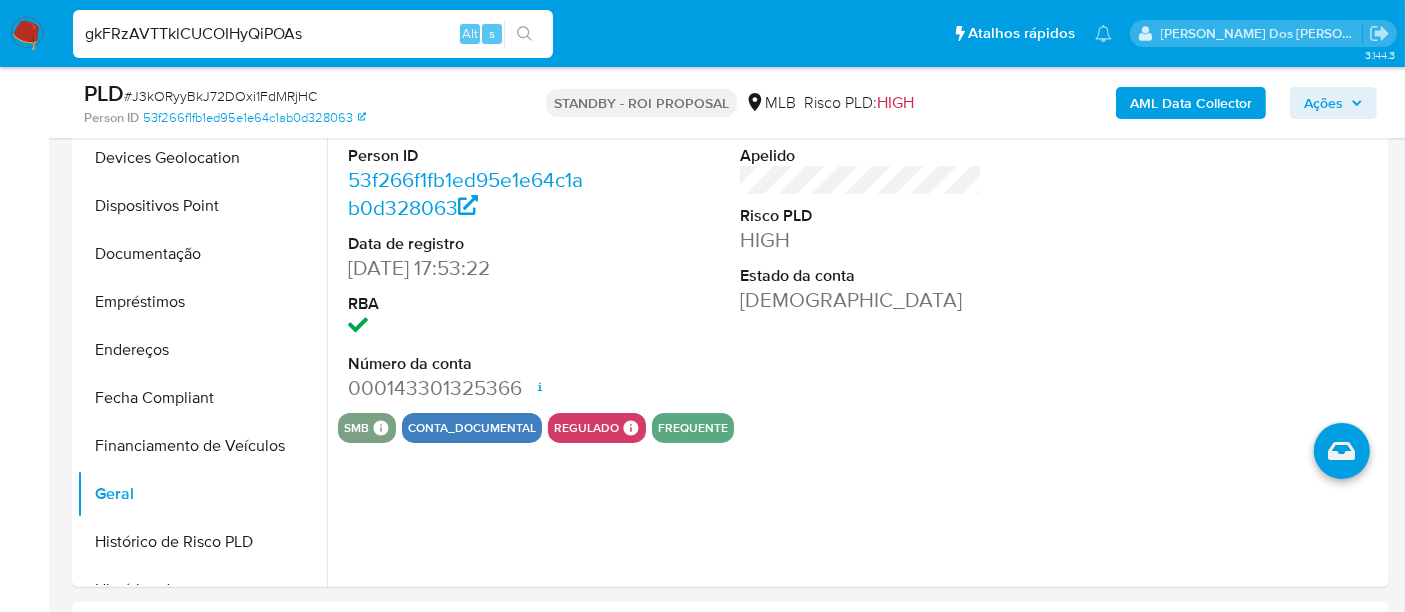 type on "gkFRzAVTTklCUCOIHyQiPOAs" 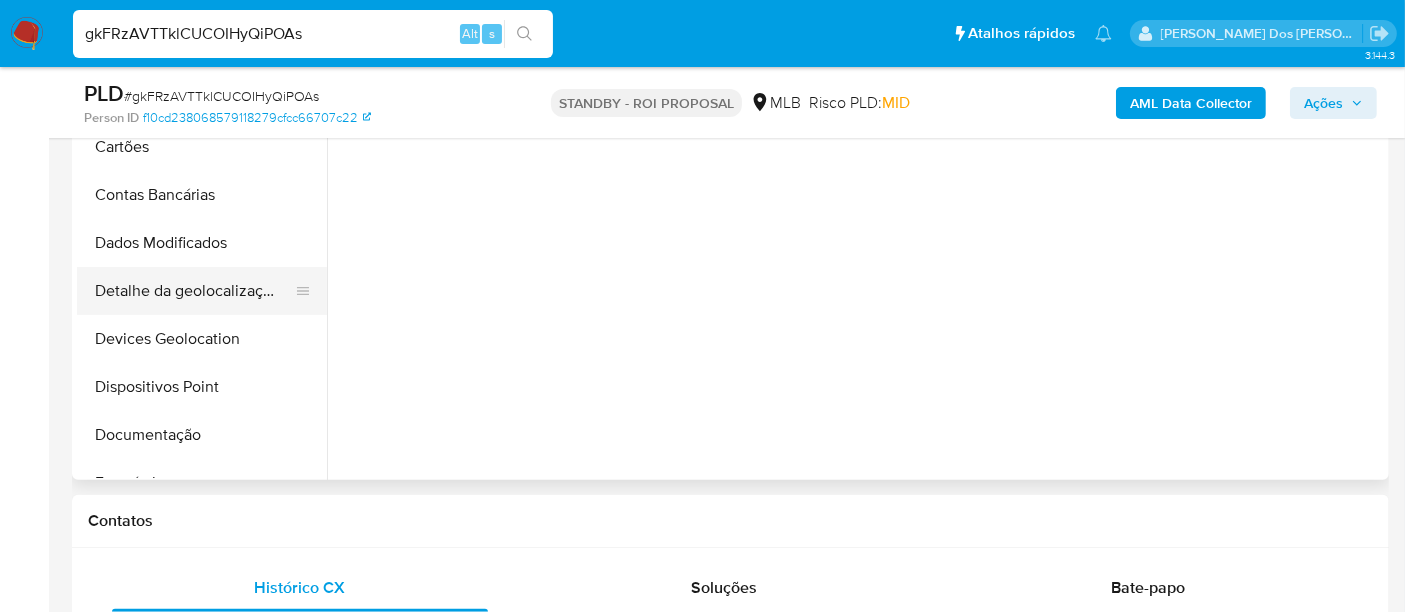 scroll, scrollTop: 555, scrollLeft: 0, axis: vertical 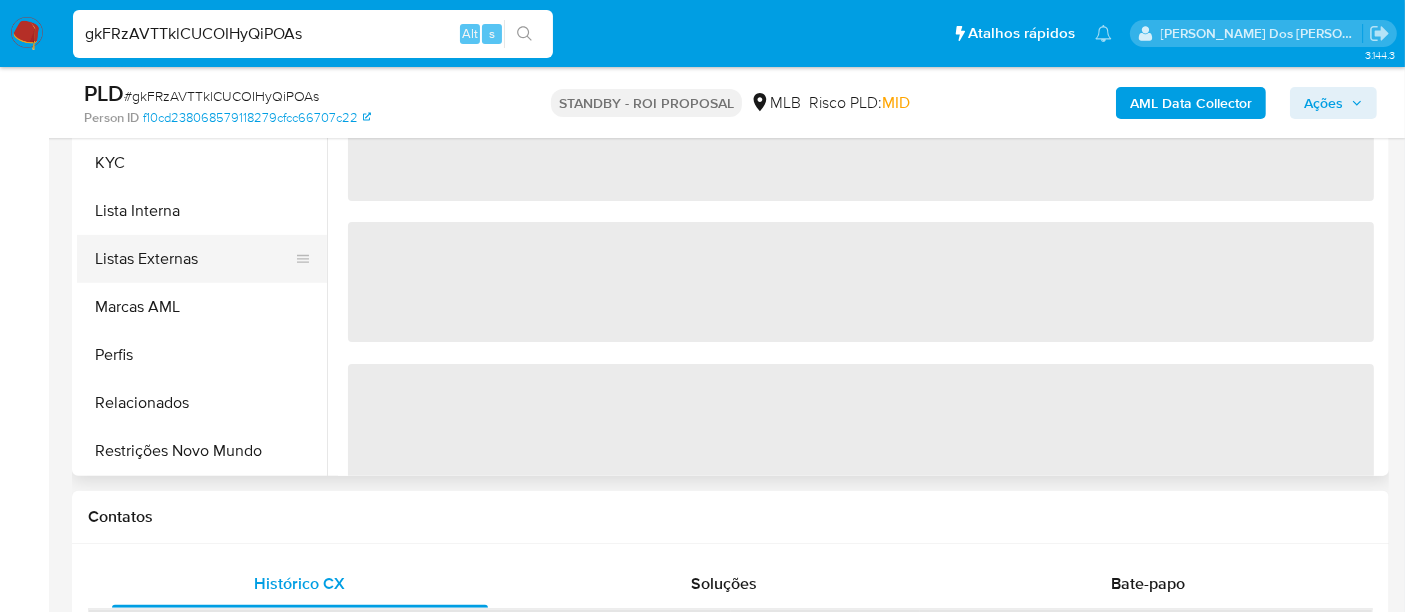 select on "10" 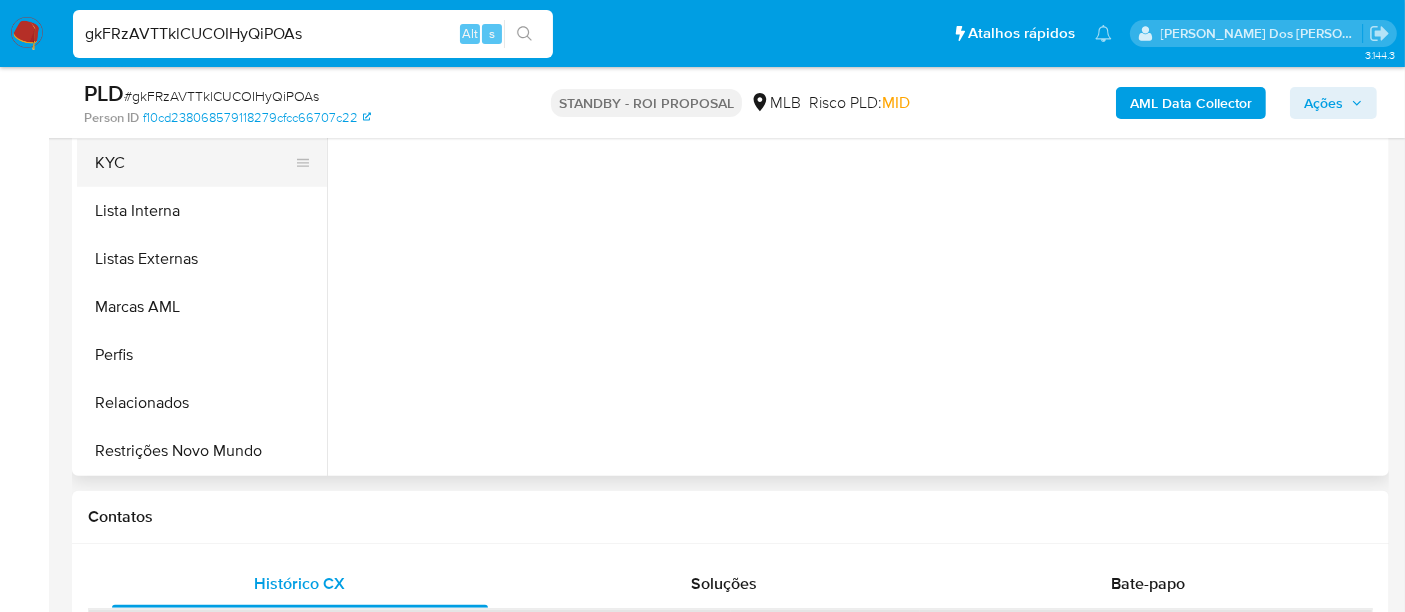 click on "KYC" at bounding box center (194, 163) 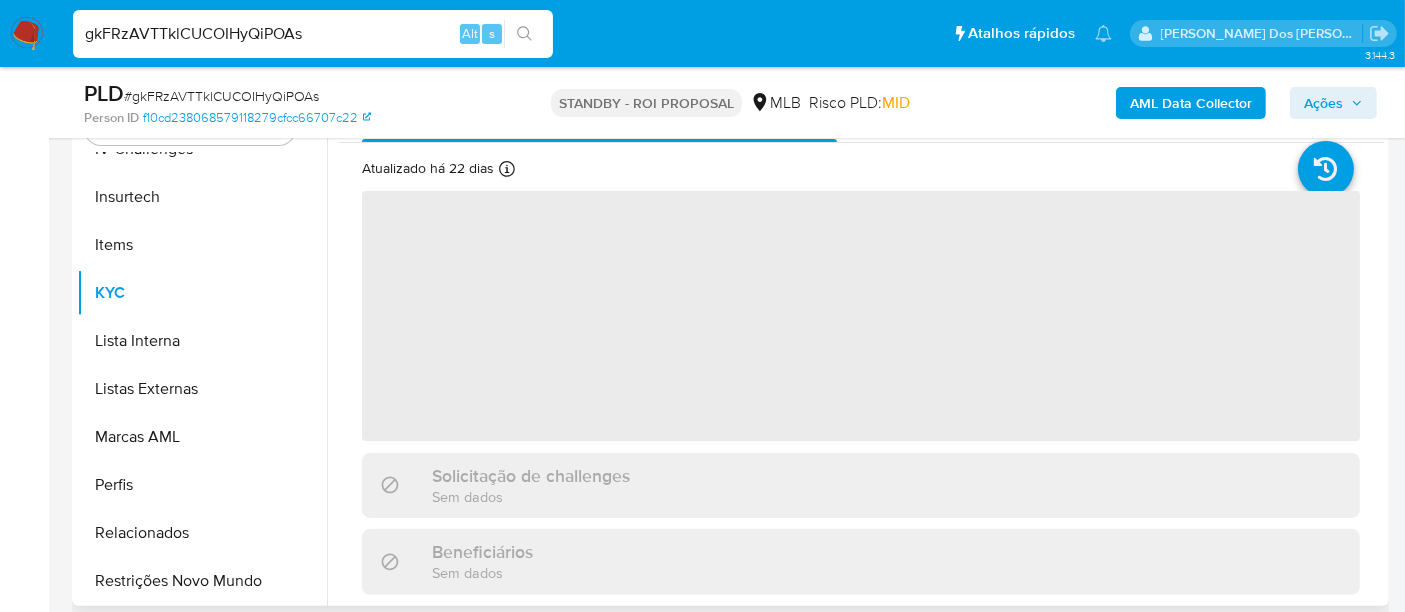scroll, scrollTop: 333, scrollLeft: 0, axis: vertical 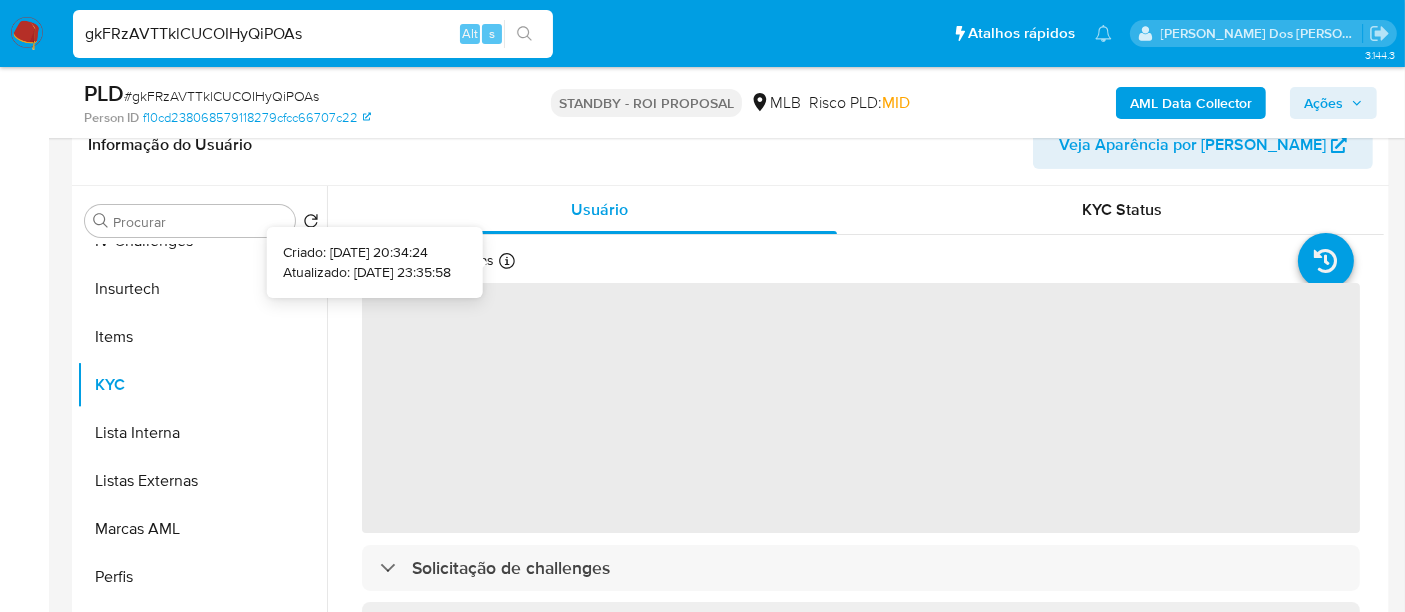 type 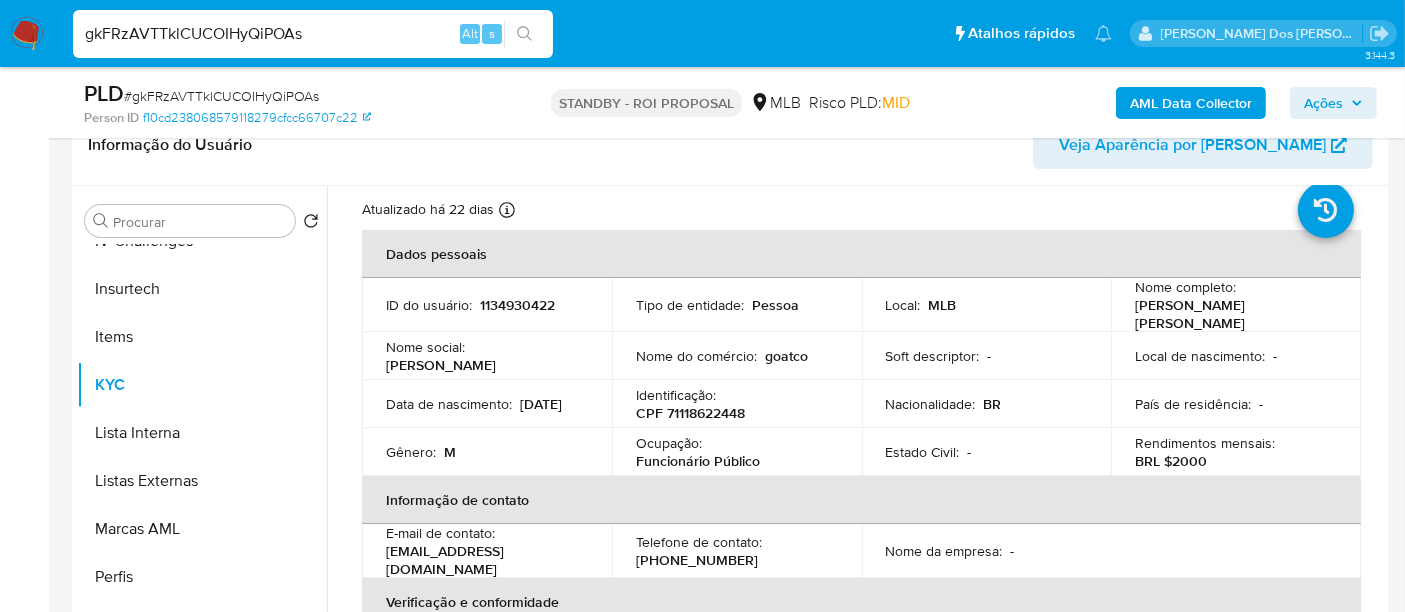 scroll, scrollTop: 0, scrollLeft: 0, axis: both 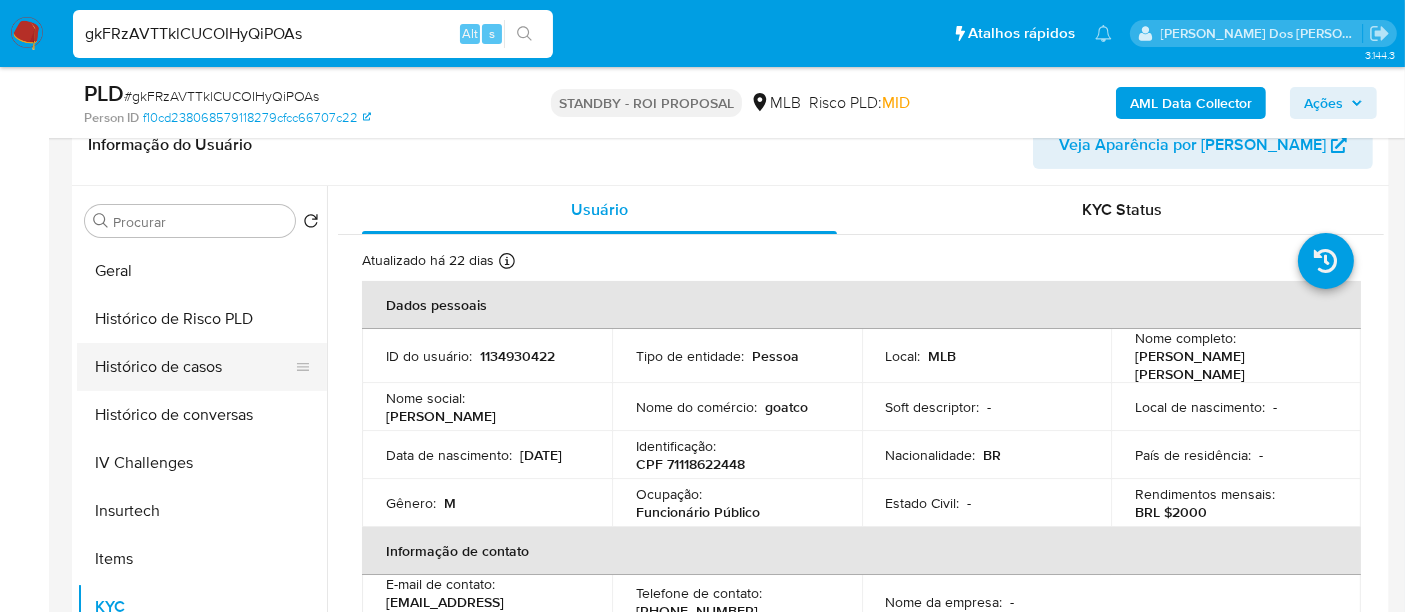 click on "Histórico de casos" at bounding box center (194, 367) 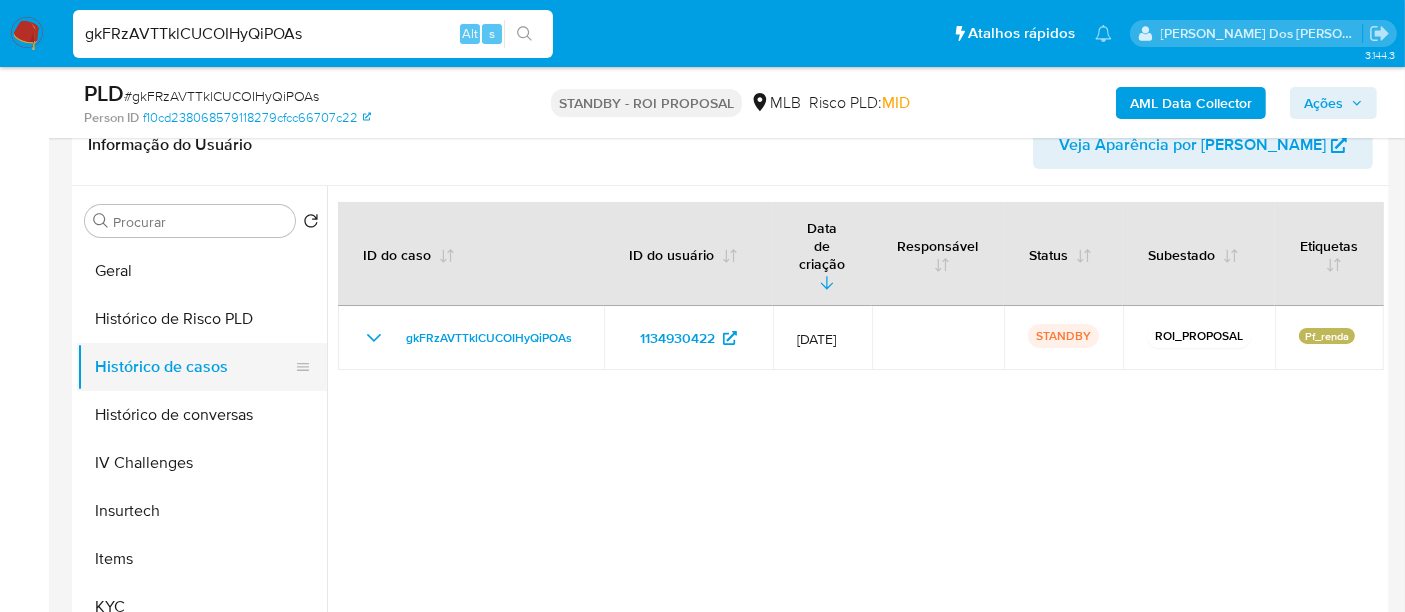 scroll, scrollTop: 288, scrollLeft: 0, axis: vertical 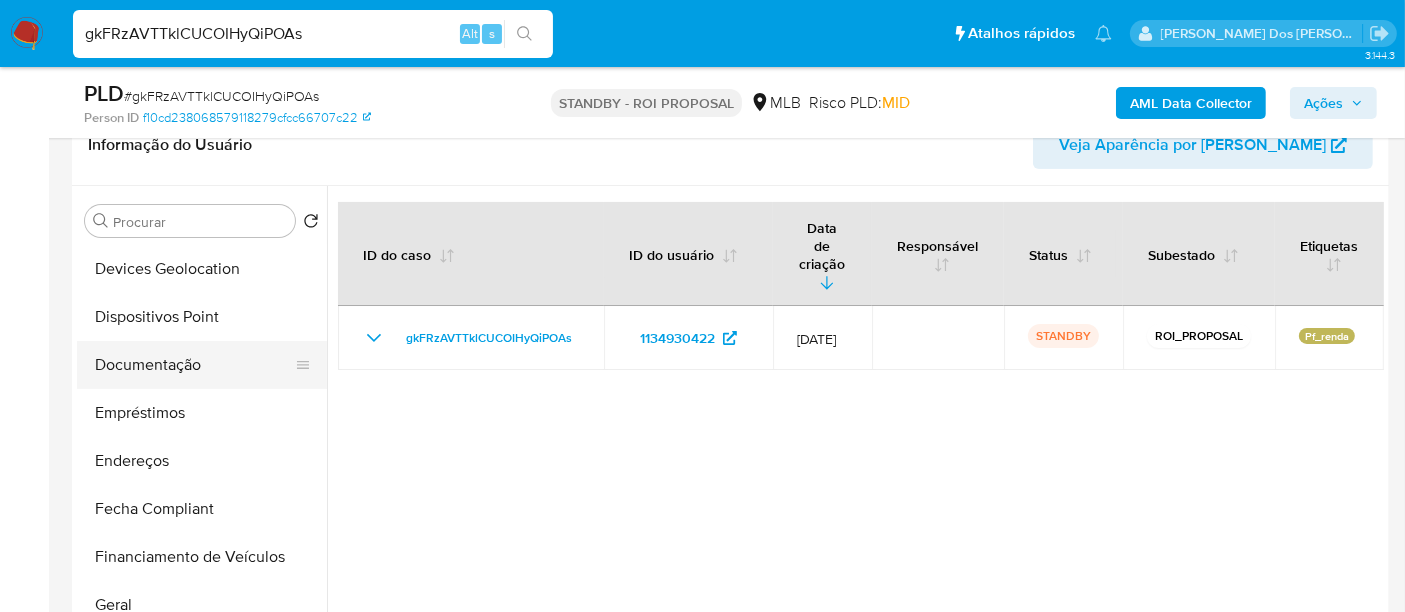 click on "Documentação" at bounding box center (194, 365) 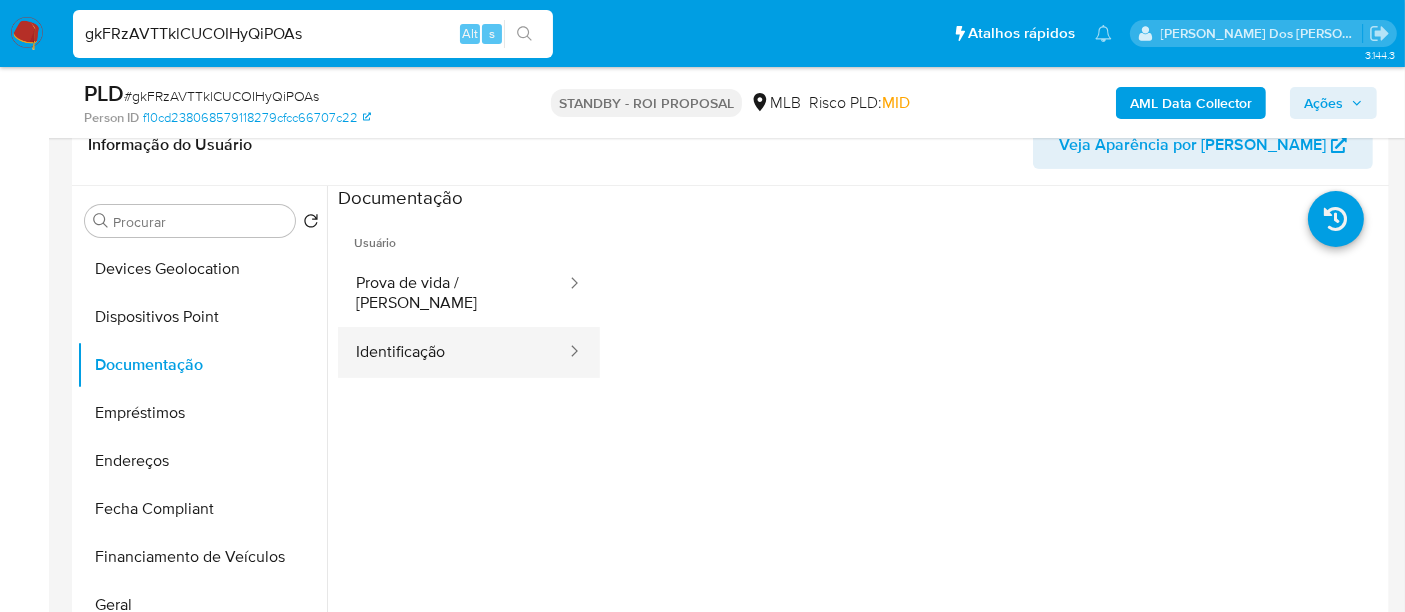 click on "Identificação" at bounding box center [453, 352] 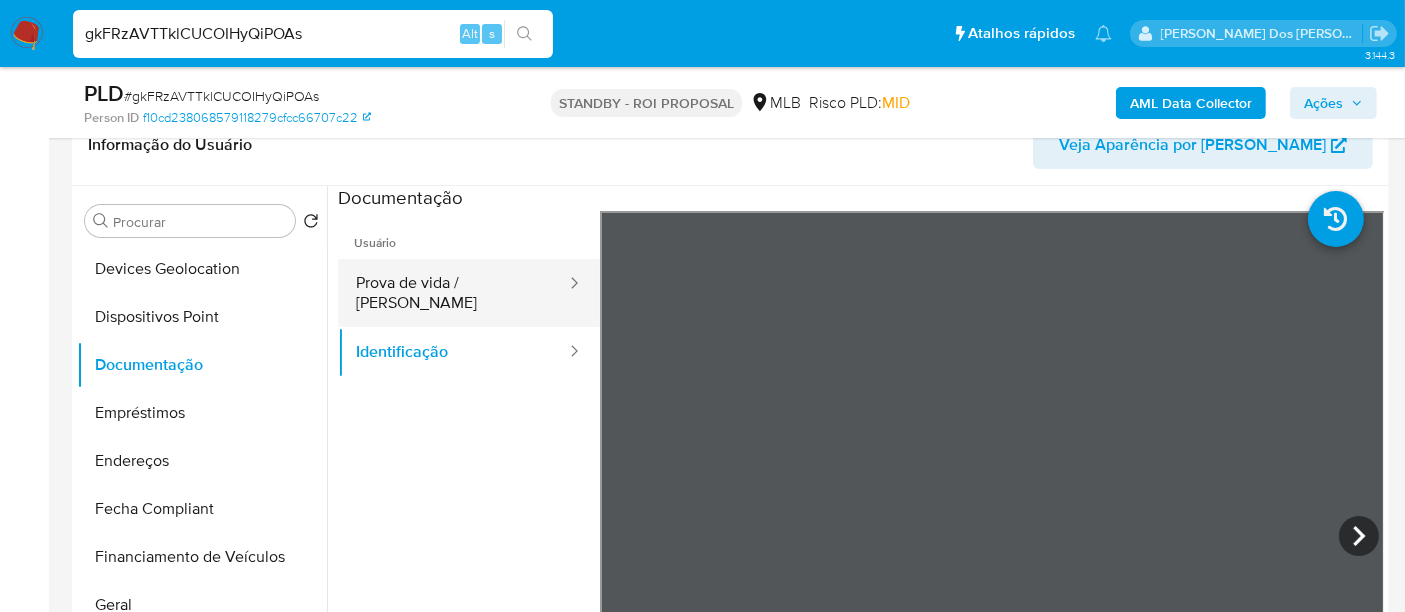click on "Prova de vida / Selfie" at bounding box center (453, 293) 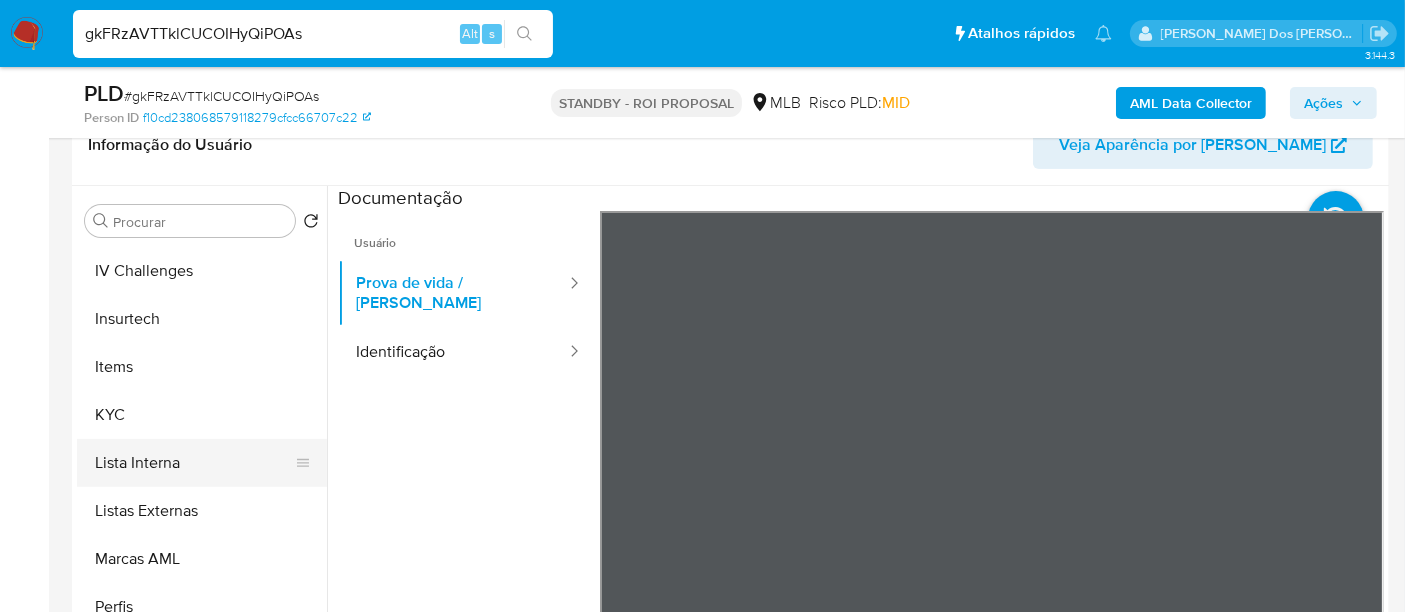 scroll, scrollTop: 844, scrollLeft: 0, axis: vertical 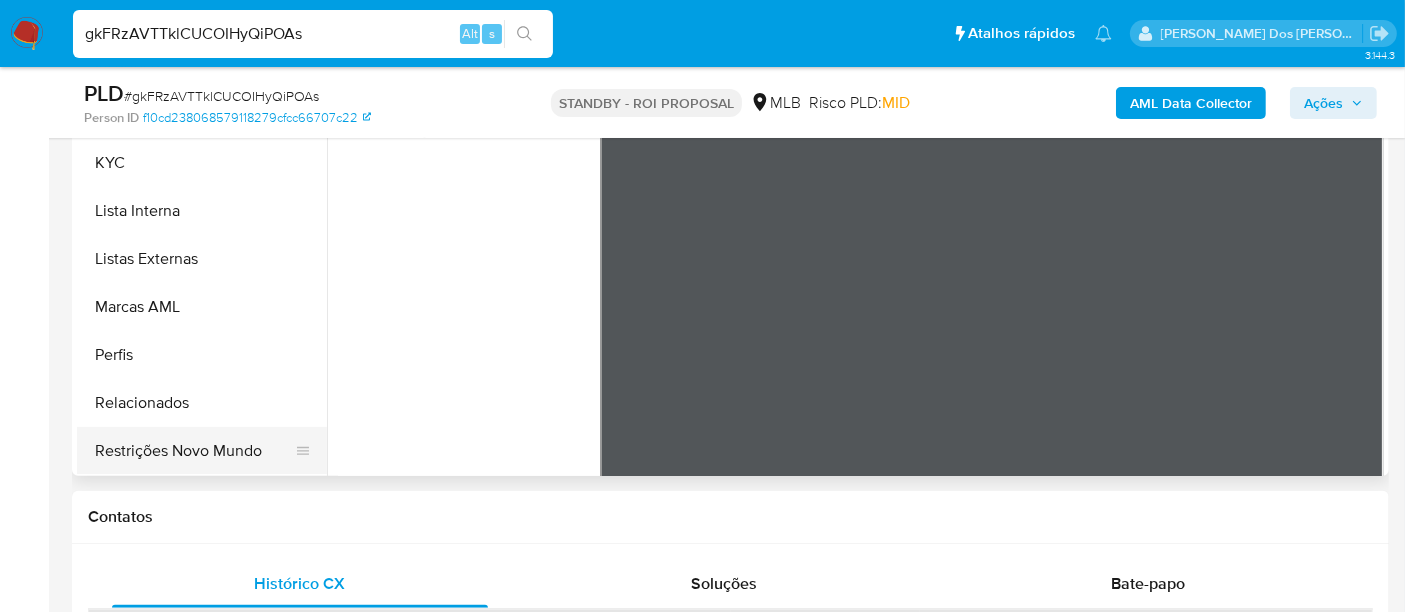 click on "Restrições Novo Mundo" at bounding box center [194, 451] 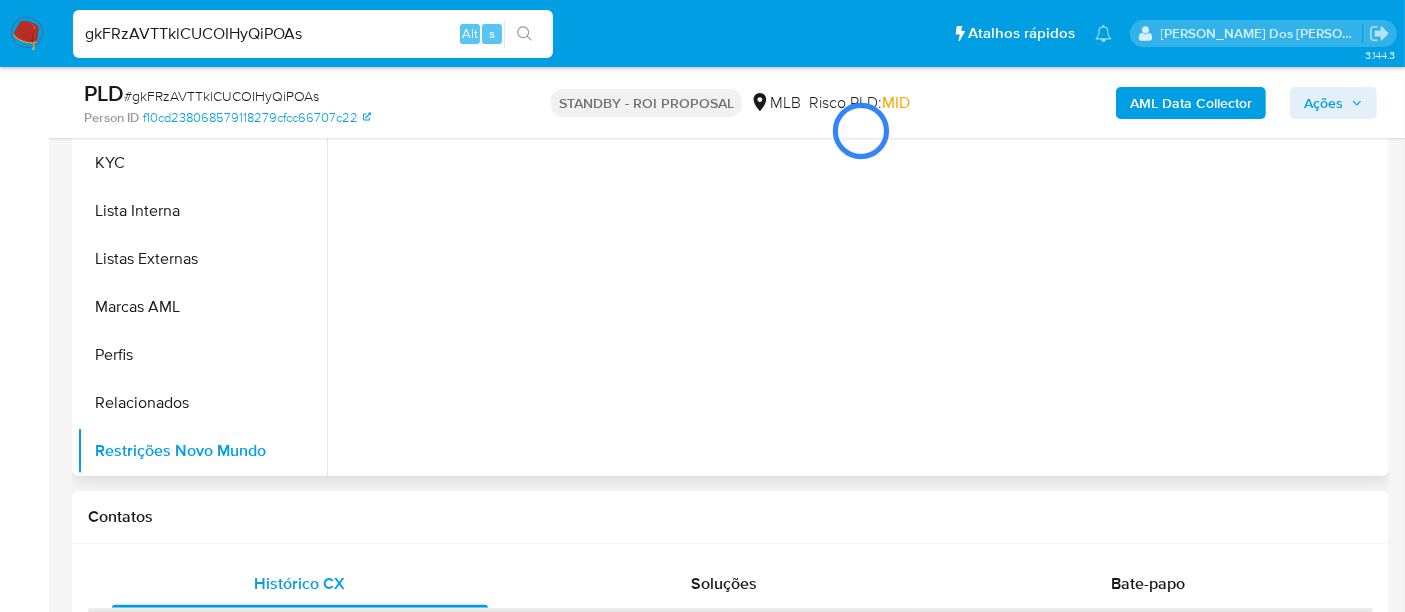scroll, scrollTop: 333, scrollLeft: 0, axis: vertical 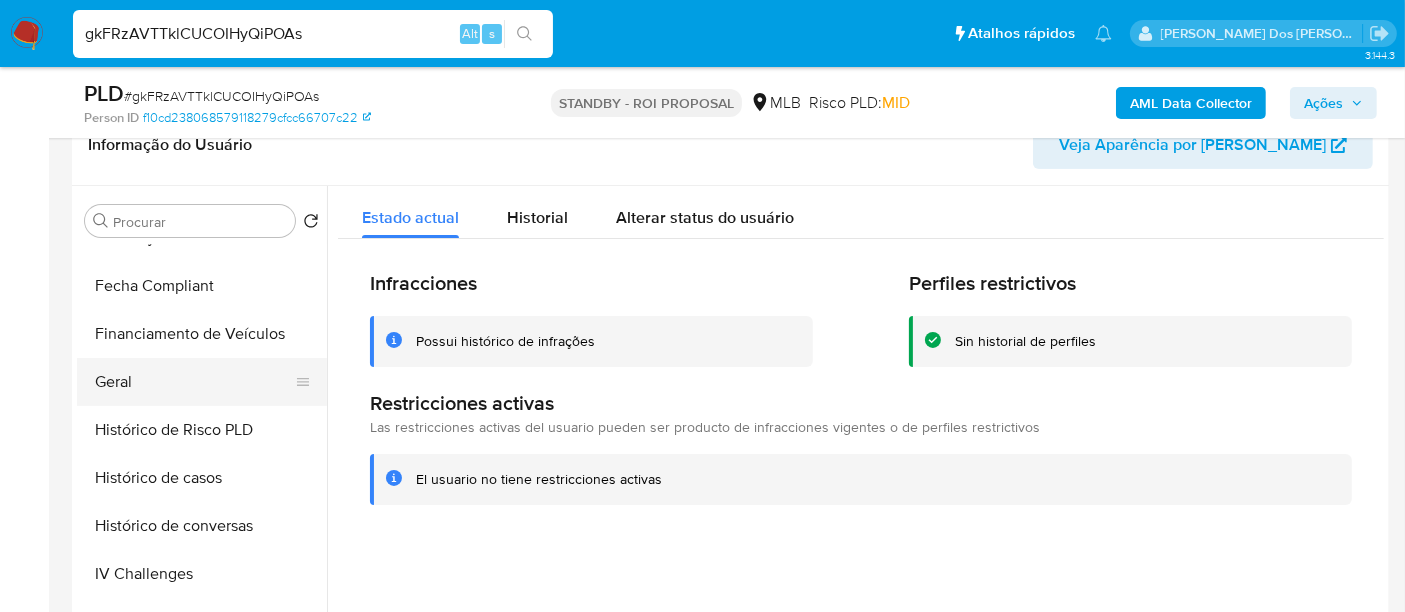 click on "Geral" at bounding box center (194, 382) 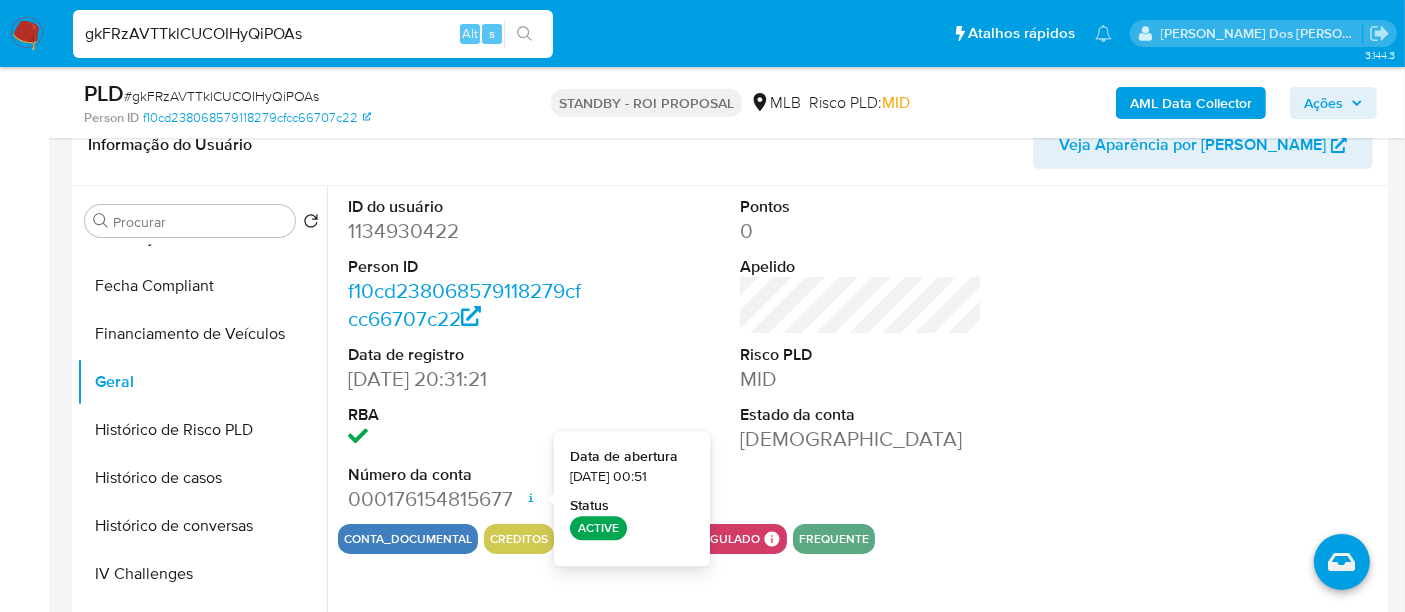 type 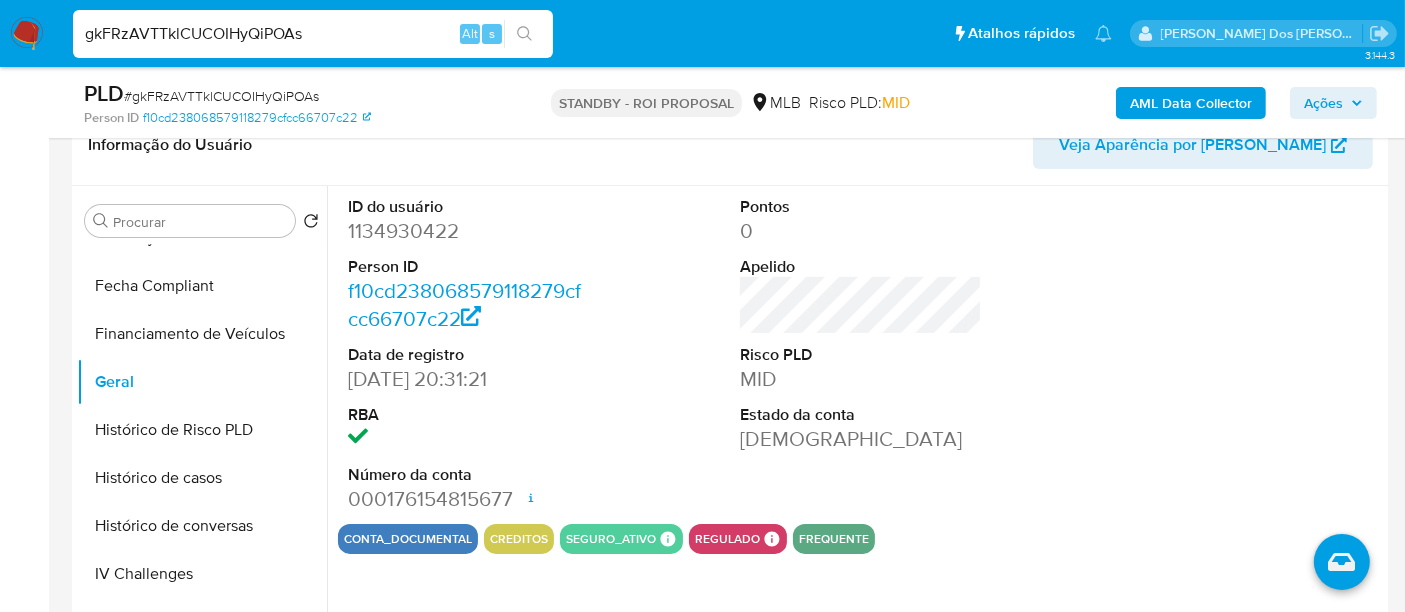 click on "gkFRzAVTTklCUCOIHyQiPOAs" at bounding box center [313, 34] 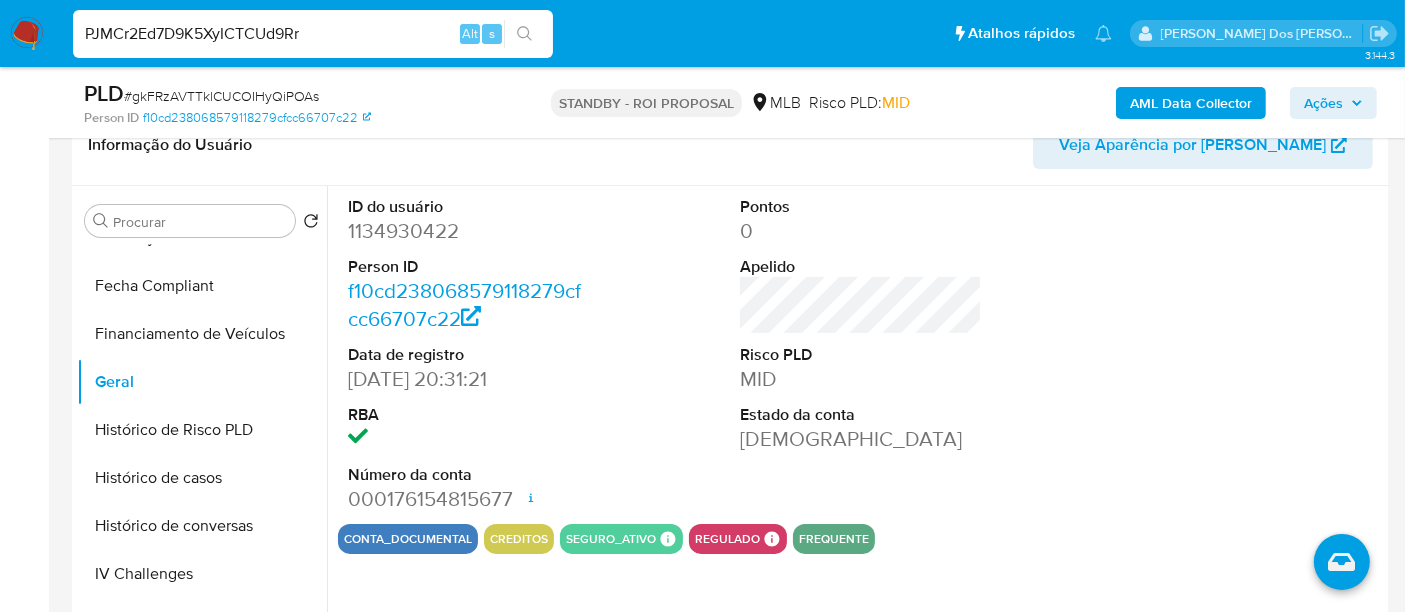 type on "PJMCr2Ed7D9K5XyICTCUd9Rr" 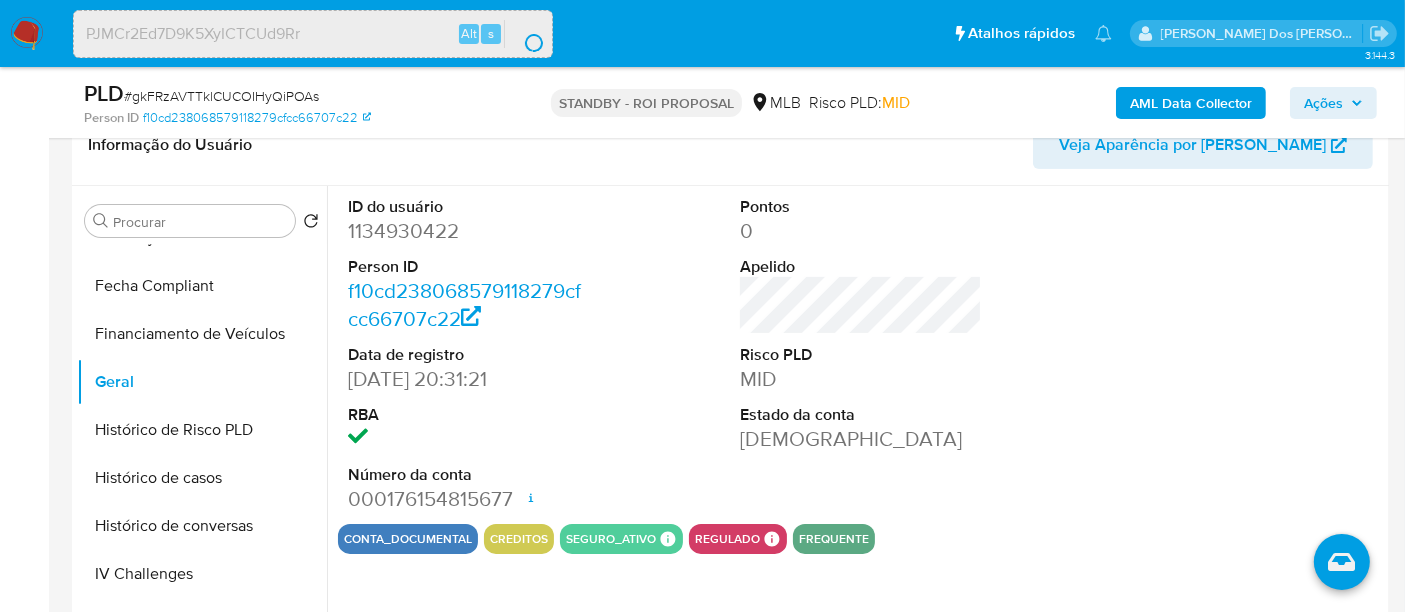 scroll, scrollTop: 0, scrollLeft: 0, axis: both 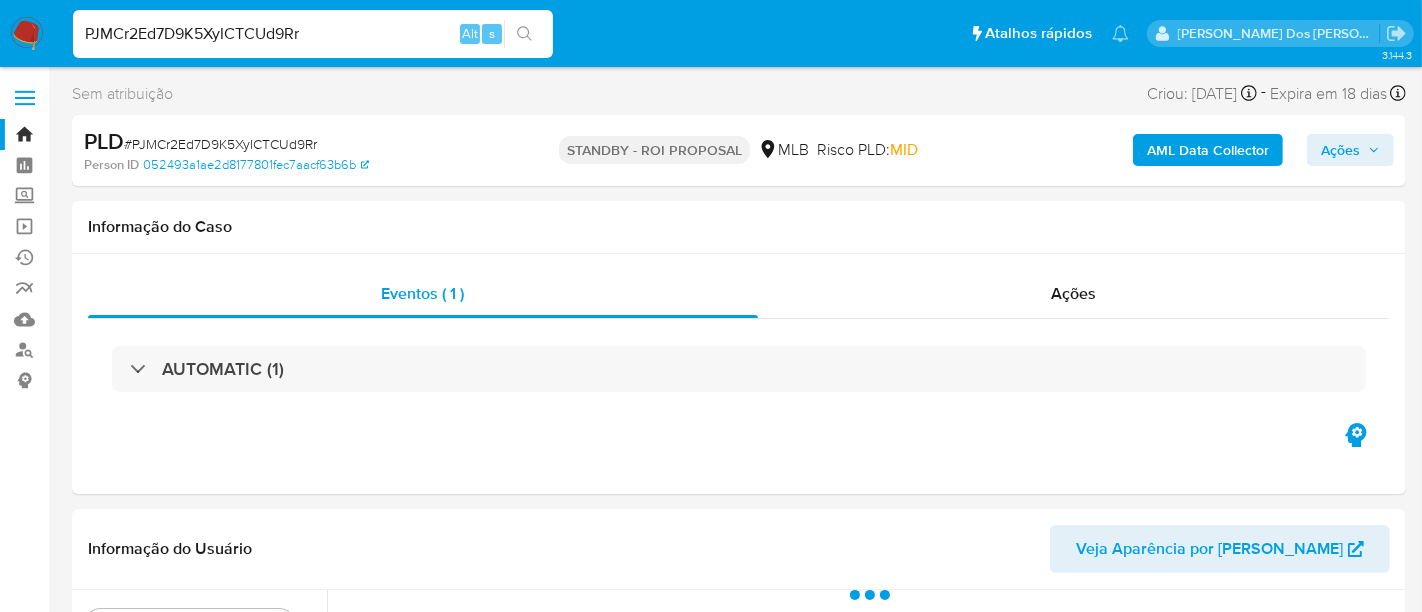 select on "10" 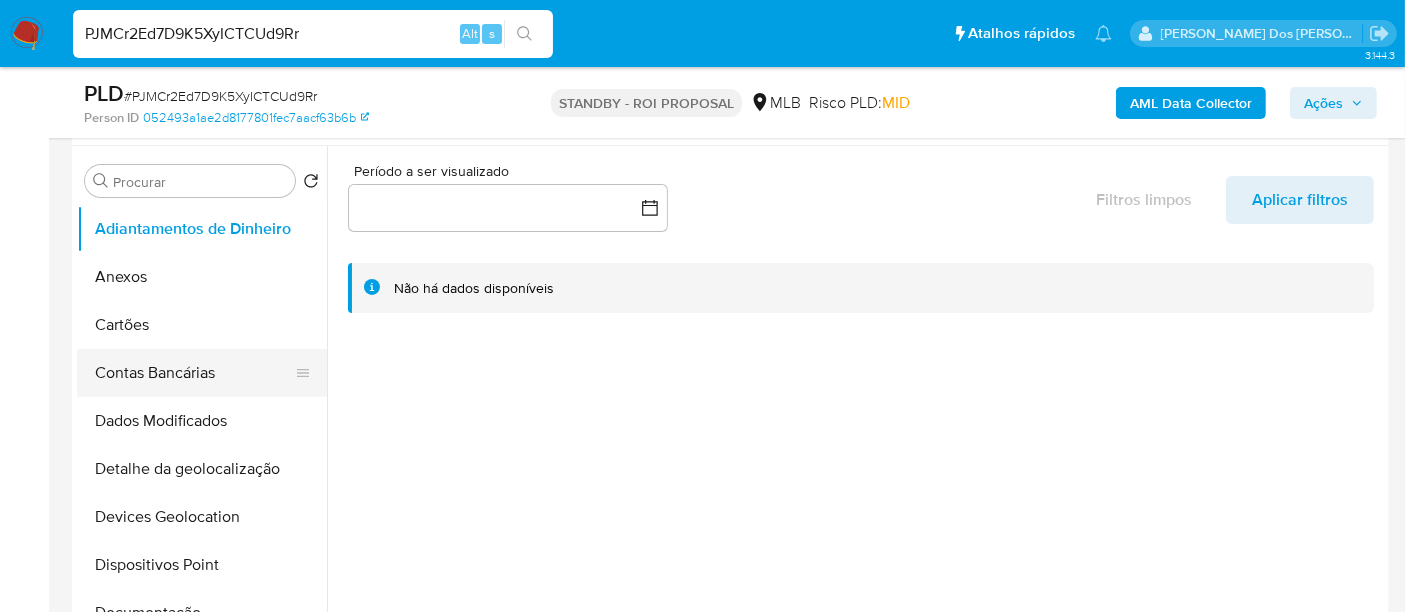 scroll, scrollTop: 444, scrollLeft: 0, axis: vertical 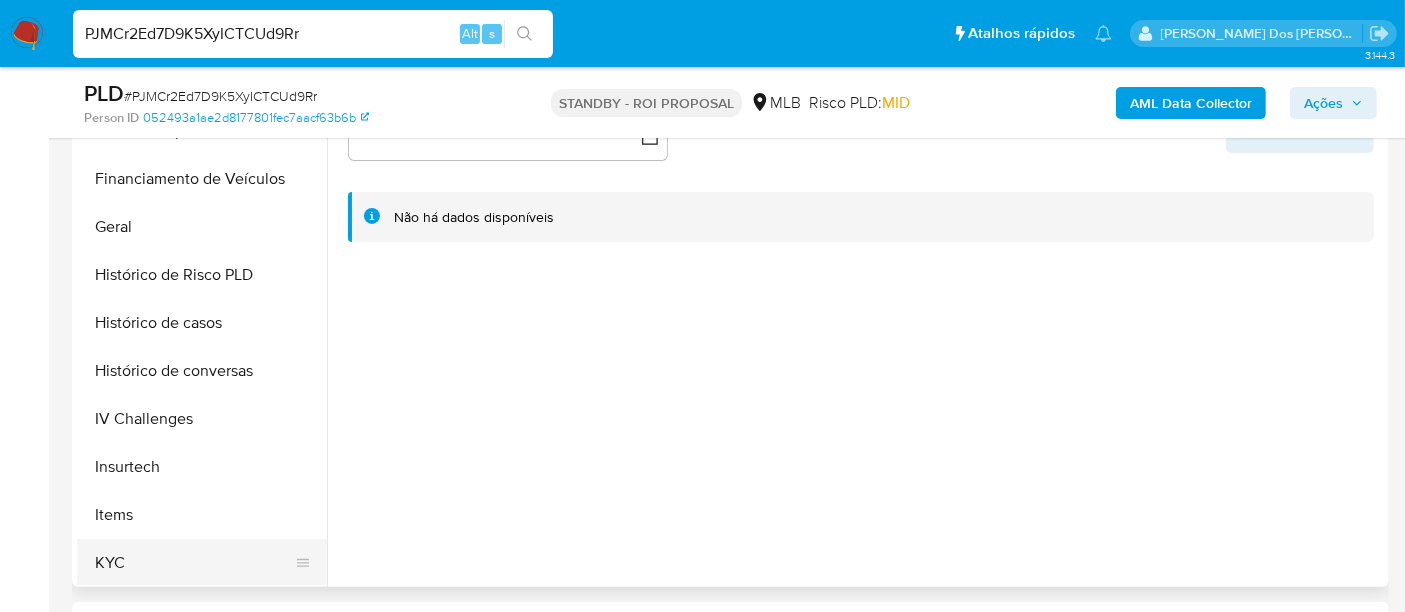 click on "KYC" at bounding box center [194, 563] 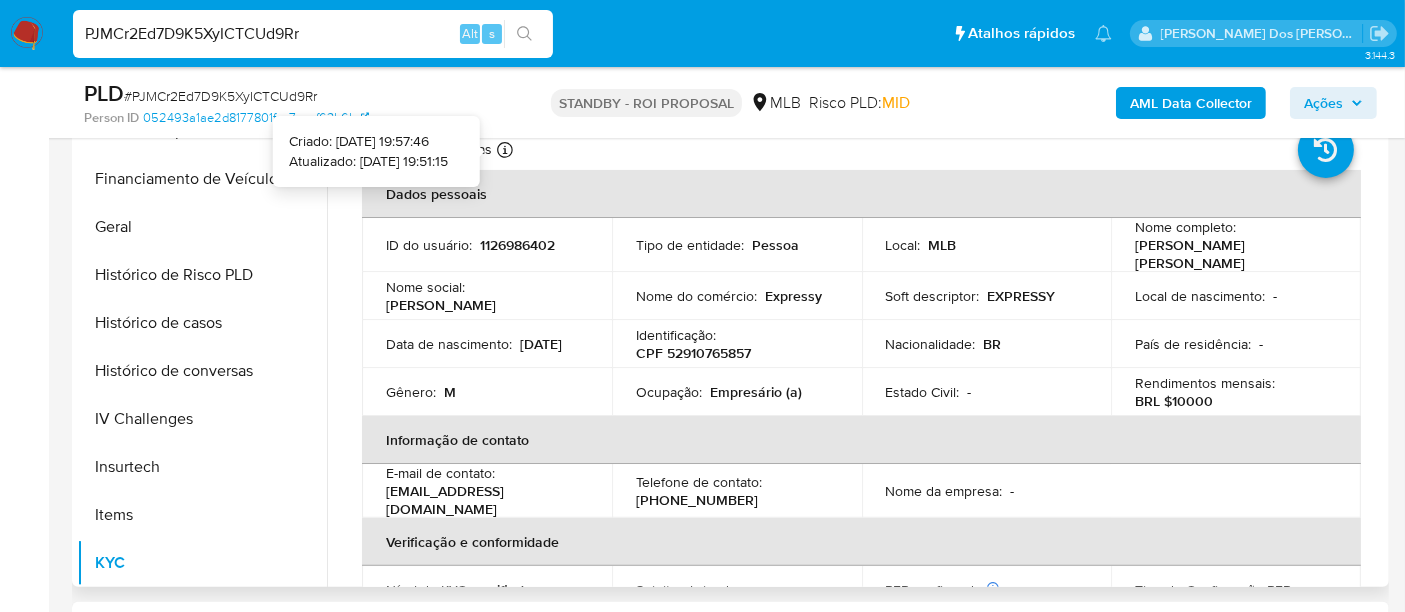 type 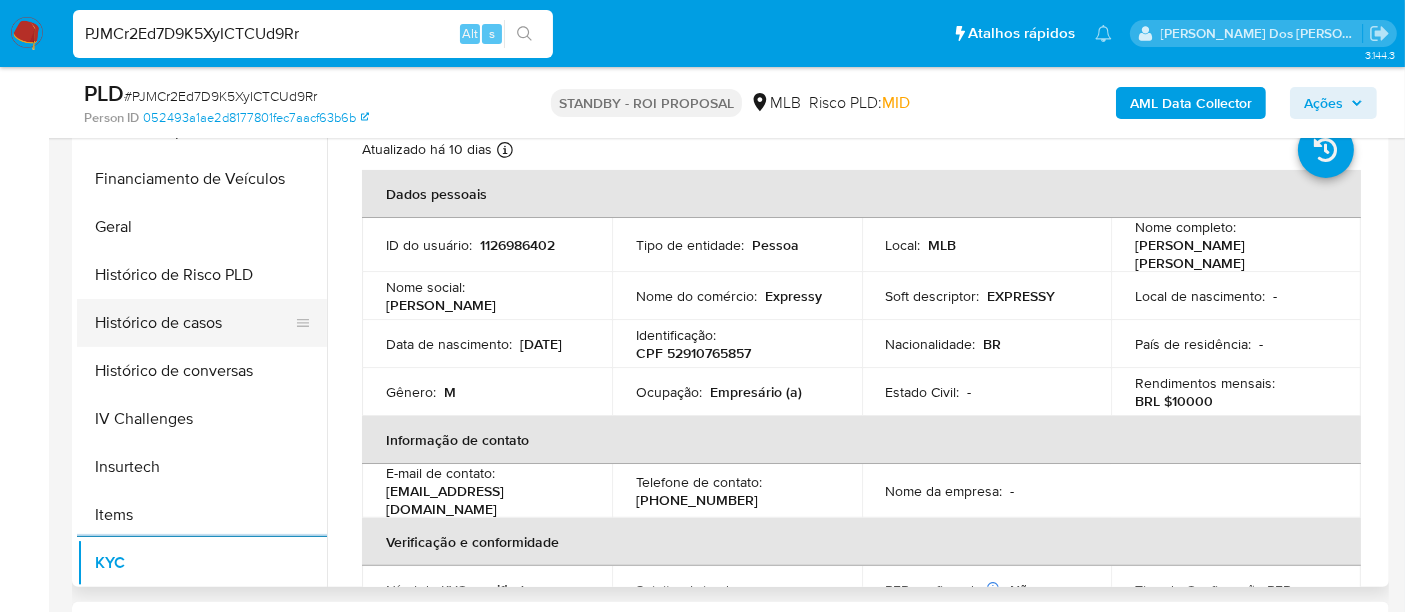 click on "Histórico de casos" at bounding box center (194, 323) 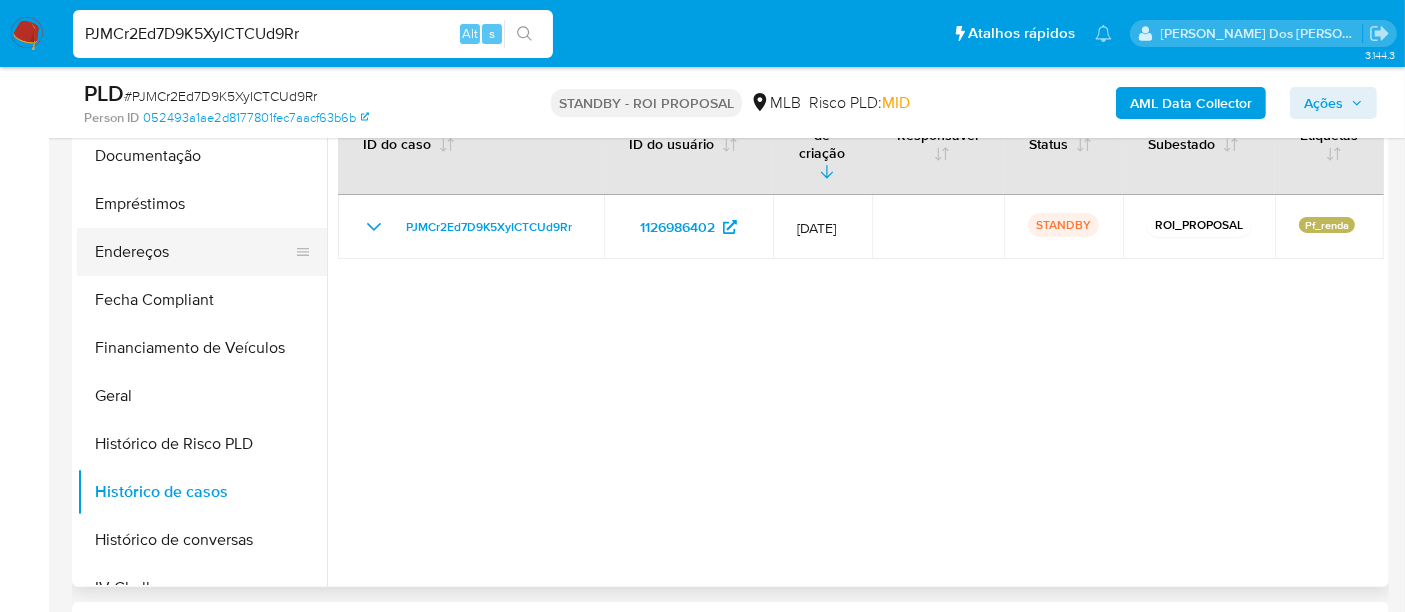 scroll, scrollTop: 222, scrollLeft: 0, axis: vertical 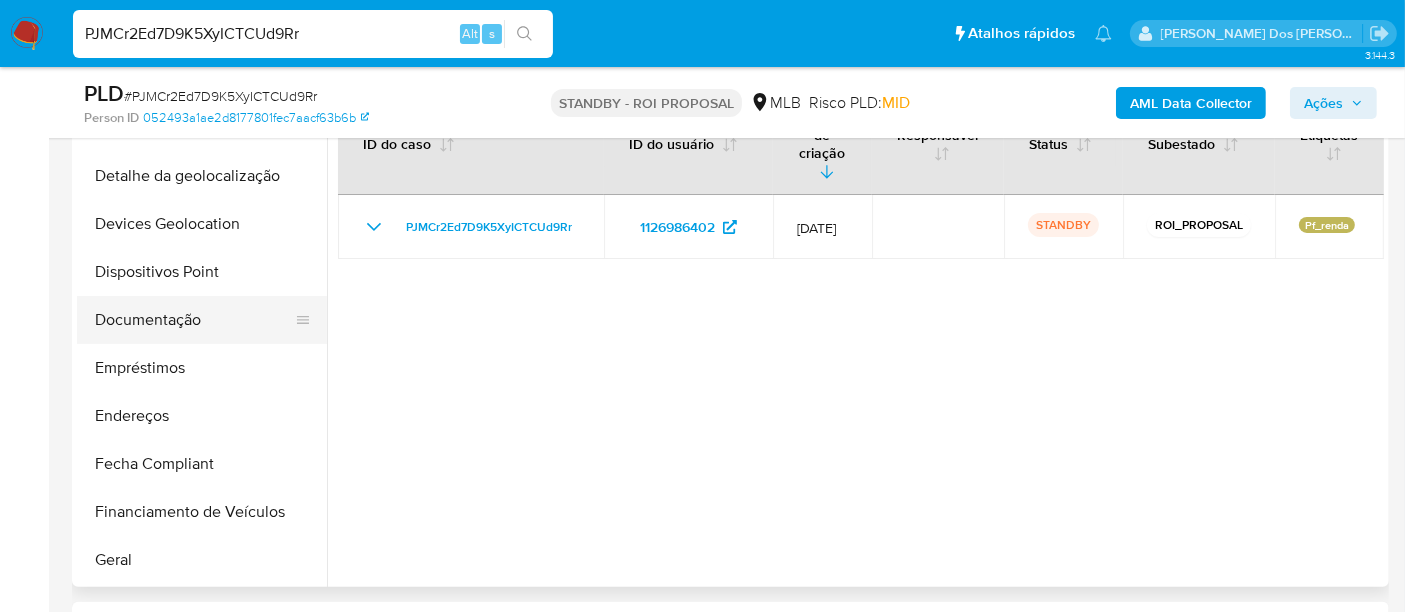 click on "Documentação" at bounding box center (194, 320) 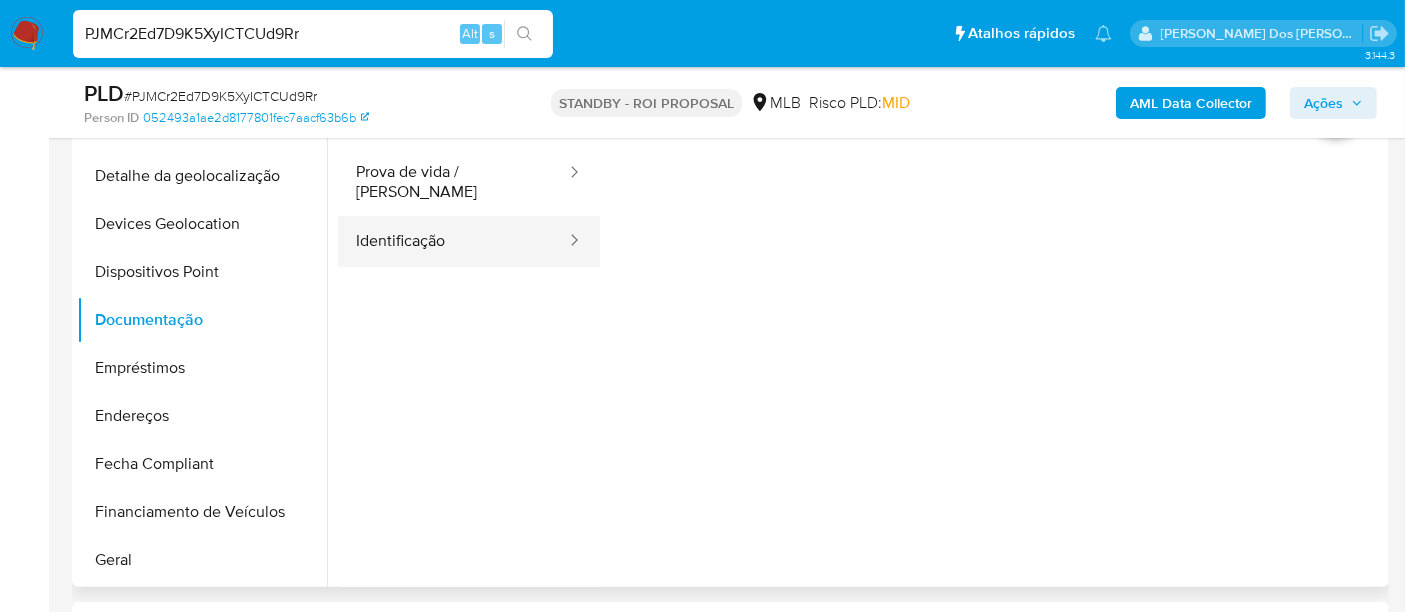 click on "Identificação" at bounding box center (453, 241) 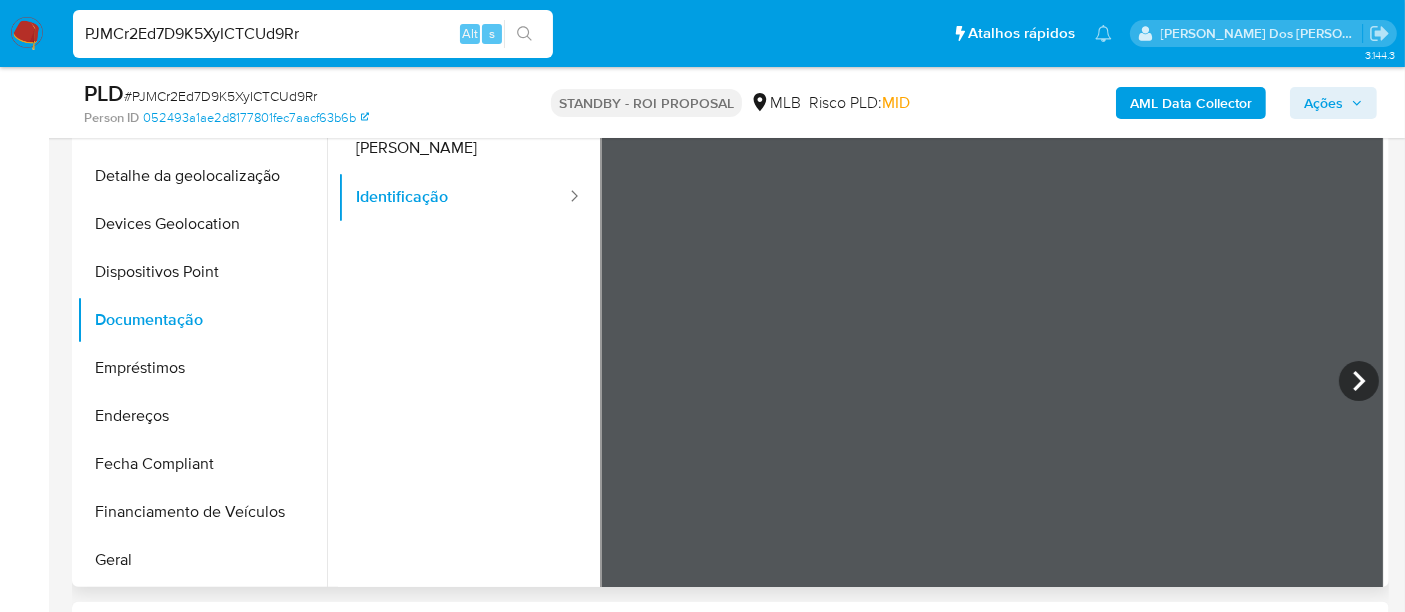 scroll, scrollTop: 0, scrollLeft: 0, axis: both 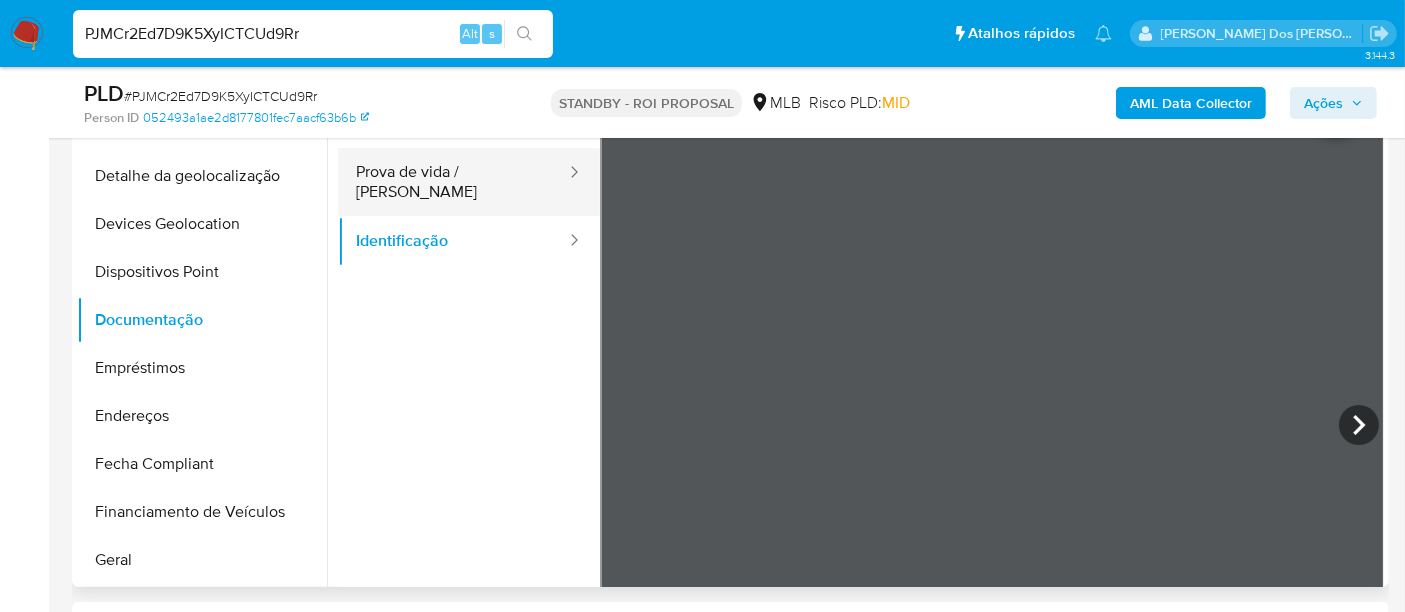 click on "Prova de vida / Selfie" at bounding box center [453, 182] 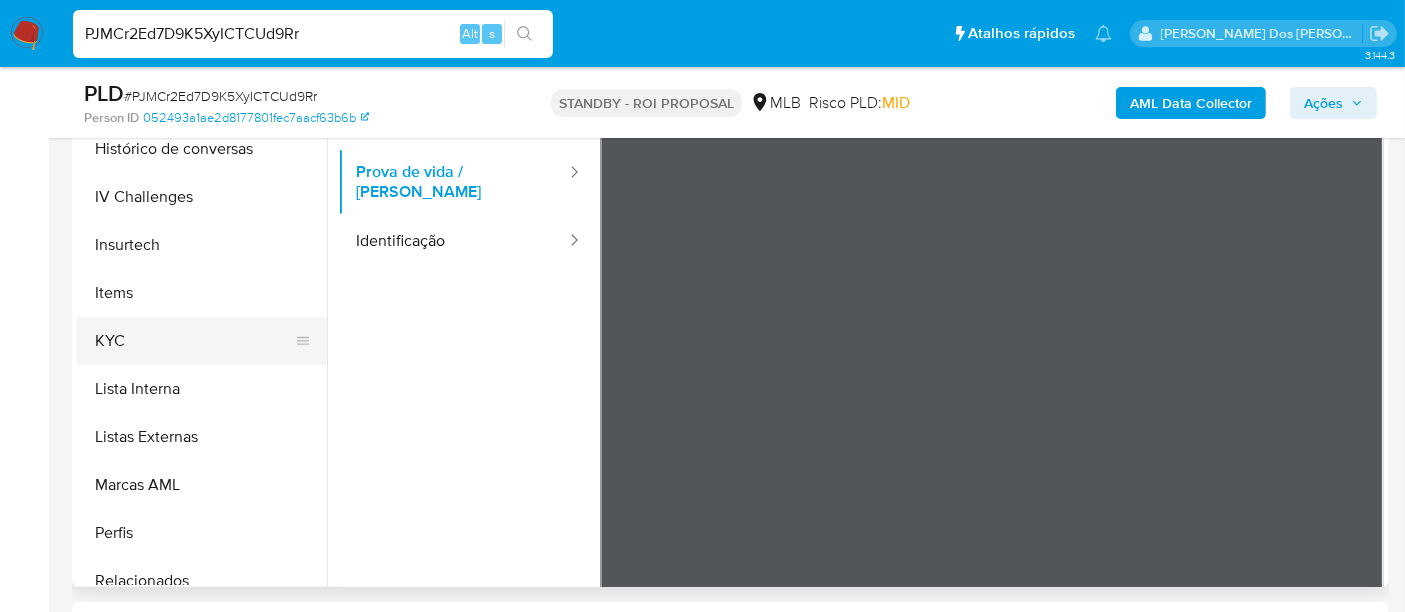 scroll, scrollTop: 844, scrollLeft: 0, axis: vertical 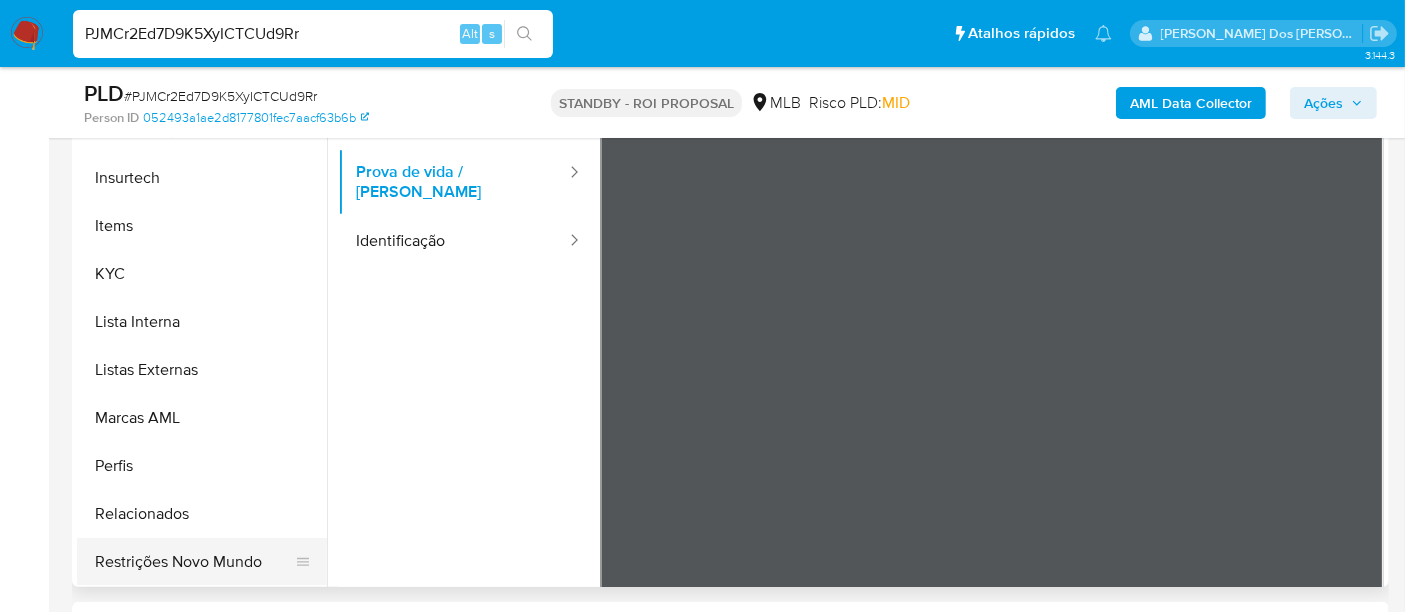 click on "Restrições Novo Mundo" at bounding box center [194, 562] 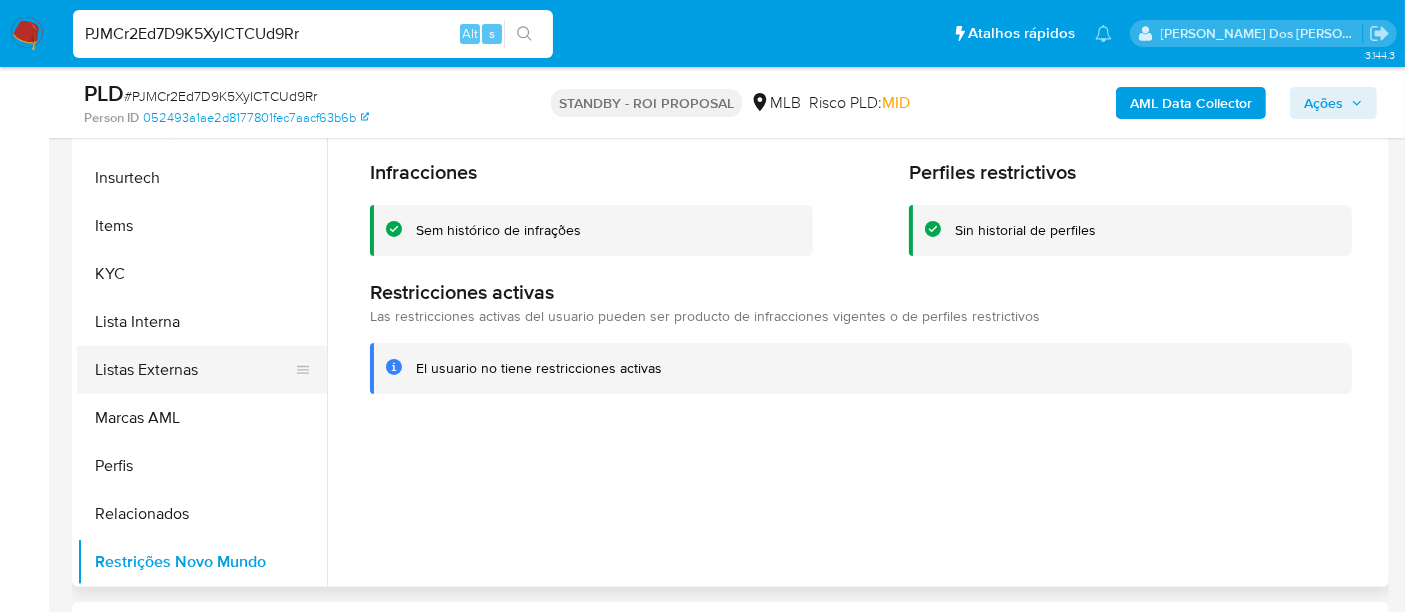 scroll, scrollTop: 511, scrollLeft: 0, axis: vertical 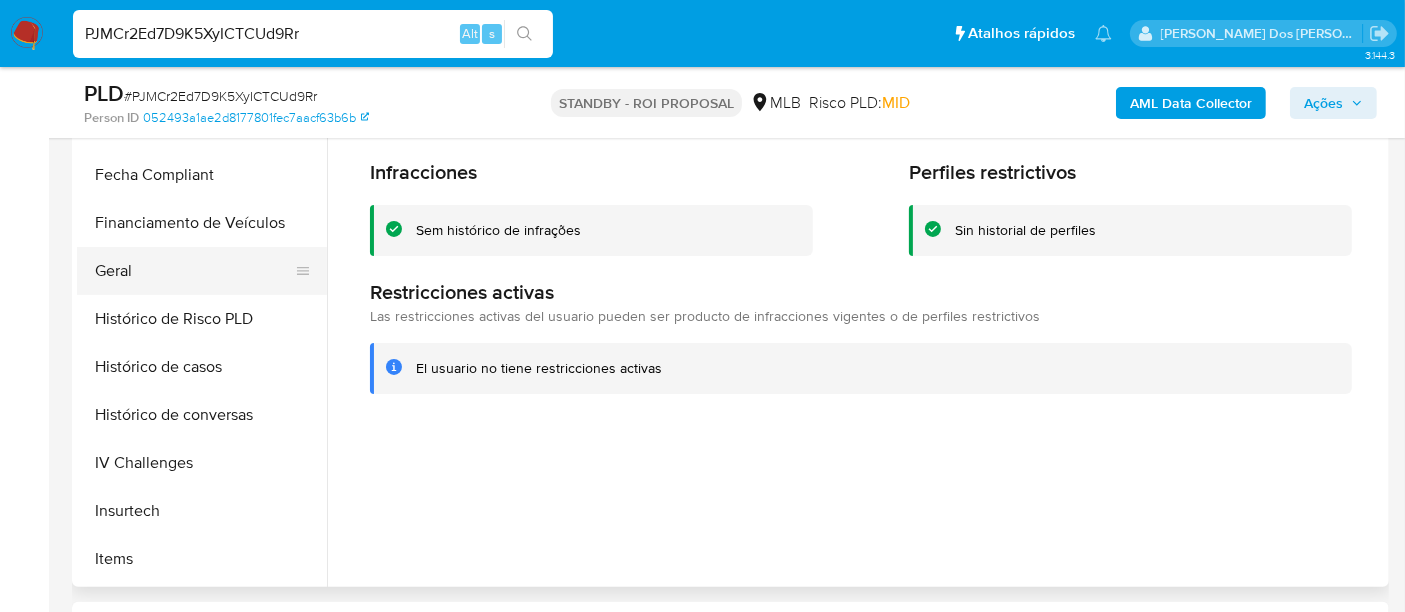 click on "Geral" at bounding box center (194, 271) 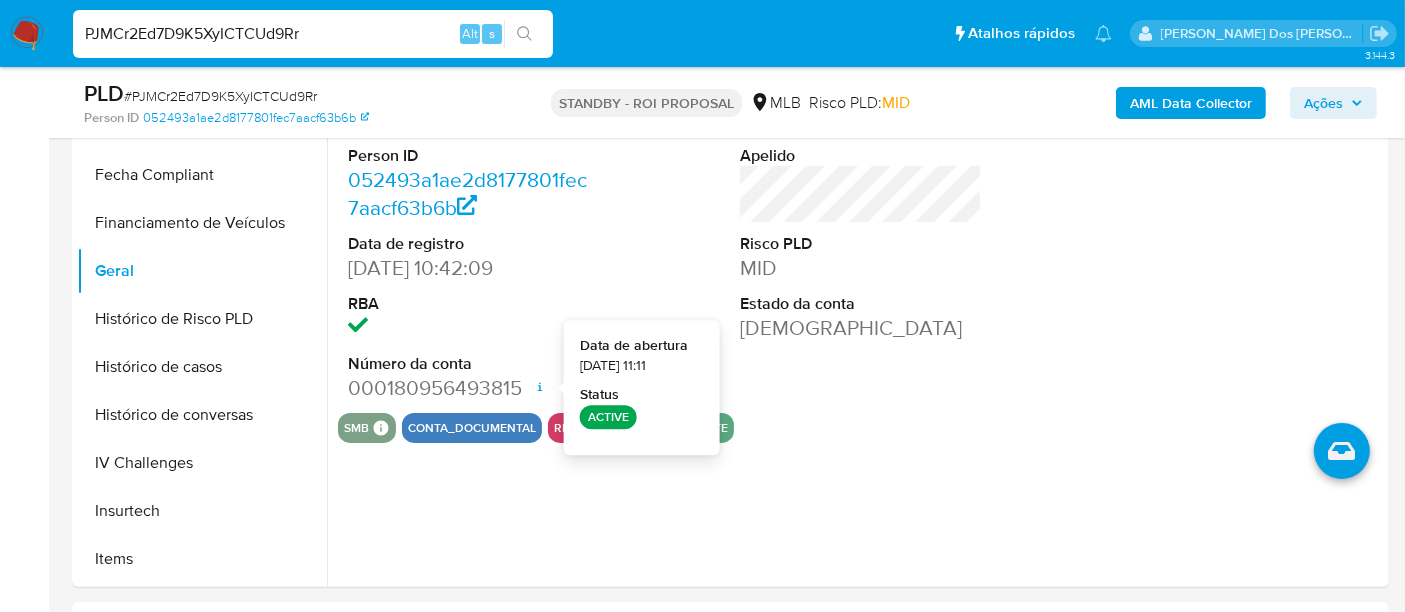 type 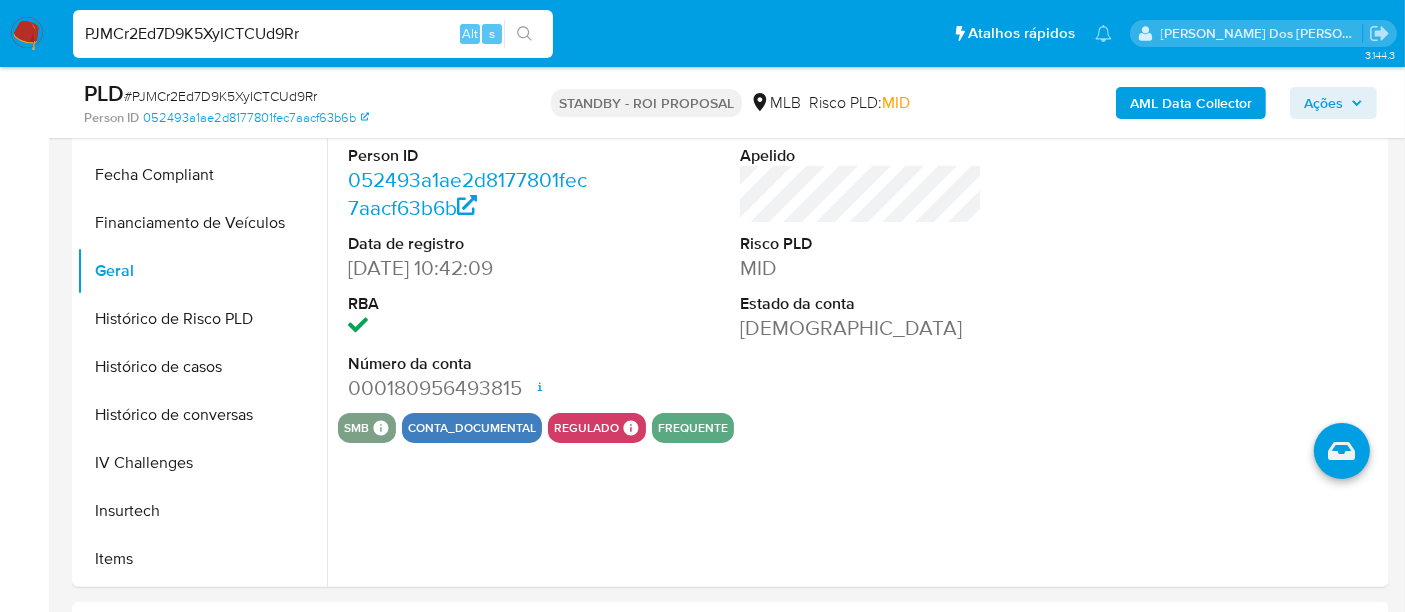 click on "PJMCr2Ed7D9K5XyICTCUd9Rr" at bounding box center (313, 34) 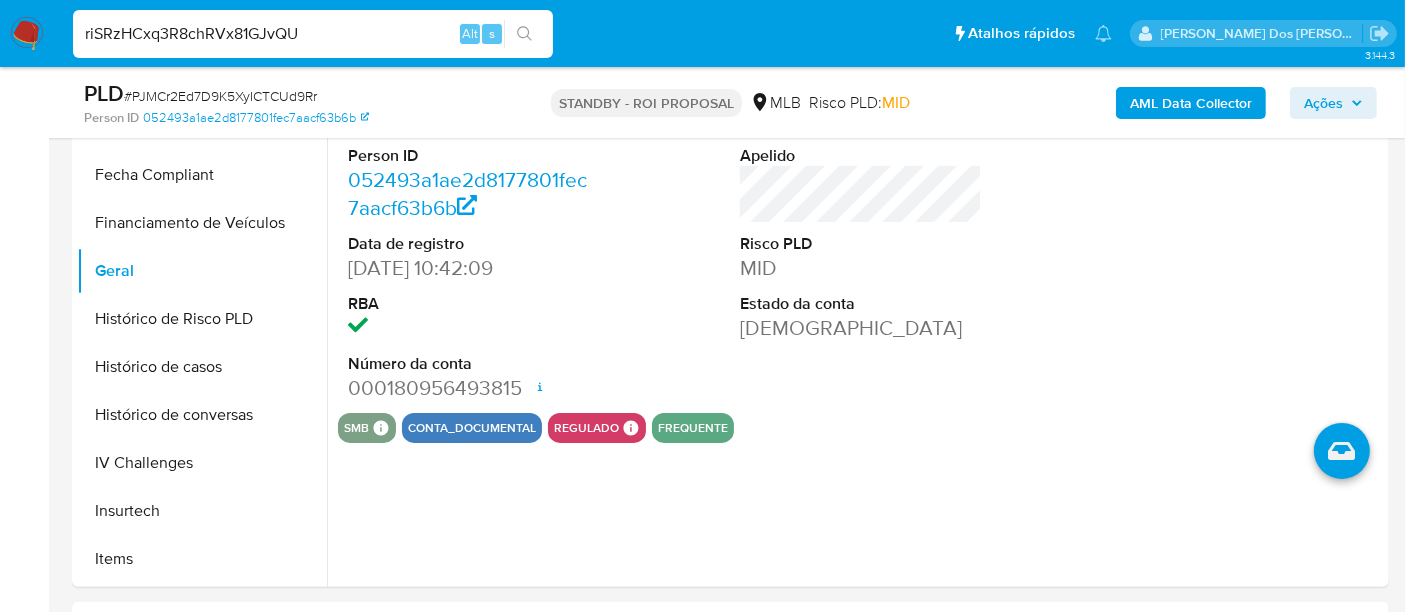 type on "riSRzHCxq3R8chRVx81GJvQU" 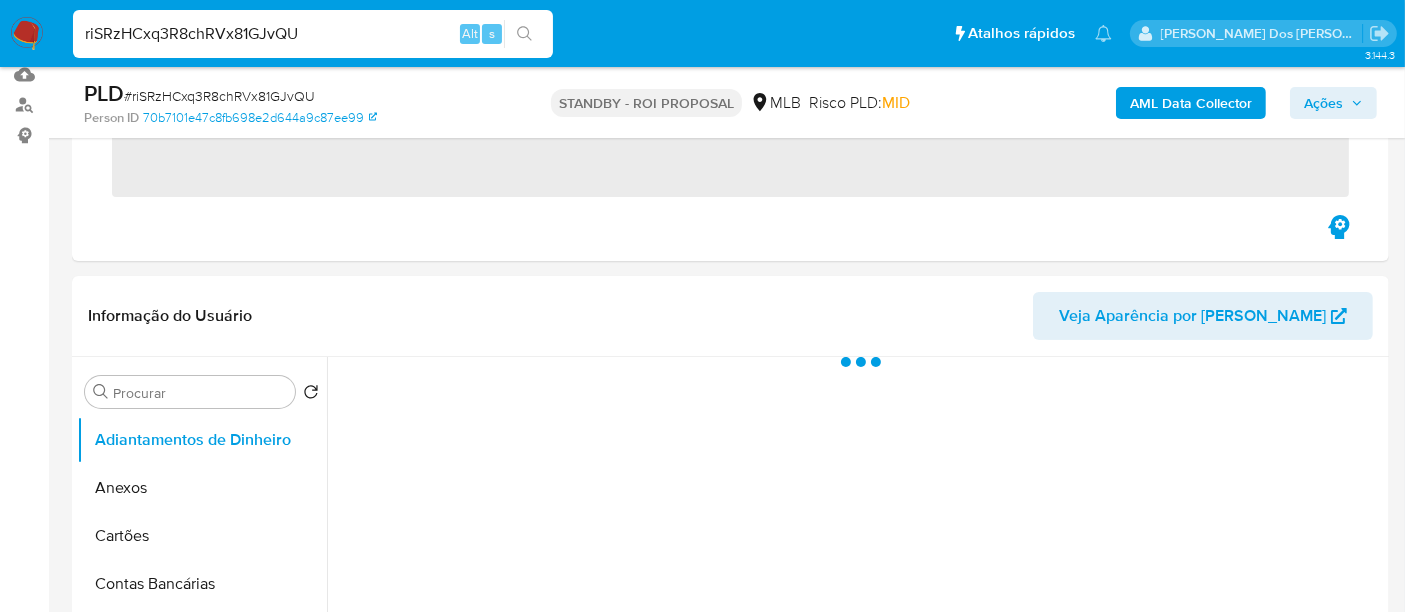 scroll, scrollTop: 333, scrollLeft: 0, axis: vertical 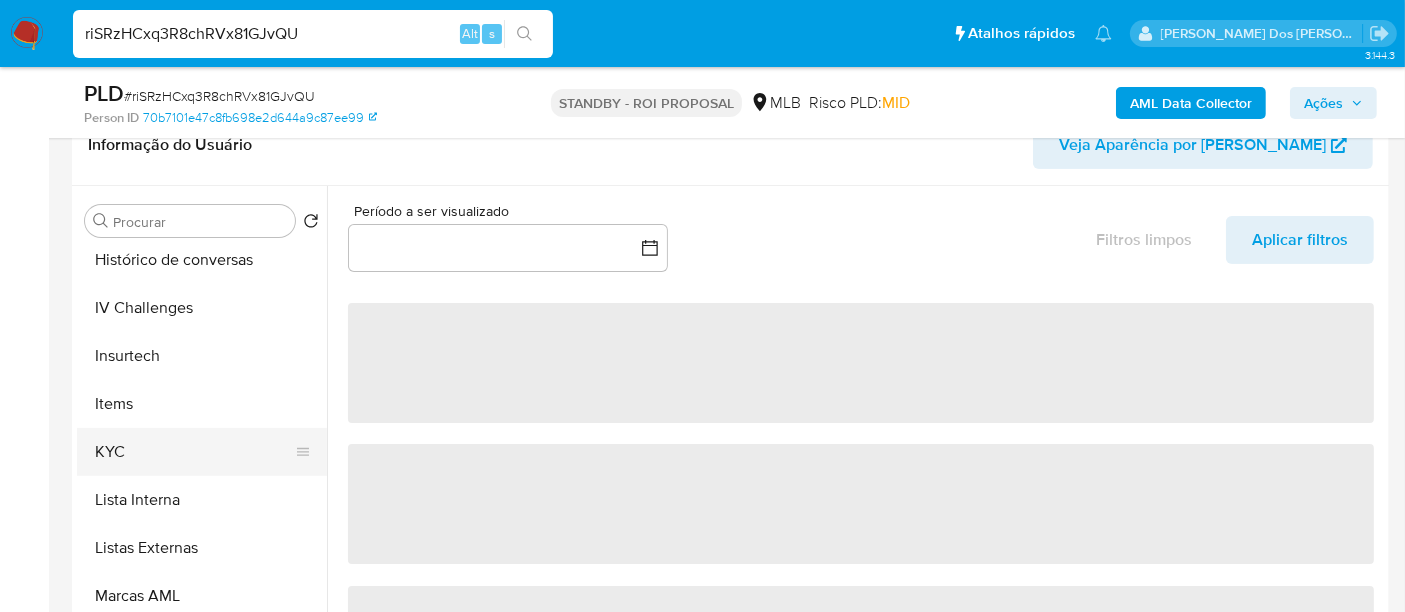click on "KYC" at bounding box center (194, 452) 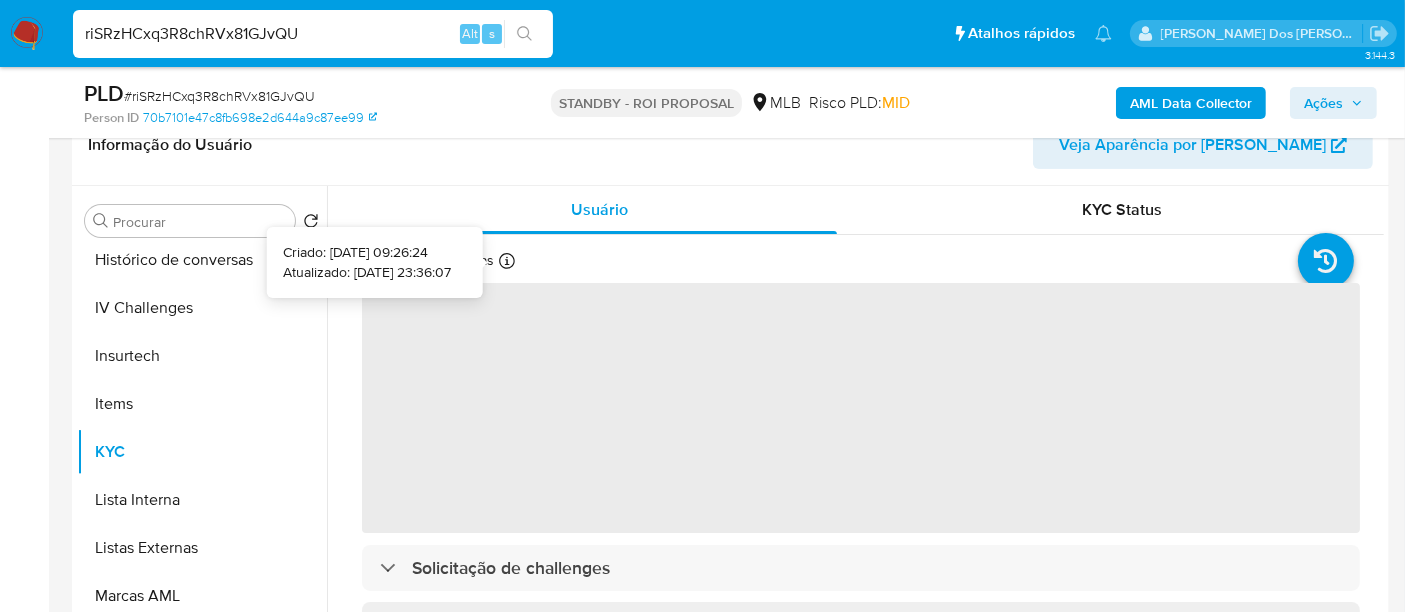 type 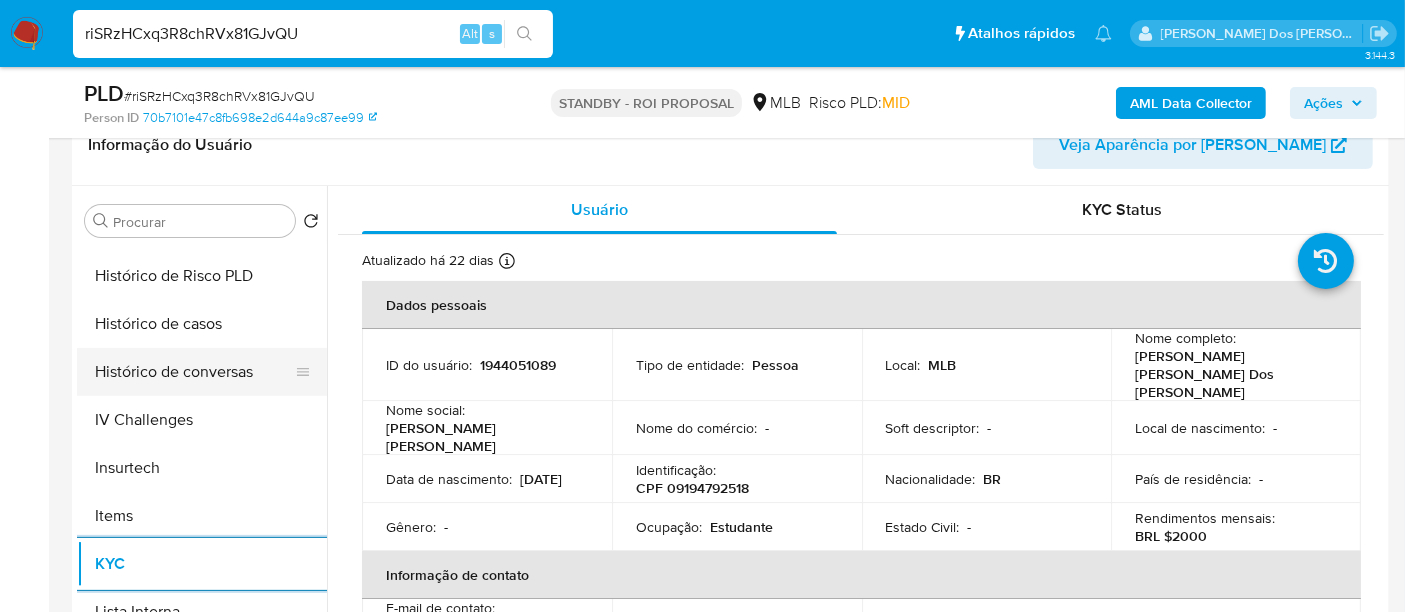 scroll, scrollTop: 555, scrollLeft: 0, axis: vertical 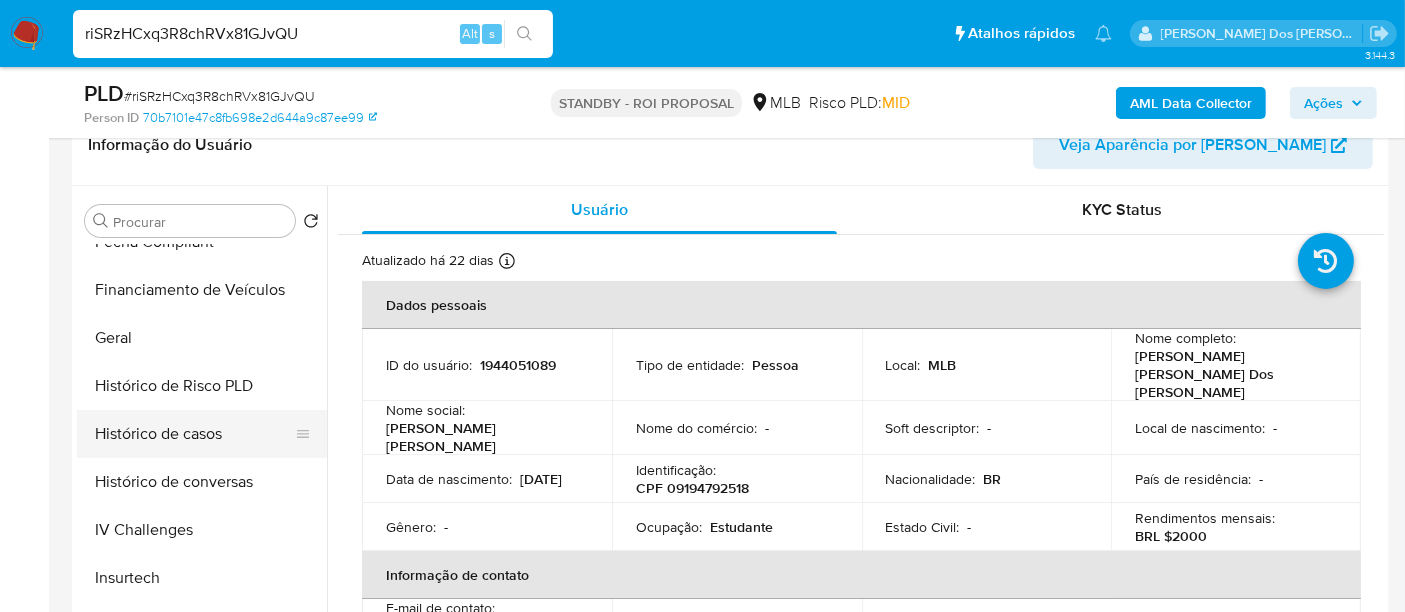 click on "Histórico de casos" at bounding box center [194, 434] 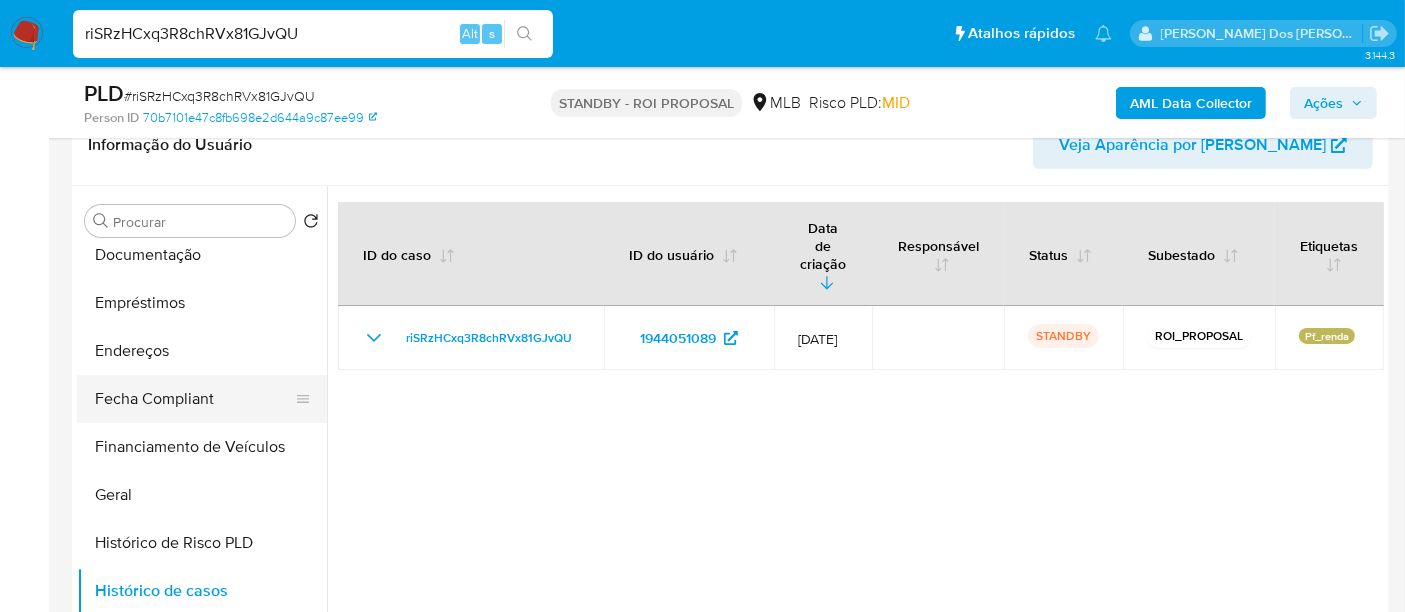 scroll, scrollTop: 333, scrollLeft: 0, axis: vertical 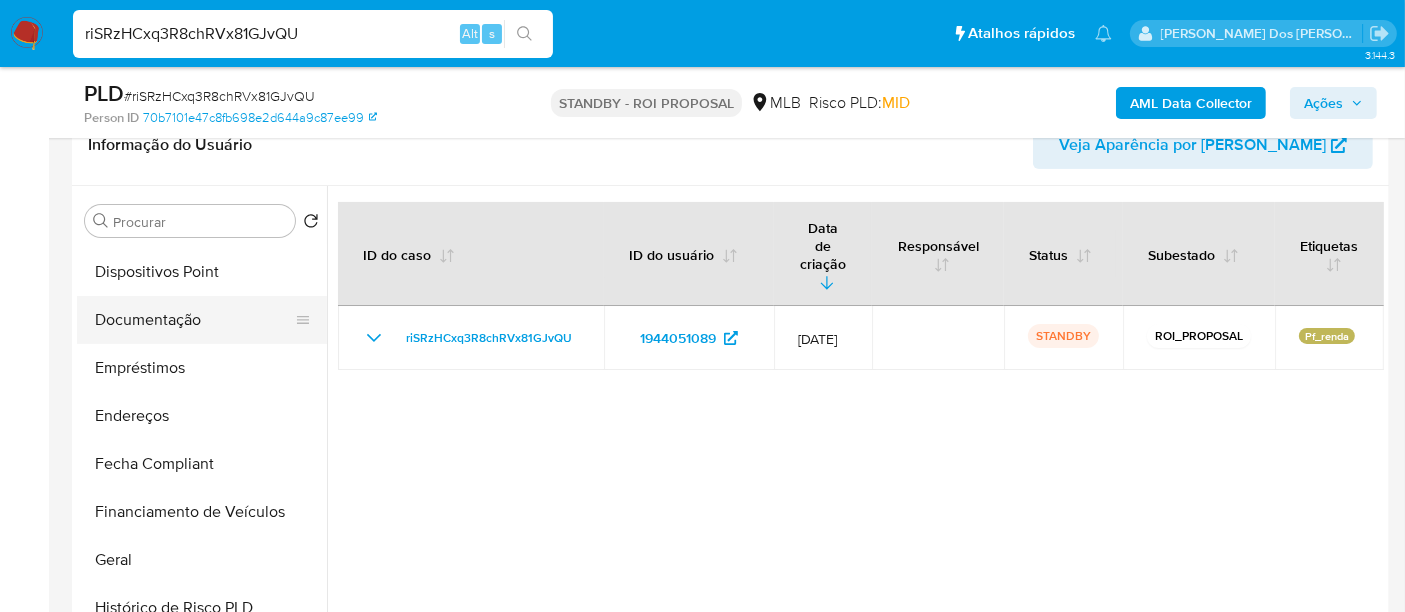 click on "Documentação" at bounding box center (194, 320) 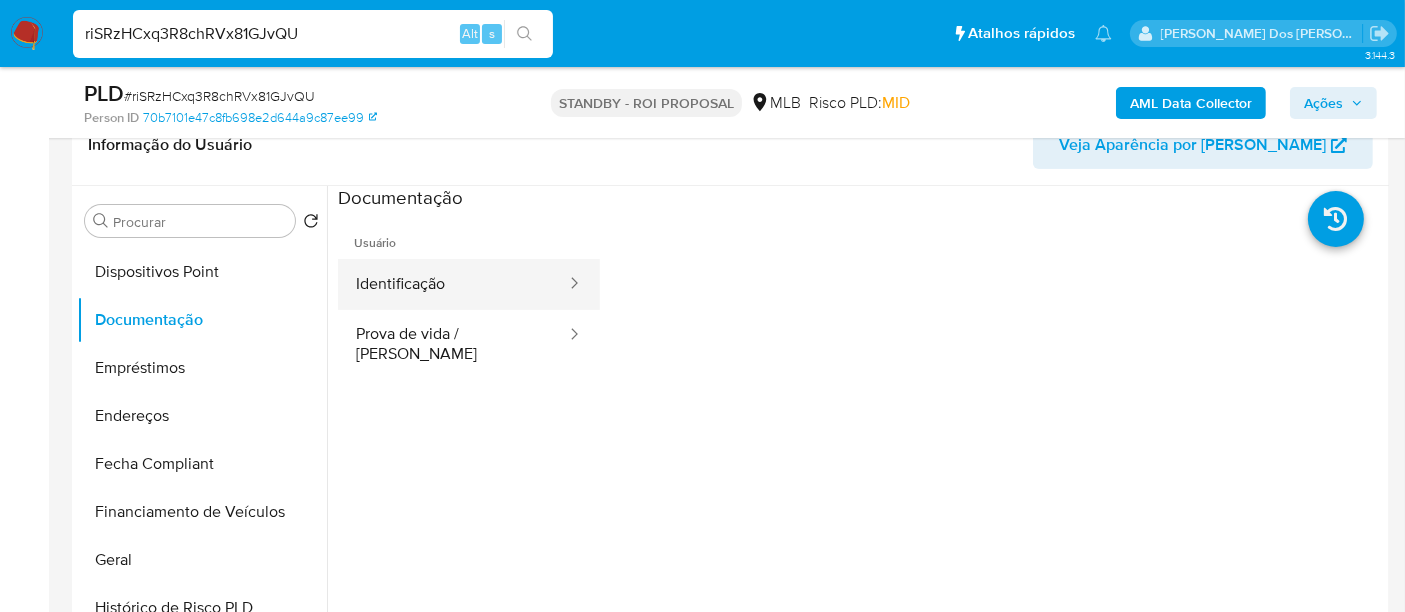 drag, startPoint x: 402, startPoint y: 291, endPoint x: 577, endPoint y: 306, distance: 175.64168 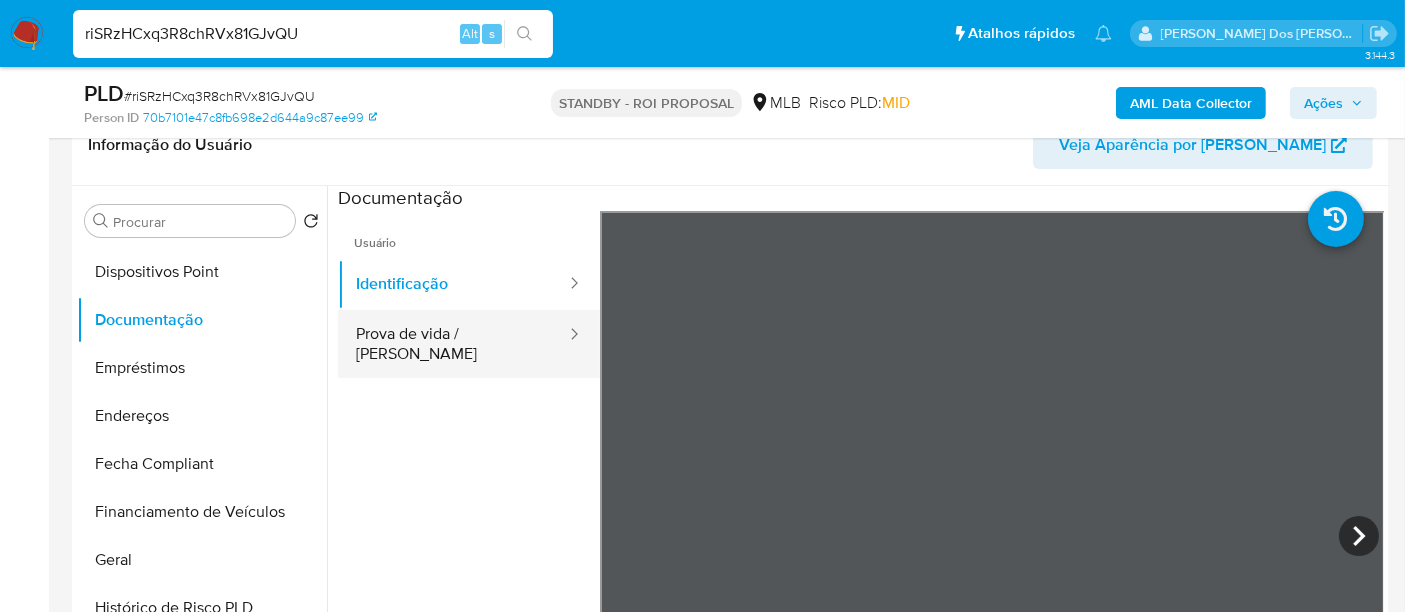 click on "Prova de vida / [PERSON_NAME]" at bounding box center (453, 344) 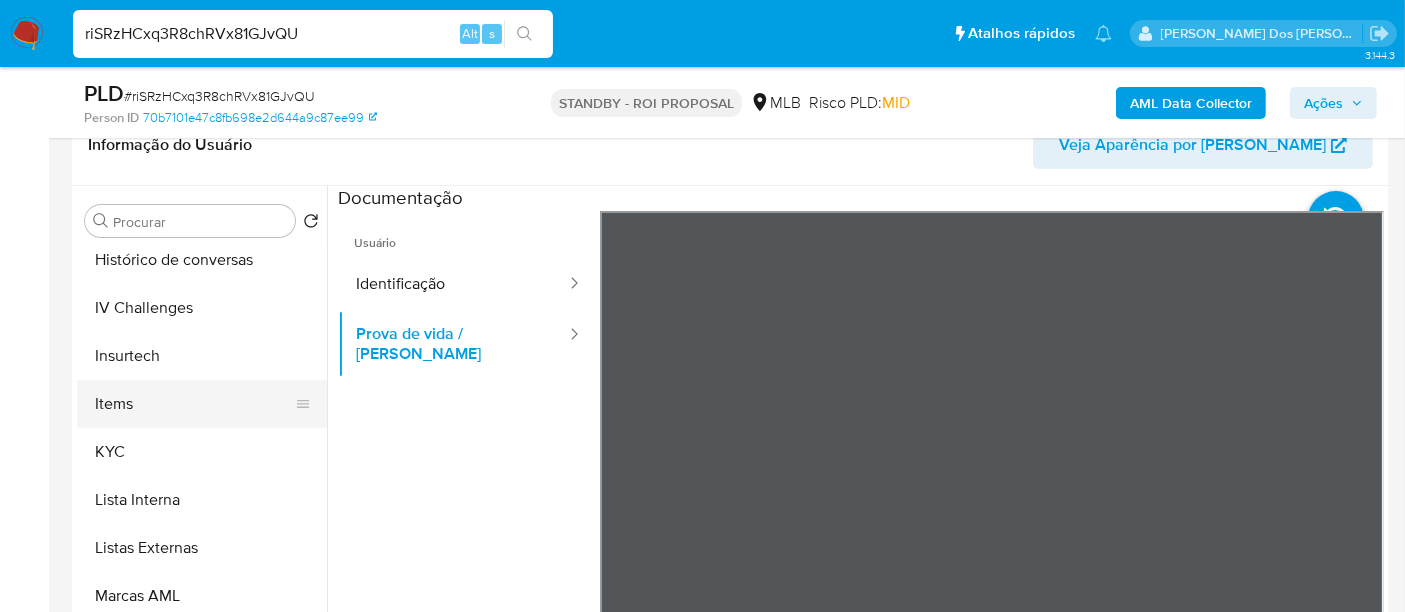 scroll, scrollTop: 844, scrollLeft: 0, axis: vertical 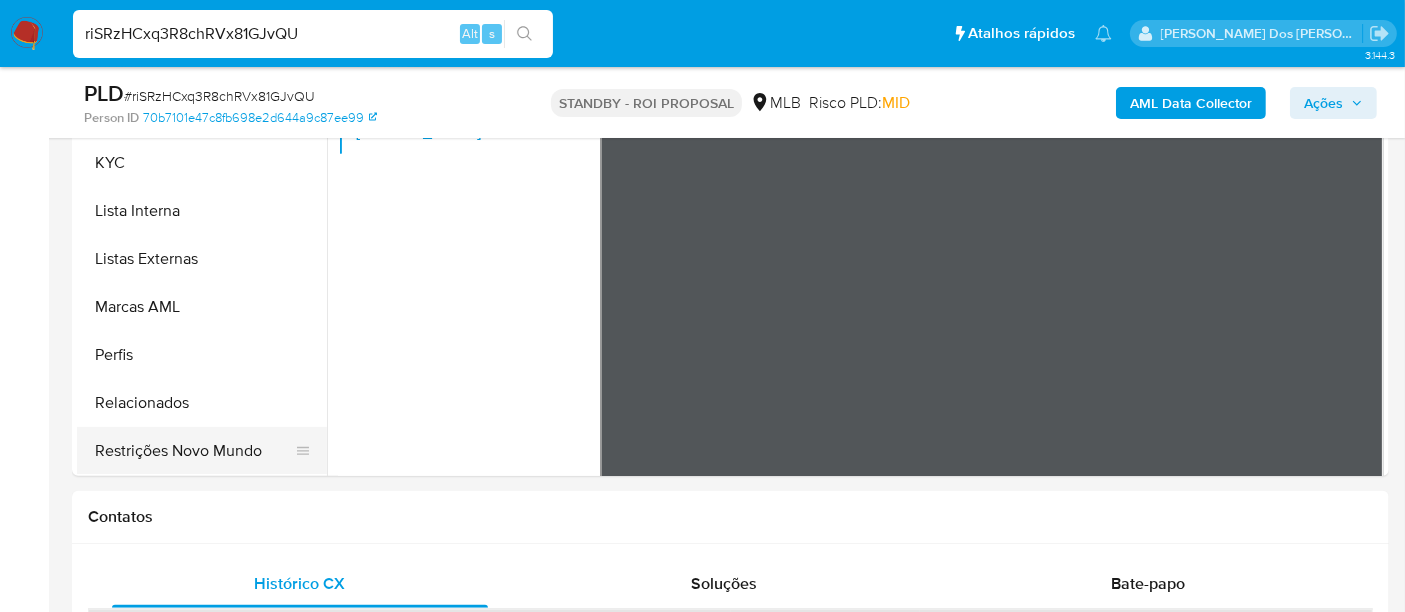 click on "Restrições Novo Mundo" at bounding box center (194, 451) 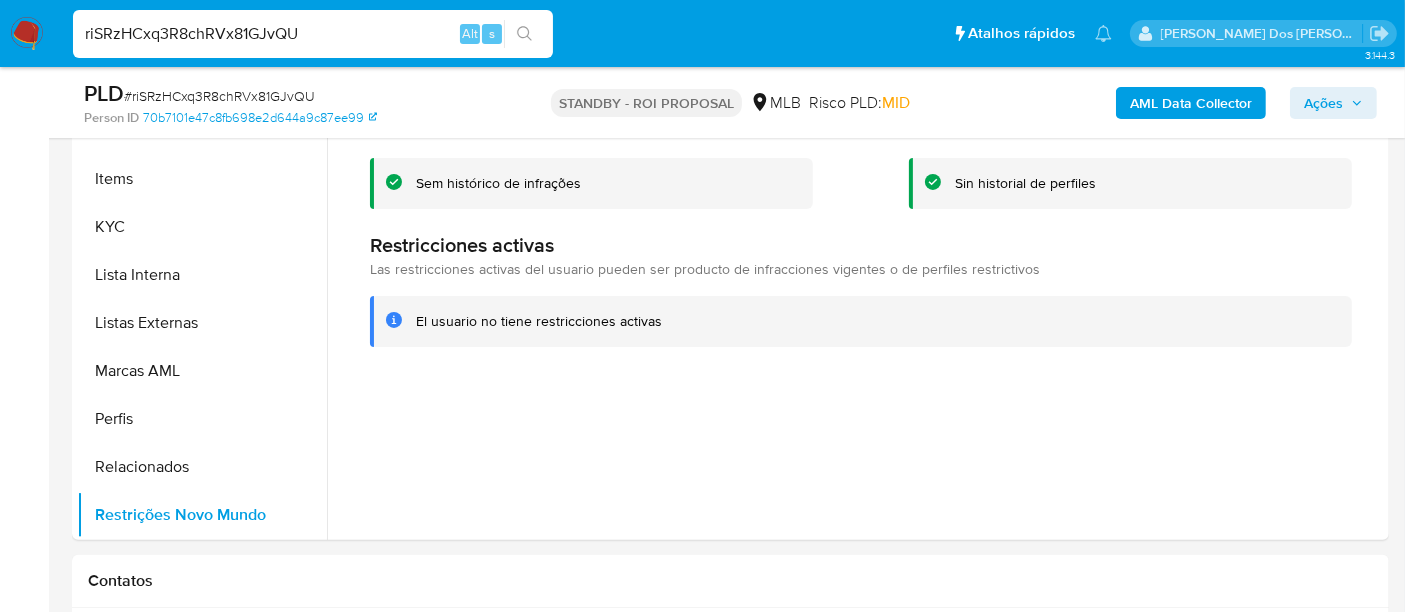 scroll, scrollTop: 444, scrollLeft: 0, axis: vertical 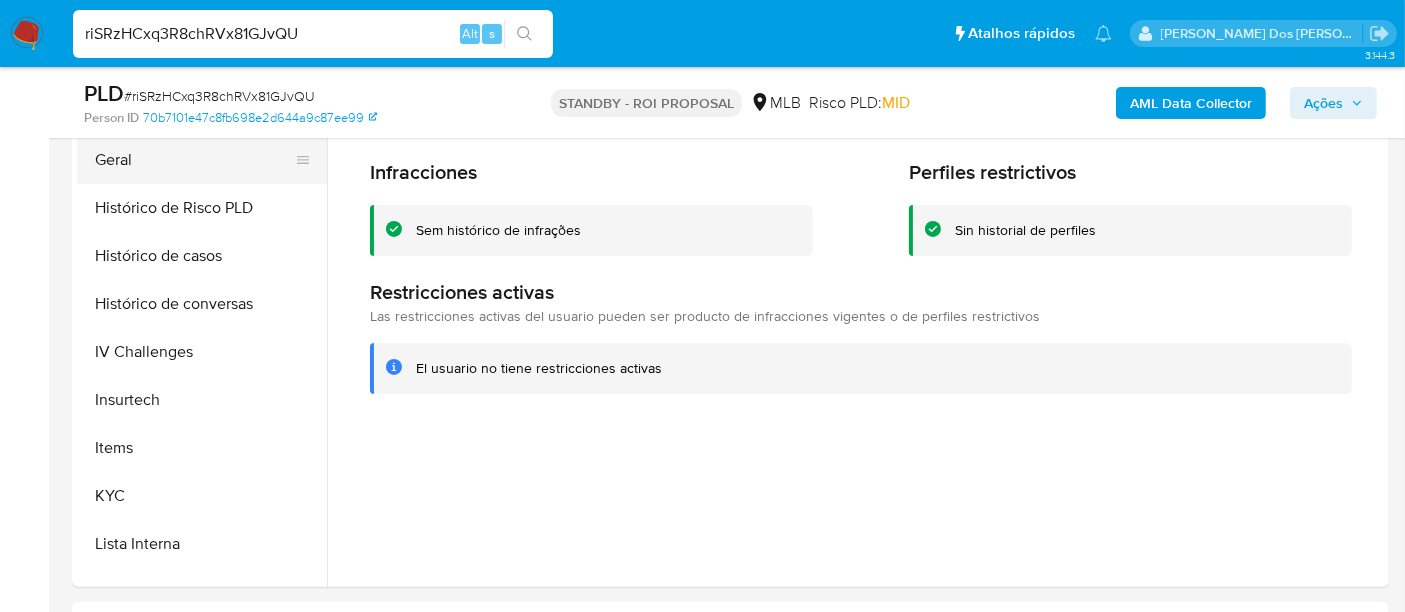 click on "Geral" at bounding box center (194, 160) 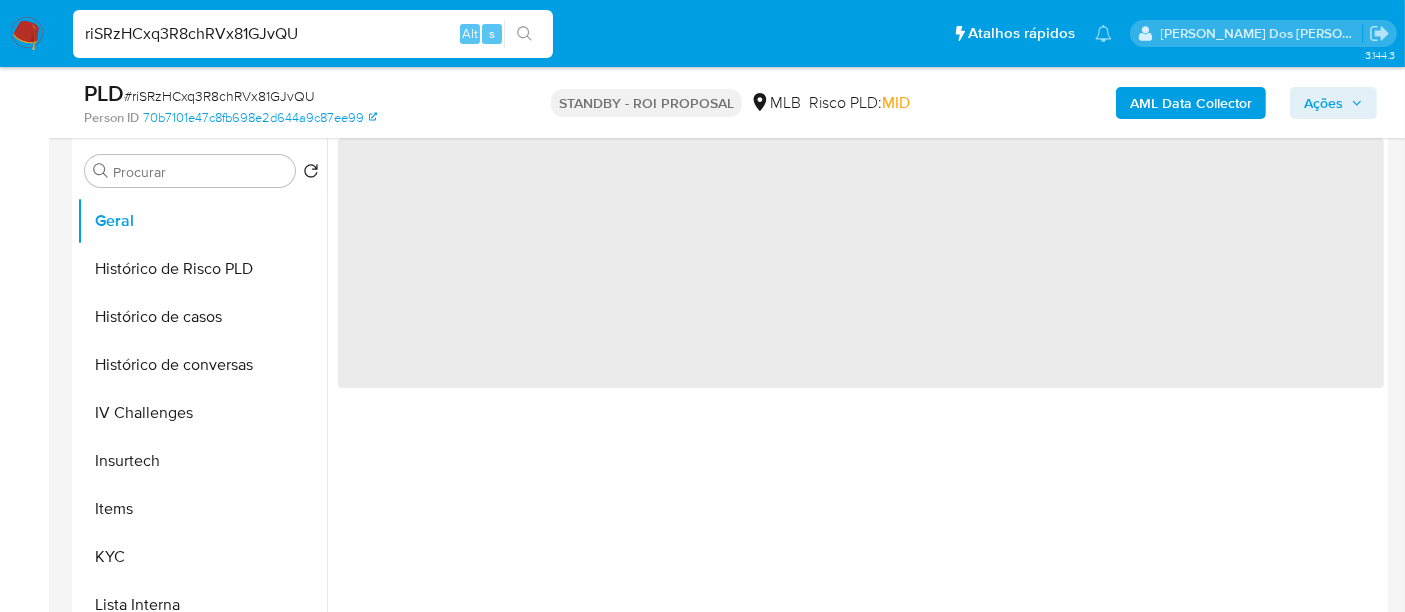 scroll, scrollTop: 333, scrollLeft: 0, axis: vertical 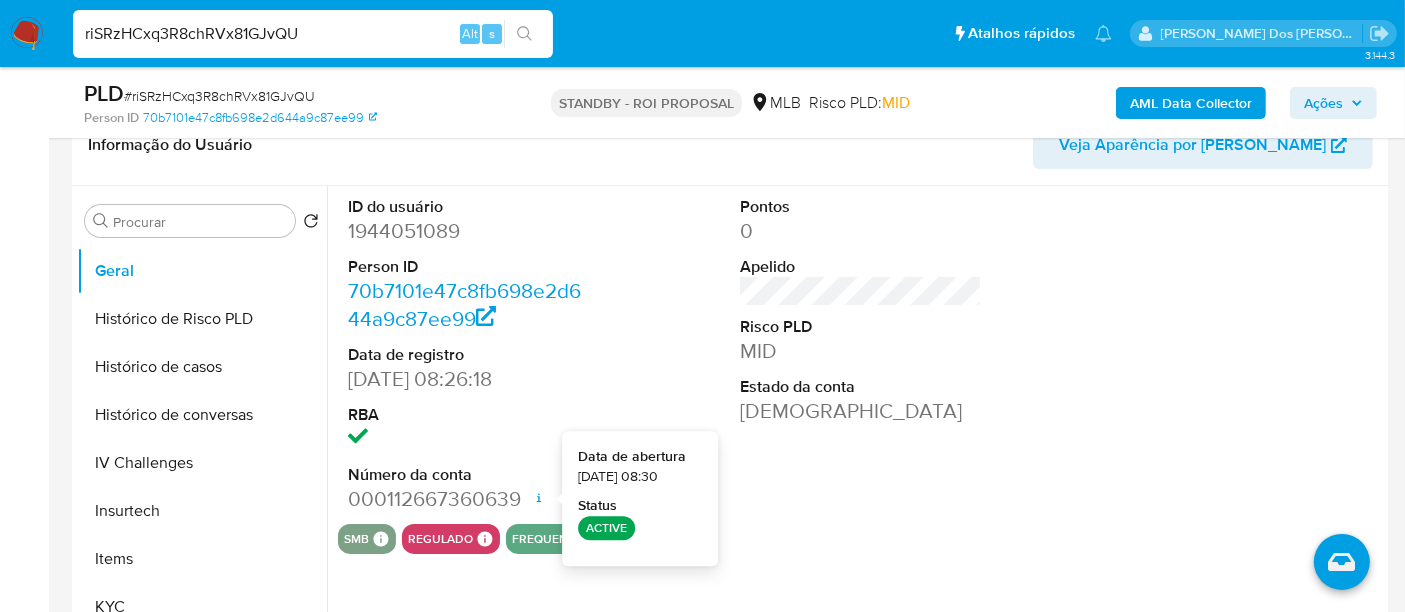 type 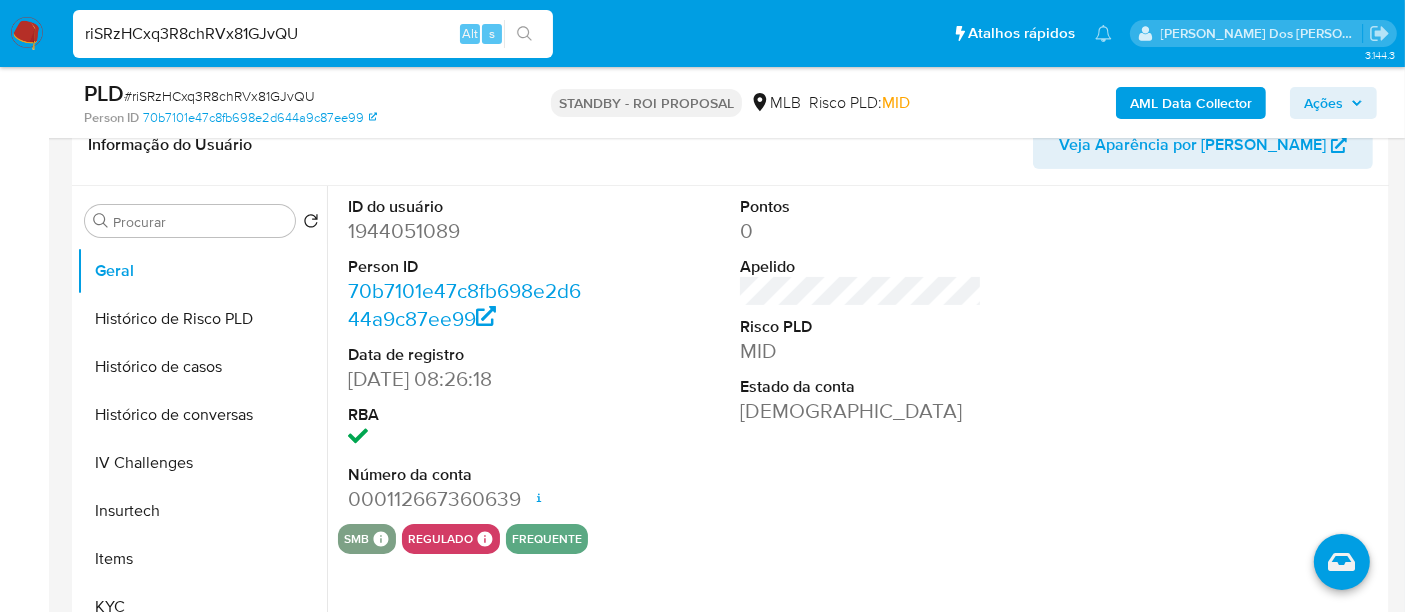 click on "riSRzHCxq3R8chRVx81GJvQU" at bounding box center [313, 34] 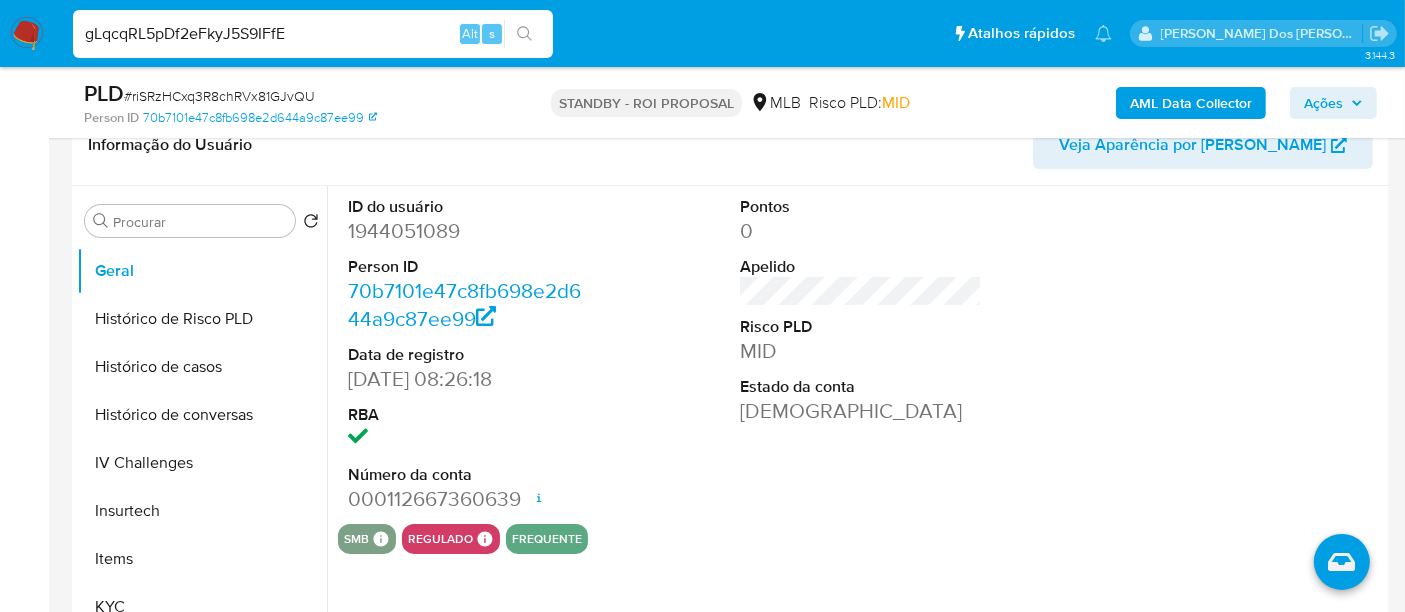 type on "gLqcqRL5pDf2eFkyJ5S9IFfE" 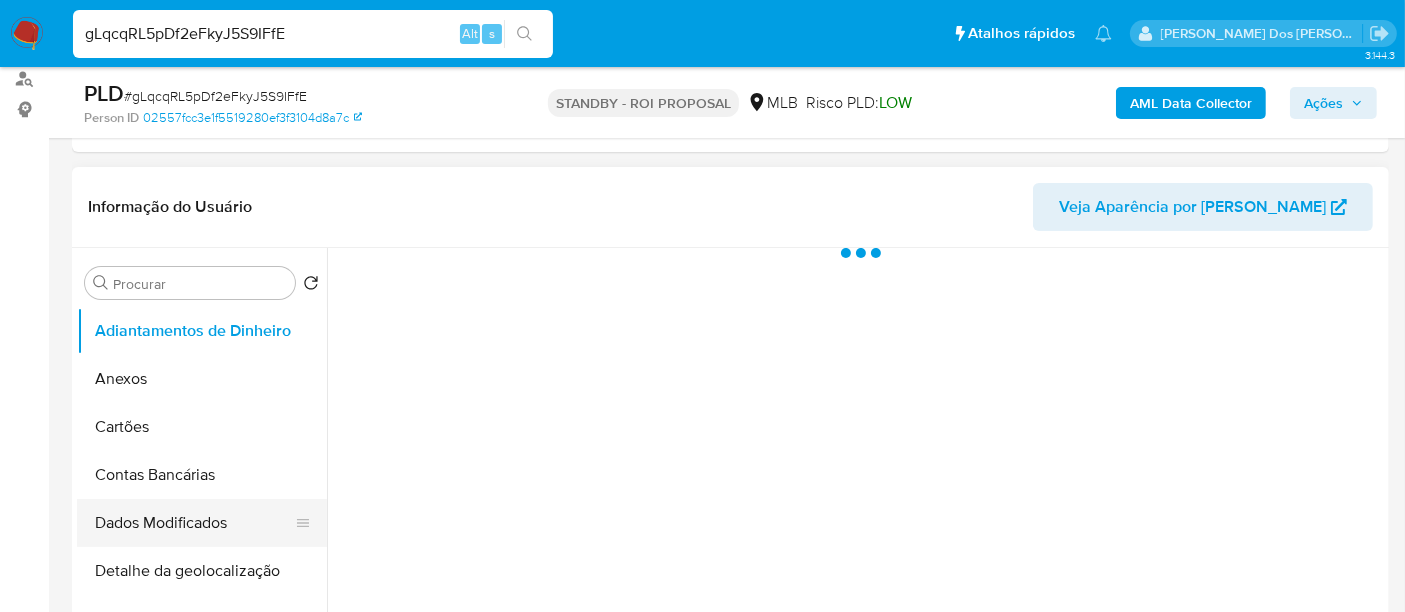 scroll, scrollTop: 444, scrollLeft: 0, axis: vertical 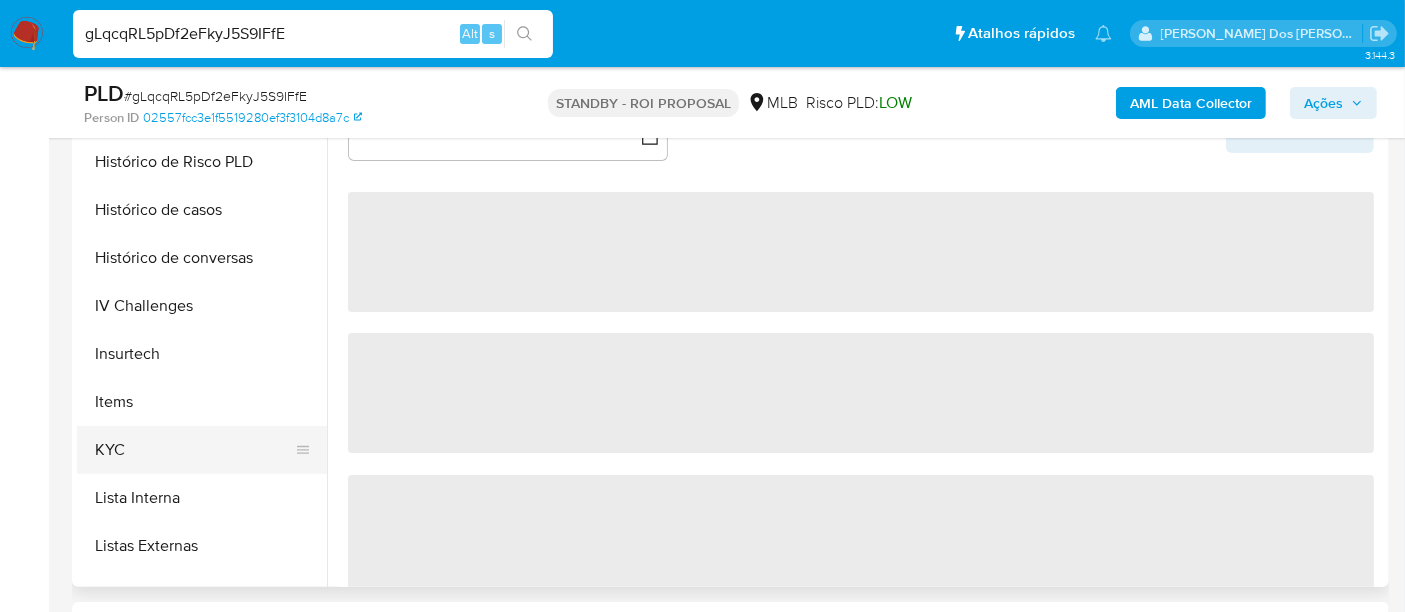 select on "10" 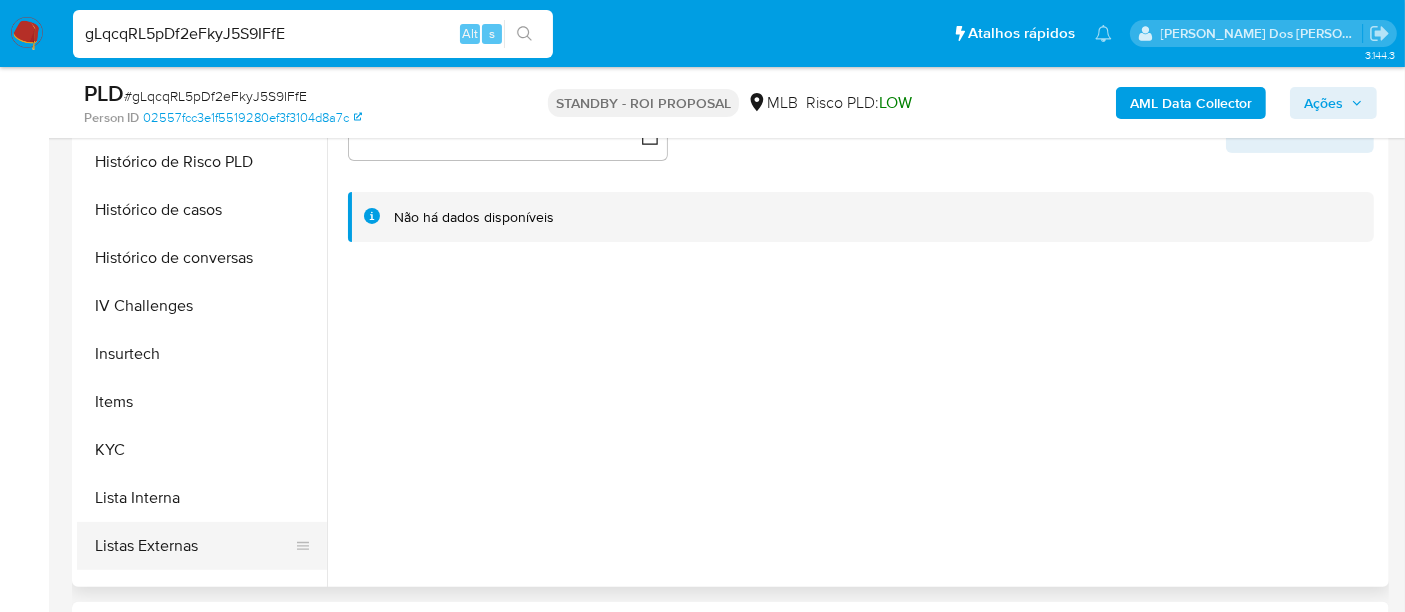 scroll, scrollTop: 844, scrollLeft: 0, axis: vertical 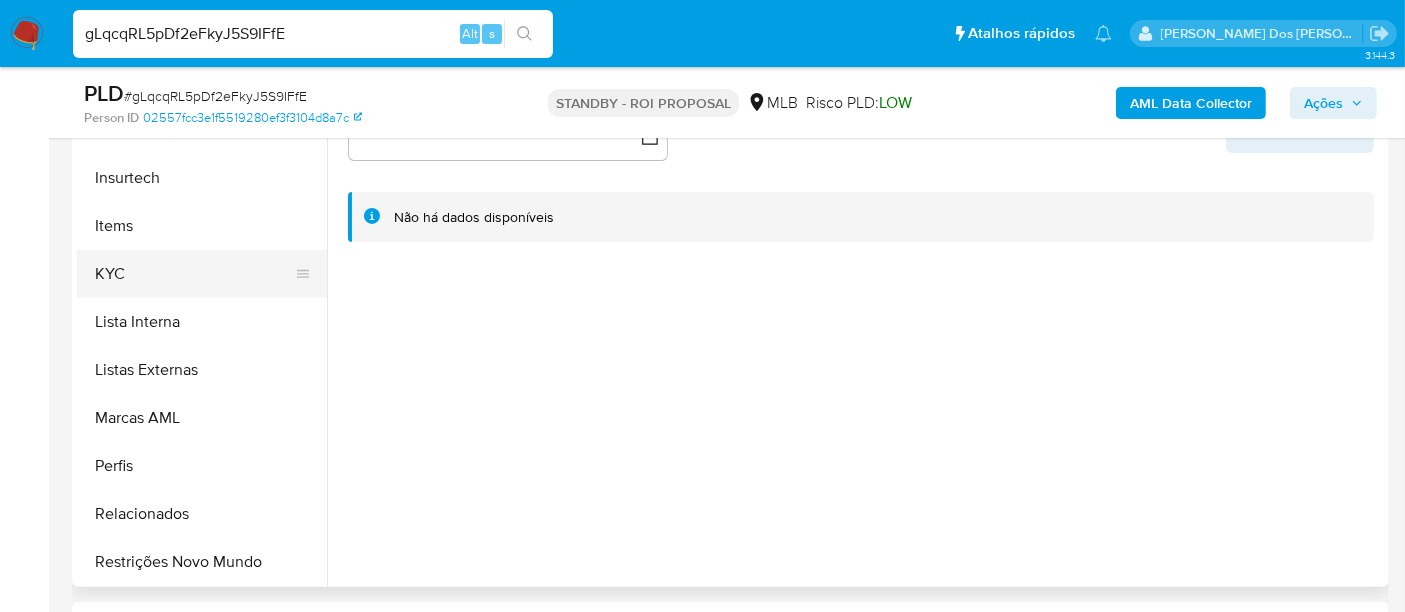 click on "KYC" at bounding box center (194, 274) 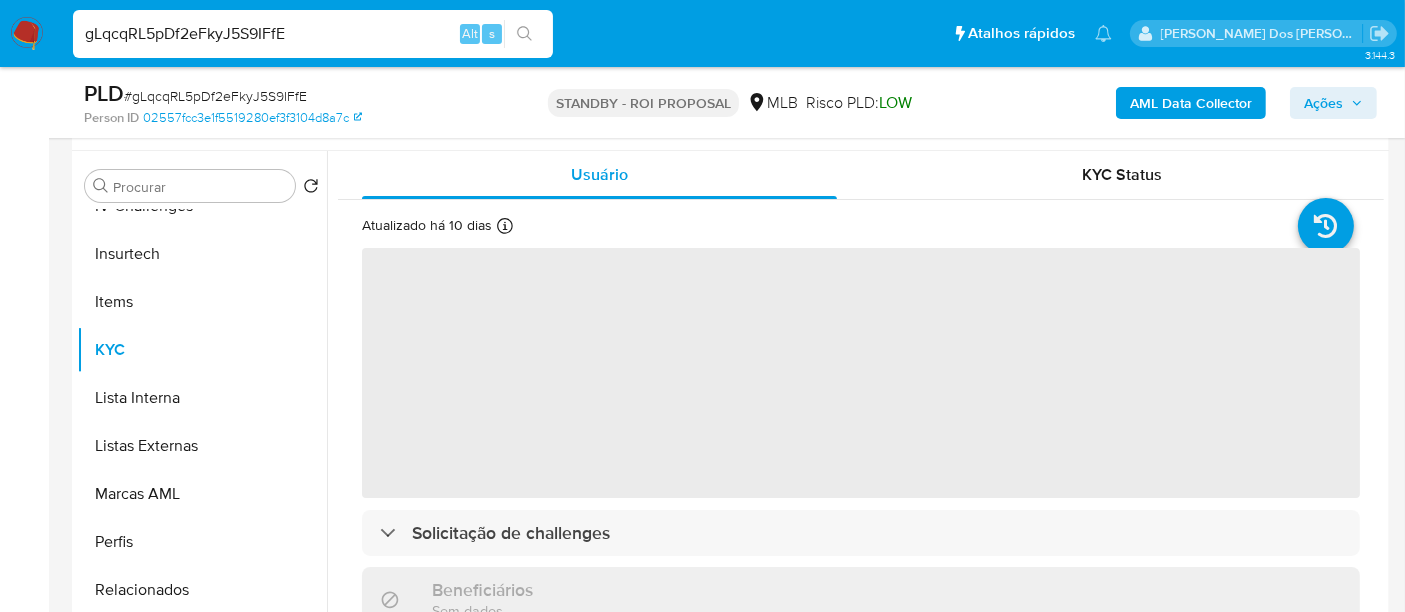 scroll, scrollTop: 333, scrollLeft: 0, axis: vertical 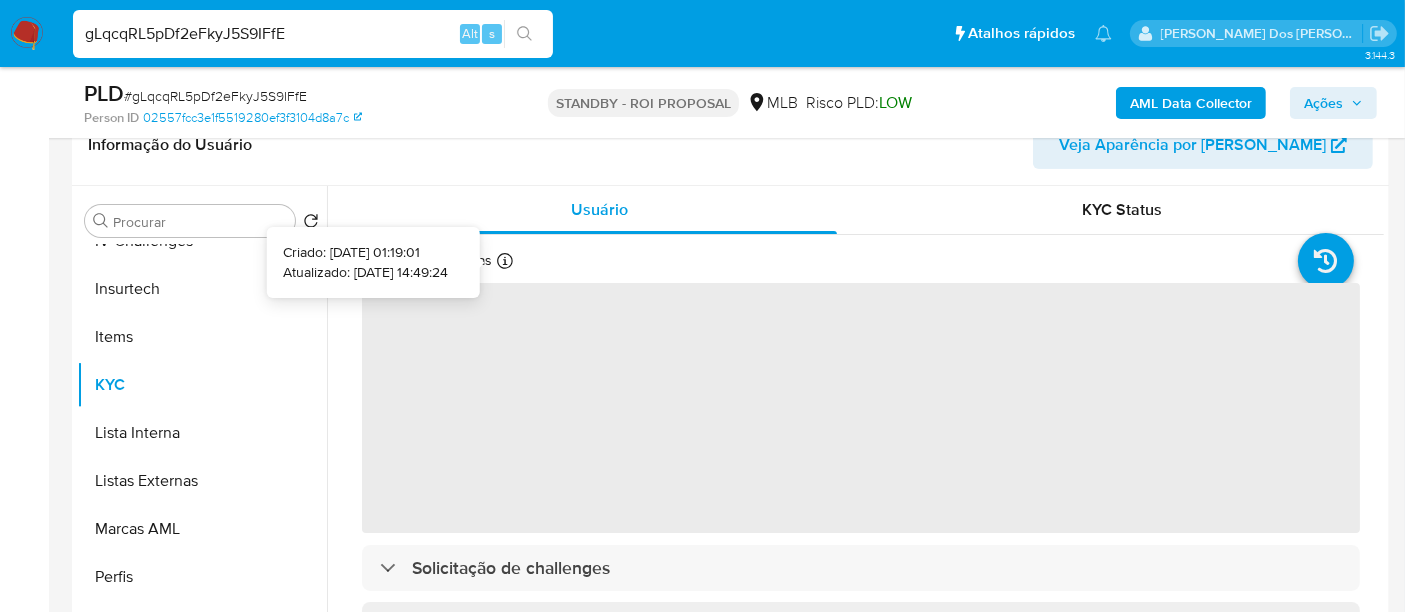 type 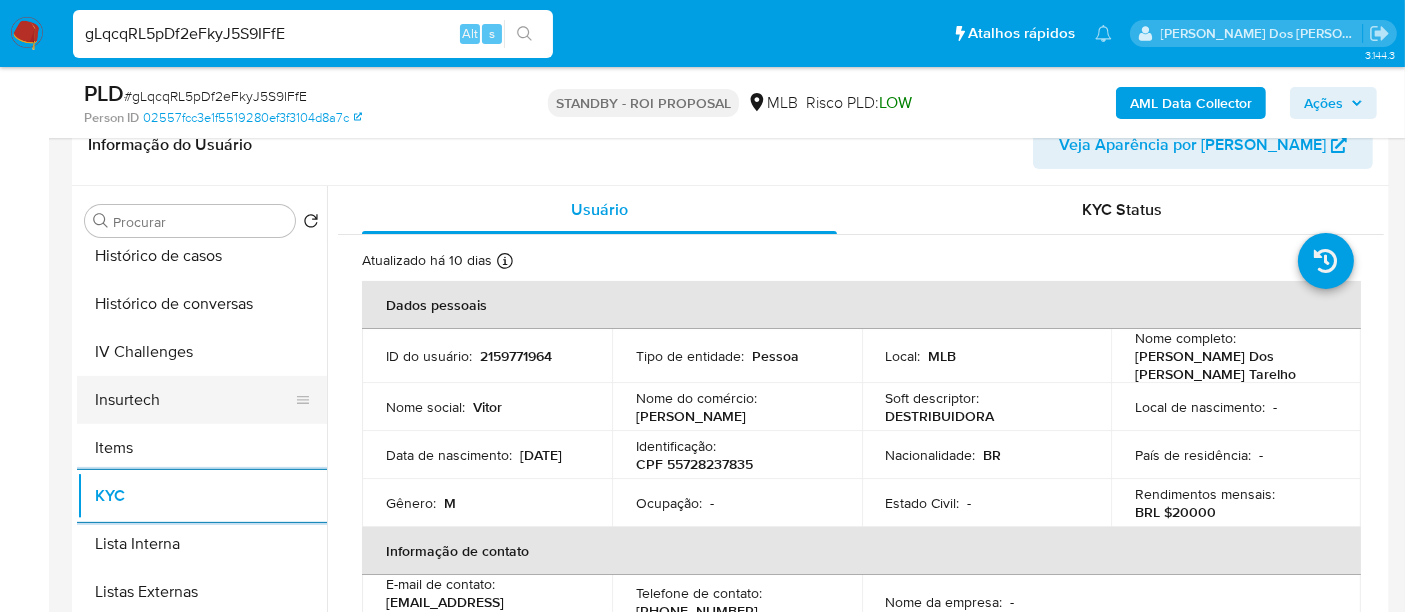 scroll, scrollTop: 622, scrollLeft: 0, axis: vertical 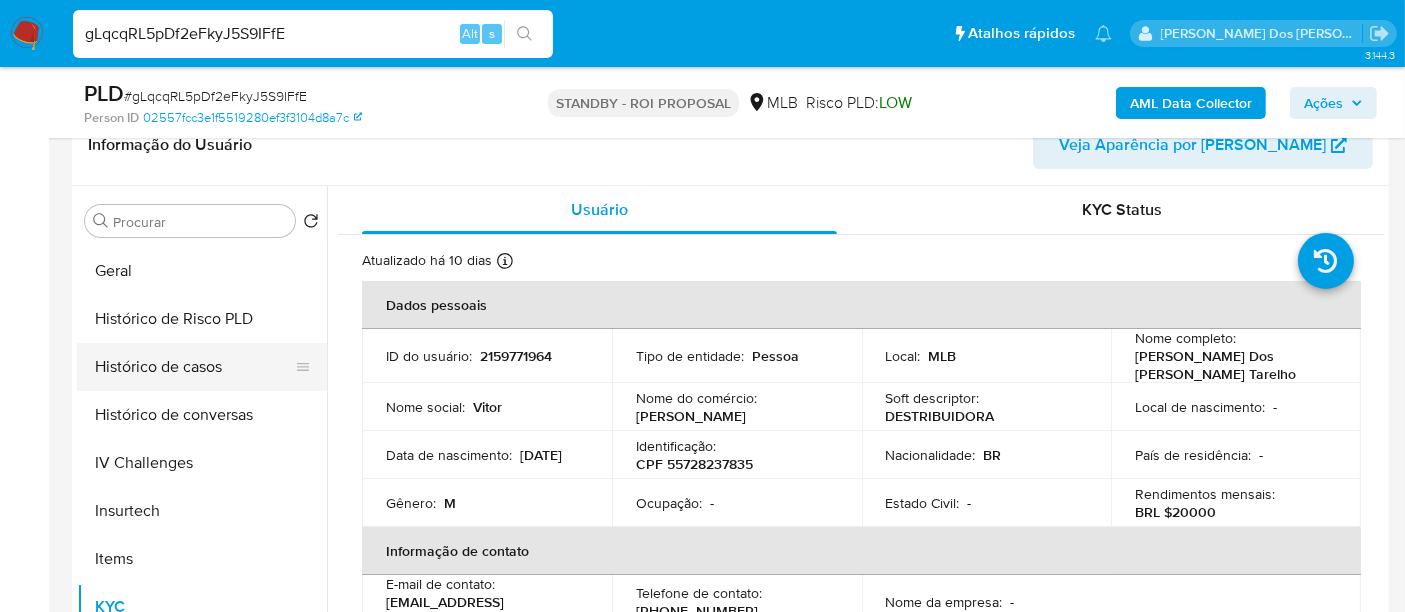 click on "Histórico de casos" at bounding box center [194, 367] 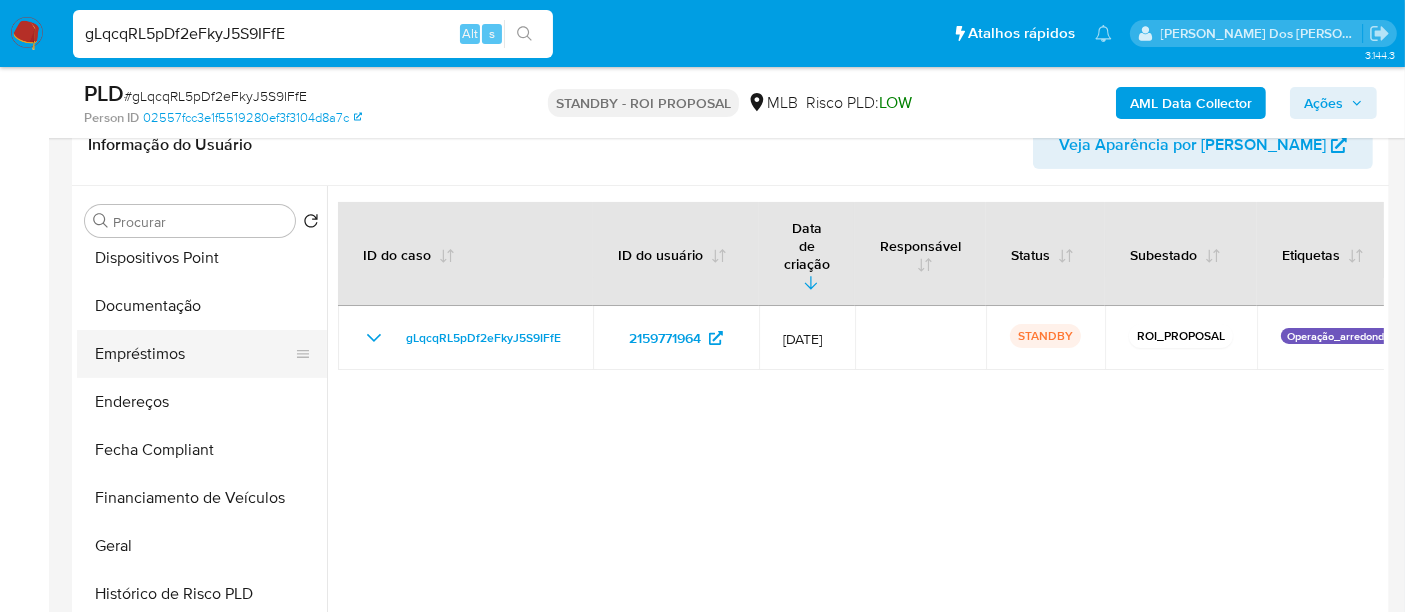 scroll, scrollTop: 288, scrollLeft: 0, axis: vertical 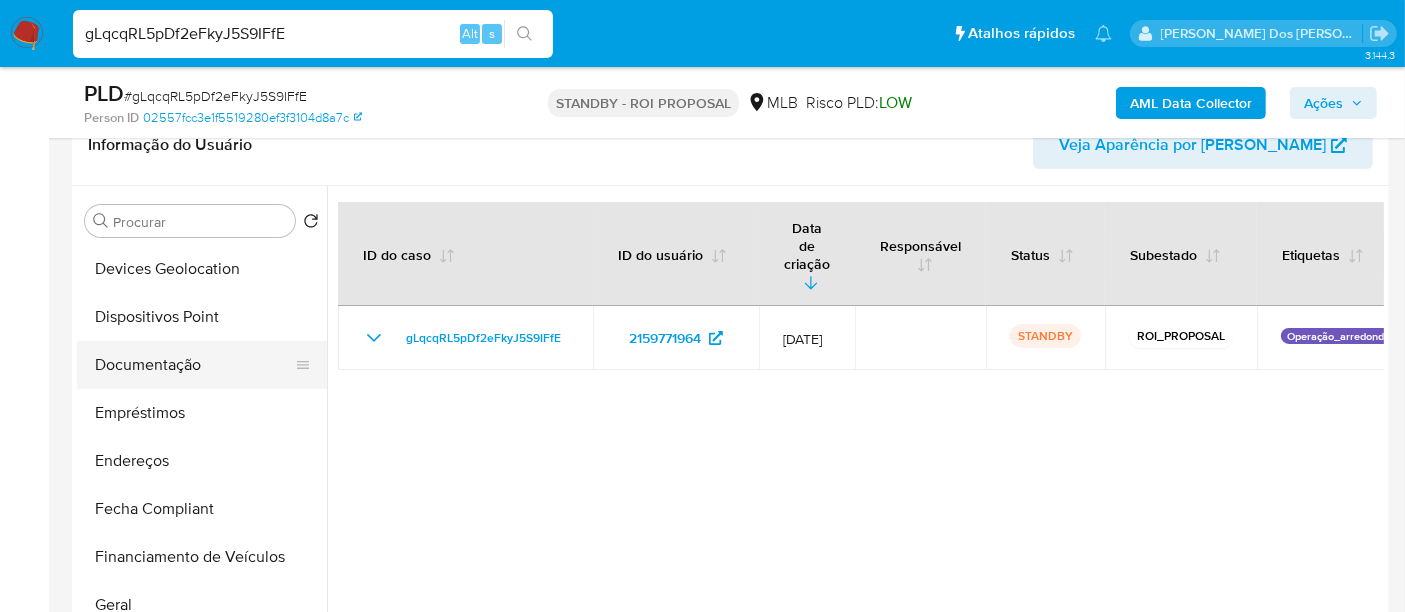 click on "Documentação" at bounding box center [194, 365] 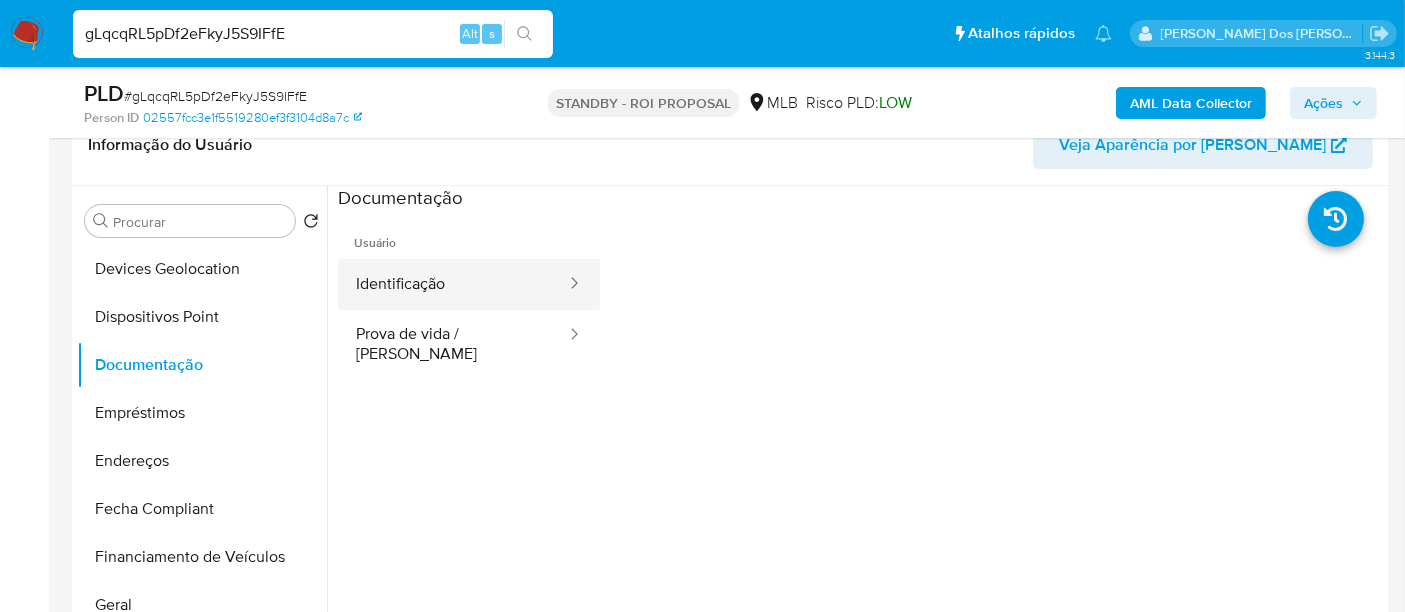 click on "Identificação" at bounding box center [453, 284] 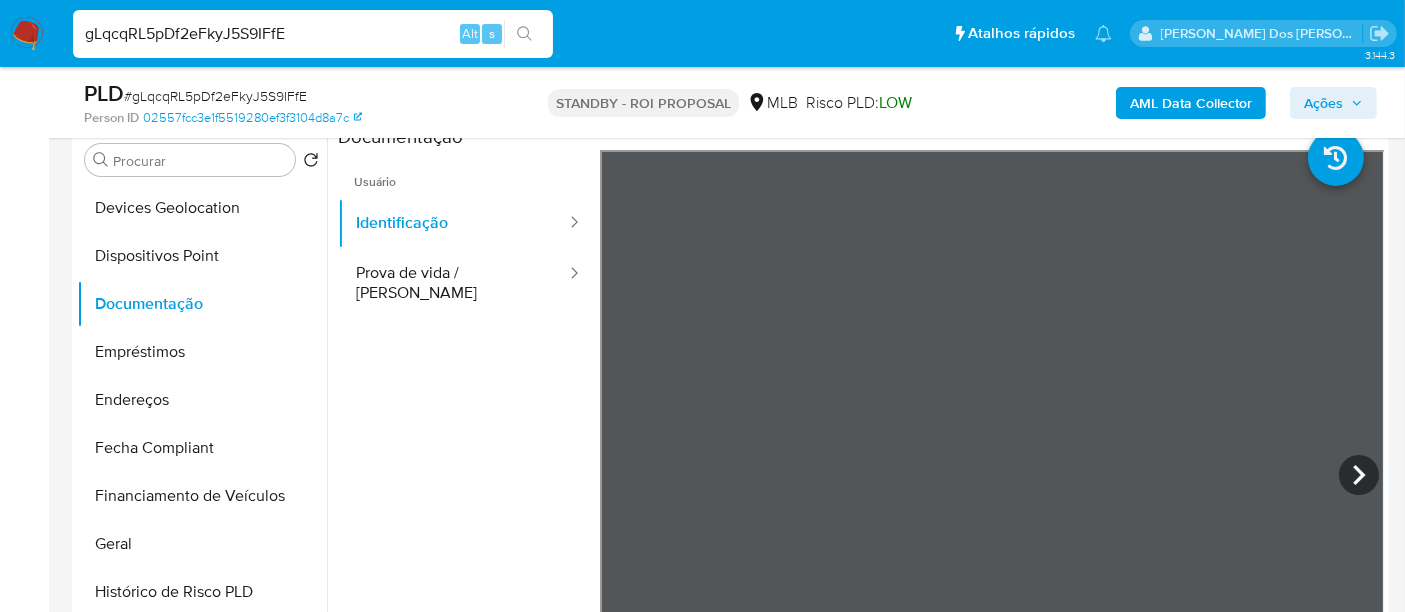 scroll, scrollTop: 444, scrollLeft: 0, axis: vertical 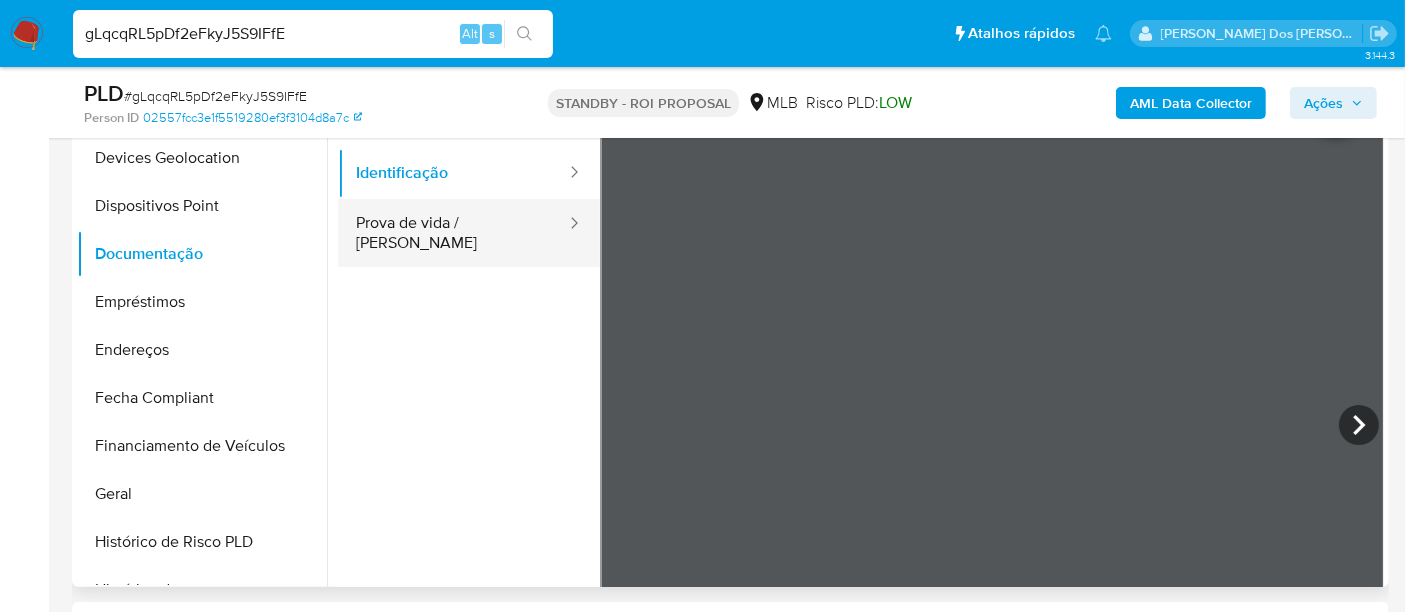 click on "Prova de vida / [PERSON_NAME]" at bounding box center [453, 233] 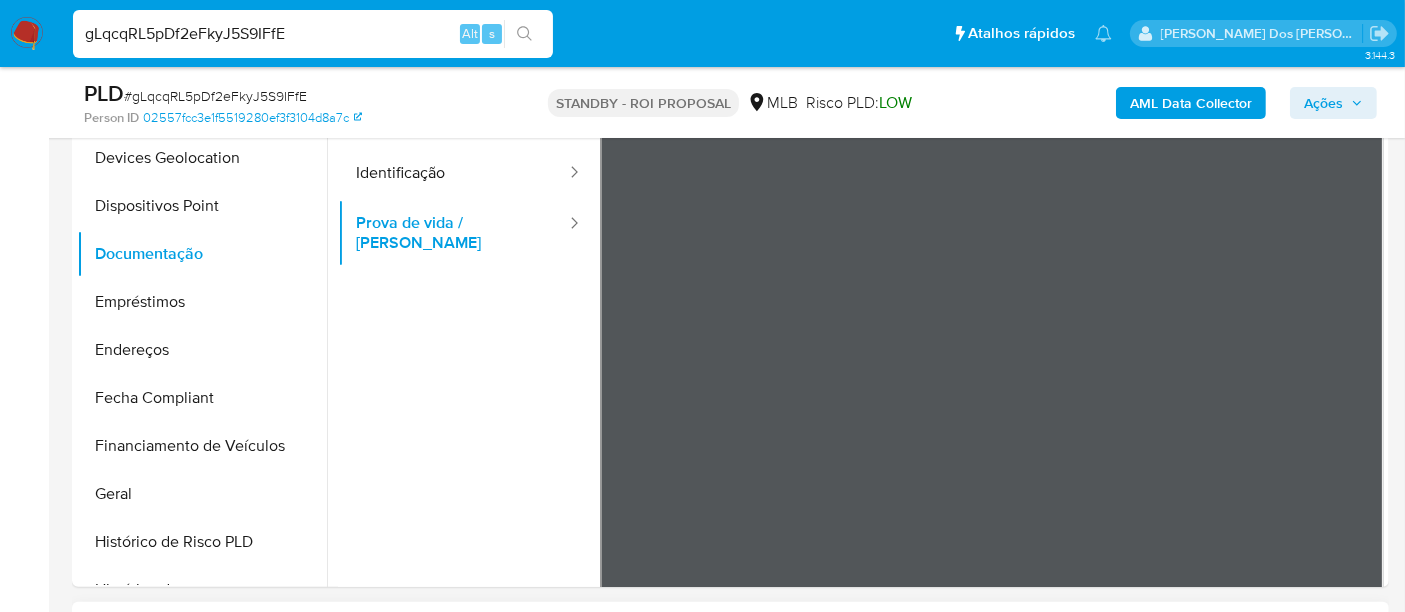 type 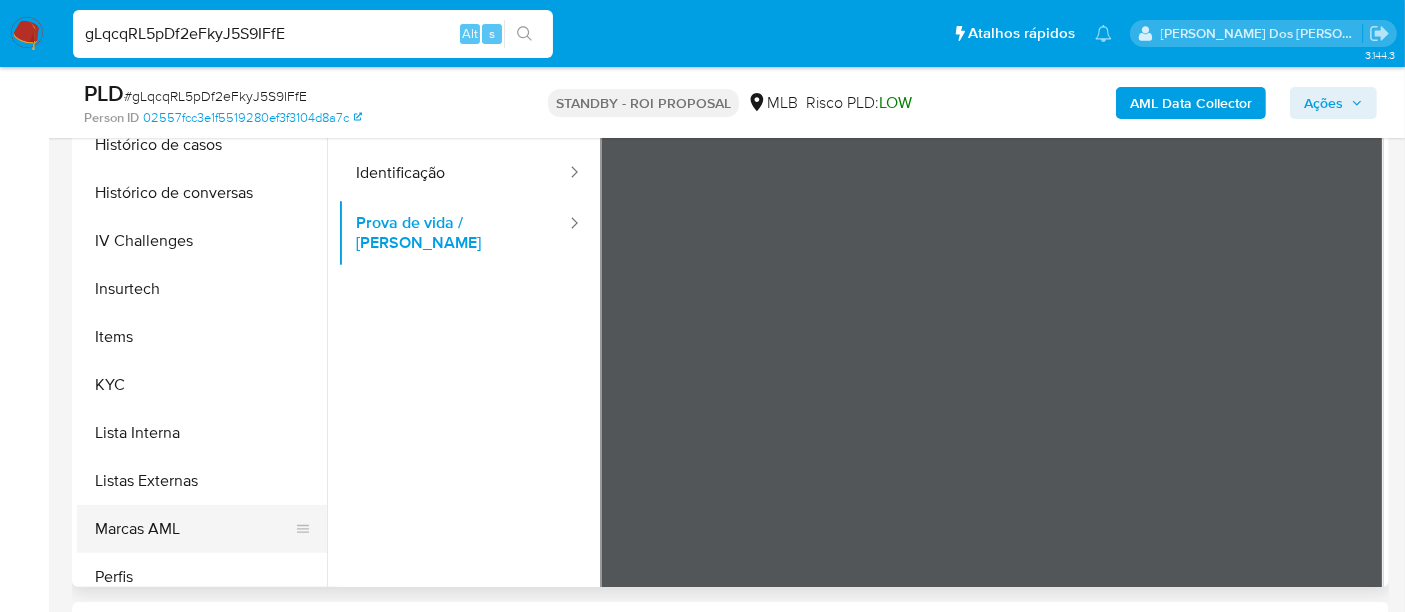scroll, scrollTop: 844, scrollLeft: 0, axis: vertical 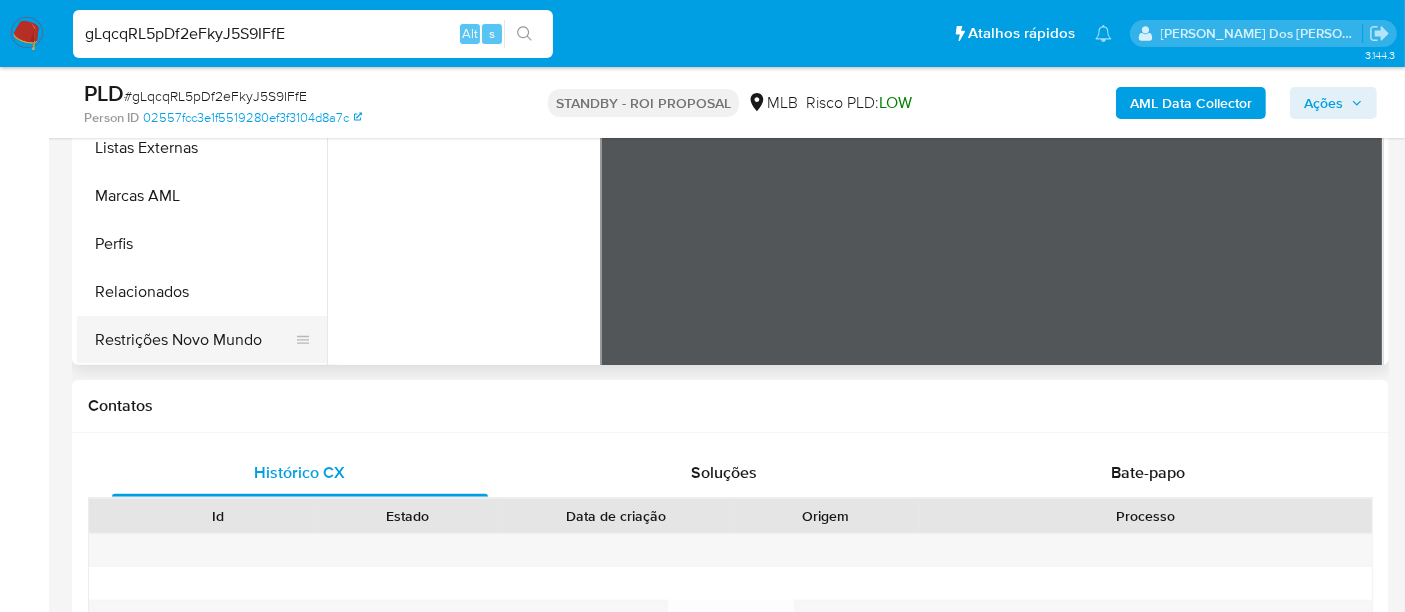 click on "Restrições Novo Mundo" at bounding box center (194, 340) 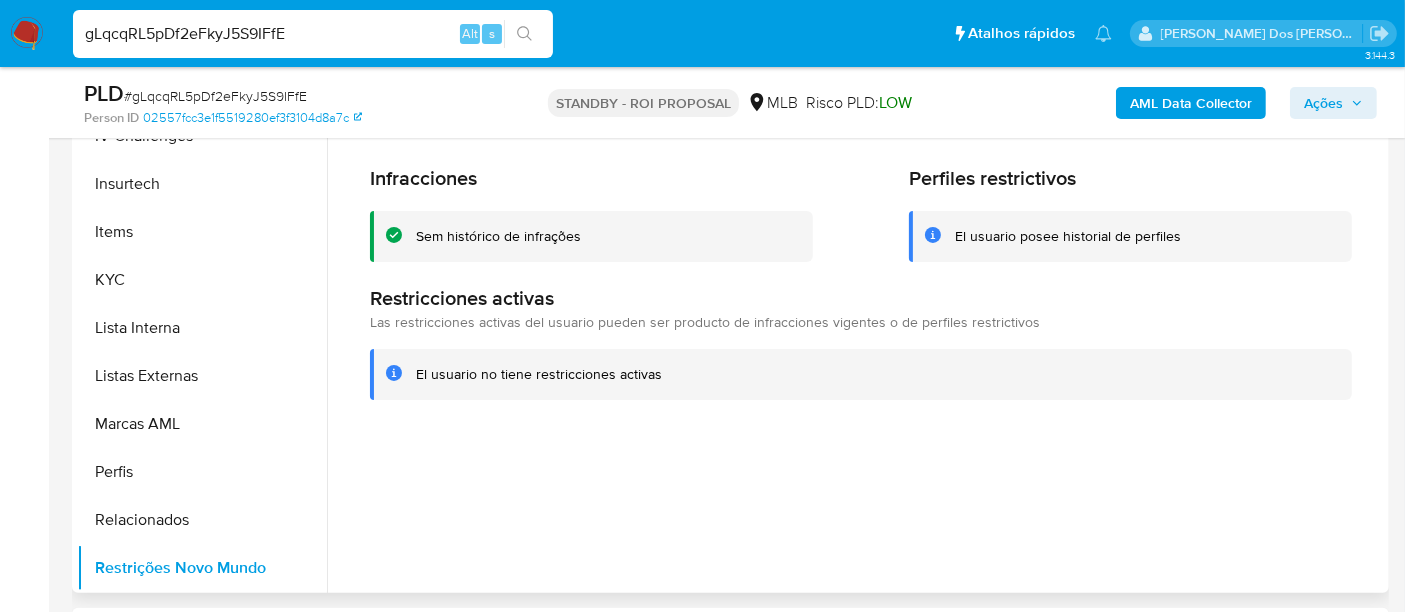 scroll, scrollTop: 444, scrollLeft: 0, axis: vertical 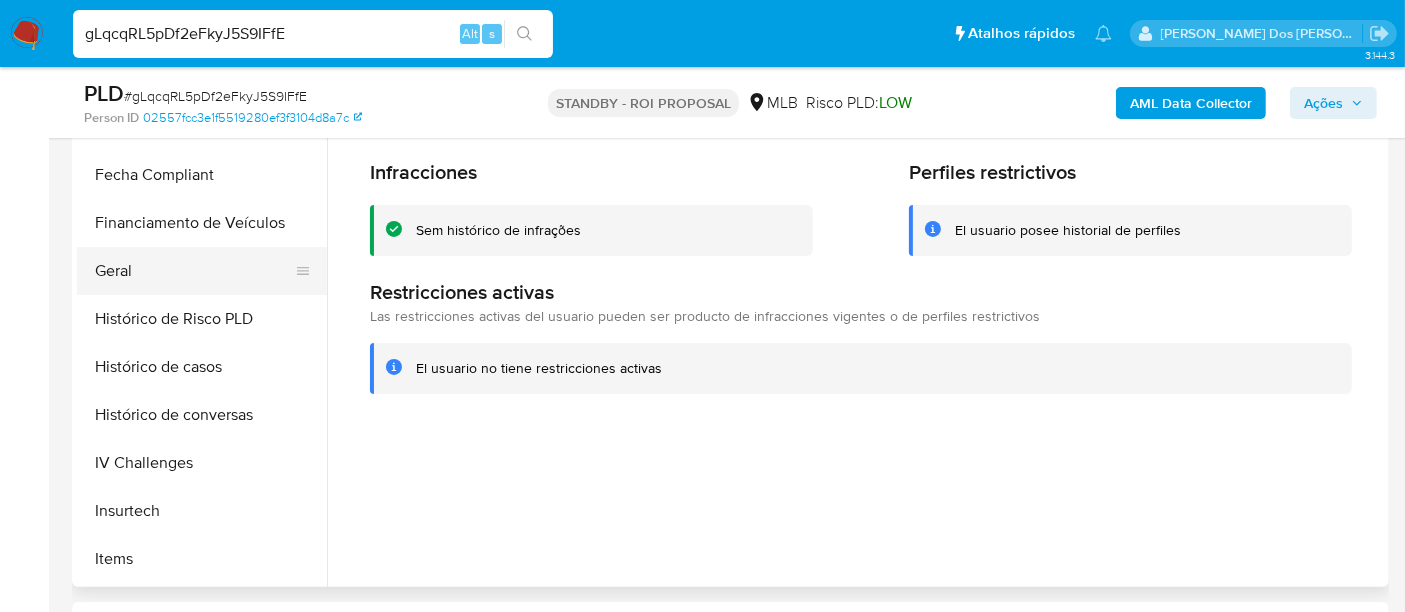 click on "Geral" at bounding box center (194, 271) 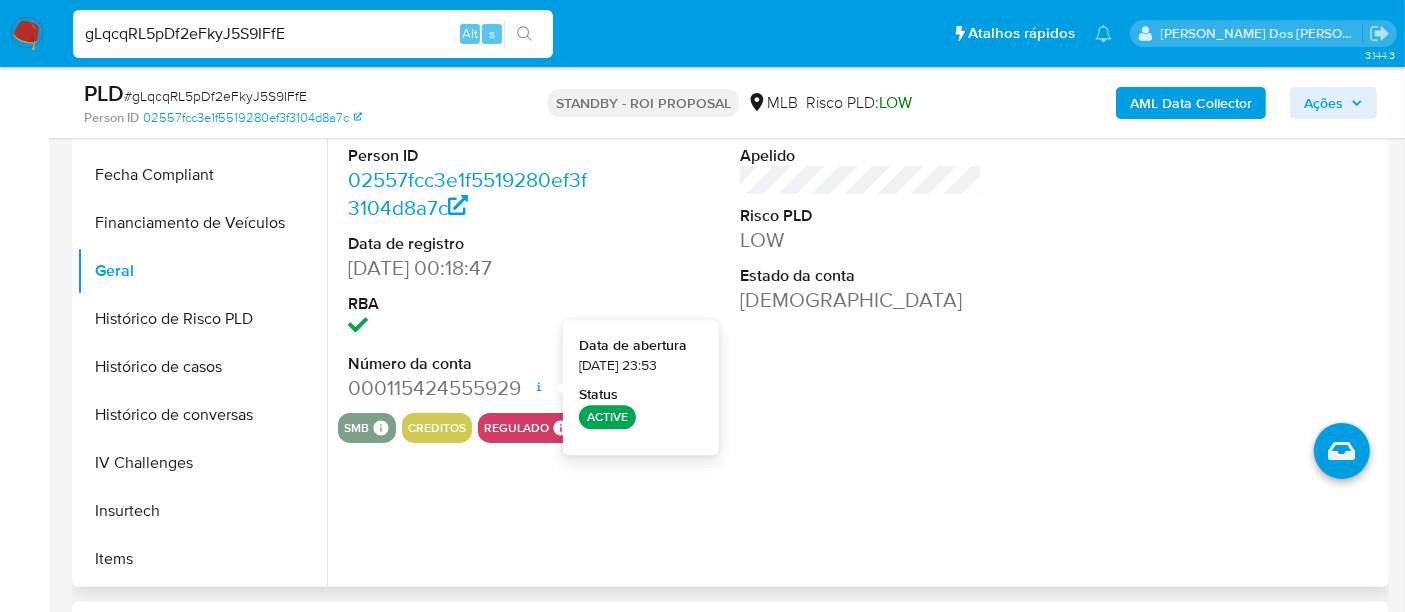 type 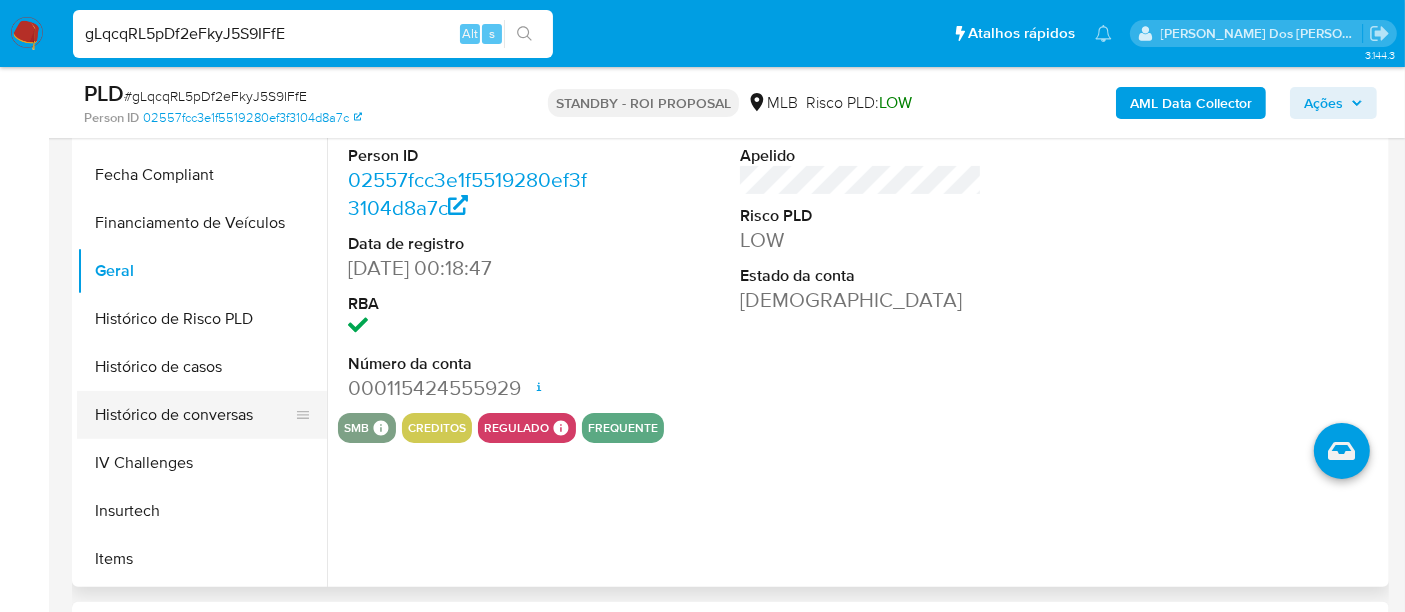 scroll, scrollTop: 844, scrollLeft: 0, axis: vertical 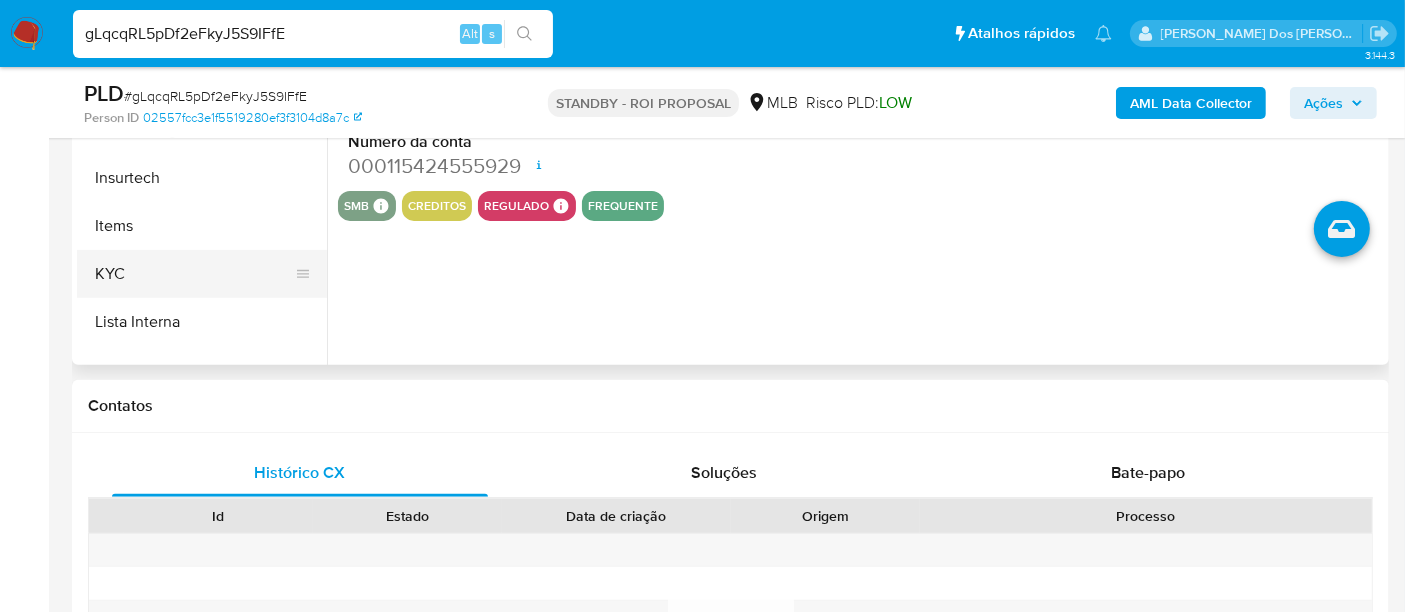 click on "KYC" at bounding box center (194, 274) 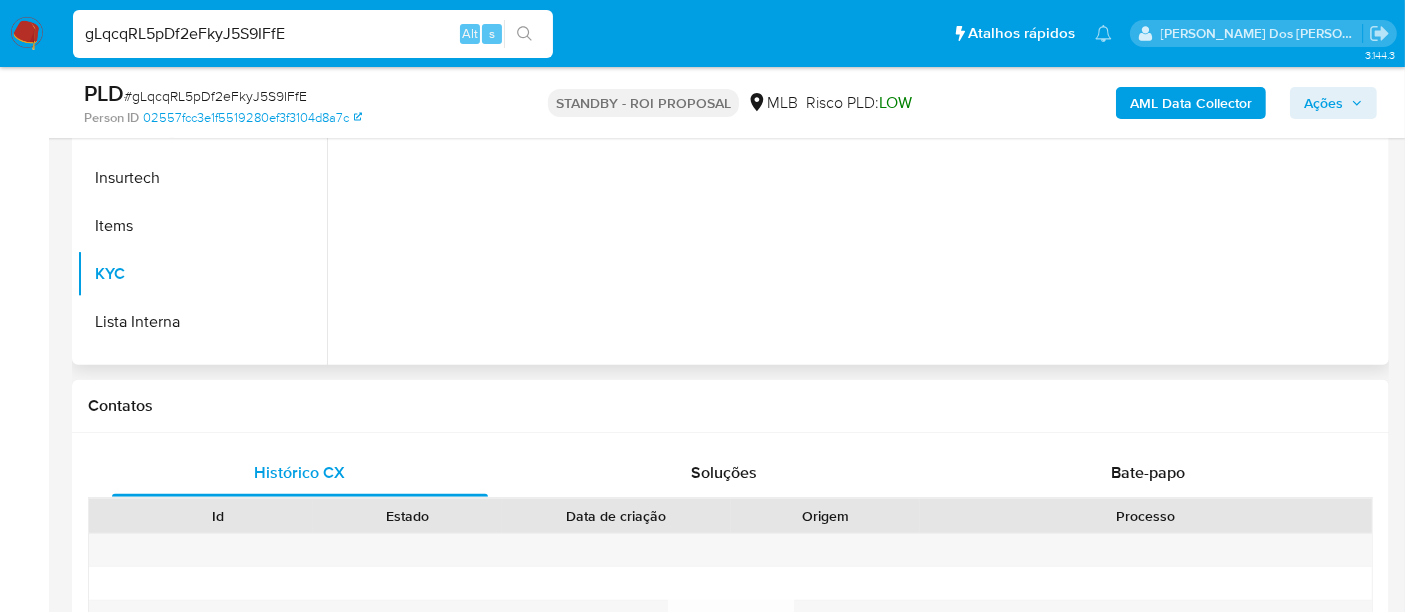 scroll, scrollTop: 444, scrollLeft: 0, axis: vertical 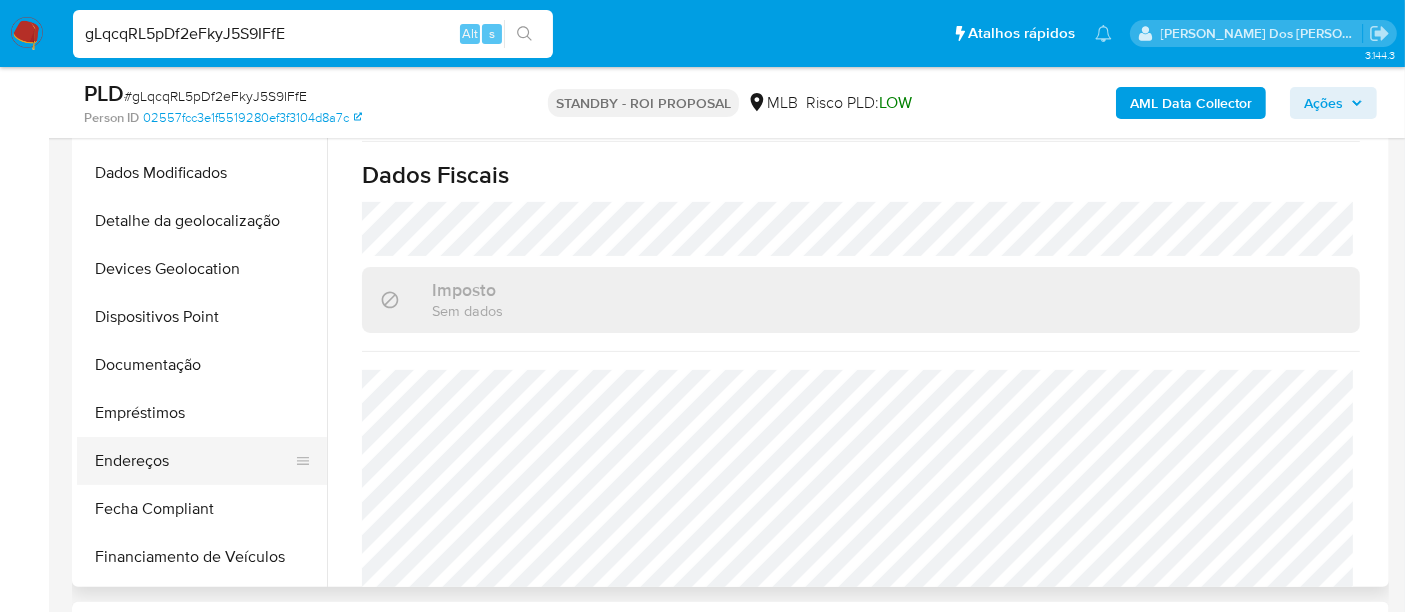 click on "Endereços" at bounding box center (194, 461) 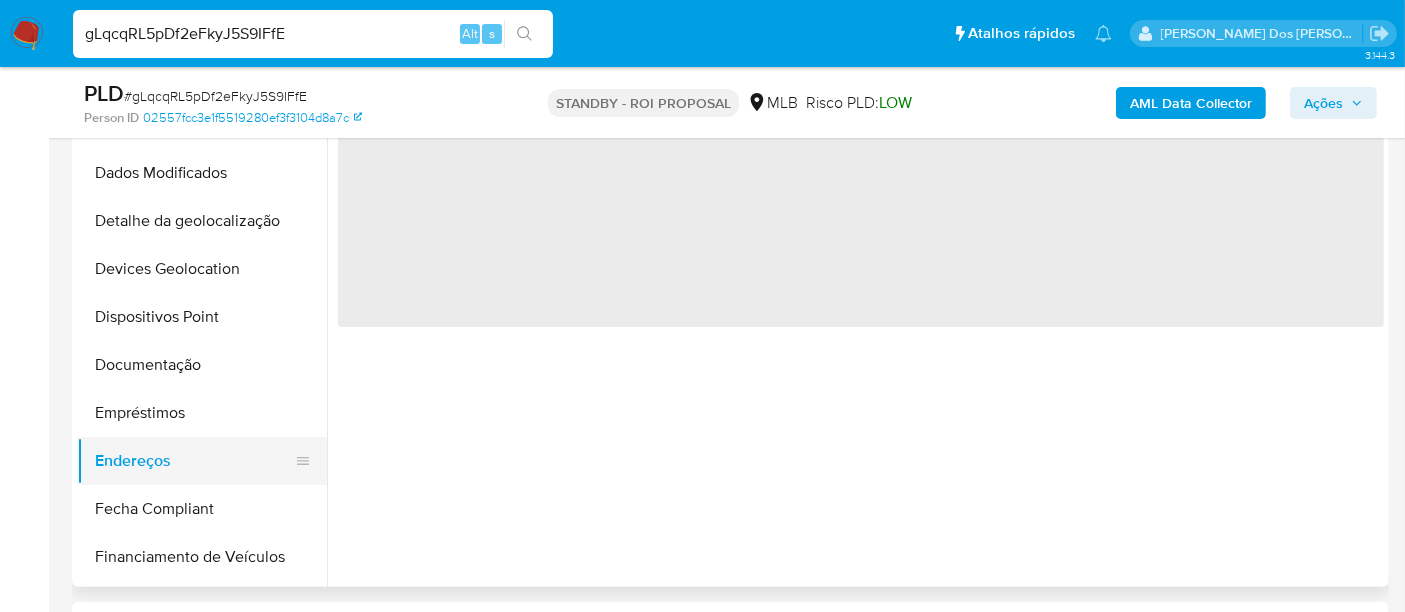scroll, scrollTop: 0, scrollLeft: 0, axis: both 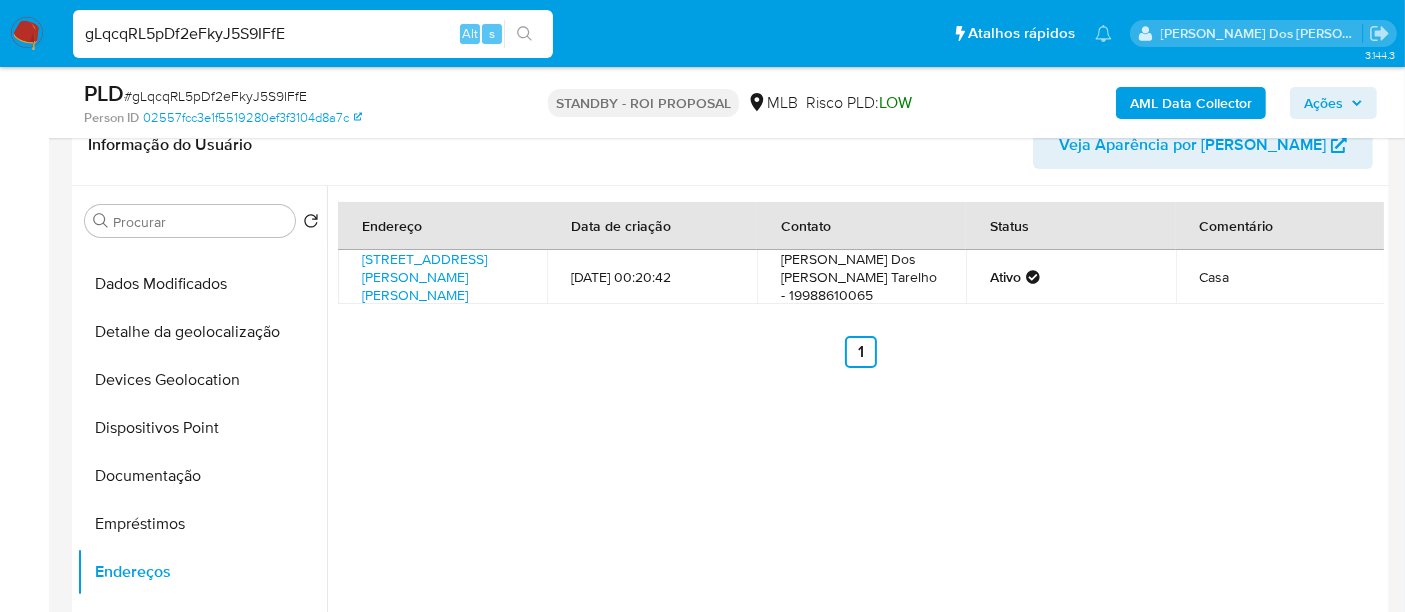 type 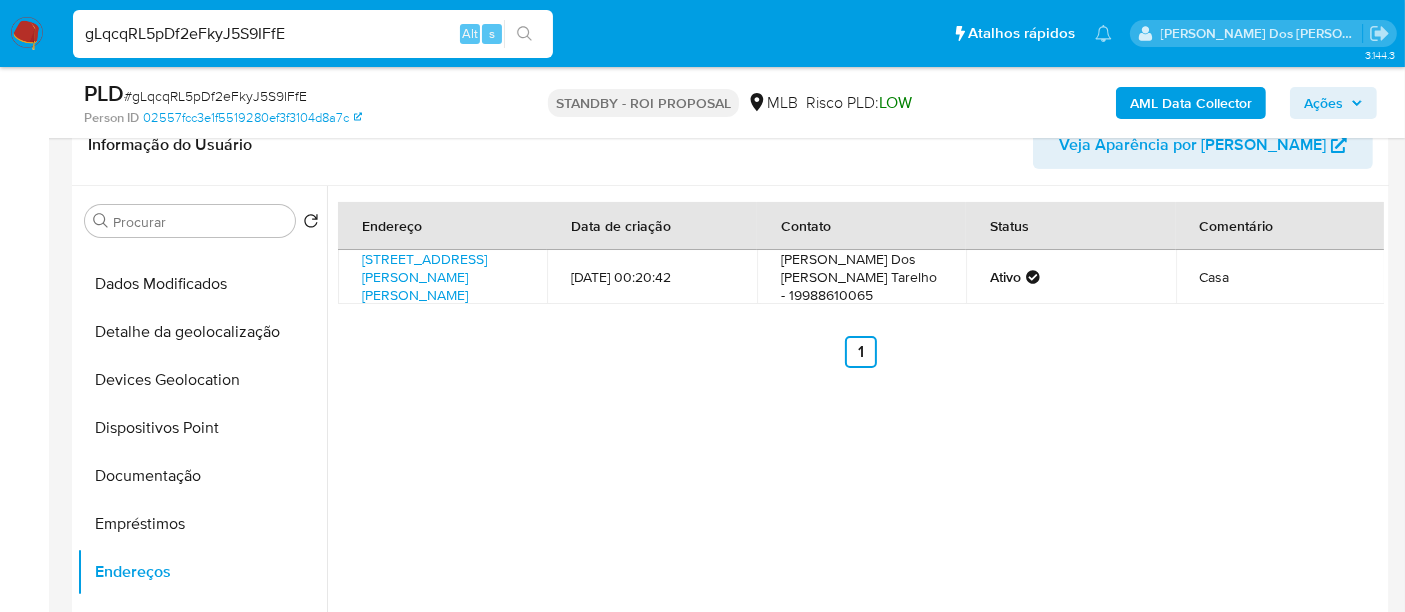 click on "gLqcqRL5pDf2eFkyJ5S9IFfE" at bounding box center (313, 34) 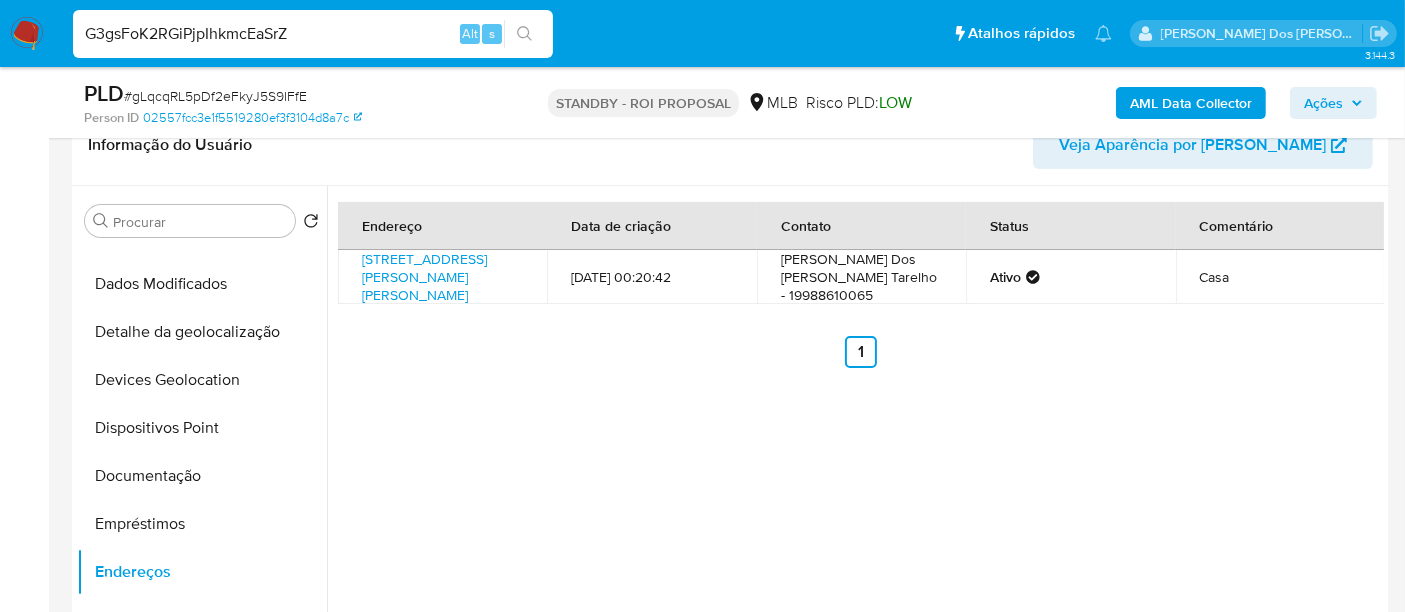 type on "G3gsFoK2RGiPjpIhkmcEaSrZ" 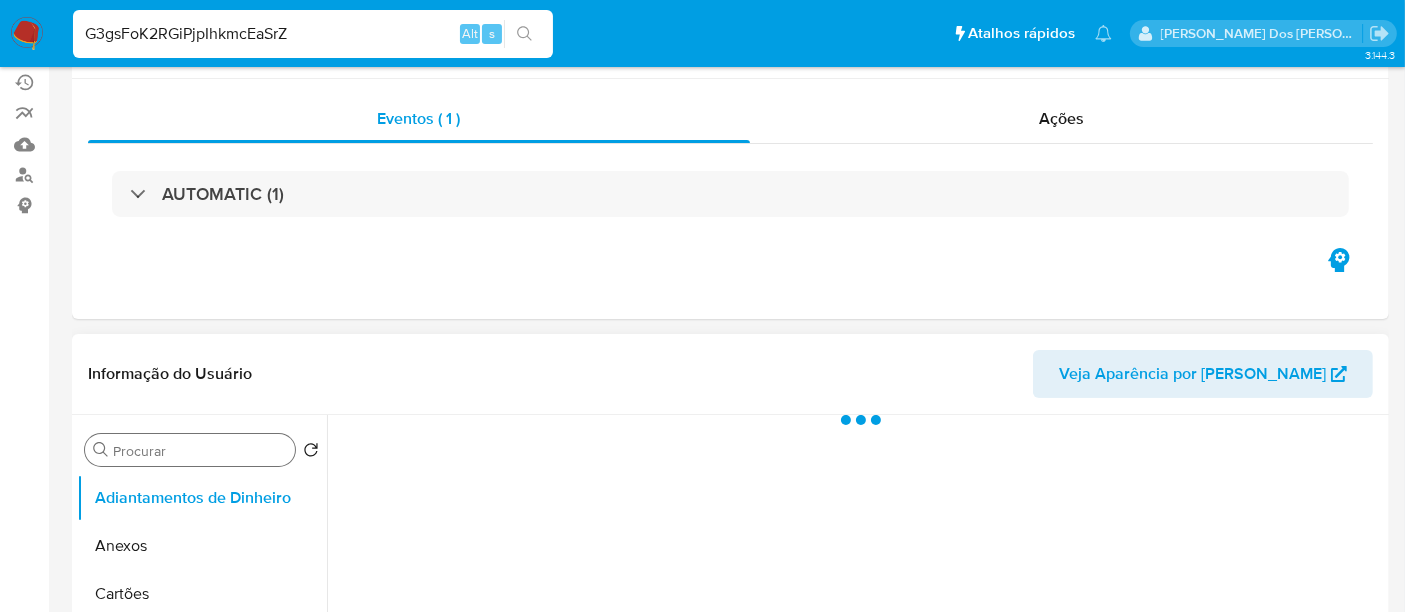 scroll, scrollTop: 333, scrollLeft: 0, axis: vertical 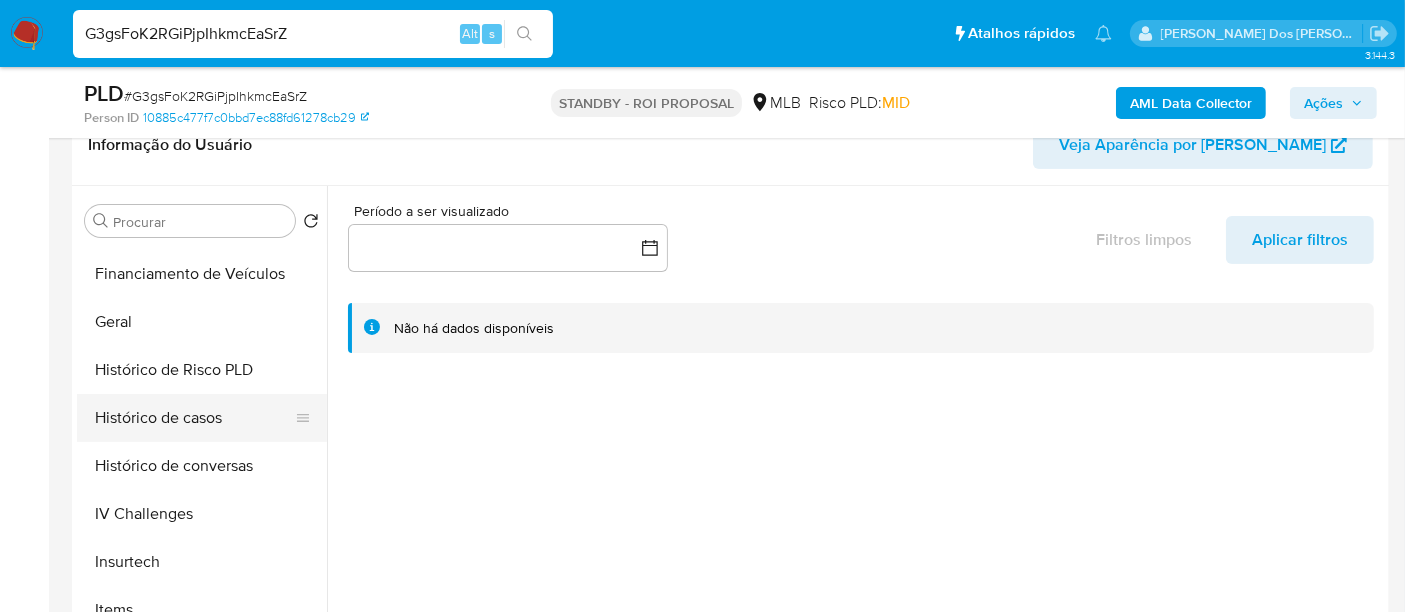 select on "10" 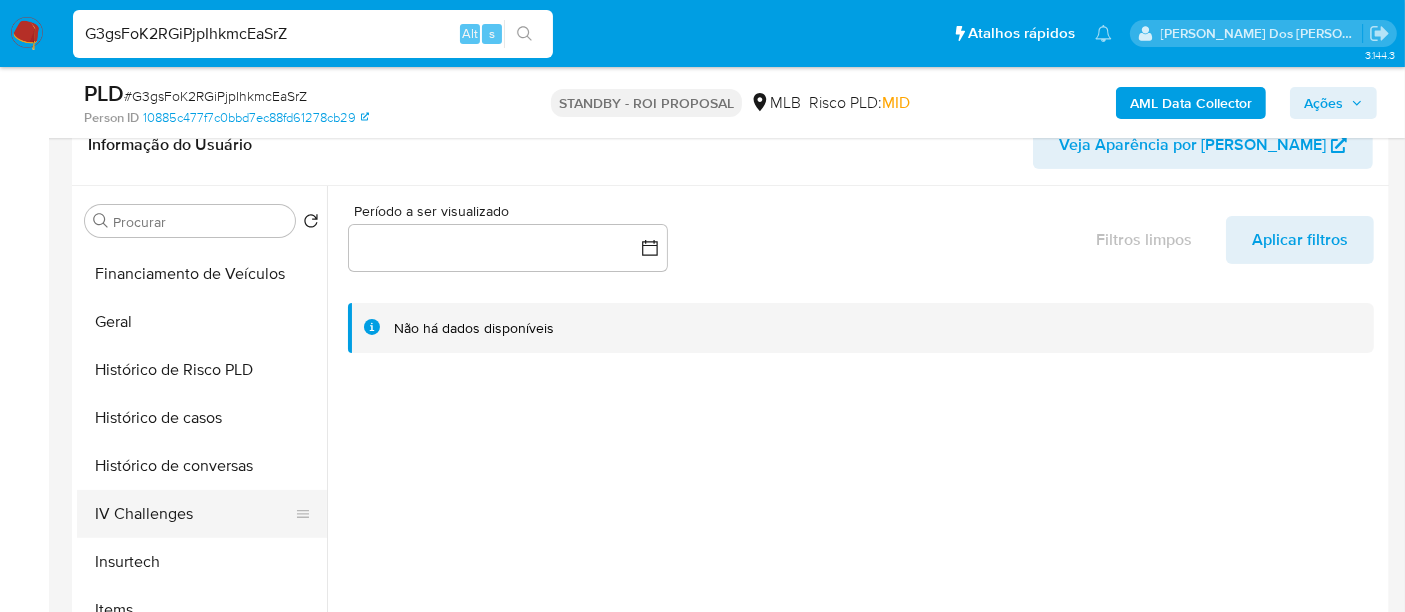 scroll, scrollTop: 666, scrollLeft: 0, axis: vertical 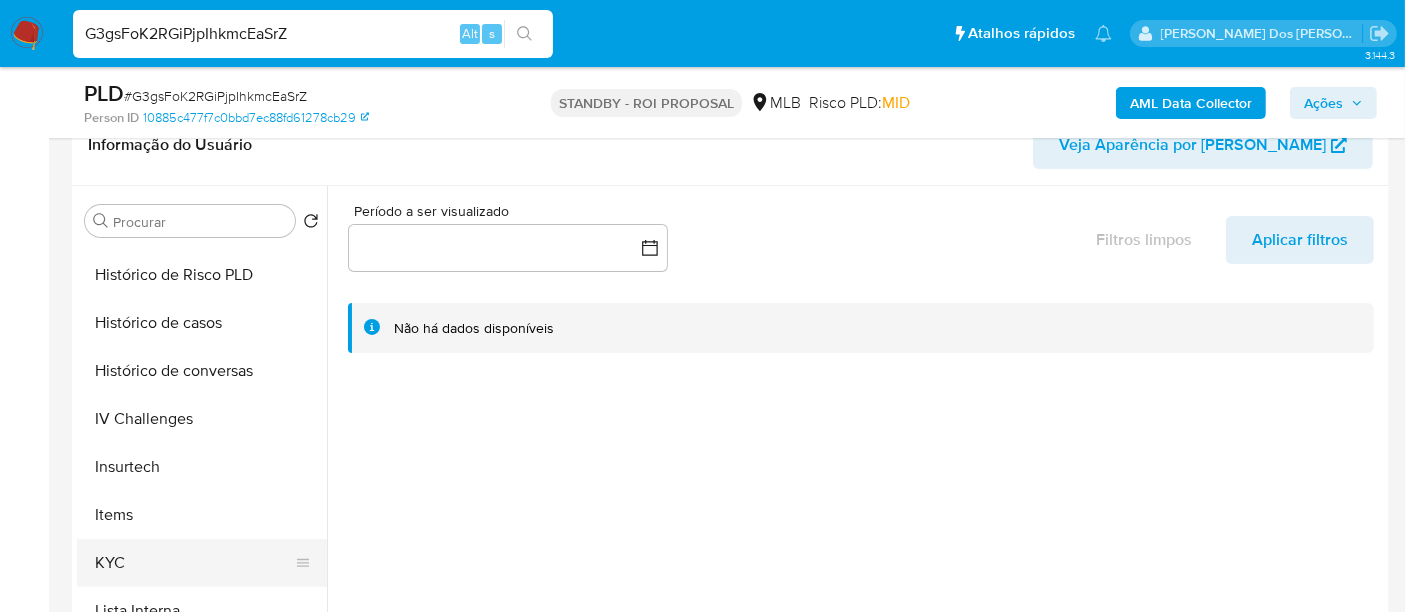 click on "KYC" at bounding box center (194, 563) 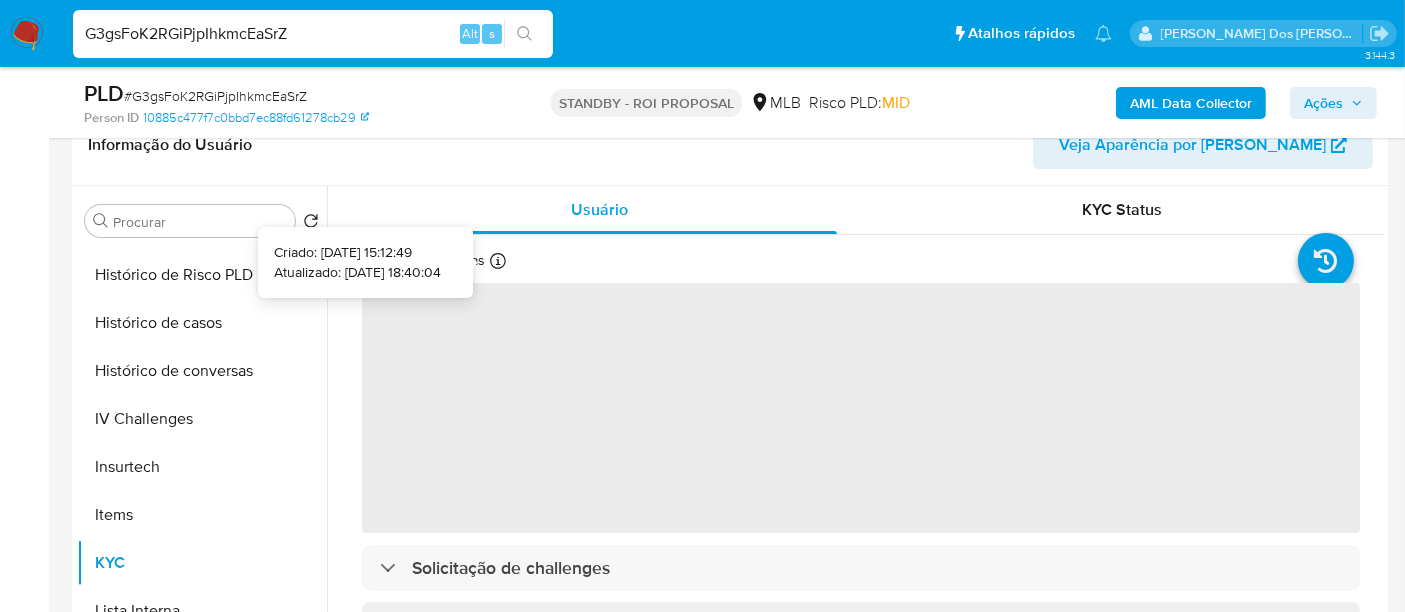 type 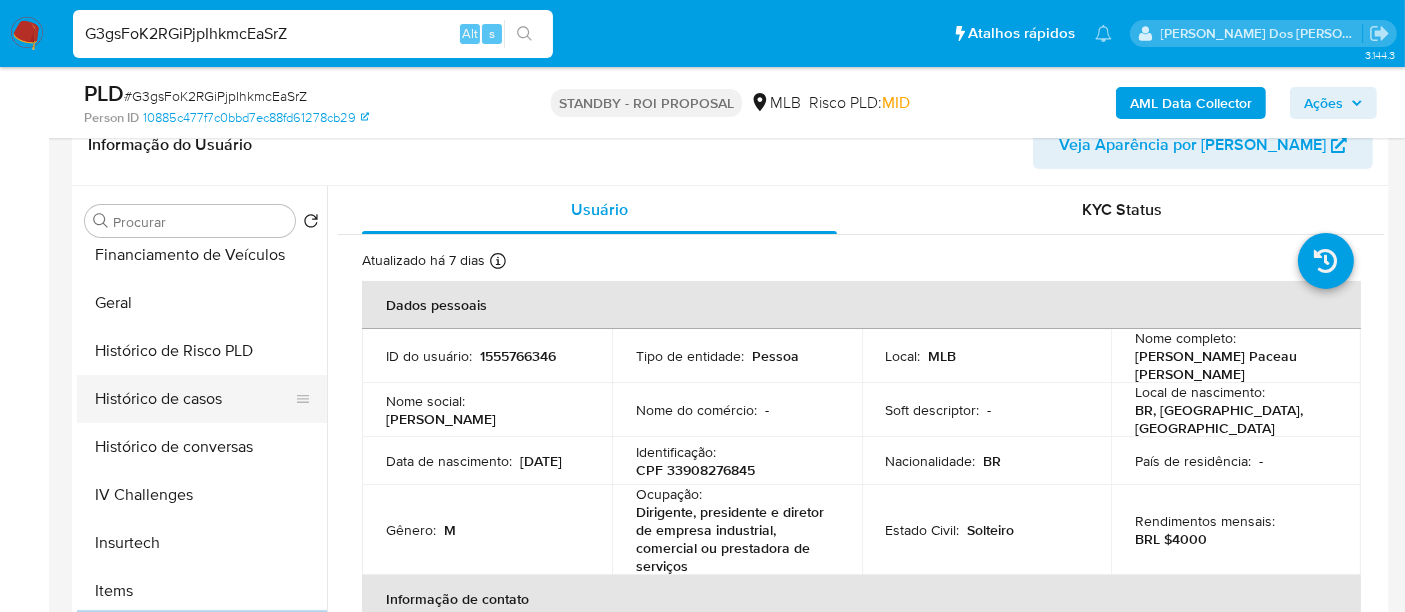 scroll, scrollTop: 555, scrollLeft: 0, axis: vertical 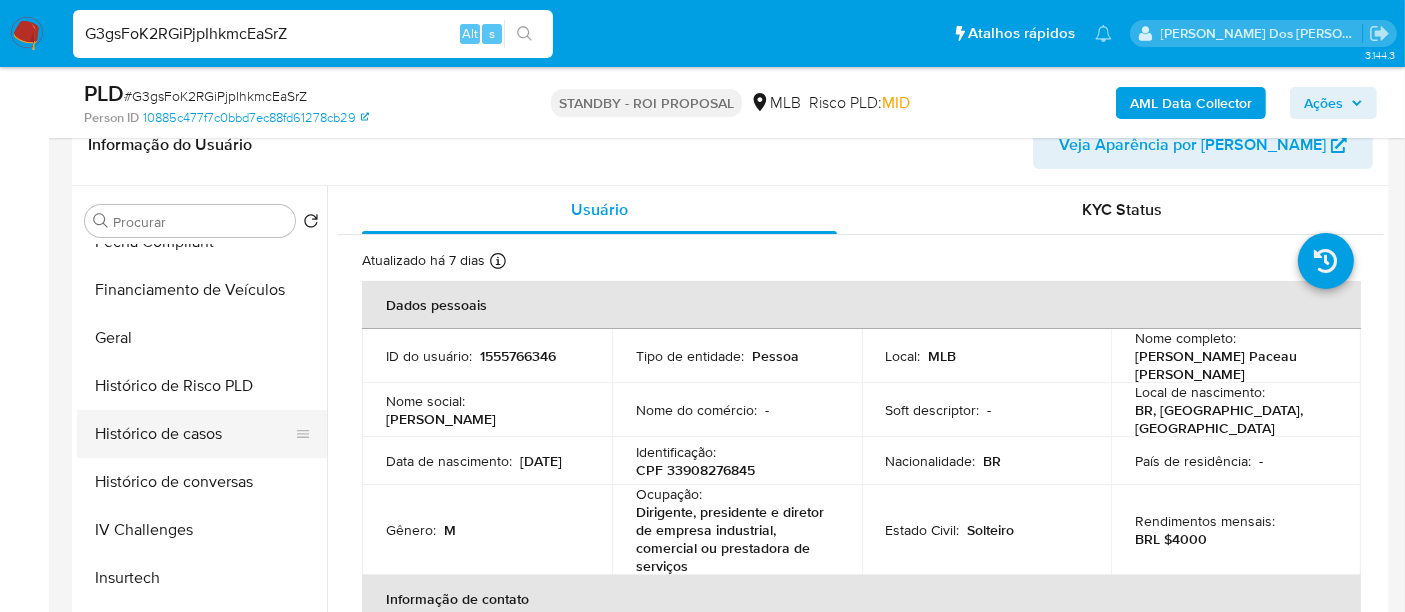 click on "Histórico de casos" at bounding box center (194, 434) 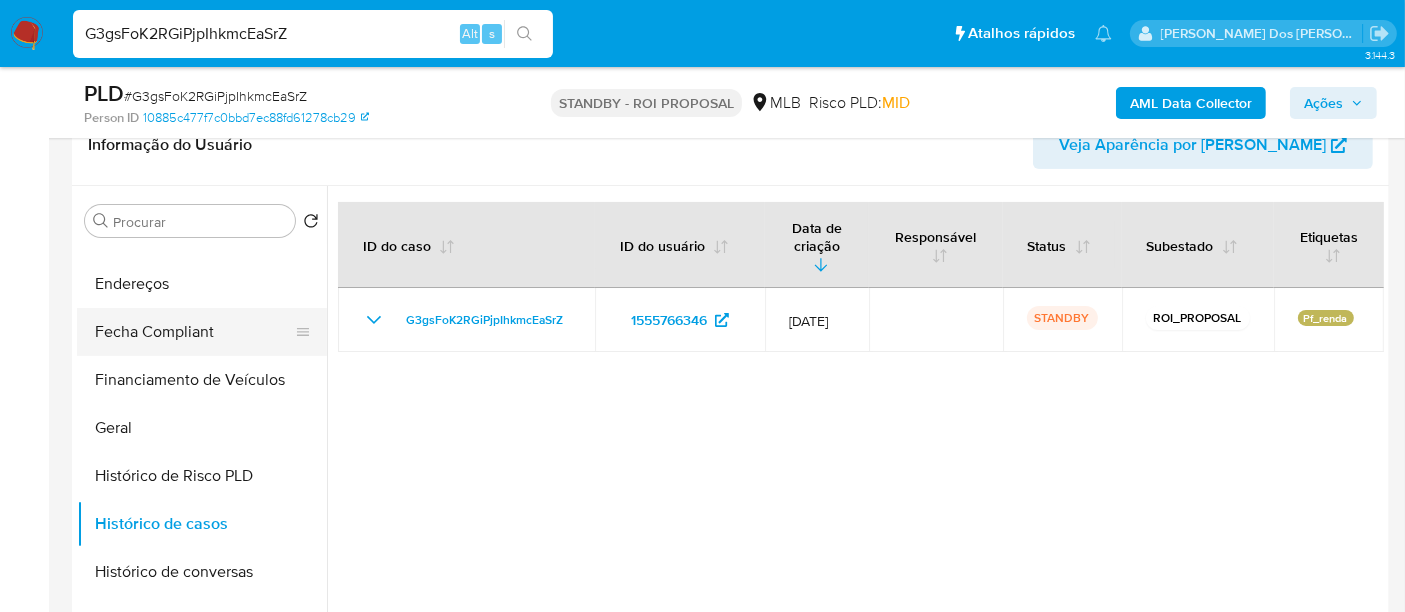 scroll, scrollTop: 333, scrollLeft: 0, axis: vertical 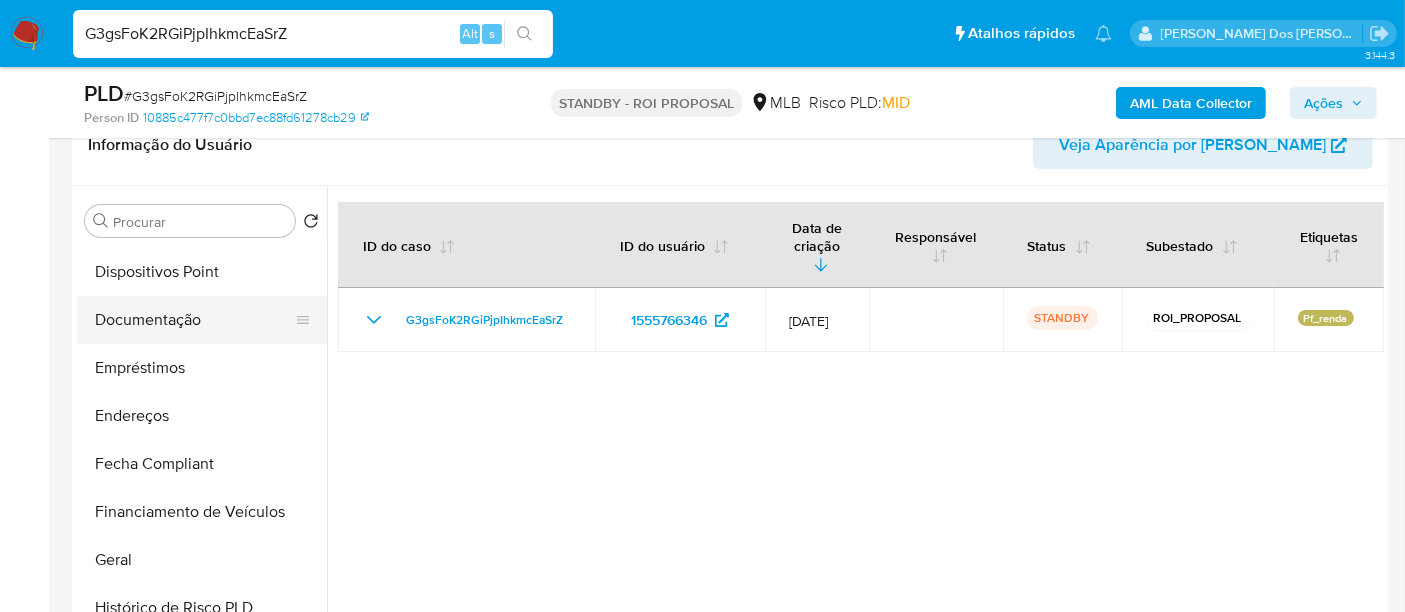 click on "Documentação" at bounding box center [194, 320] 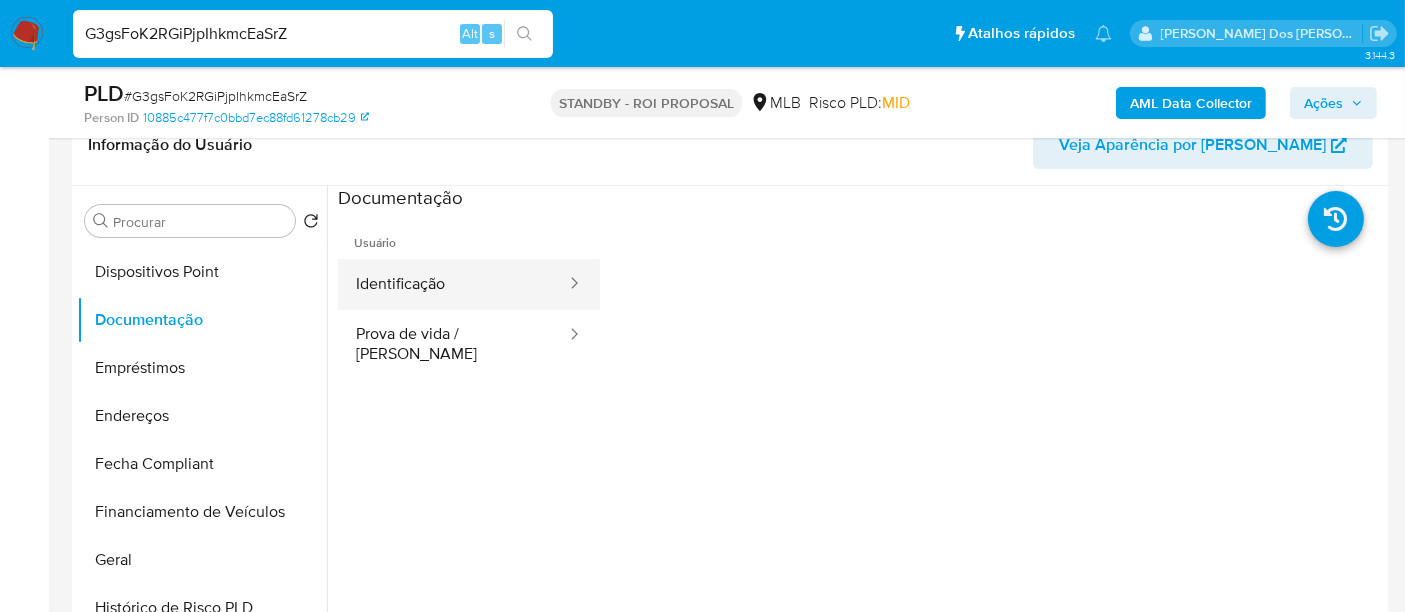 click on "Identificação" at bounding box center (453, 284) 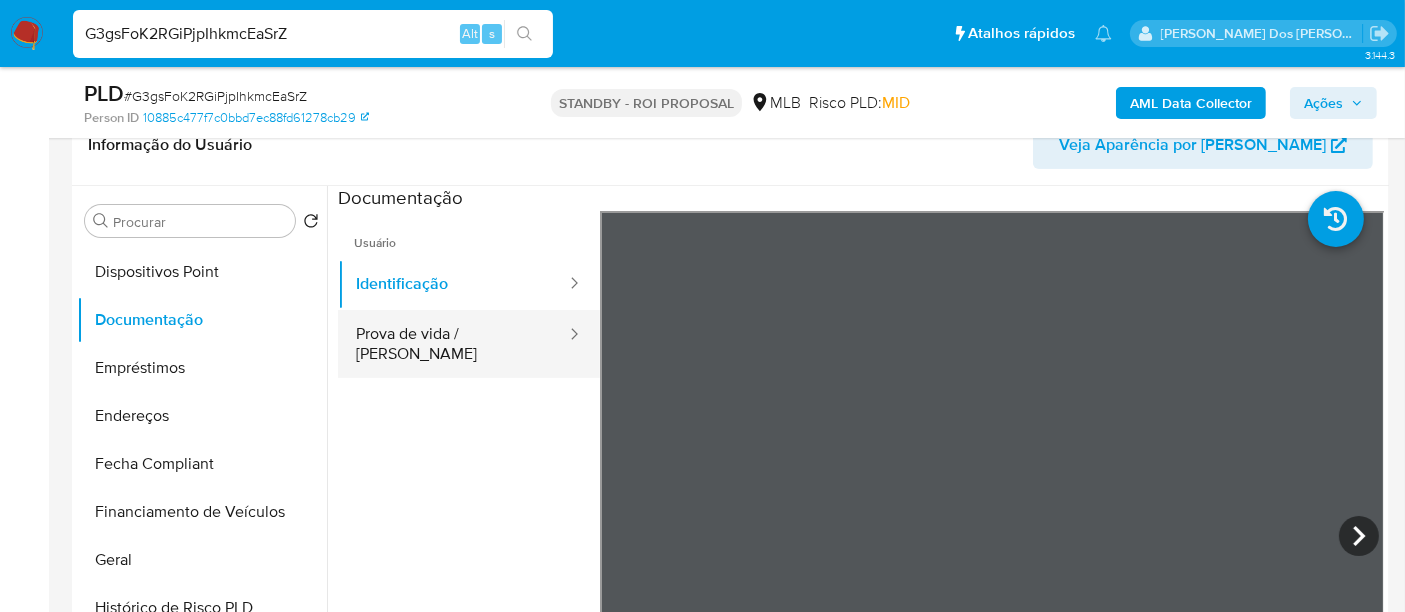 click on "Prova de vida / [PERSON_NAME]" at bounding box center (453, 344) 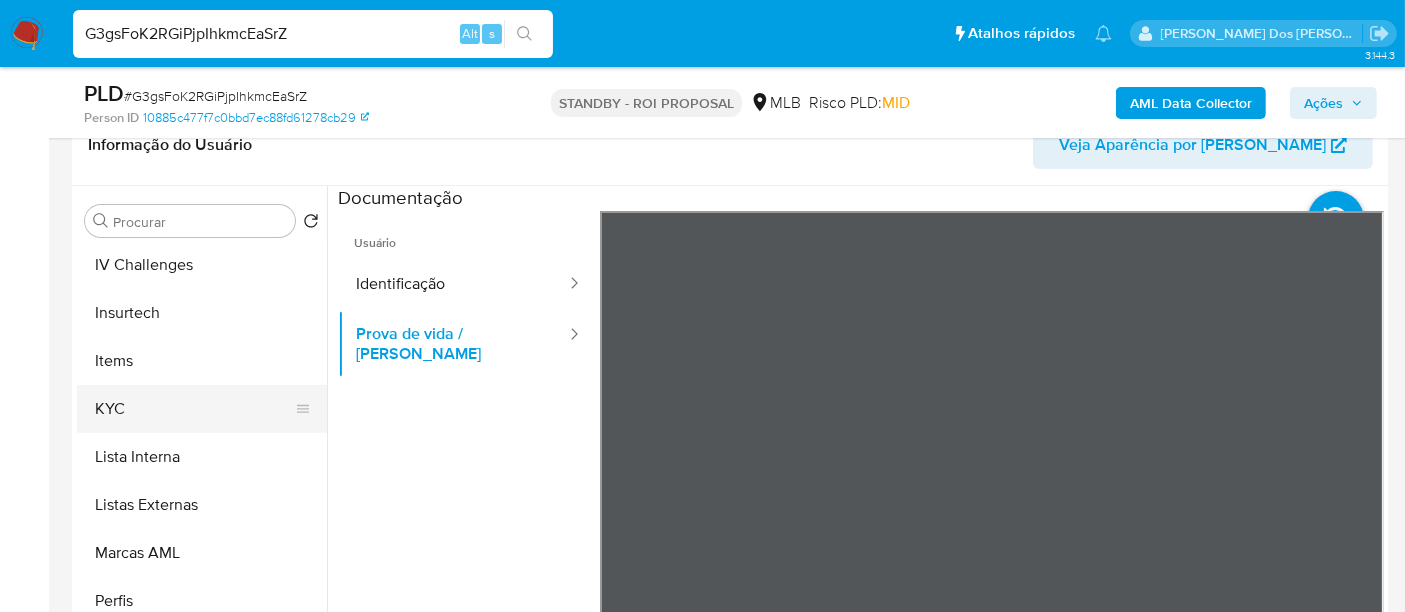 scroll, scrollTop: 844, scrollLeft: 0, axis: vertical 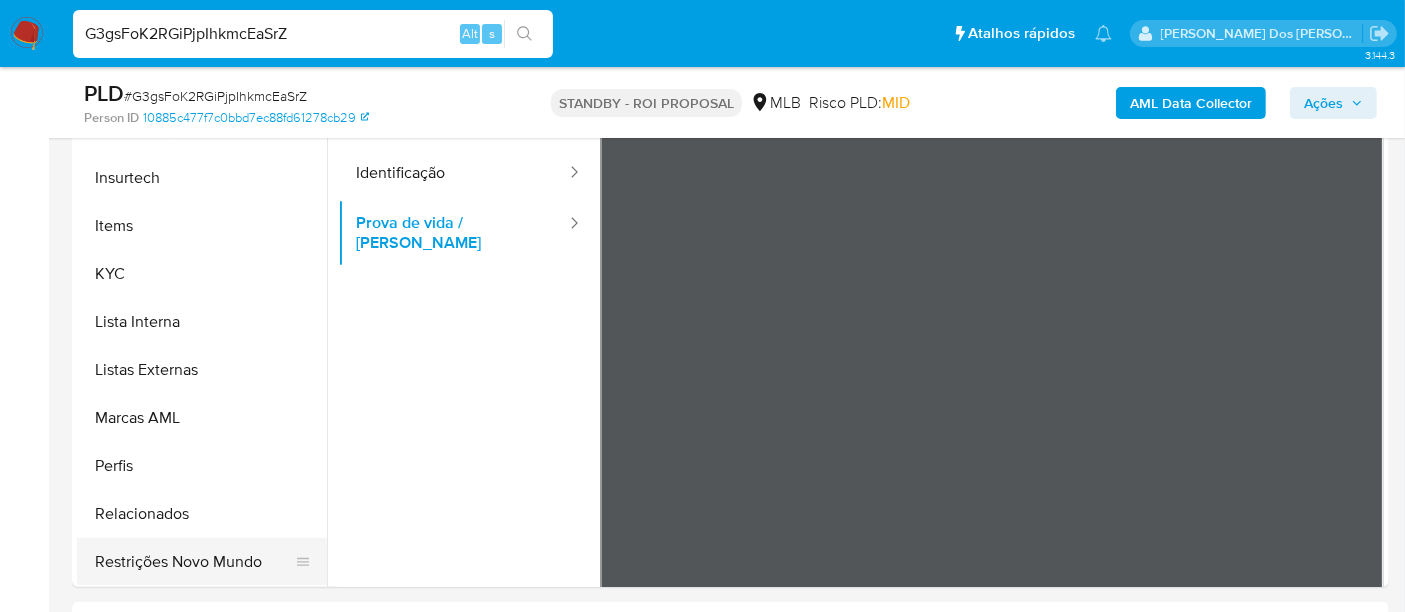 click on "Restrições Novo Mundo" at bounding box center [194, 562] 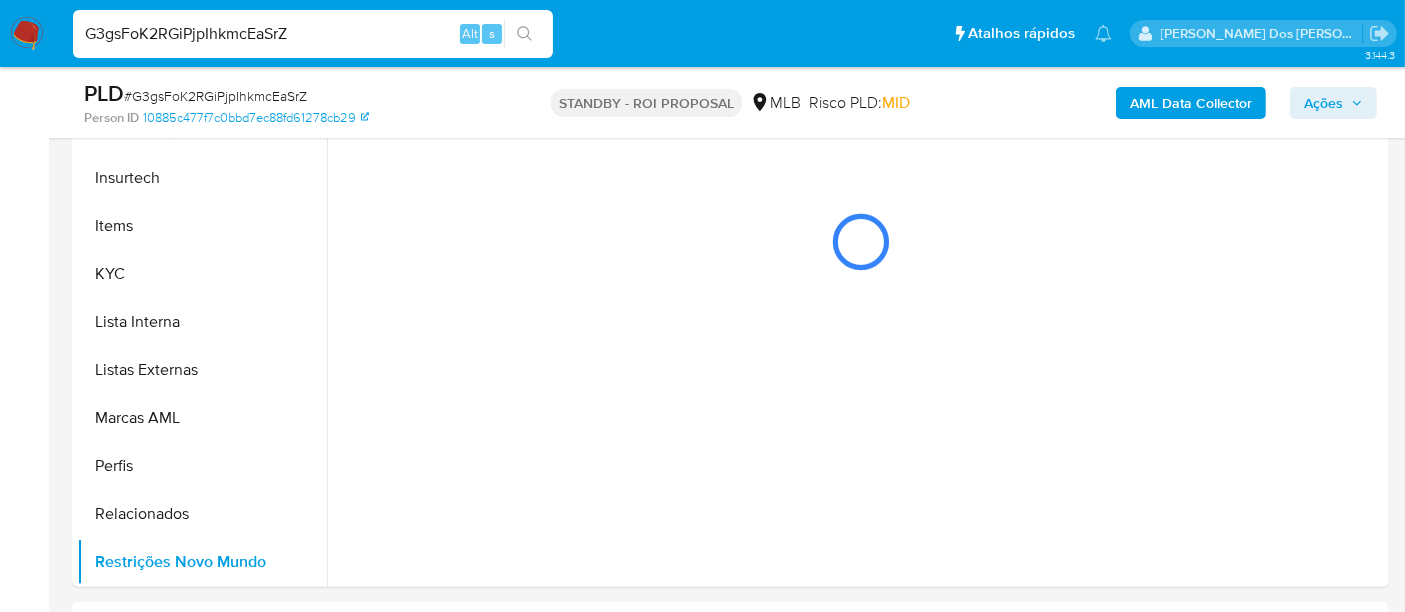 scroll, scrollTop: 333, scrollLeft: 0, axis: vertical 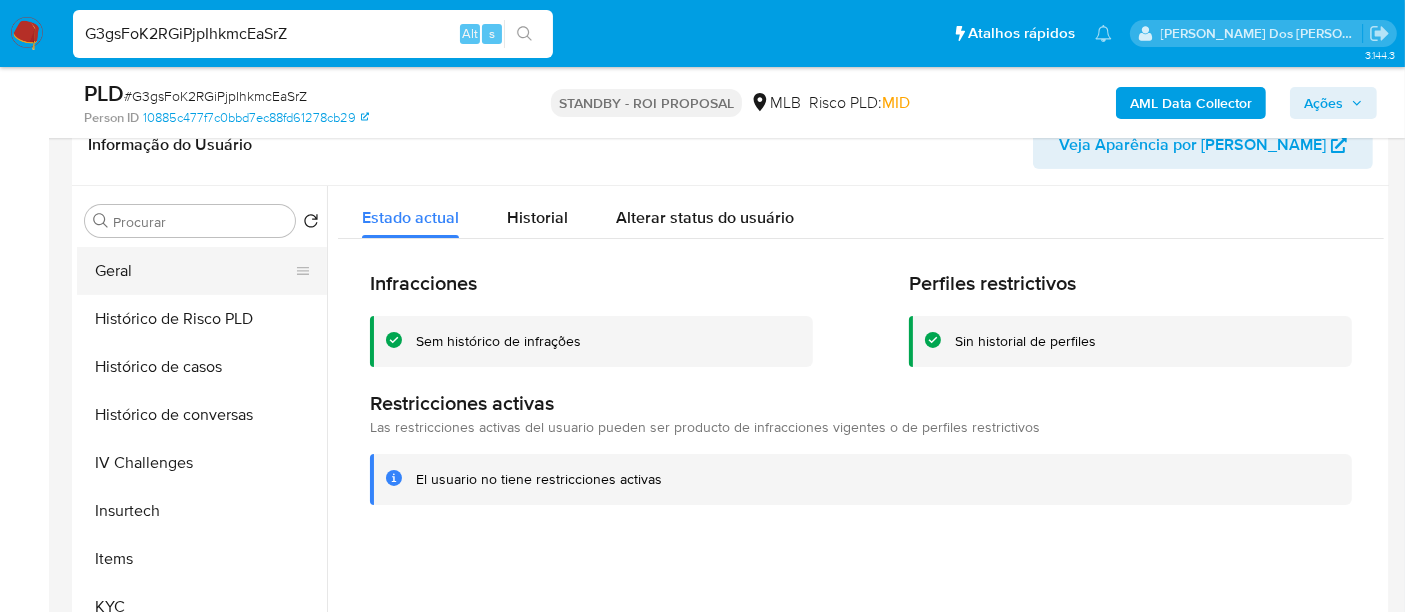 click on "Geral" at bounding box center (194, 271) 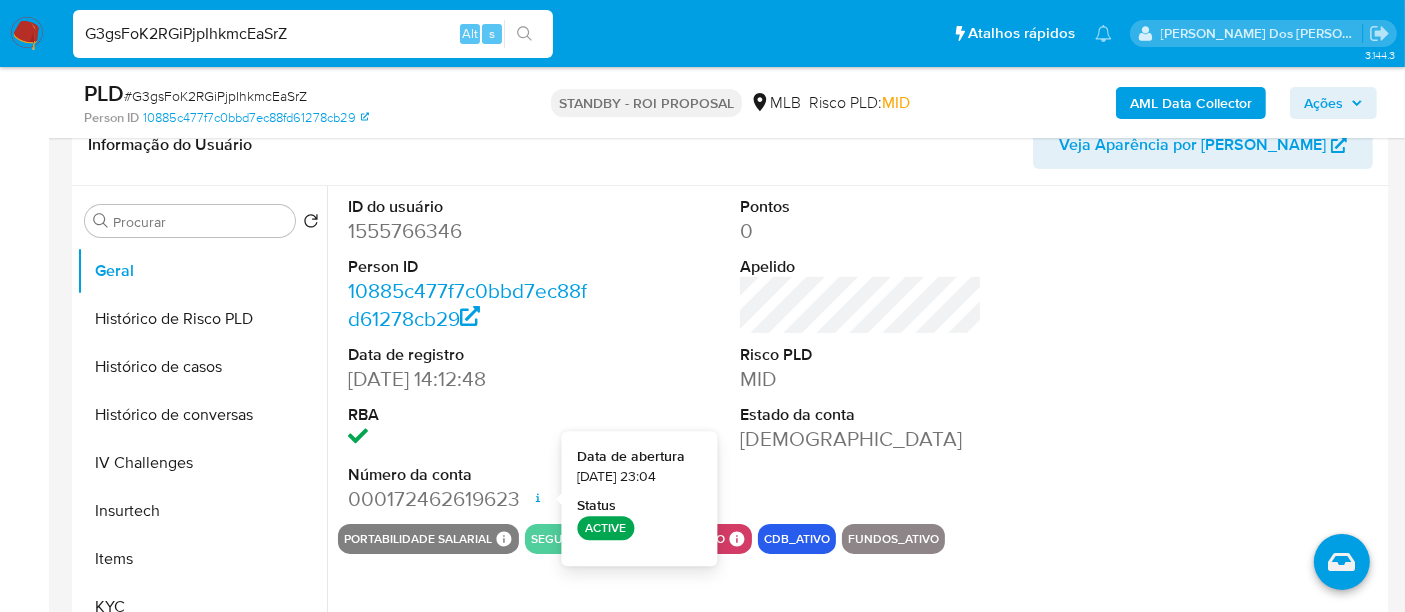 type 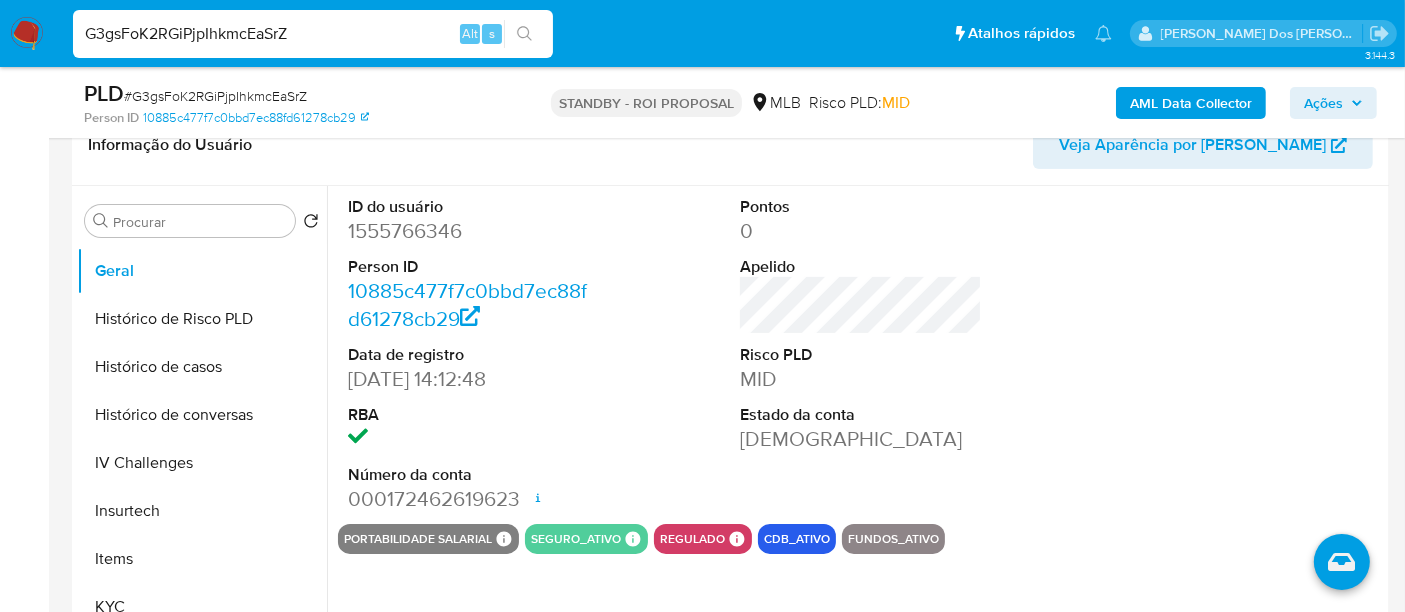 click on "G3gsFoK2RGiPjpIhkmcEaSrZ" at bounding box center [313, 34] 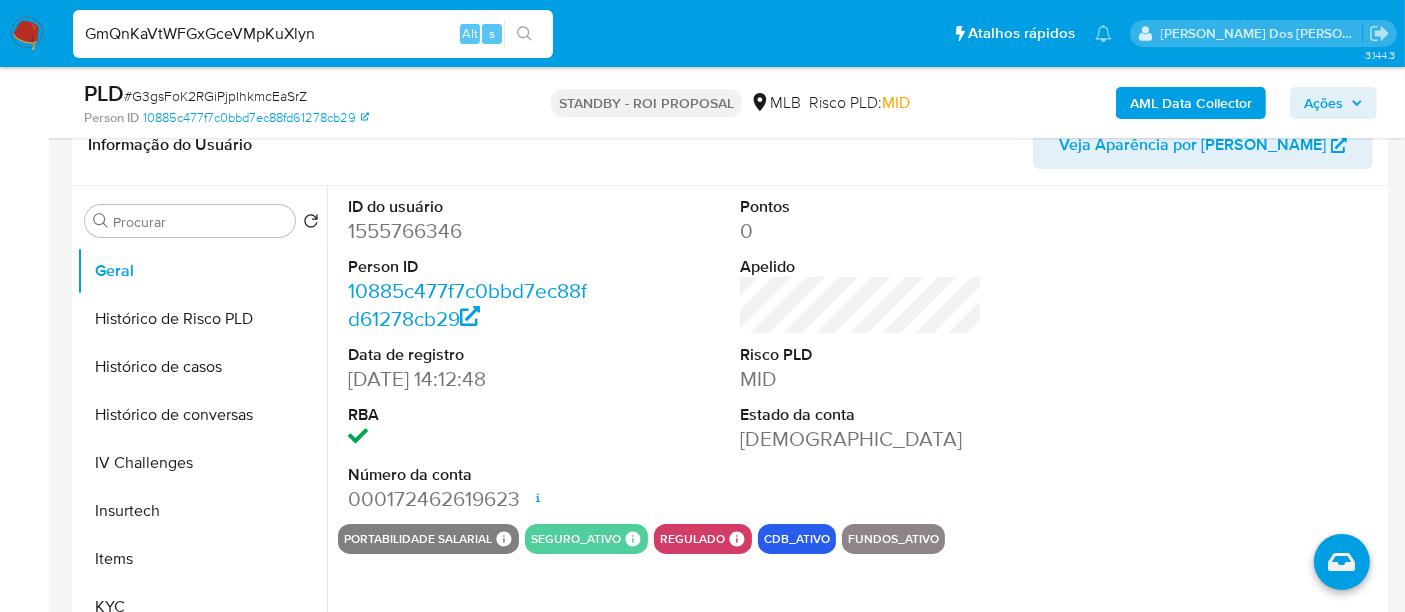type on "GmQnKaVtWFGxGceVMpKuXlyn" 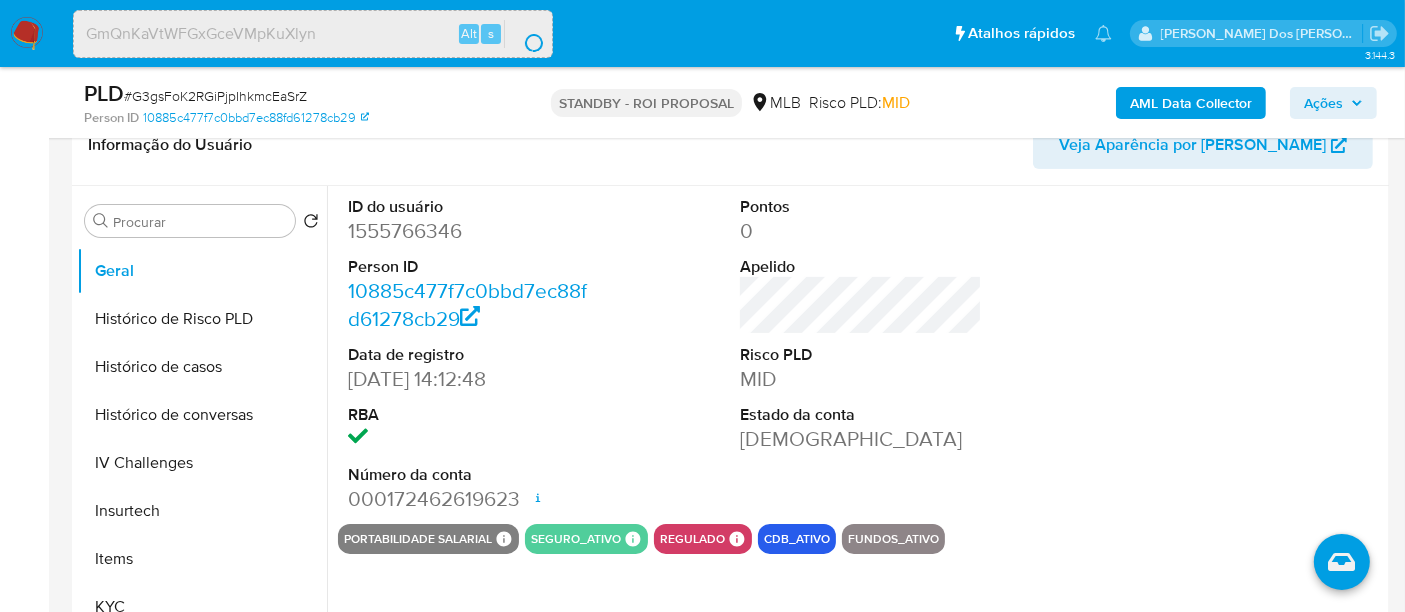 scroll, scrollTop: 0, scrollLeft: 0, axis: both 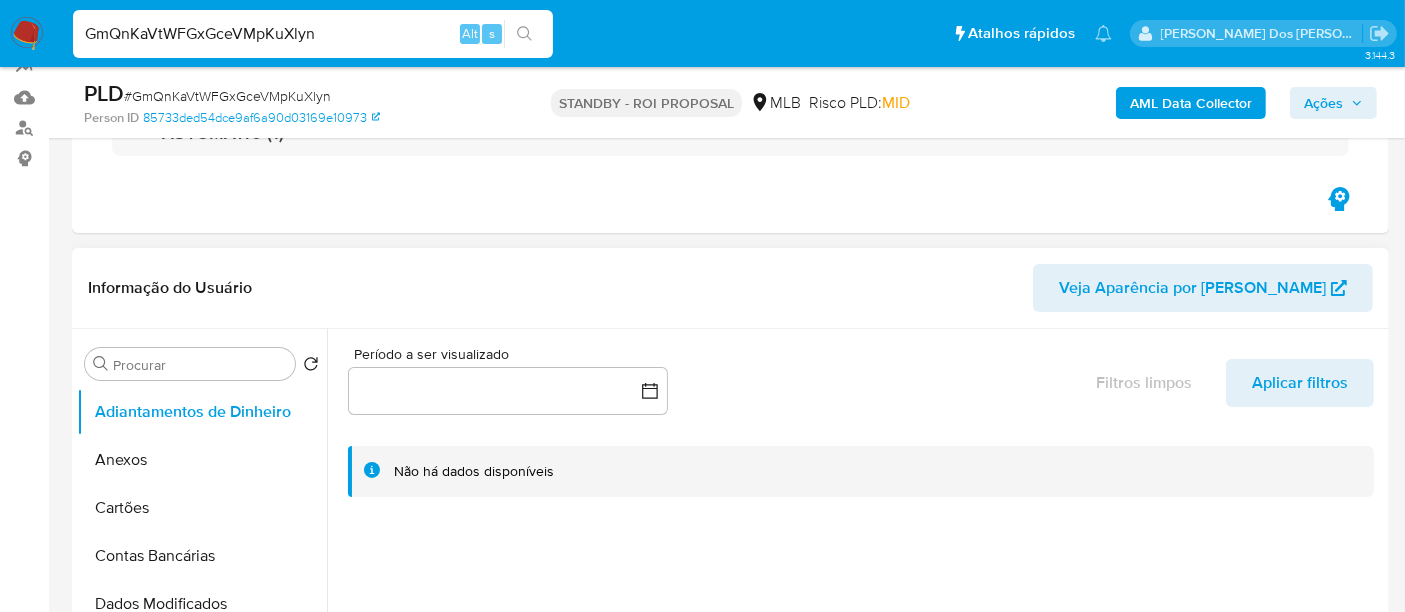 select on "10" 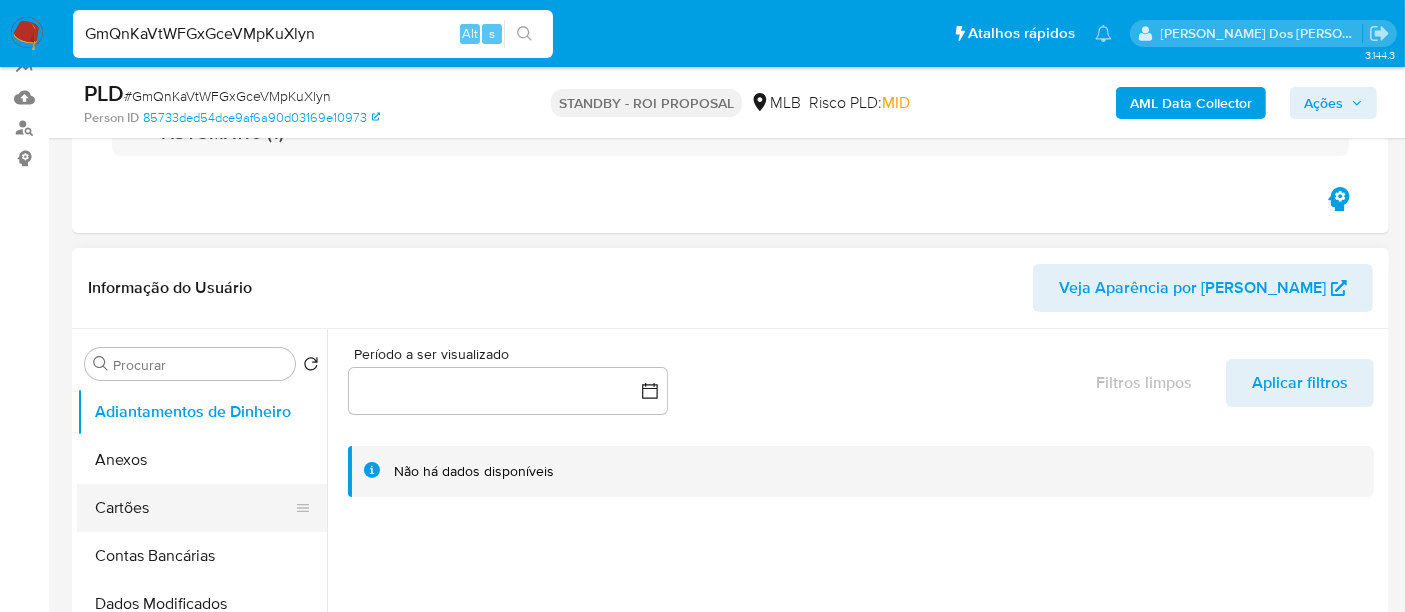 scroll, scrollTop: 333, scrollLeft: 0, axis: vertical 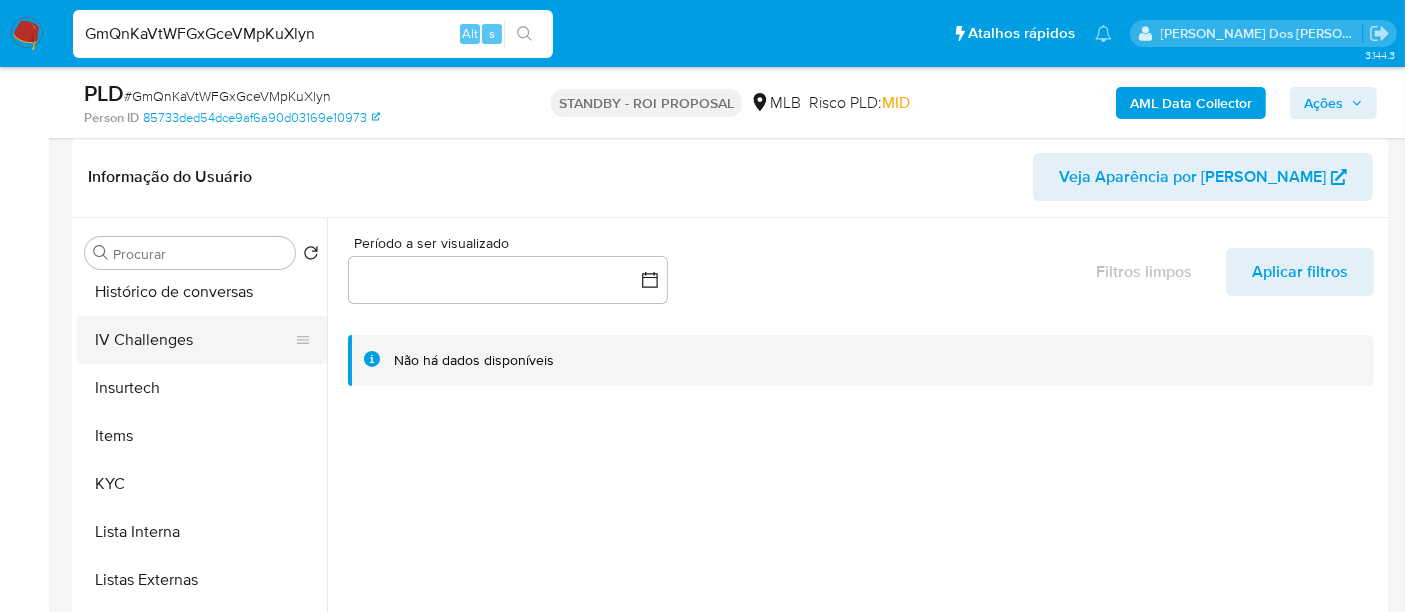 drag, startPoint x: 108, startPoint y: 479, endPoint x: 311, endPoint y: 335, distance: 248.88753 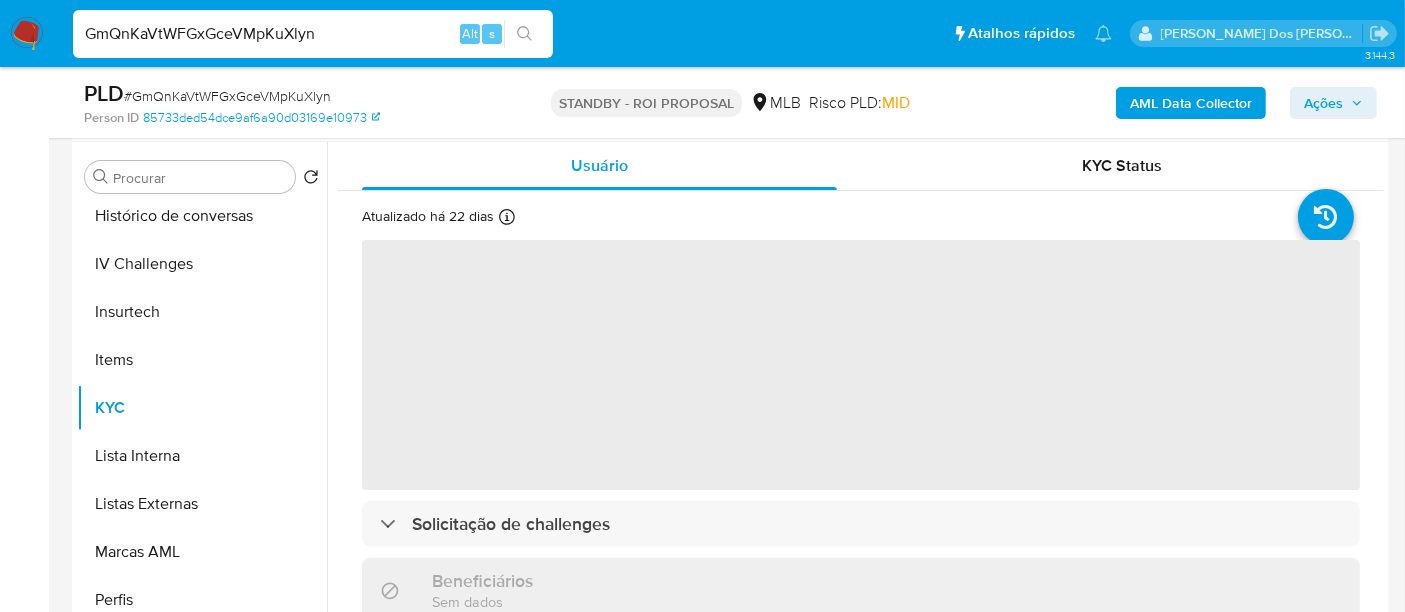 scroll, scrollTop: 444, scrollLeft: 0, axis: vertical 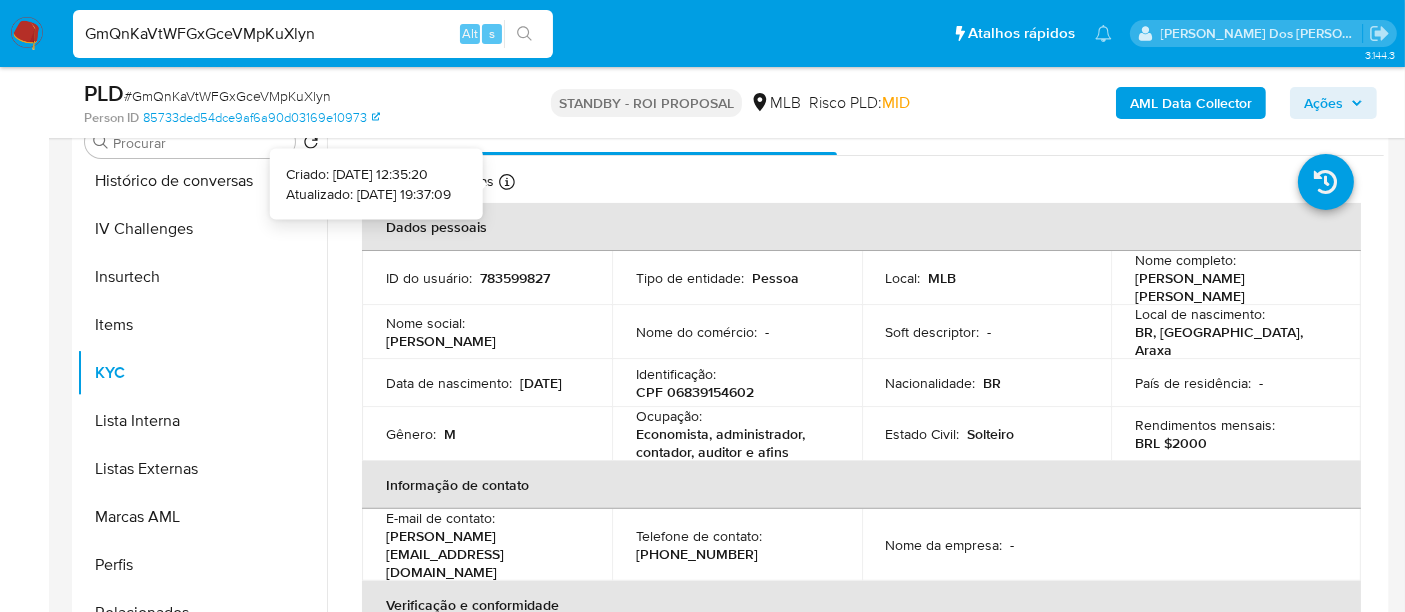 type 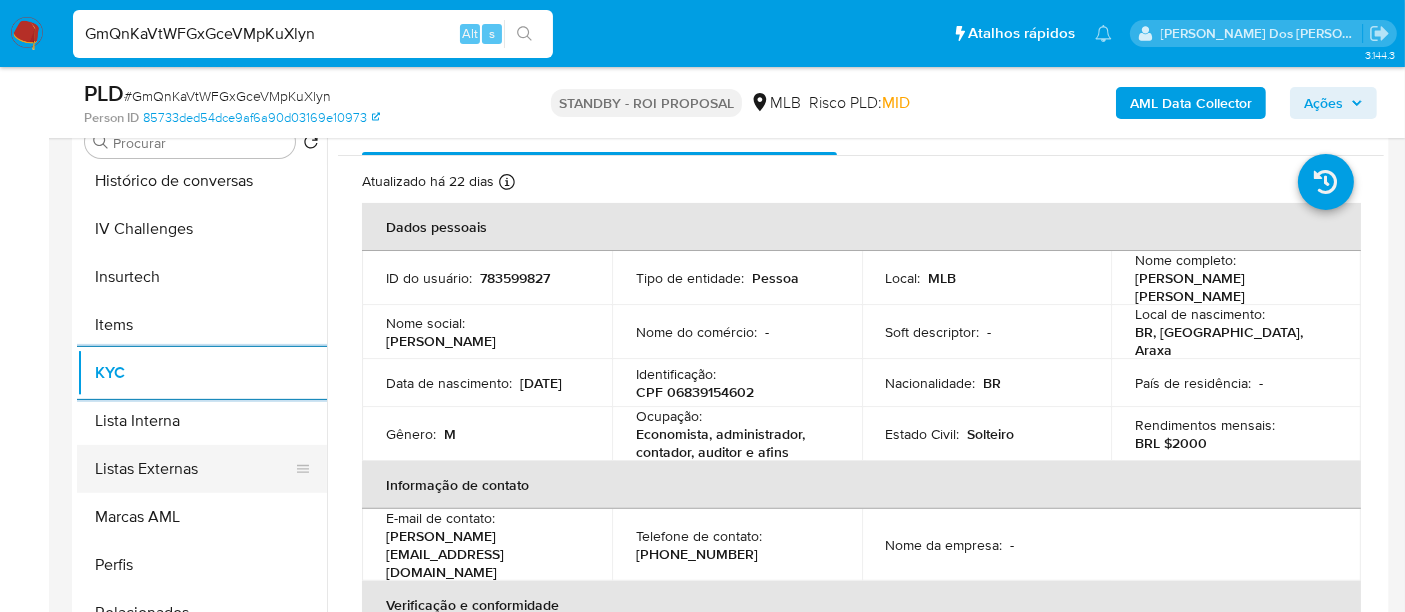 scroll, scrollTop: 666, scrollLeft: 0, axis: vertical 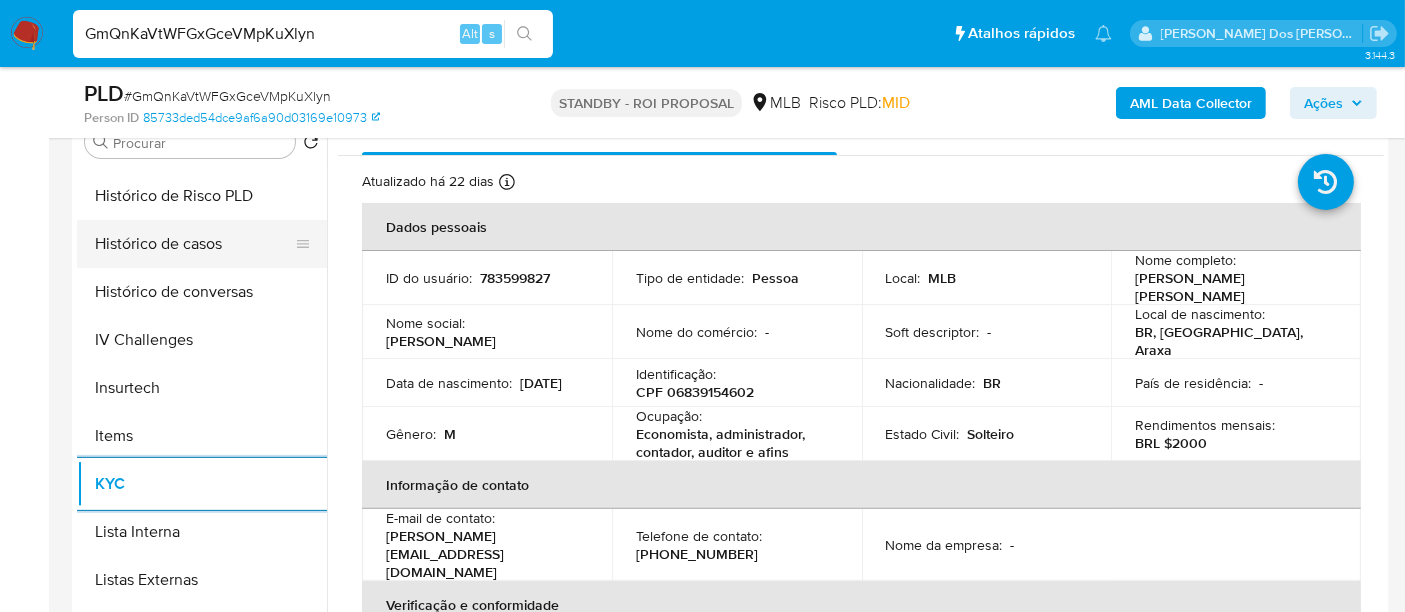 click on "Histórico de casos" at bounding box center (194, 244) 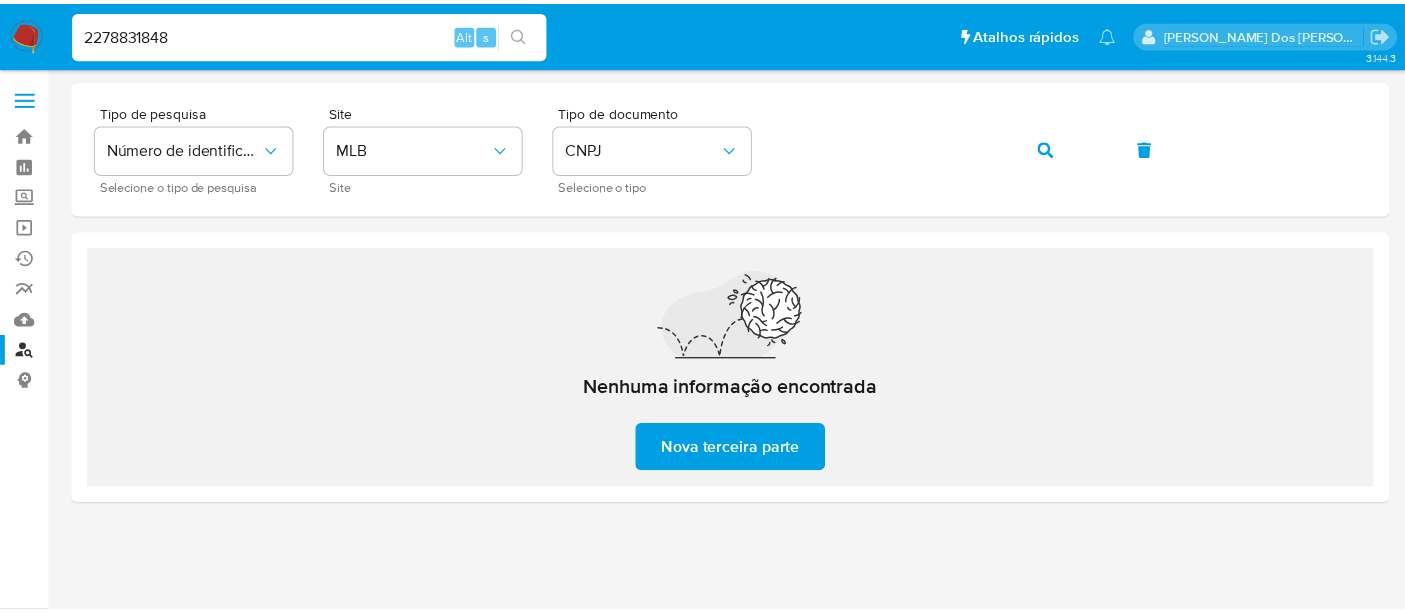 scroll, scrollTop: 0, scrollLeft: 0, axis: both 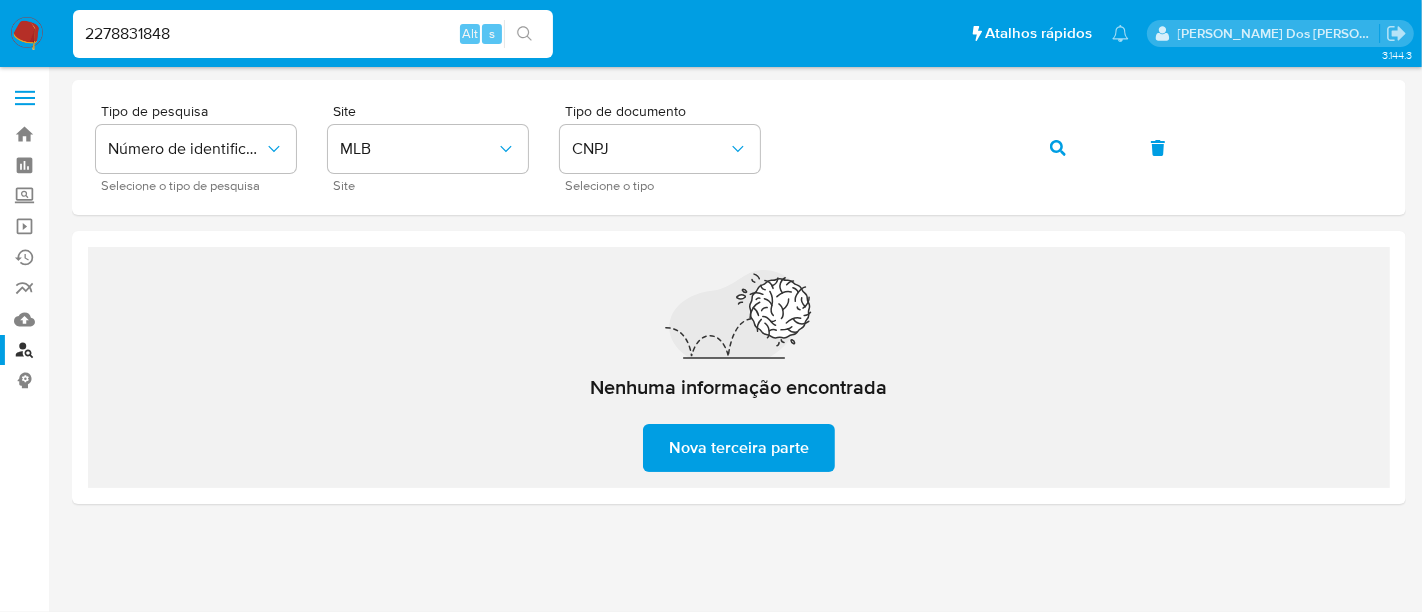 type on "2278831848" 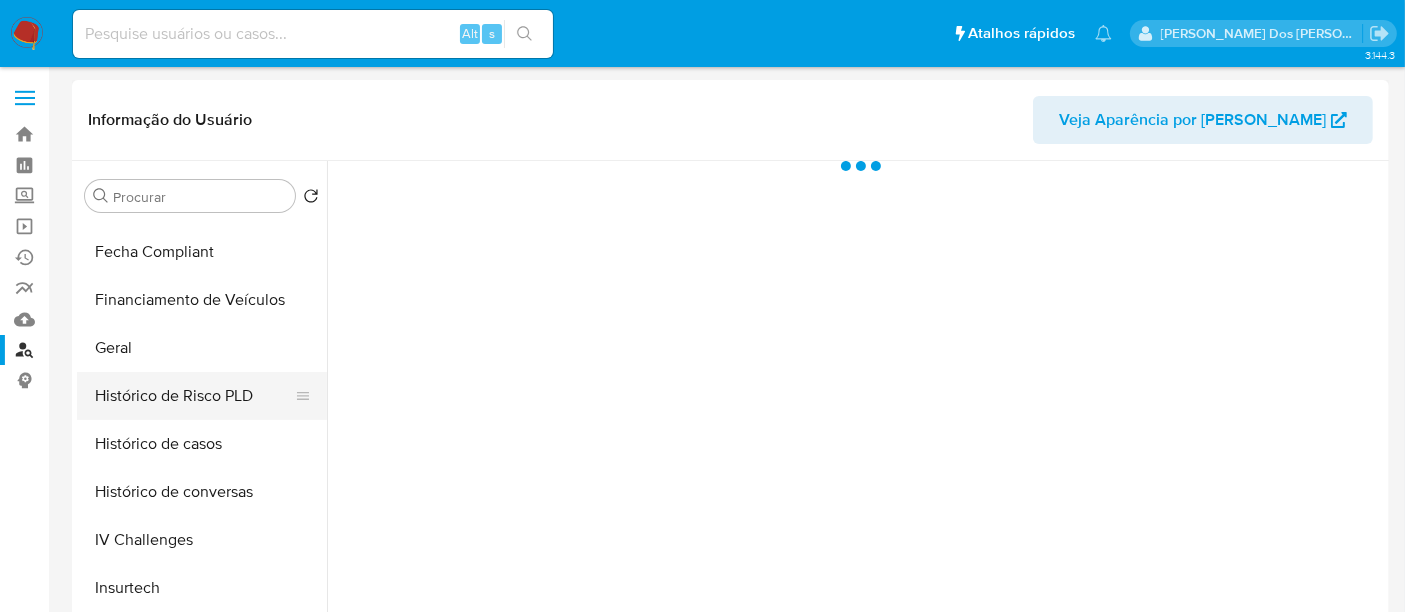 scroll, scrollTop: 555, scrollLeft: 0, axis: vertical 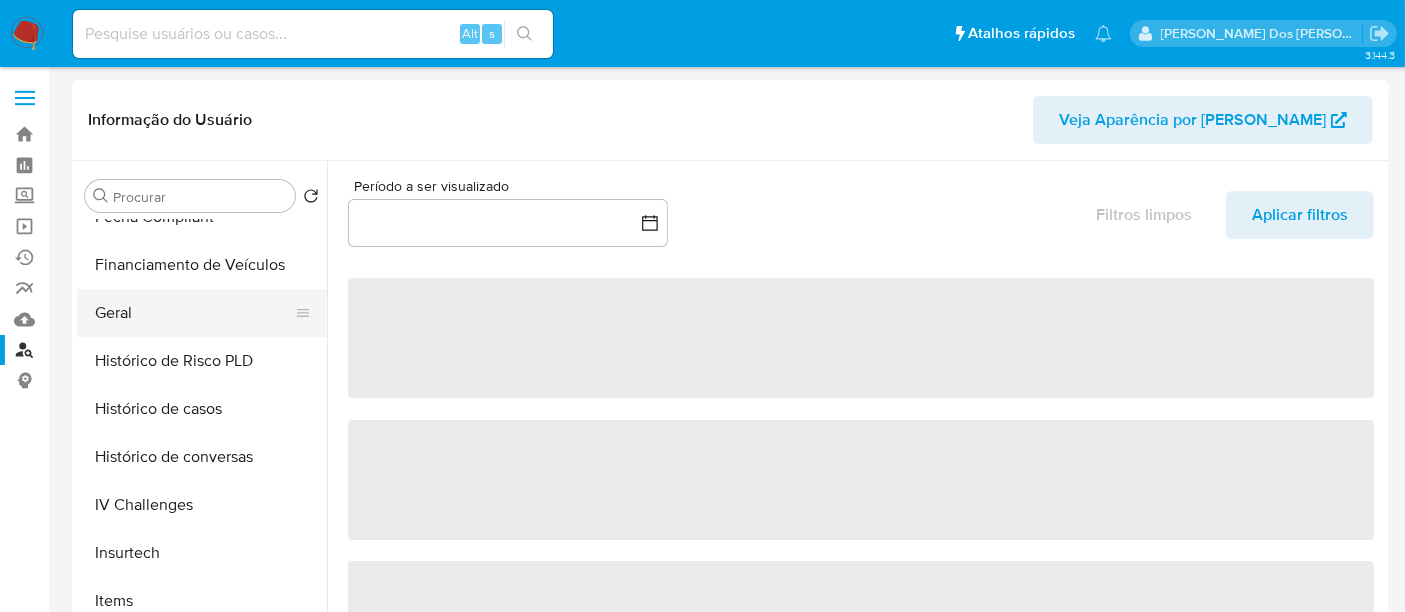 click on "Geral" at bounding box center (194, 313) 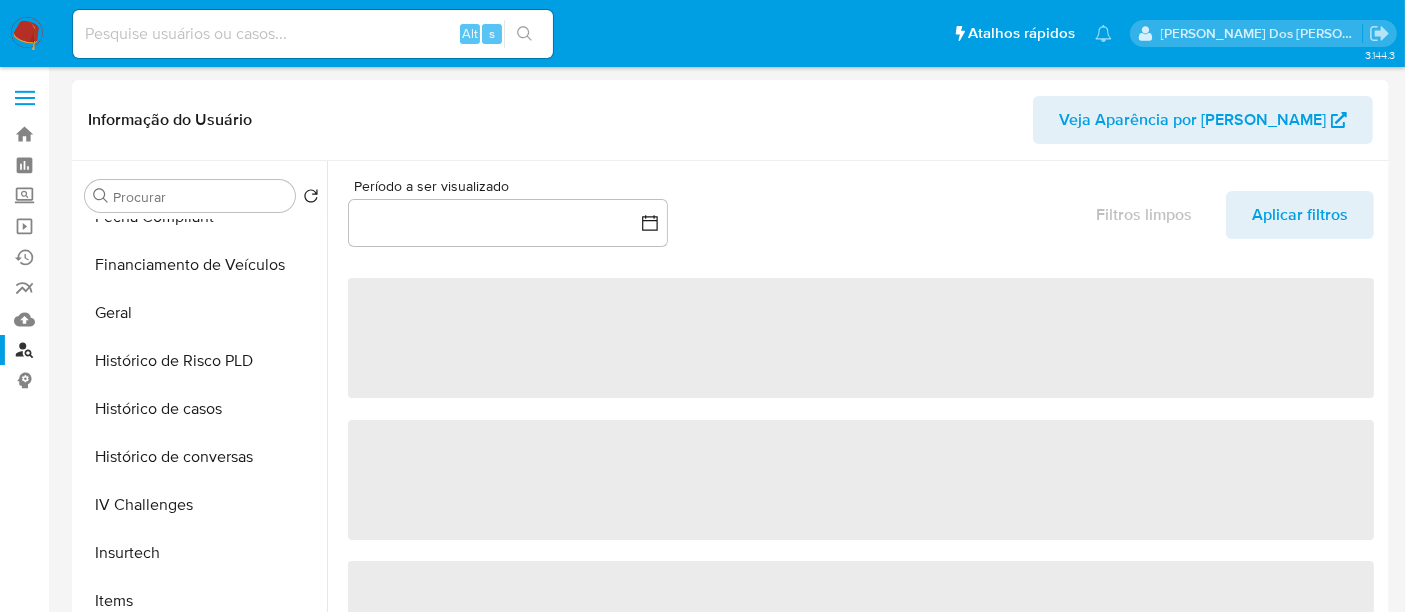 select on "10" 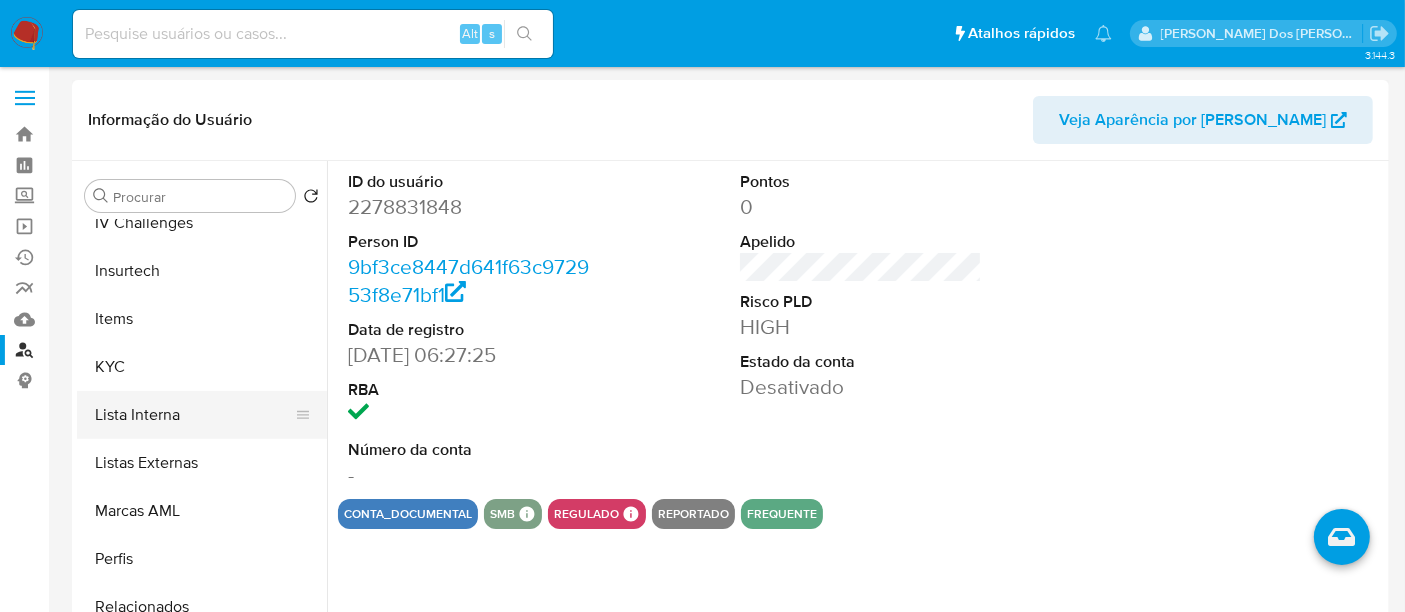 scroll, scrollTop: 844, scrollLeft: 0, axis: vertical 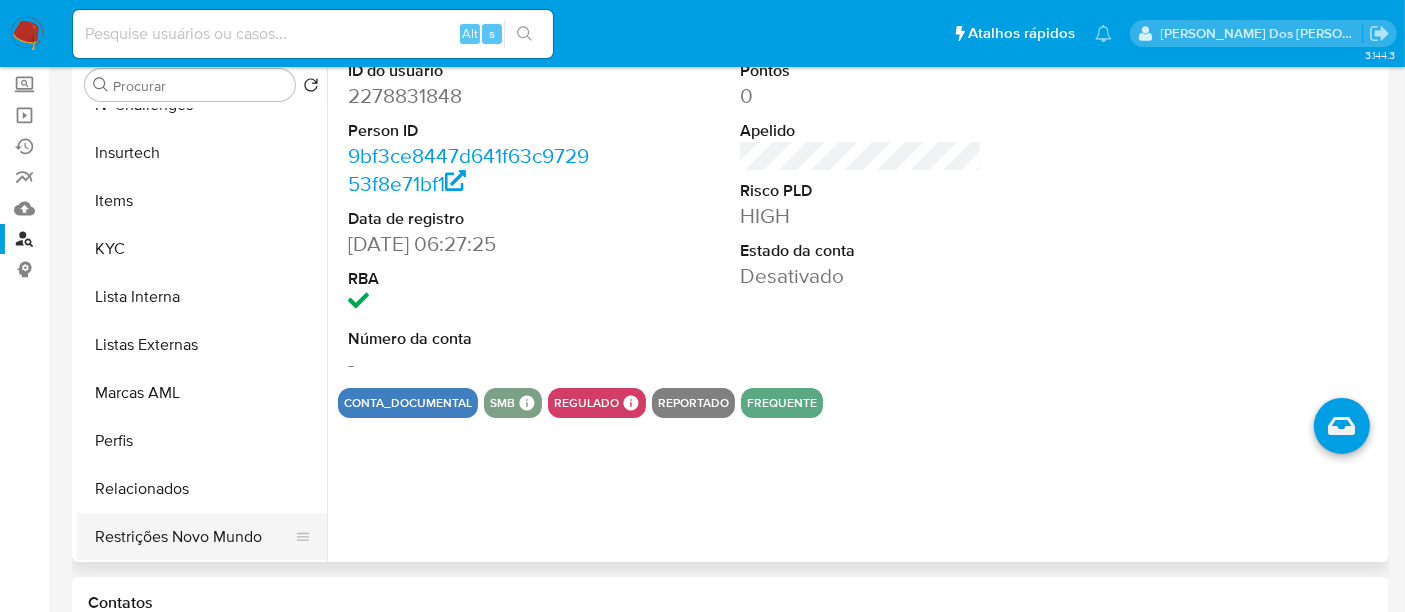click on "Restrições Novo Mundo" at bounding box center [194, 537] 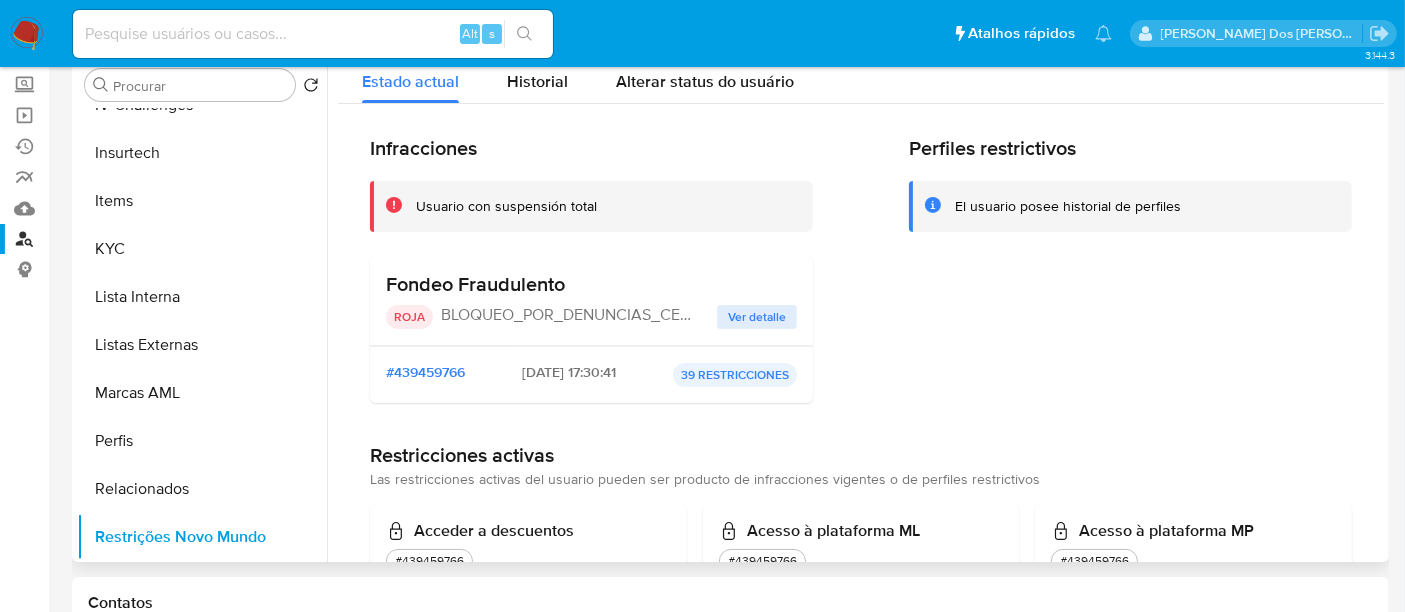 type 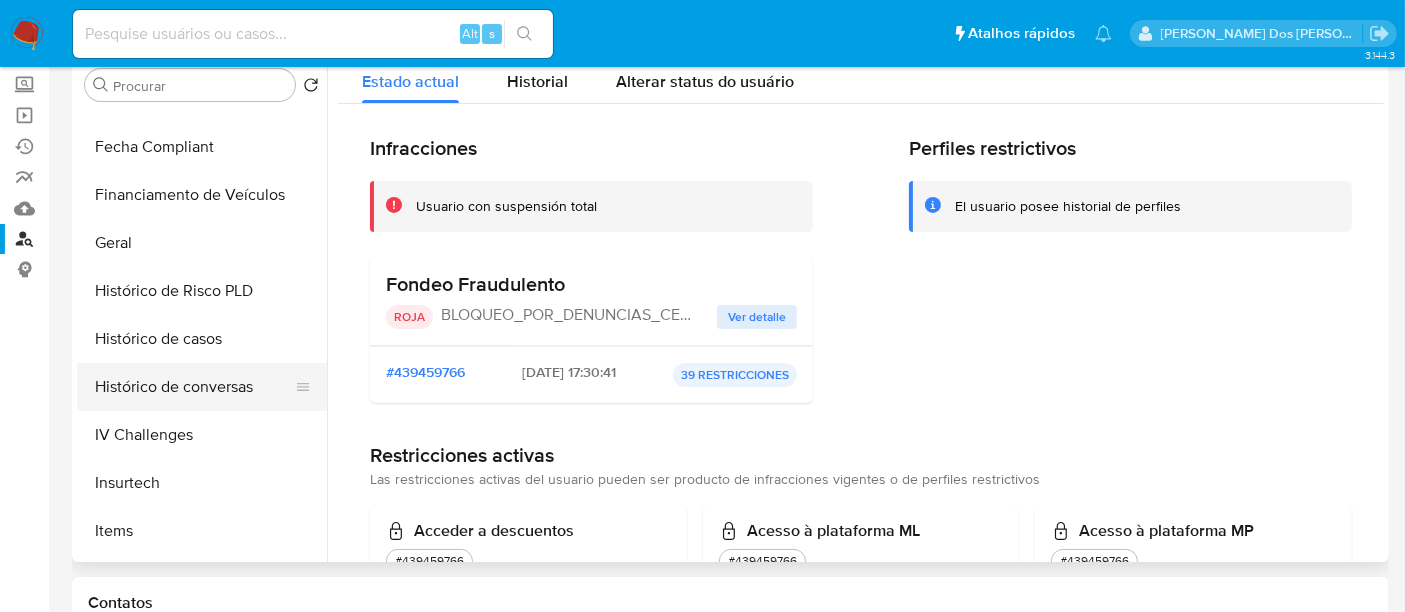 scroll, scrollTop: 511, scrollLeft: 0, axis: vertical 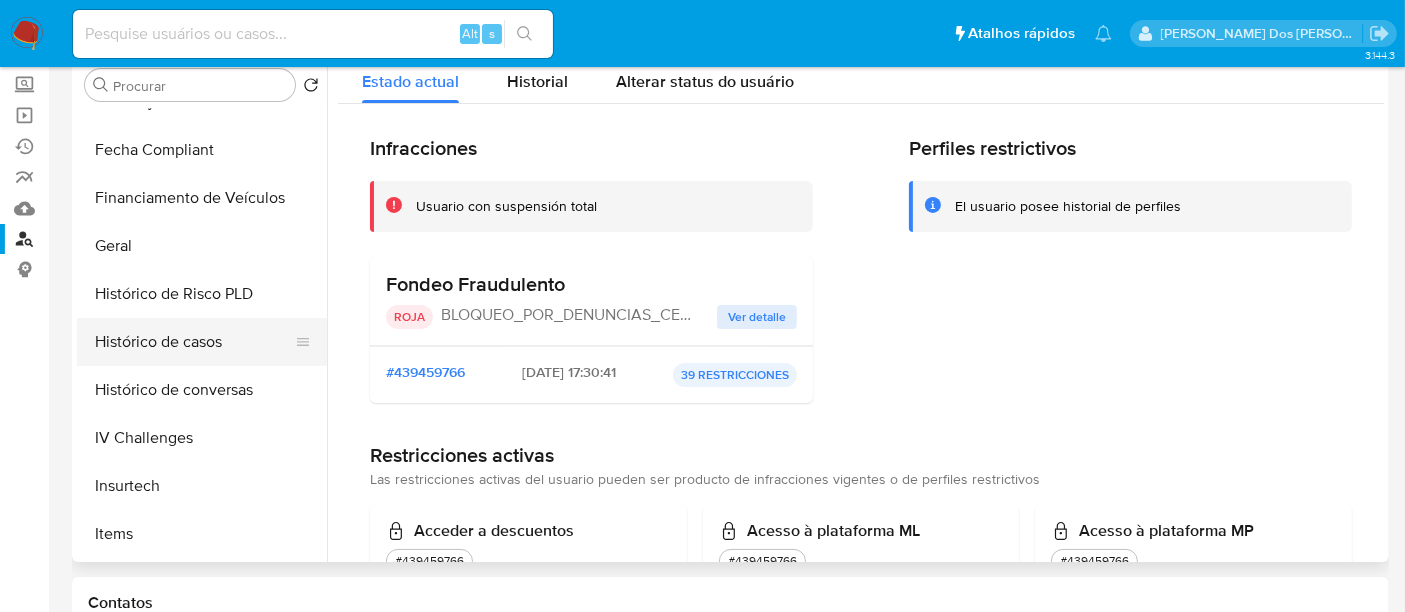click on "Histórico de casos" at bounding box center [194, 342] 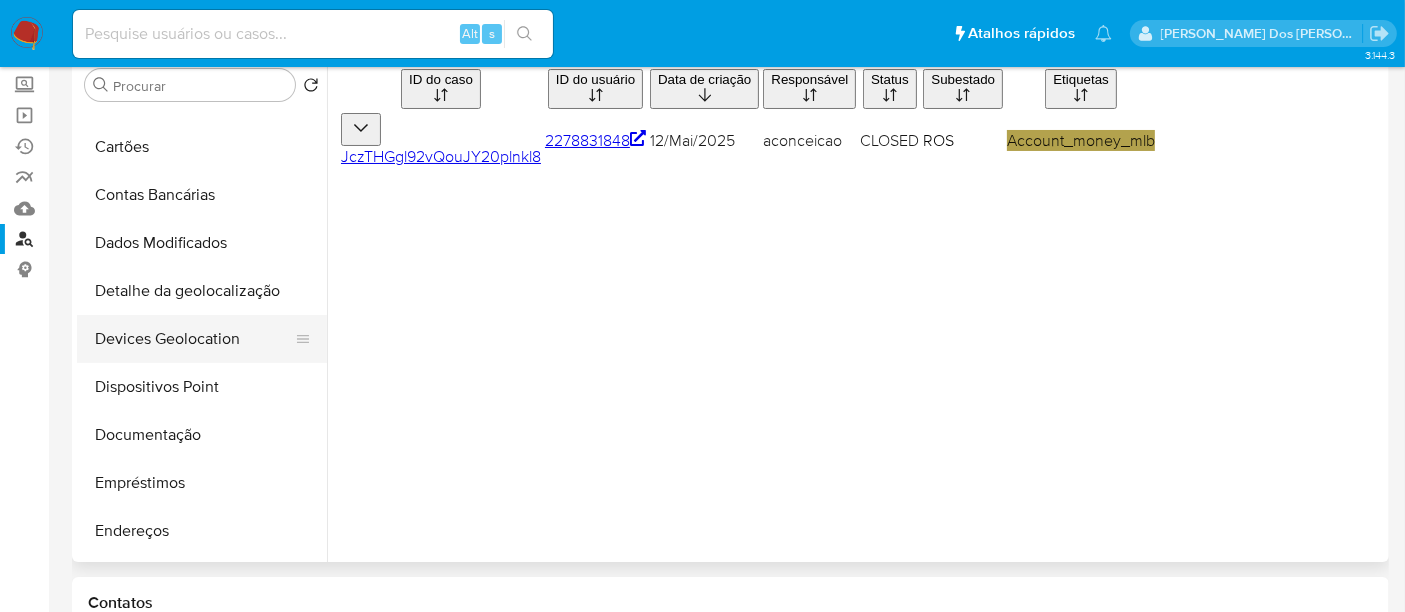 scroll, scrollTop: 0, scrollLeft: 0, axis: both 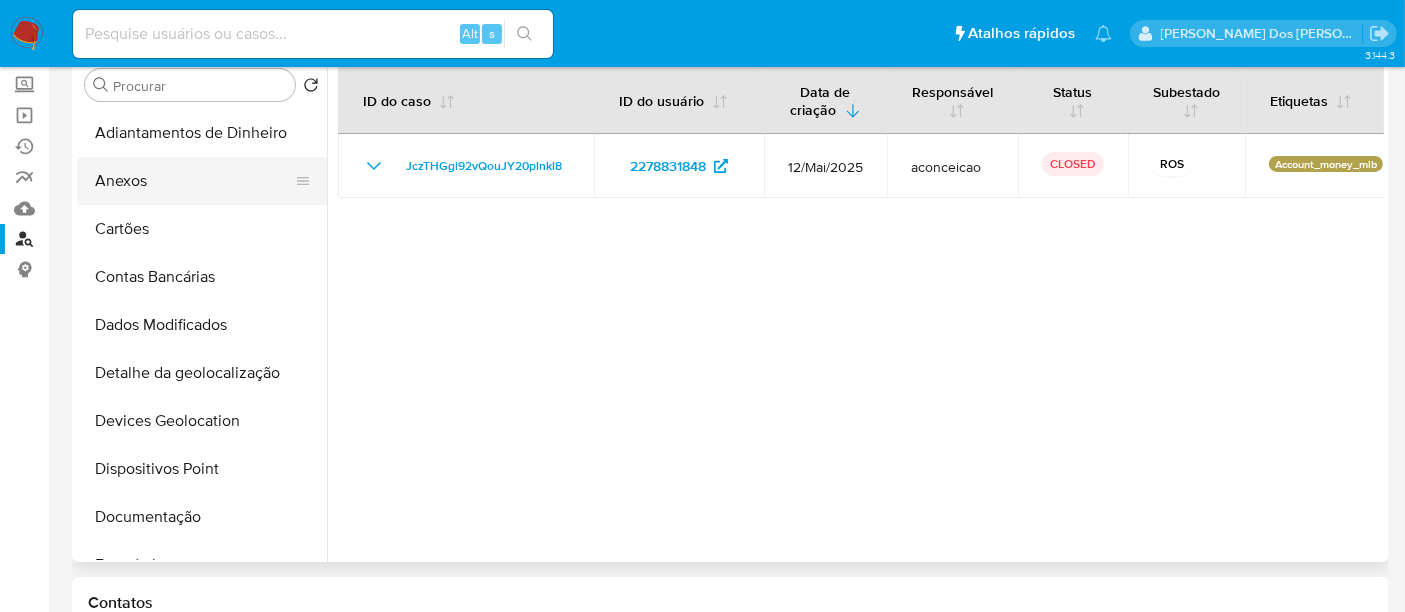 click on "Anexos" at bounding box center (194, 181) 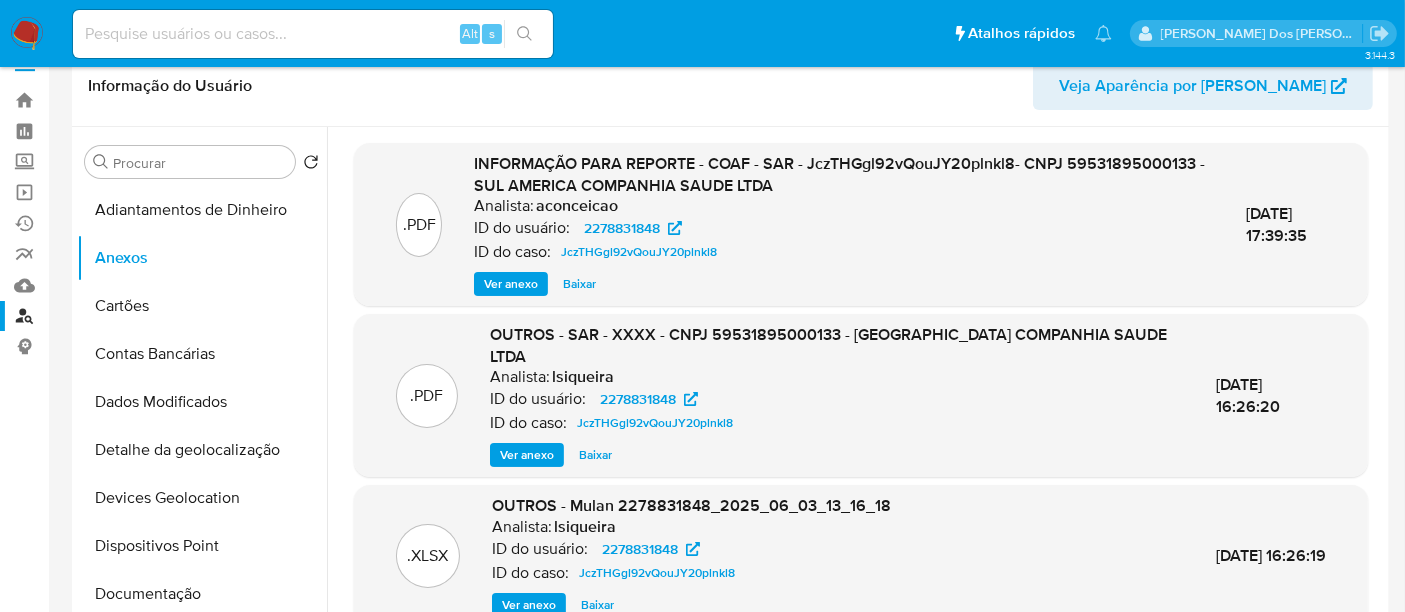 scroll, scrollTop: 0, scrollLeft: 0, axis: both 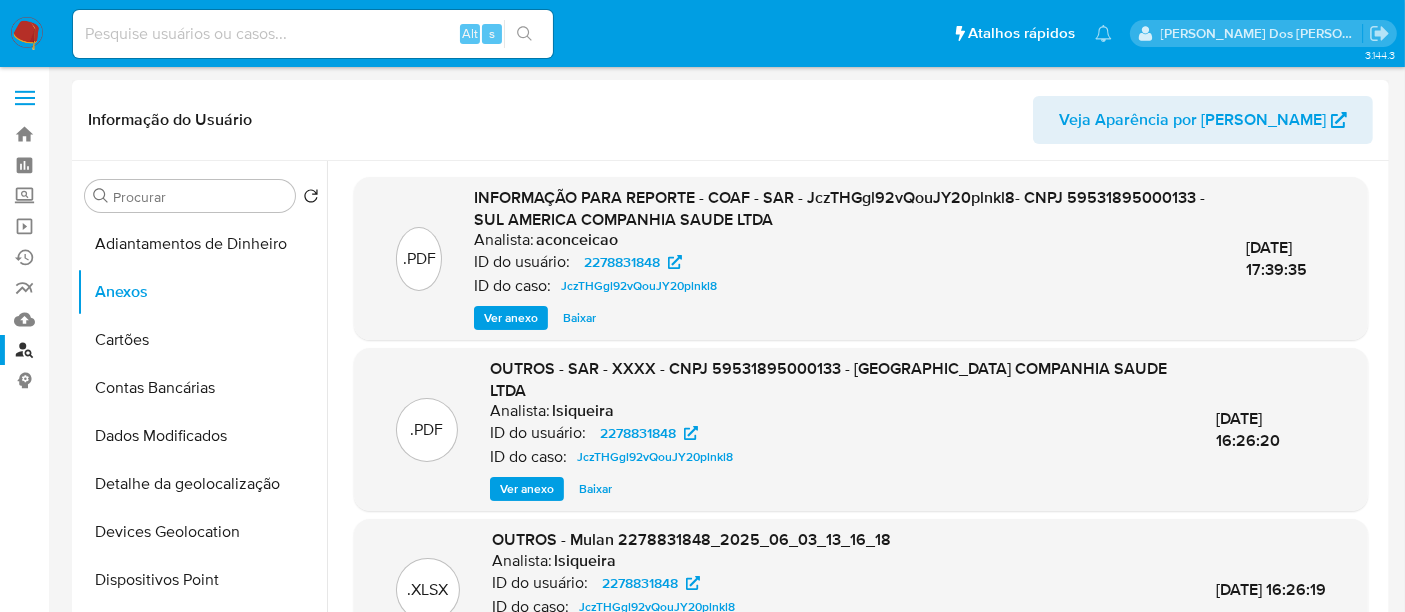 click on "Ver anexo" at bounding box center (511, 318) 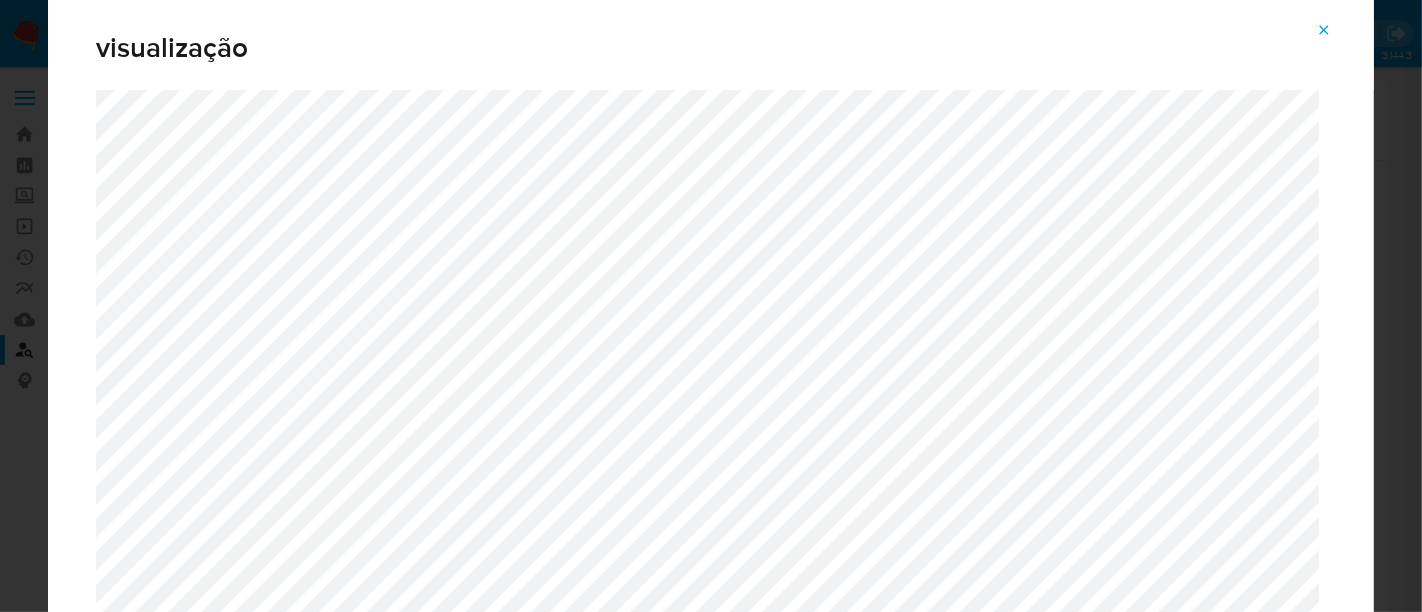click at bounding box center [1324, 30] 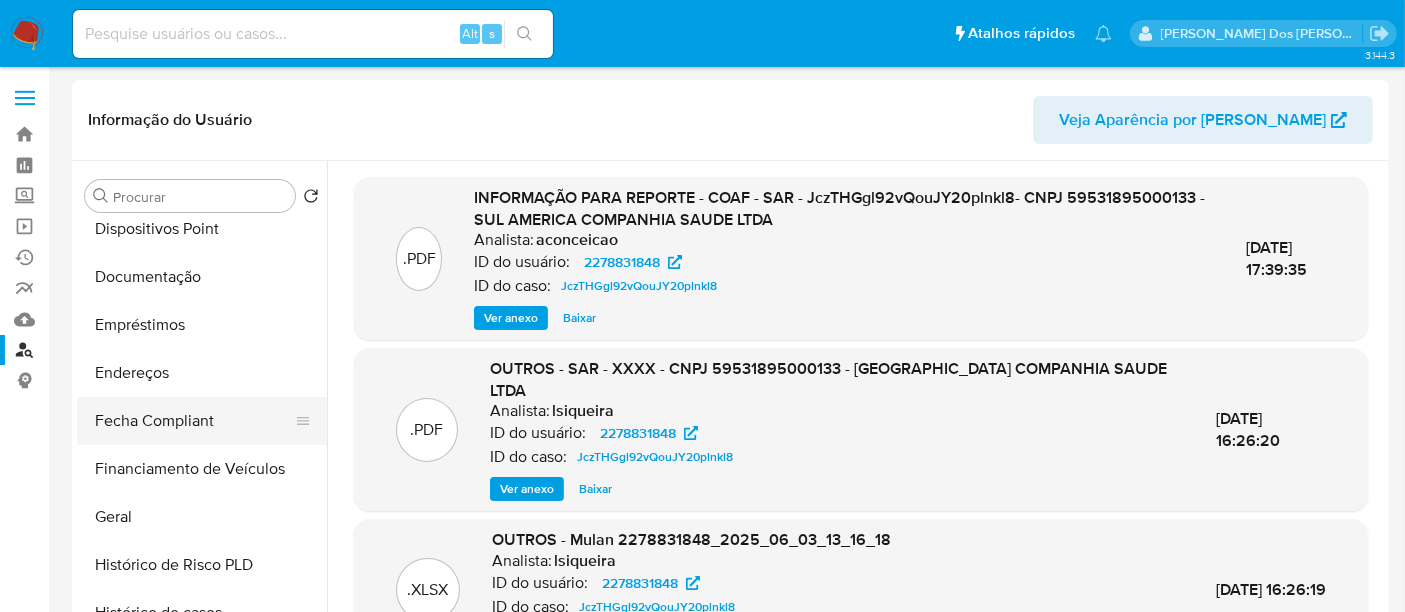 scroll, scrollTop: 444, scrollLeft: 0, axis: vertical 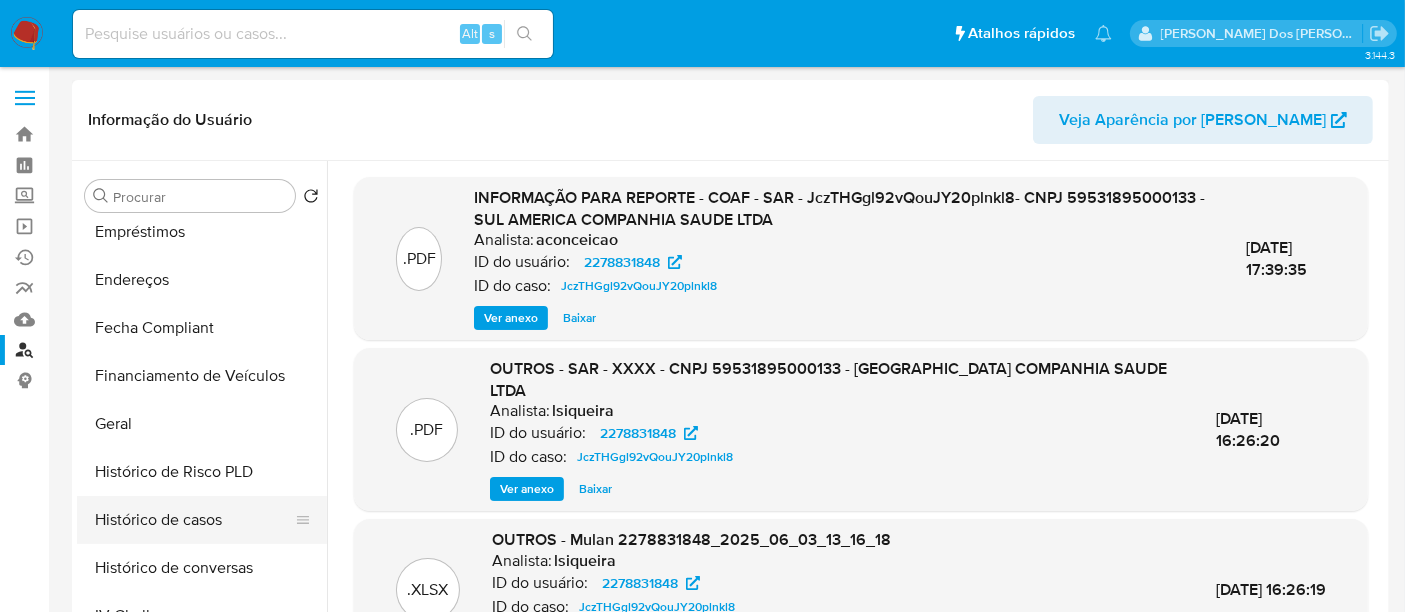 click on "Histórico de casos" at bounding box center [194, 520] 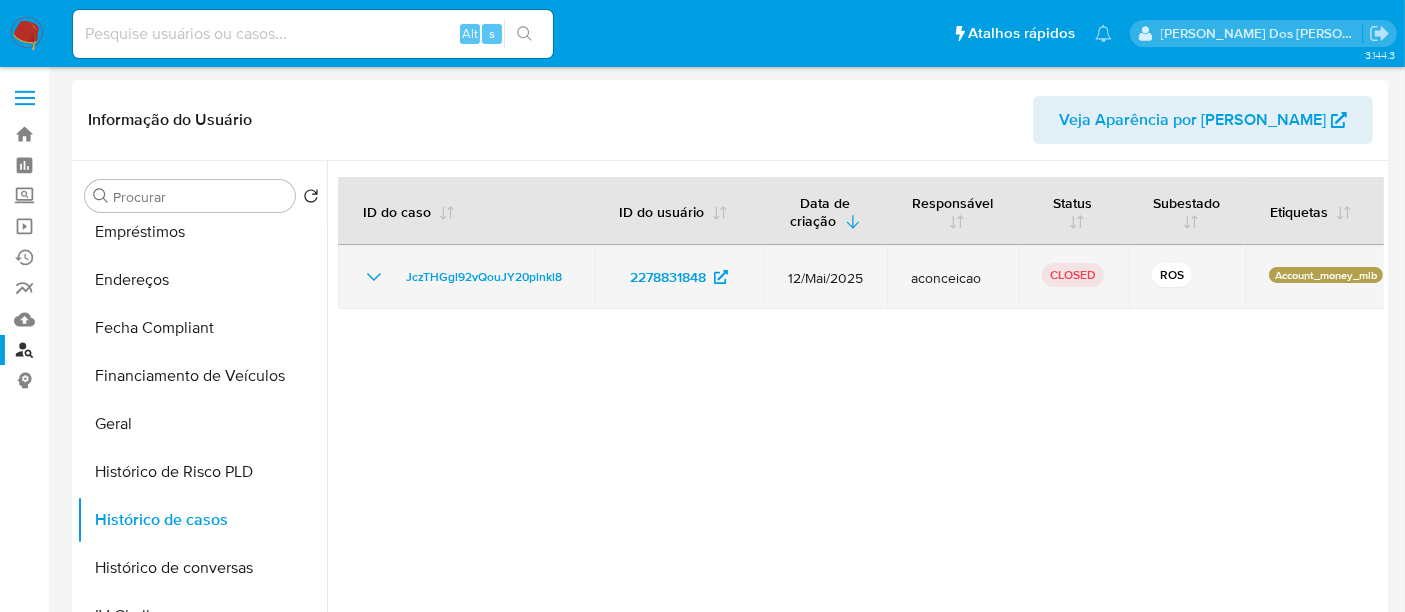 click 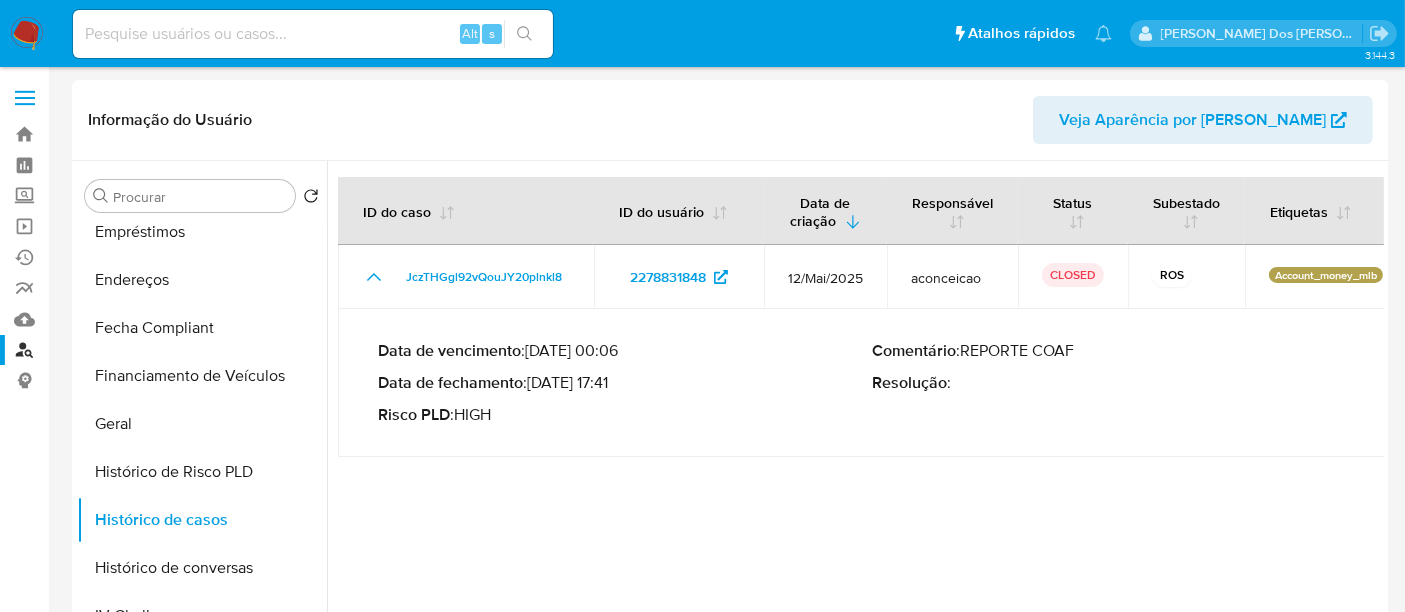 type 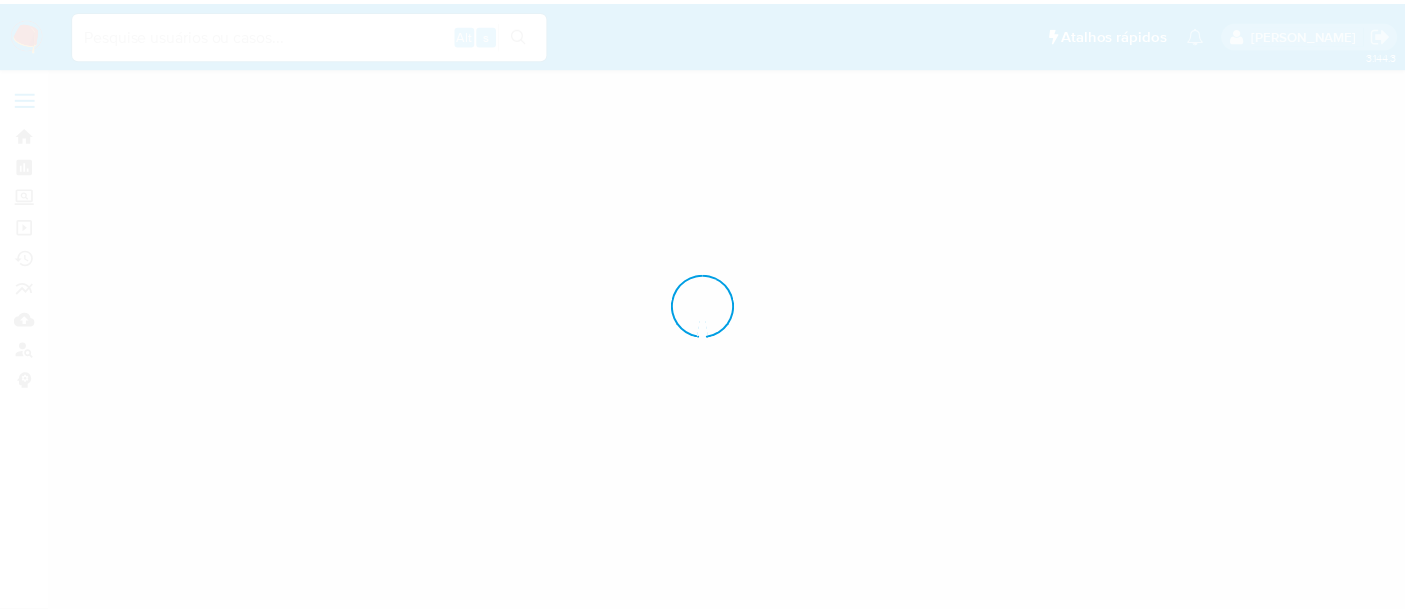 scroll, scrollTop: 0, scrollLeft: 0, axis: both 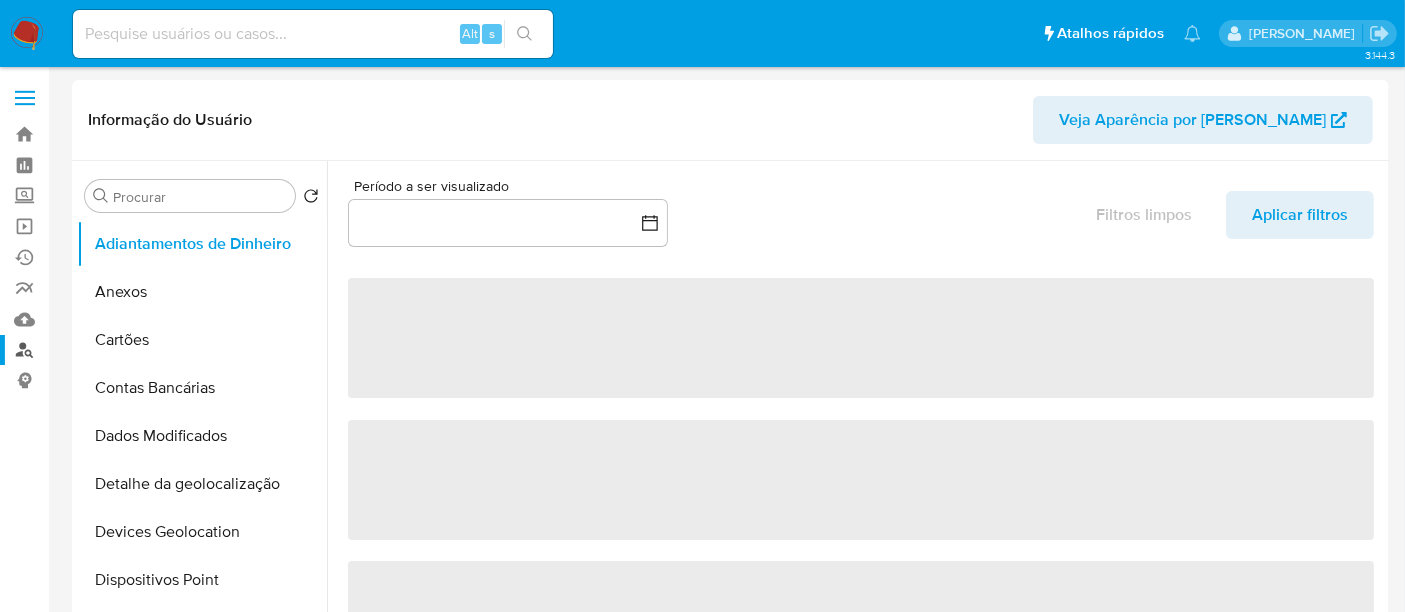 select on "10" 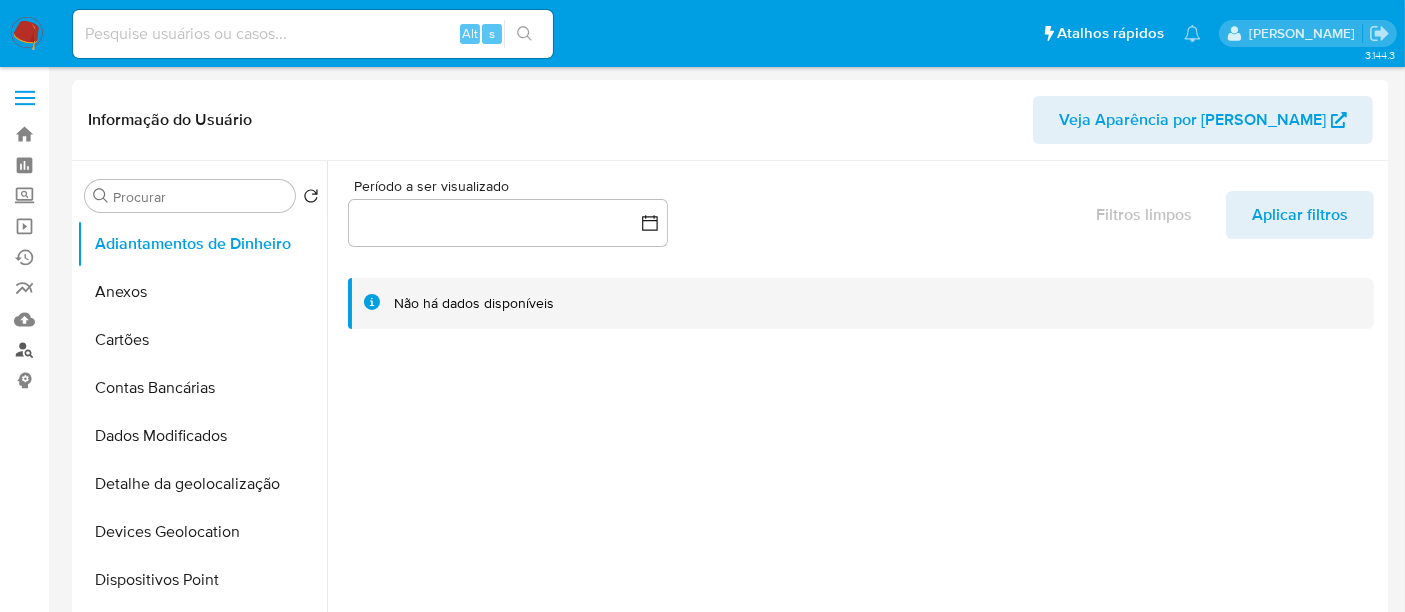 click on "Localizador de pessoas" at bounding box center (119, 350) 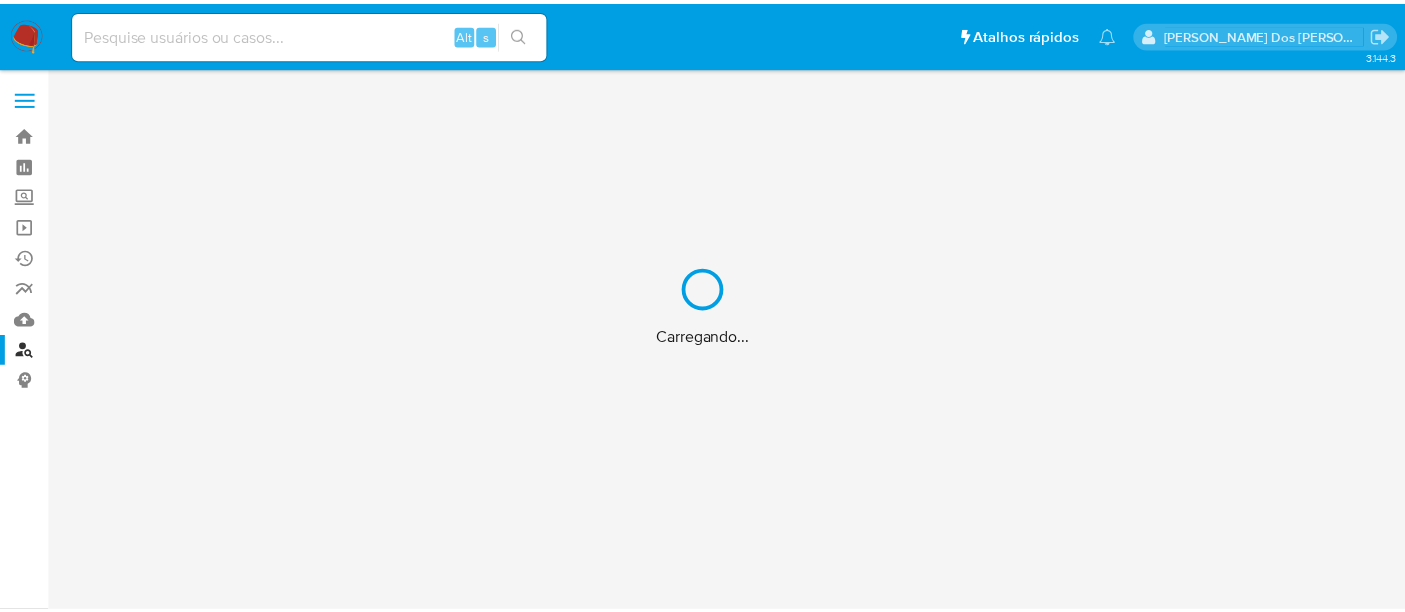 scroll, scrollTop: 0, scrollLeft: 0, axis: both 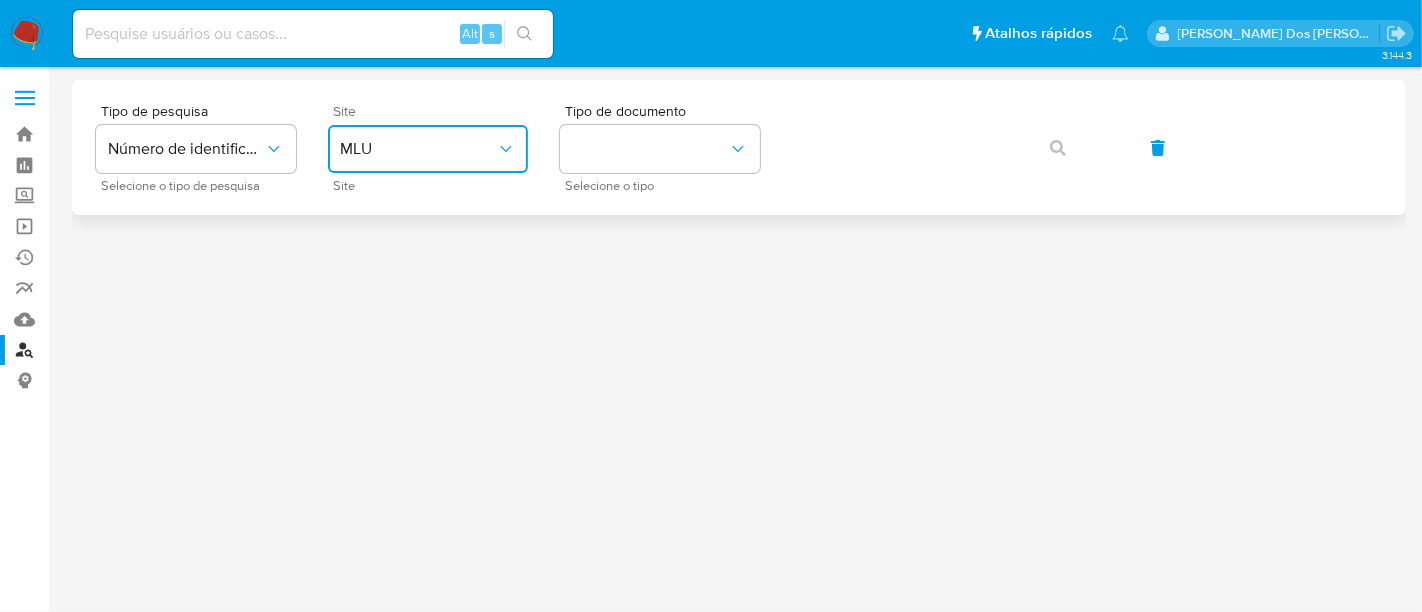 click on "MLU" at bounding box center (428, 149) 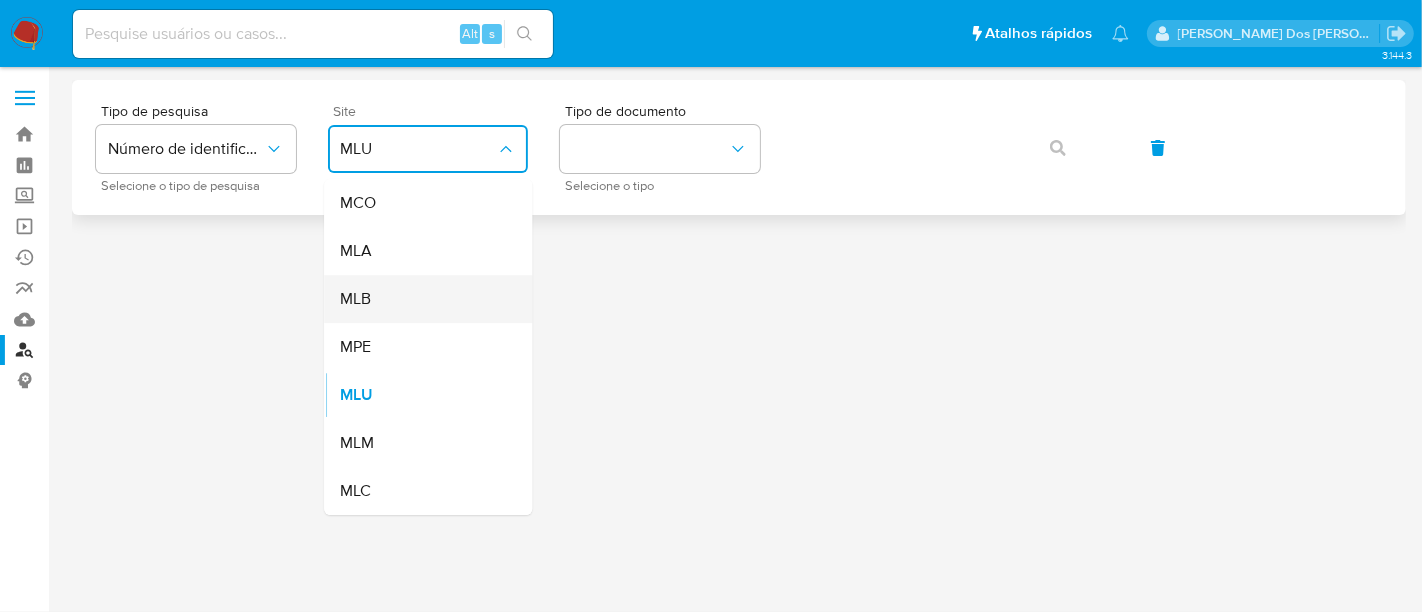 click on "MLB" at bounding box center [422, 299] 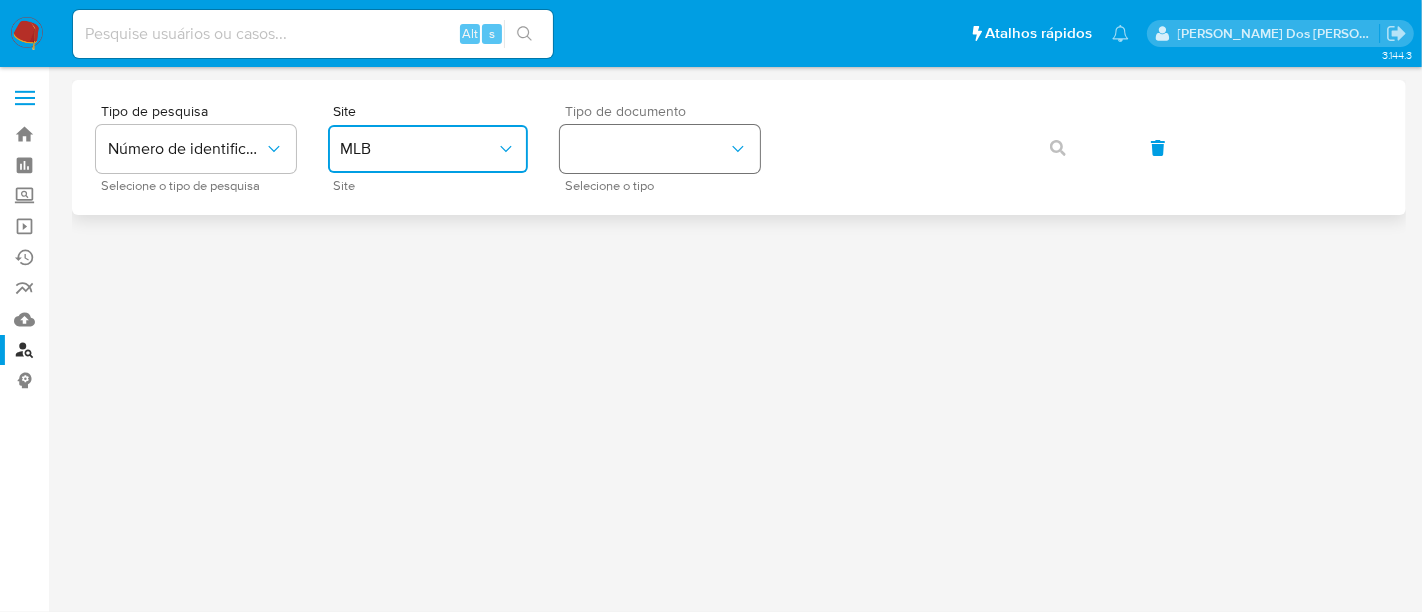 click at bounding box center [660, 149] 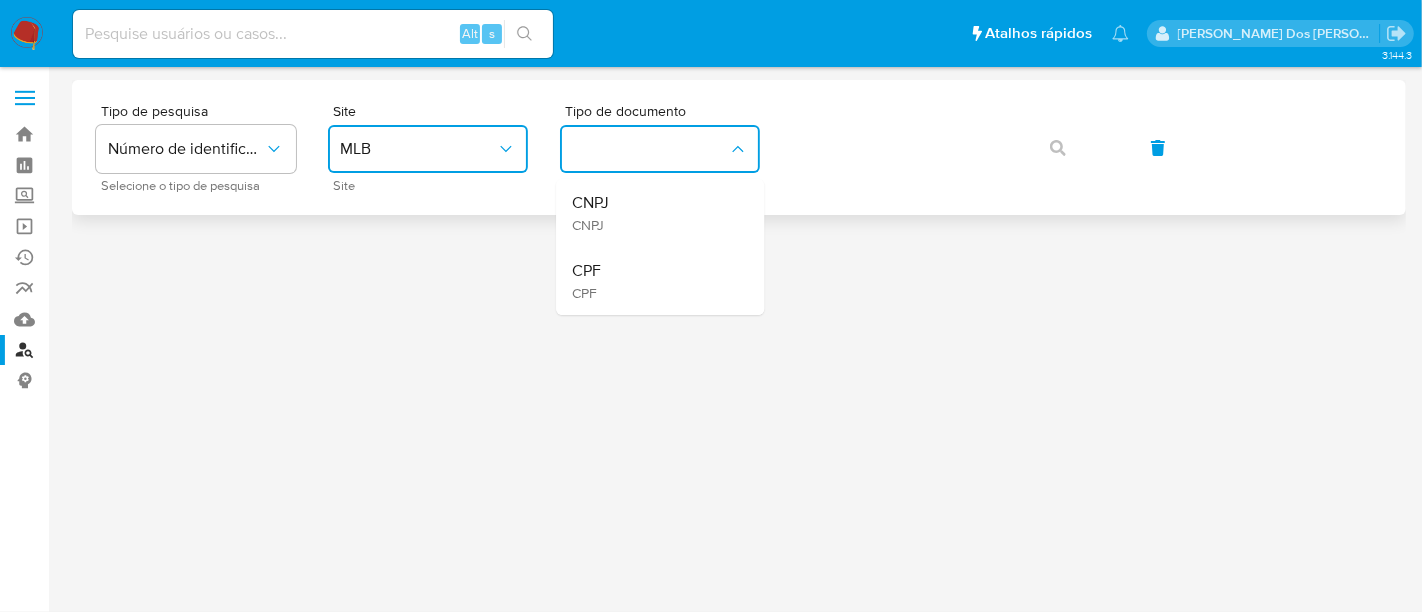 drag, startPoint x: 640, startPoint y: 208, endPoint x: 728, endPoint y: 204, distance: 88.09086 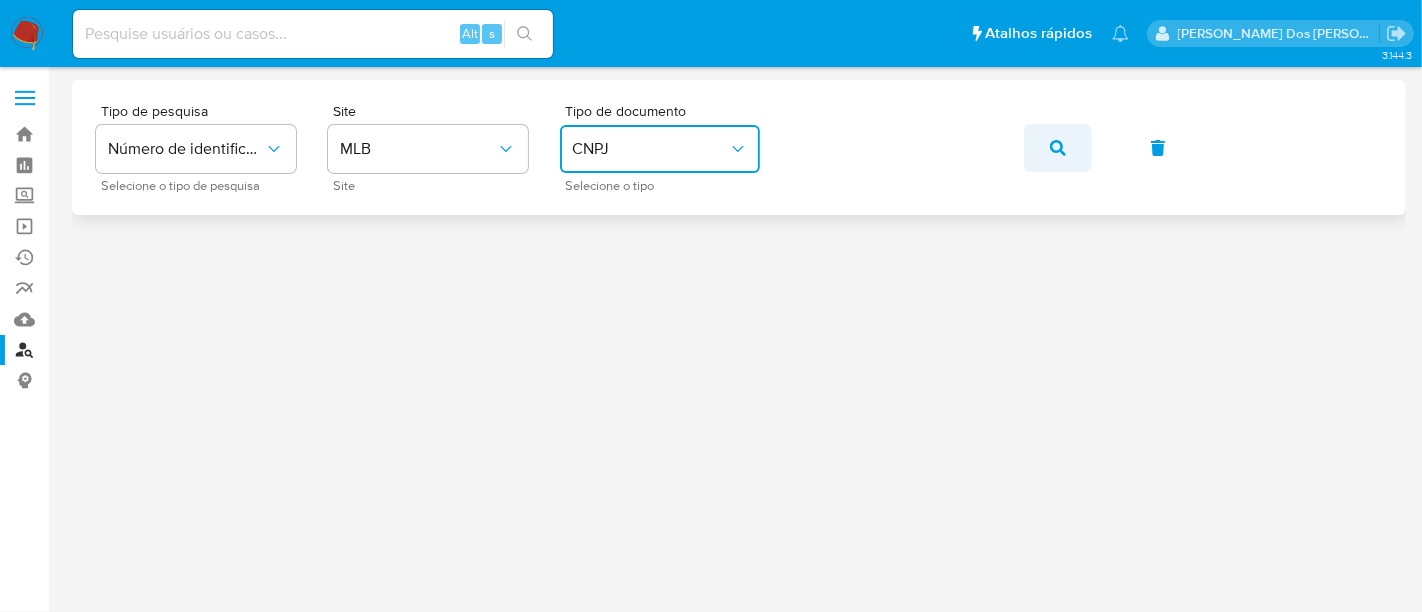 click 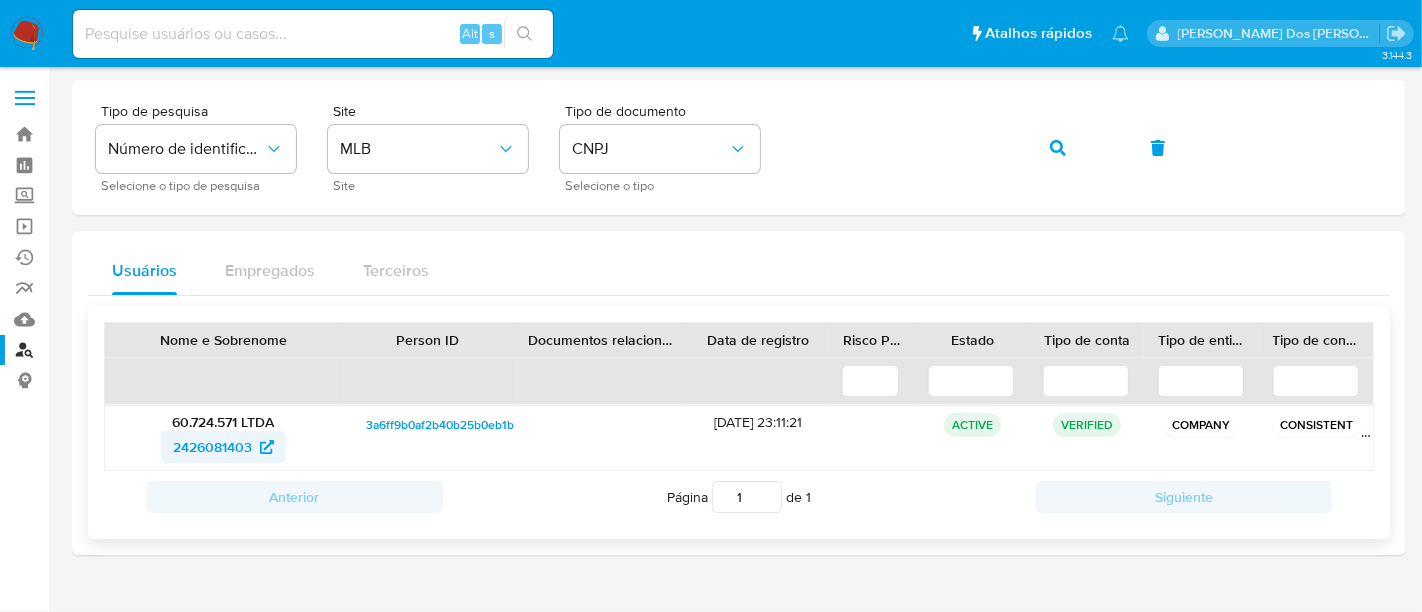 click on "2426081403" at bounding box center [212, 447] 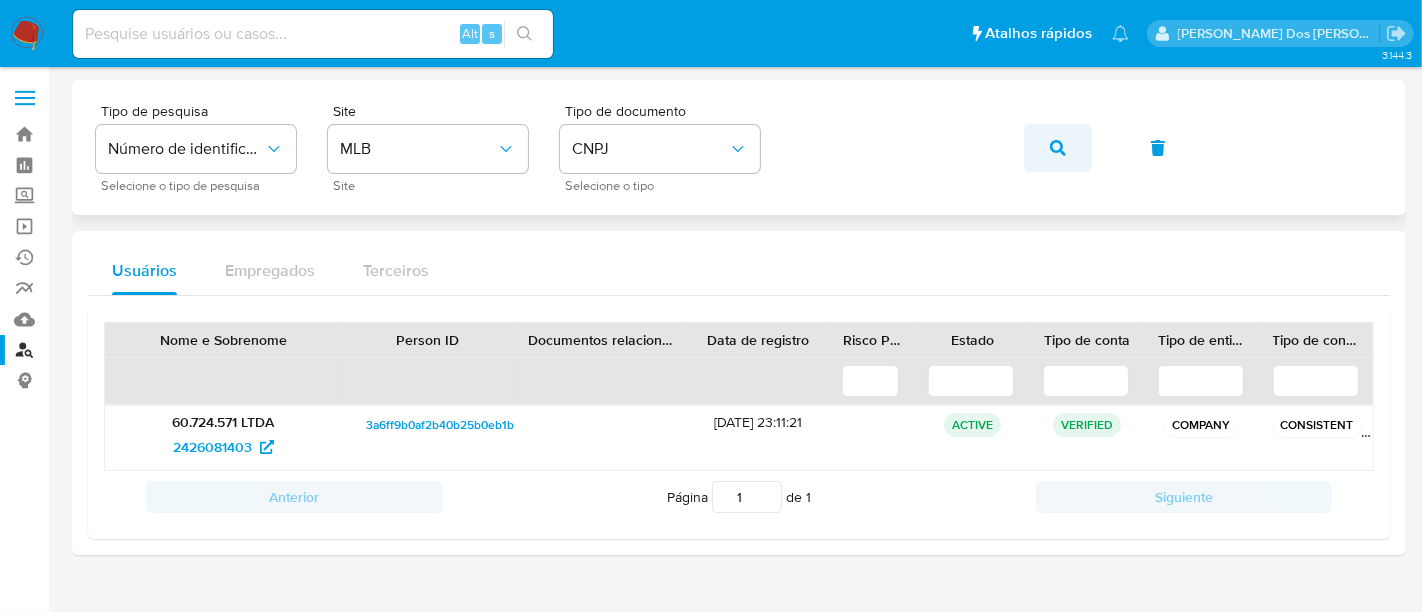 click 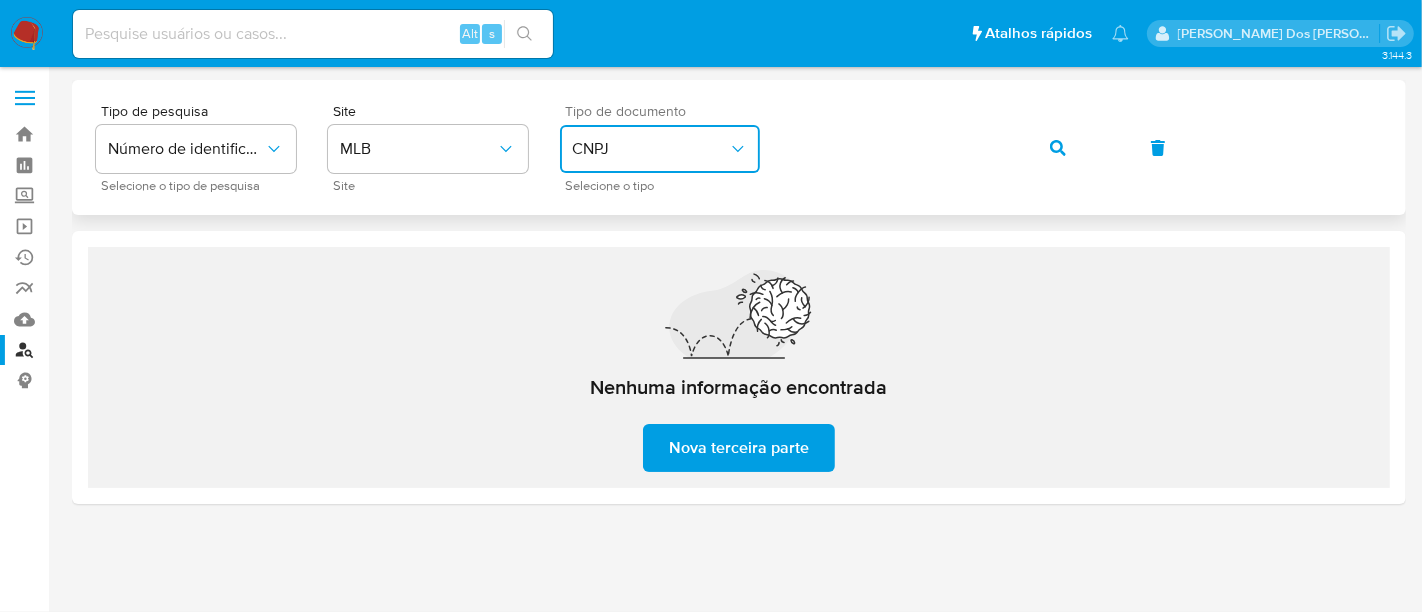 click on "CNPJ" at bounding box center (650, 149) 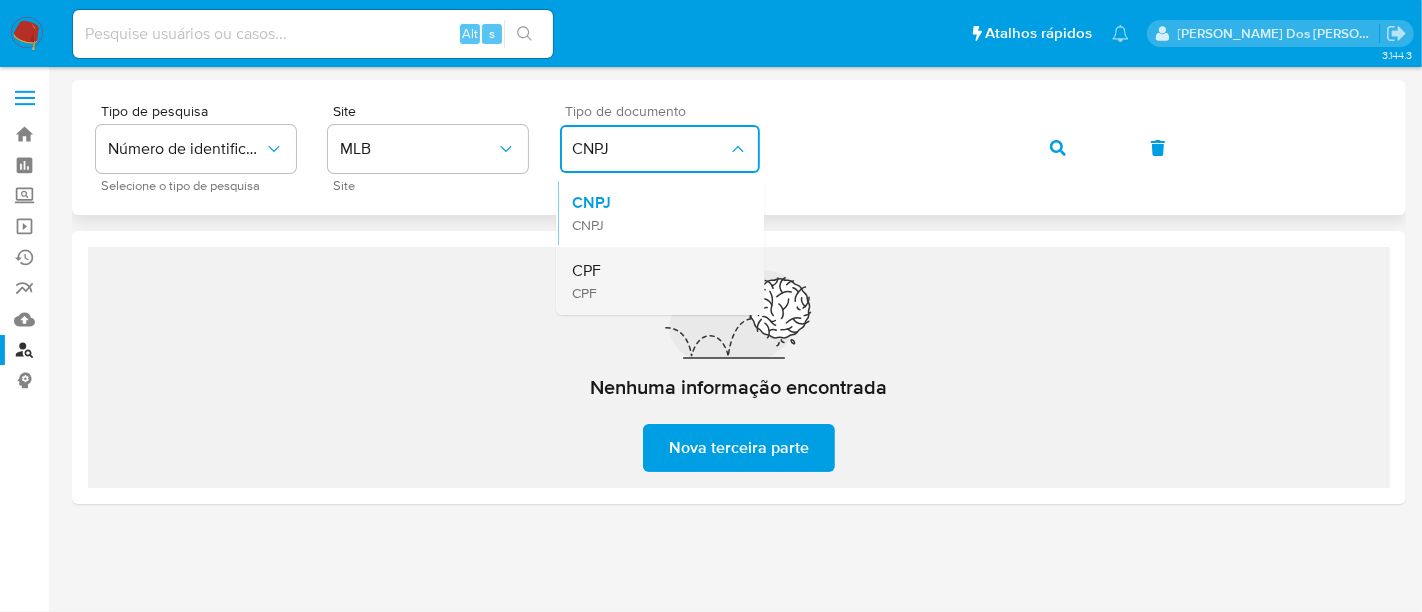 click on "CPF CPF" at bounding box center (654, 281) 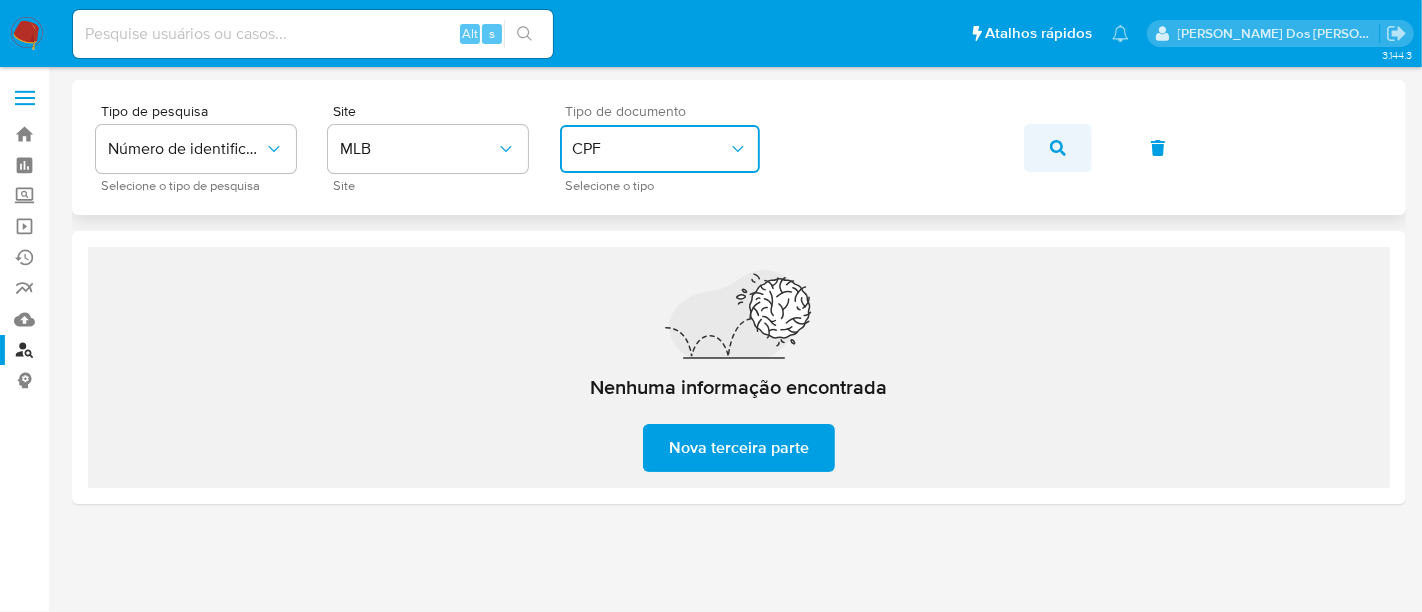 click 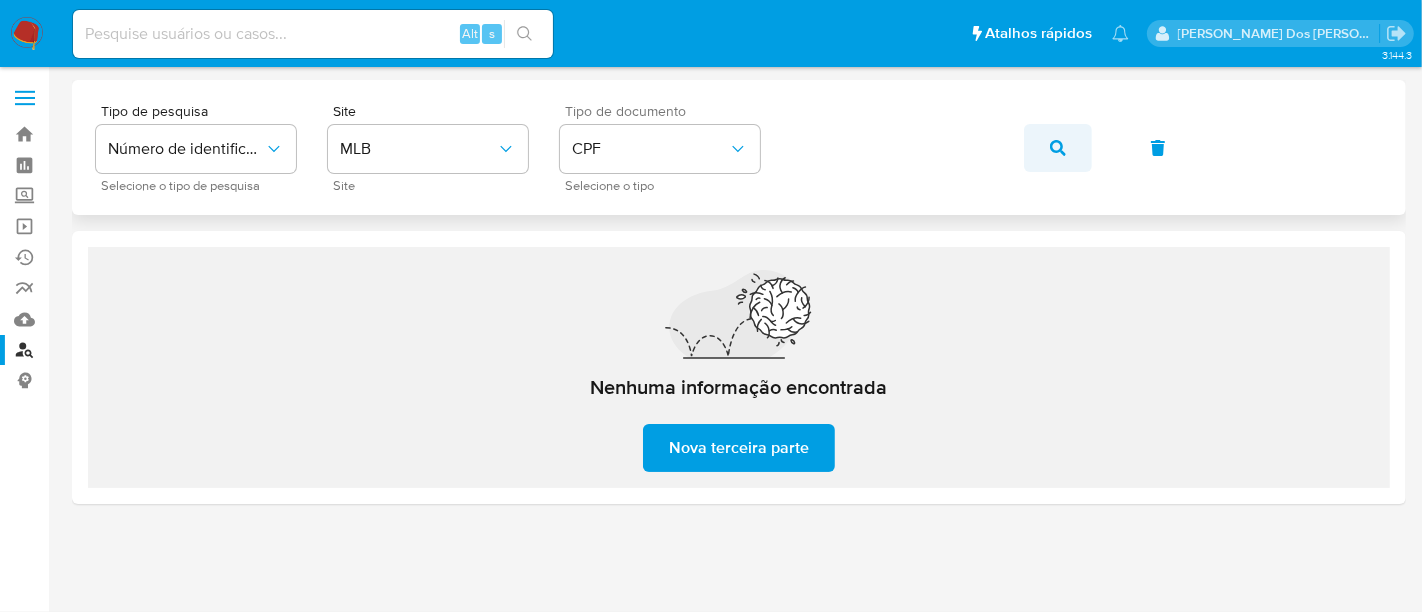 click at bounding box center [1058, 148] 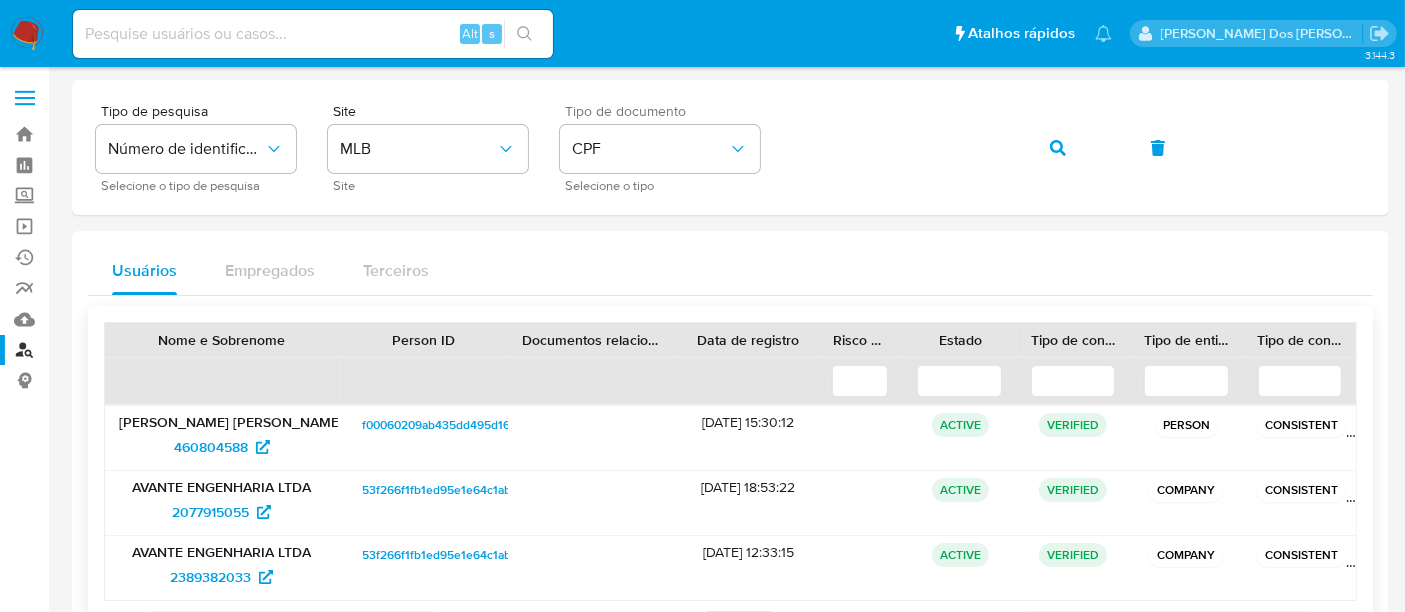 scroll, scrollTop: 97, scrollLeft: 0, axis: vertical 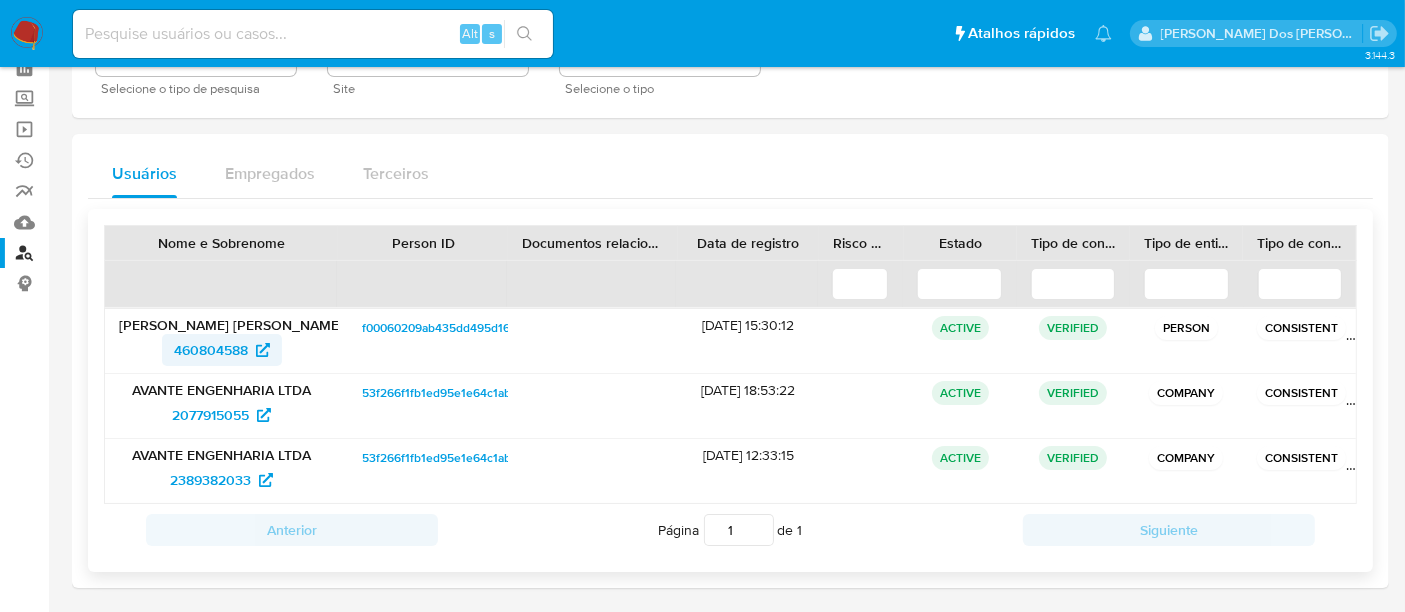 click on "460804588" at bounding box center [211, 350] 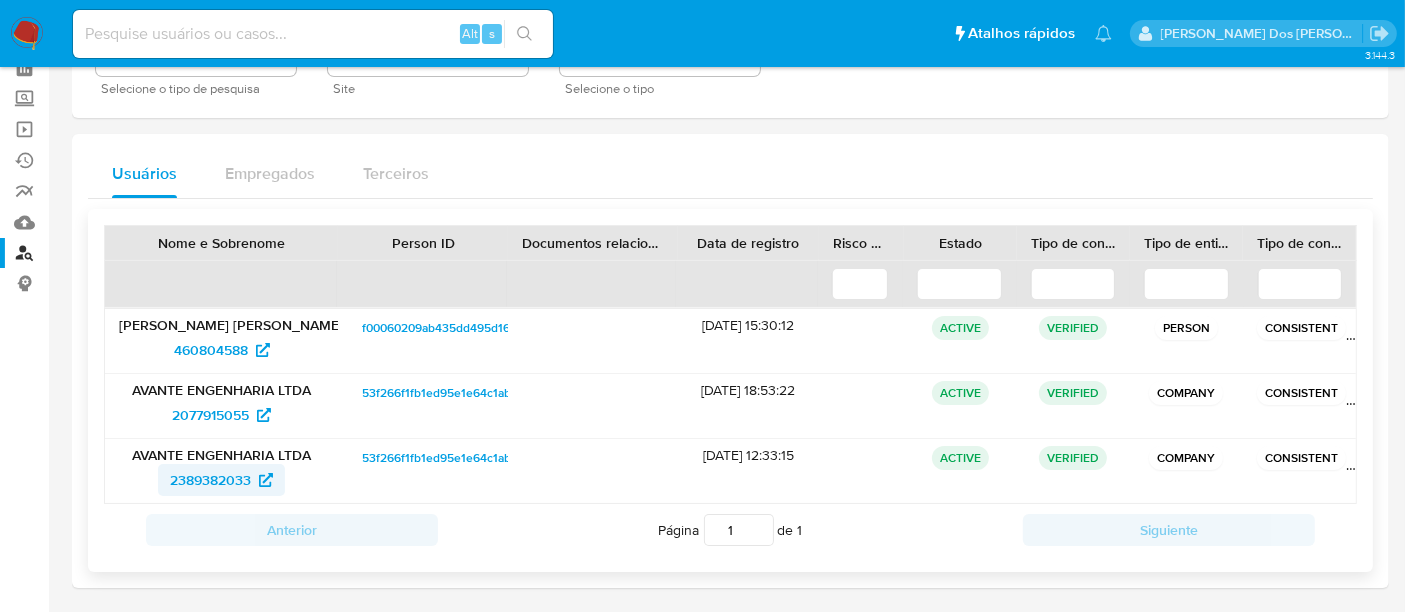 click on "2389382033" at bounding box center (210, 480) 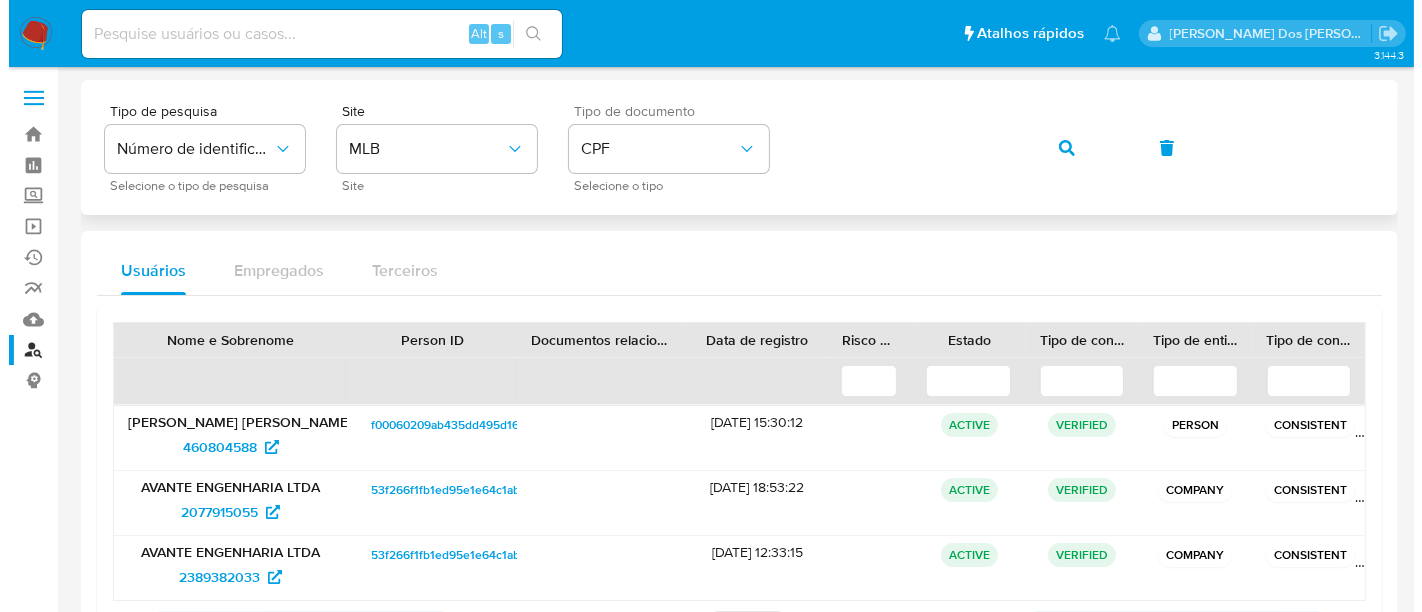scroll, scrollTop: 0, scrollLeft: 0, axis: both 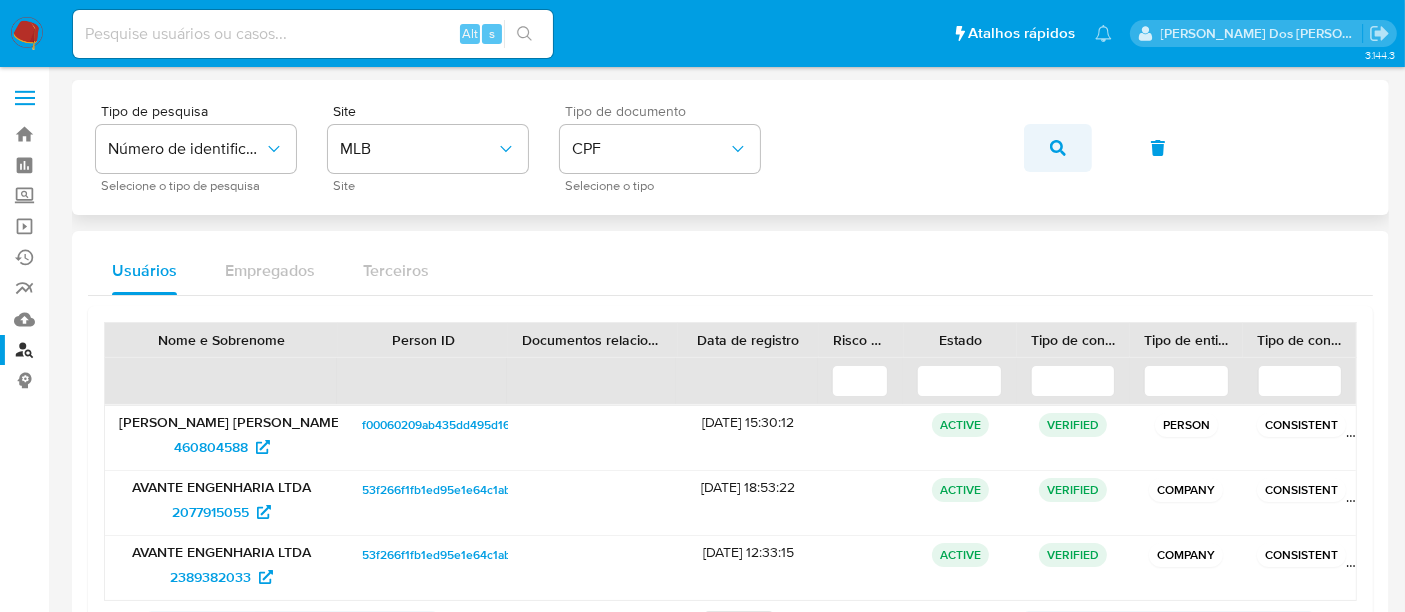 click at bounding box center (1058, 148) 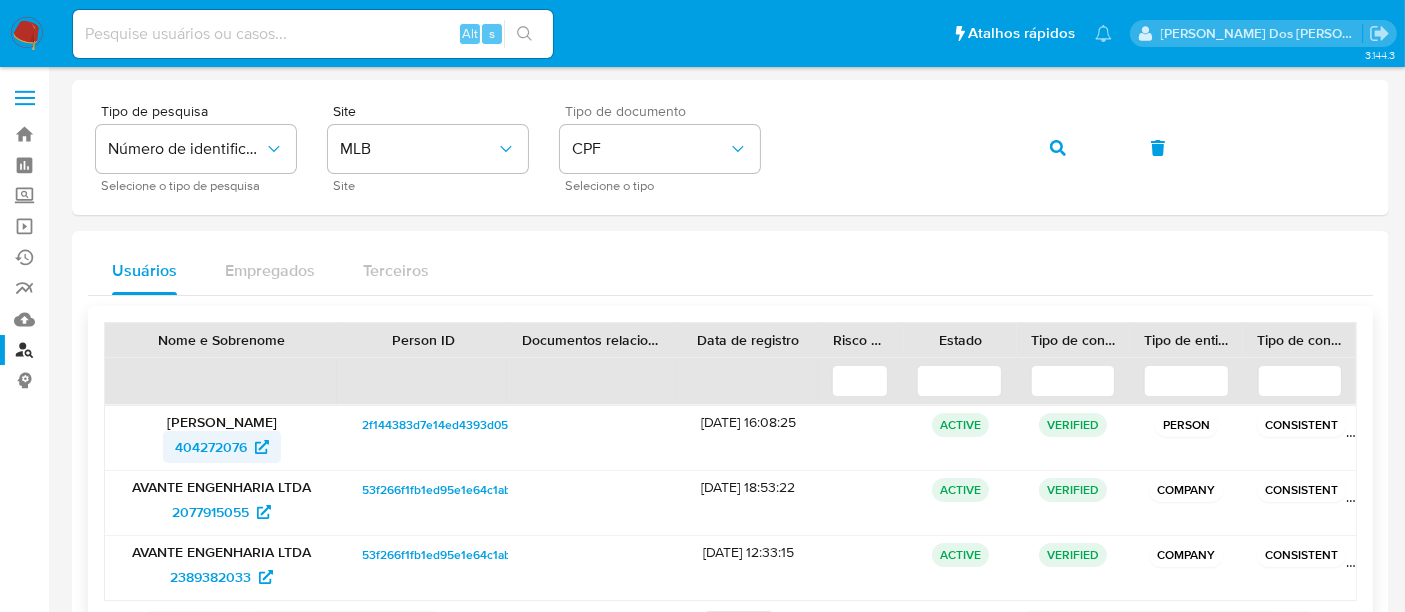 click on "404272076" at bounding box center [211, 447] 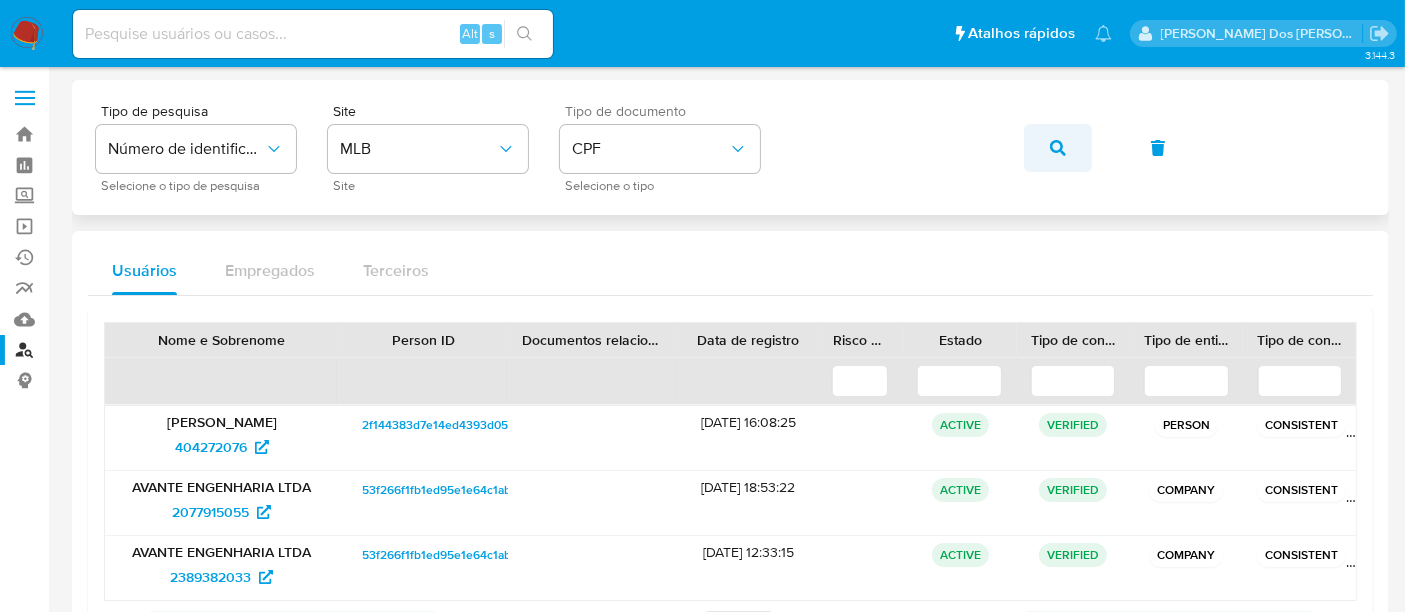 click at bounding box center (1058, 148) 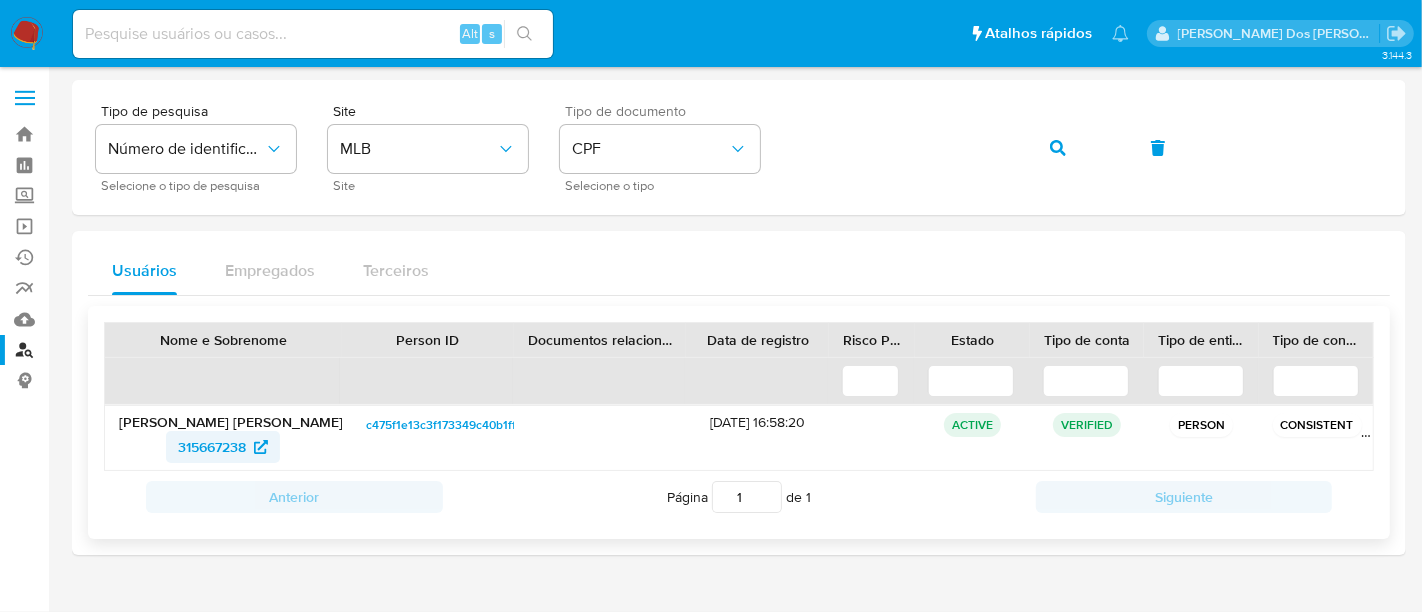 click on "315667238" at bounding box center (212, 447) 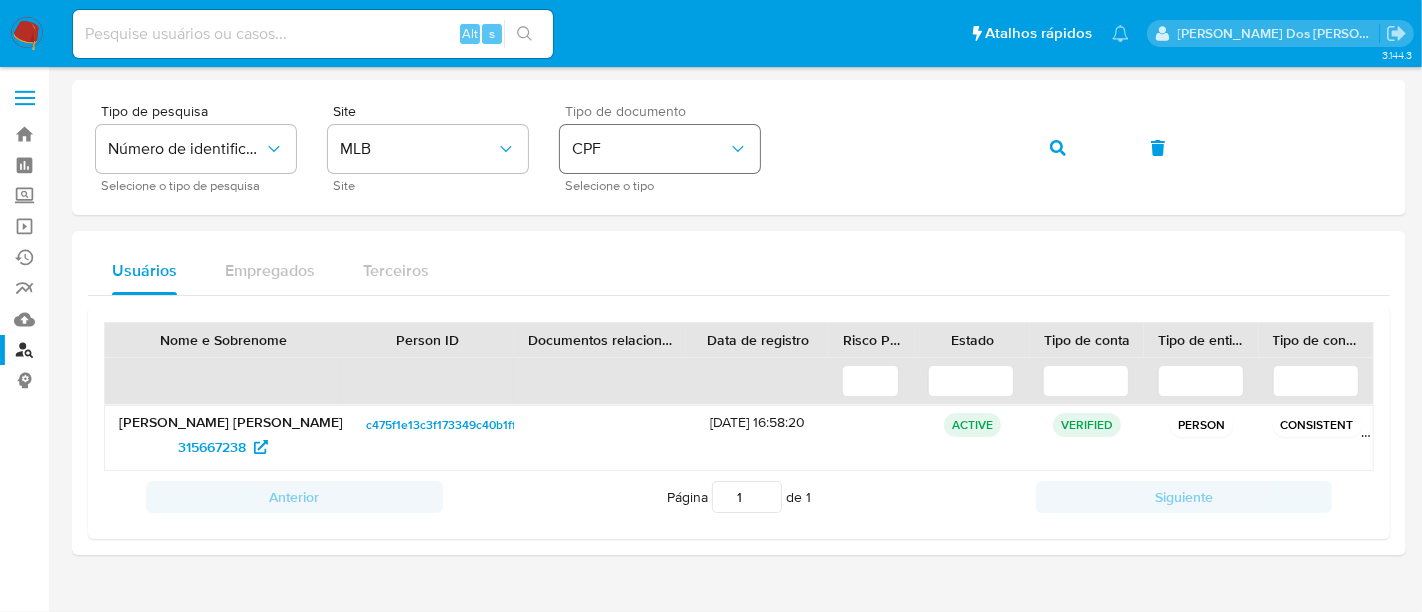 click on "CPF" at bounding box center (650, 149) 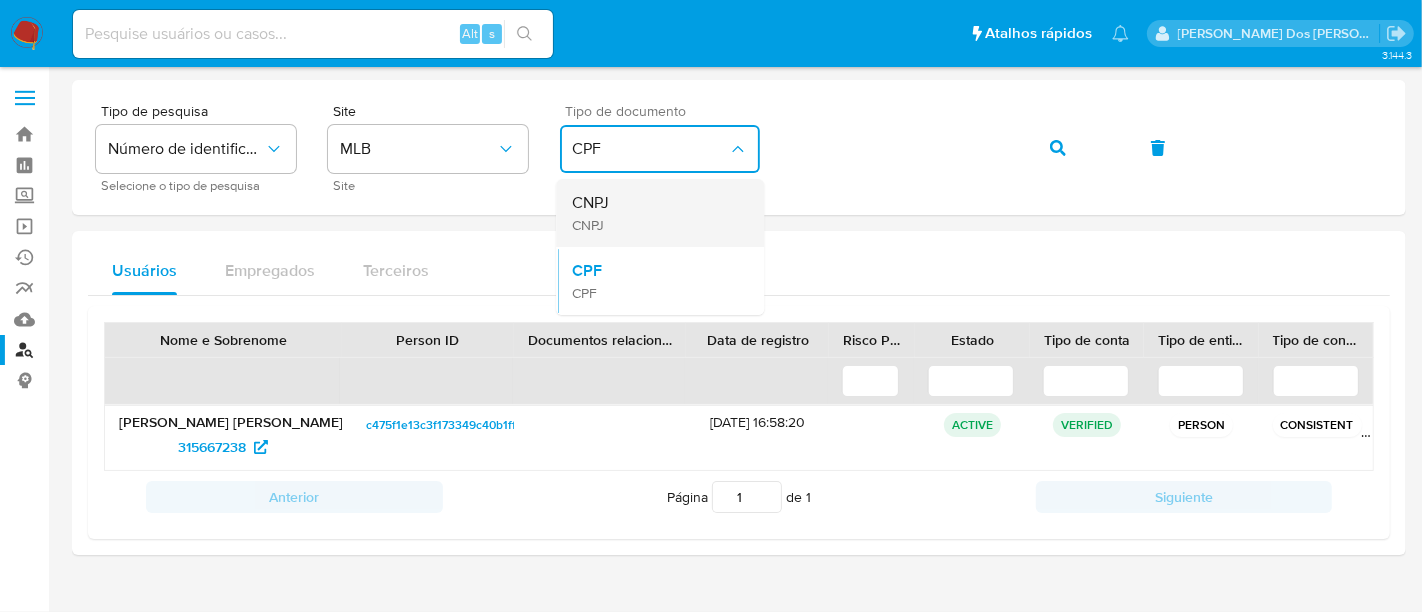 click on "CNPJ CNPJ" at bounding box center [654, 213] 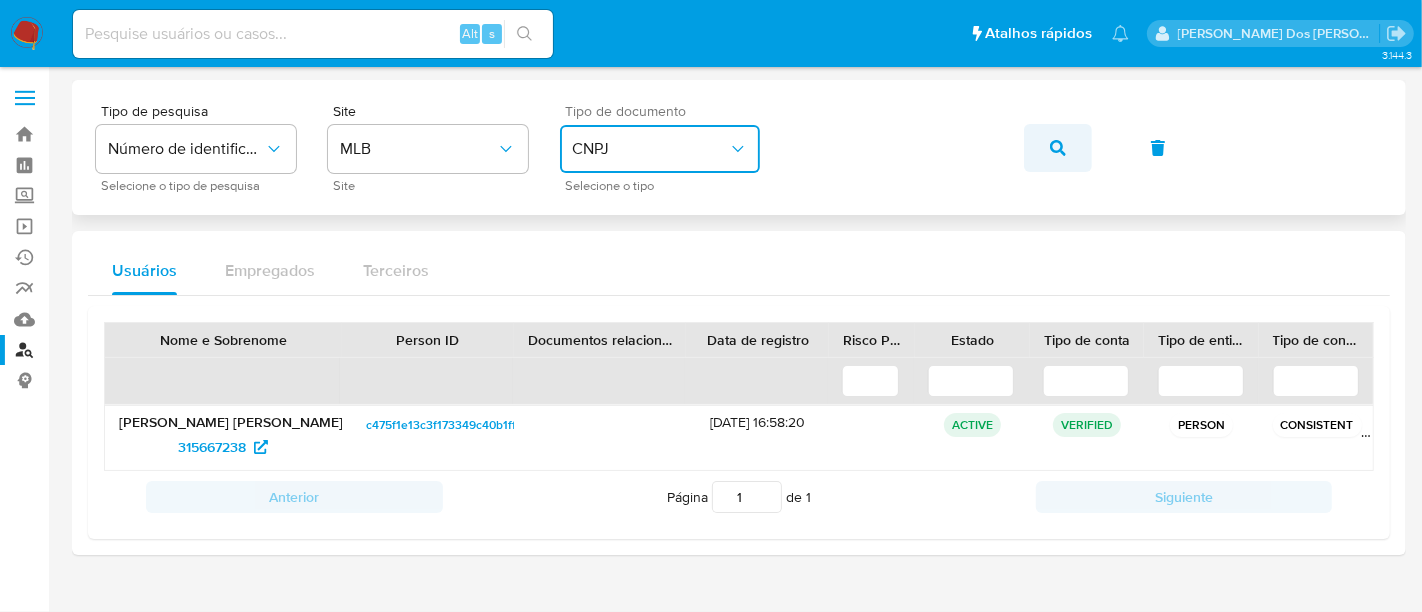 click at bounding box center (1058, 148) 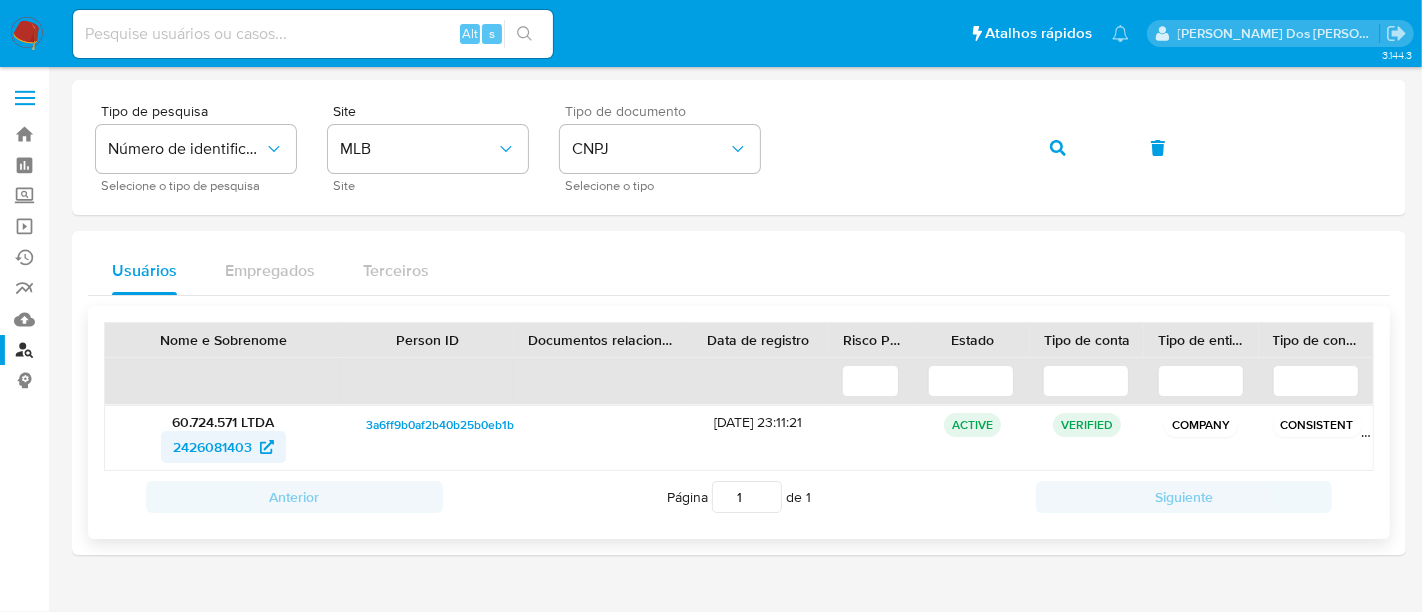 click on "2426081403" at bounding box center [212, 447] 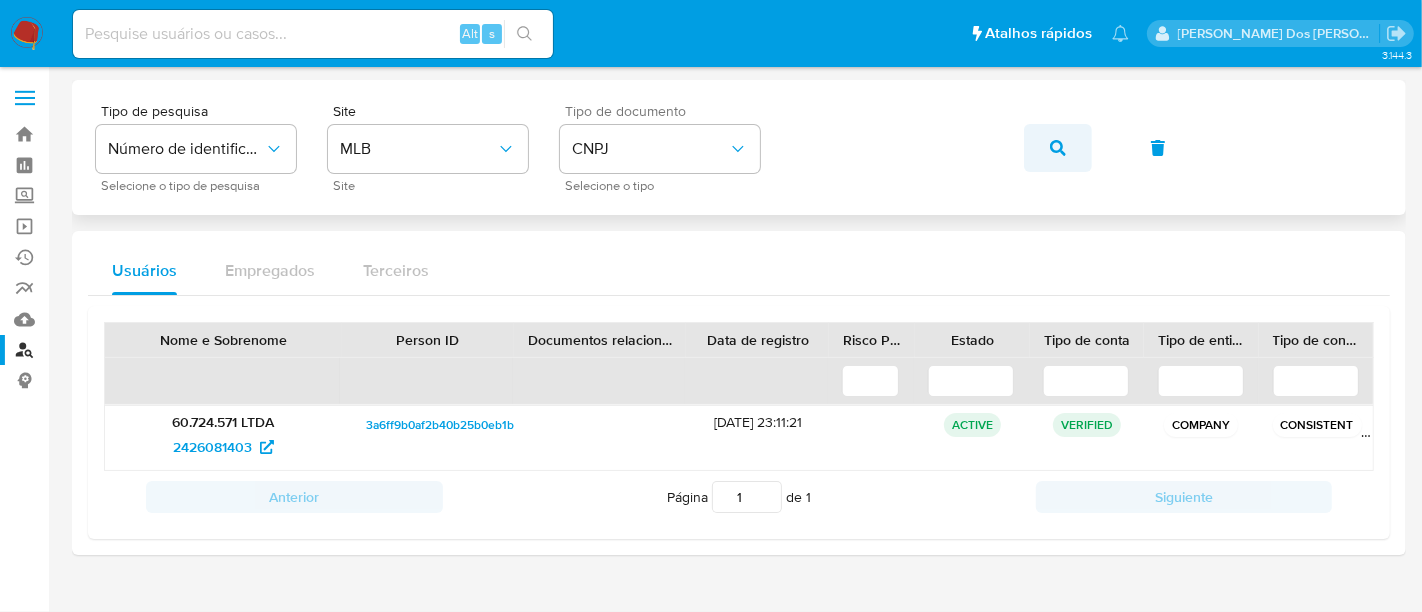 click at bounding box center [1058, 148] 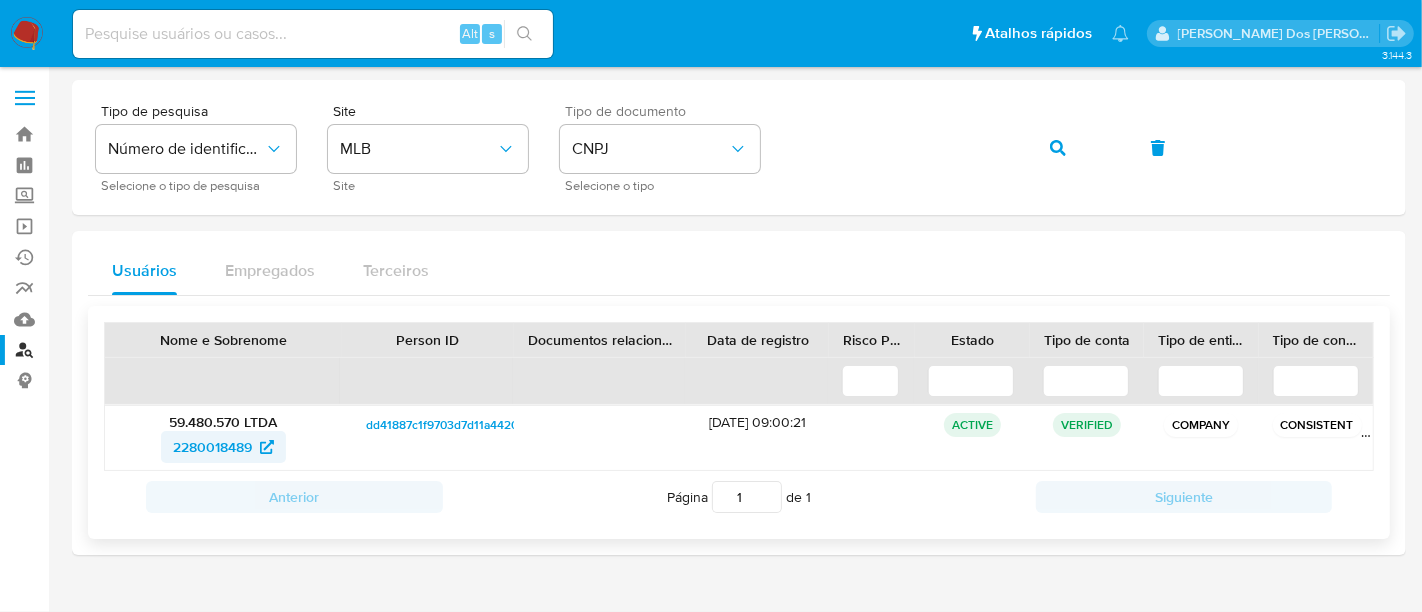 click on "2280018489" at bounding box center (212, 447) 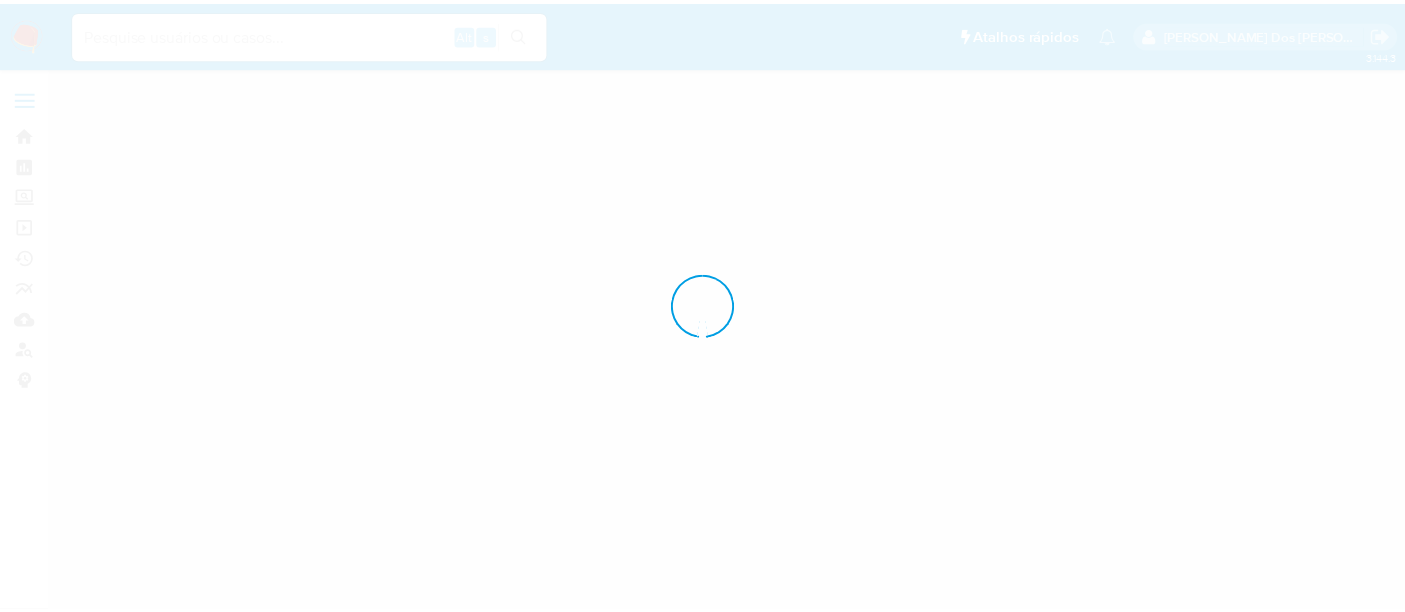 scroll, scrollTop: 0, scrollLeft: 0, axis: both 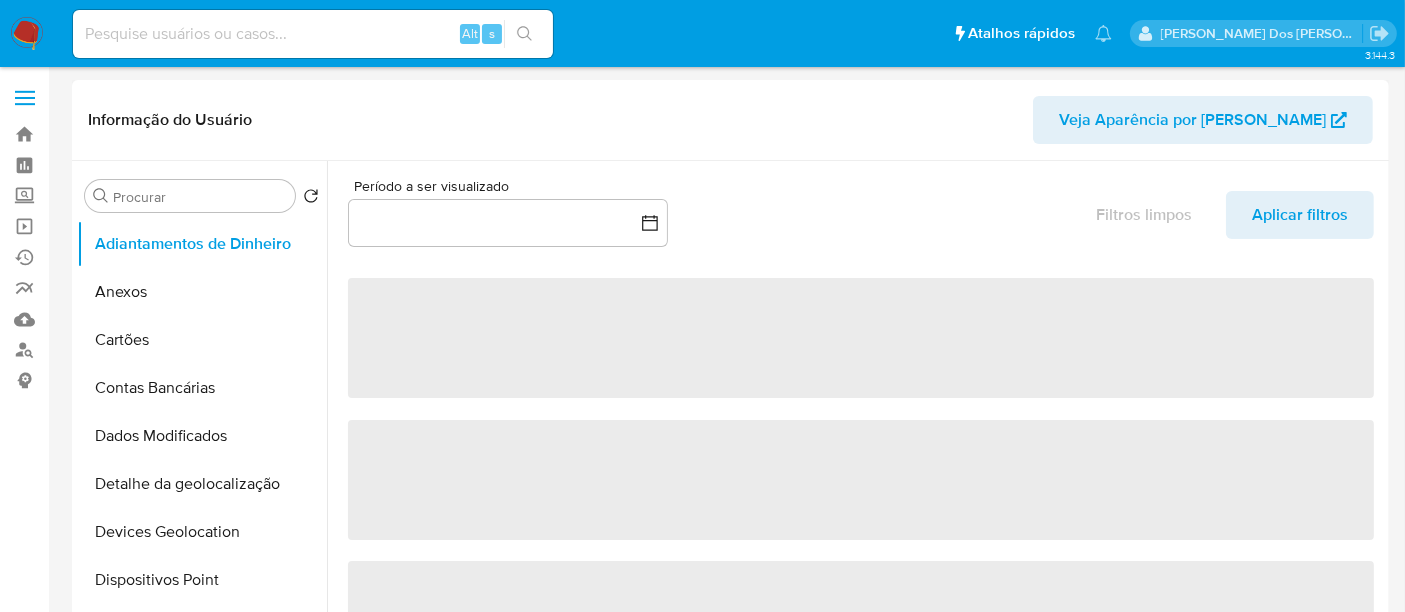 select on "10" 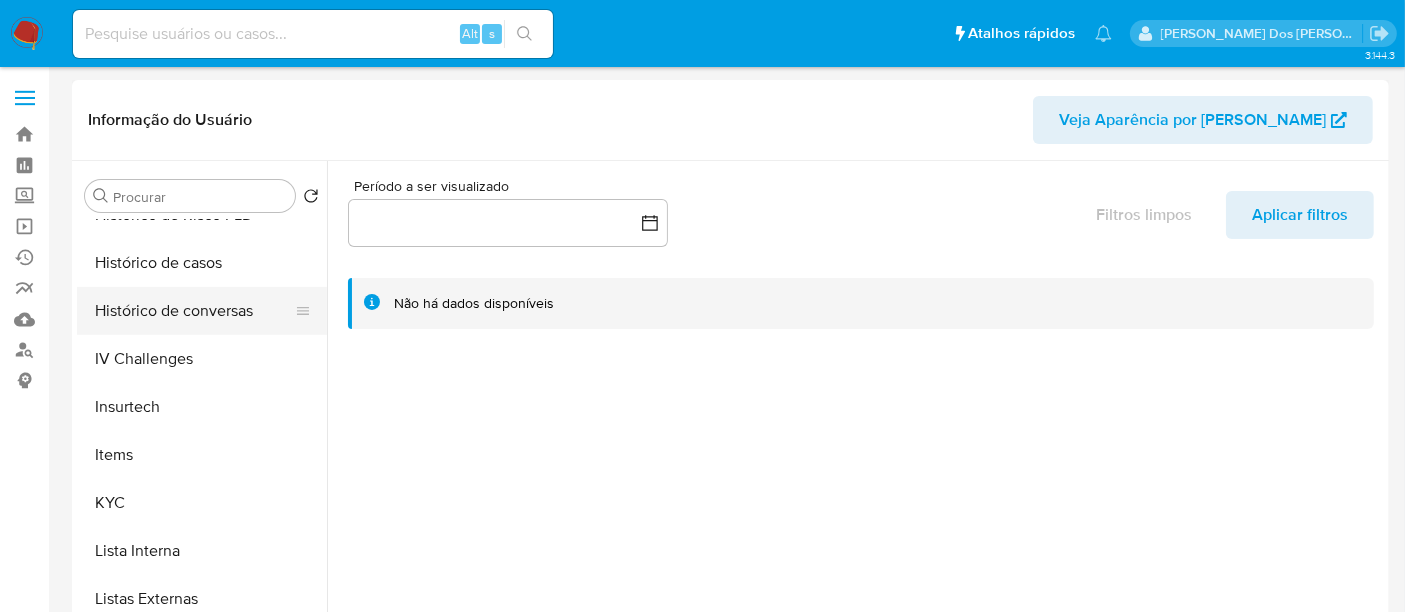 scroll, scrollTop: 666, scrollLeft: 0, axis: vertical 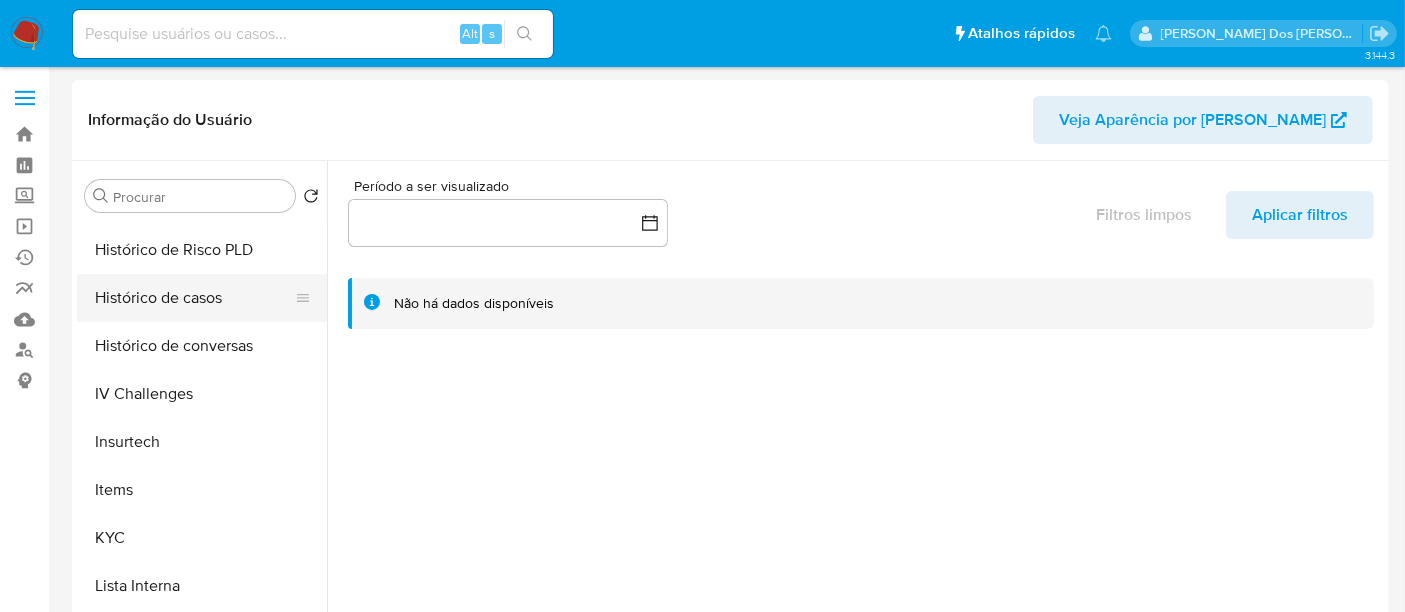 click on "Histórico de casos" at bounding box center [194, 298] 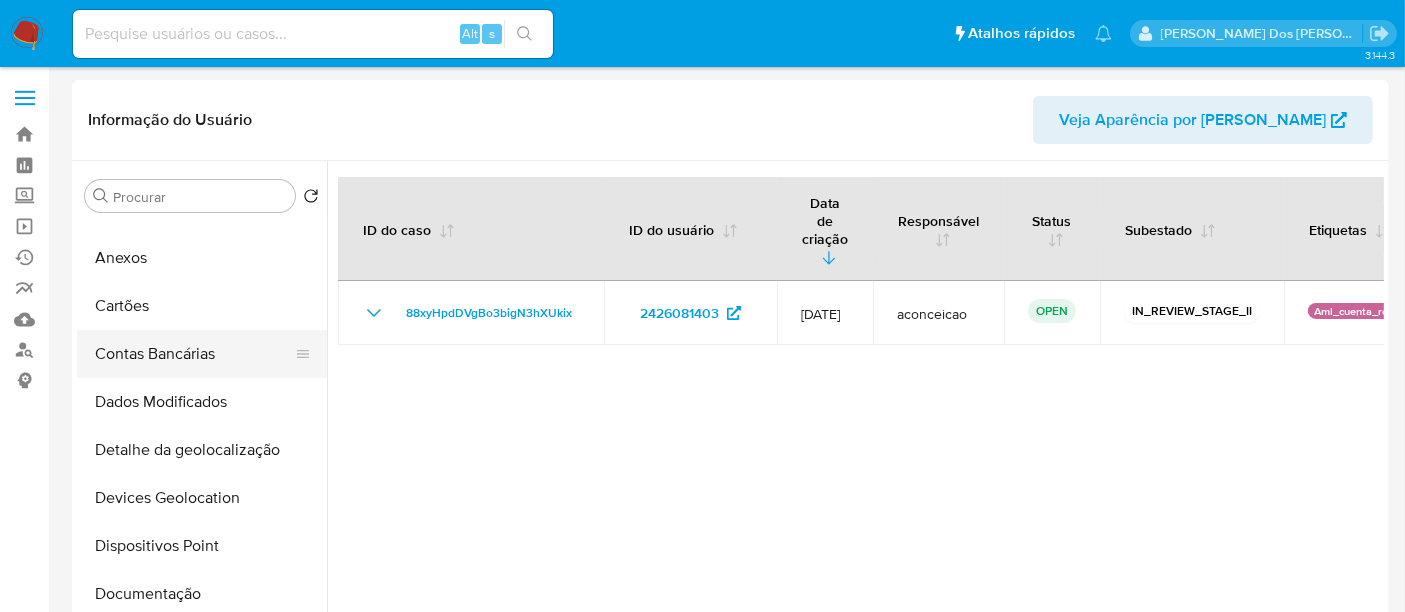 scroll, scrollTop: 0, scrollLeft: 0, axis: both 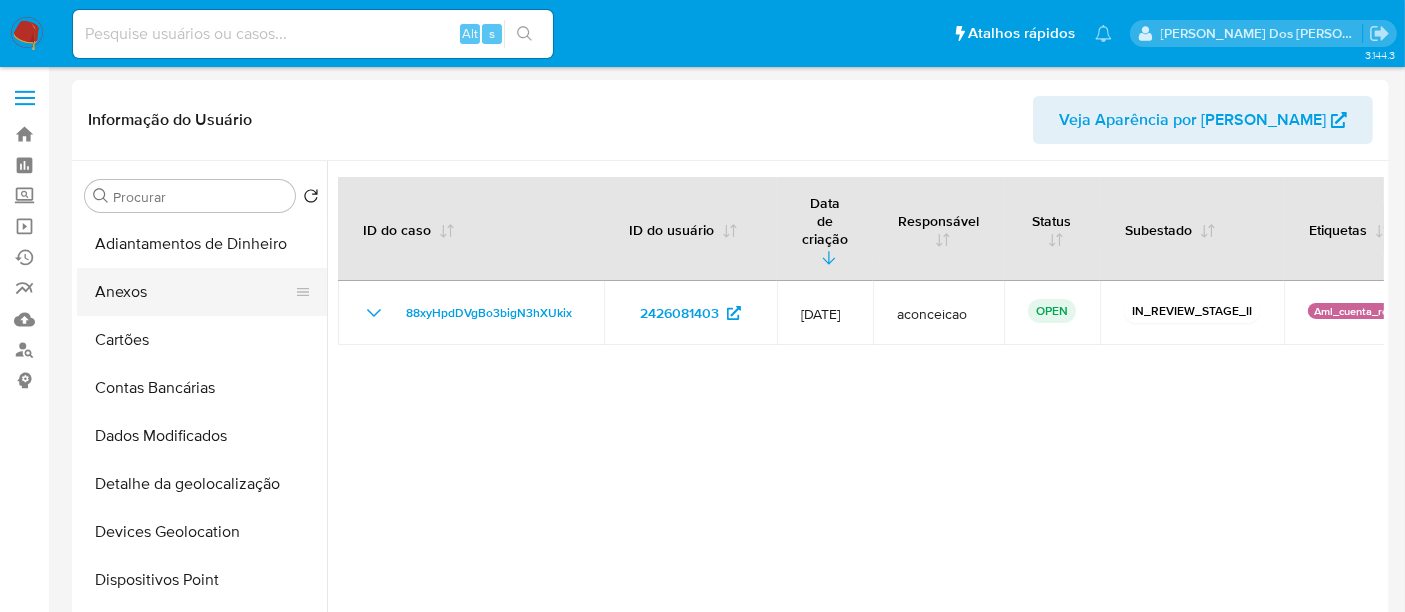 click on "Anexos" at bounding box center [194, 292] 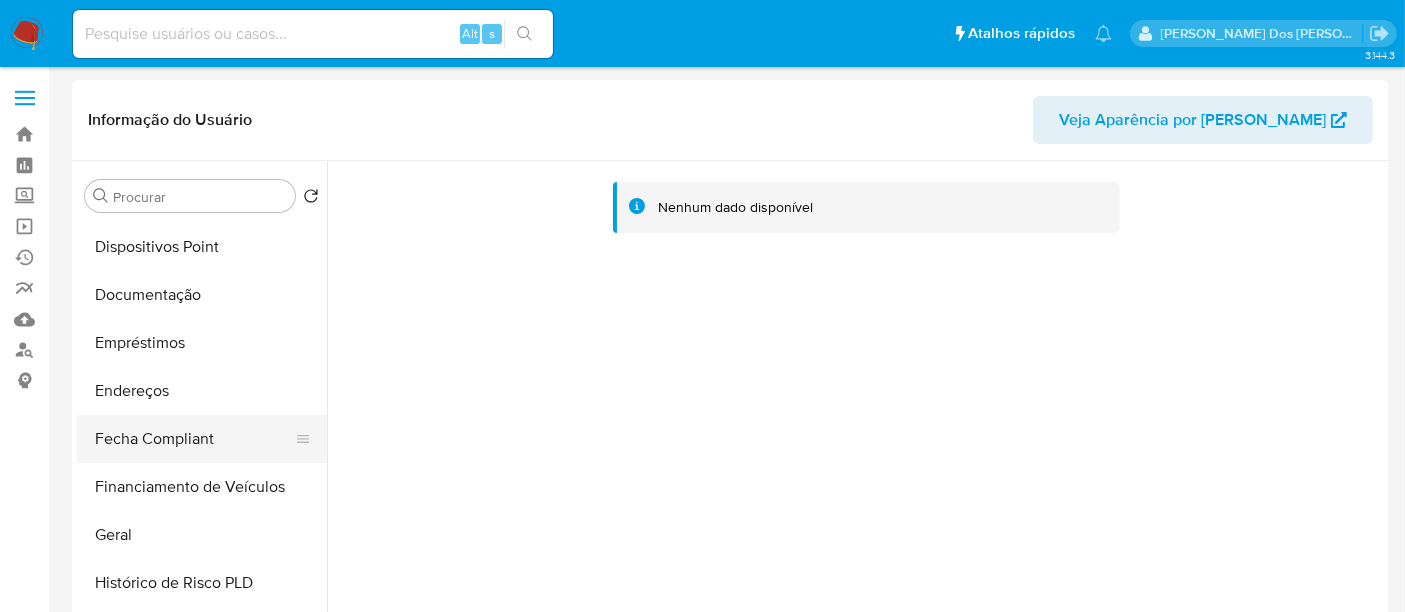 scroll, scrollTop: 555, scrollLeft: 0, axis: vertical 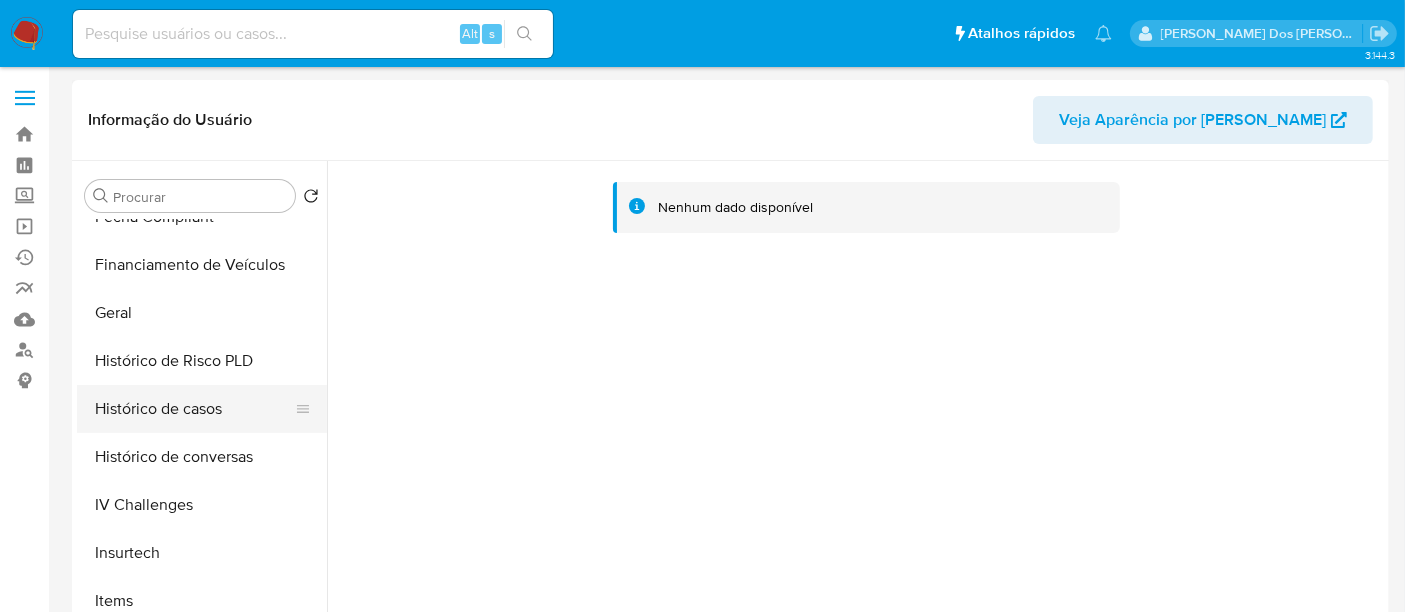 click on "Histórico de casos" at bounding box center [194, 409] 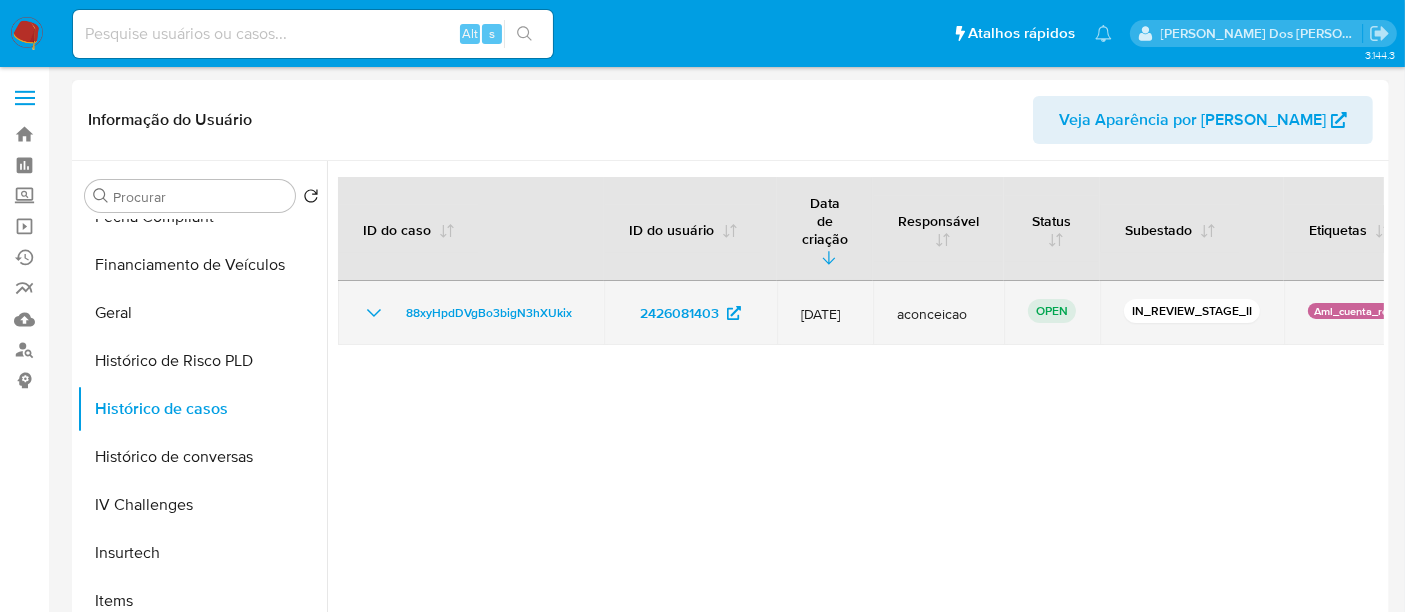 click 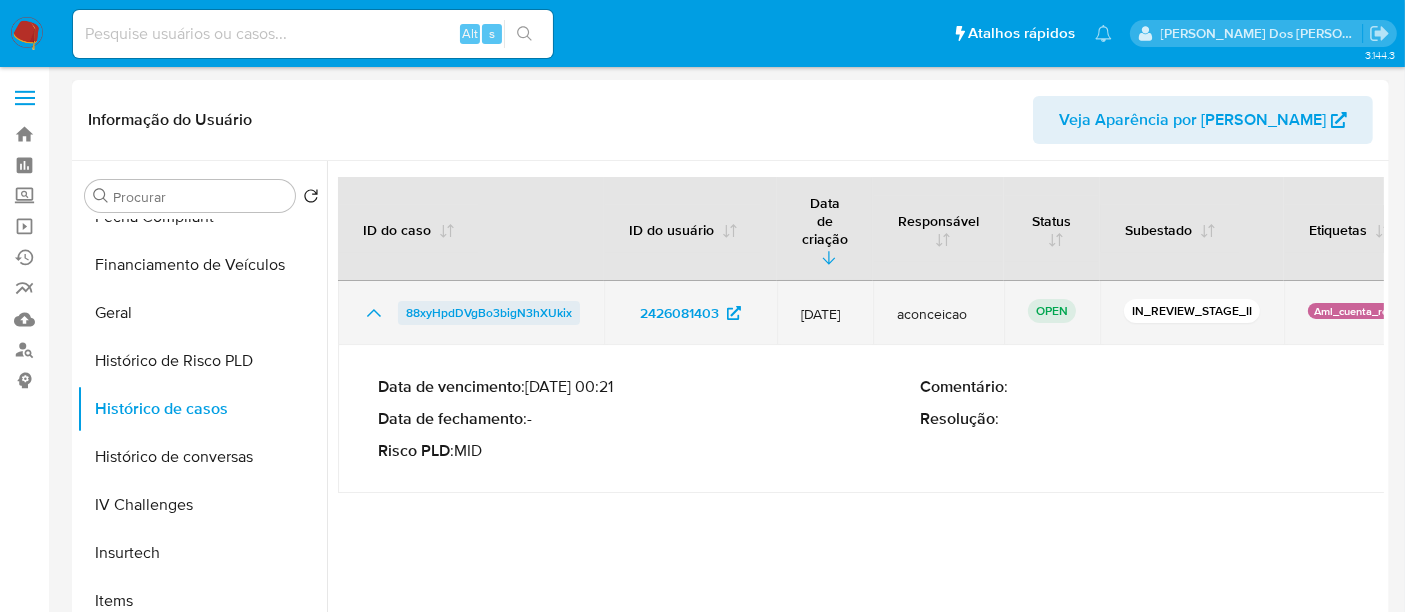 click on "88xyHpdDVgBo3bigN3hXUkix" at bounding box center (489, 313) 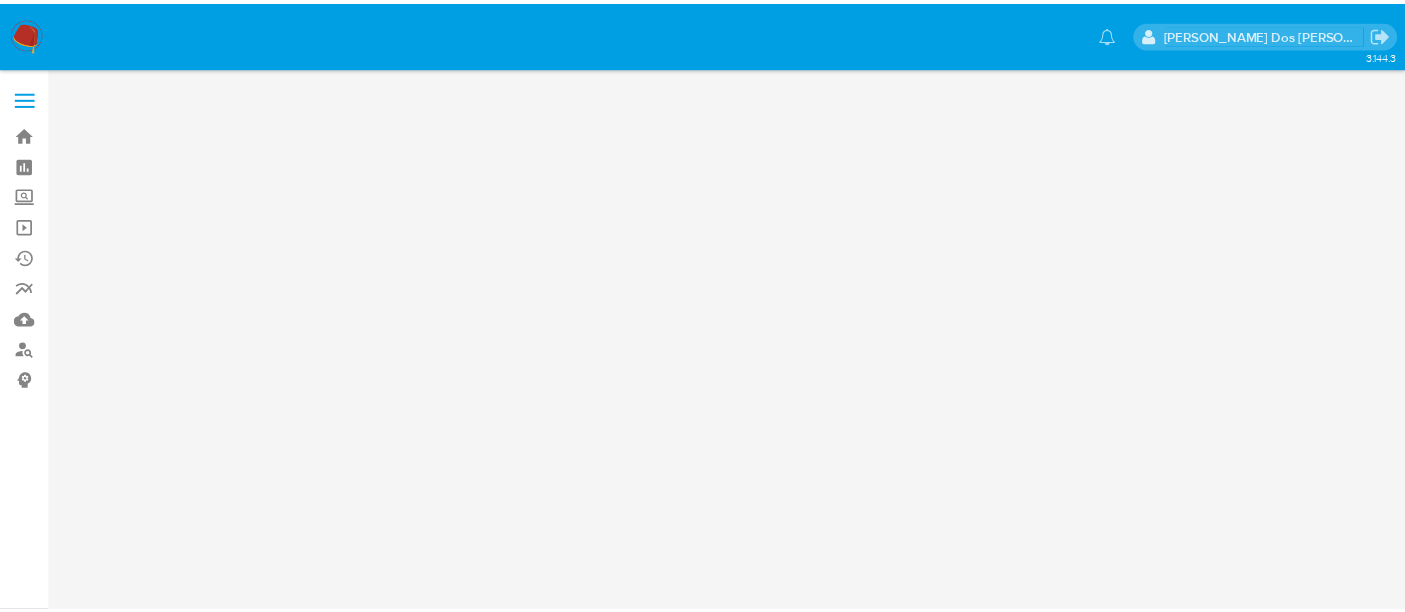 scroll, scrollTop: 0, scrollLeft: 0, axis: both 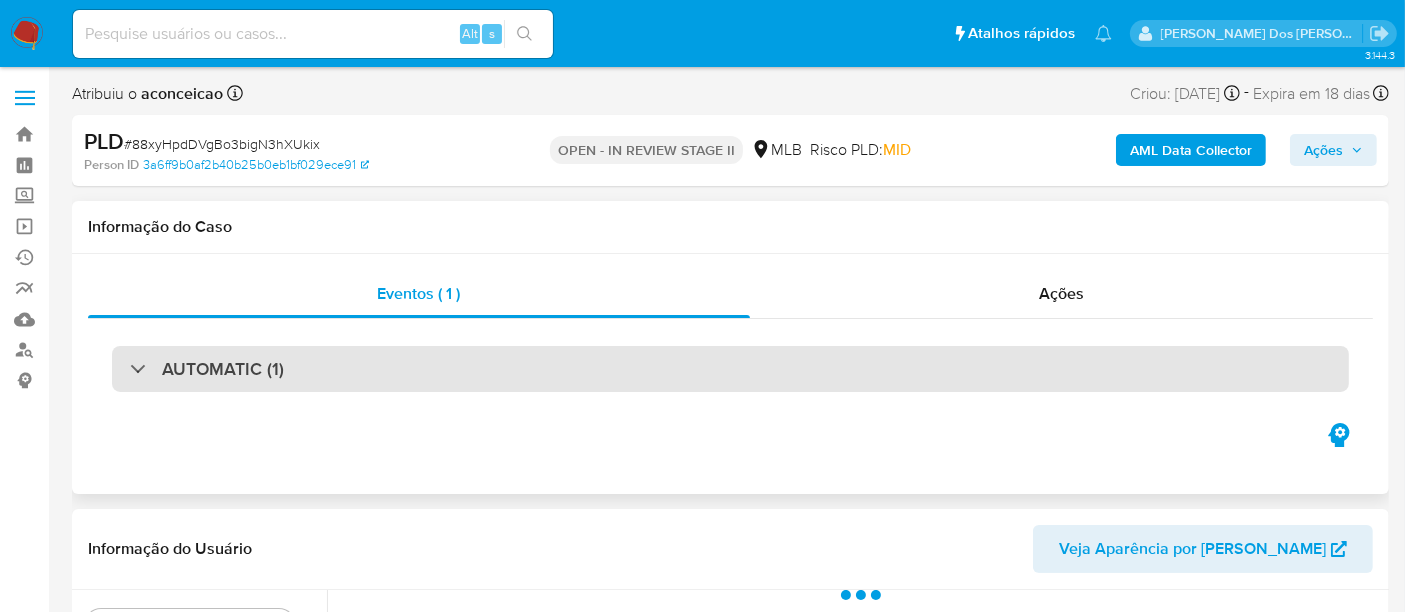 click on "AUTOMATIC (1)" at bounding box center (730, 369) 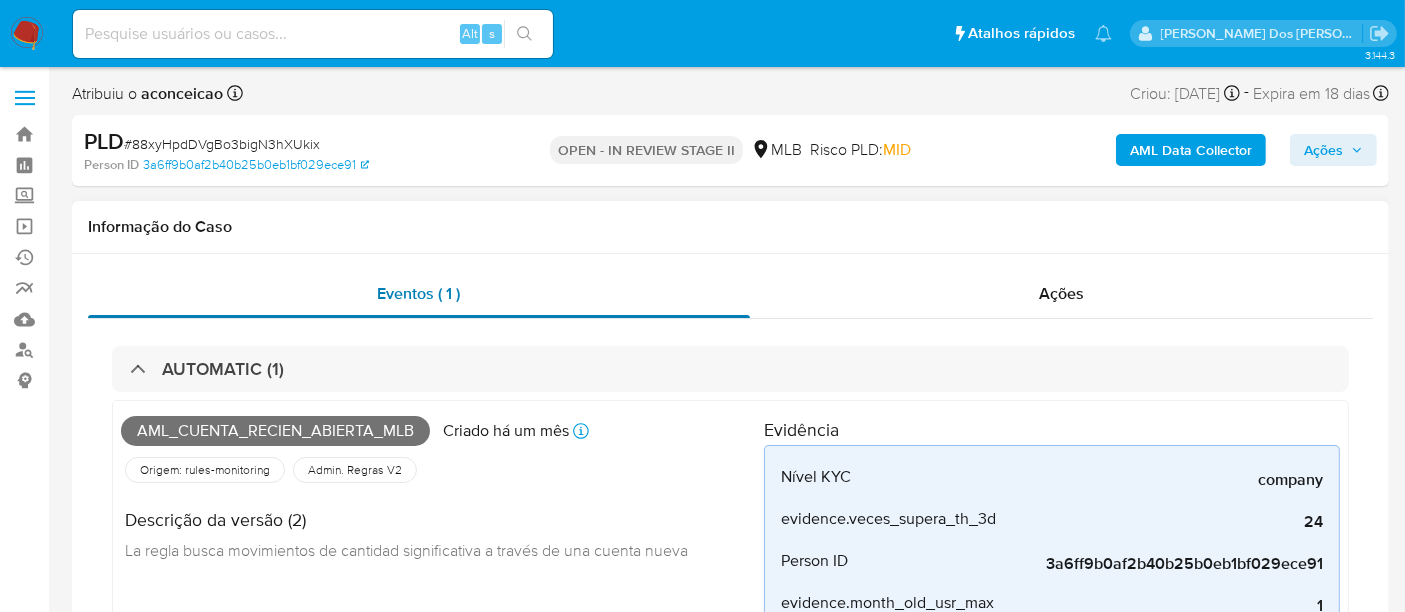 select on "10" 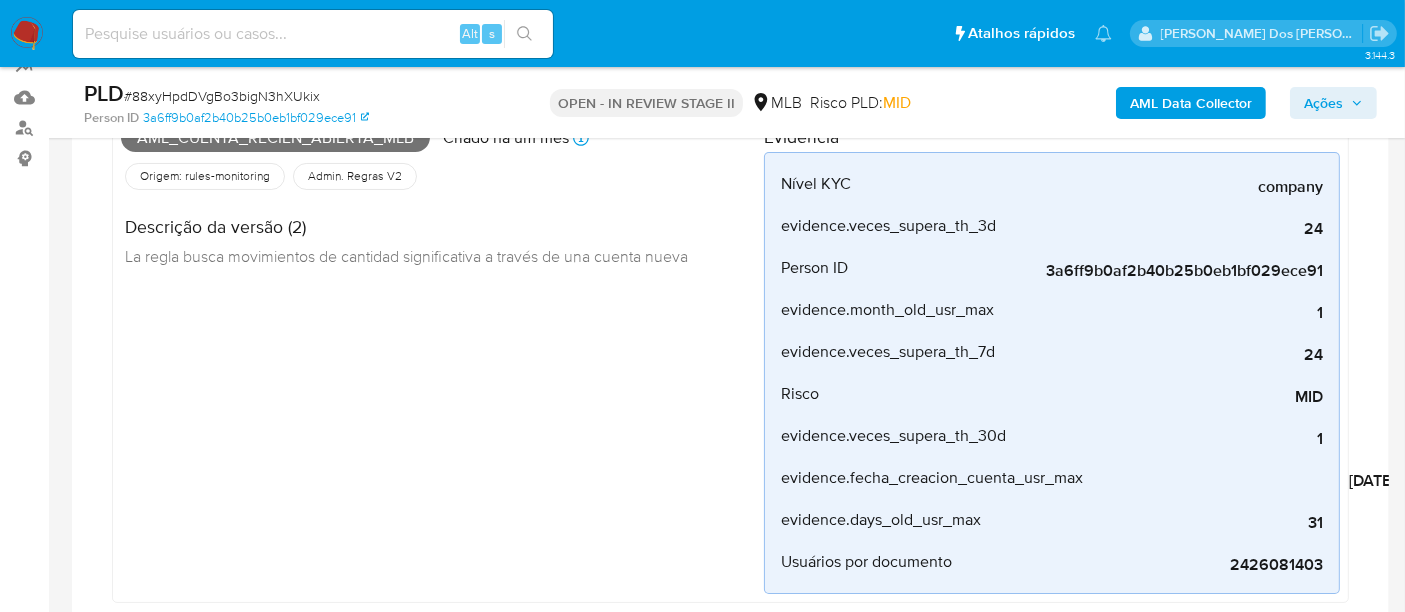 scroll, scrollTop: 444, scrollLeft: 0, axis: vertical 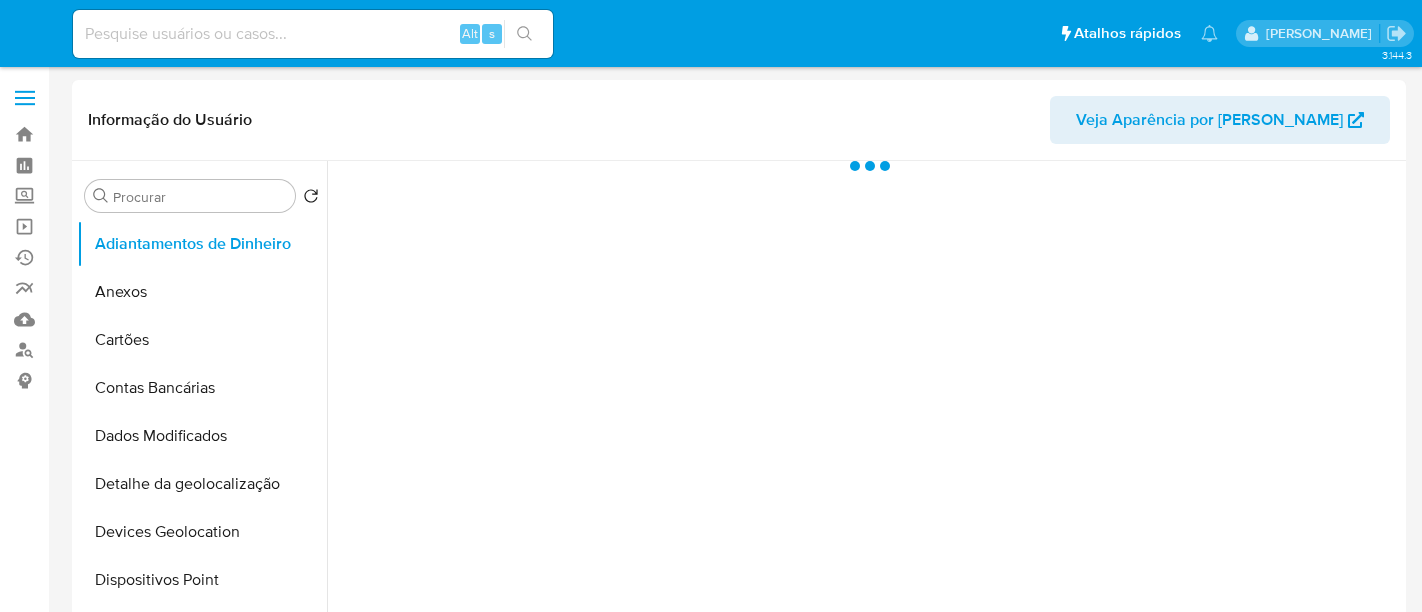 select on "10" 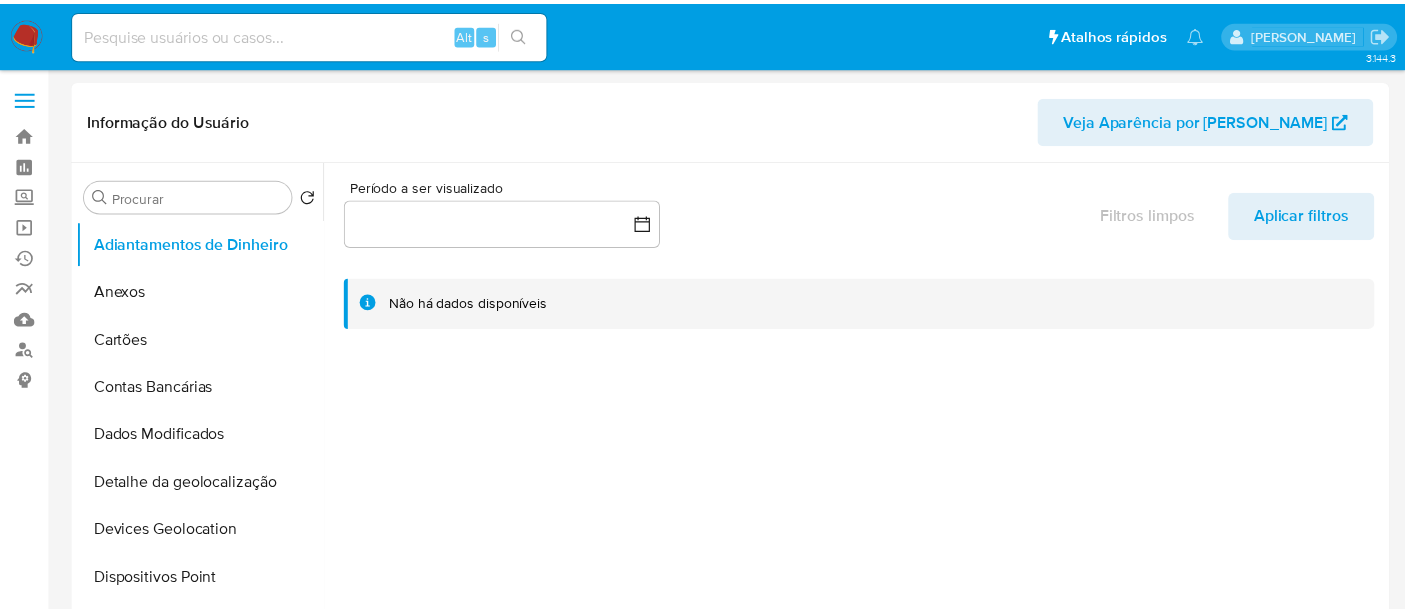 scroll, scrollTop: 0, scrollLeft: 0, axis: both 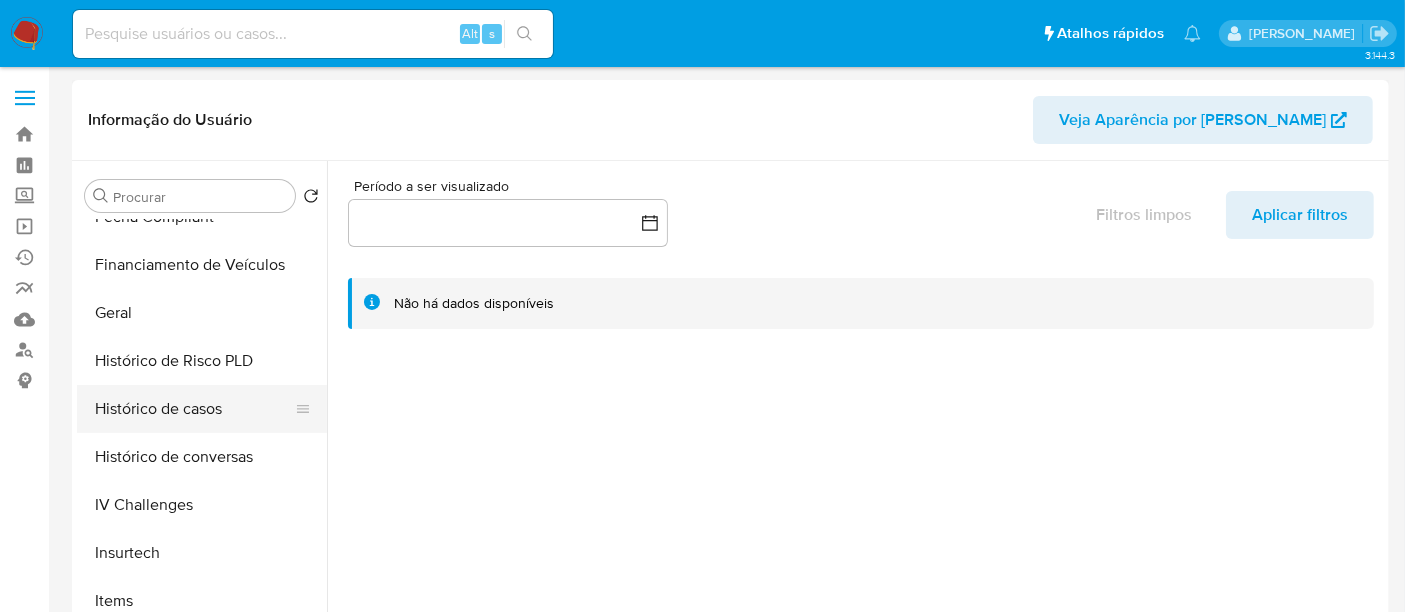 click on "Histórico de casos" at bounding box center [194, 409] 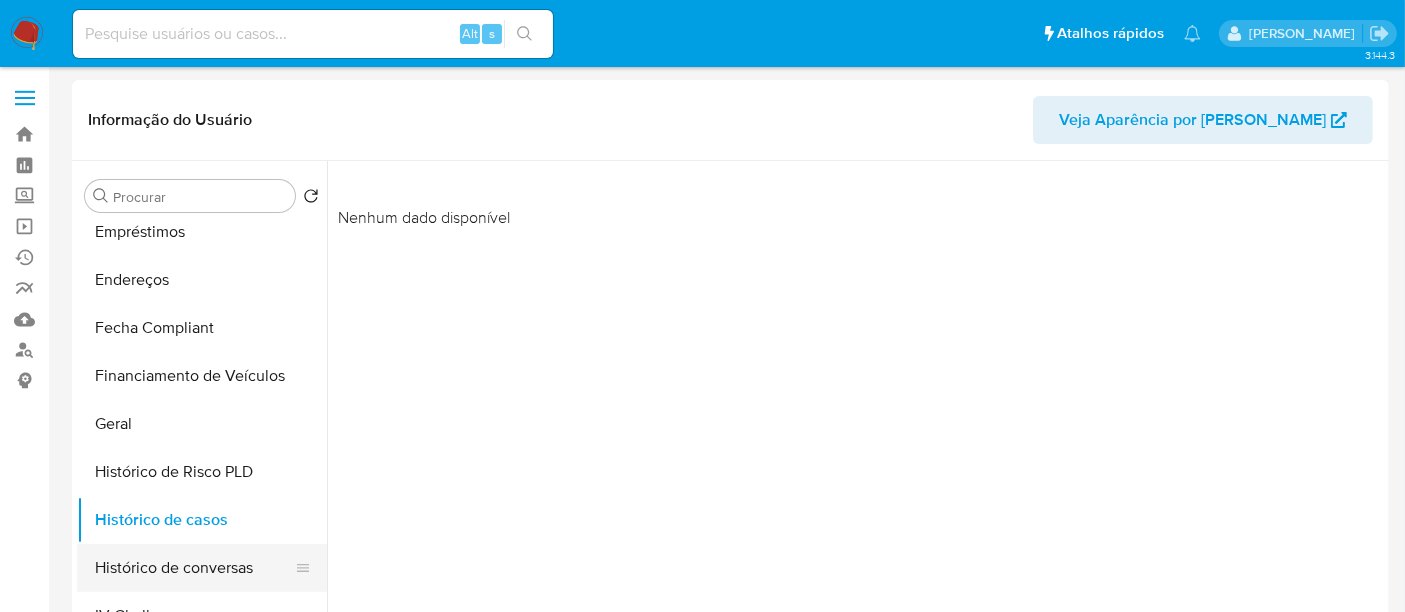 scroll, scrollTop: 333, scrollLeft: 0, axis: vertical 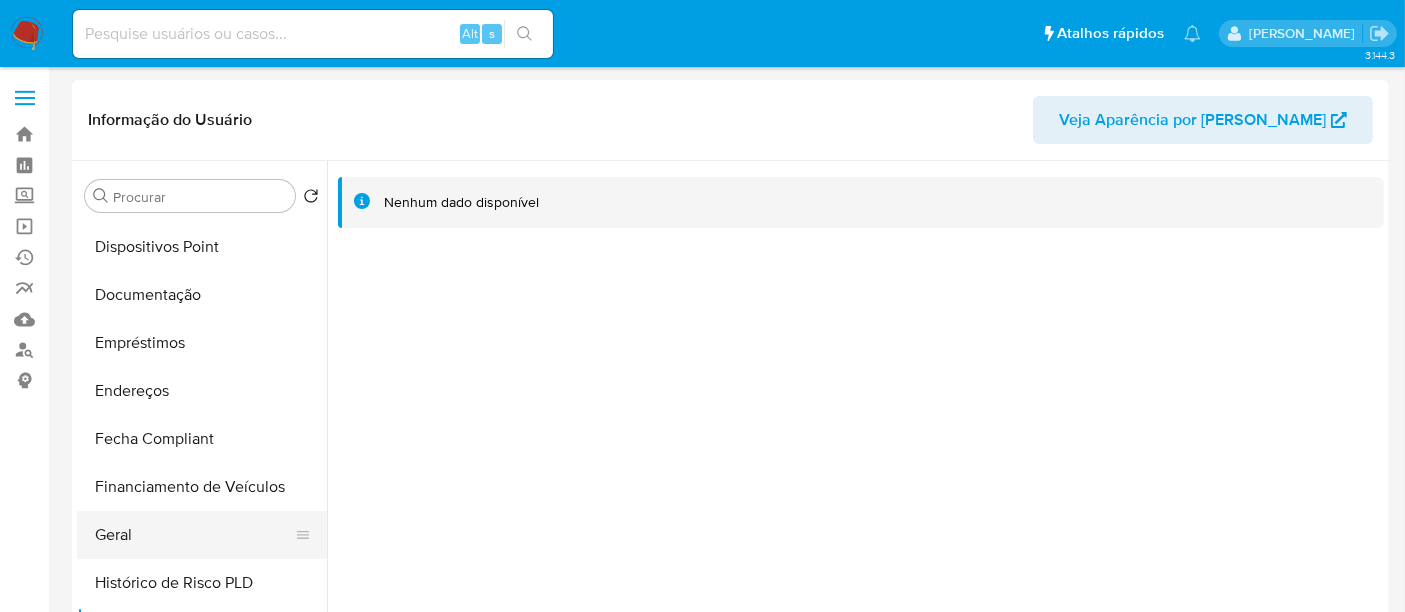 click on "Geral" at bounding box center [194, 535] 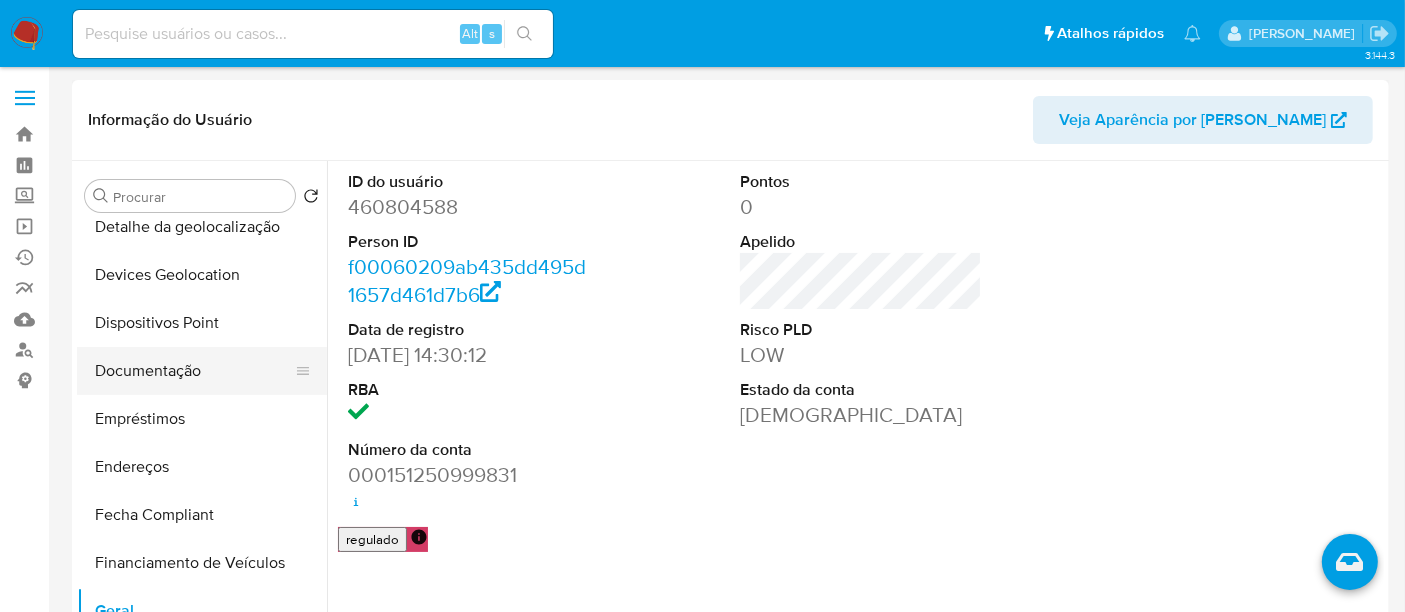 scroll, scrollTop: 222, scrollLeft: 0, axis: vertical 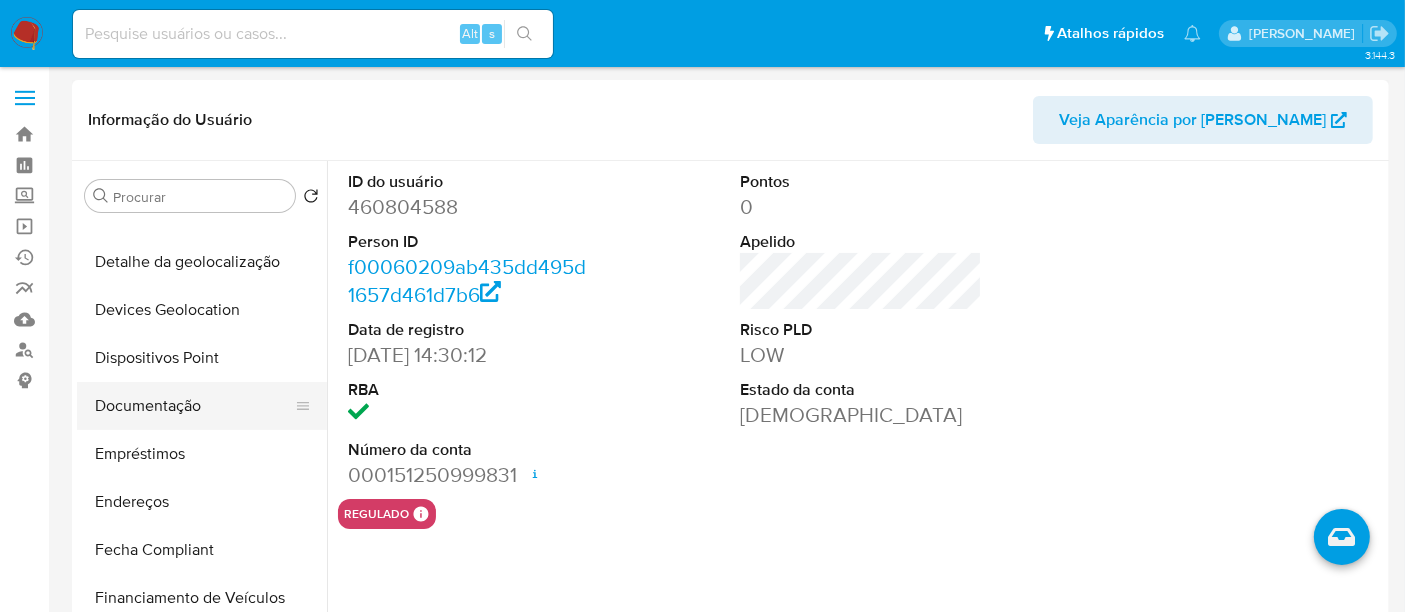 click on "Documentação" at bounding box center [194, 406] 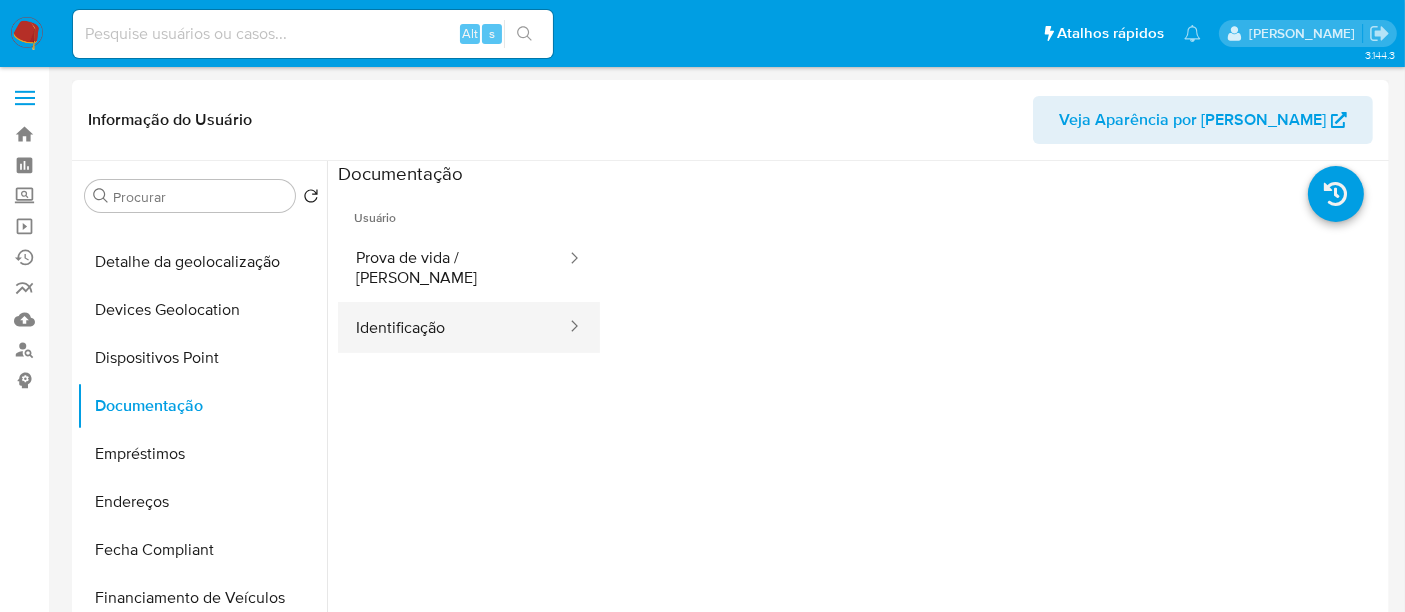 click on "Identificação" at bounding box center (453, 327) 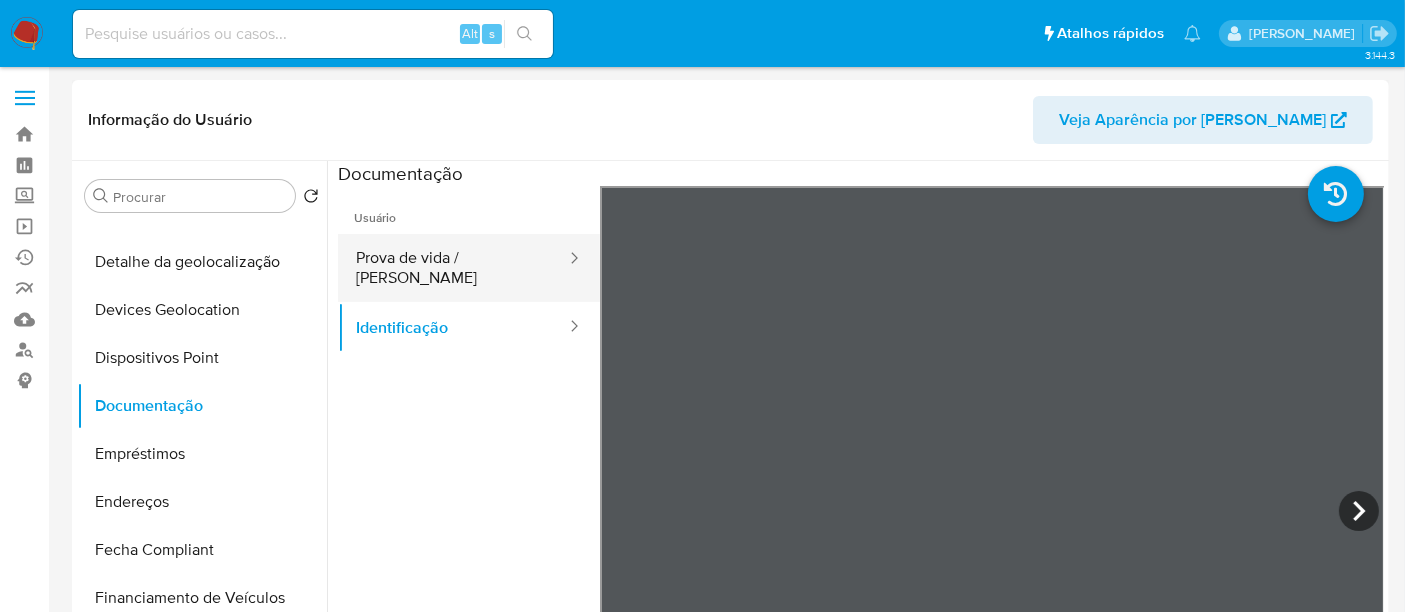 click on "Prova de vida / [PERSON_NAME]" at bounding box center (453, 268) 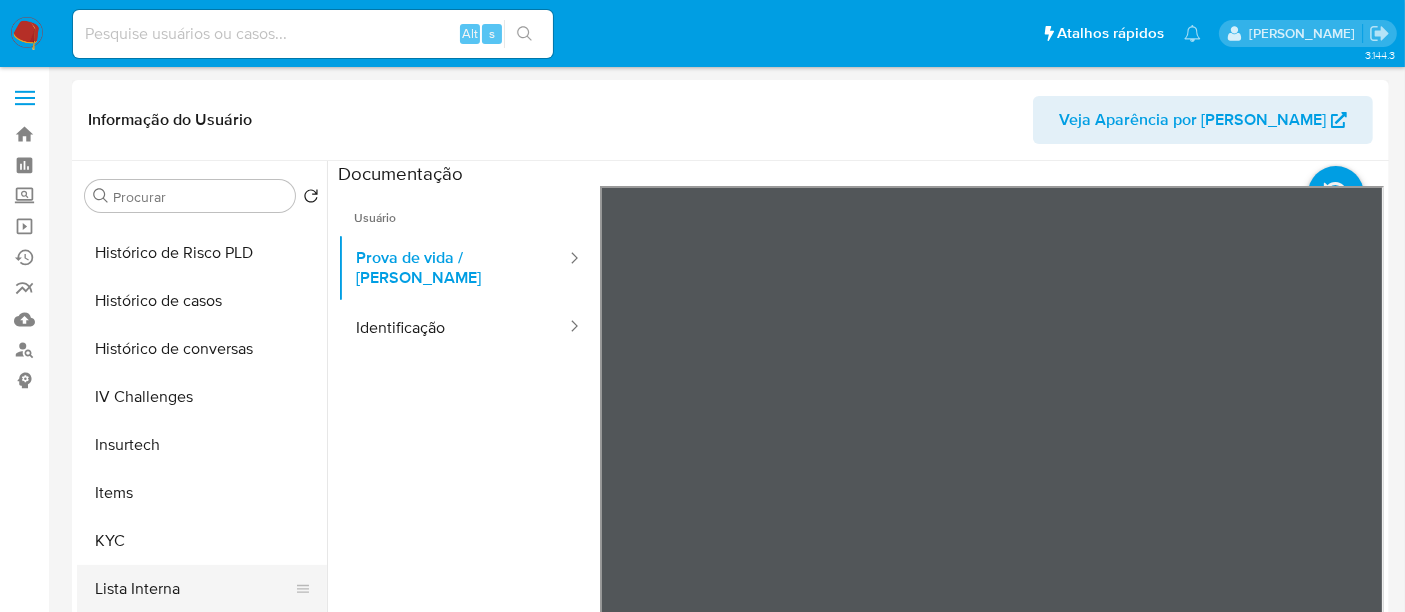 scroll, scrollTop: 844, scrollLeft: 0, axis: vertical 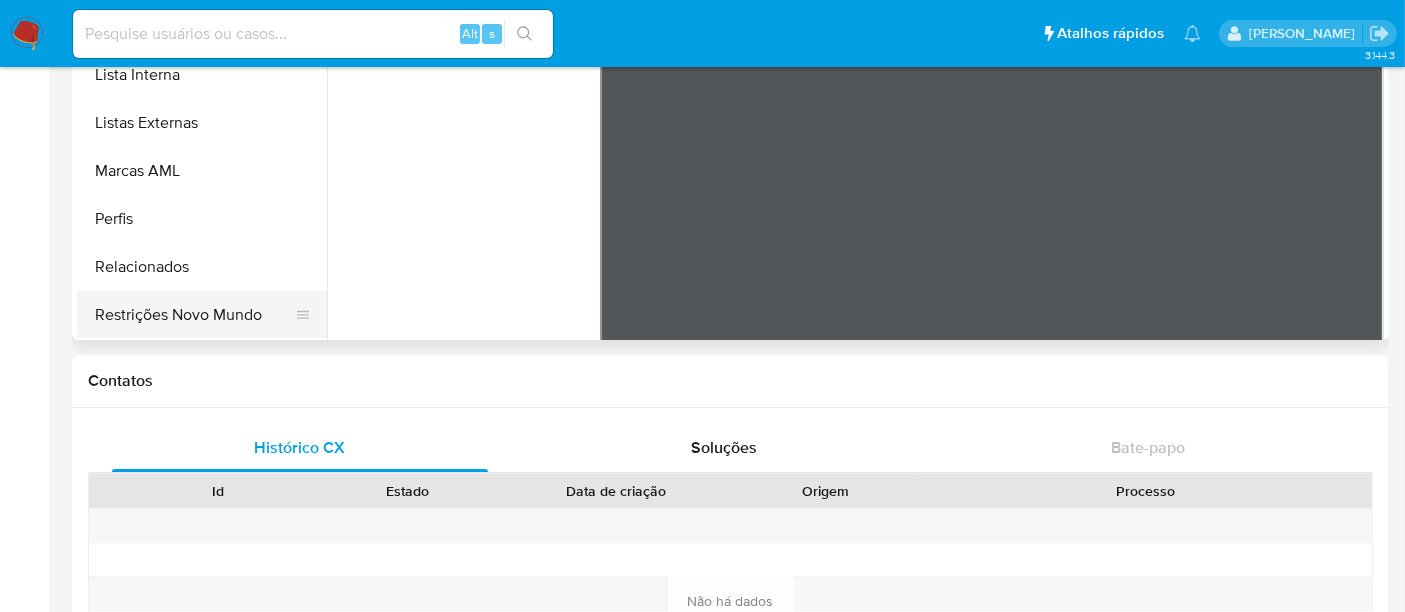 click on "Restrições Novo Mundo" at bounding box center (194, 315) 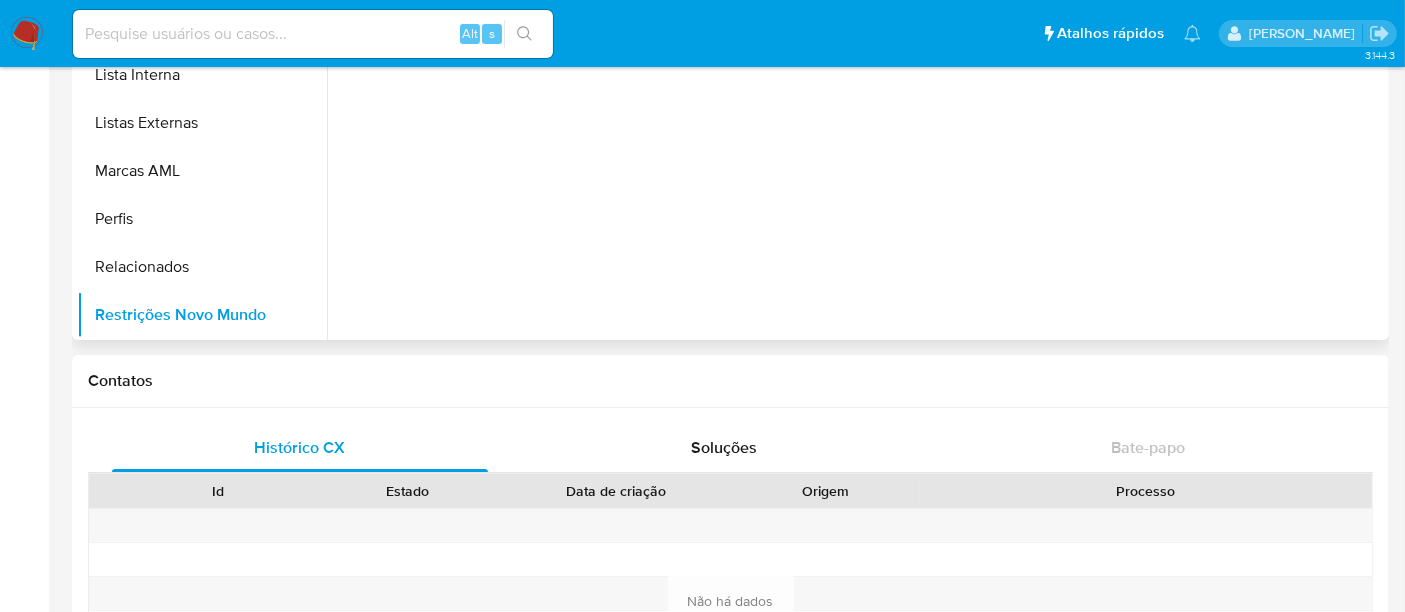 scroll, scrollTop: 0, scrollLeft: 0, axis: both 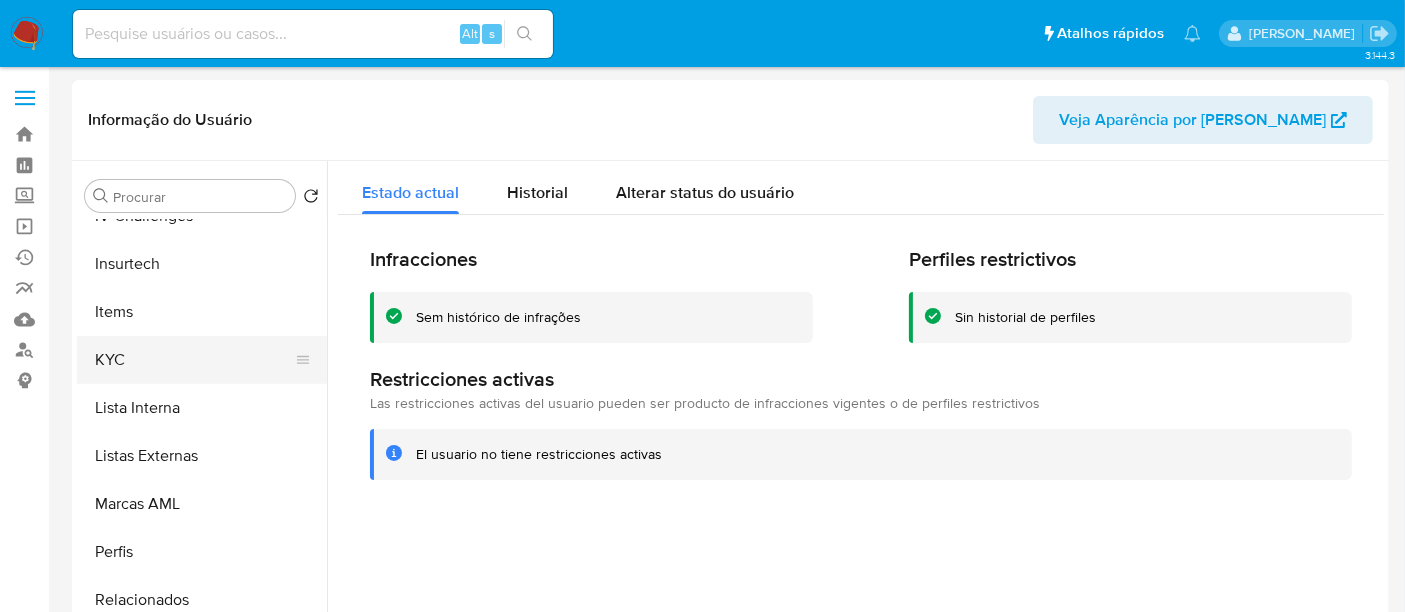 click on "KYC" at bounding box center (194, 360) 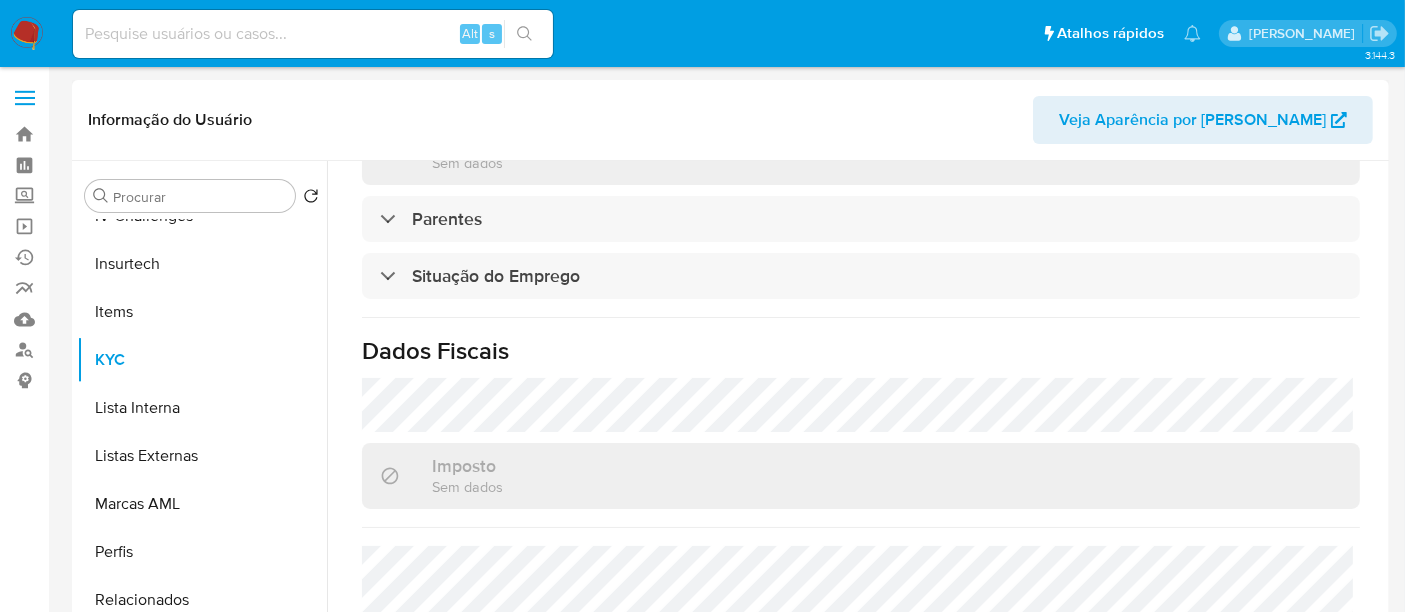 scroll, scrollTop: 975, scrollLeft: 0, axis: vertical 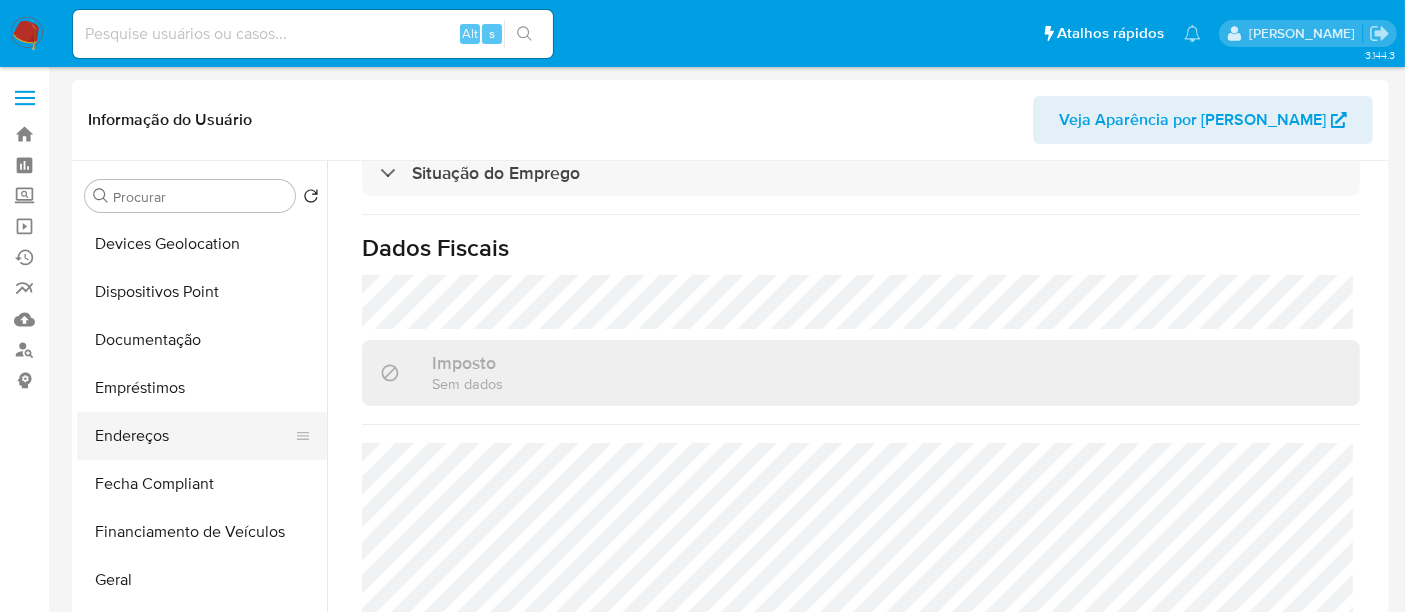 click on "Endereços" at bounding box center [194, 436] 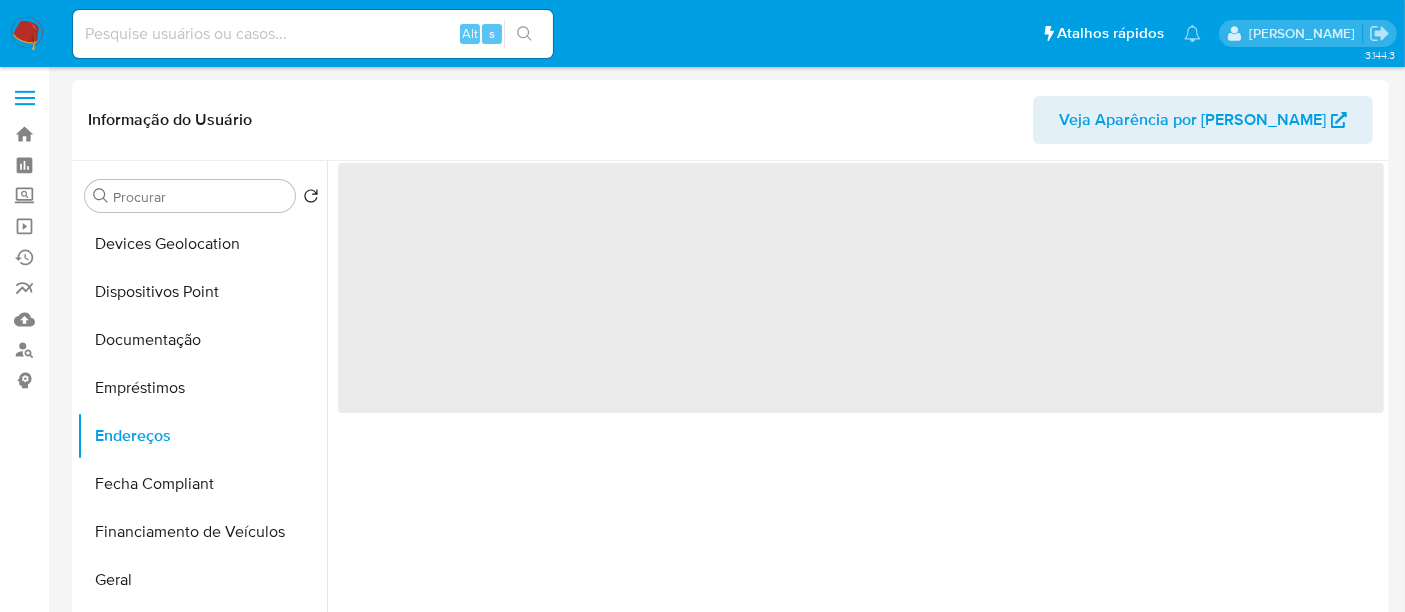scroll, scrollTop: 0, scrollLeft: 0, axis: both 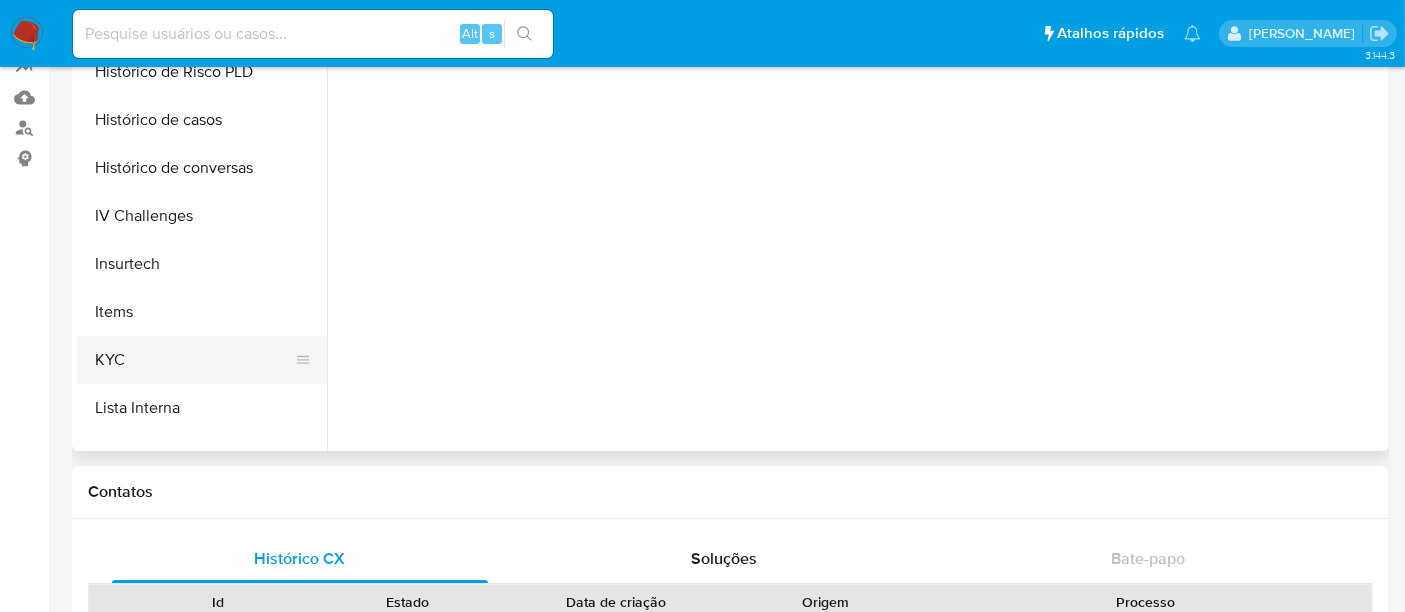 click on "KYC" at bounding box center [194, 360] 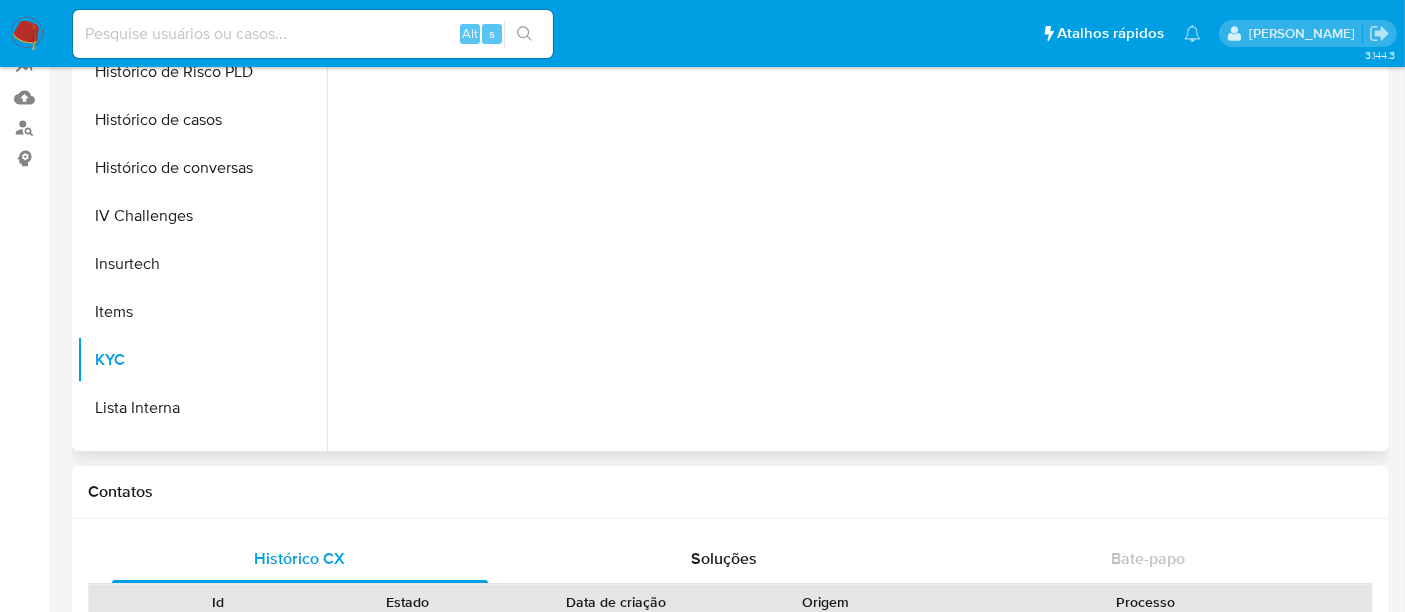 type 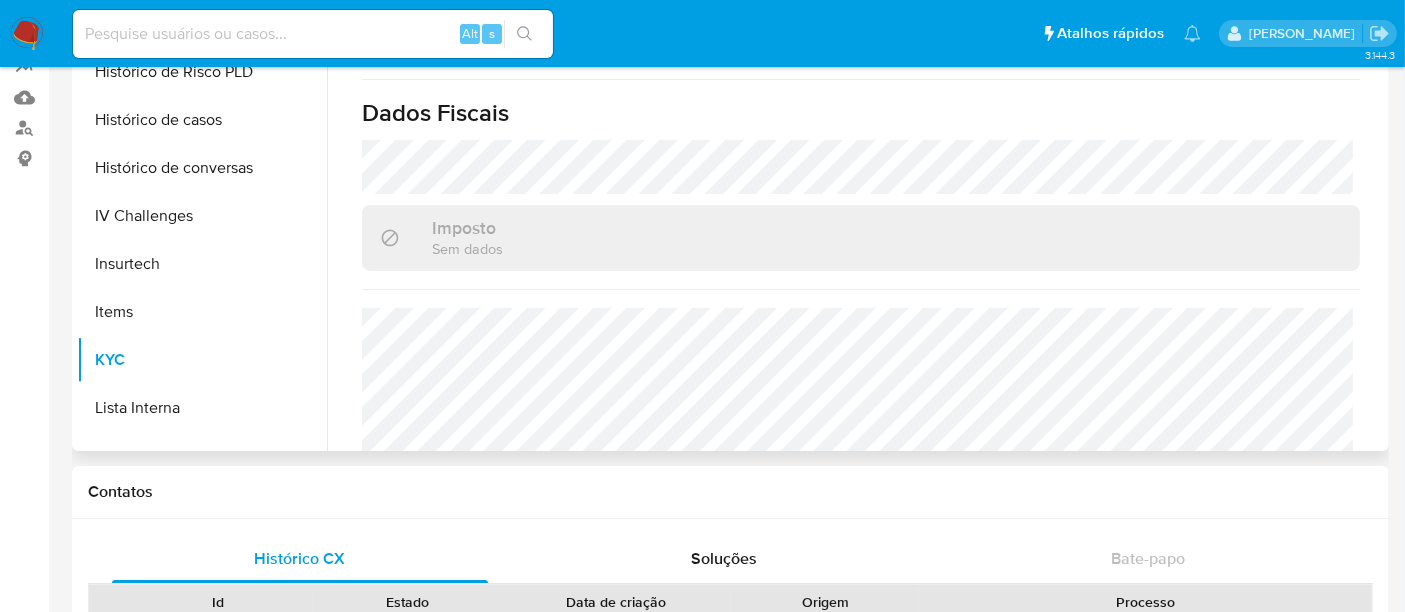 scroll, scrollTop: 975, scrollLeft: 0, axis: vertical 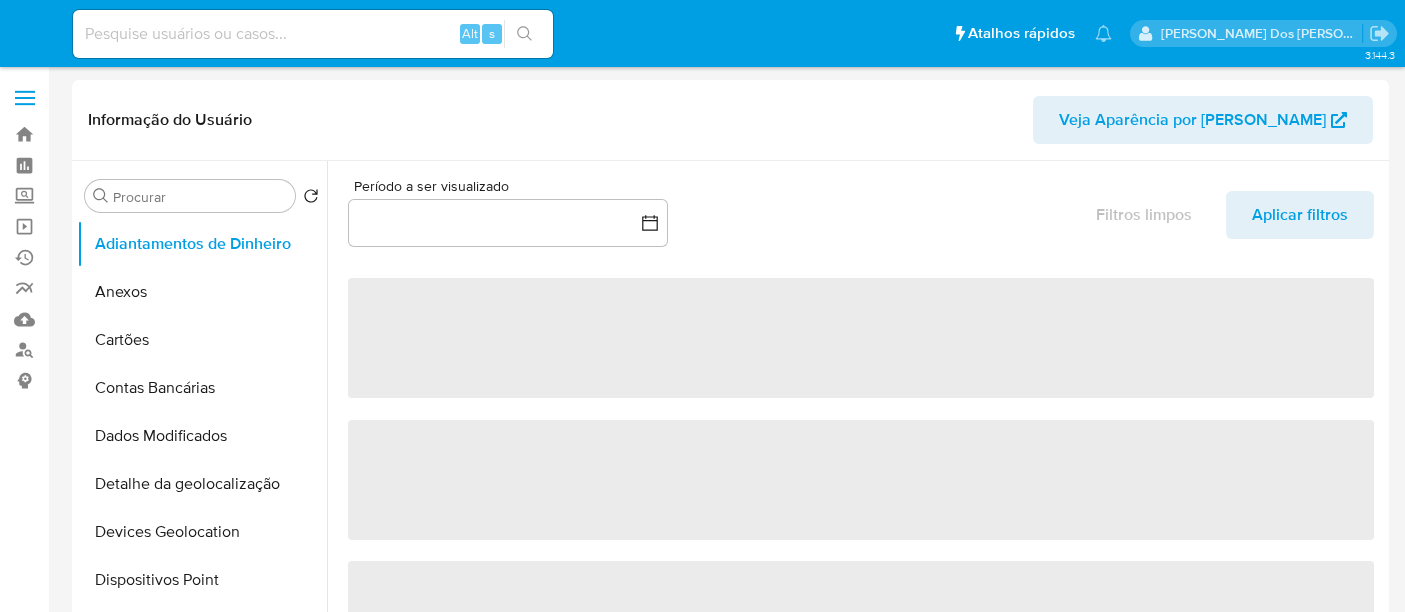 select on "10" 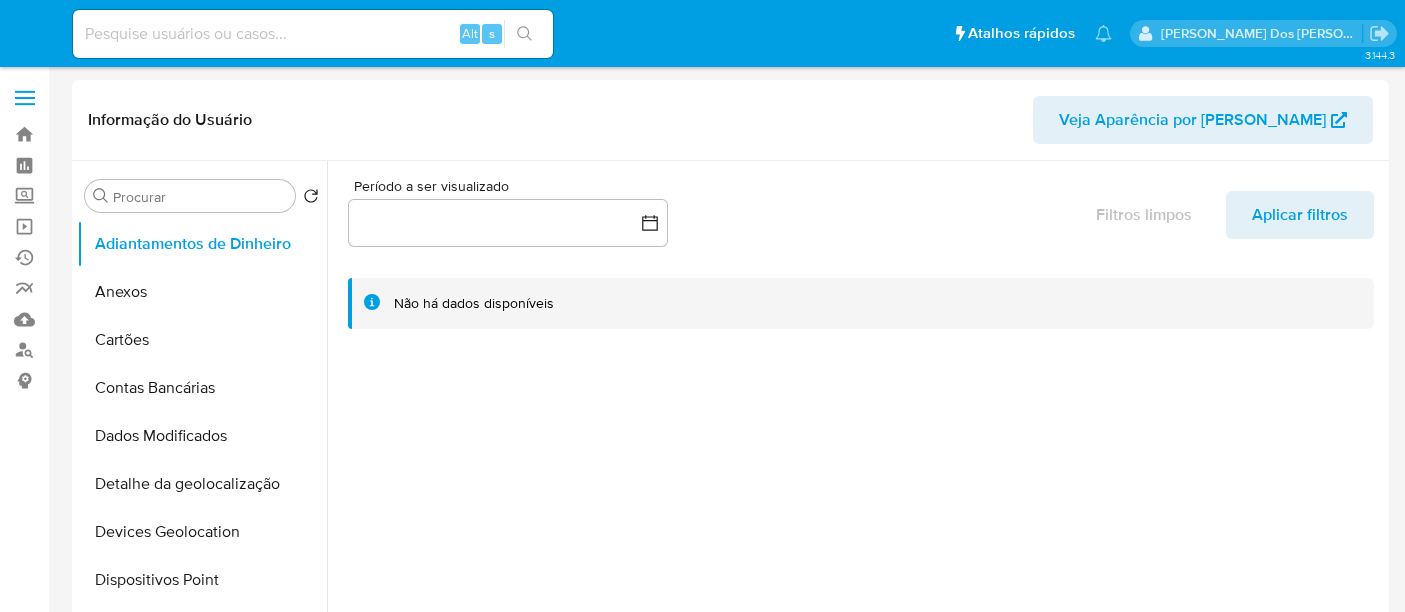 scroll, scrollTop: 0, scrollLeft: 0, axis: both 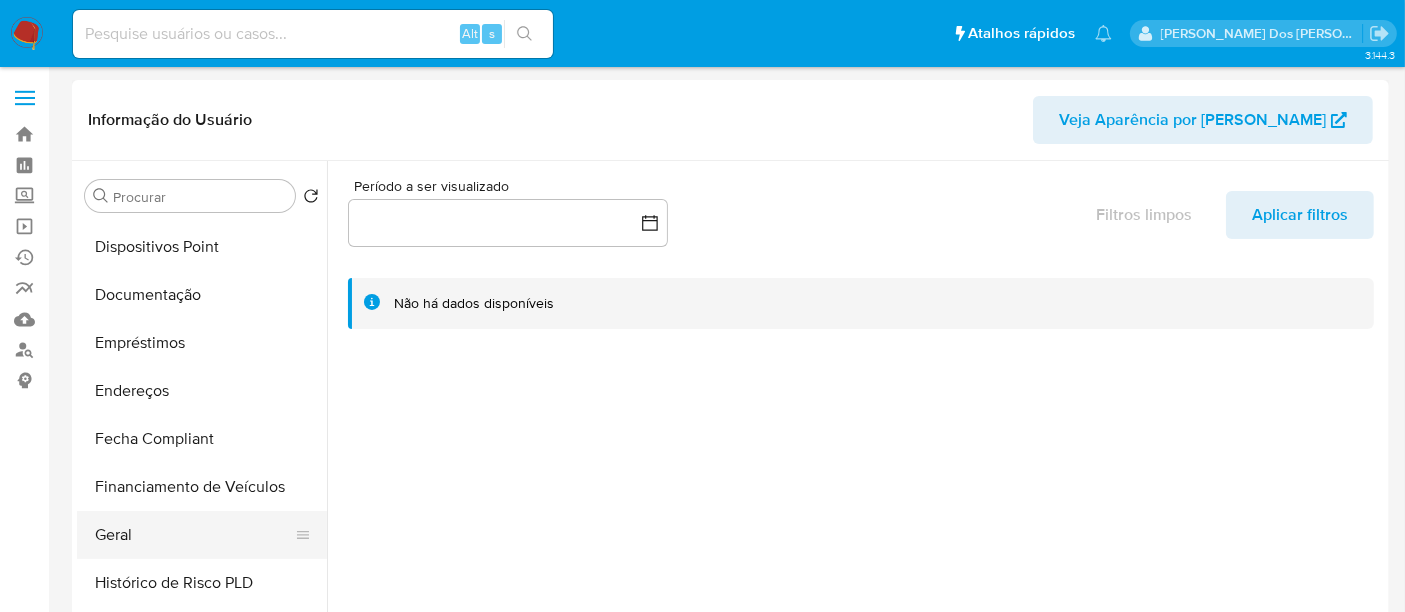 click on "Geral" at bounding box center [194, 535] 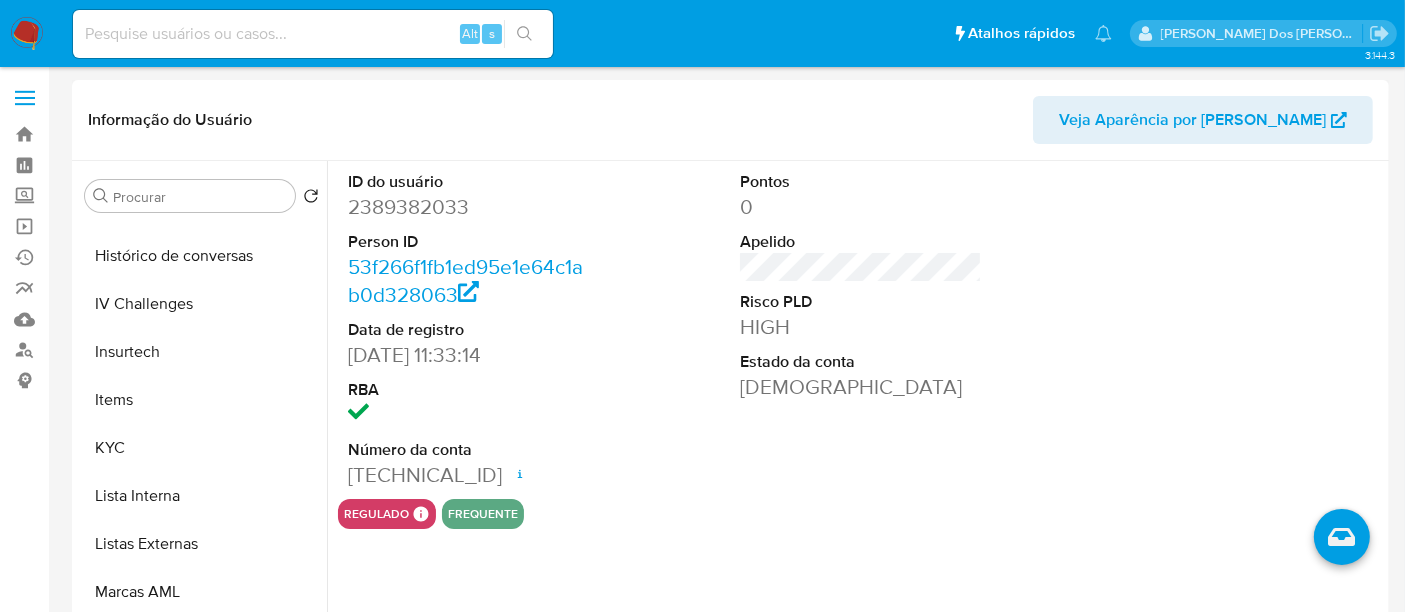 scroll, scrollTop: 844, scrollLeft: 0, axis: vertical 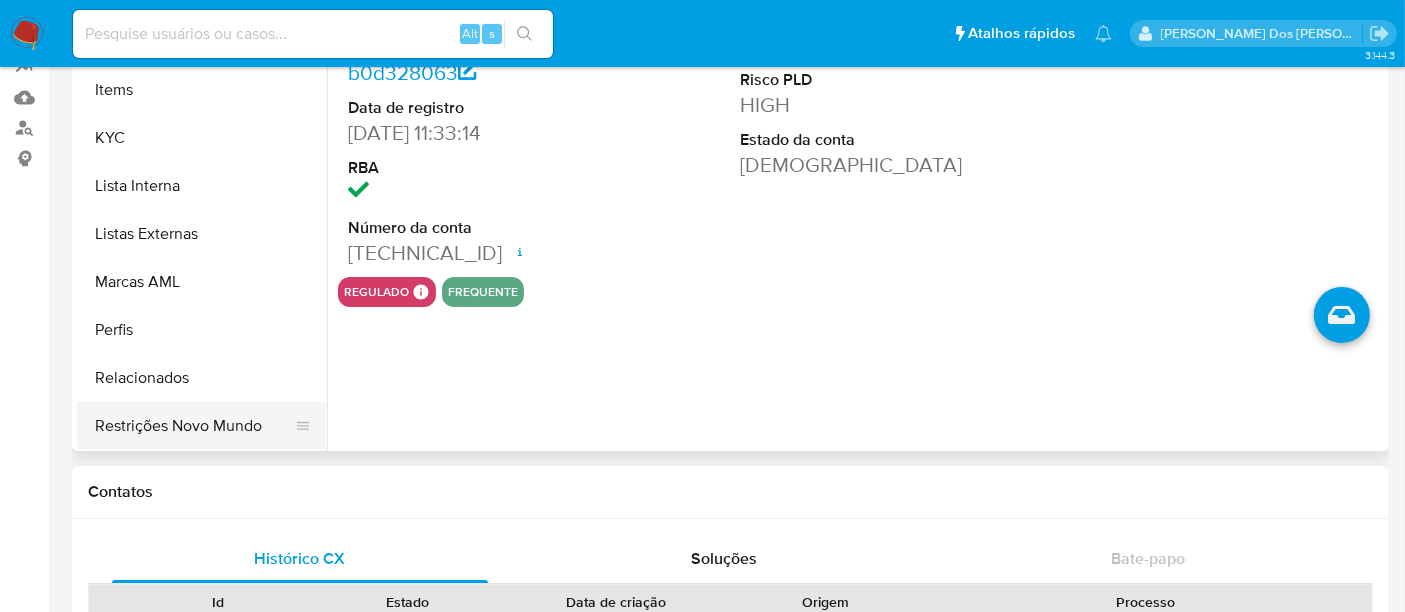 click on "Restrições Novo Mundo" at bounding box center (194, 426) 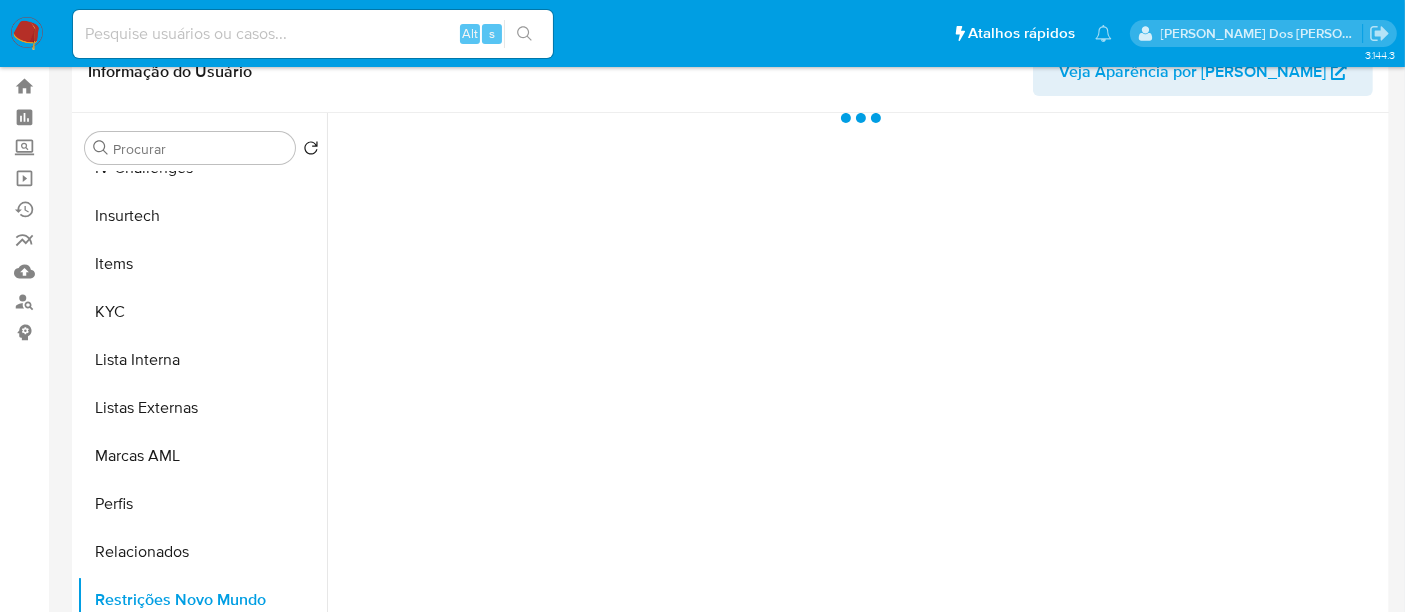 scroll, scrollTop: 0, scrollLeft: 0, axis: both 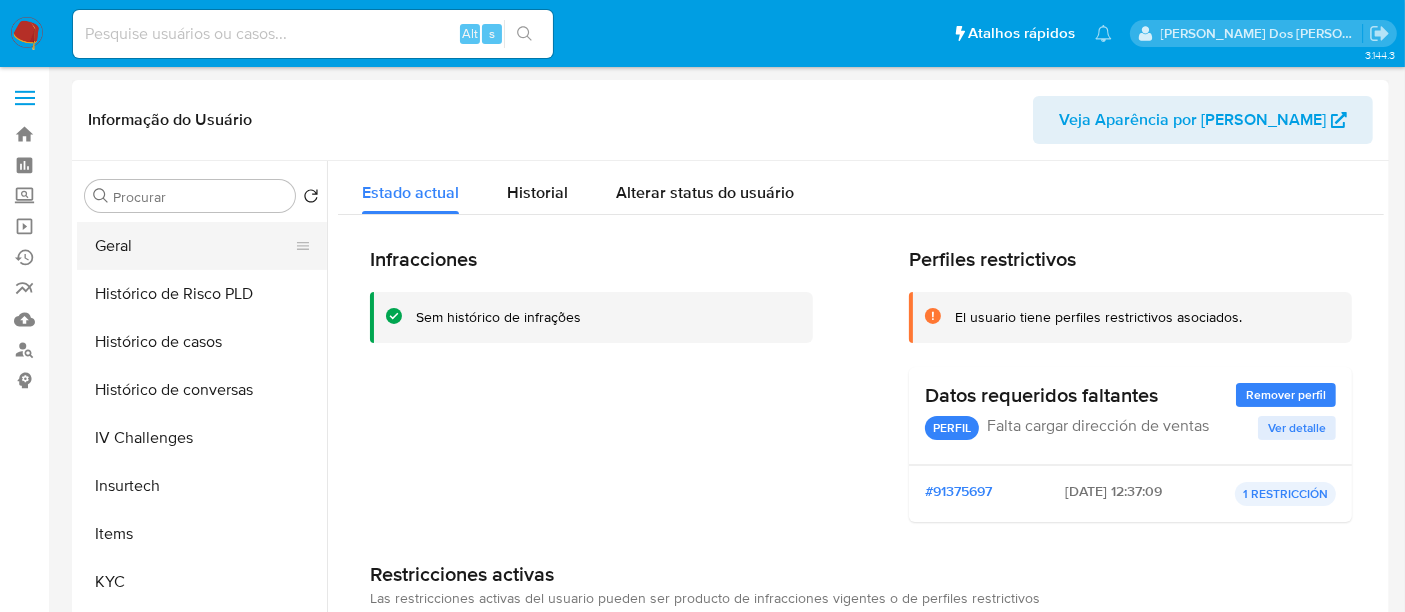 click on "Geral" at bounding box center (194, 246) 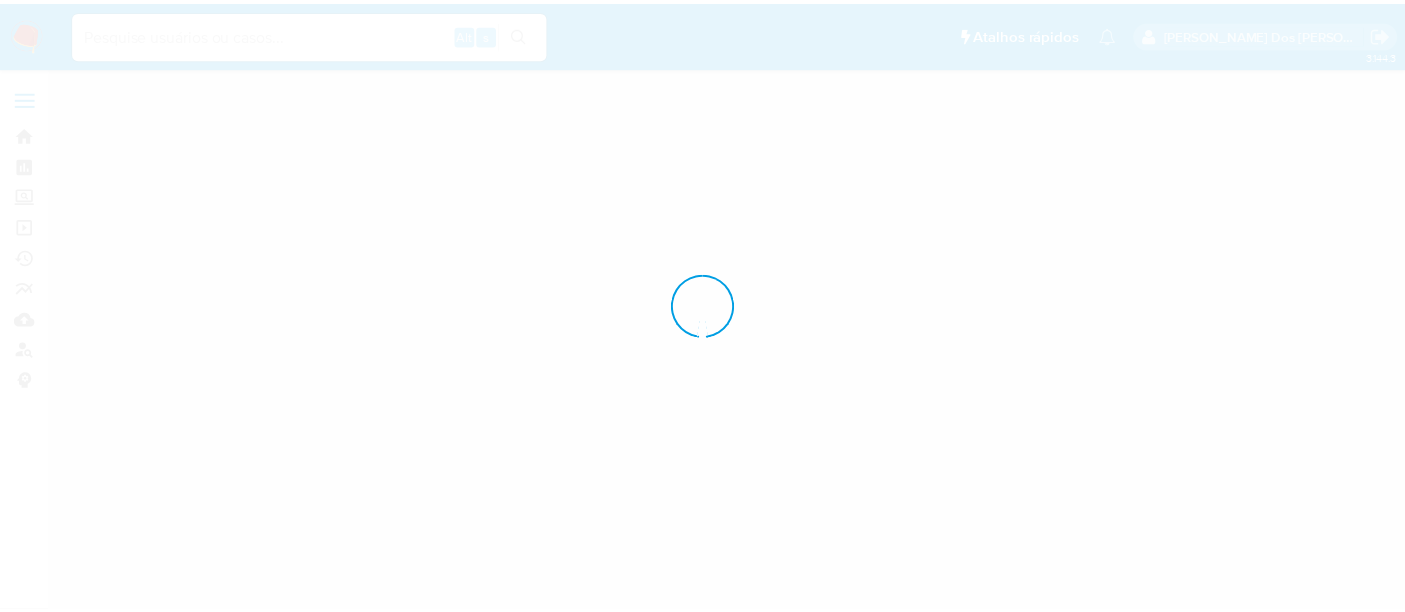 scroll, scrollTop: 0, scrollLeft: 0, axis: both 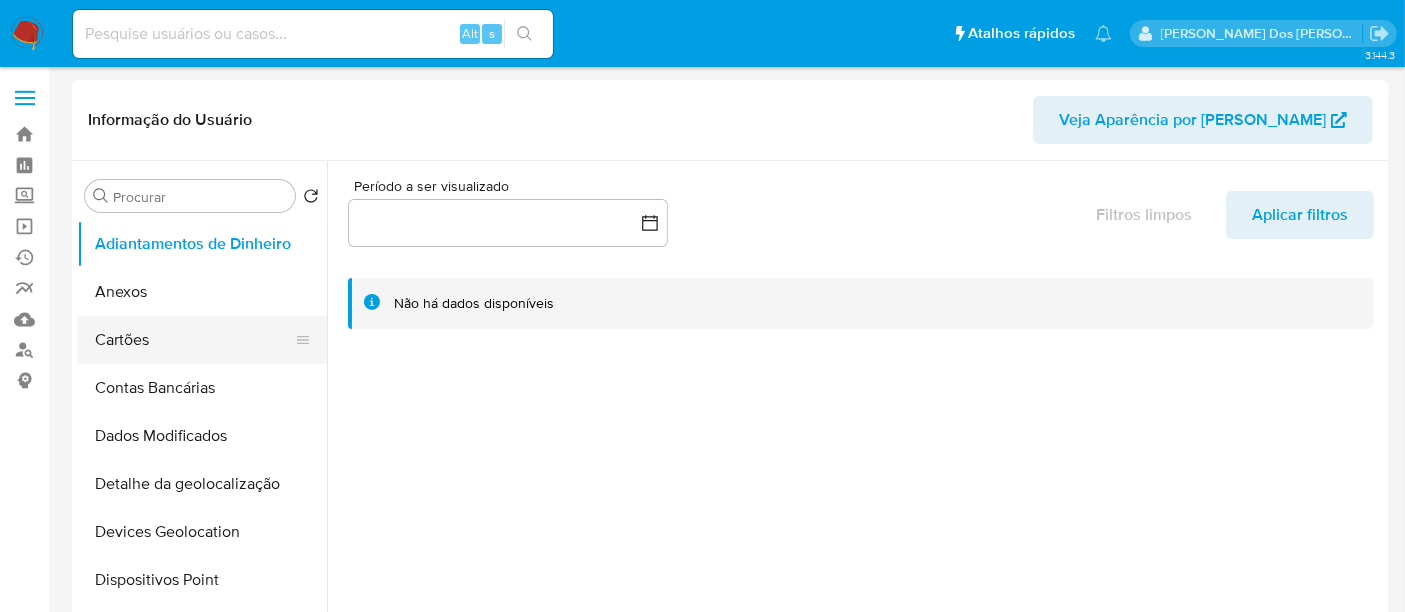 select on "10" 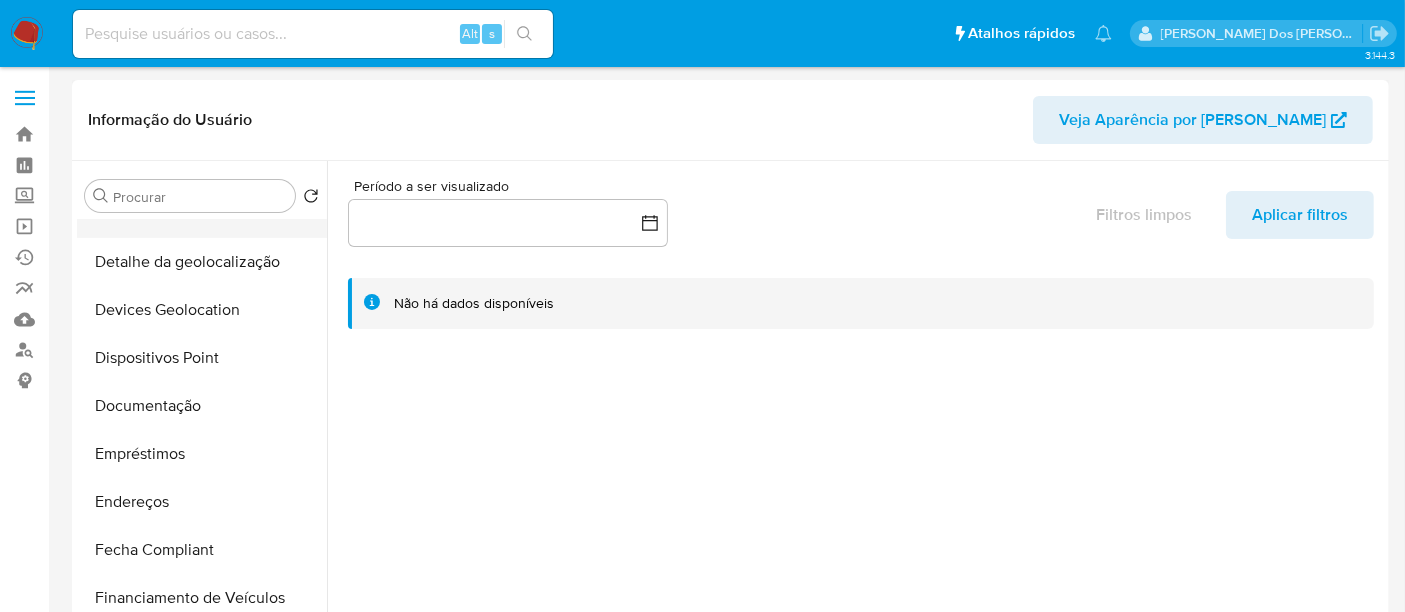 scroll, scrollTop: 555, scrollLeft: 0, axis: vertical 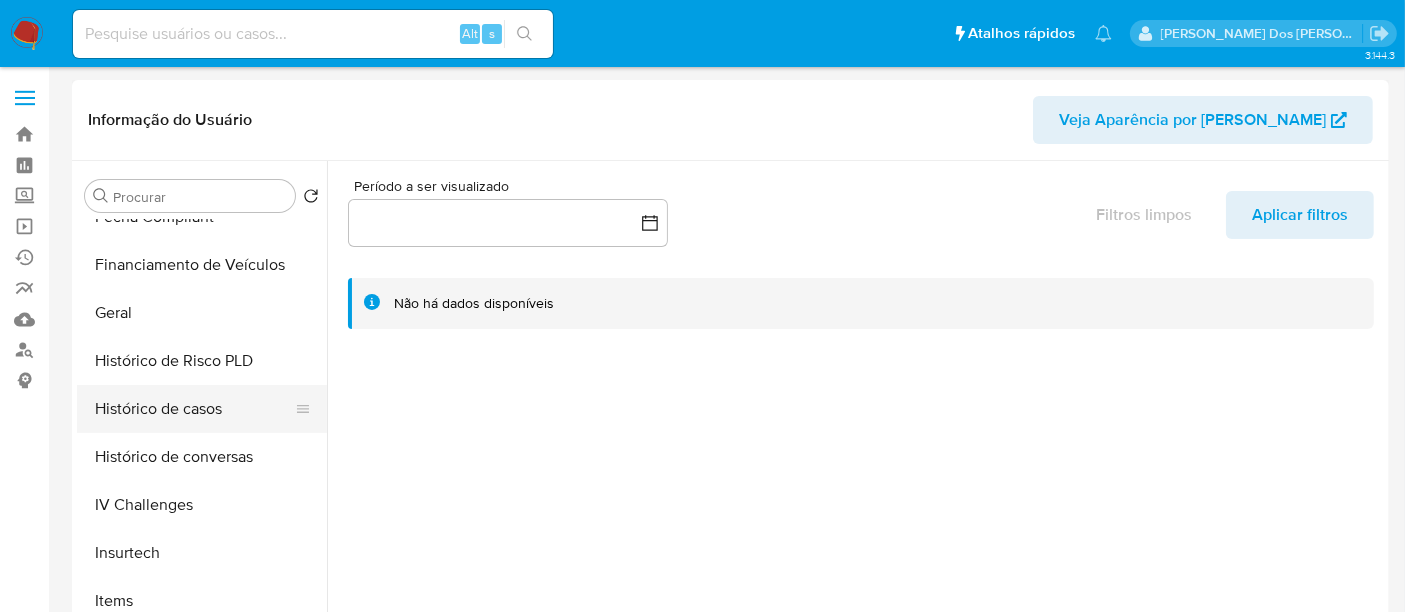 click on "Histórico de casos" at bounding box center [194, 409] 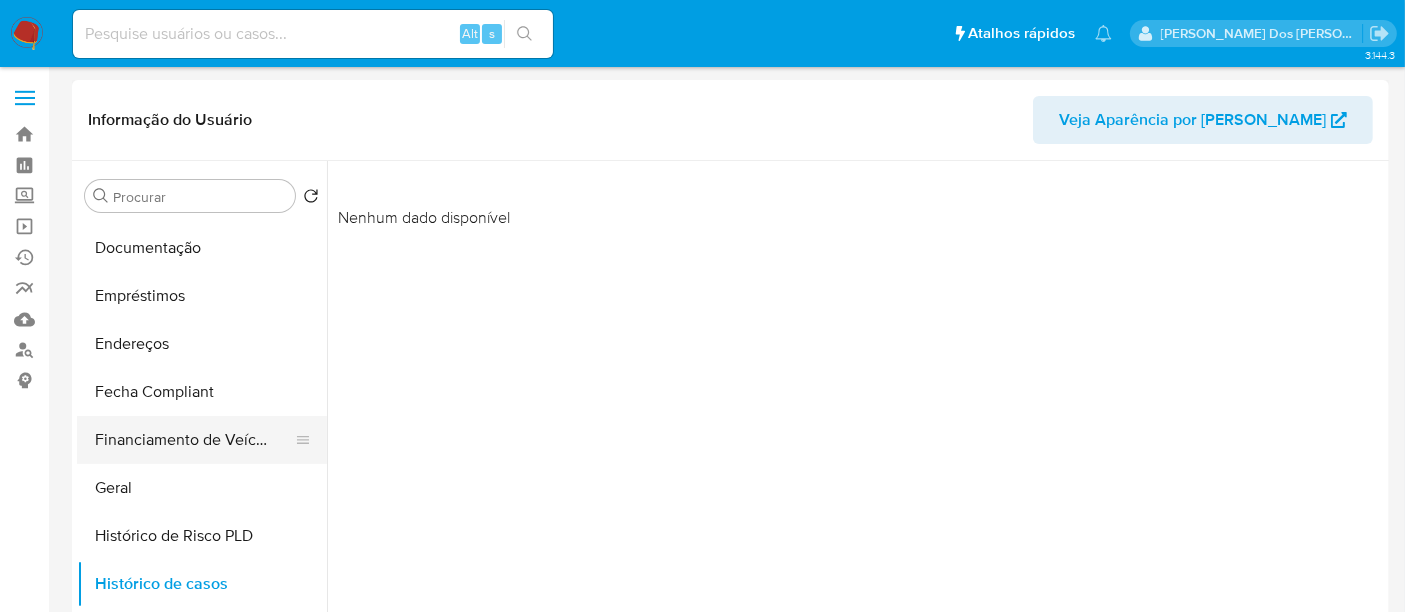 scroll, scrollTop: 333, scrollLeft: 0, axis: vertical 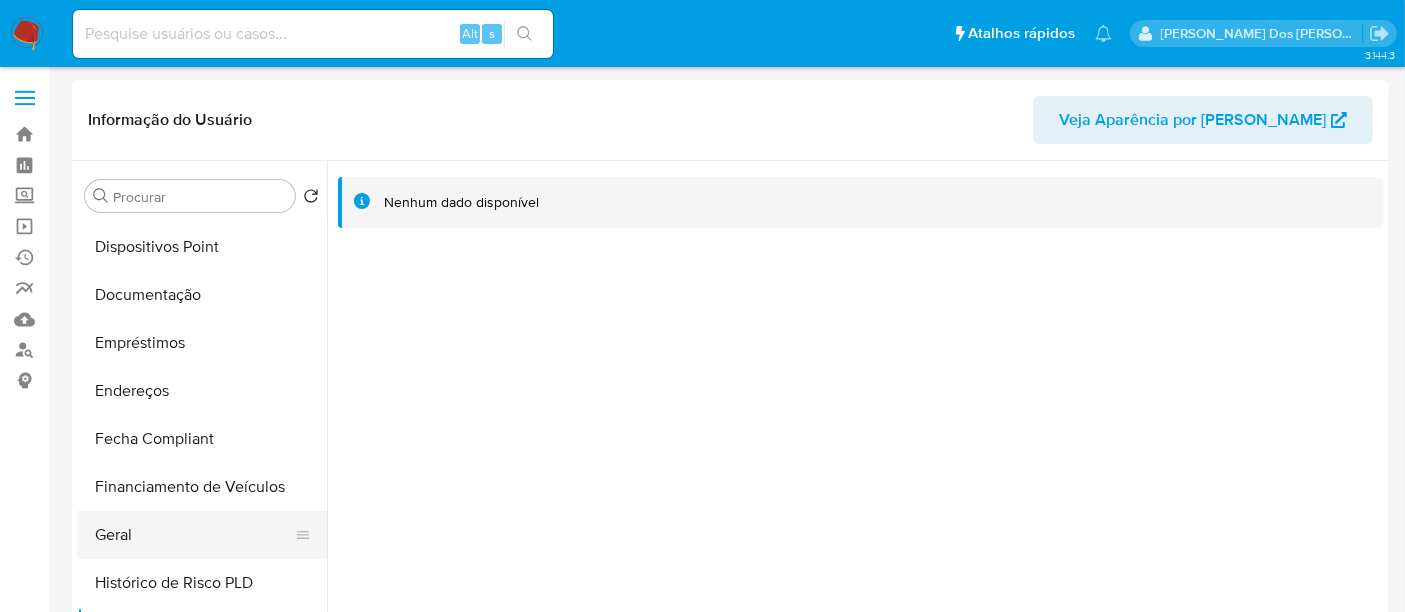 click on "Geral" at bounding box center (194, 535) 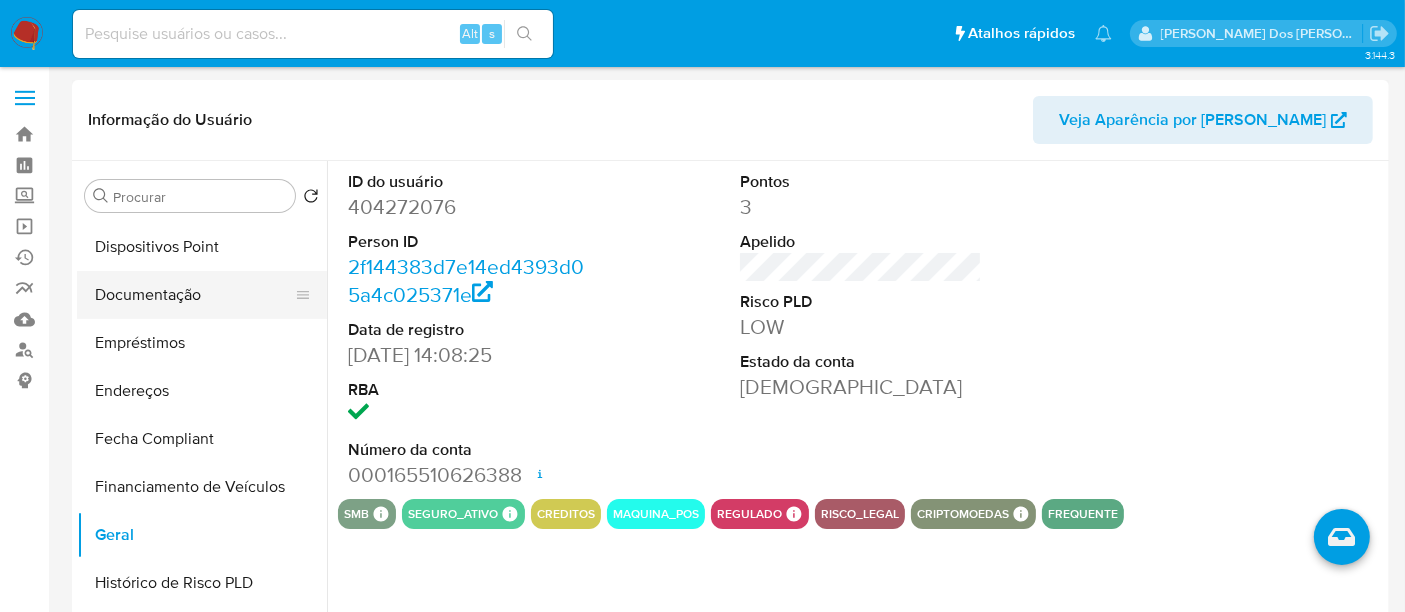 click on "Documentação" at bounding box center (194, 295) 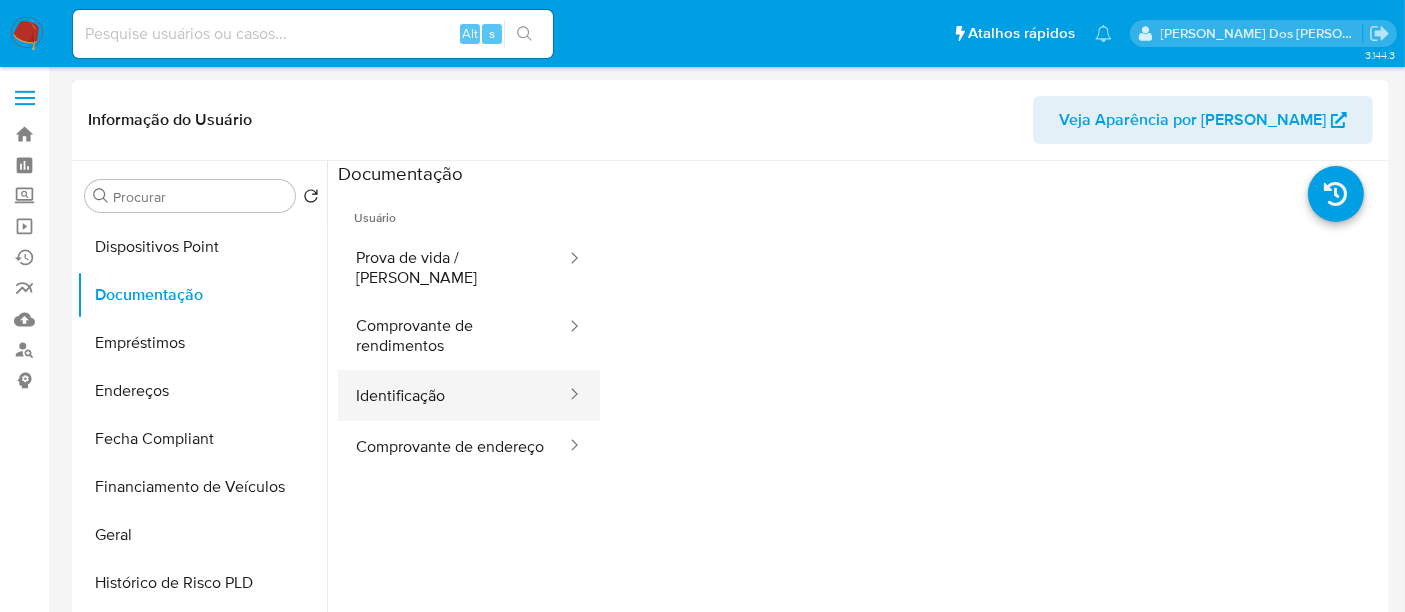 click on "Identificação" at bounding box center (453, 395) 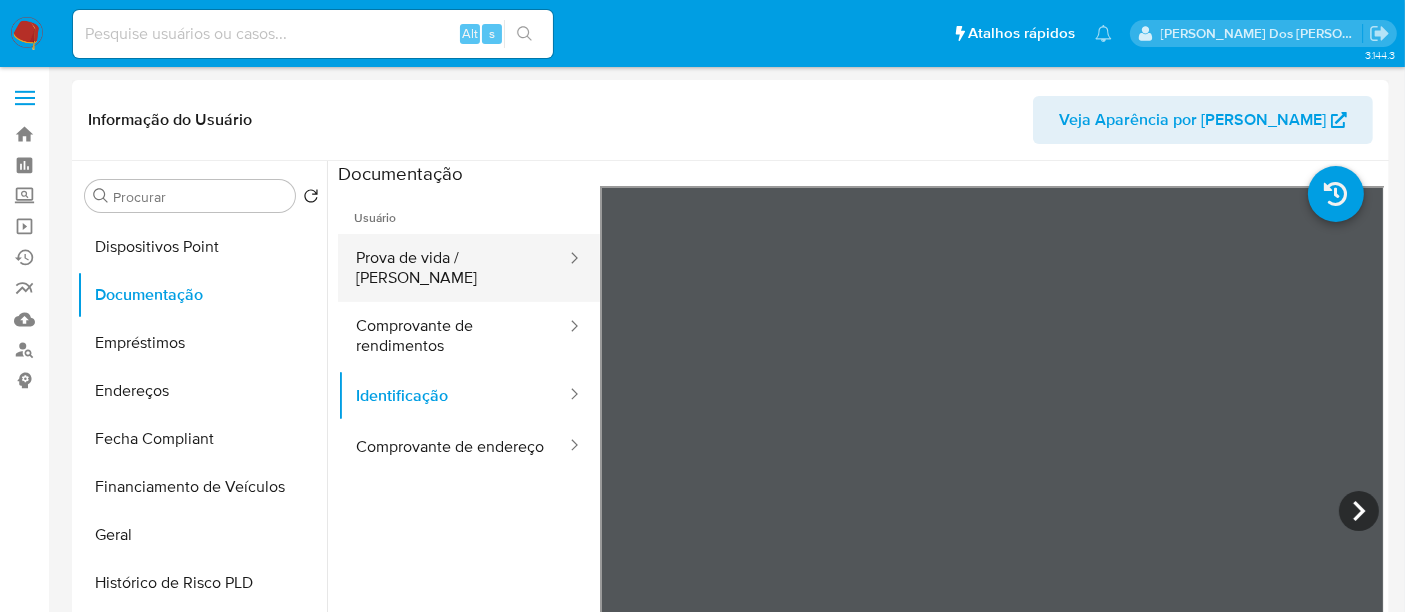 click on "Prova de vida / Selfie" at bounding box center (453, 268) 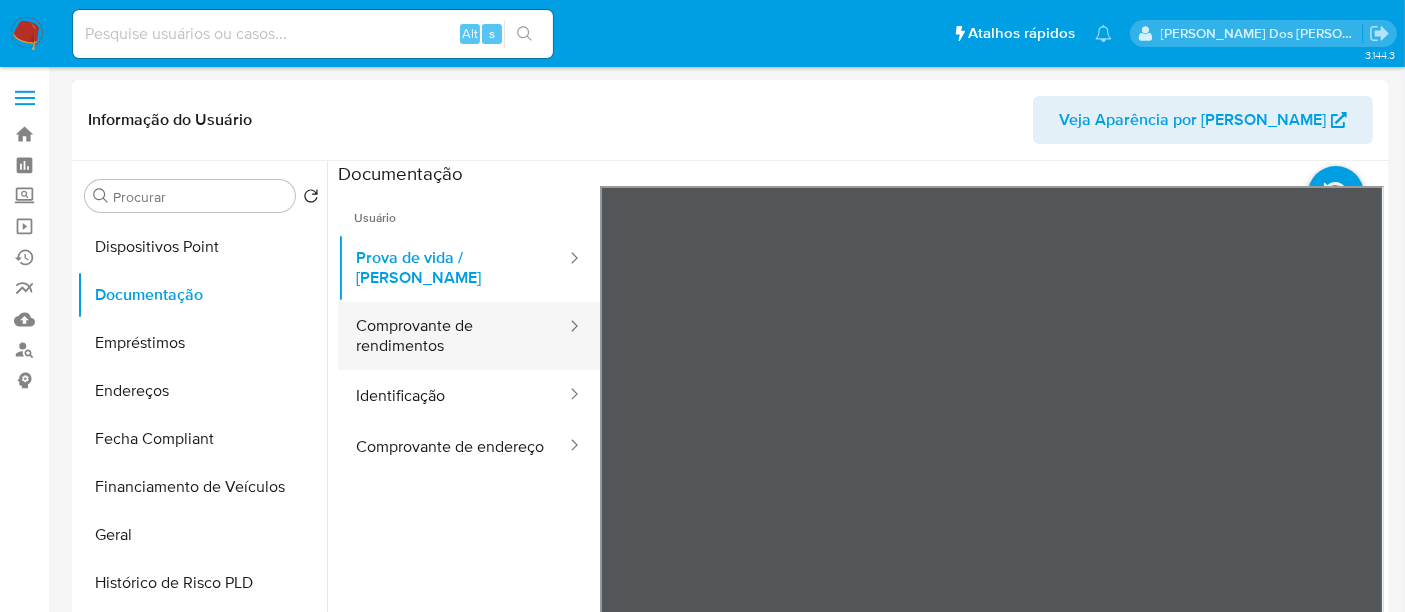 click on "Comprovante de rendimentos" at bounding box center [453, 336] 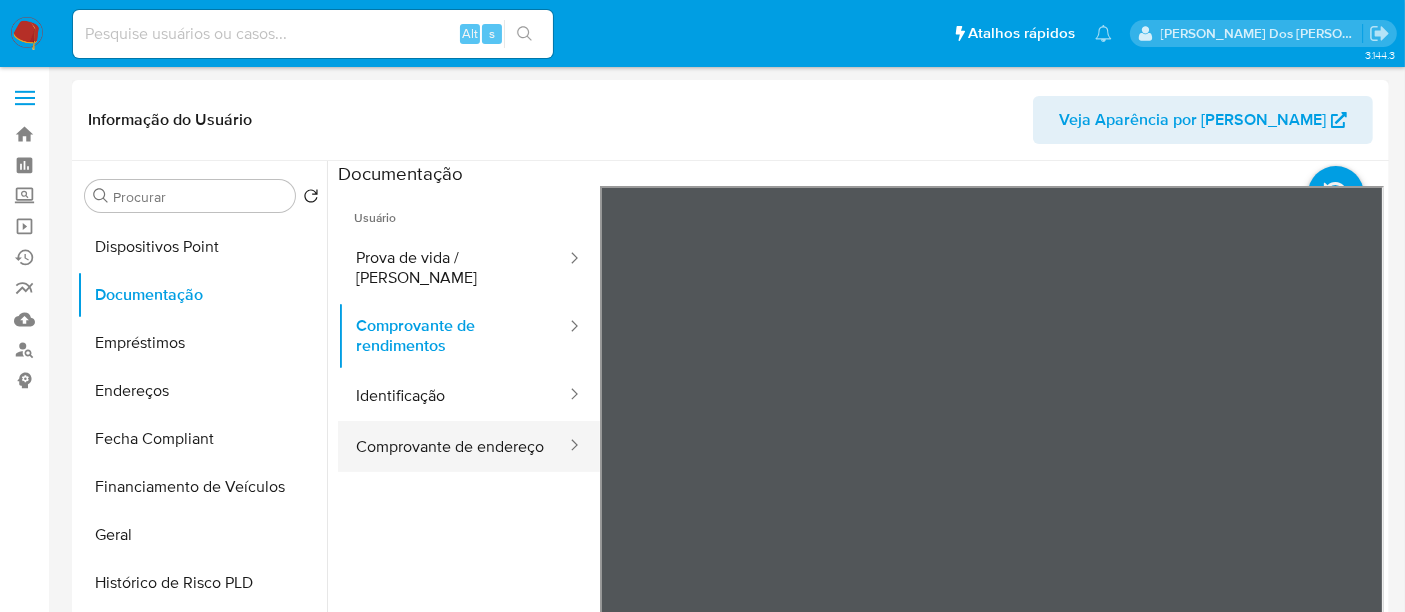 click on "Comprovante de endereço" at bounding box center (453, 446) 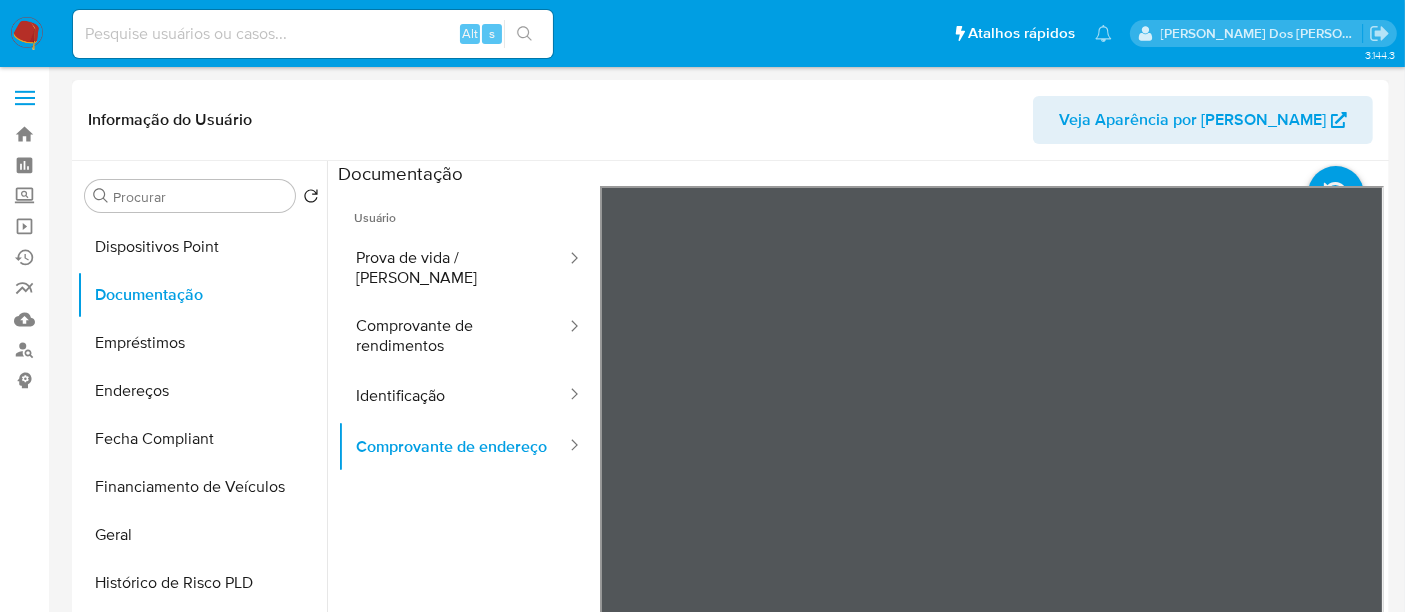 click at bounding box center (861, 493) 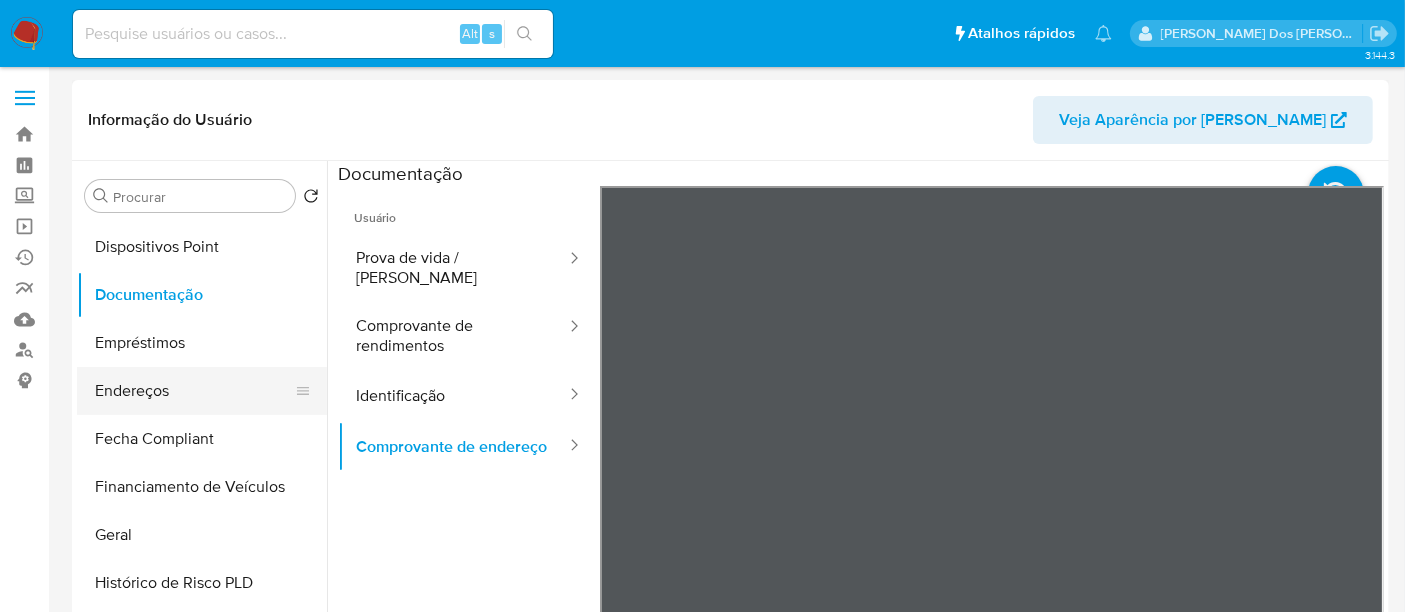 click on "Endereços" at bounding box center (194, 391) 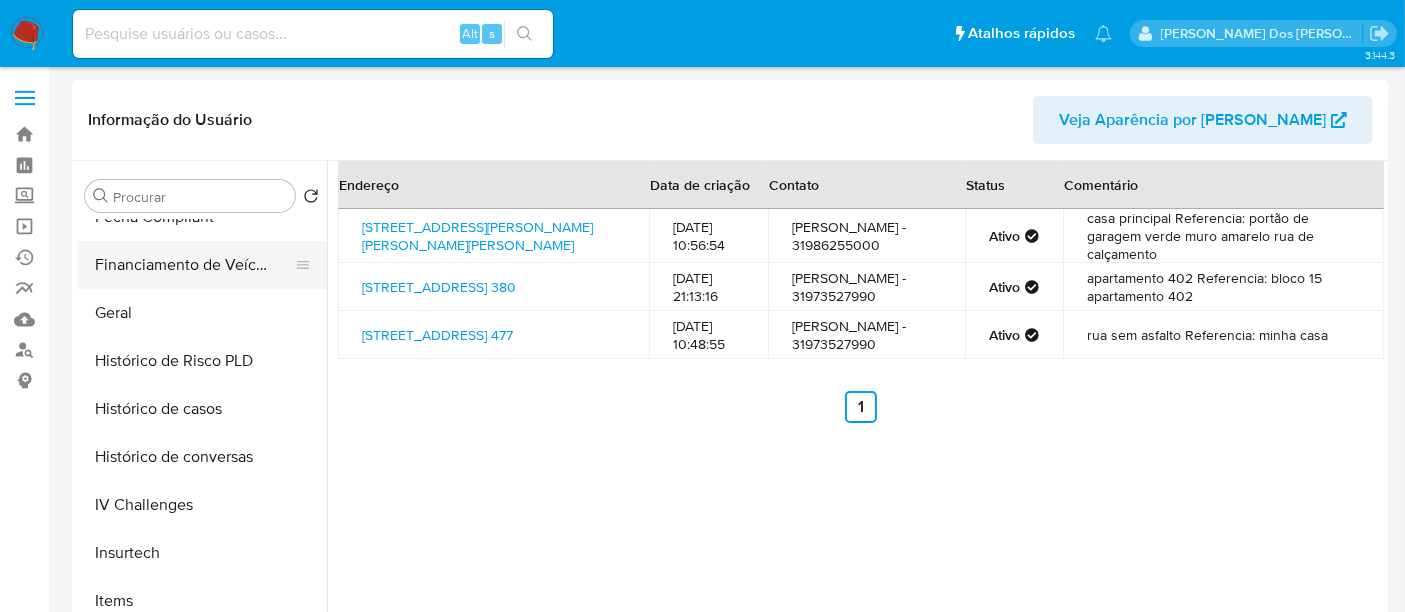 scroll, scrollTop: 844, scrollLeft: 0, axis: vertical 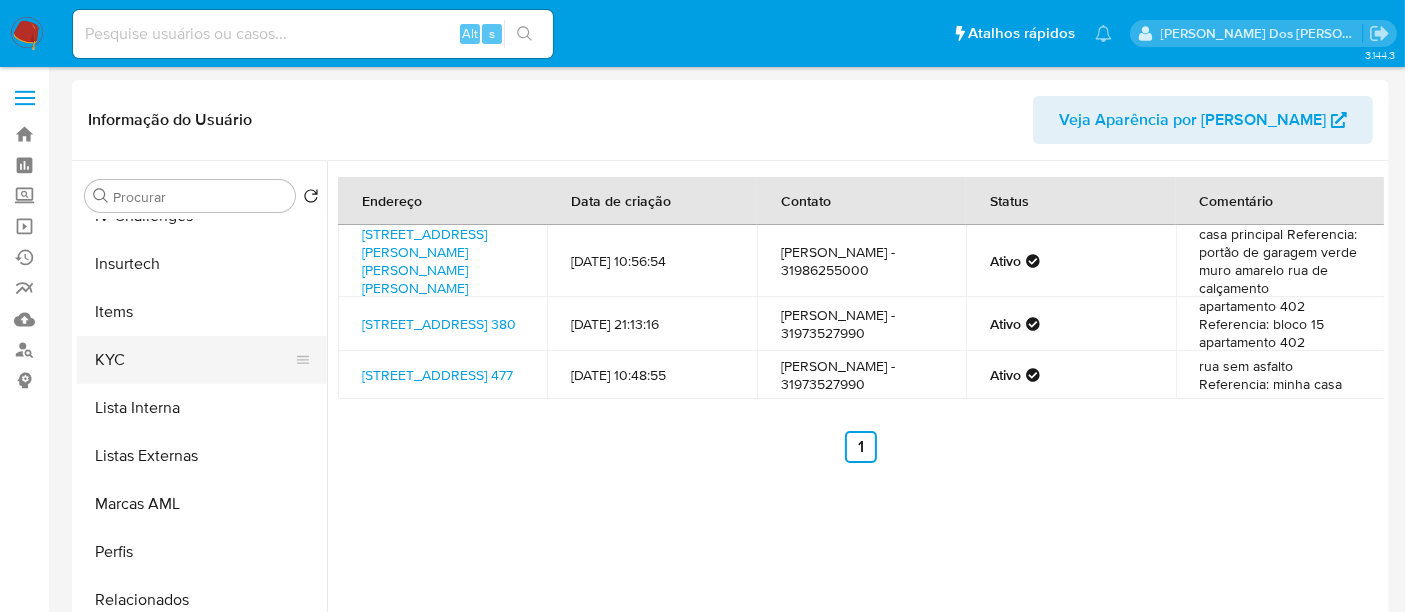 click on "KYC" at bounding box center [194, 360] 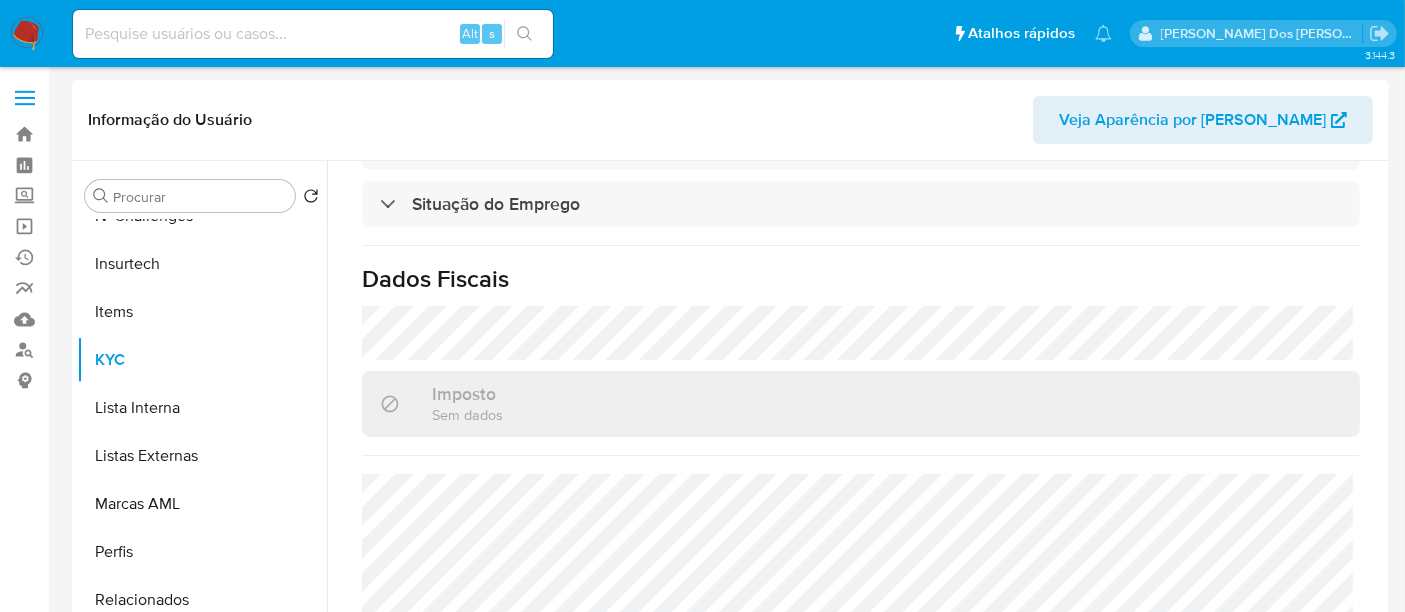 scroll, scrollTop: 969, scrollLeft: 0, axis: vertical 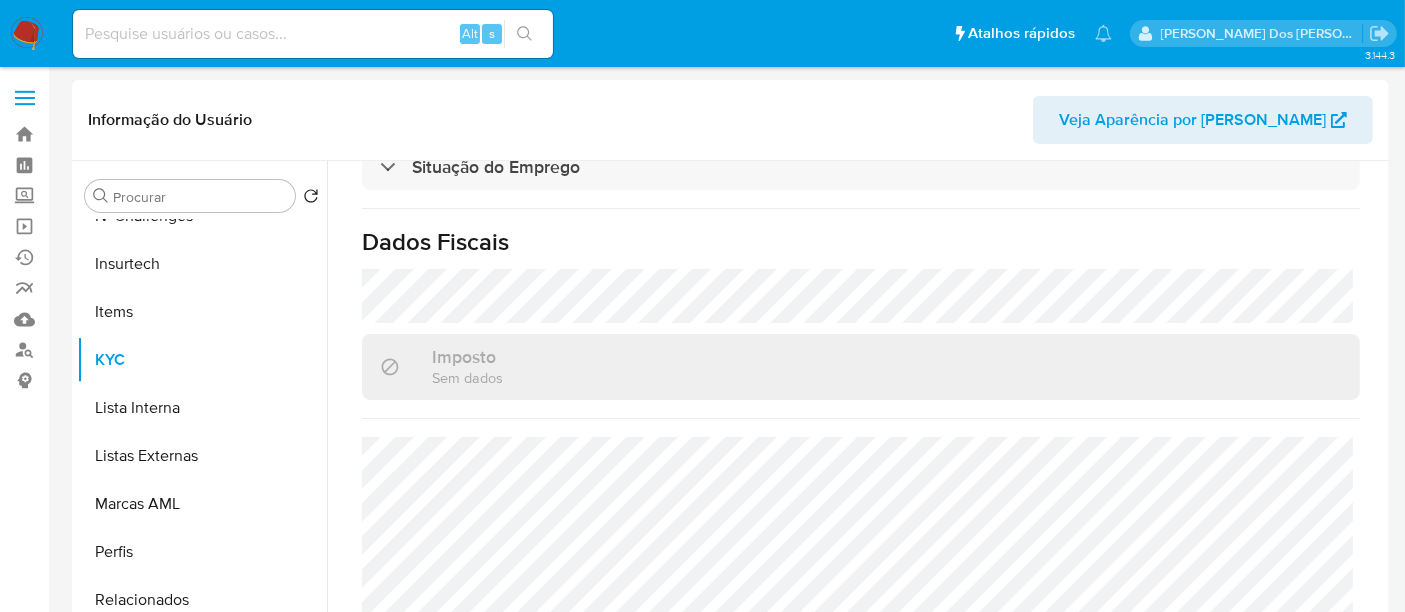type 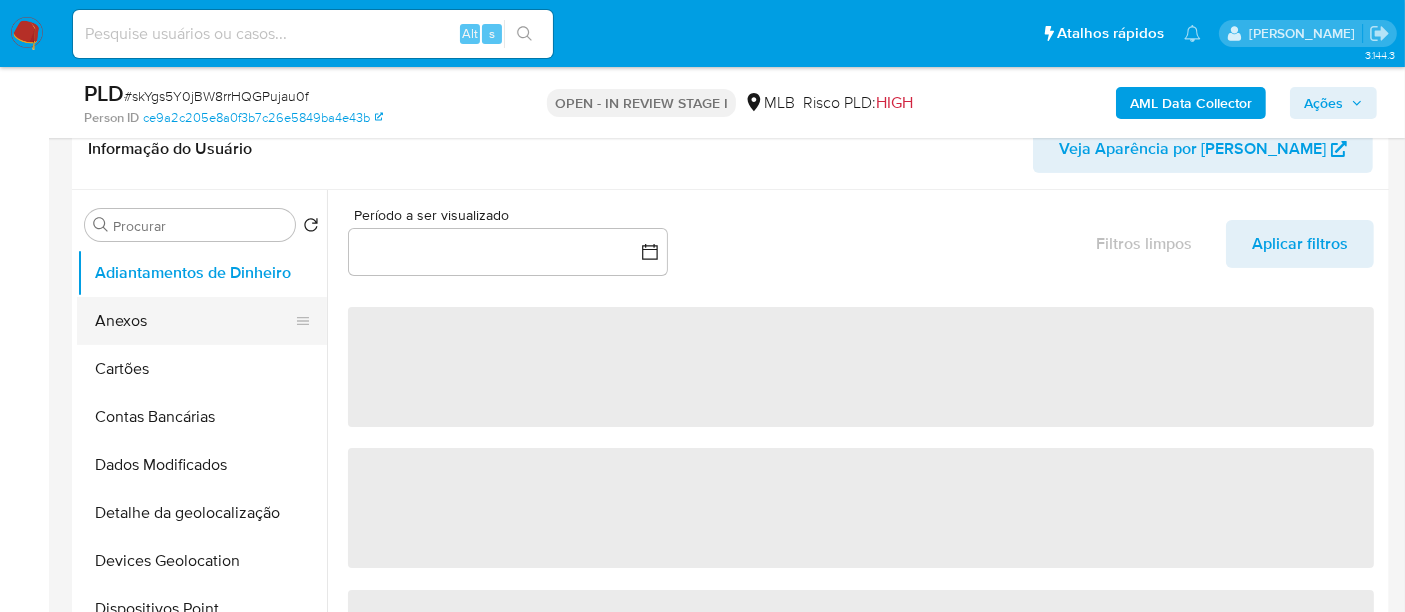 scroll, scrollTop: 333, scrollLeft: 0, axis: vertical 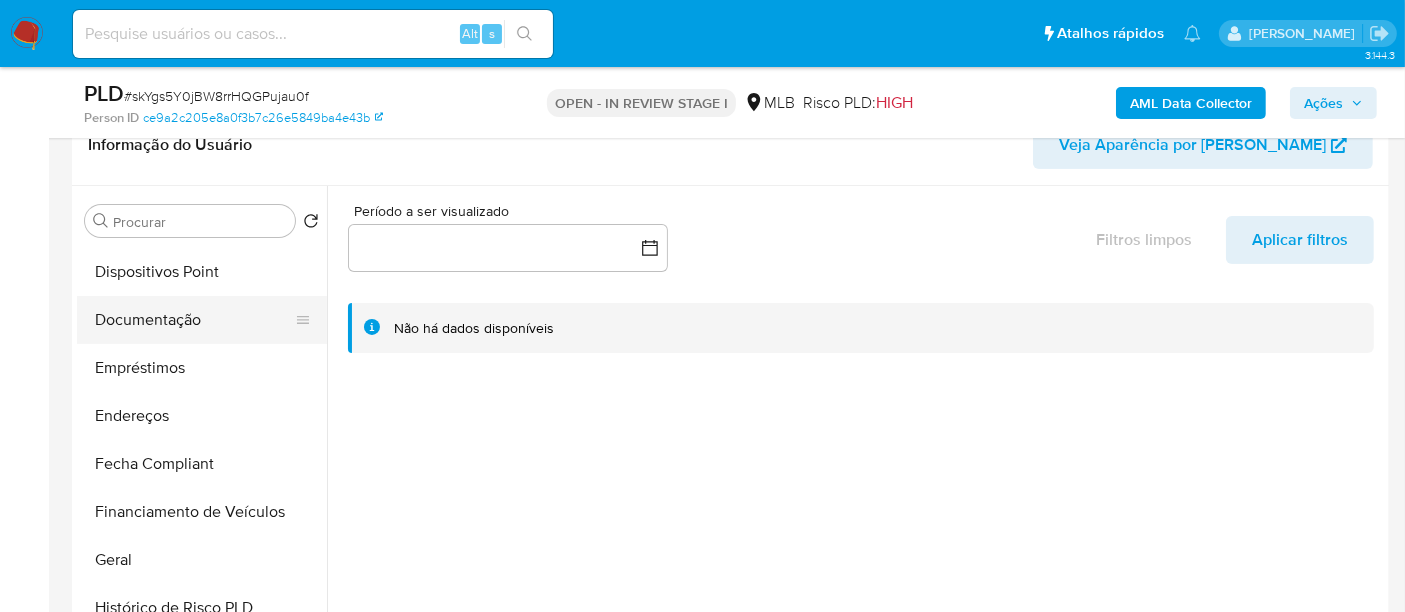 click on "Documentação" at bounding box center [194, 320] 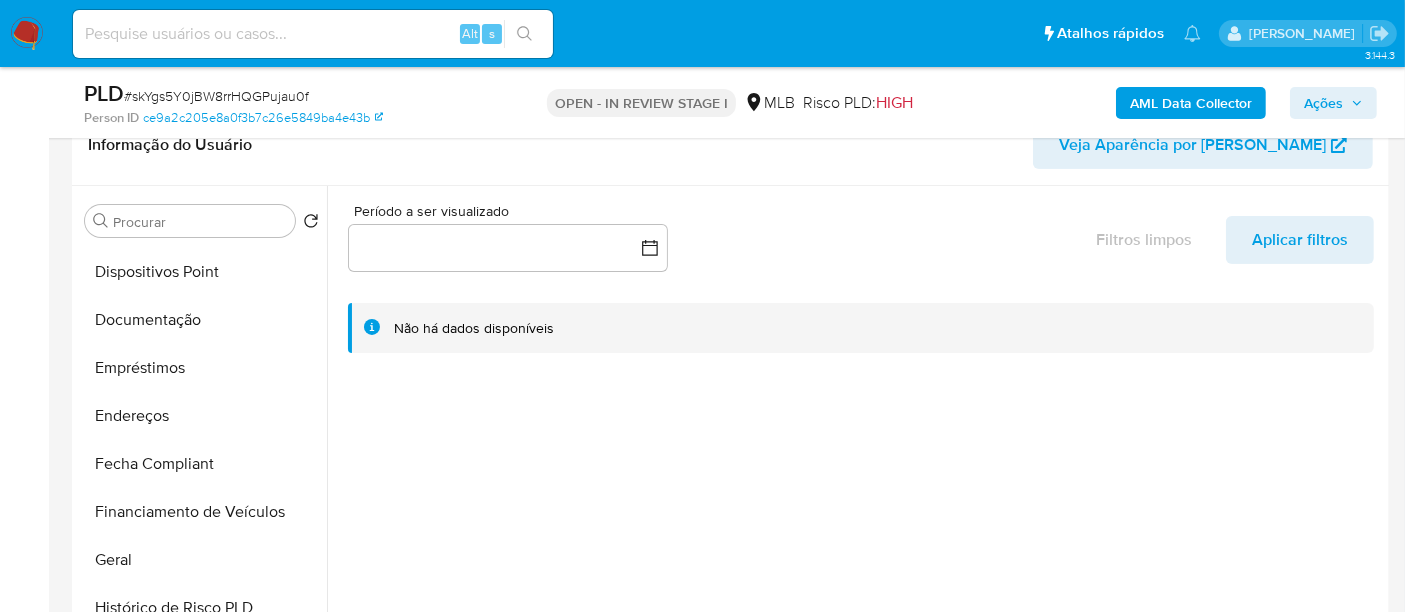 select on "10" 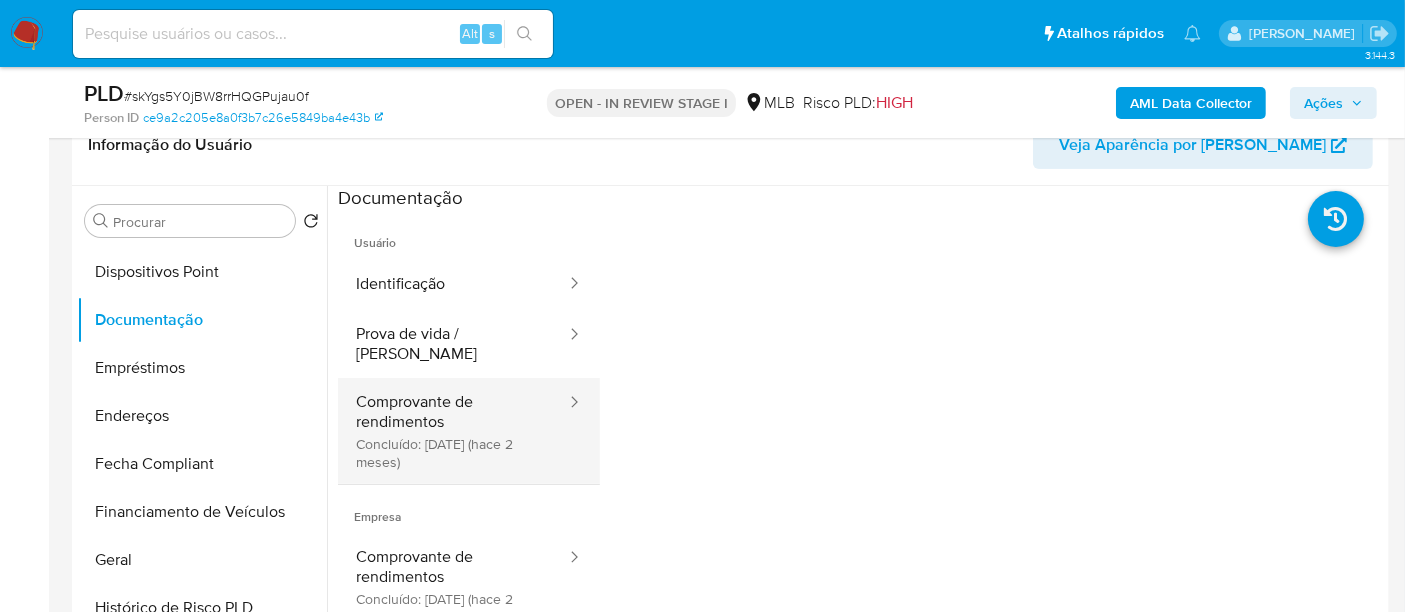 click on "Comprovante de rendimentos Concluído: 16/05/2025 (hace 2 meses)" at bounding box center (453, 431) 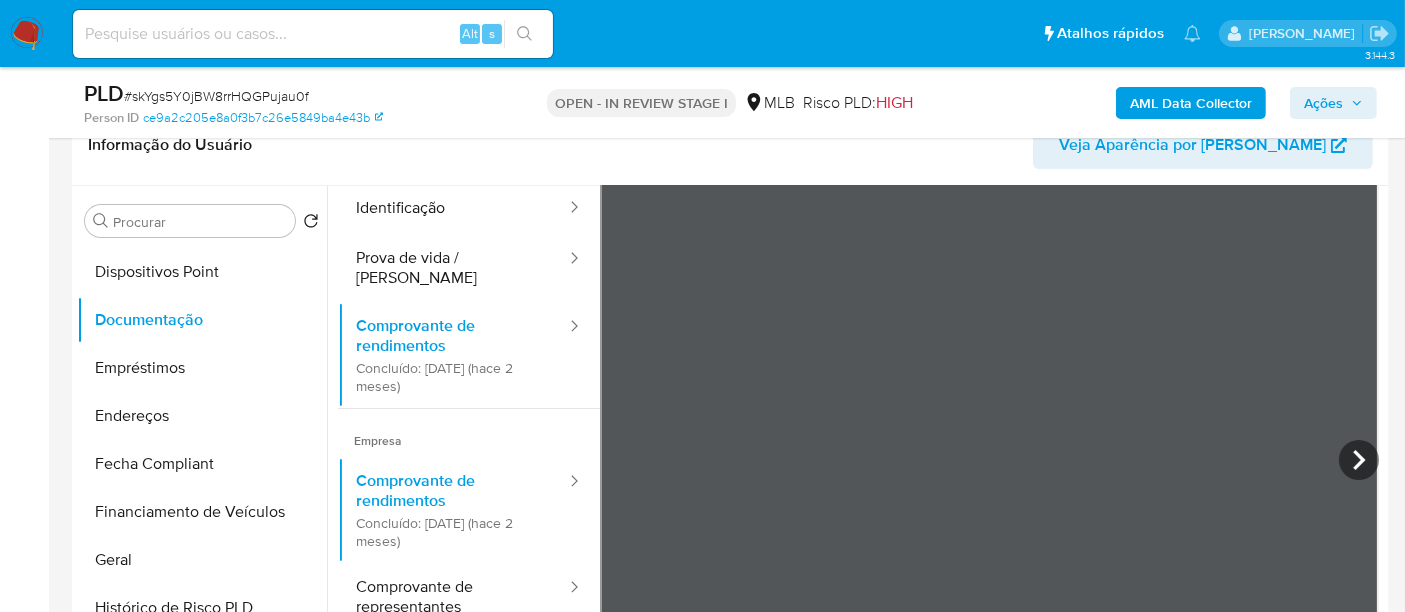 scroll, scrollTop: 111, scrollLeft: 0, axis: vertical 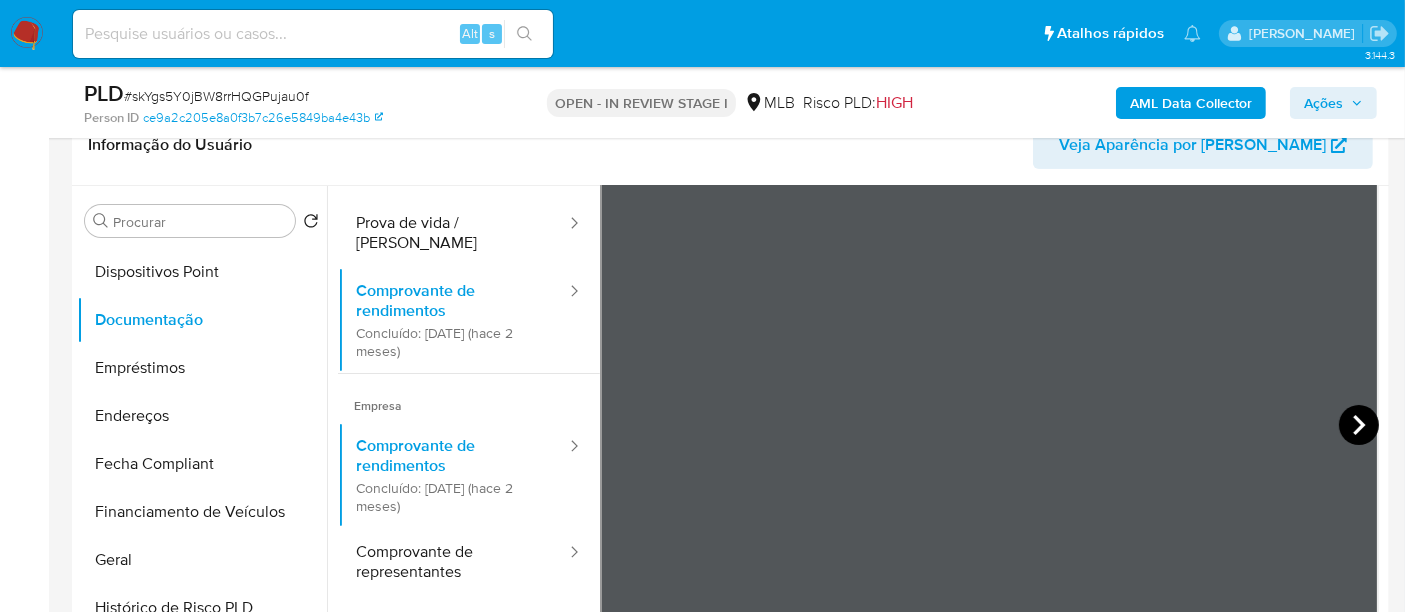 click 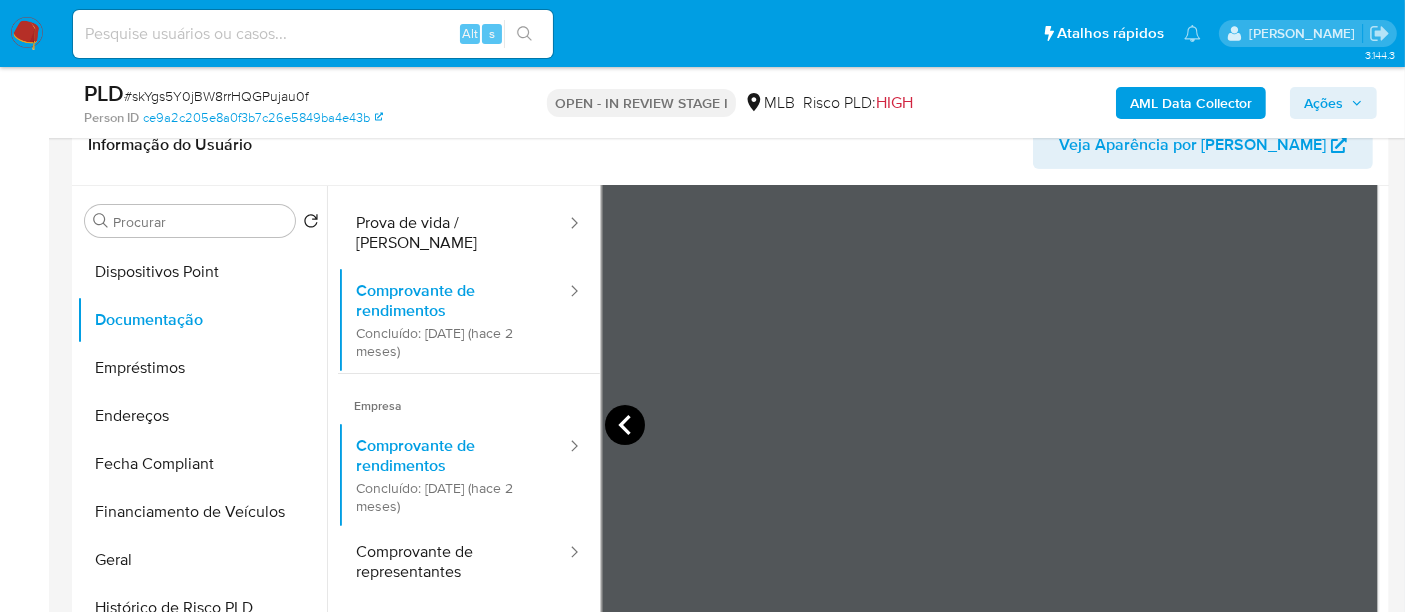click 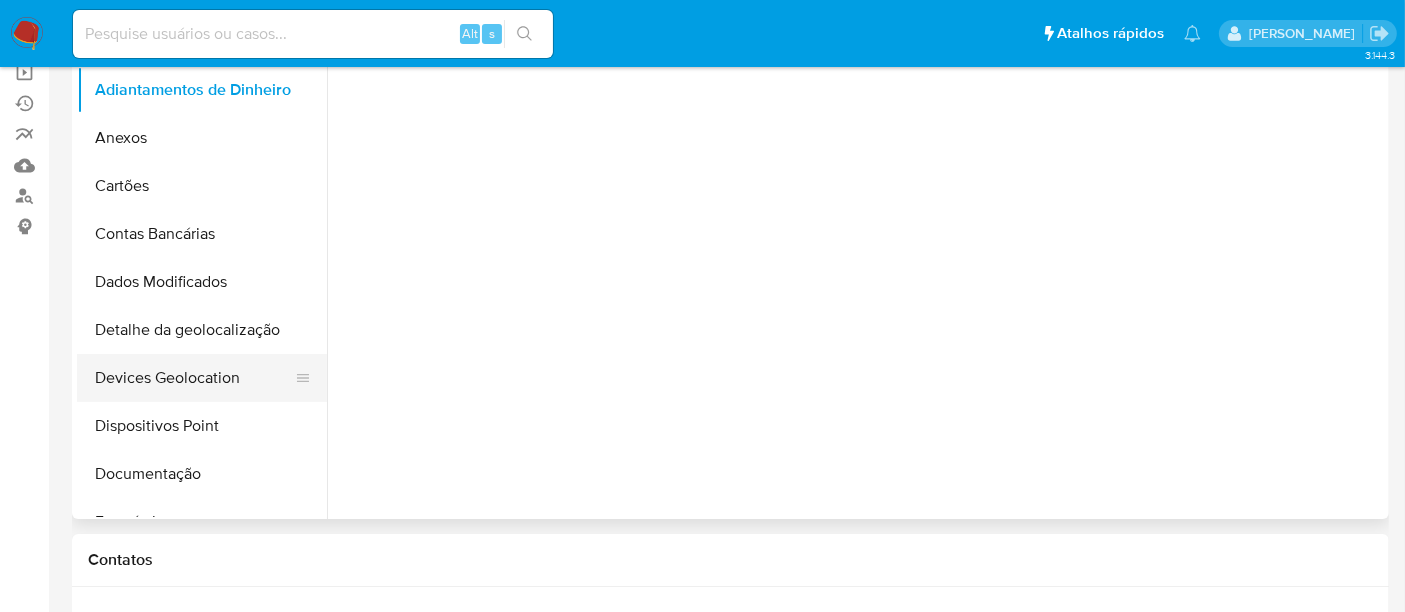 scroll, scrollTop: 222, scrollLeft: 0, axis: vertical 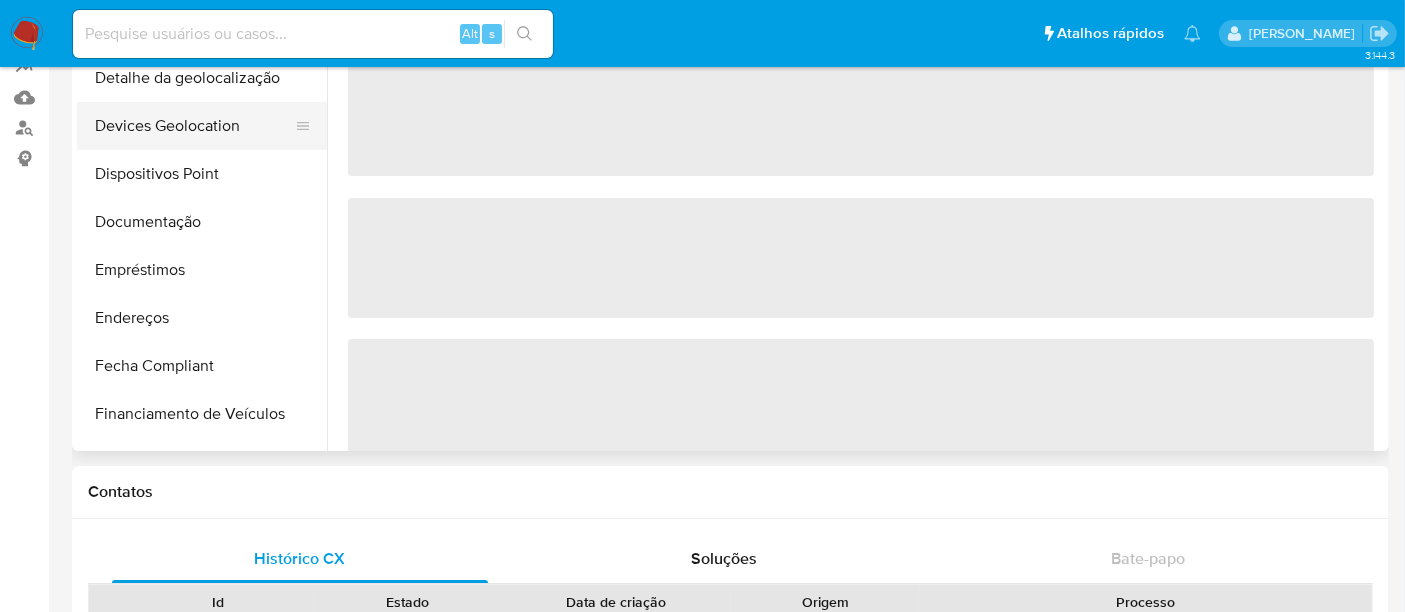 select on "10" 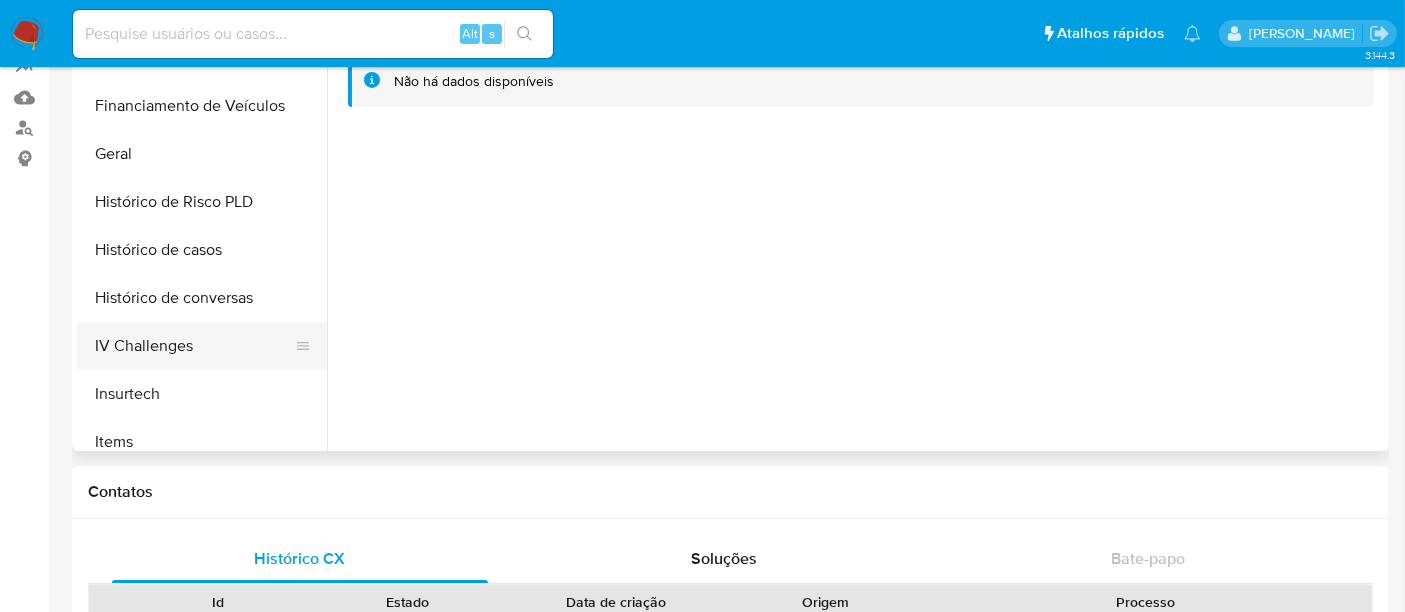 scroll, scrollTop: 555, scrollLeft: 0, axis: vertical 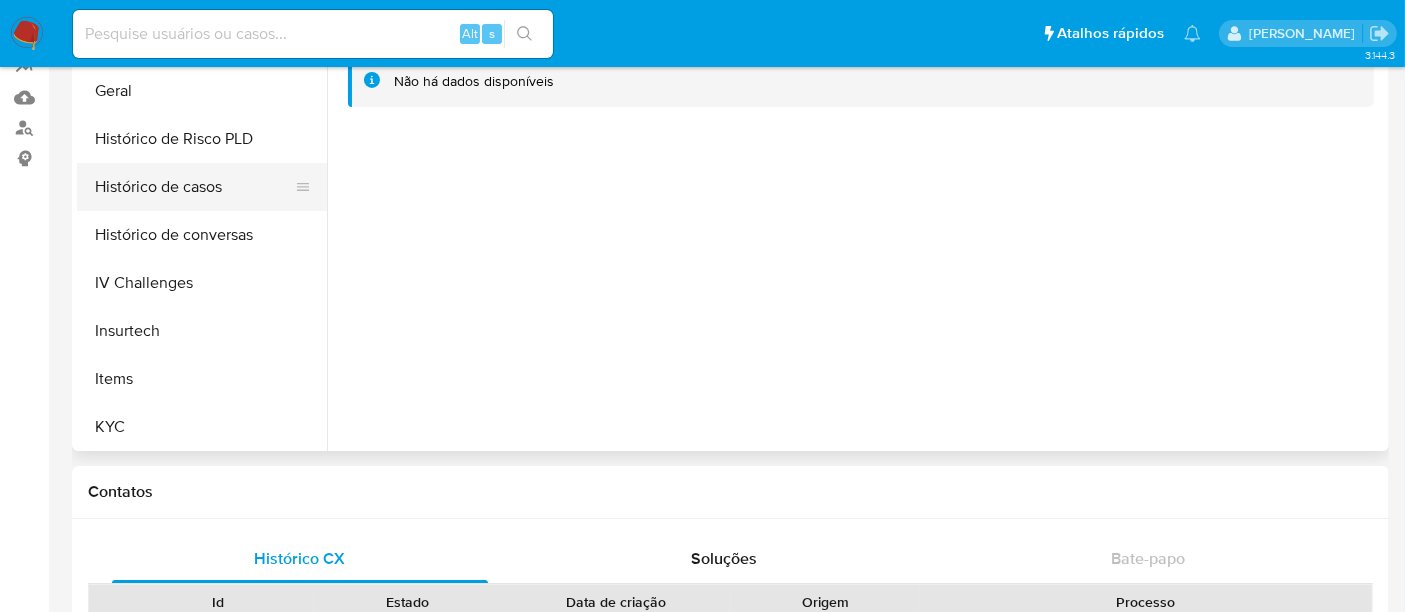 click on "Histórico de casos" at bounding box center (194, 187) 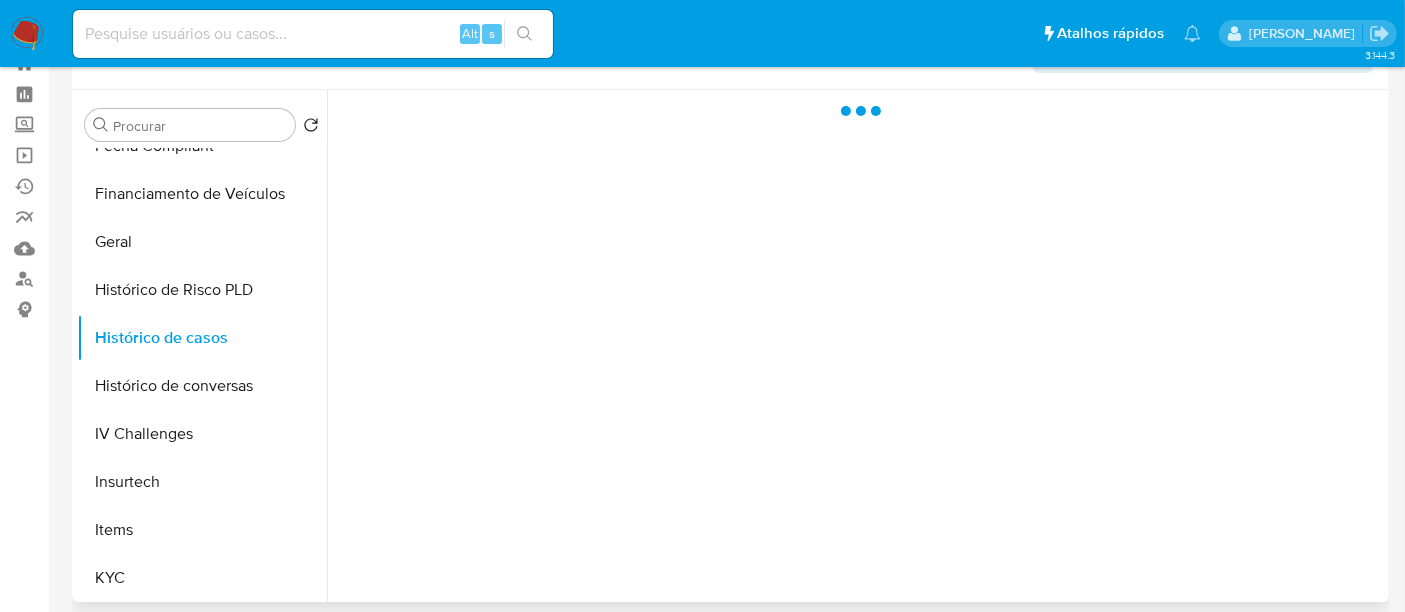 scroll, scrollTop: 0, scrollLeft: 0, axis: both 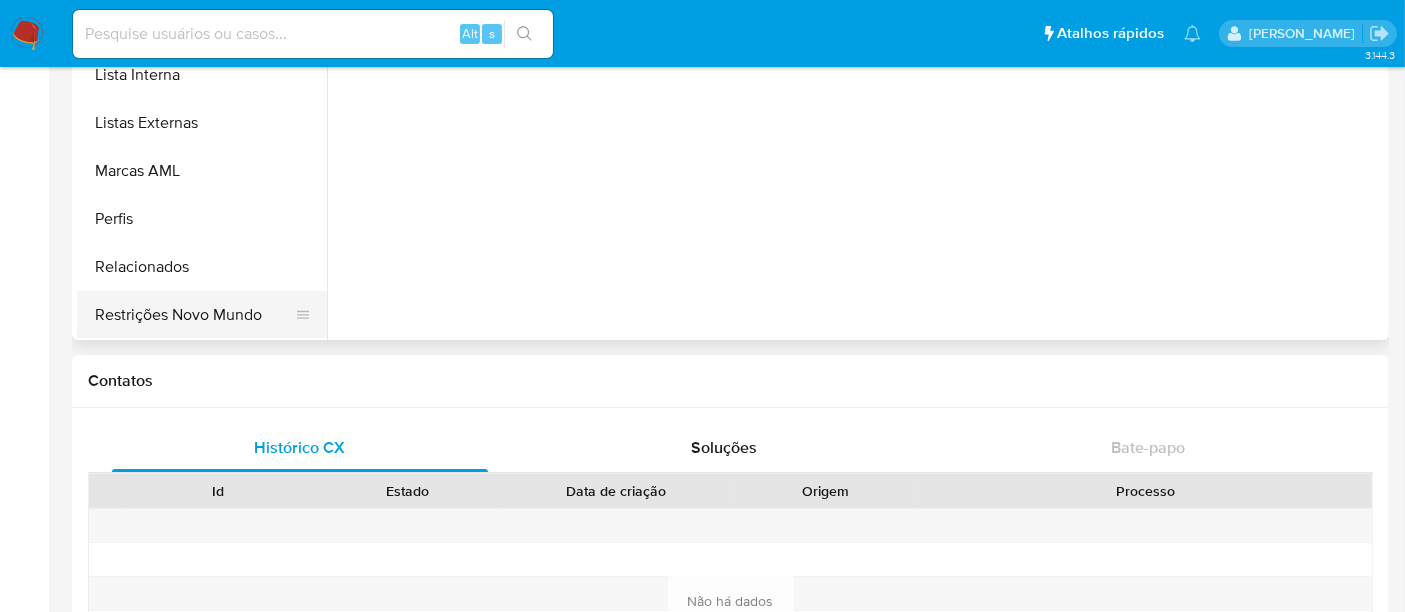 click on "Restrições Novo Mundo" at bounding box center (194, 315) 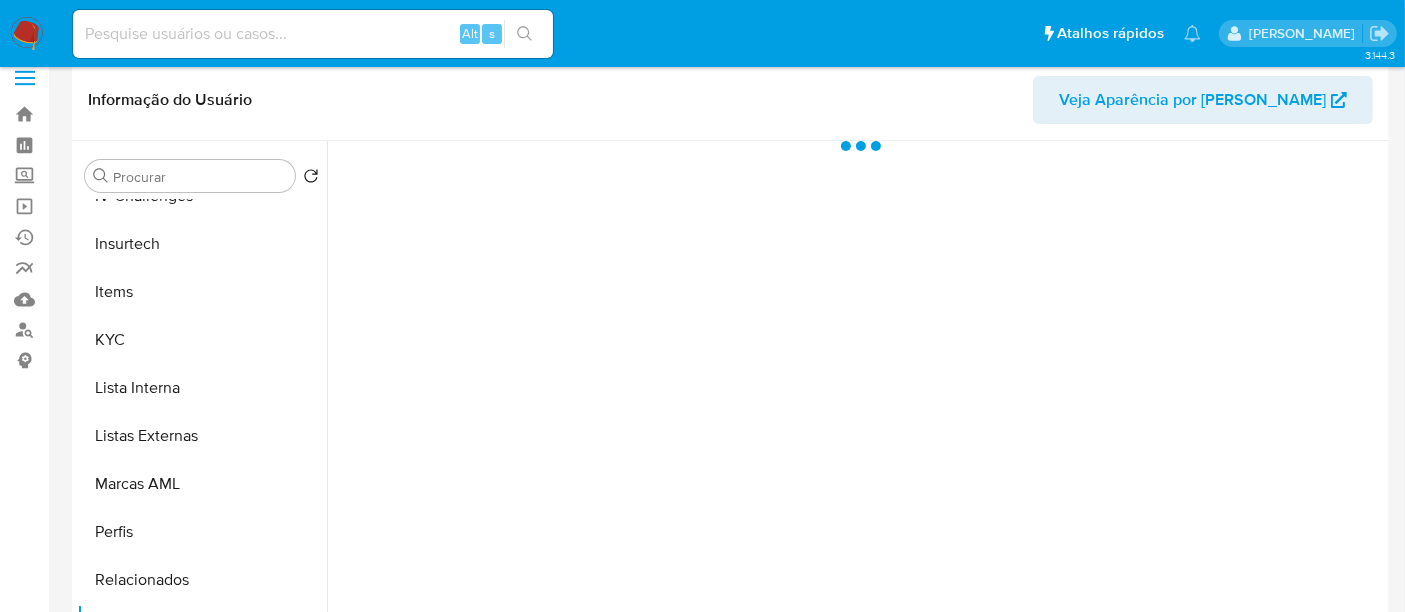 scroll, scrollTop: 0, scrollLeft: 0, axis: both 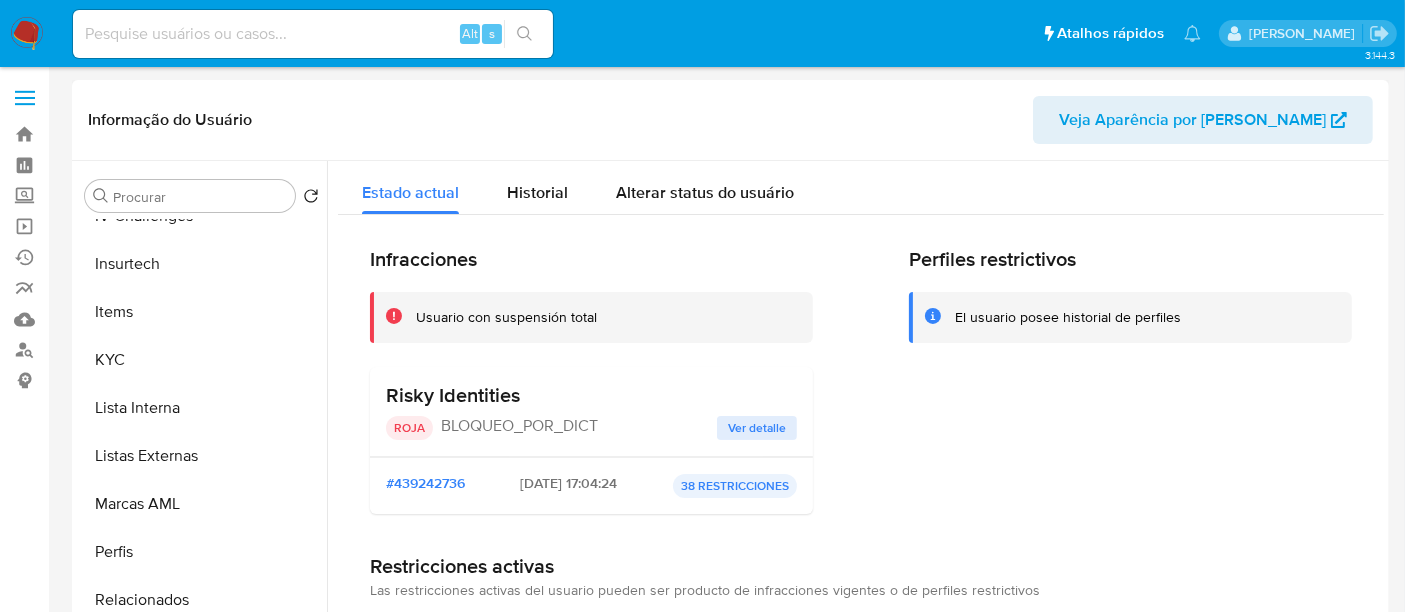 type 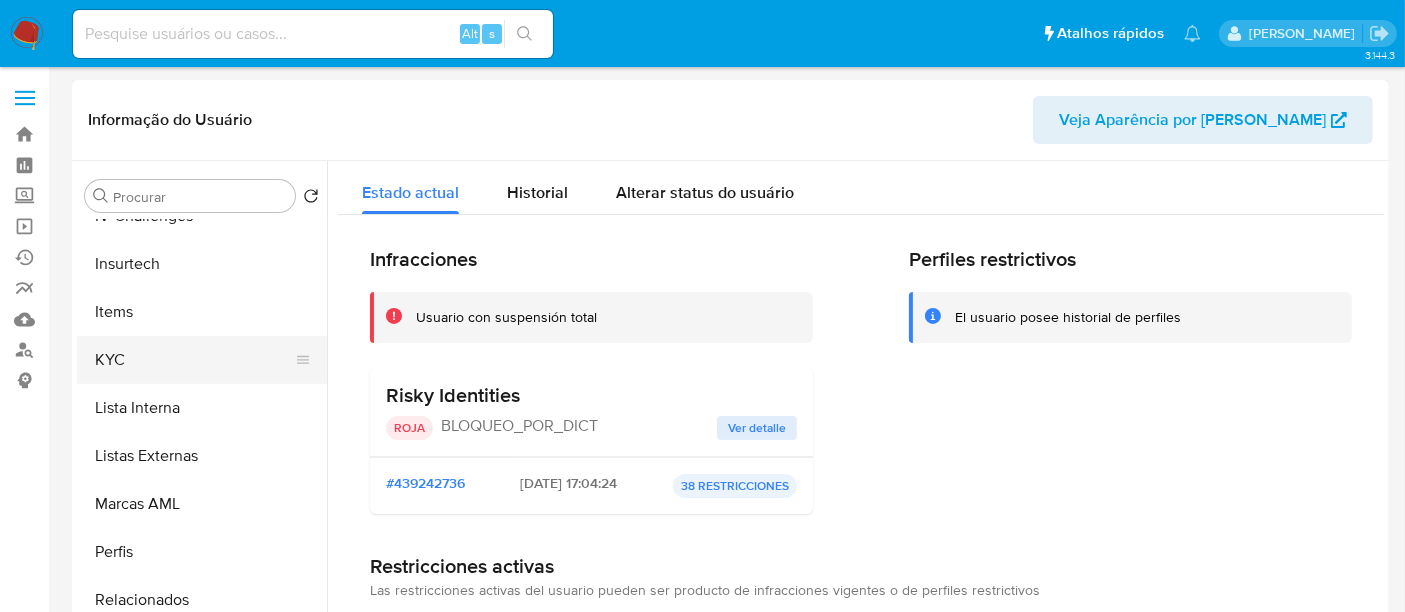click on "KYC" at bounding box center [194, 360] 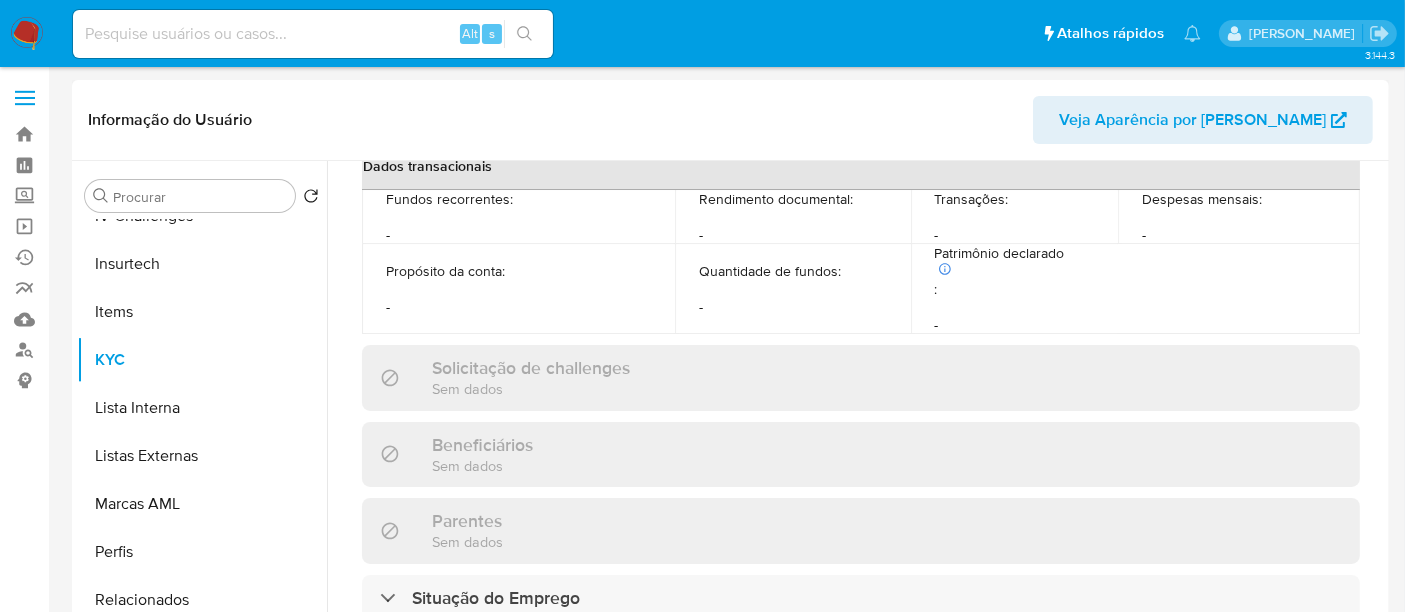 scroll, scrollTop: 947, scrollLeft: 0, axis: vertical 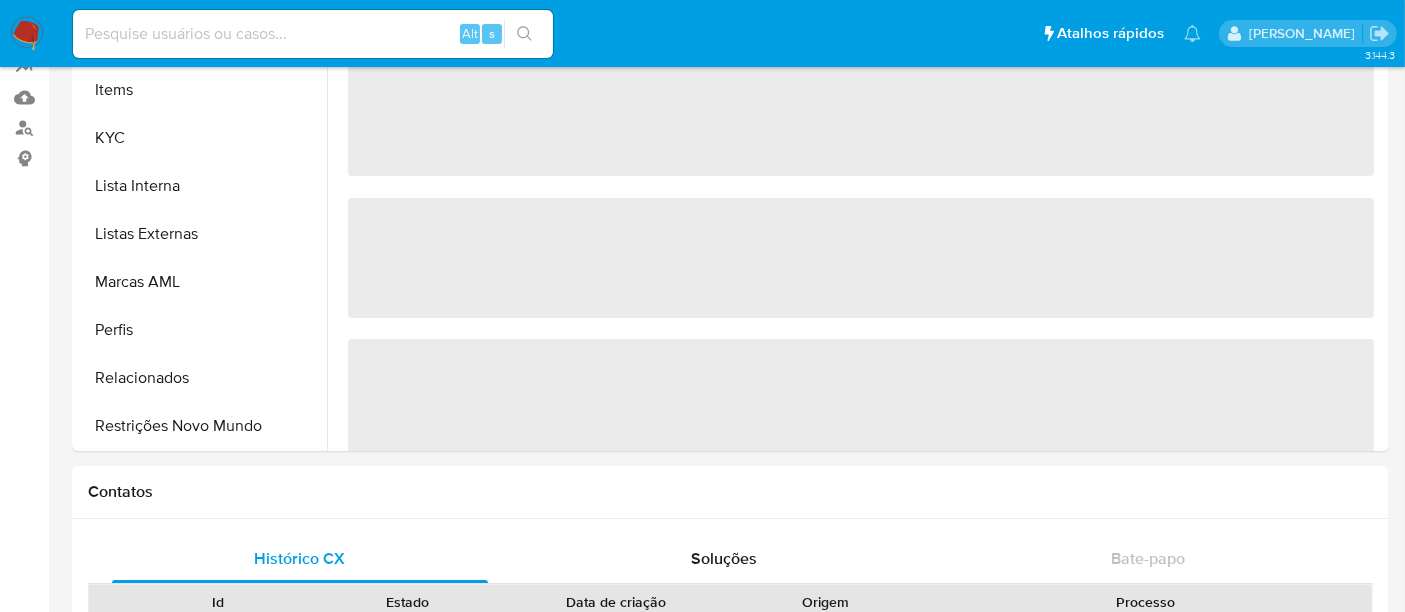 select on "10" 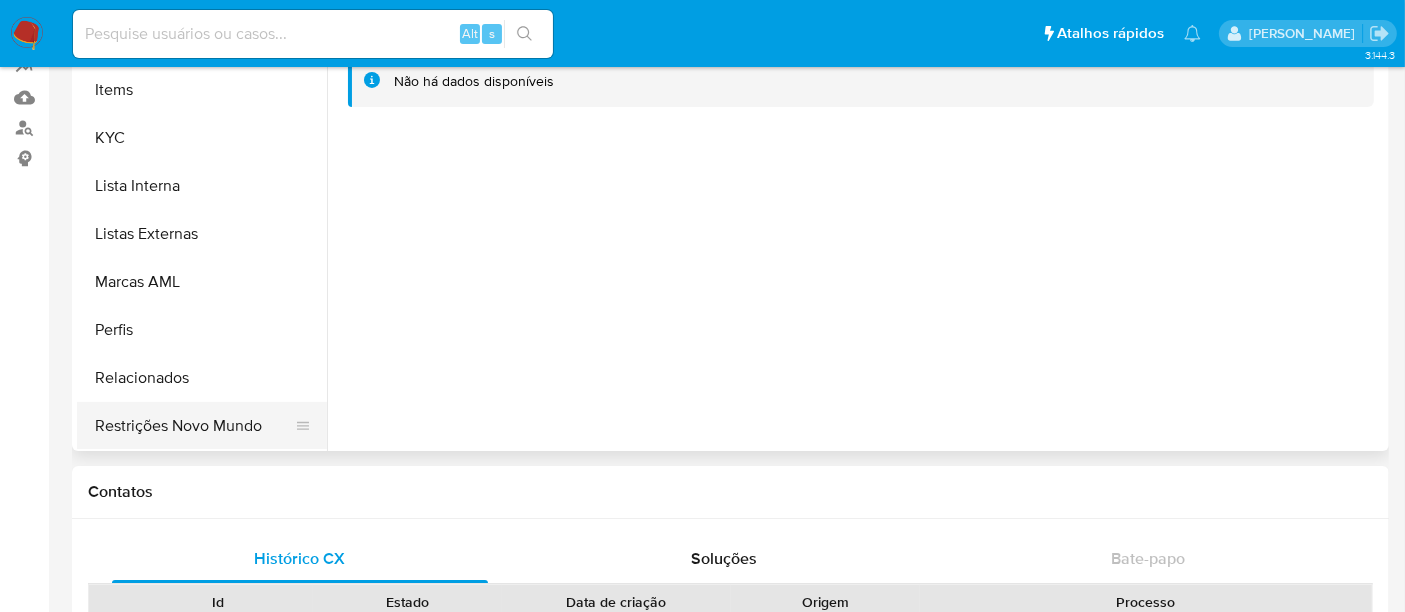 click on "Restrições Novo Mundo" at bounding box center [194, 426] 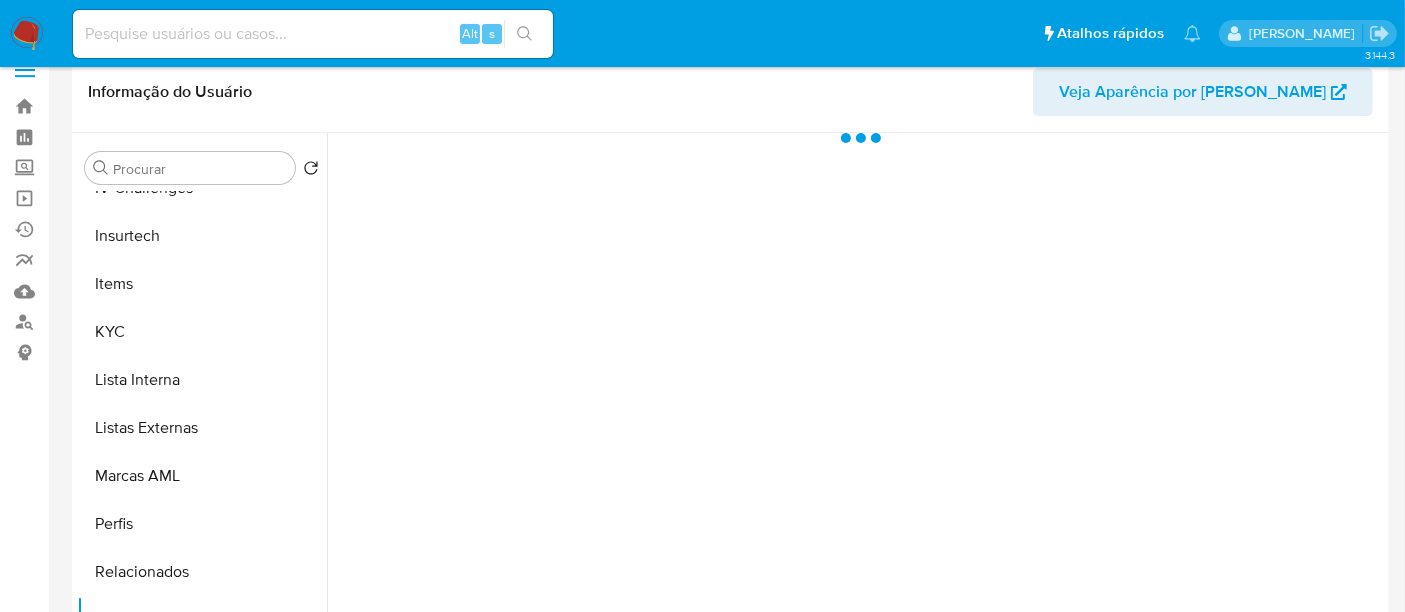 scroll, scrollTop: 0, scrollLeft: 0, axis: both 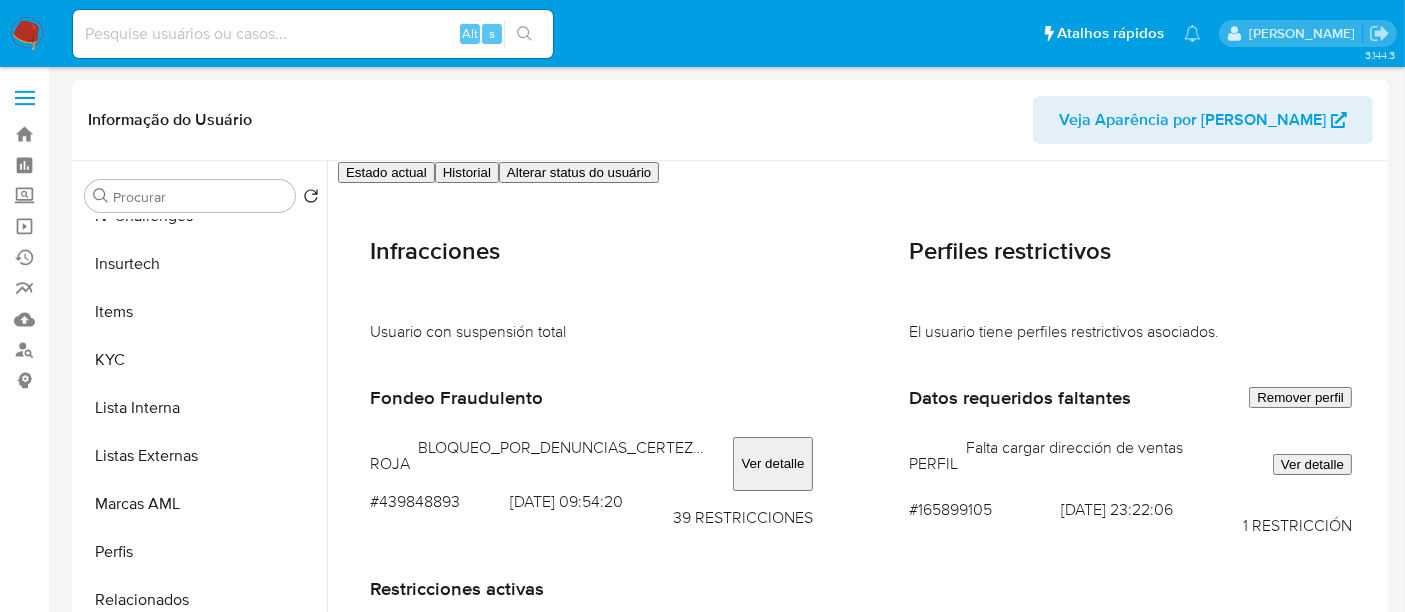 type 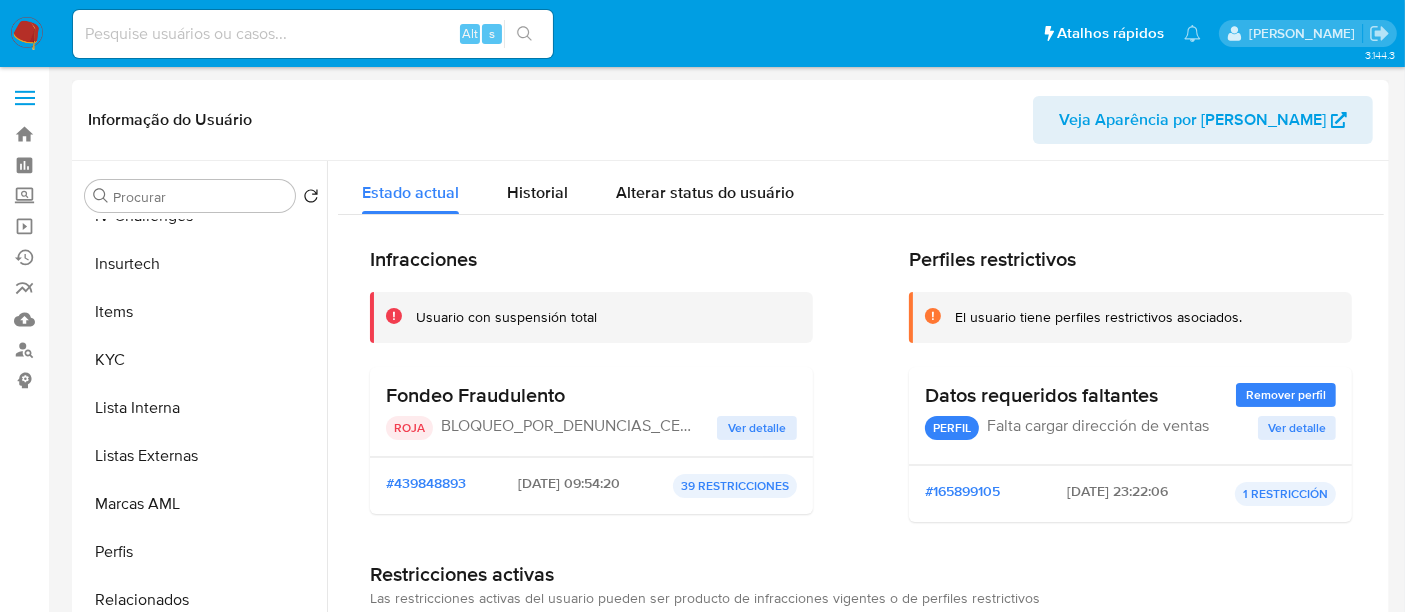 click on "BLOQUEO_POR_DENUNCIAS_CERTEZA_ALTA" at bounding box center (567, 428) 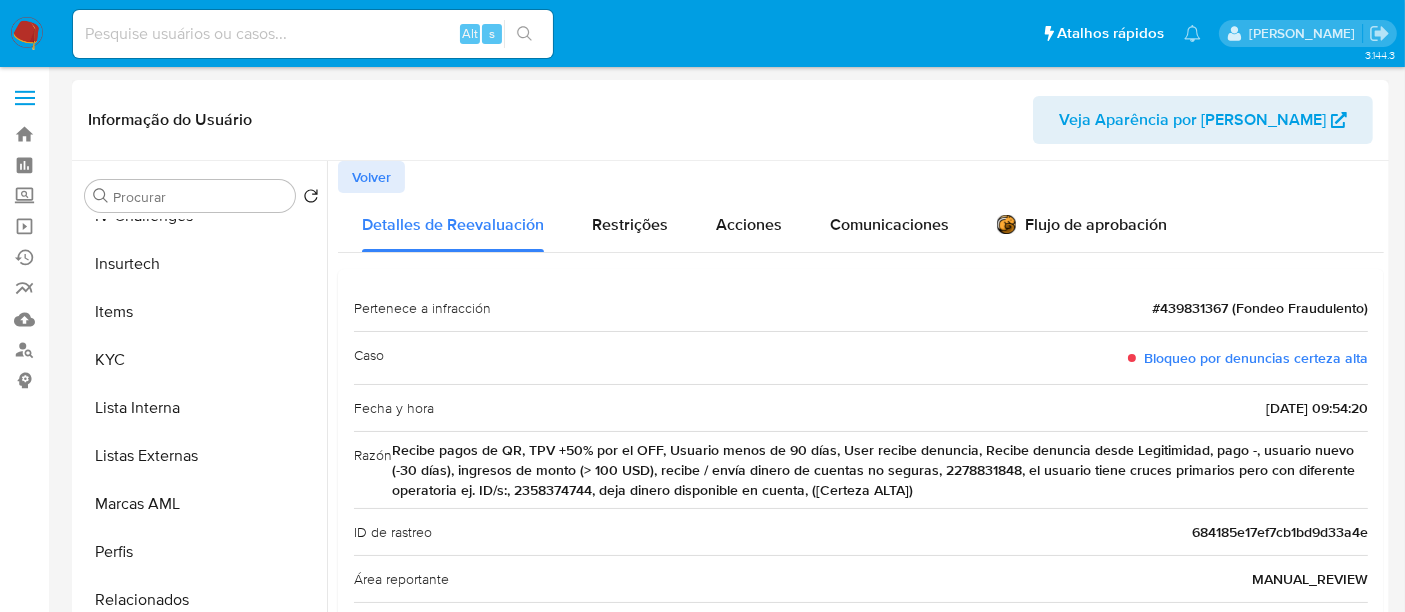 click on "Volver" at bounding box center (371, 177) 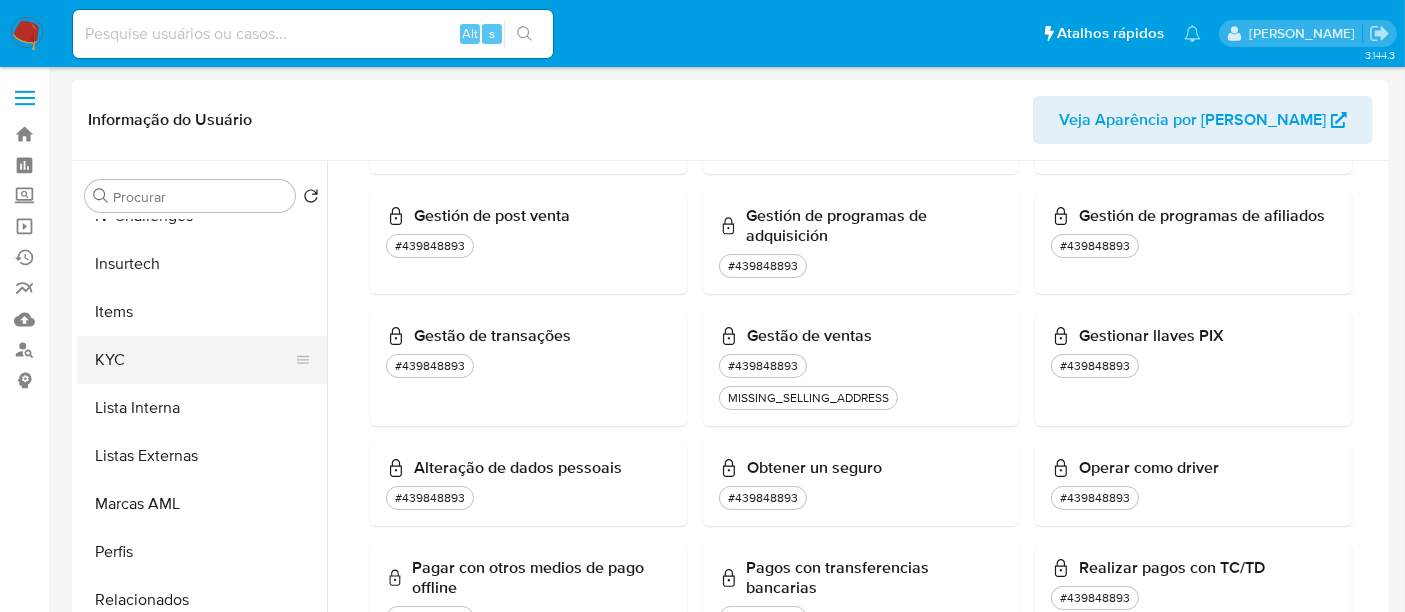 scroll, scrollTop: 1111, scrollLeft: 0, axis: vertical 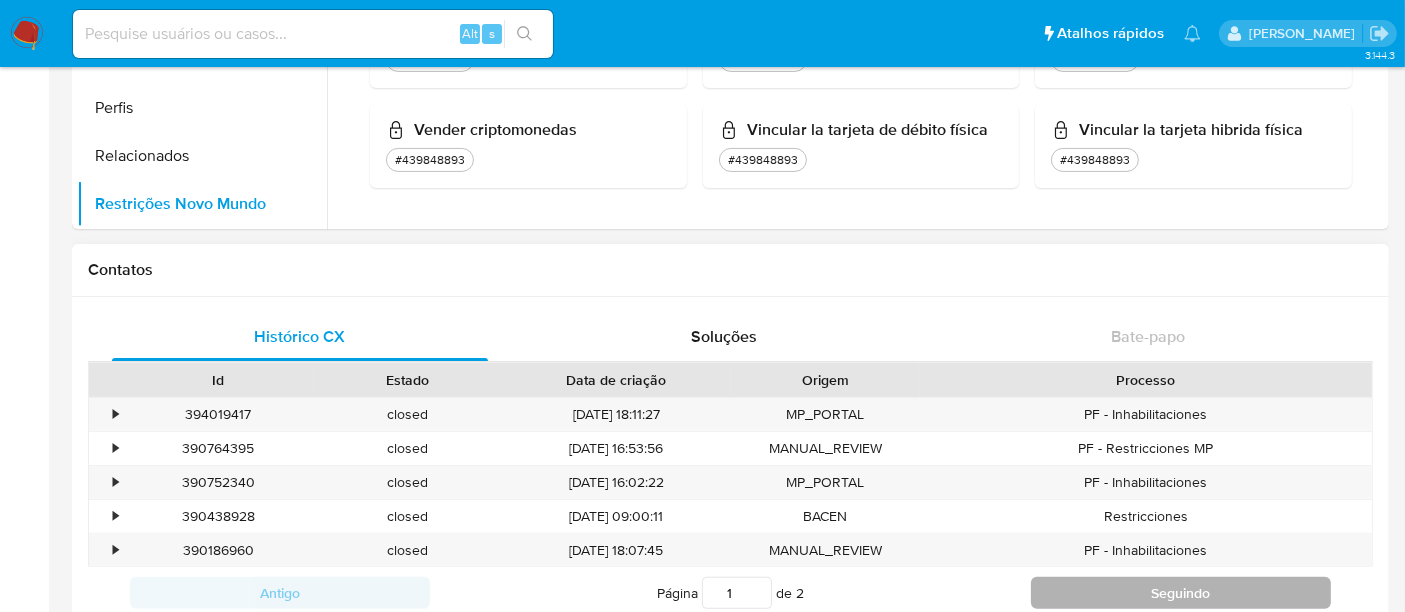 click on "Seguindo" at bounding box center (1181, 593) 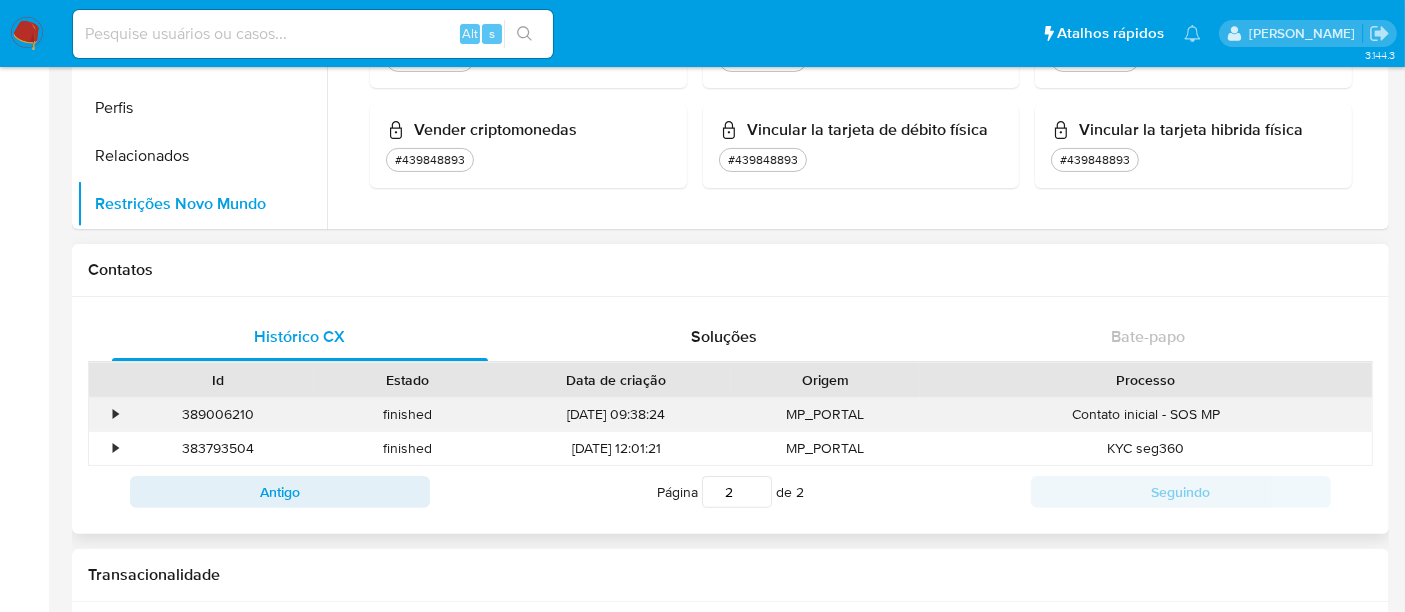 click on "•" at bounding box center [115, 414] 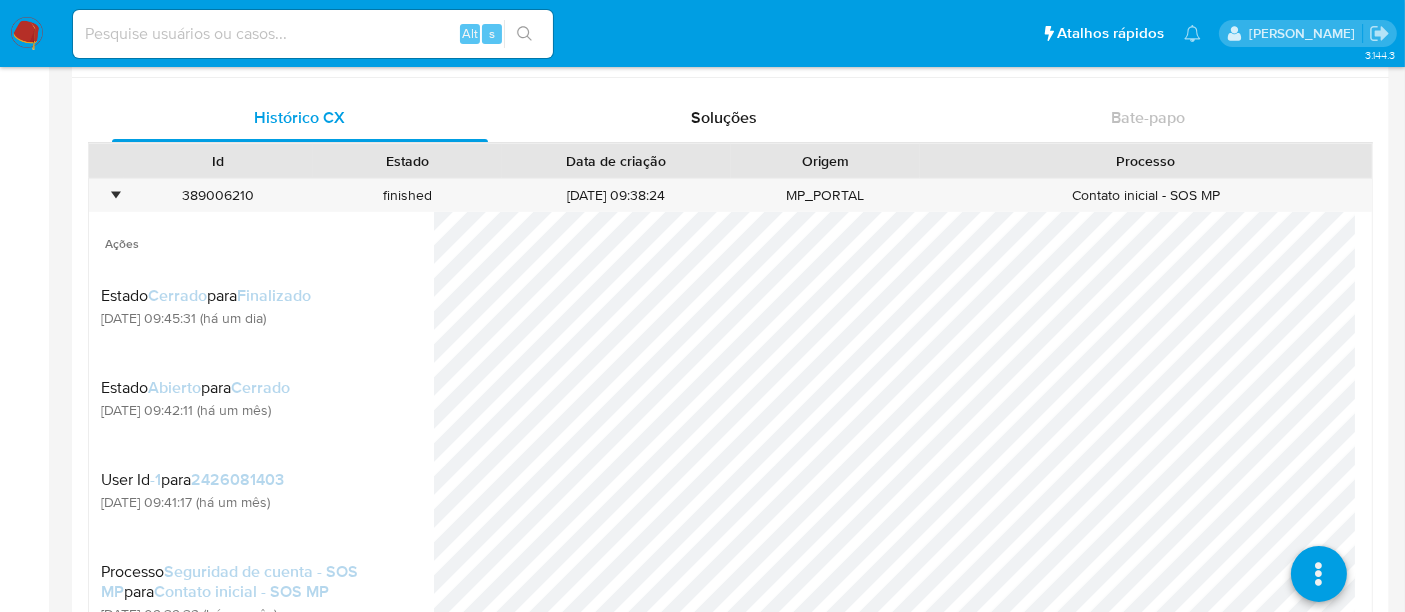 scroll, scrollTop: 666, scrollLeft: 0, axis: vertical 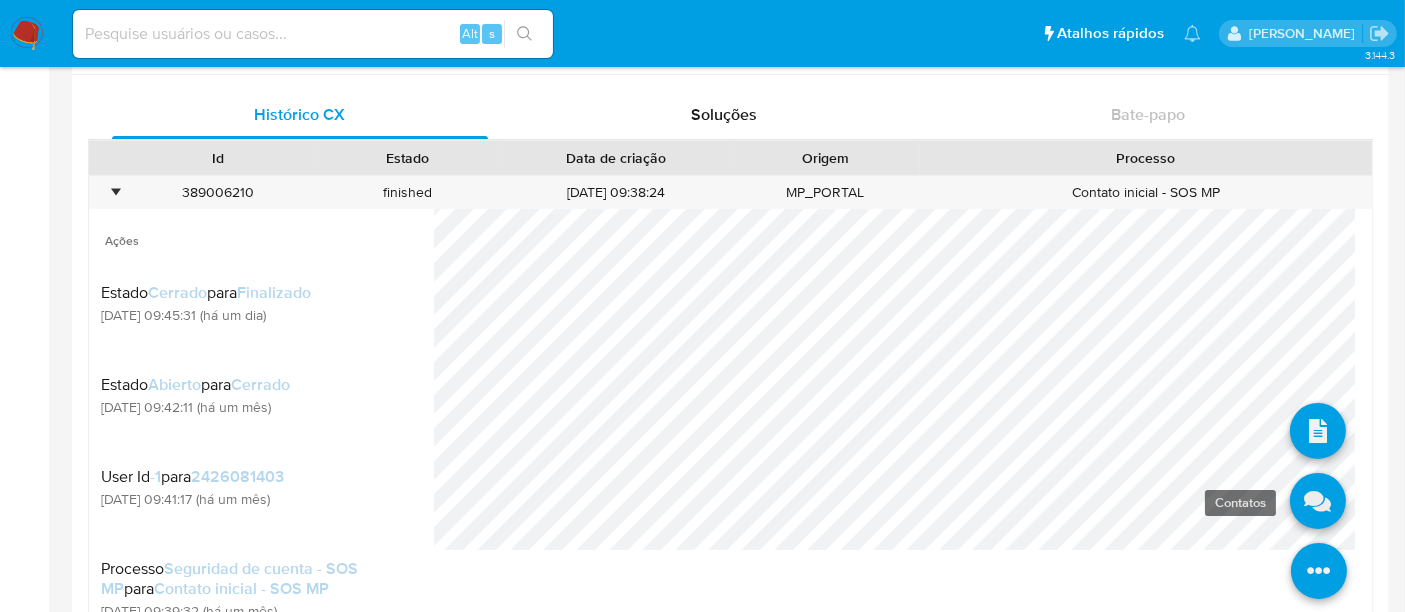 click at bounding box center (1318, 501) 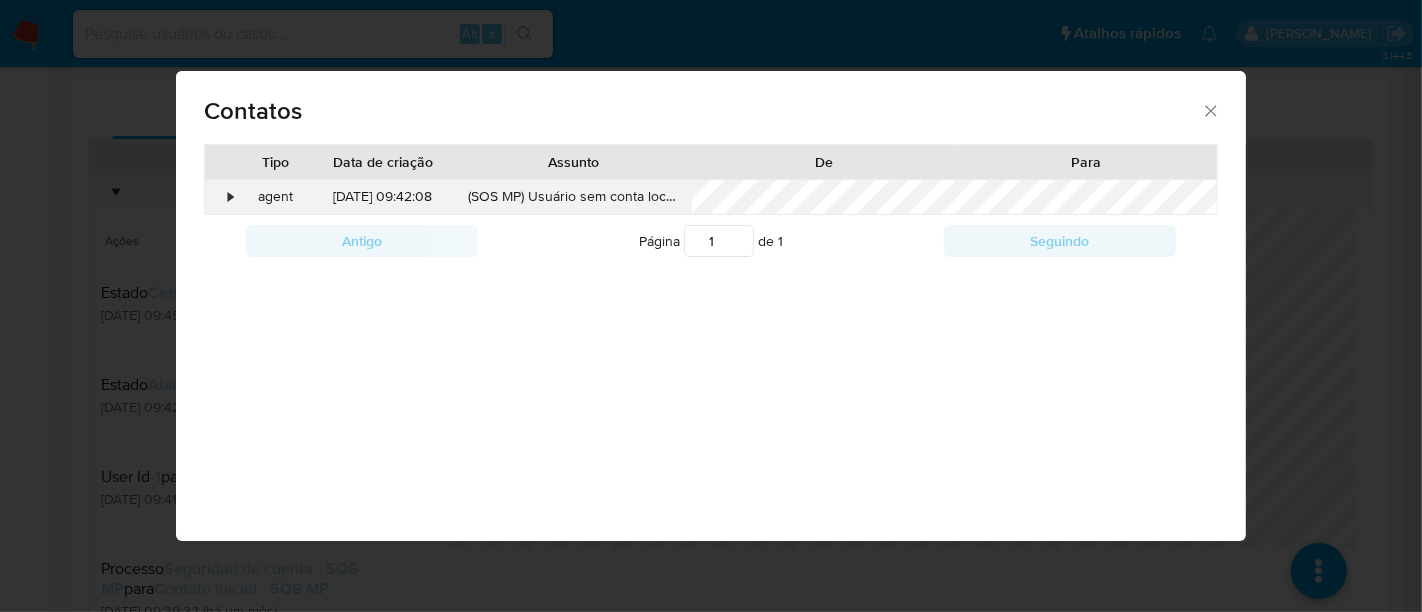 click on "•" at bounding box center [231, 197] 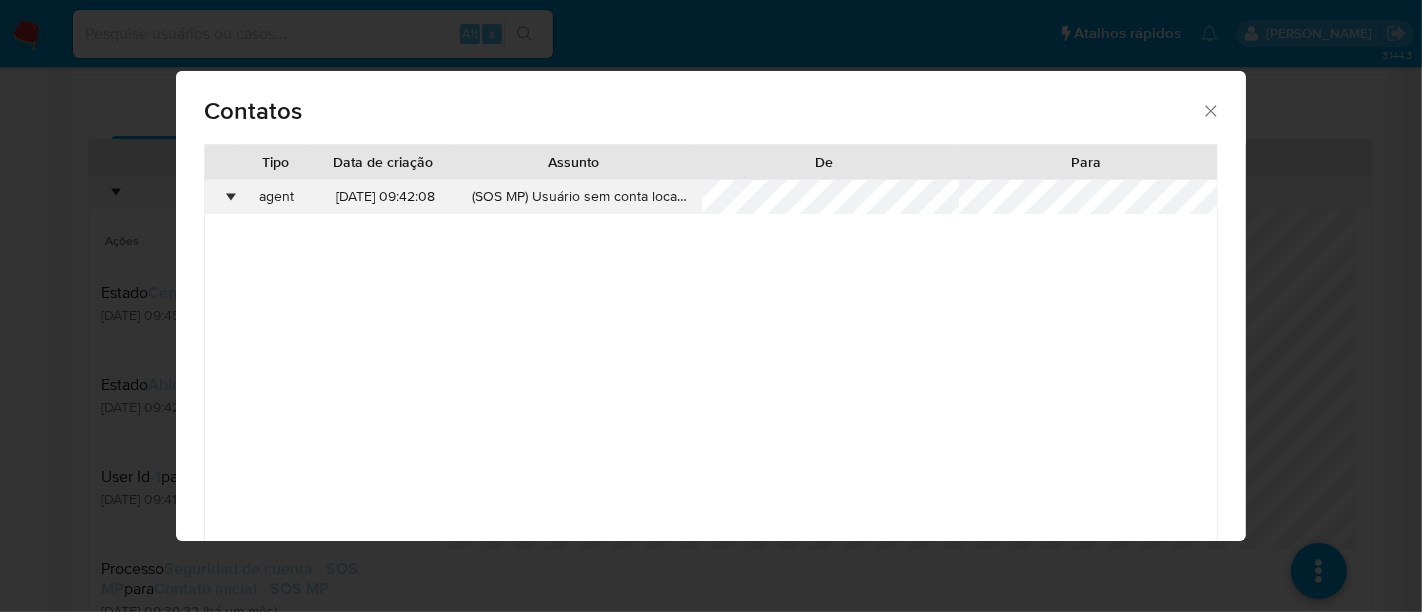 click on "•" at bounding box center [231, 197] 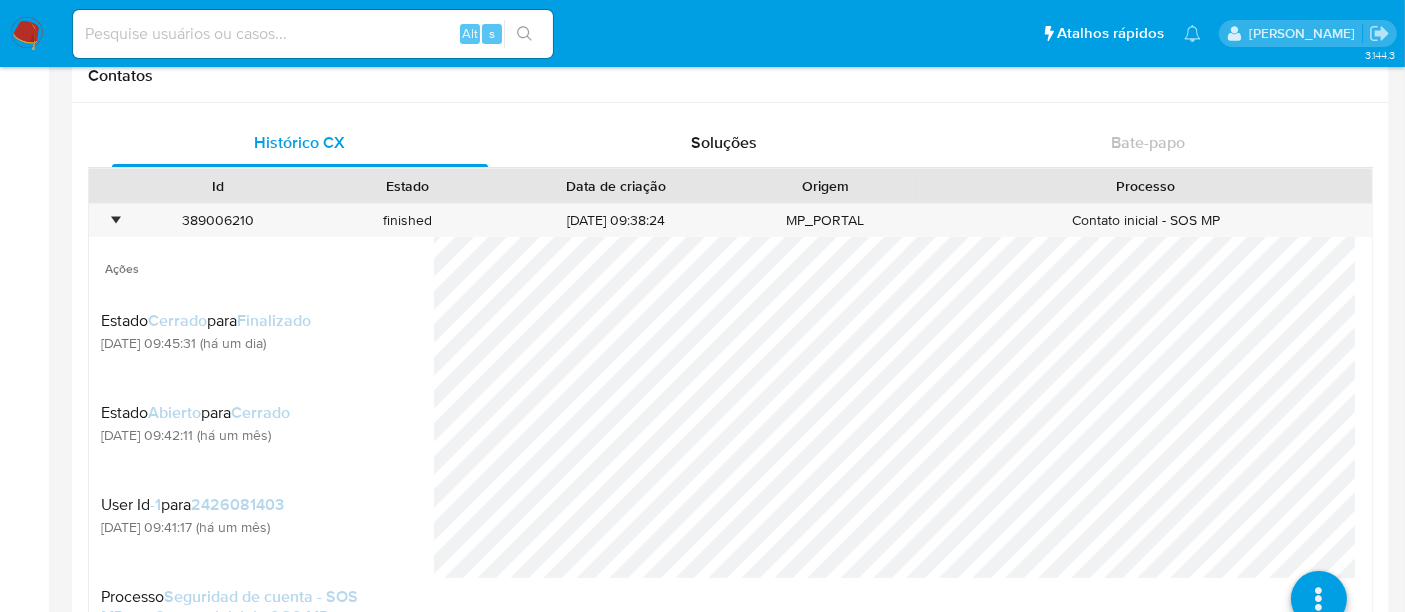 scroll, scrollTop: 555, scrollLeft: 0, axis: vertical 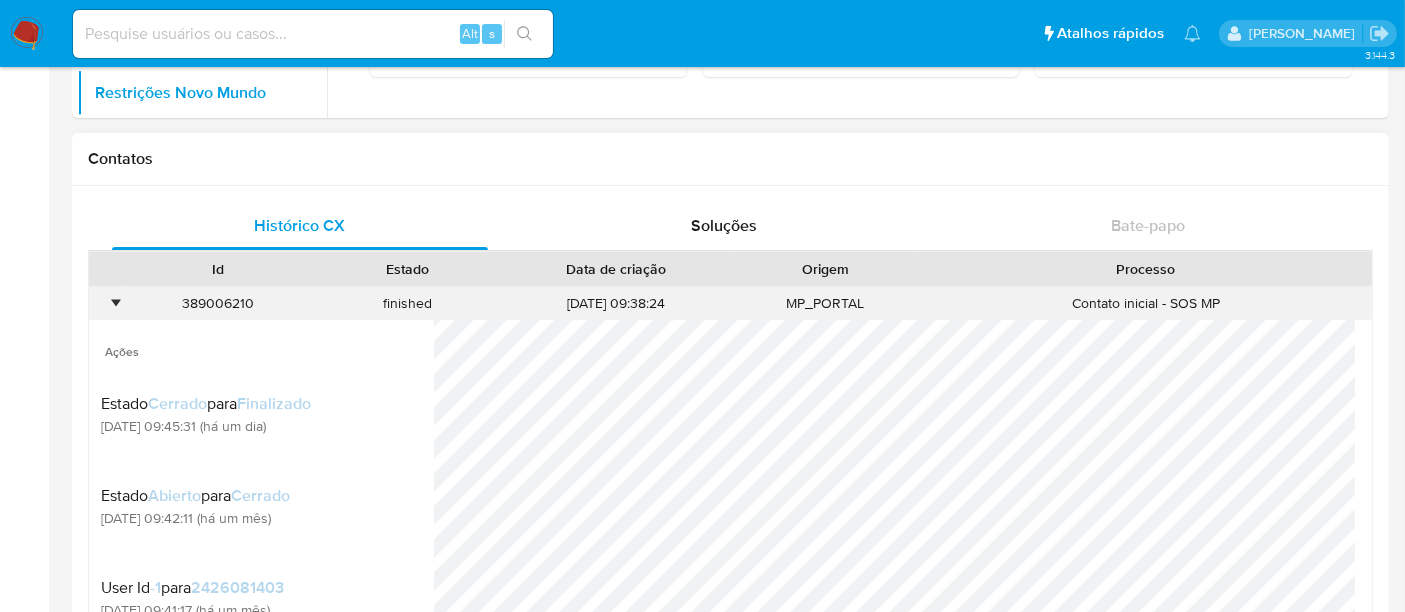 click on "•" at bounding box center (106, 303) 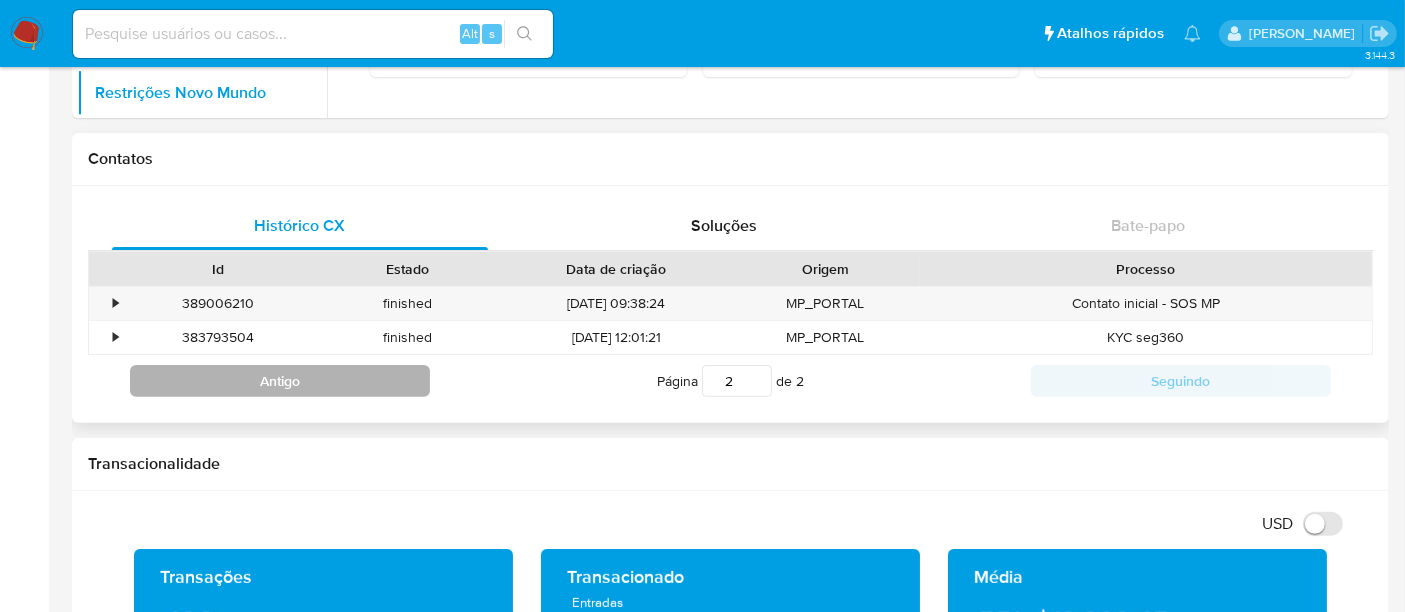 click on "Antigo" at bounding box center (280, 381) 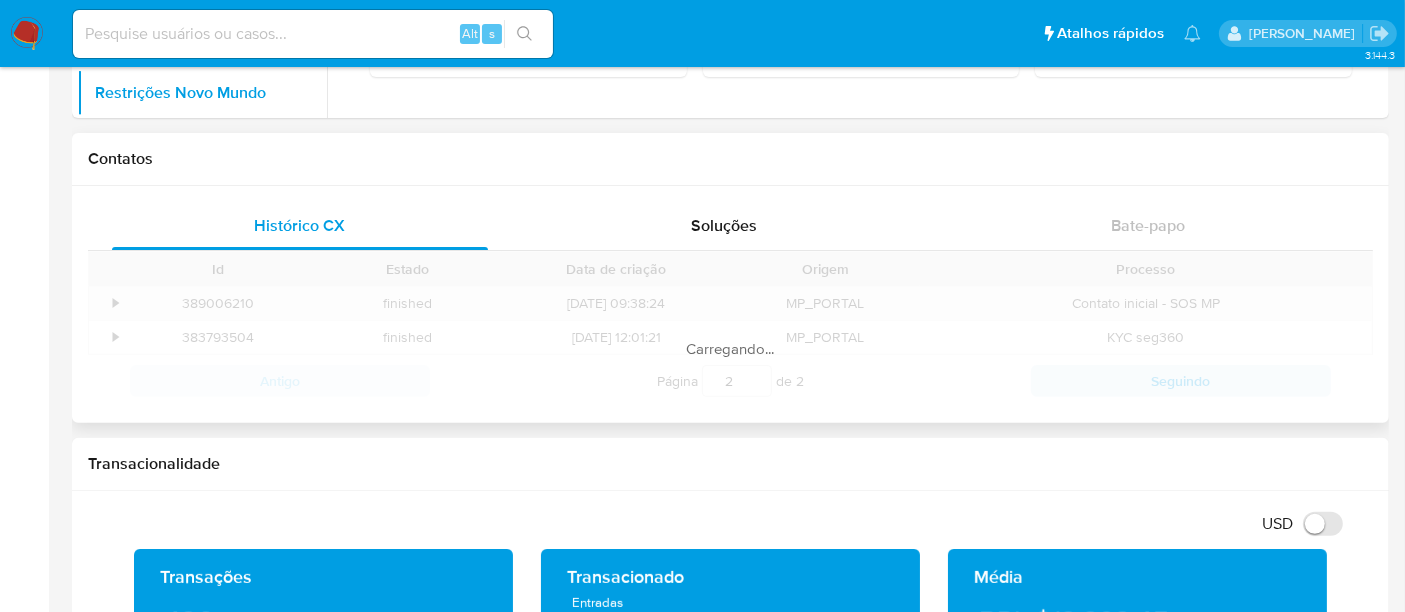 type on "1" 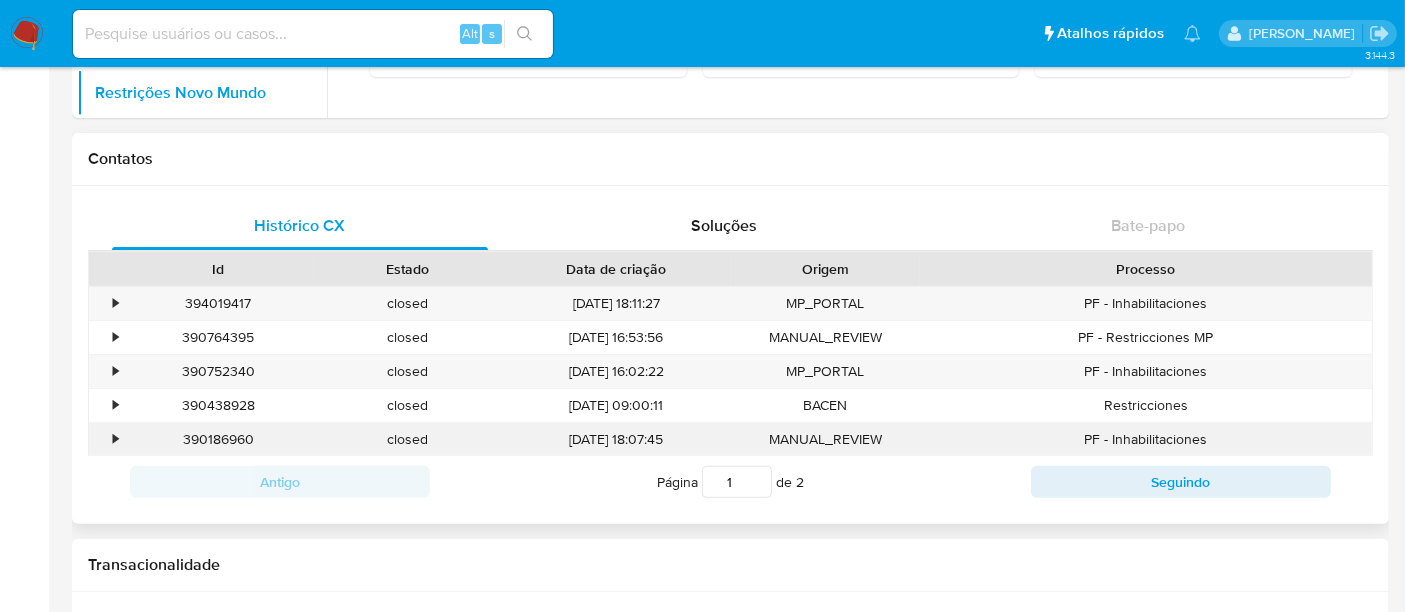 click on "•" at bounding box center [115, 439] 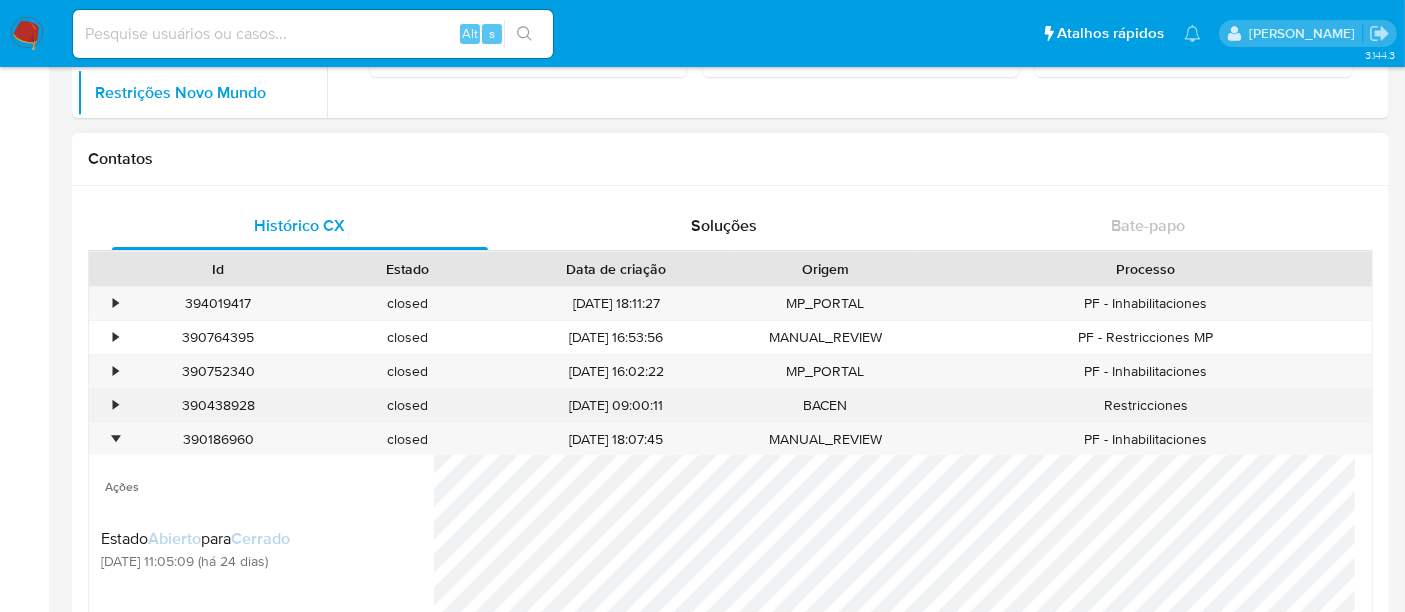 scroll, scrollTop: 888, scrollLeft: 0, axis: vertical 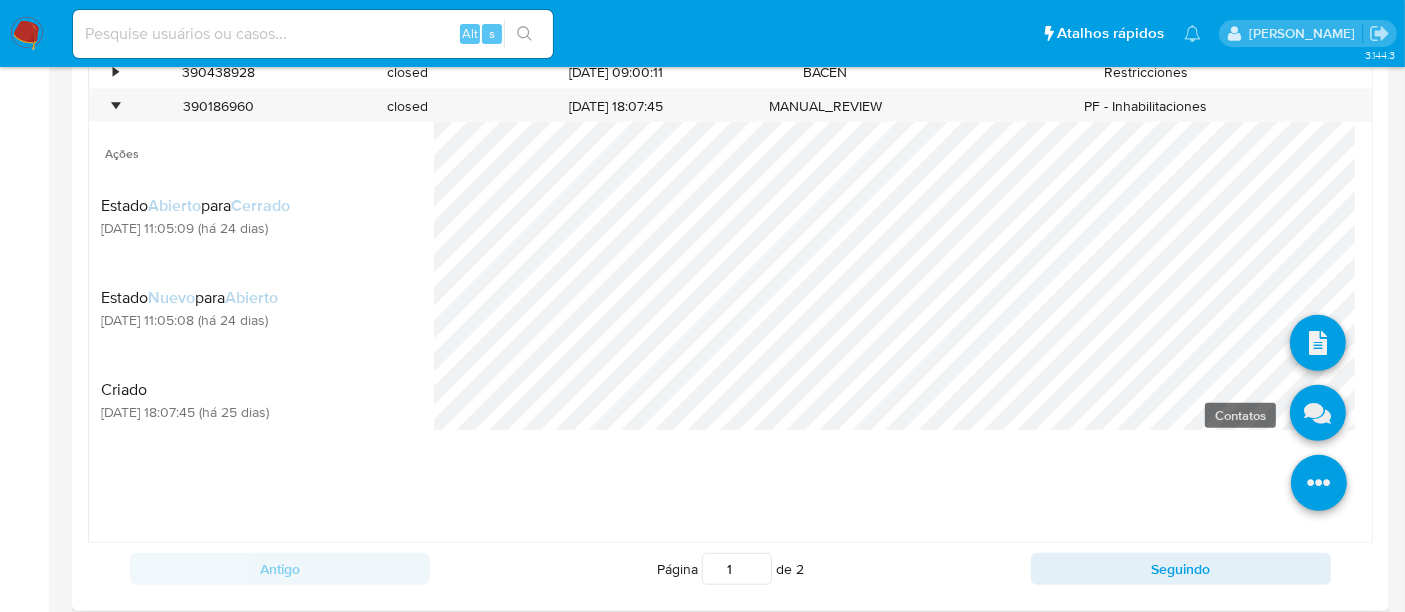 click at bounding box center [1318, 413] 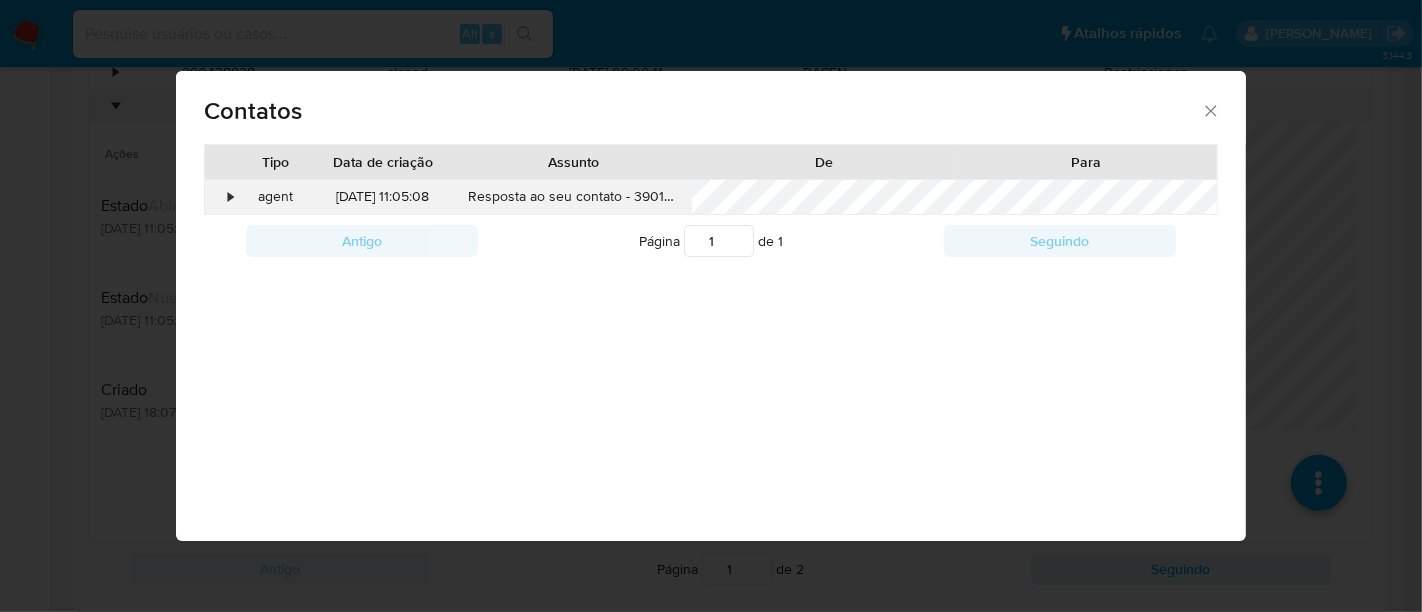 click on "•" at bounding box center [231, 197] 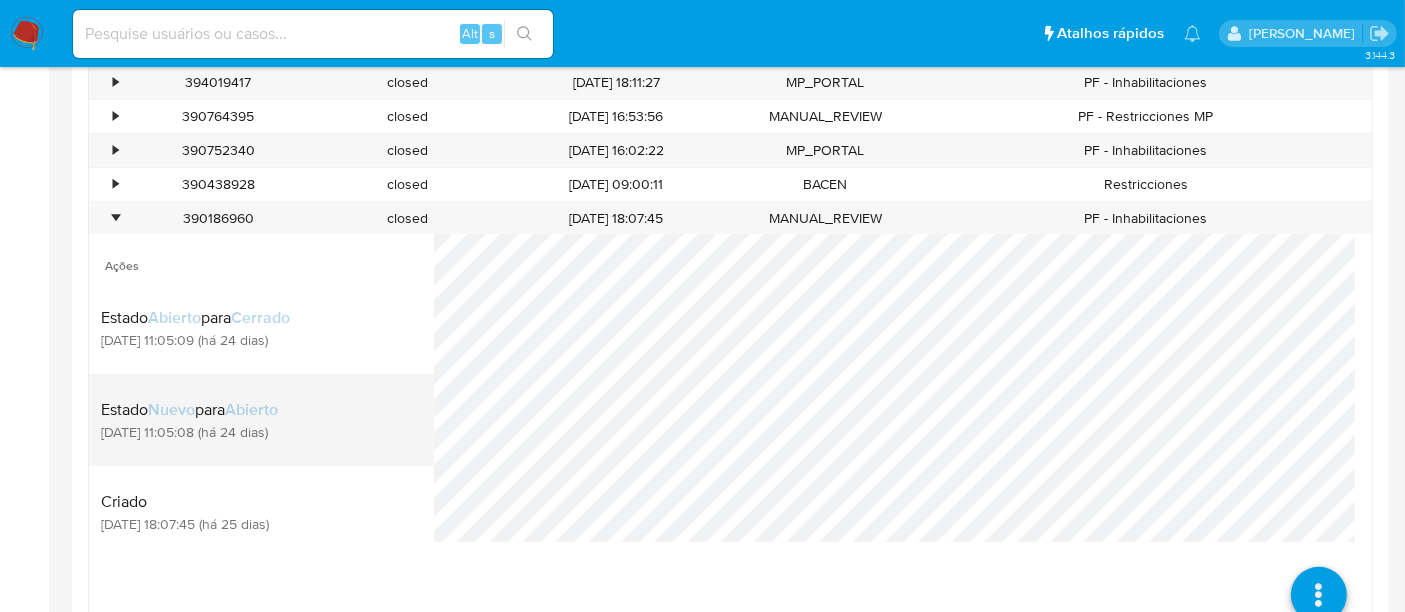 scroll, scrollTop: 666, scrollLeft: 0, axis: vertical 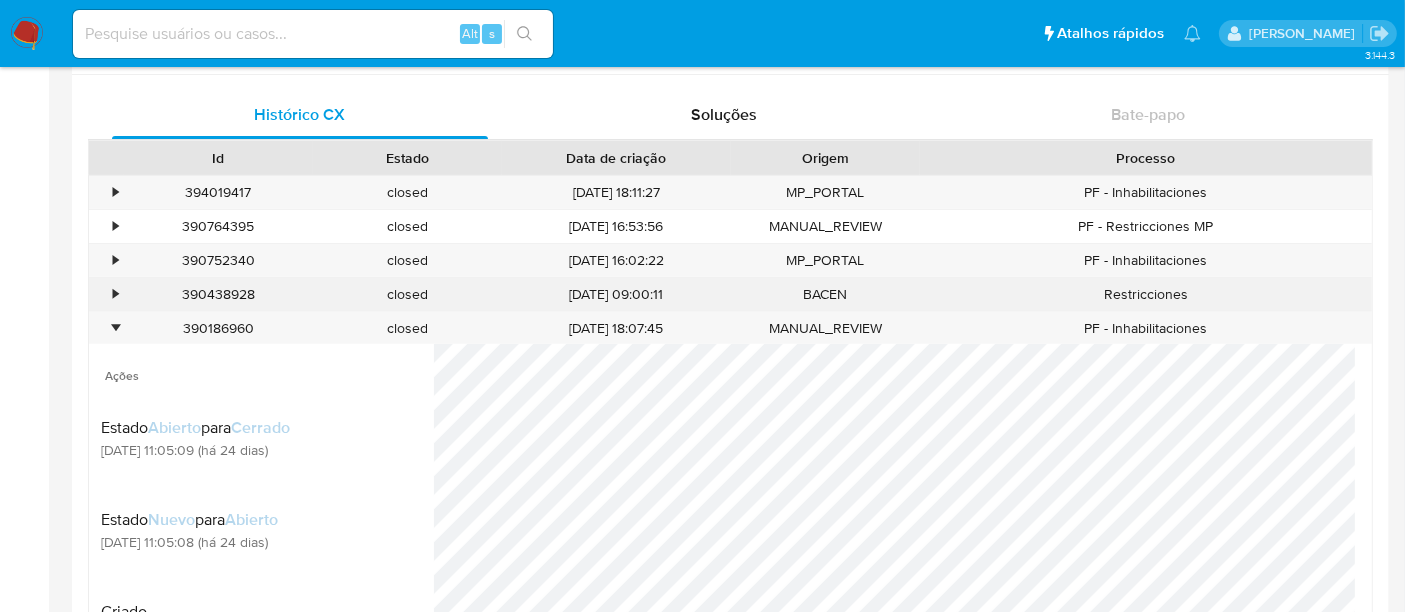 drag, startPoint x: 118, startPoint y: 324, endPoint x: 118, endPoint y: 299, distance: 25 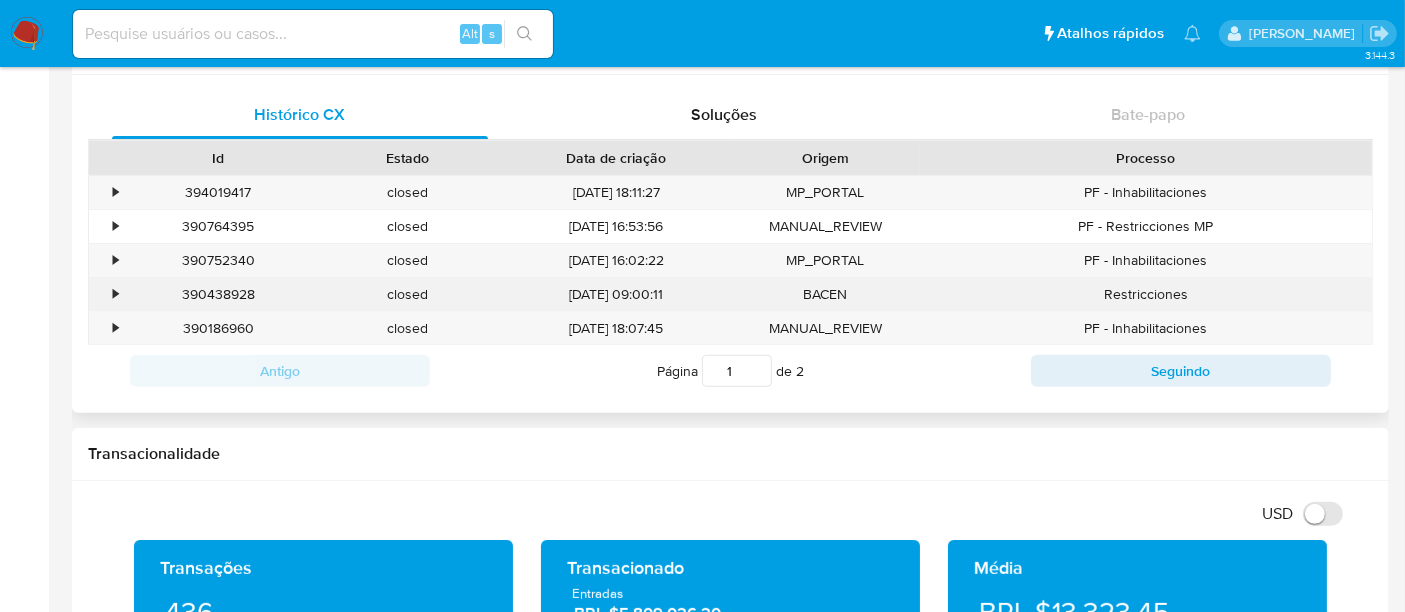 click on "•" at bounding box center (106, 294) 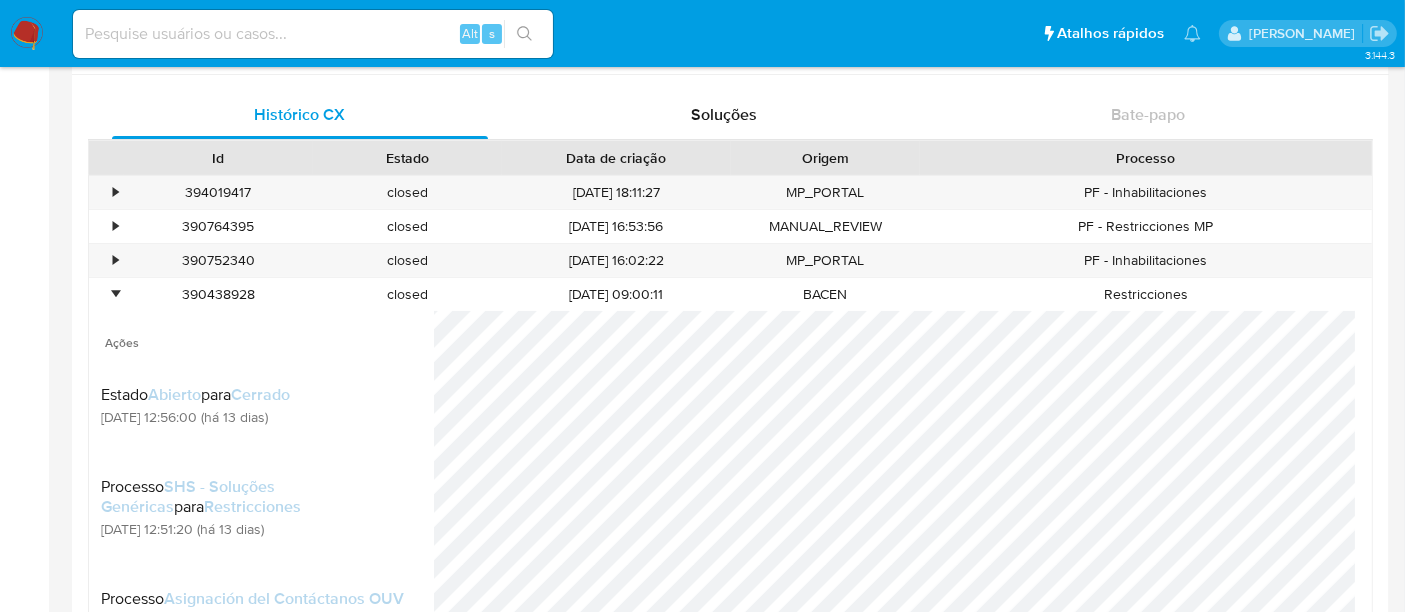 scroll, scrollTop: 777, scrollLeft: 0, axis: vertical 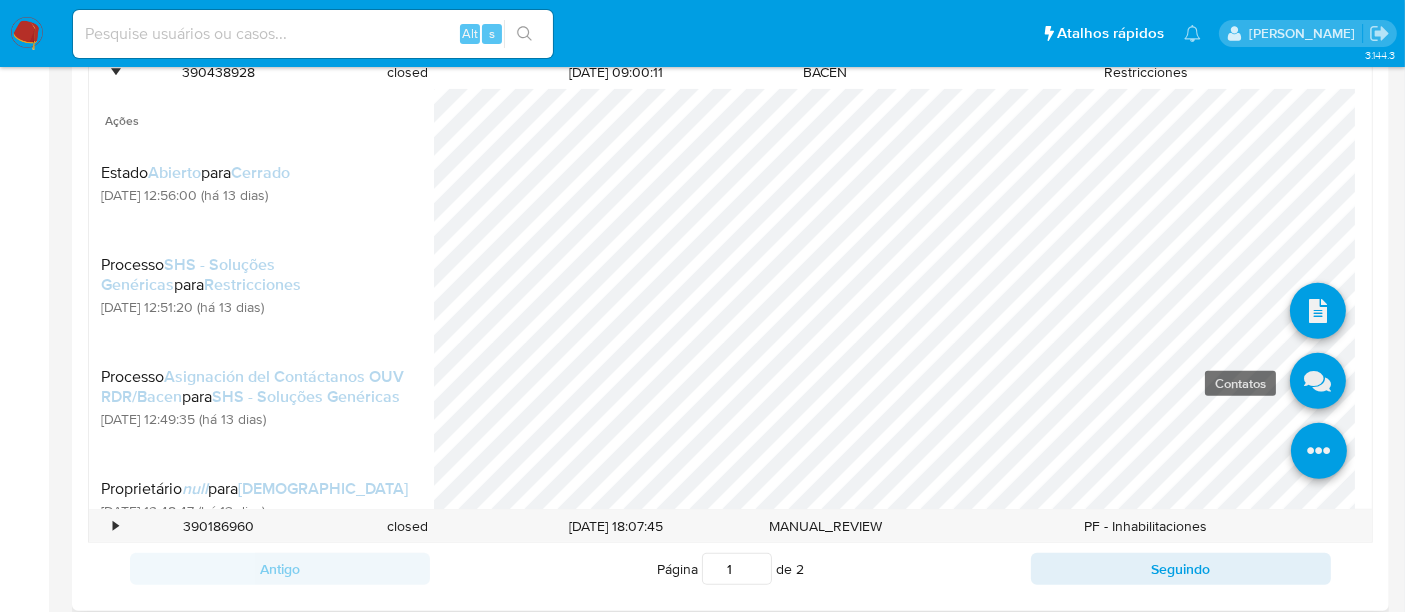 click at bounding box center (1318, 381) 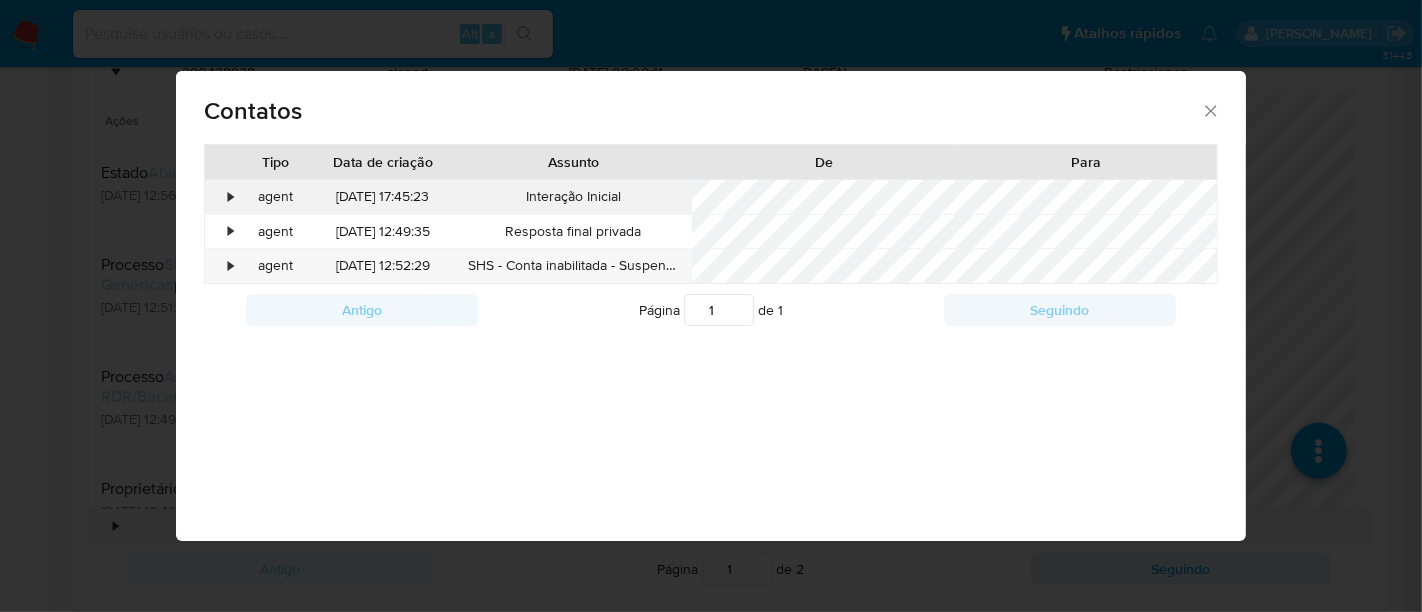 click on "•" at bounding box center (222, 197) 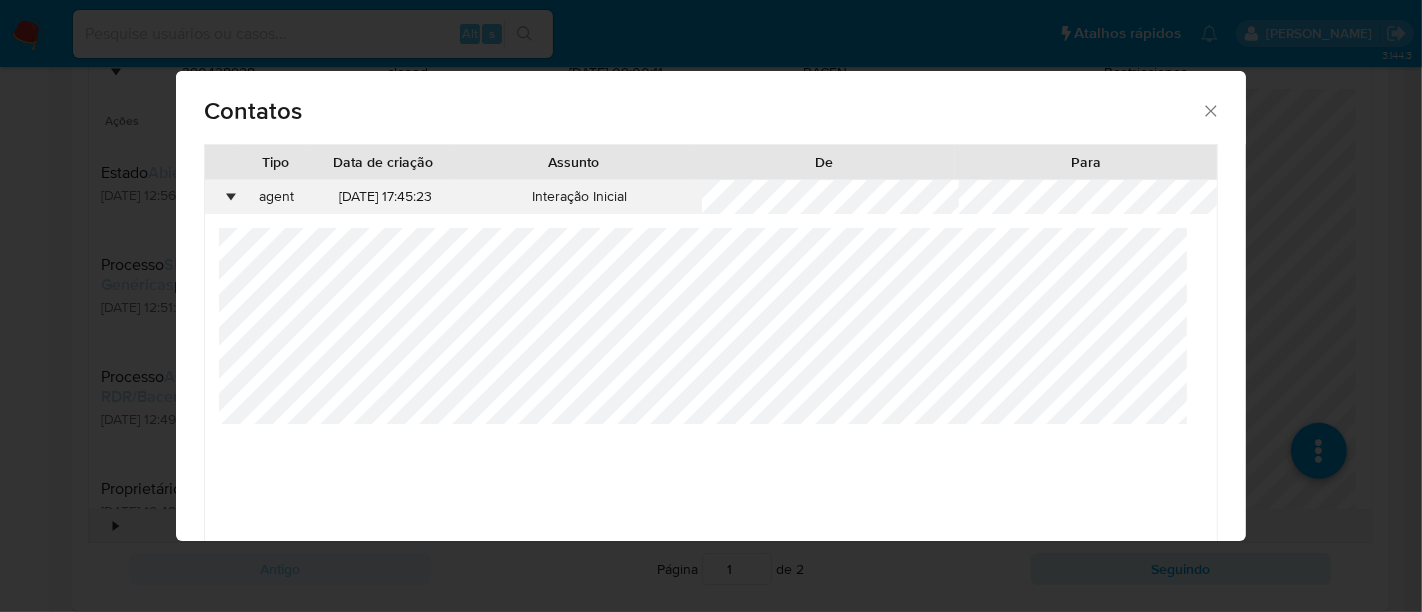 click on "•" at bounding box center [222, 197] 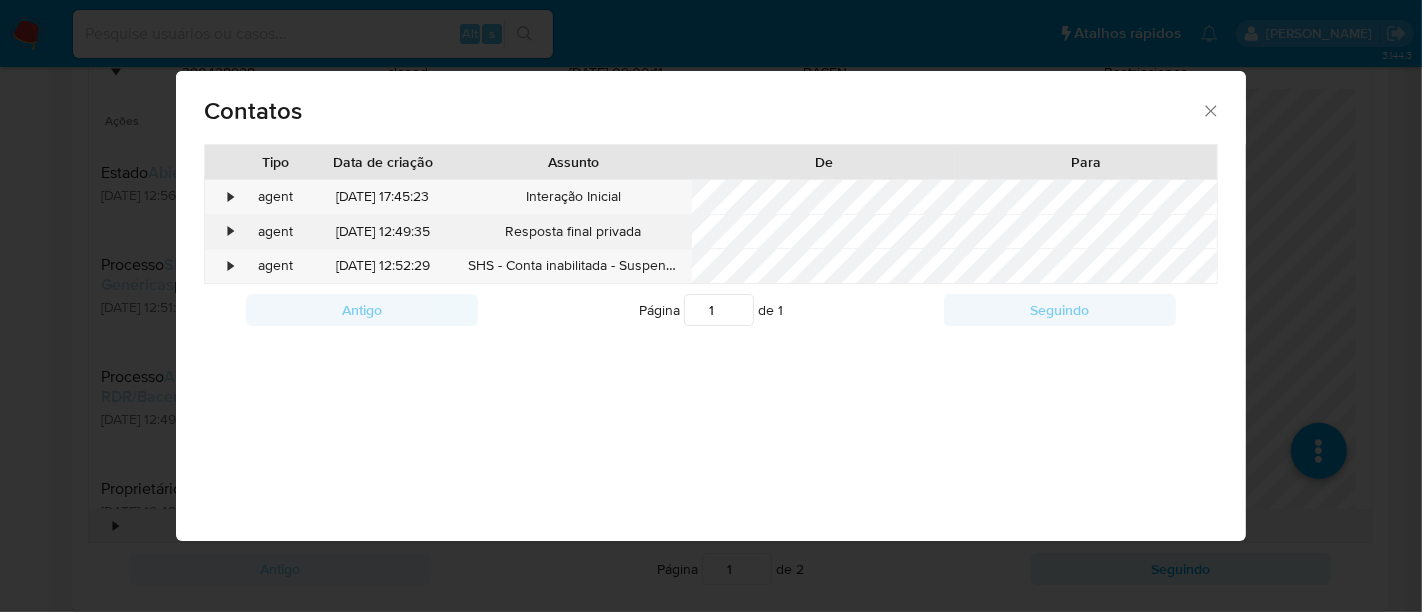 click on "•" at bounding box center [222, 232] 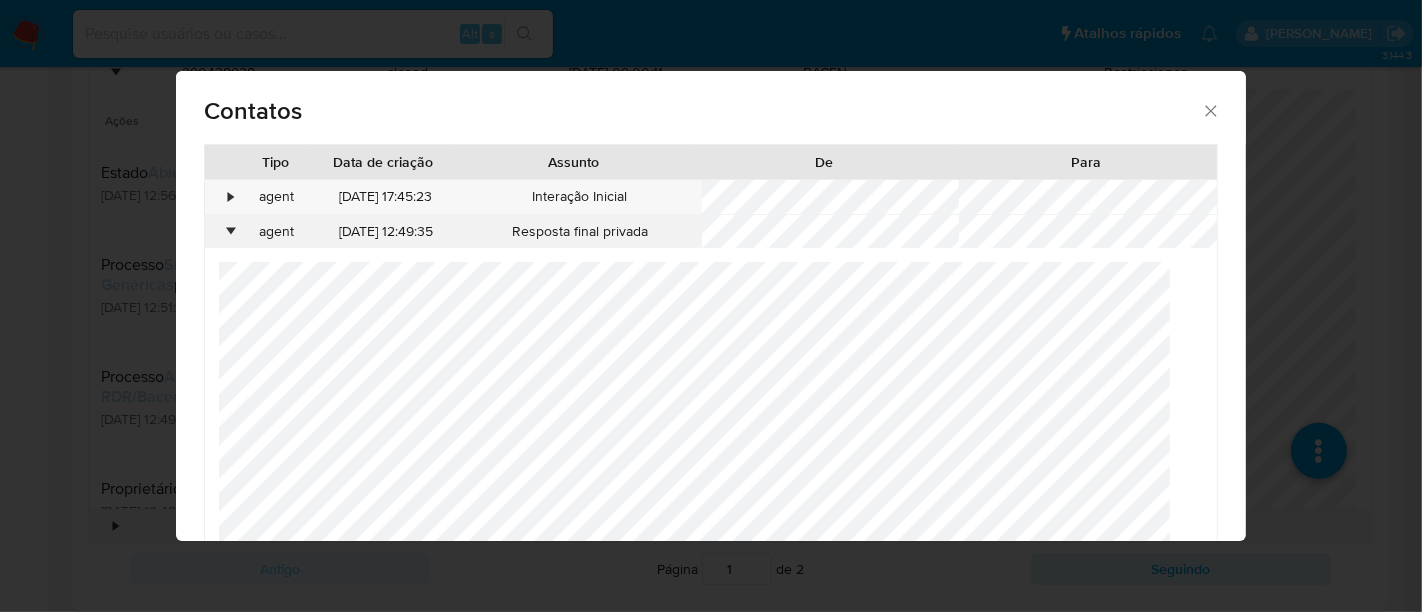 click on "•" at bounding box center (231, 232) 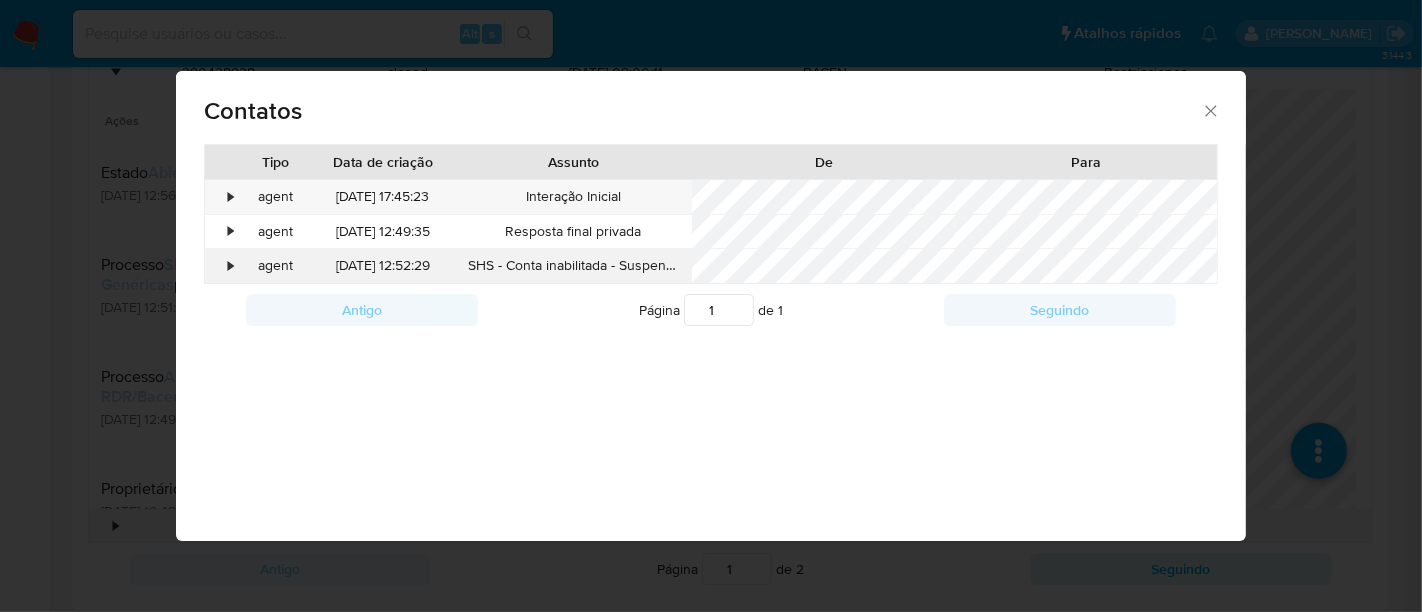 click on "•" at bounding box center (222, 266) 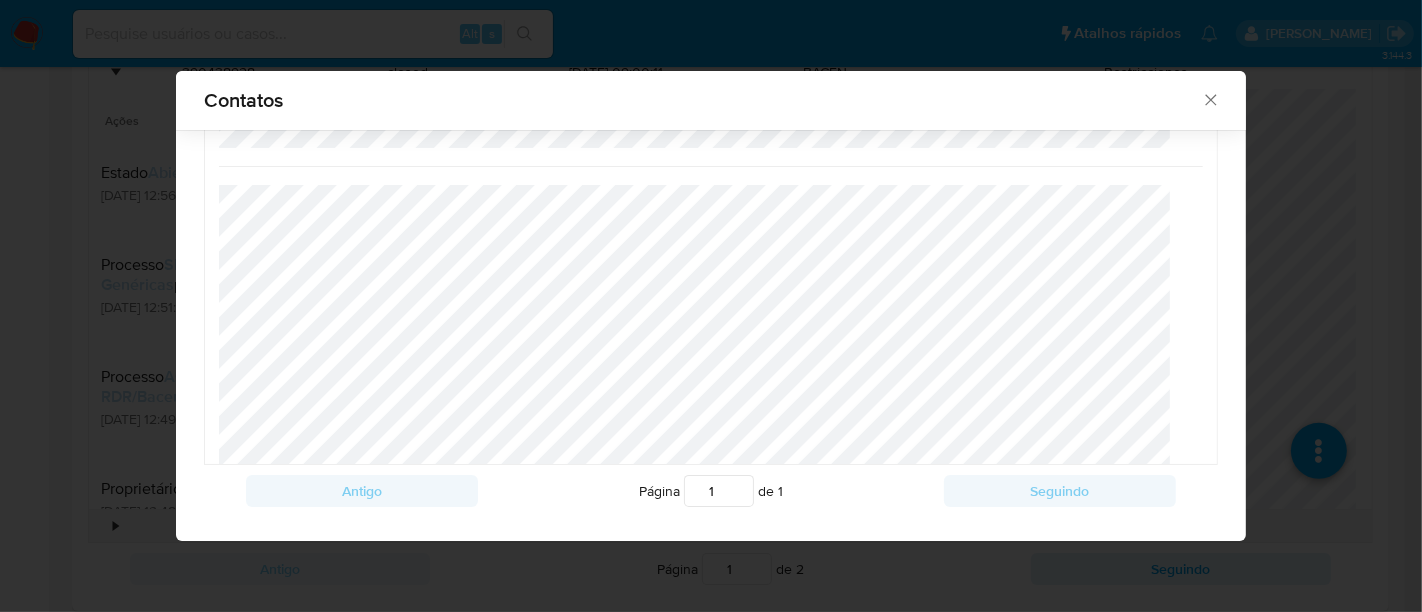 scroll, scrollTop: 203, scrollLeft: 0, axis: vertical 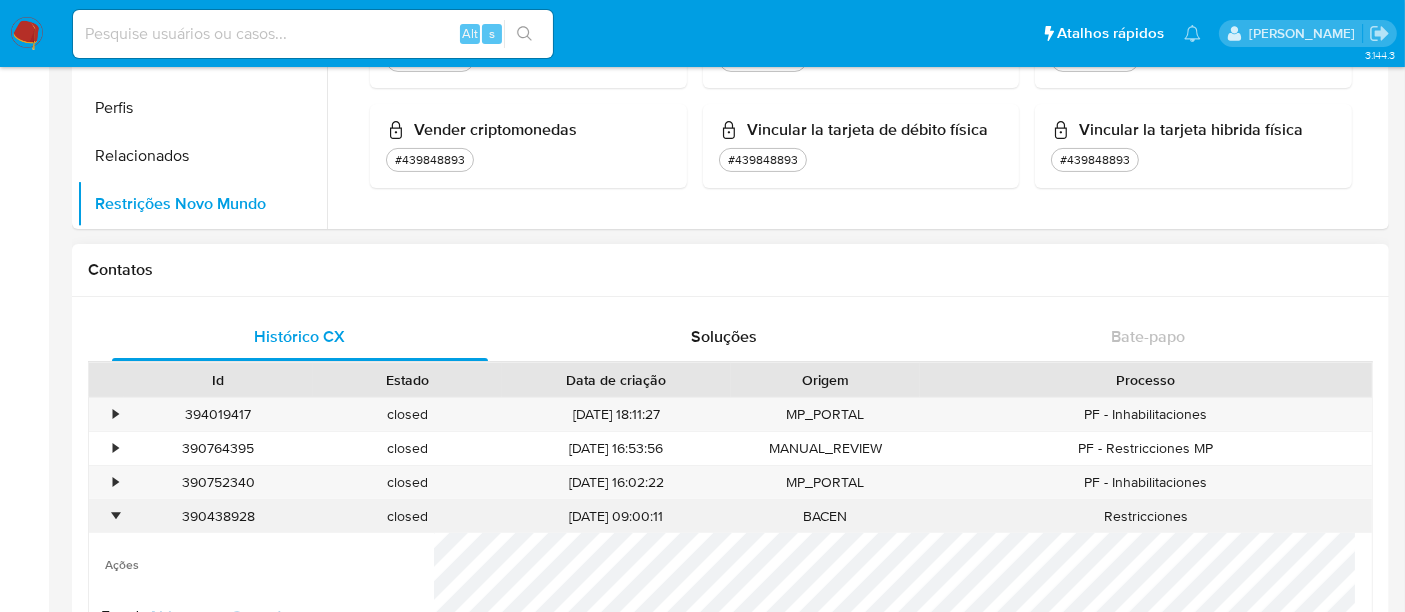 click on "•" at bounding box center (115, 516) 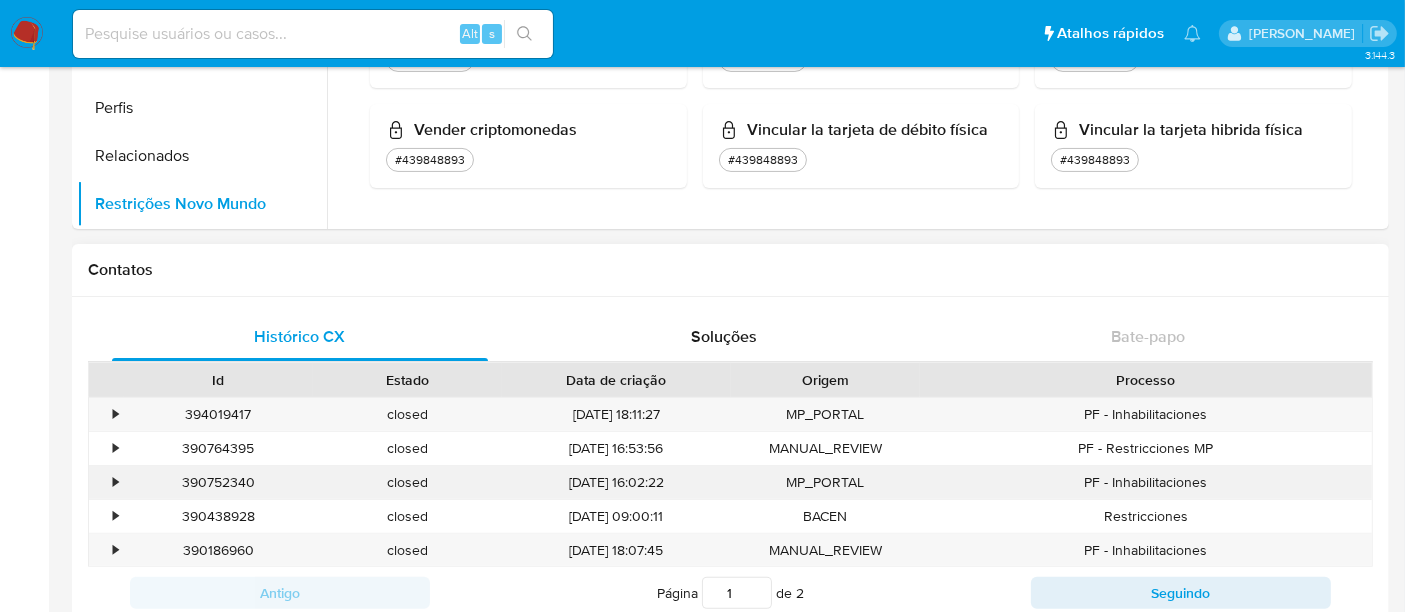 click on "•" at bounding box center [106, 482] 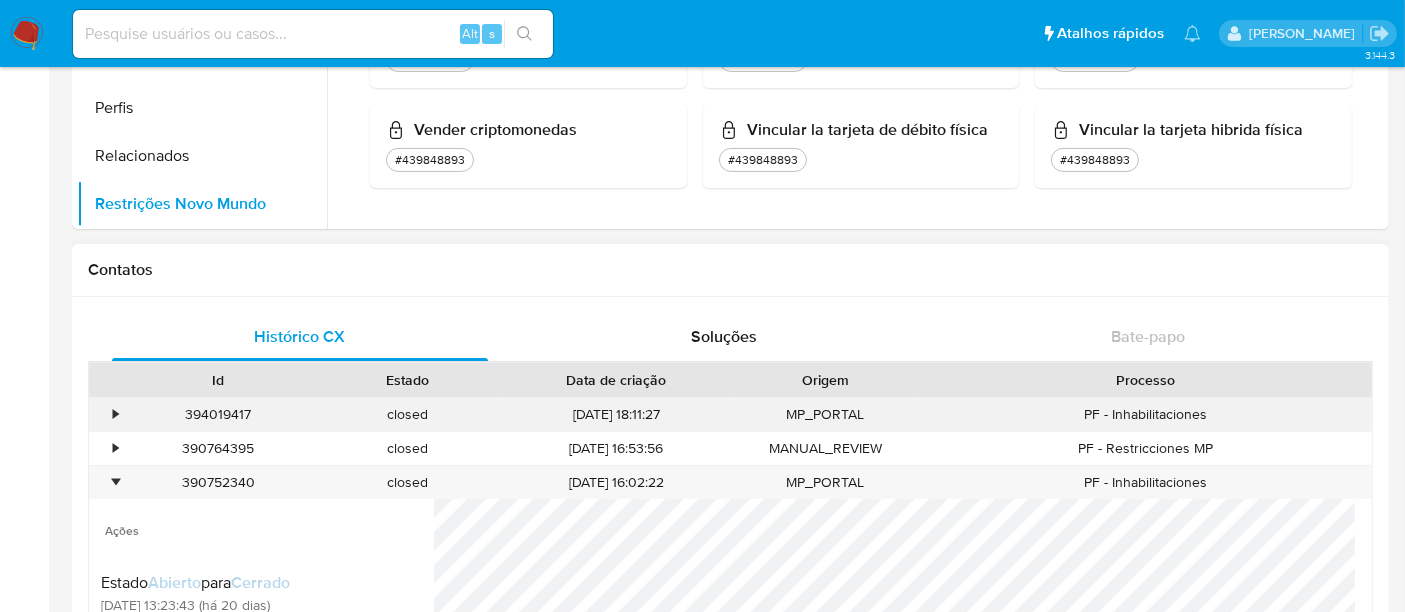 scroll, scrollTop: 777, scrollLeft: 0, axis: vertical 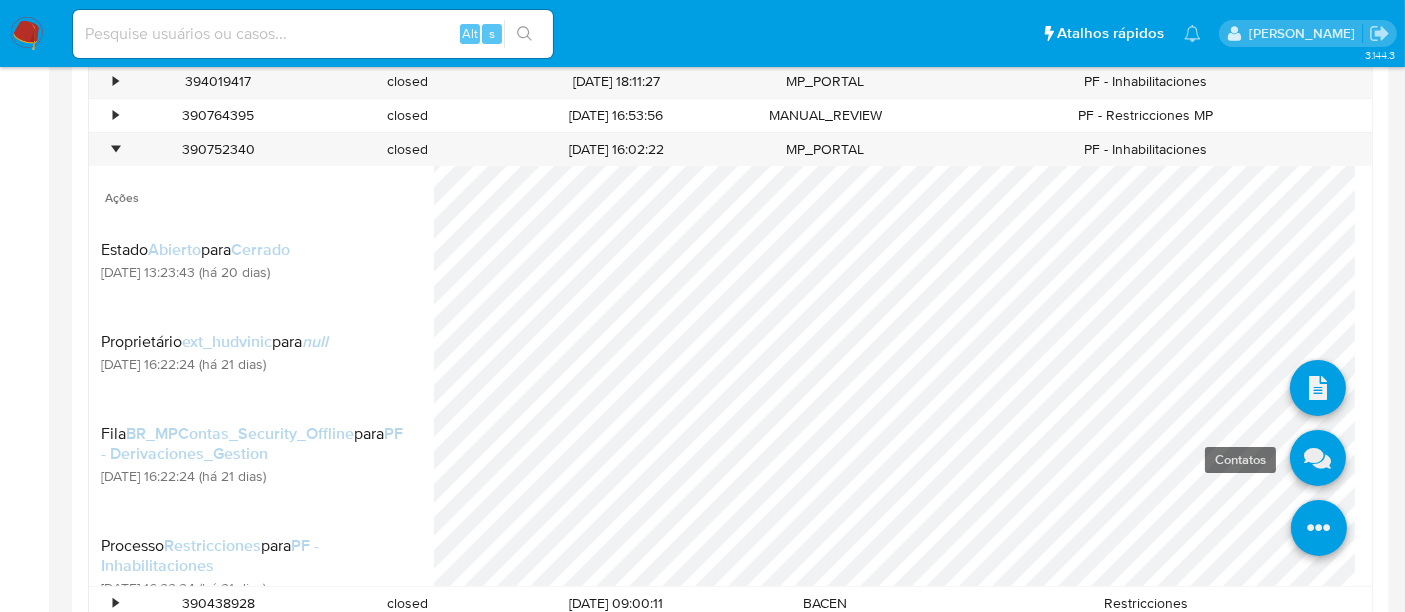 click at bounding box center [1318, 458] 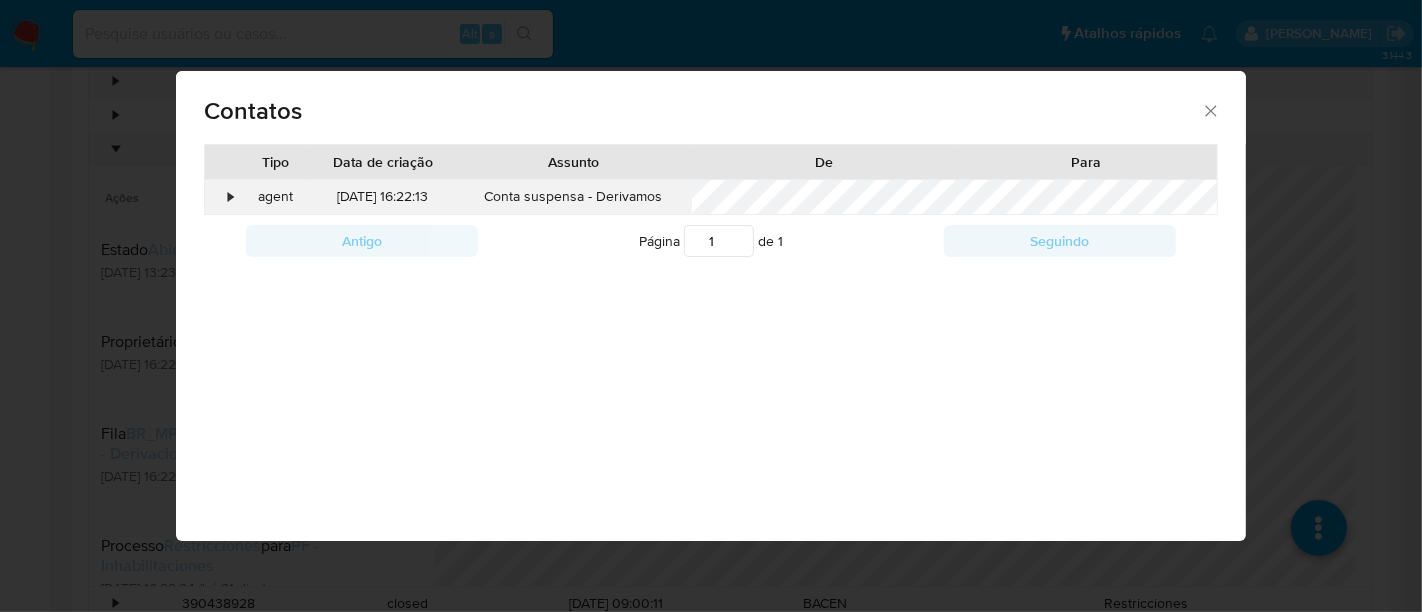 click on "•" at bounding box center (222, 197) 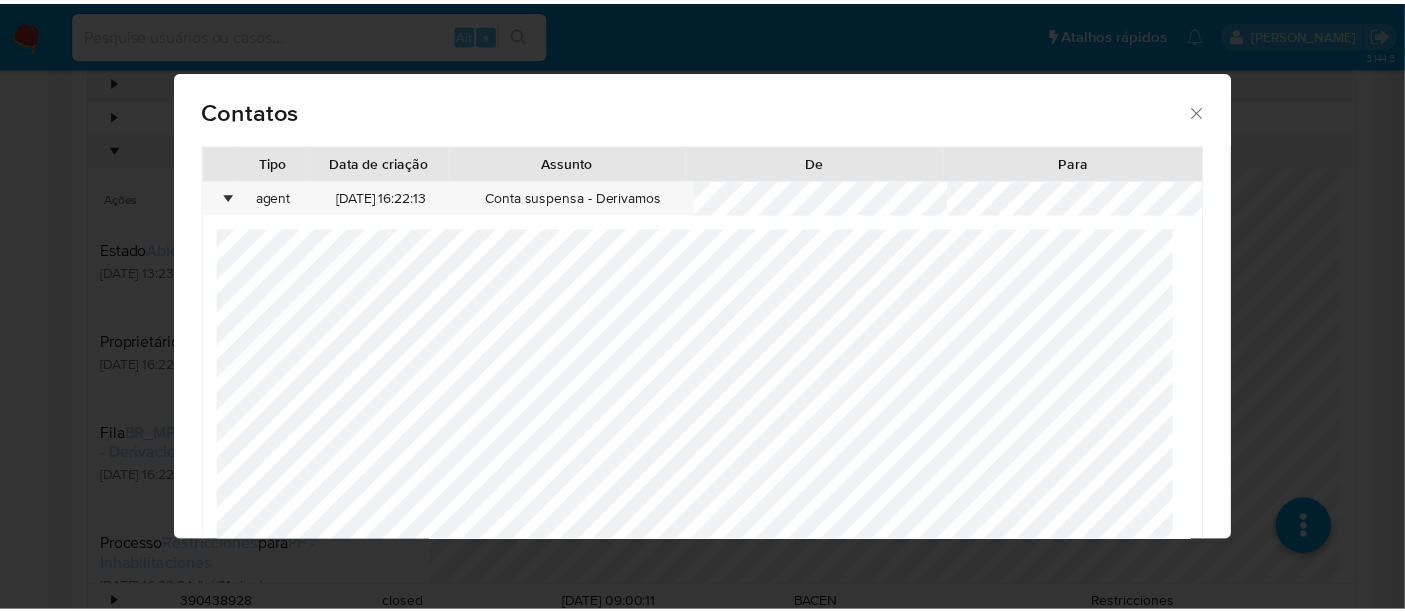 scroll, scrollTop: 96, scrollLeft: 0, axis: vertical 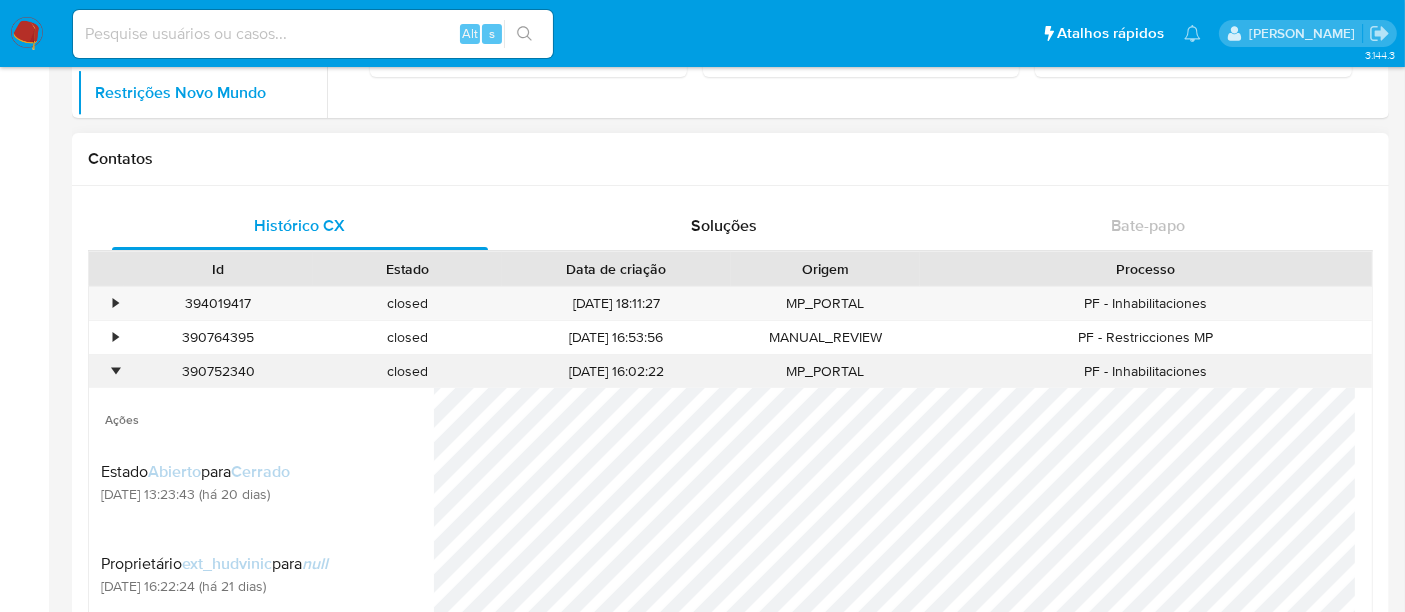 click on "•" at bounding box center (106, 371) 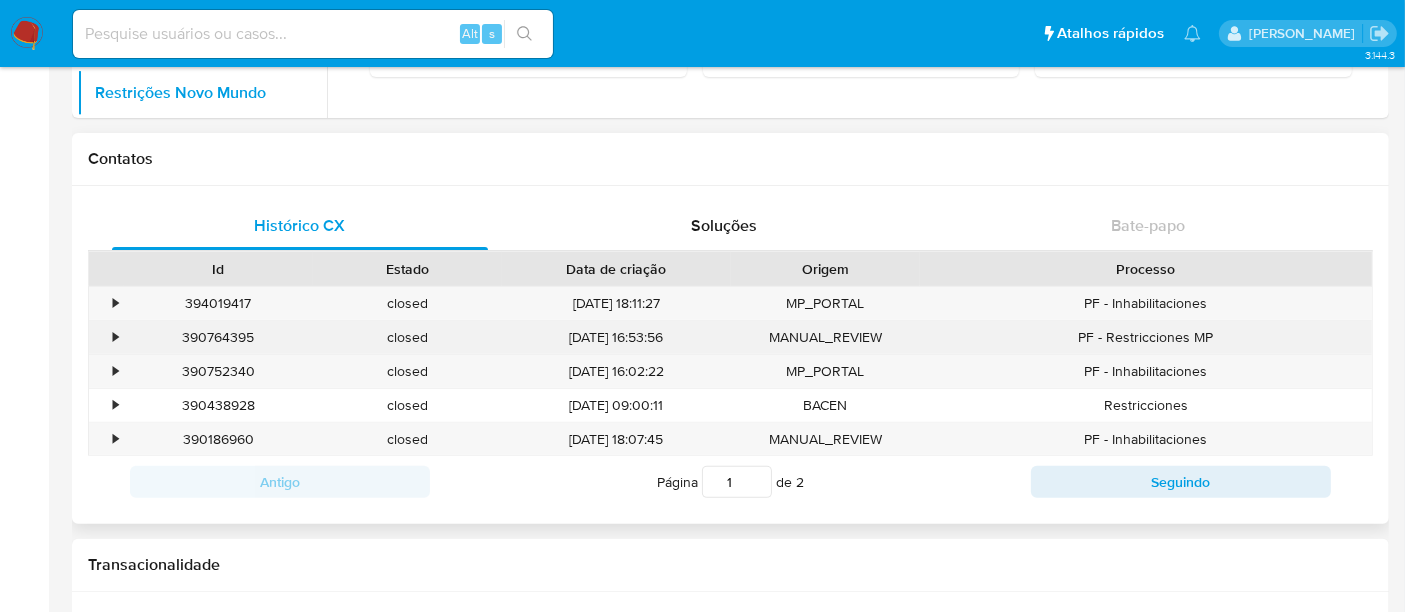 click on "•" at bounding box center (115, 337) 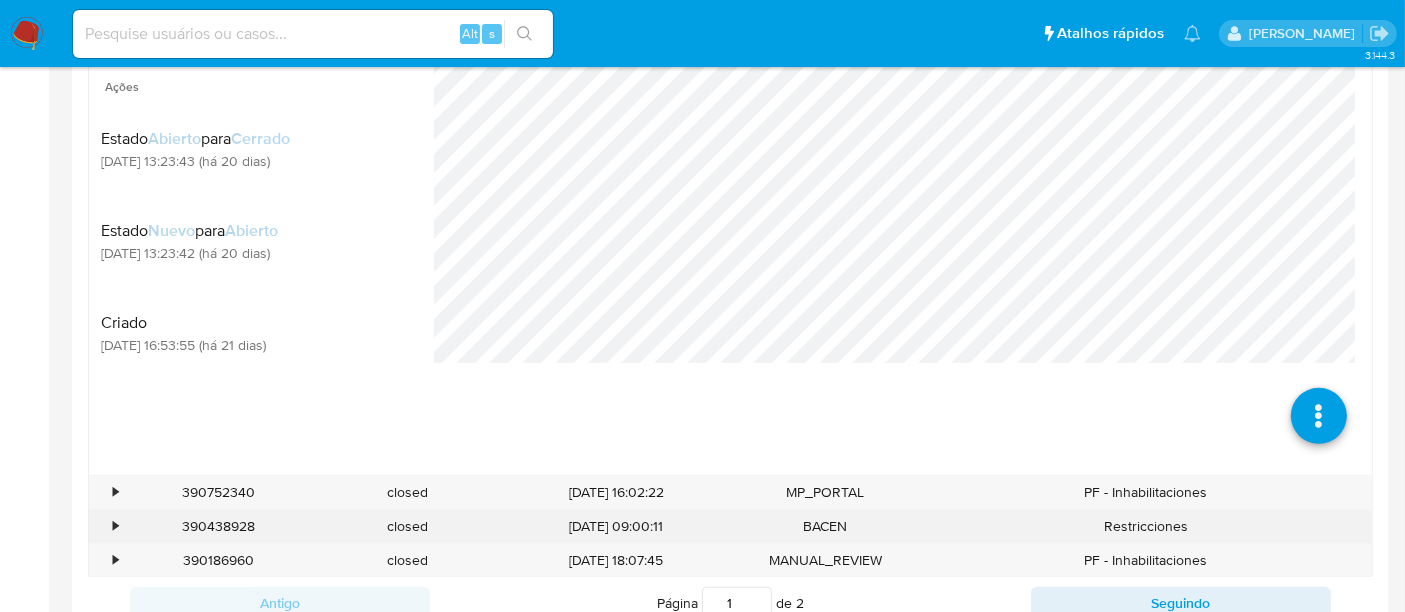 scroll, scrollTop: 888, scrollLeft: 0, axis: vertical 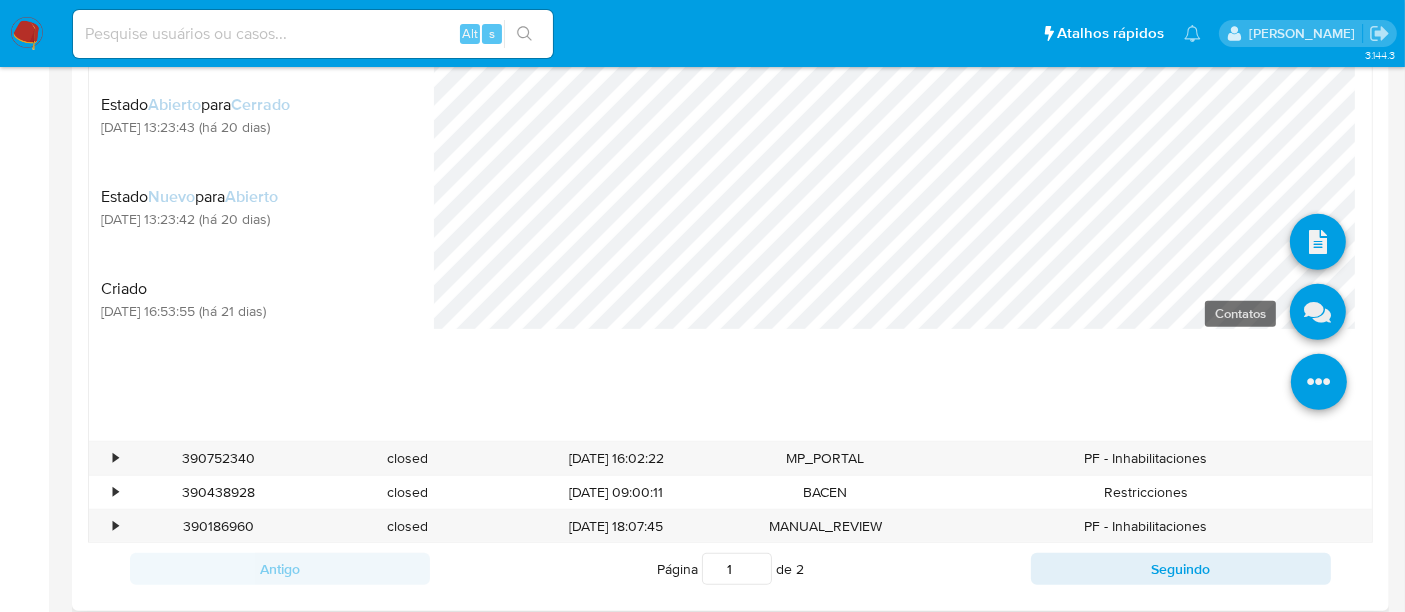click at bounding box center [1318, 312] 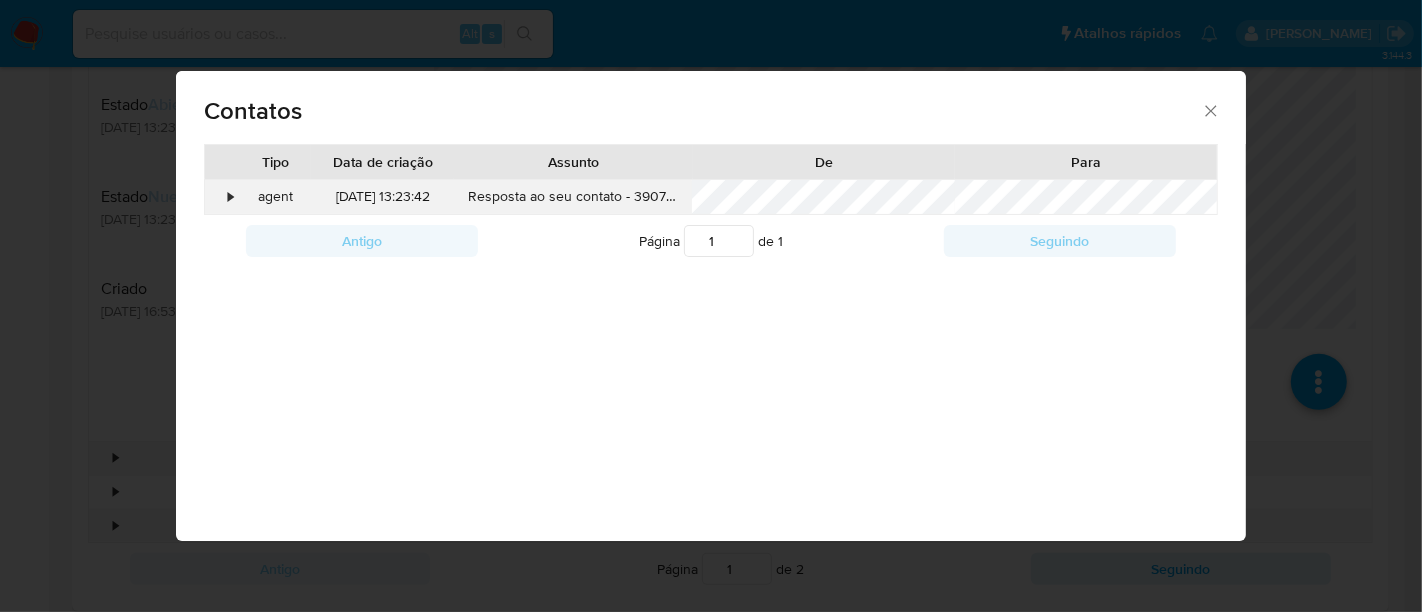 click on "•" at bounding box center (222, 197) 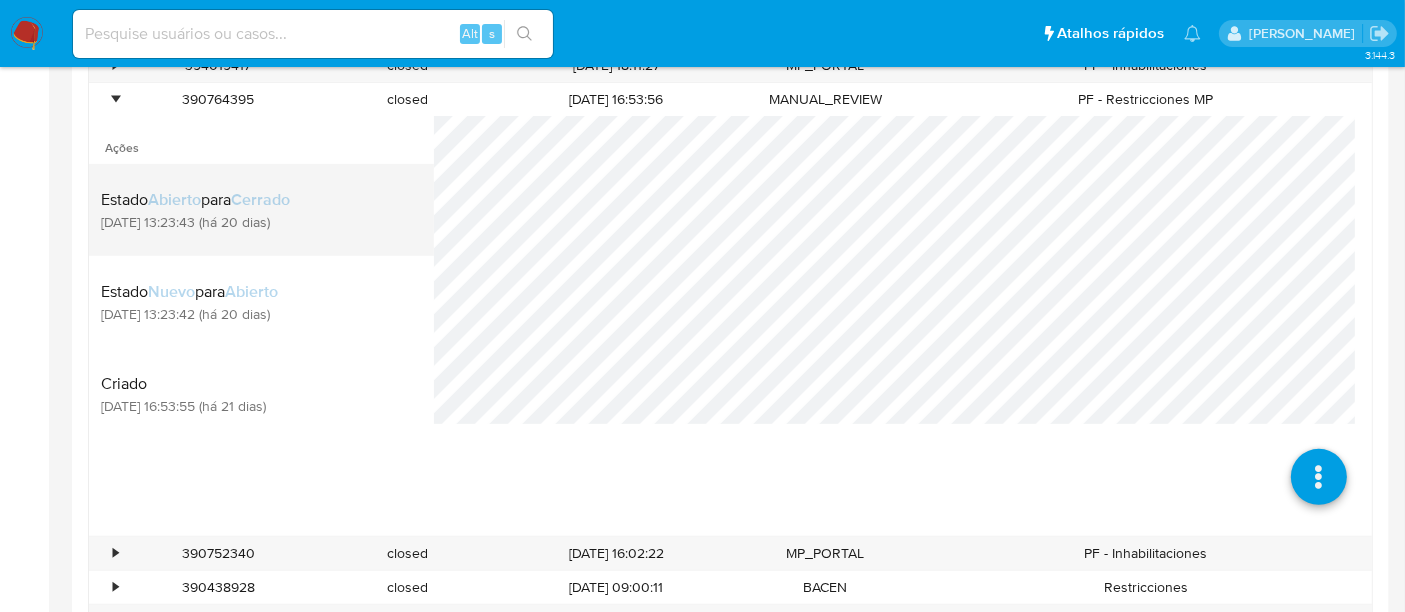 scroll, scrollTop: 666, scrollLeft: 0, axis: vertical 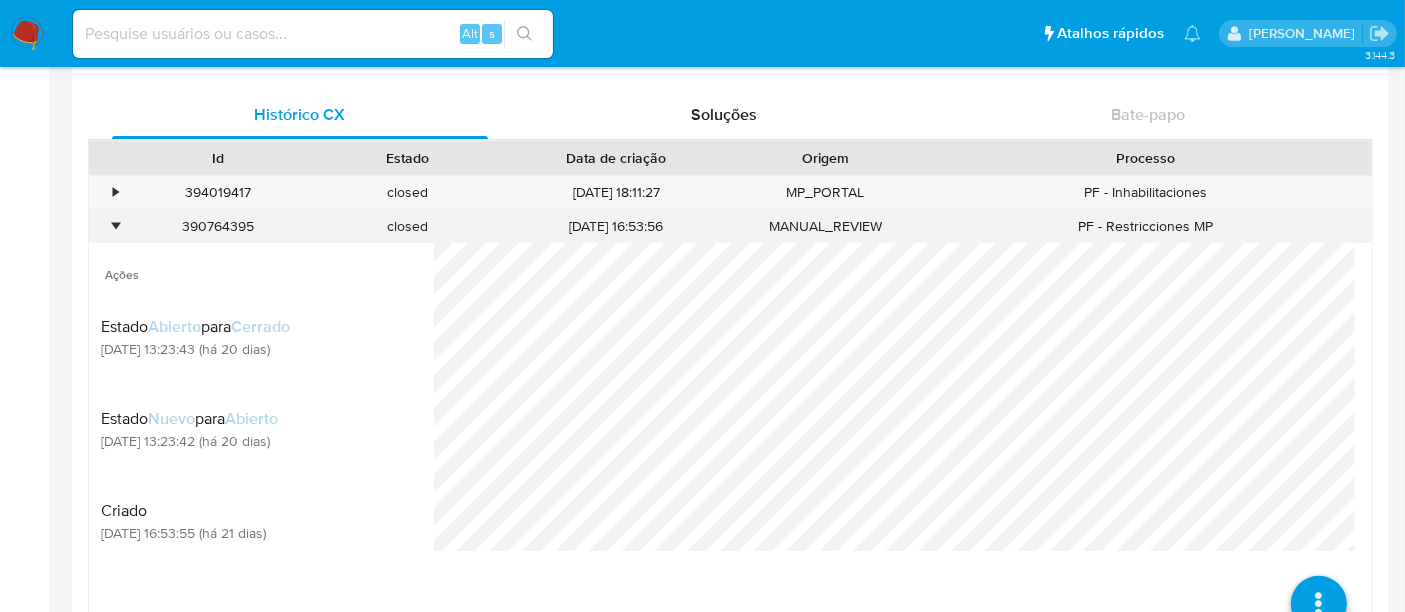 click on "•" at bounding box center (115, 226) 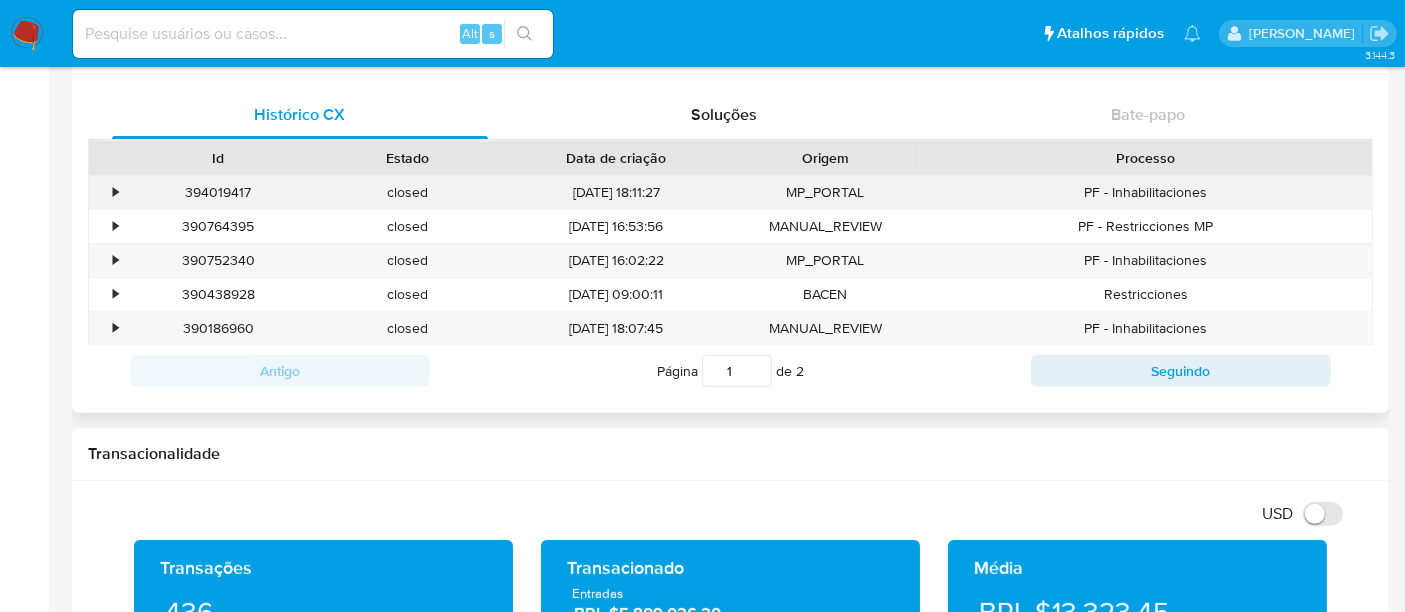 click on "•" at bounding box center (115, 192) 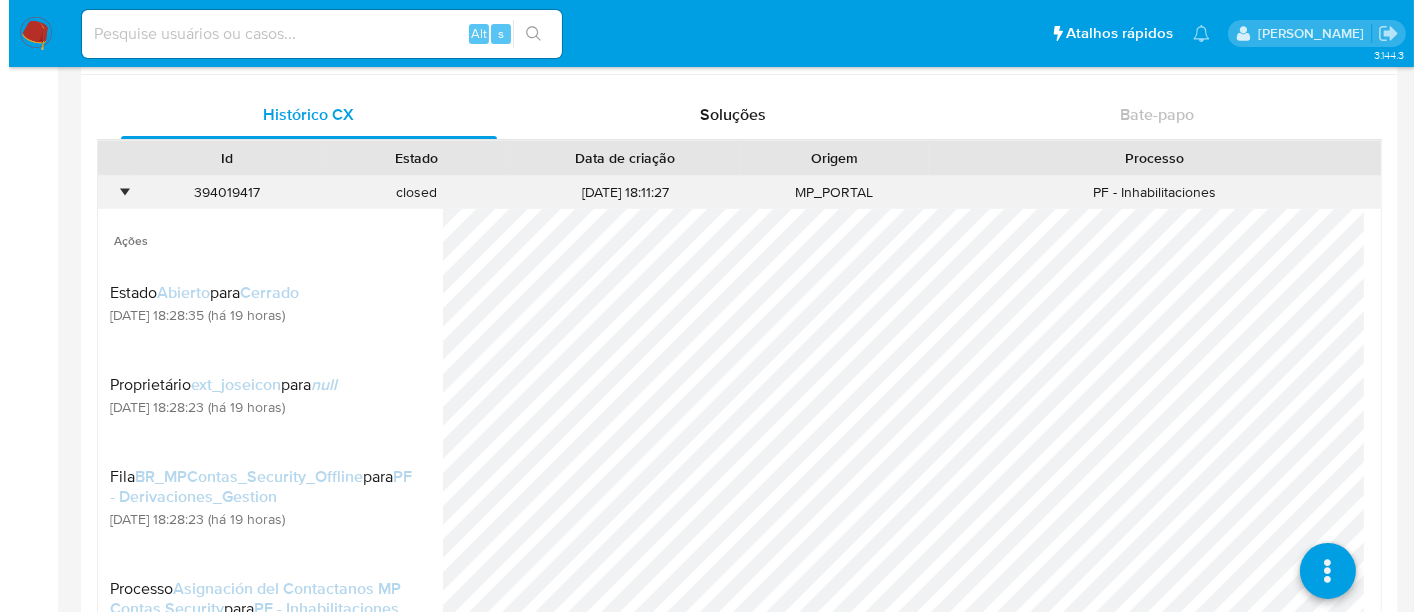 scroll, scrollTop: 111, scrollLeft: 0, axis: vertical 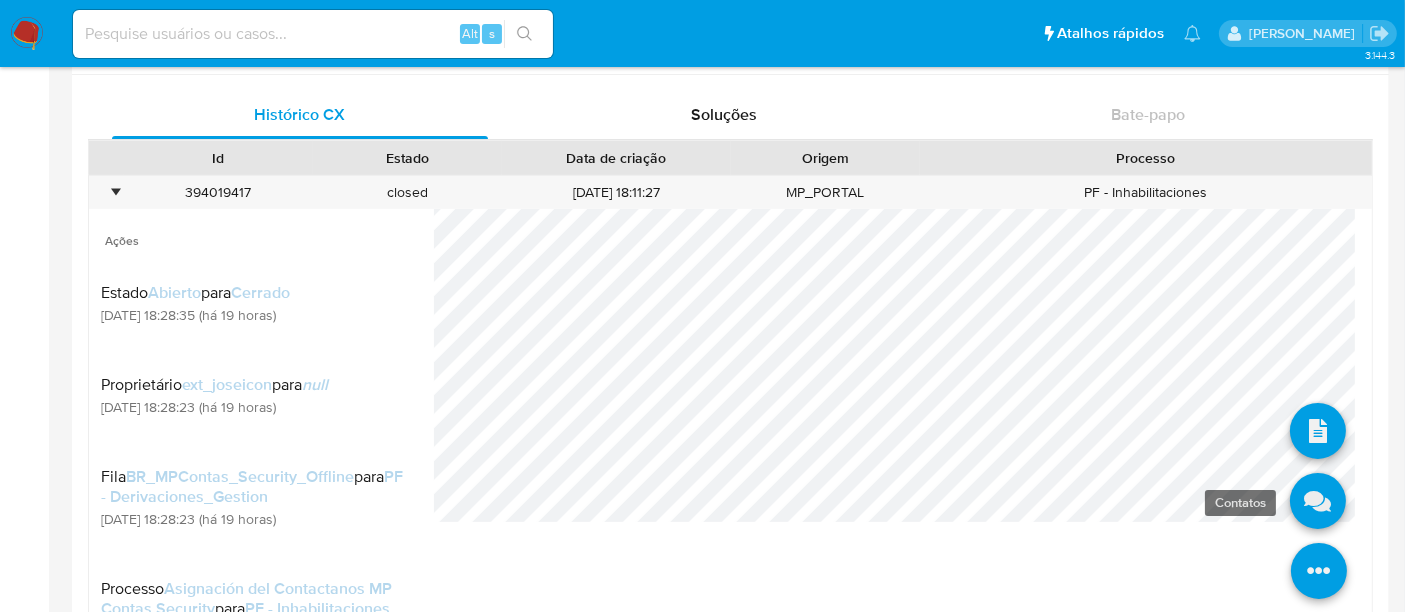 click at bounding box center [1318, 501] 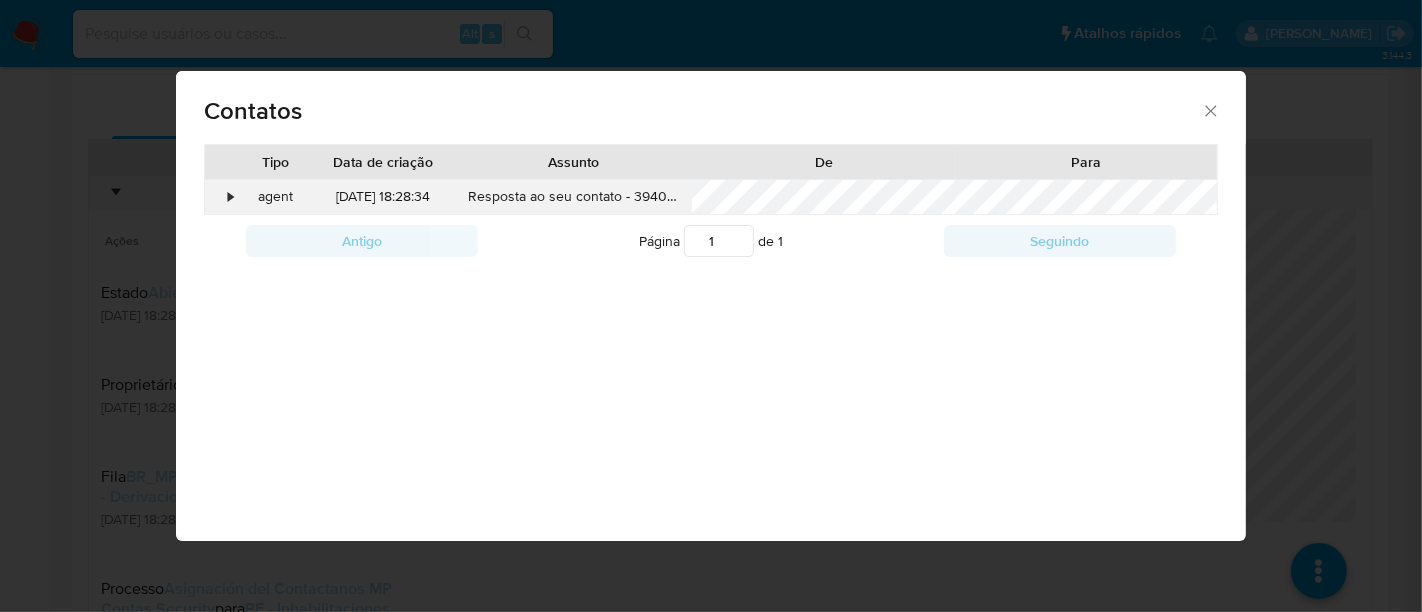 click on "•" at bounding box center (222, 197) 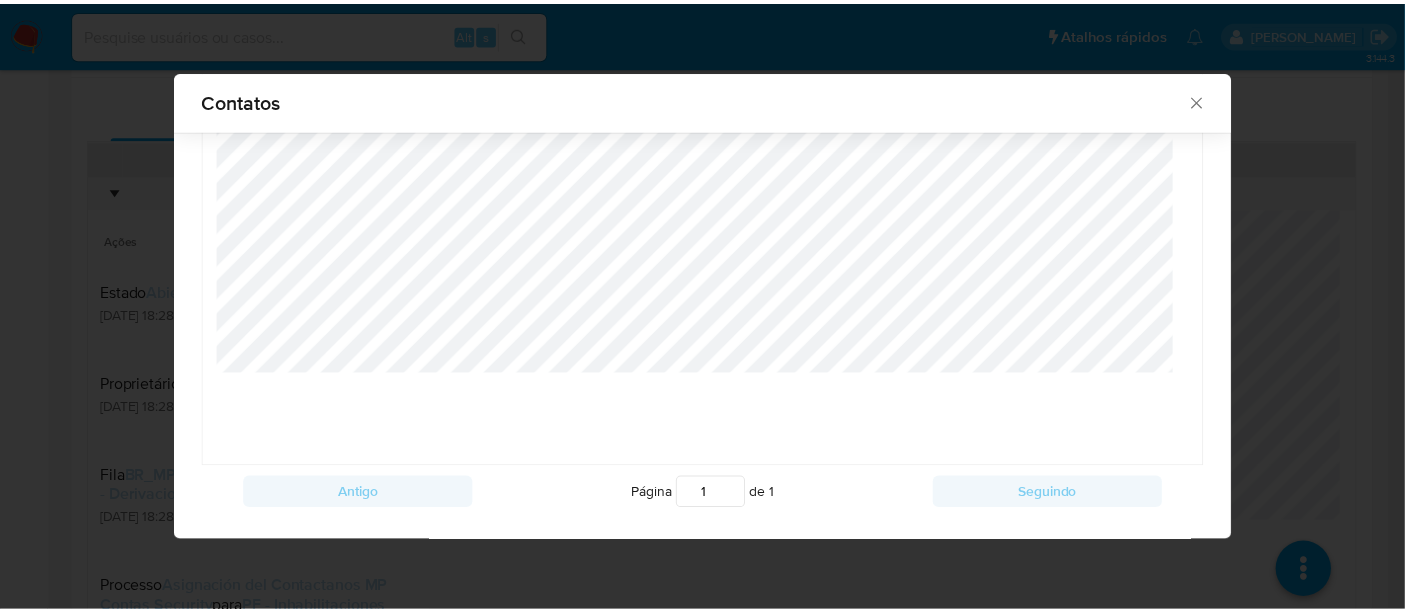 scroll, scrollTop: 134, scrollLeft: 0, axis: vertical 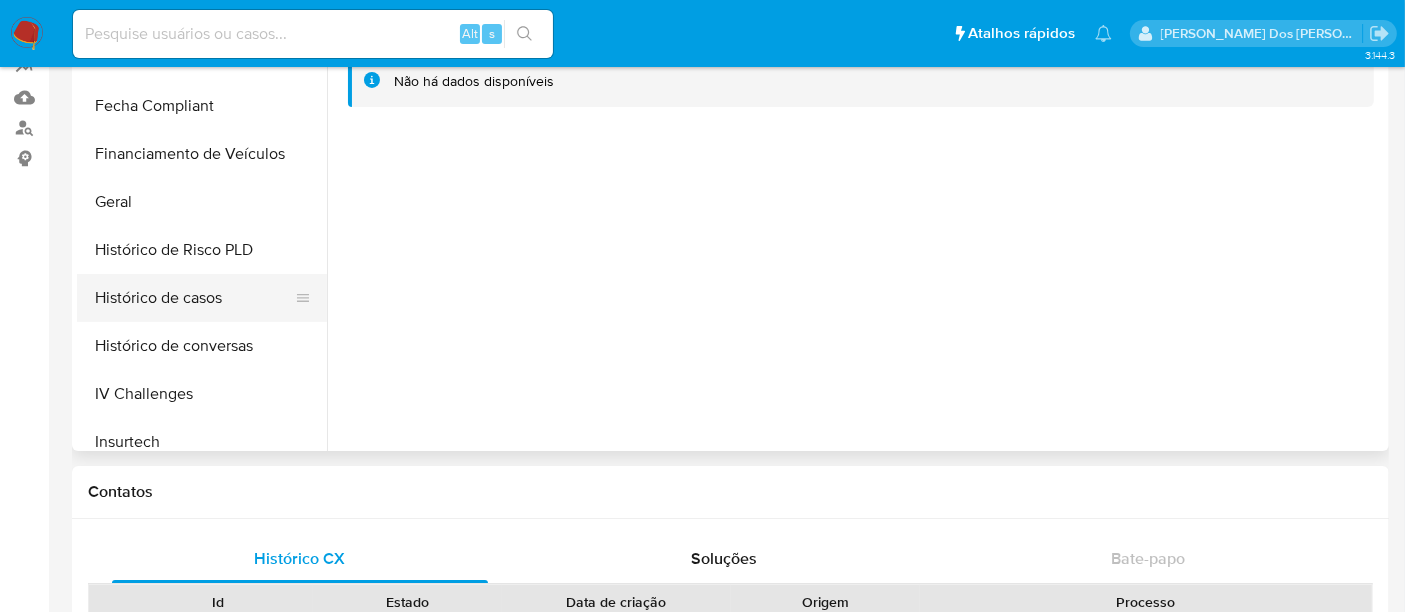 select on "10" 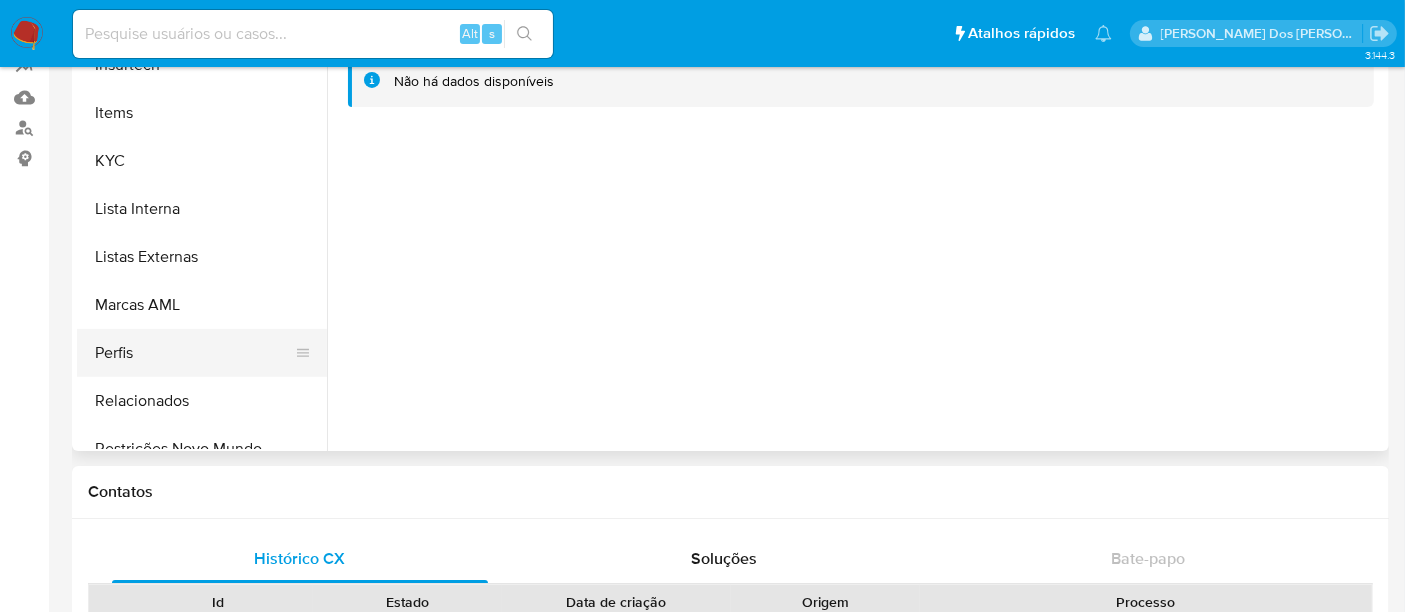 scroll, scrollTop: 844, scrollLeft: 0, axis: vertical 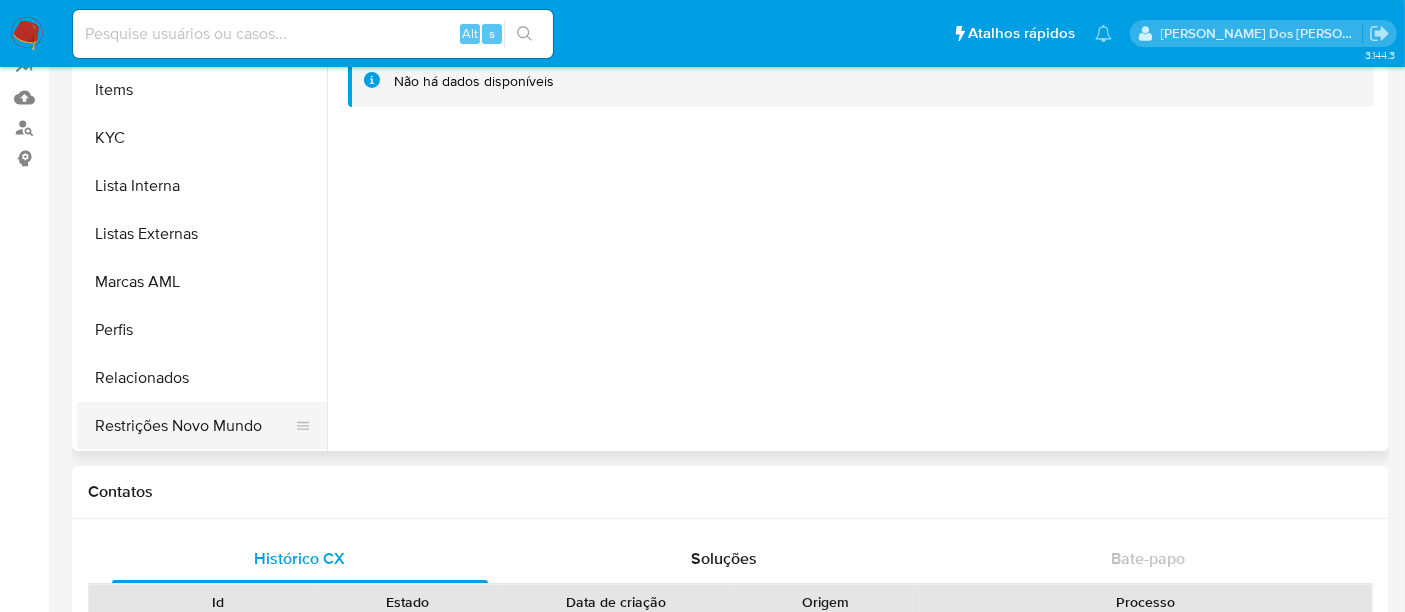 click on "Restrições Novo Mundo" at bounding box center (194, 426) 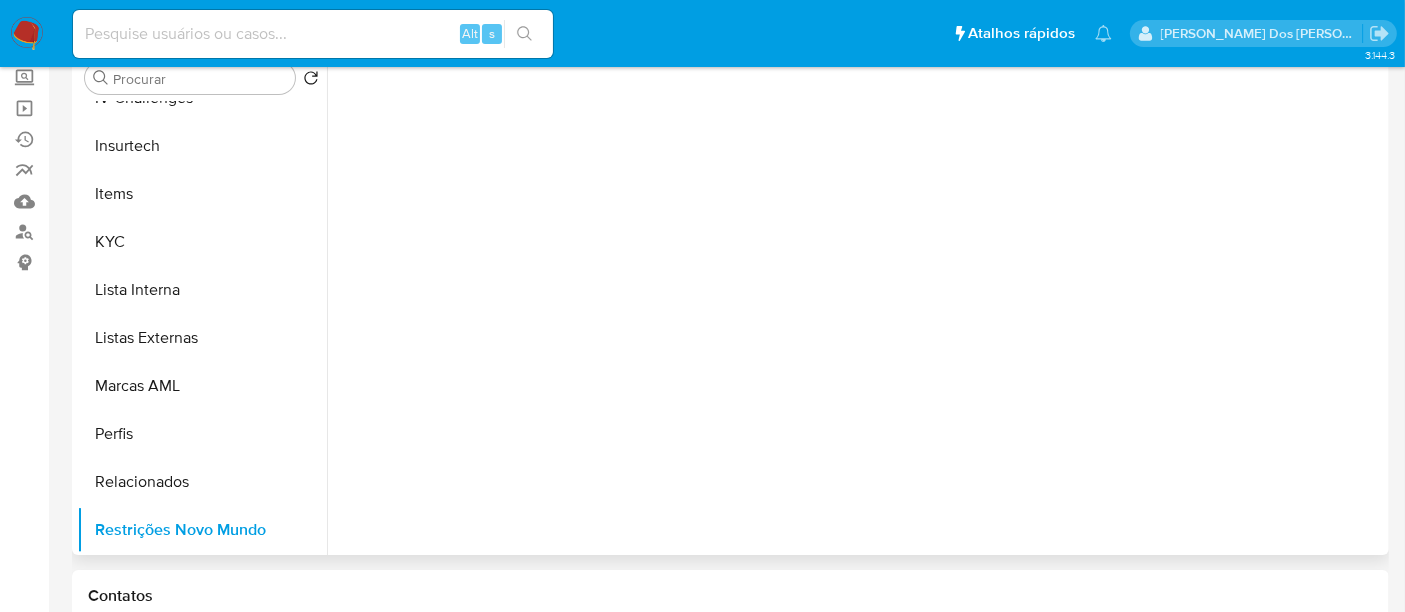 scroll, scrollTop: 0, scrollLeft: 0, axis: both 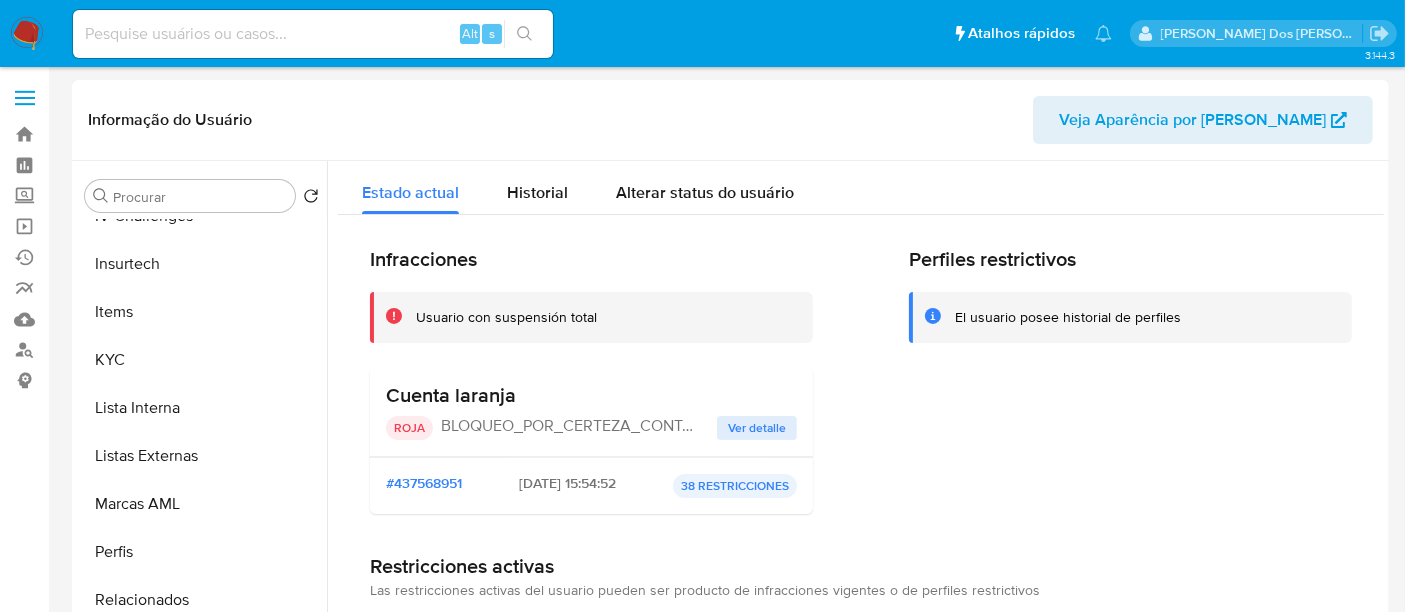 click on "BLOQUEO_POR_CERTEZA_CONTA_LARANJA" at bounding box center [567, 428] 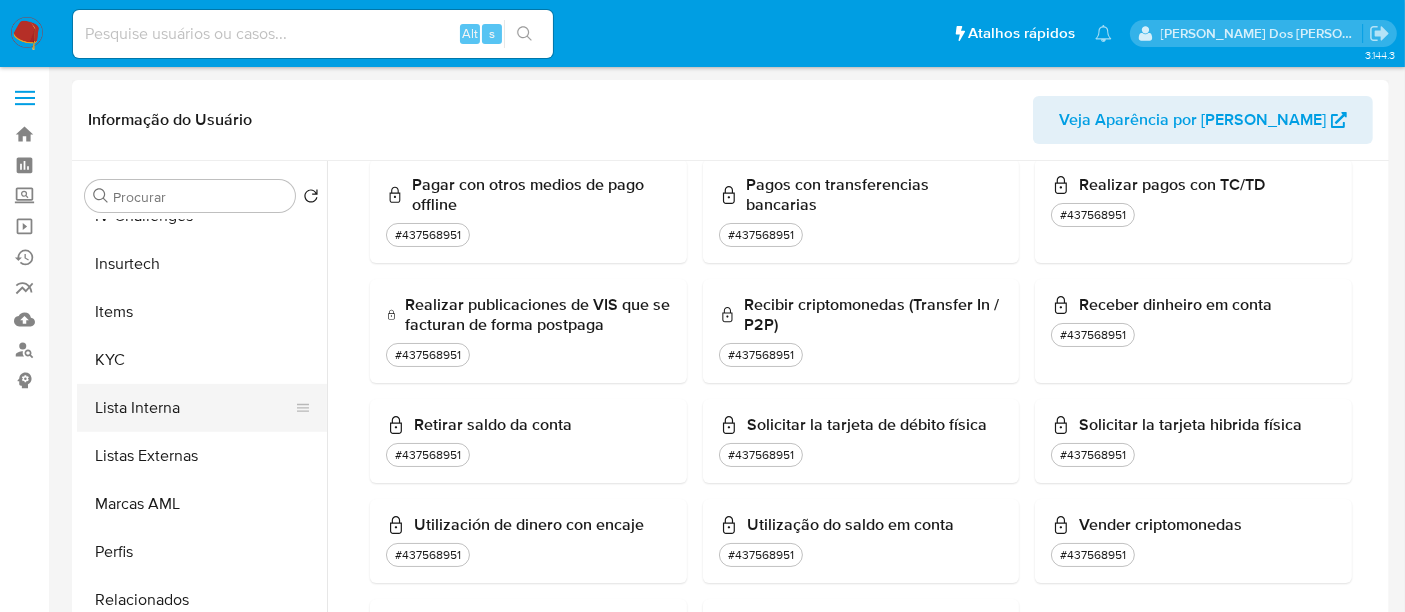 scroll, scrollTop: 1388, scrollLeft: 0, axis: vertical 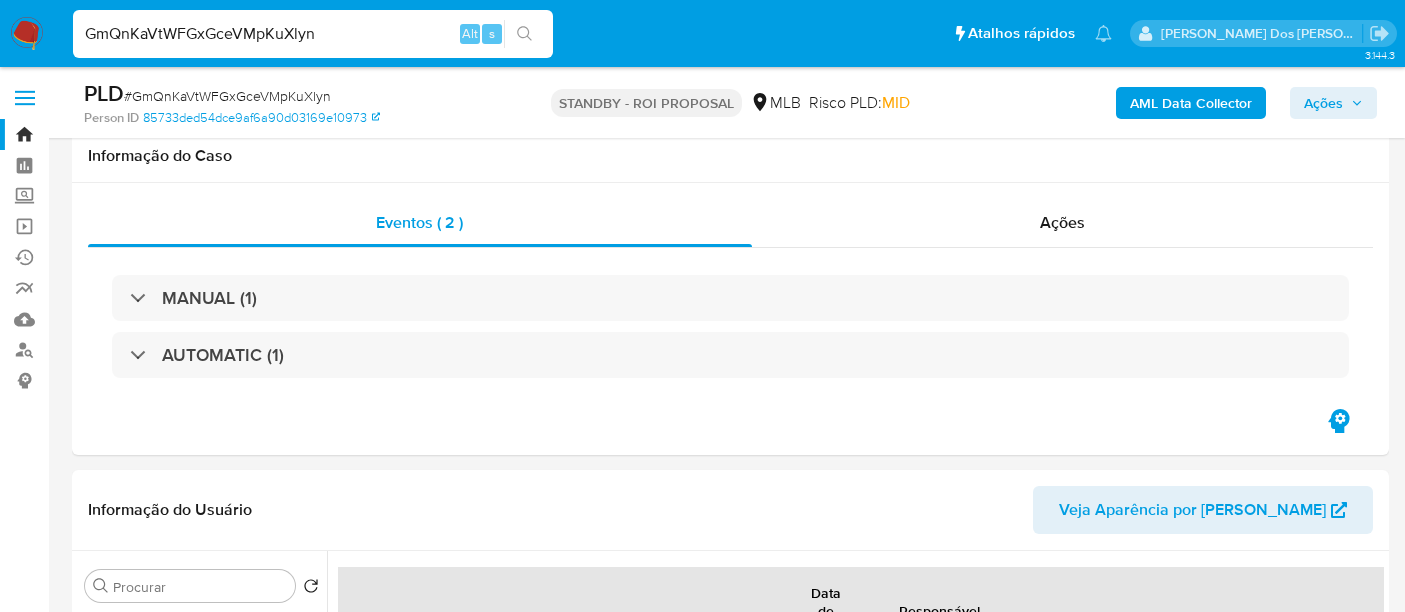 select on "10" 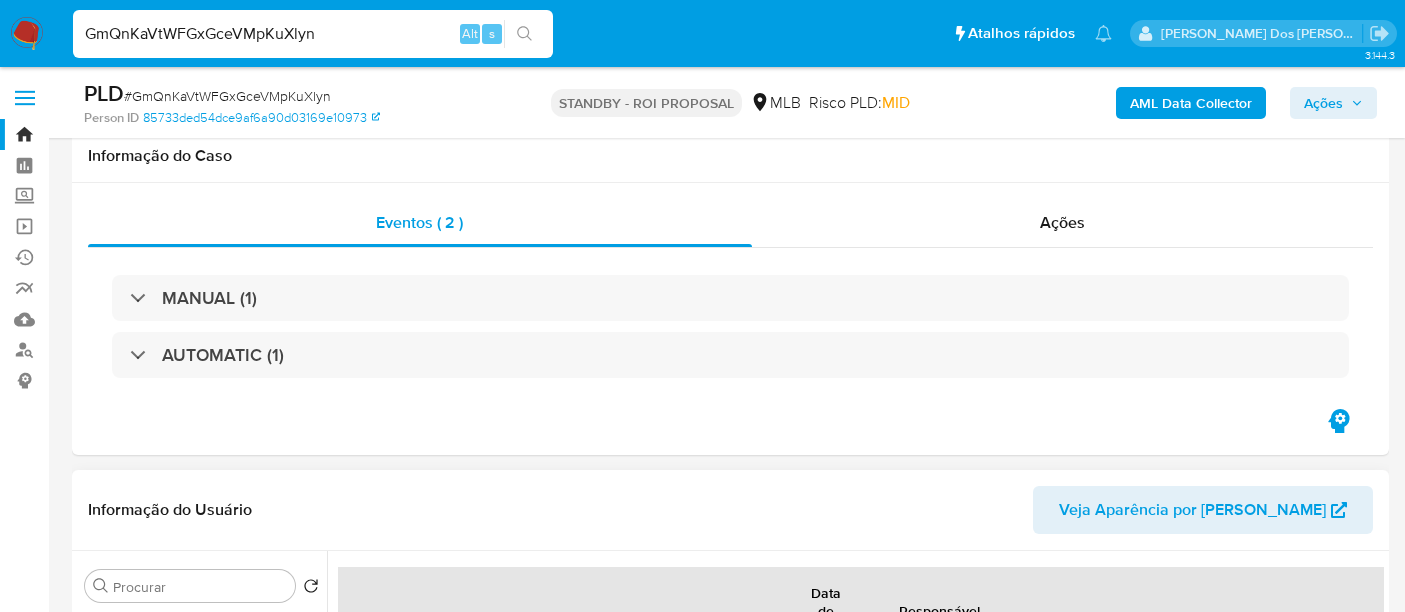 scroll, scrollTop: 444, scrollLeft: 0, axis: vertical 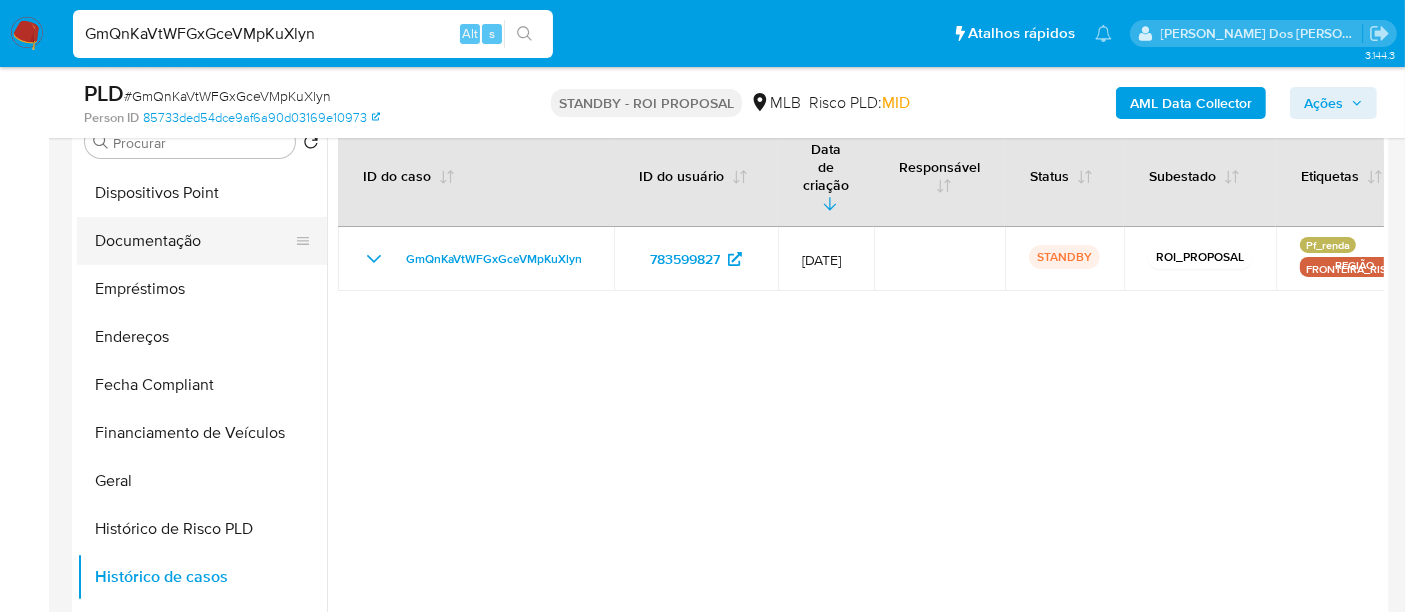 click on "Documentação" at bounding box center [194, 241] 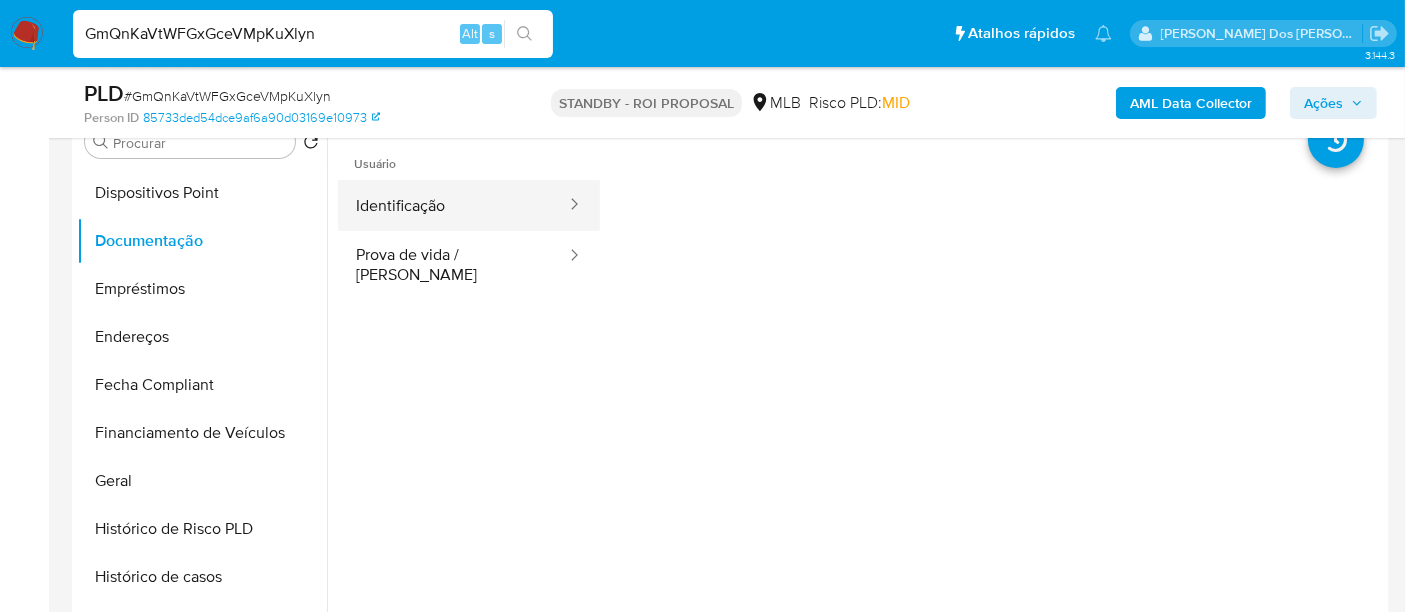 click on "Identificação" at bounding box center (453, 205) 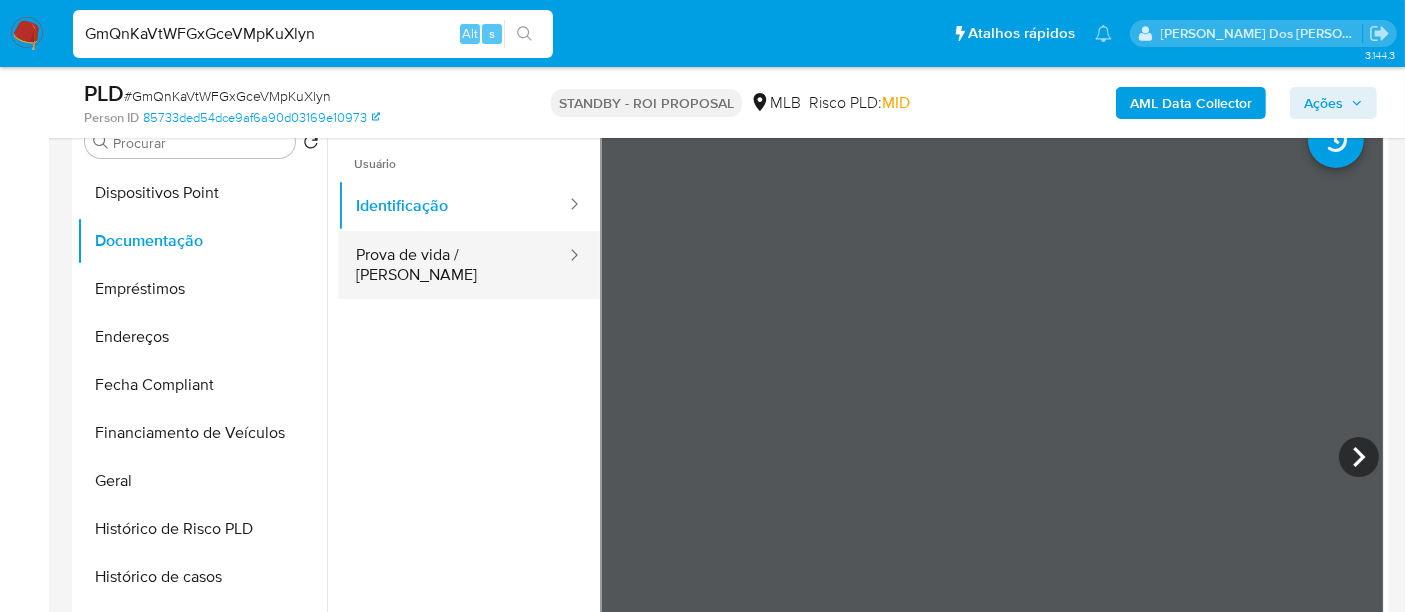click on "Prova de vida / [PERSON_NAME]" at bounding box center [453, 265] 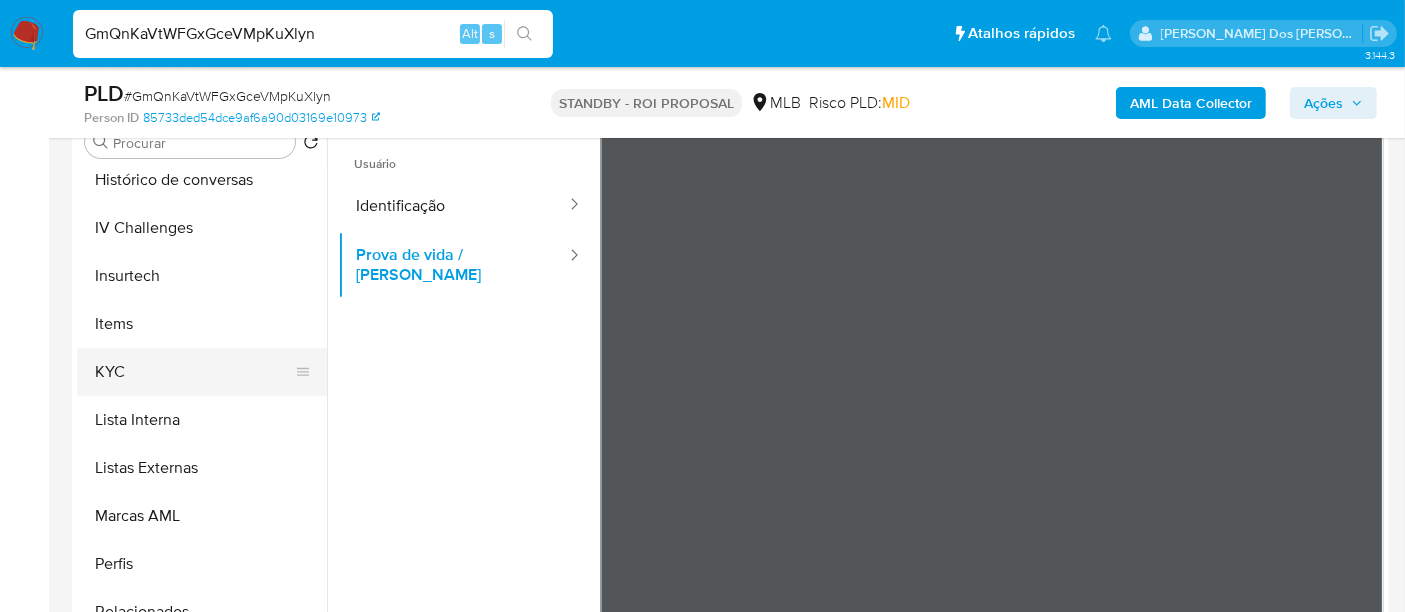 scroll, scrollTop: 844, scrollLeft: 0, axis: vertical 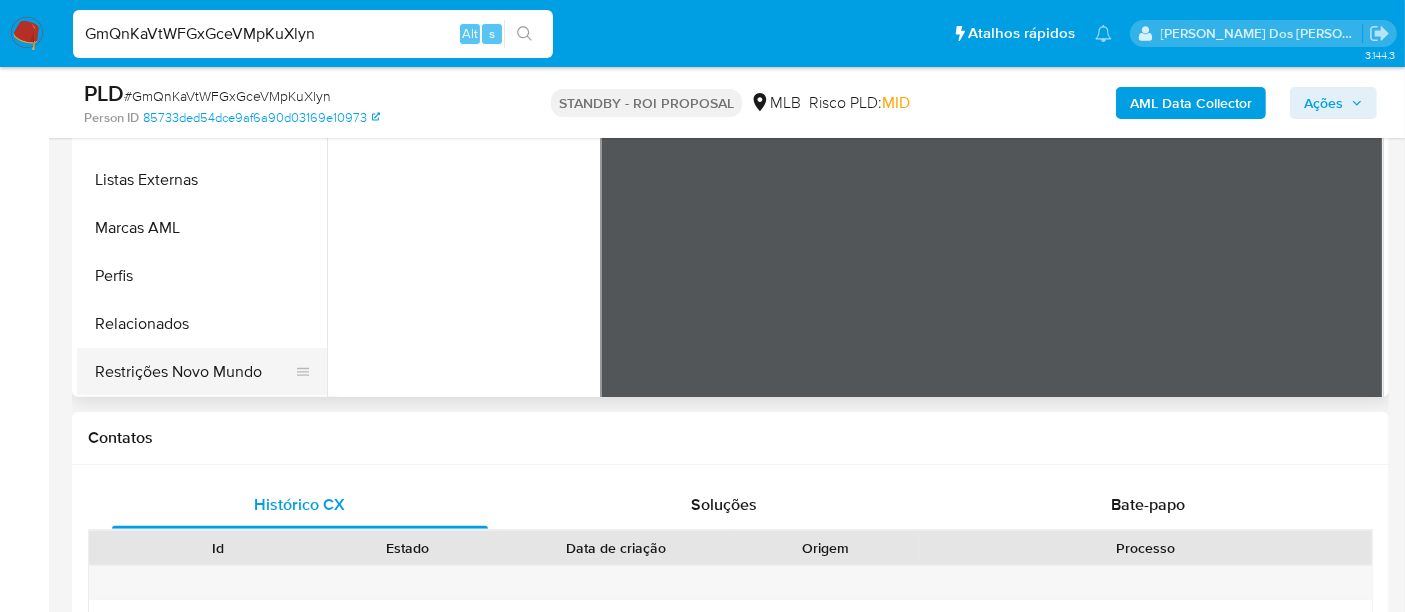 click on "Restrições Novo Mundo" at bounding box center [194, 372] 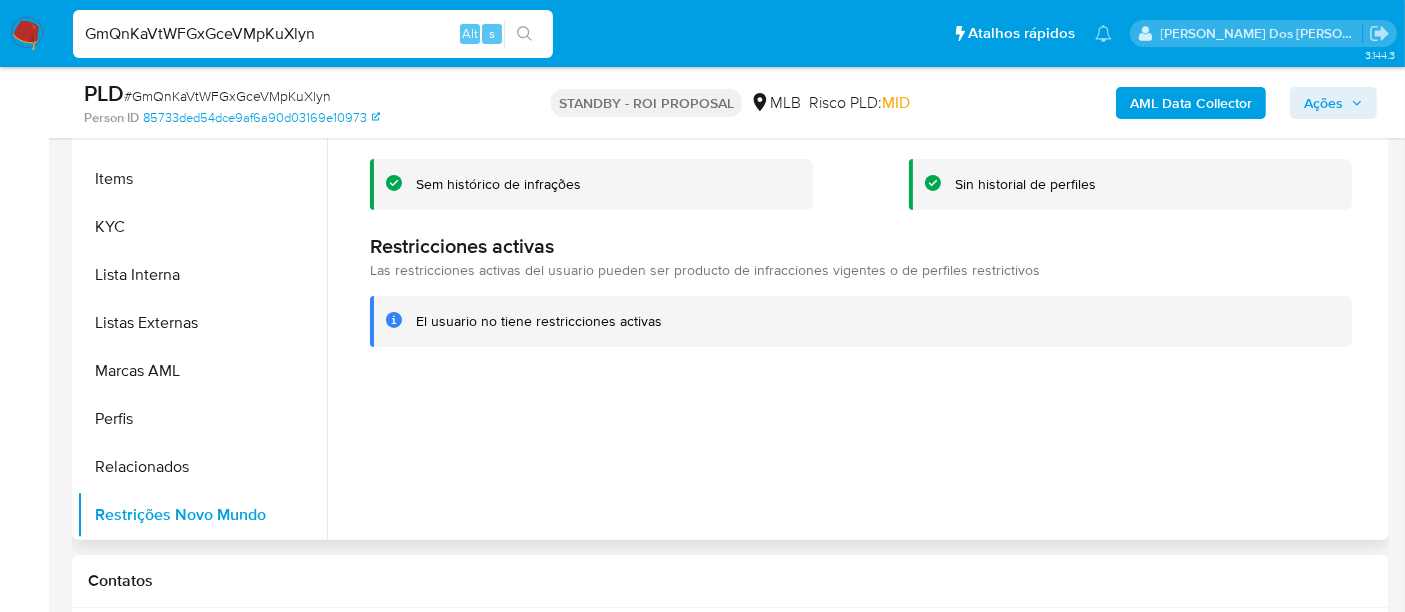scroll, scrollTop: 444, scrollLeft: 0, axis: vertical 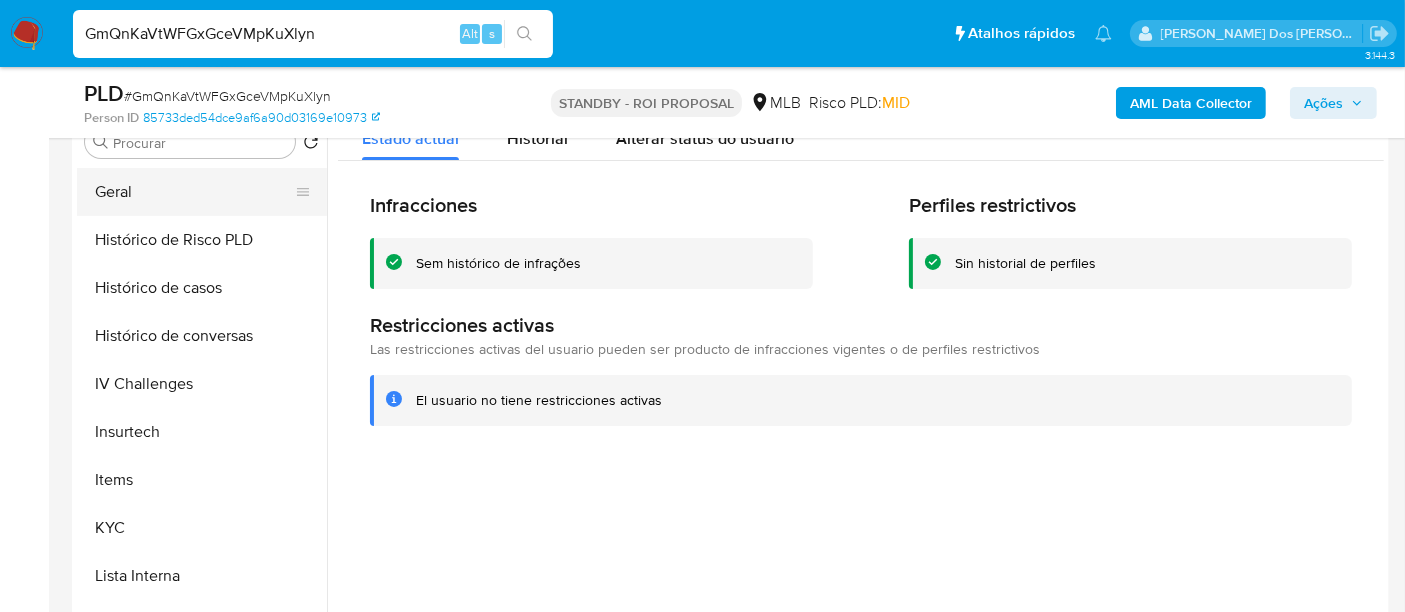 click on "Geral" at bounding box center [194, 192] 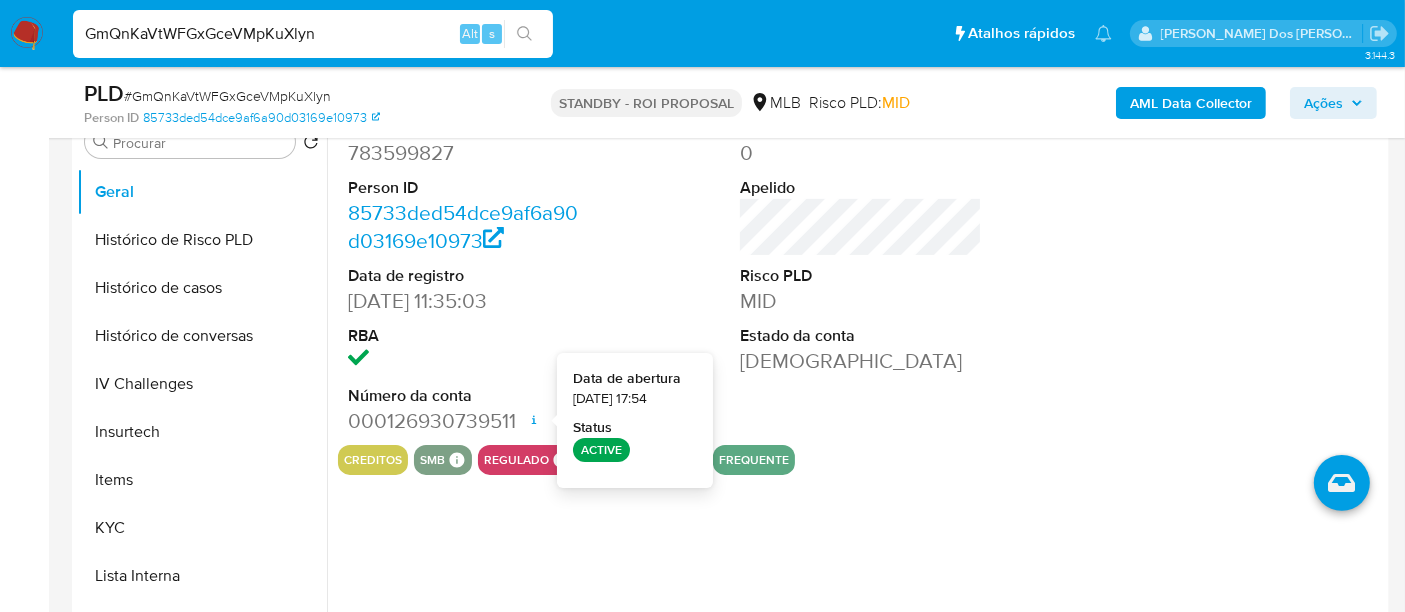type 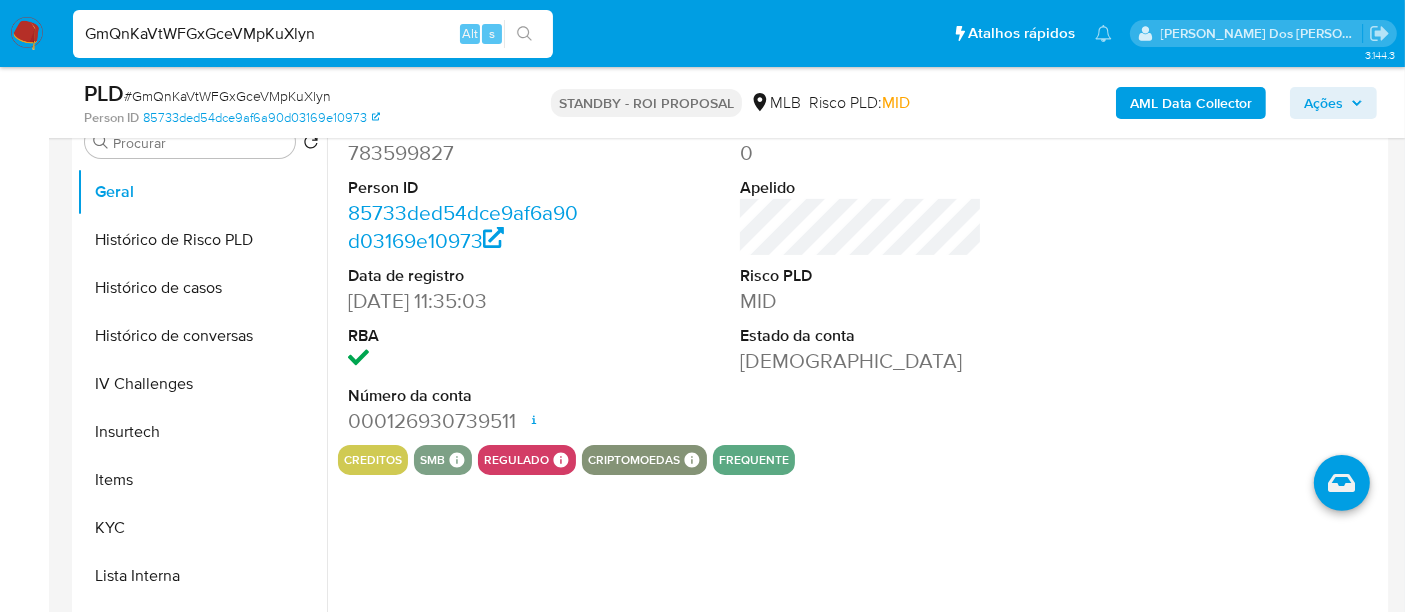 click on "GmQnKaVtWFGxGceVMpKuXlyn" at bounding box center (313, 34) 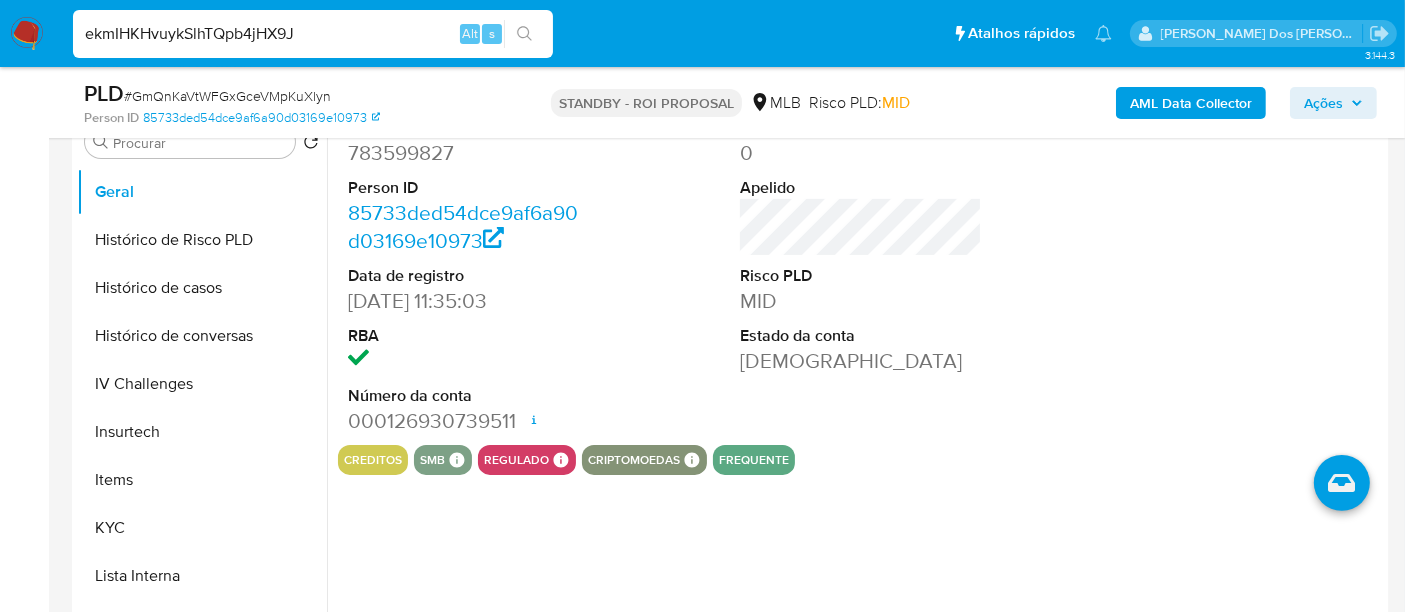 type on "ekmIHKHvuykSlhTQpb4jHX9J" 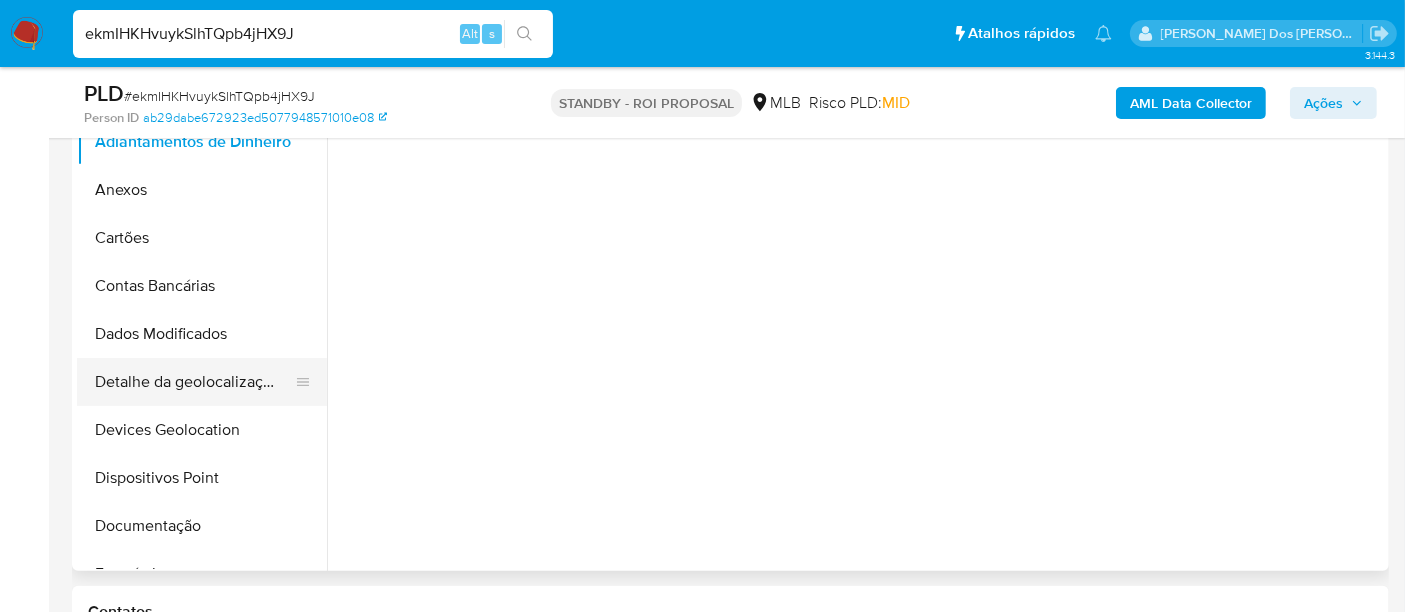 scroll, scrollTop: 555, scrollLeft: 0, axis: vertical 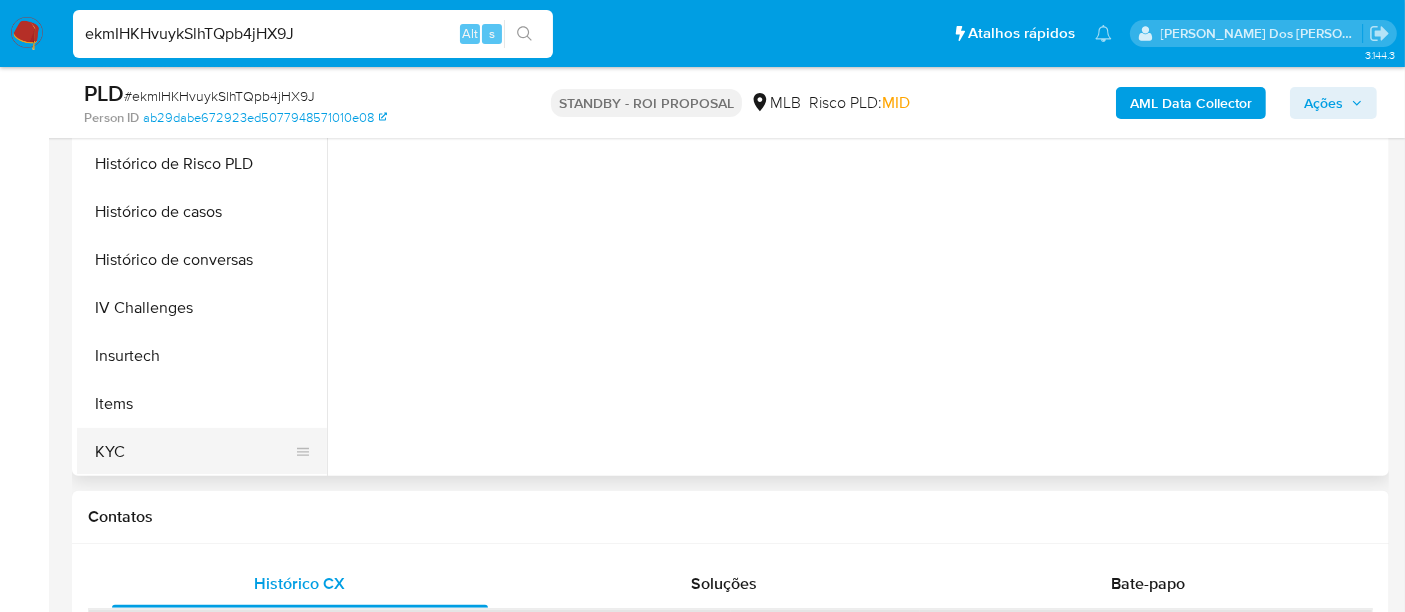 select on "10" 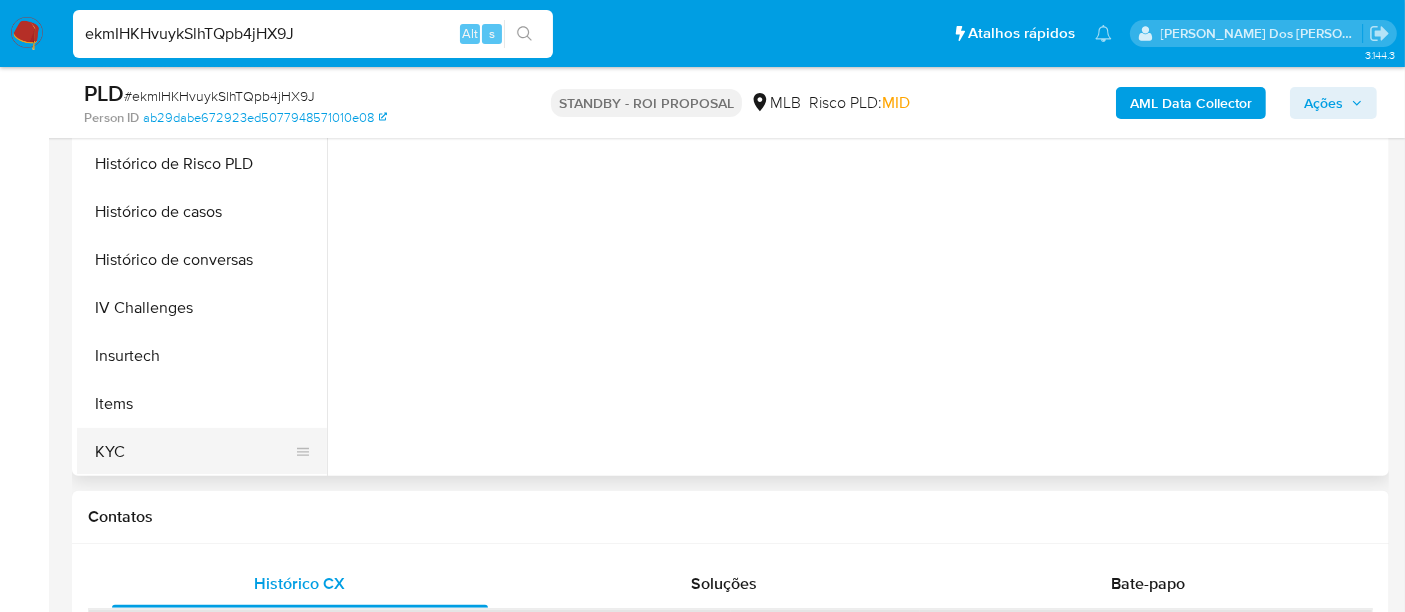 click on "KYC" at bounding box center [194, 452] 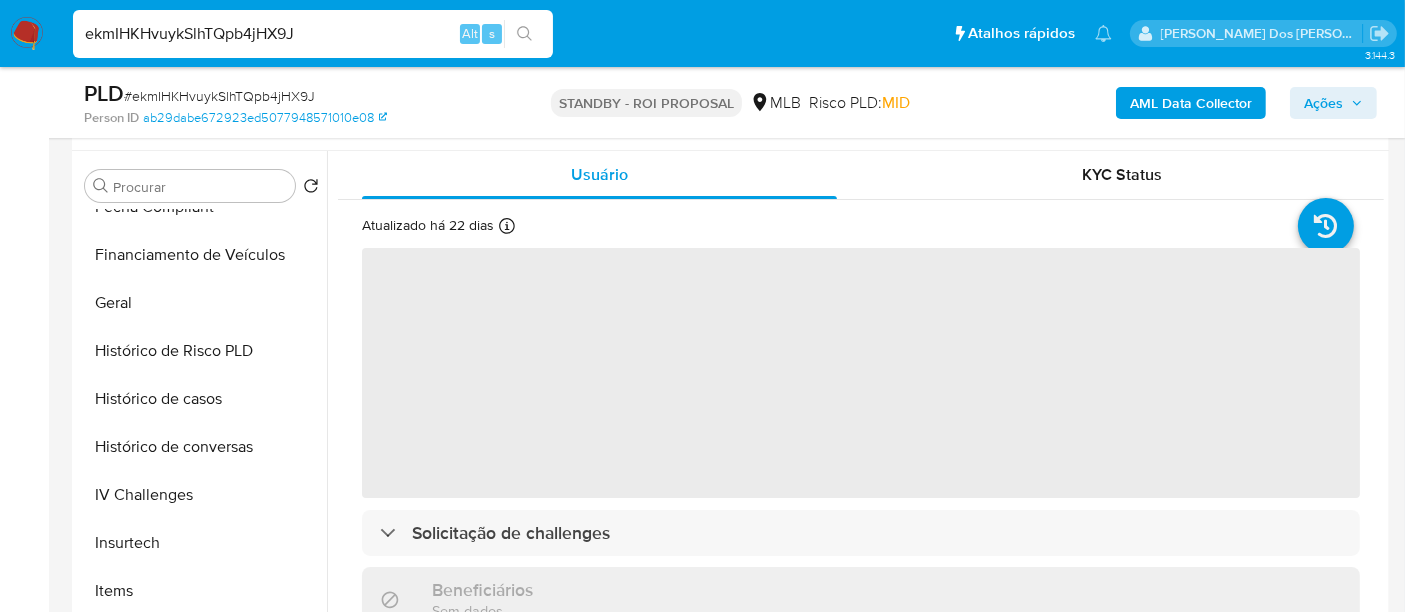 scroll, scrollTop: 333, scrollLeft: 0, axis: vertical 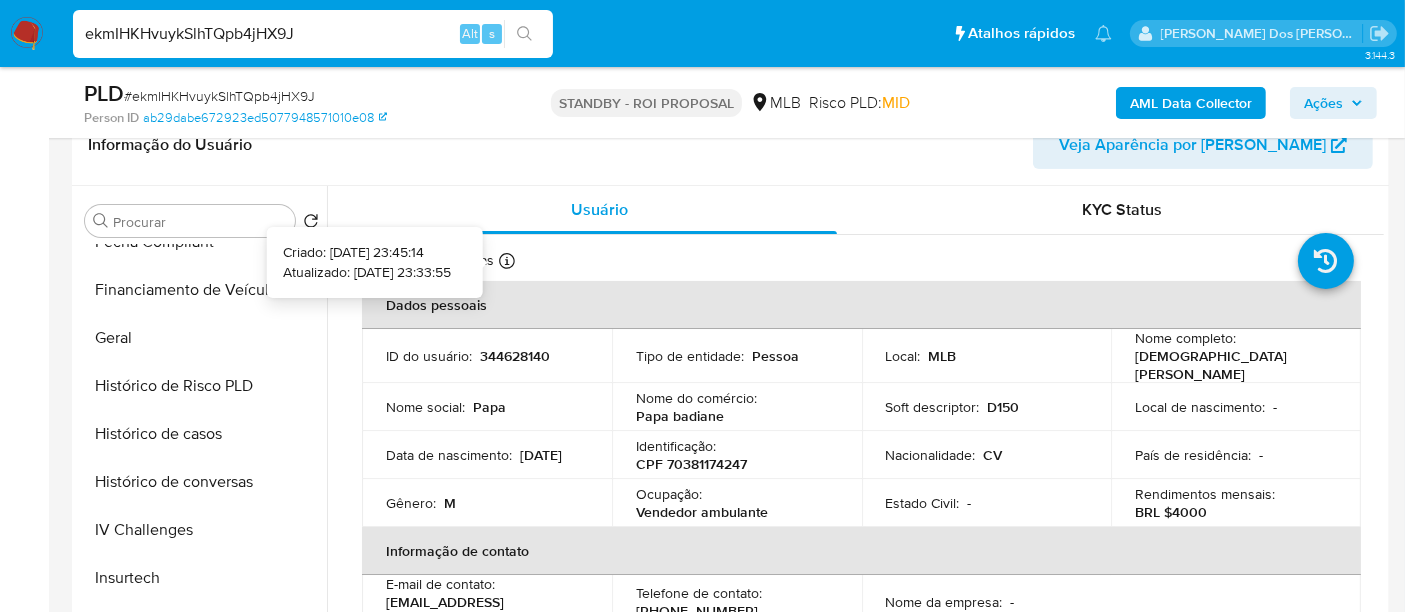 type 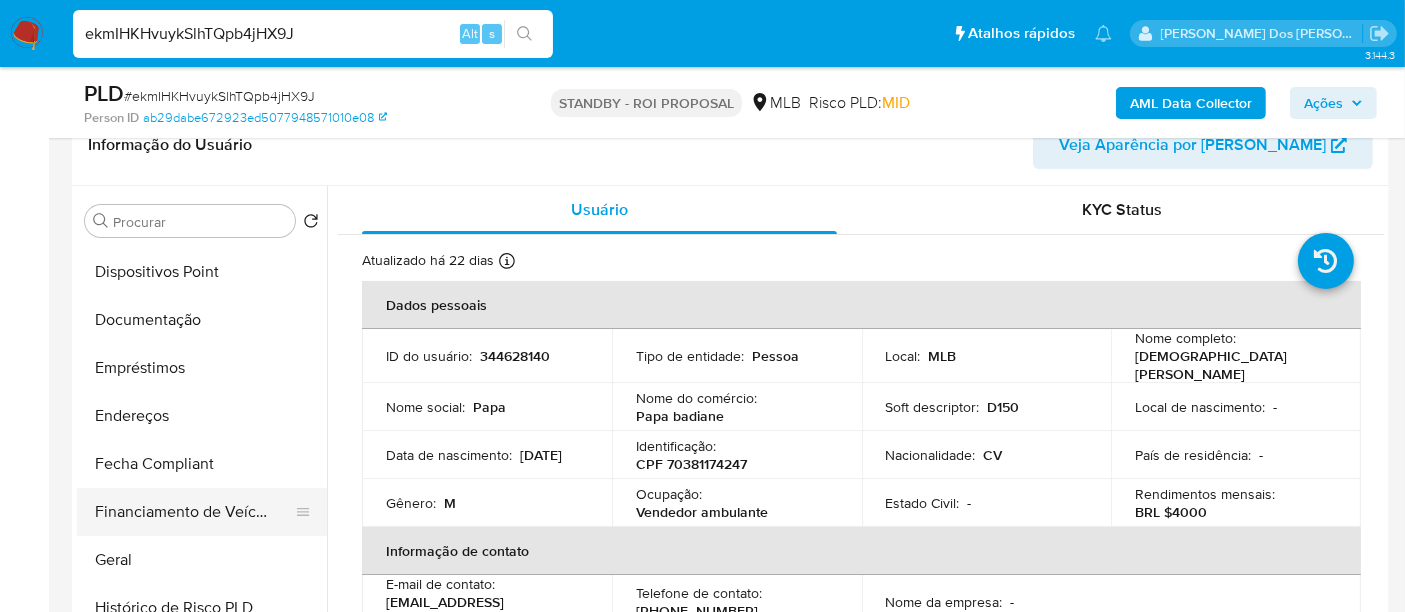 scroll, scrollTop: 444, scrollLeft: 0, axis: vertical 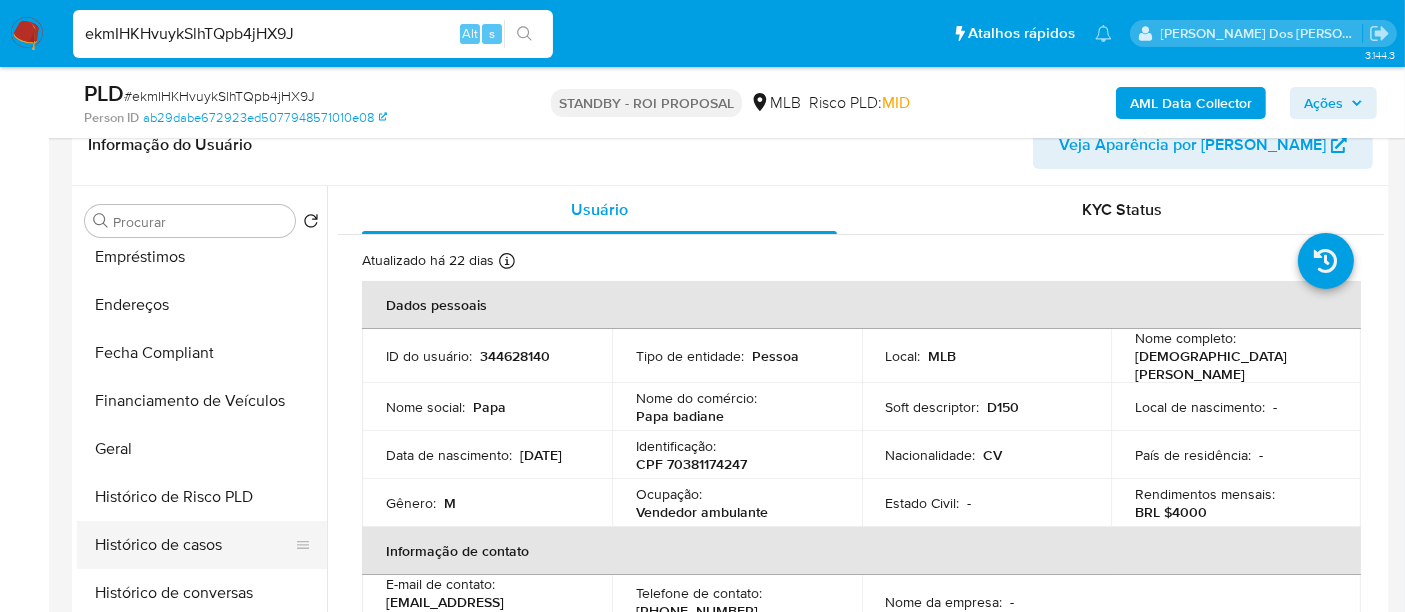 click on "Histórico de casos" at bounding box center [194, 545] 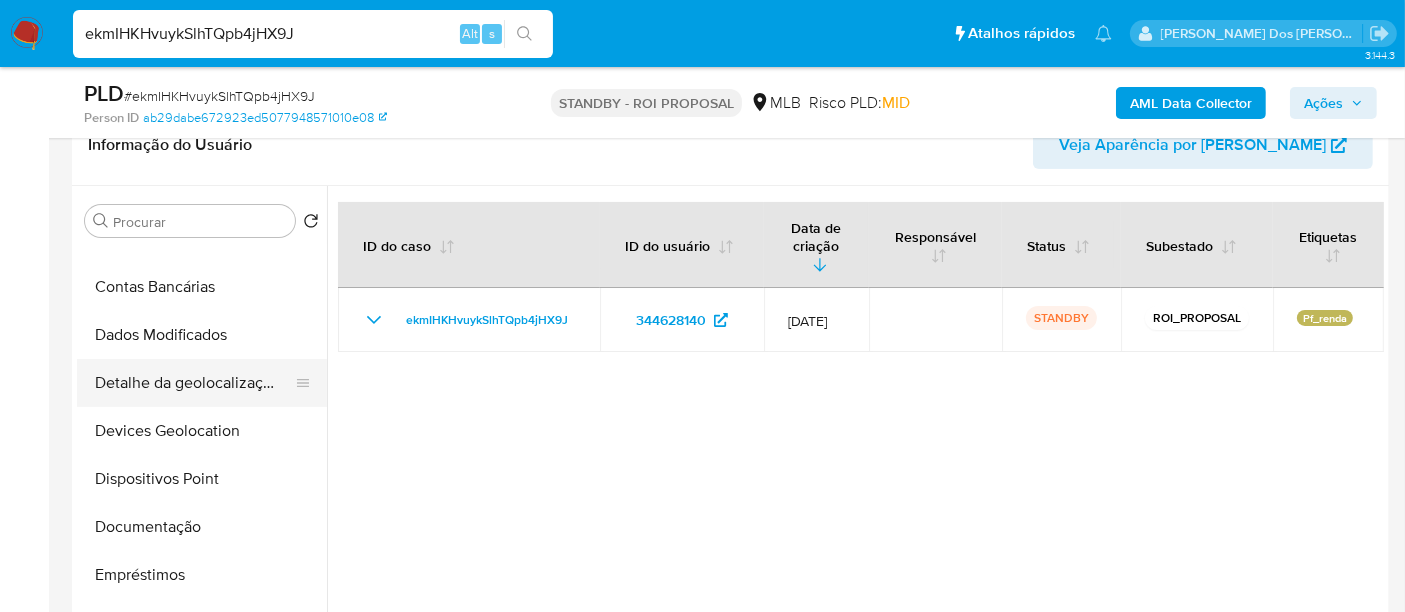 scroll, scrollTop: 111, scrollLeft: 0, axis: vertical 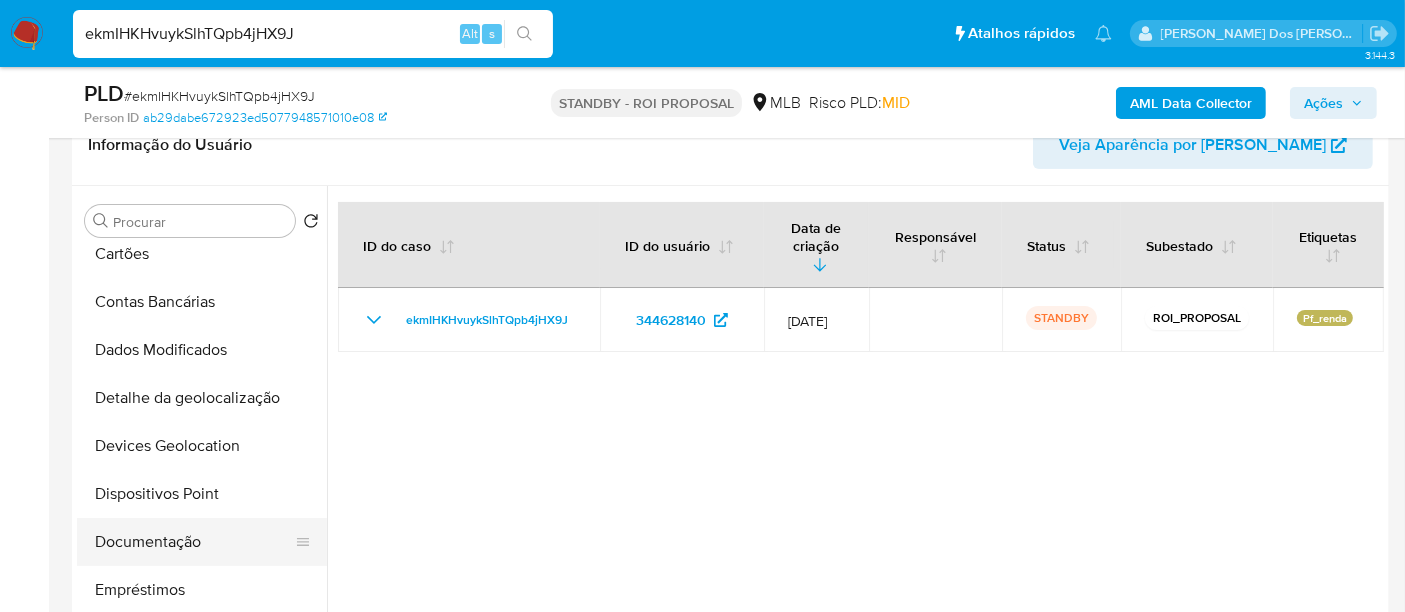 click on "Documentação" at bounding box center [194, 542] 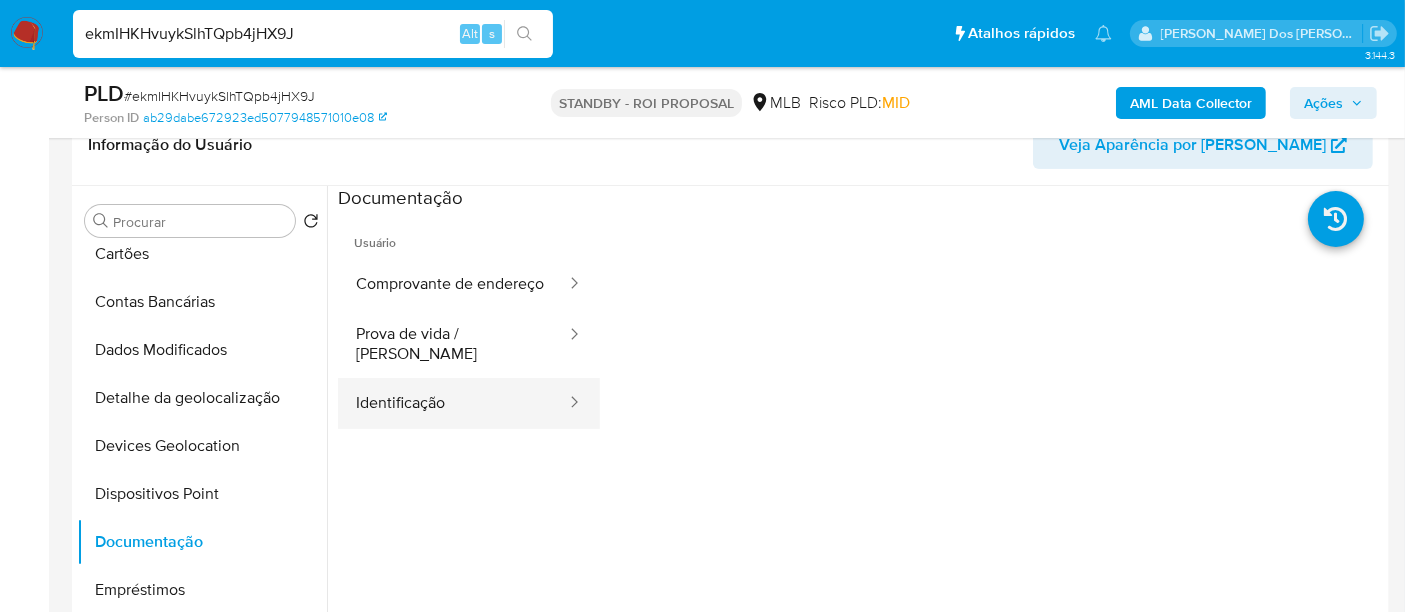 click on "Identificação" at bounding box center (453, 403) 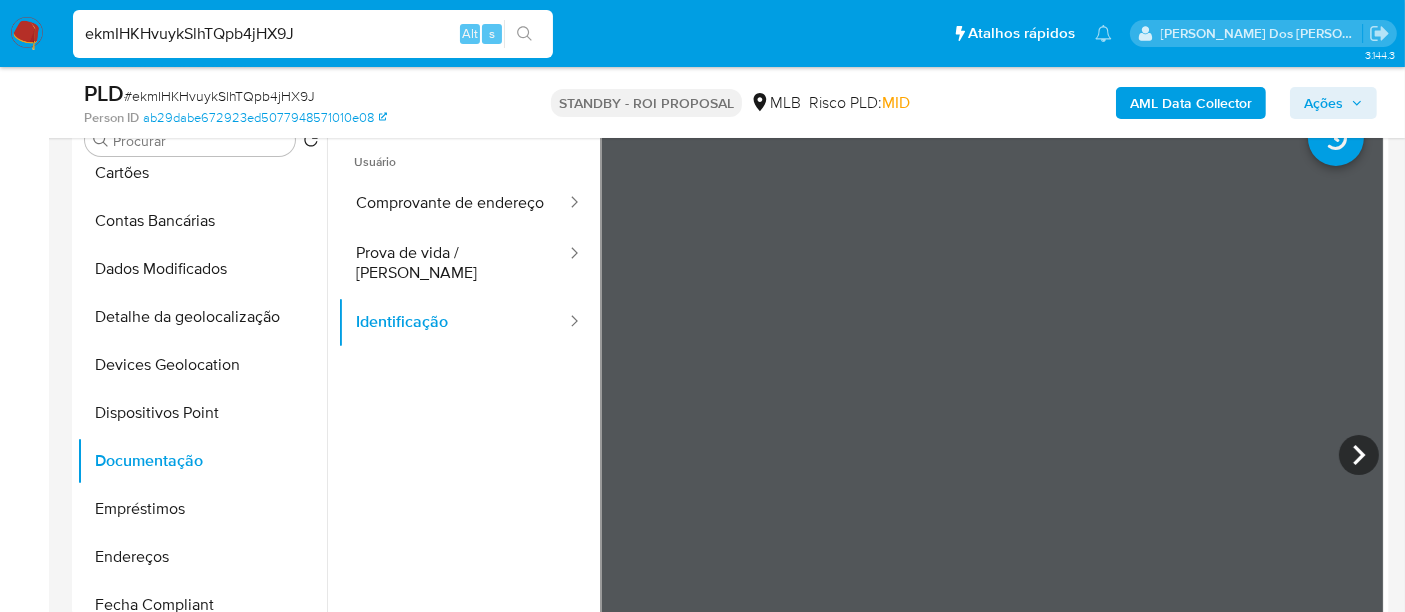 scroll, scrollTop: 444, scrollLeft: 0, axis: vertical 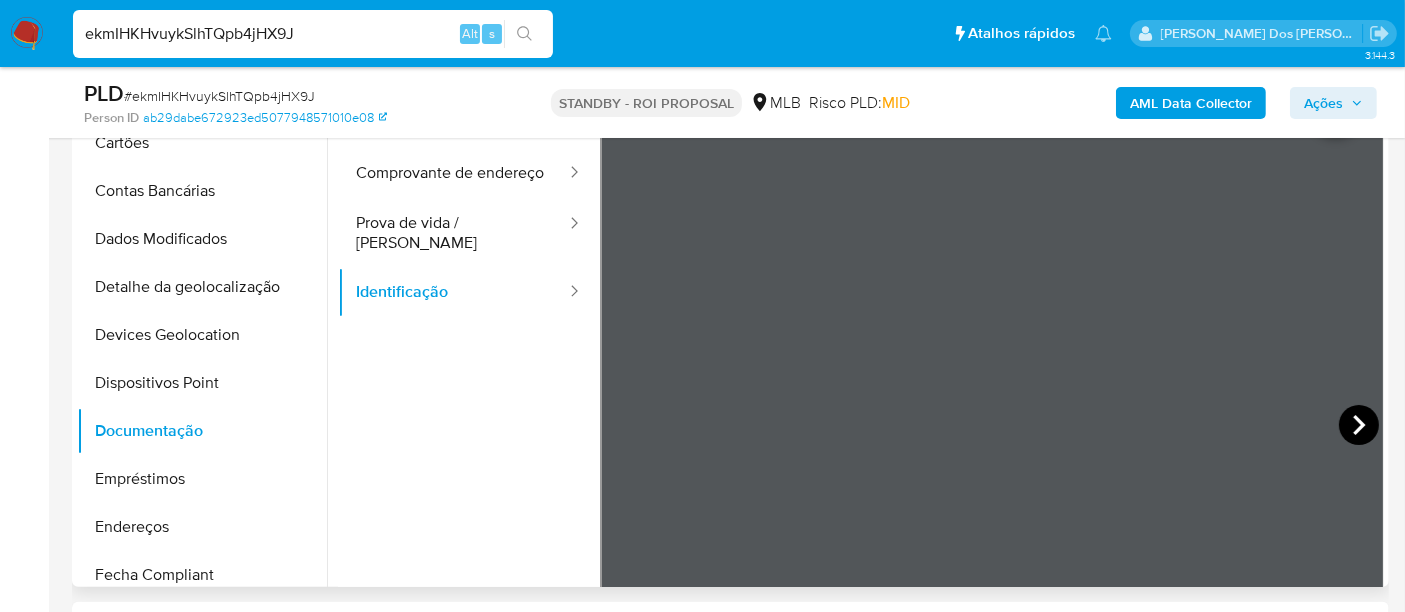 click 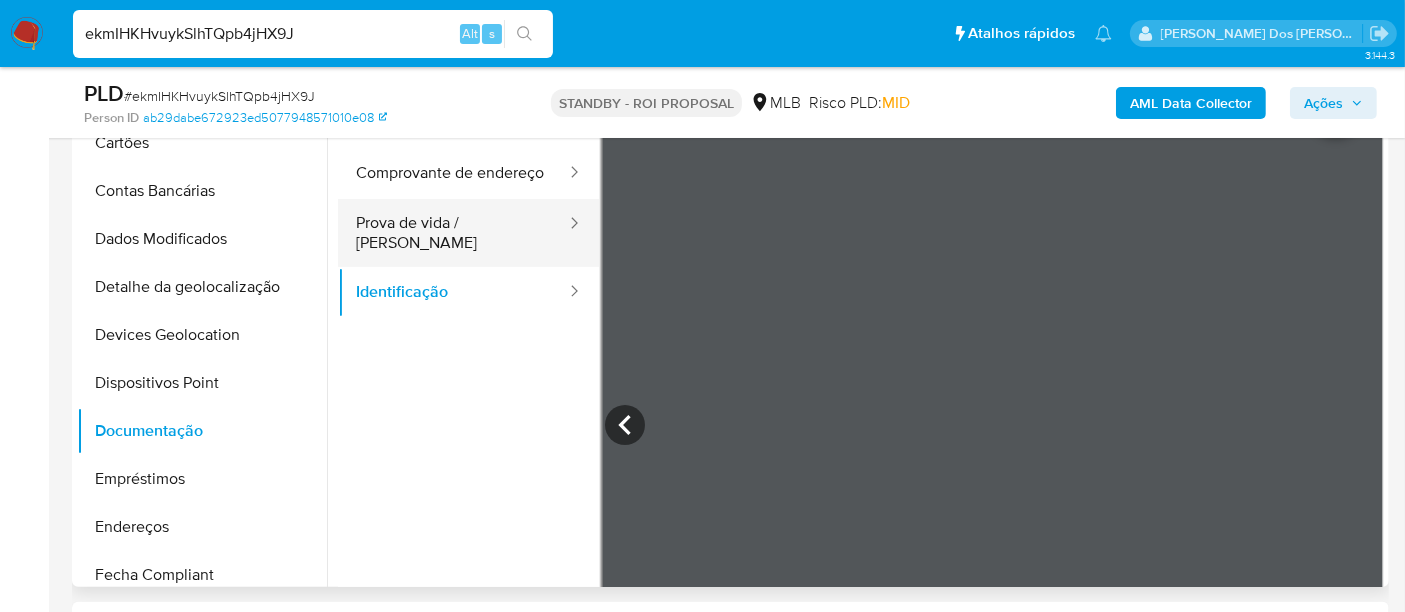 click on "Prova de vida / Selfie" at bounding box center (453, 233) 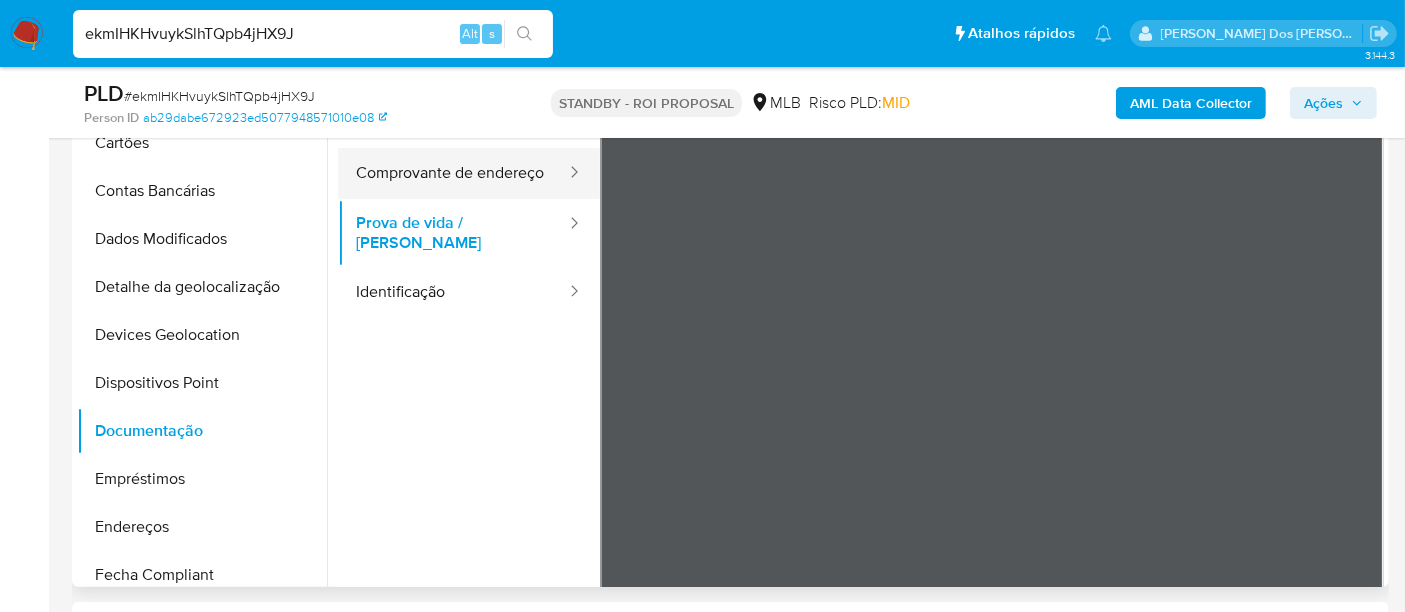 click on "Comprovante de endereço" at bounding box center (453, 173) 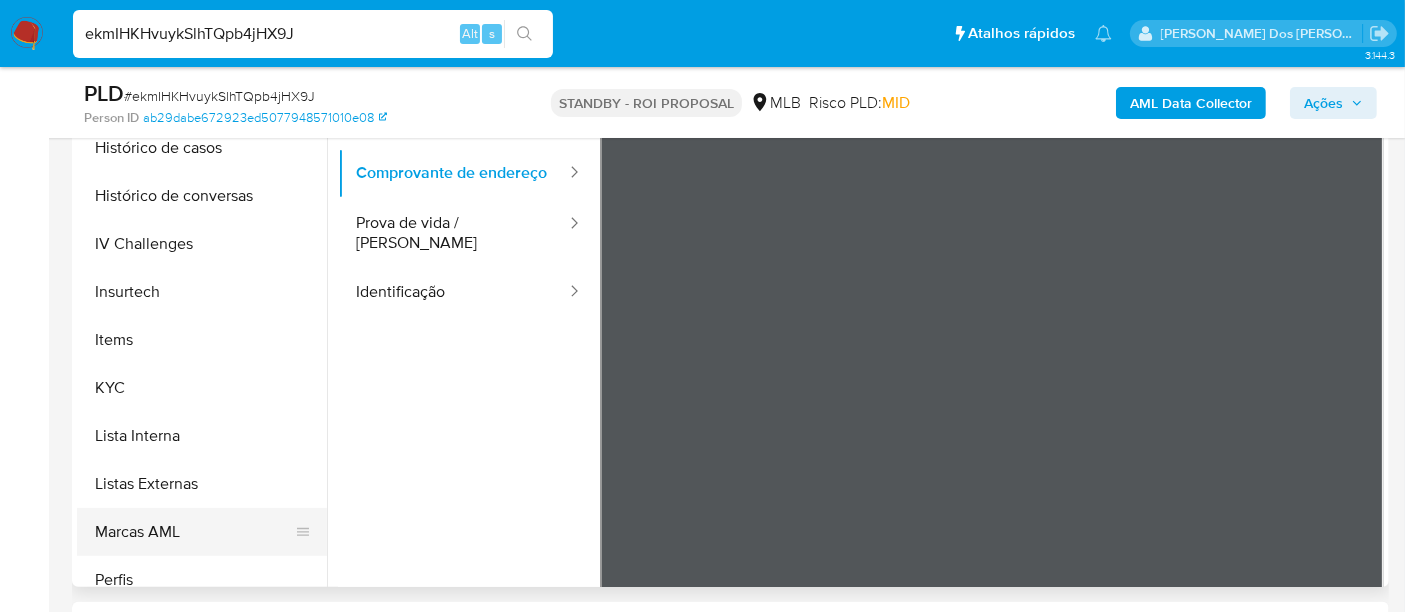 scroll, scrollTop: 844, scrollLeft: 0, axis: vertical 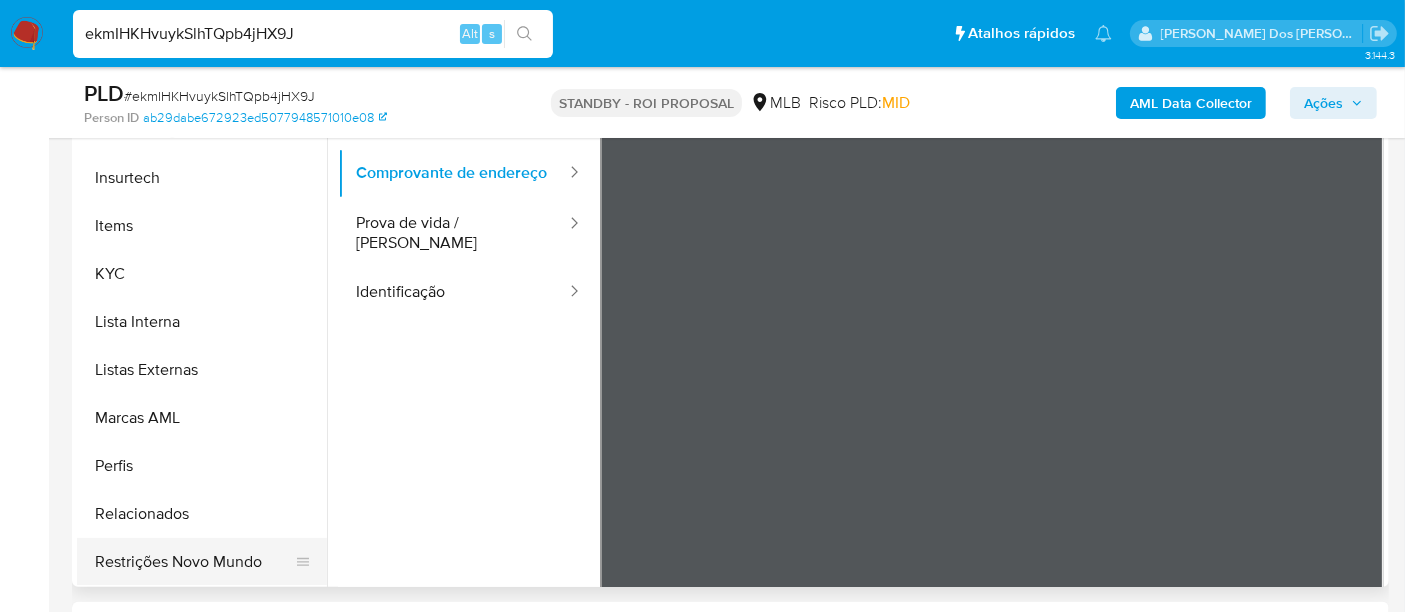 click on "Restrições Novo Mundo" at bounding box center [194, 562] 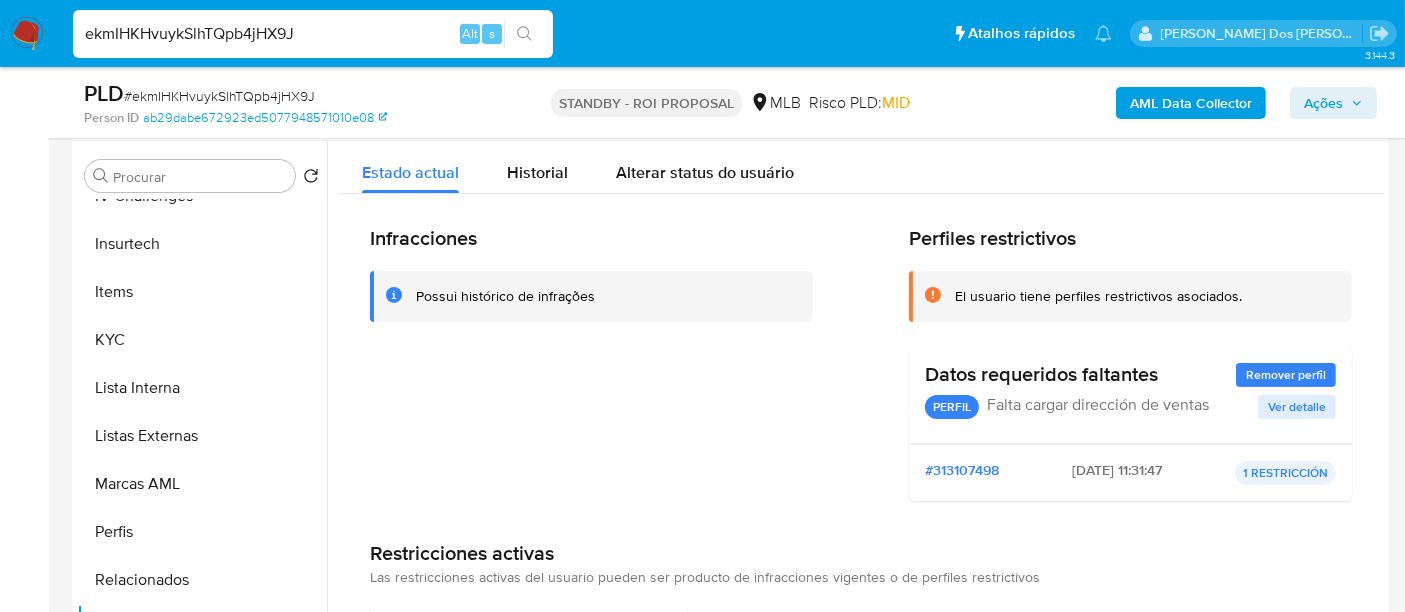 scroll, scrollTop: 333, scrollLeft: 0, axis: vertical 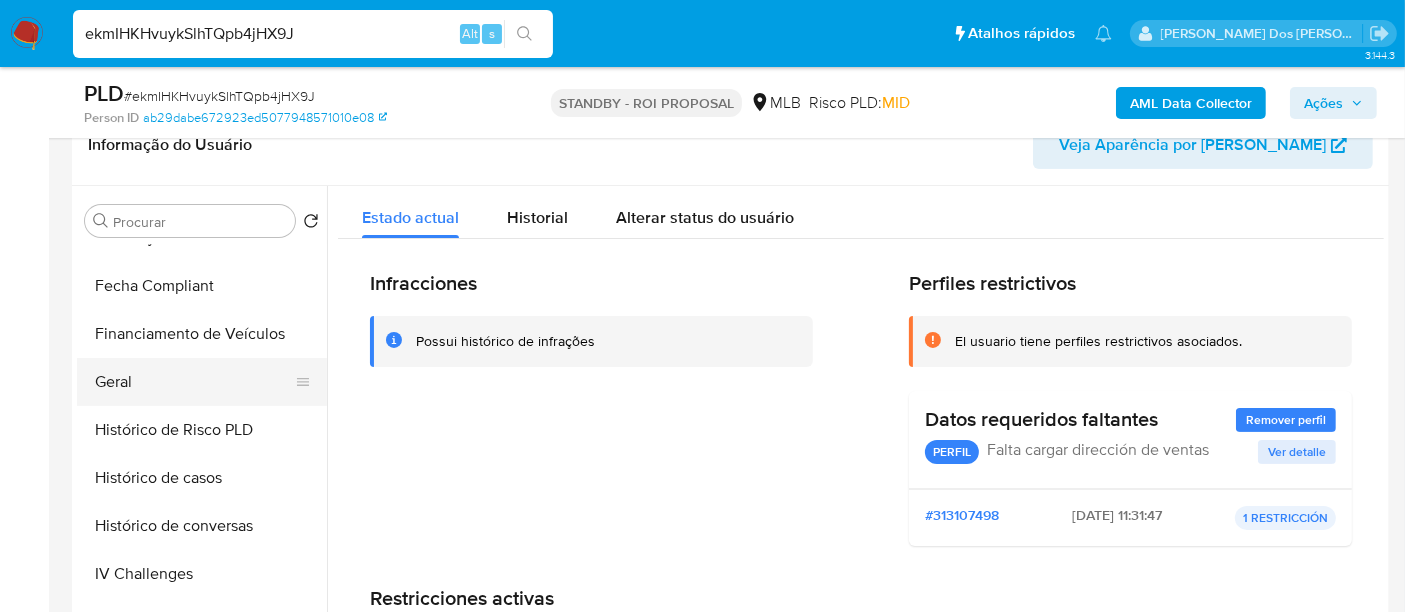 click on "Geral" at bounding box center [194, 382] 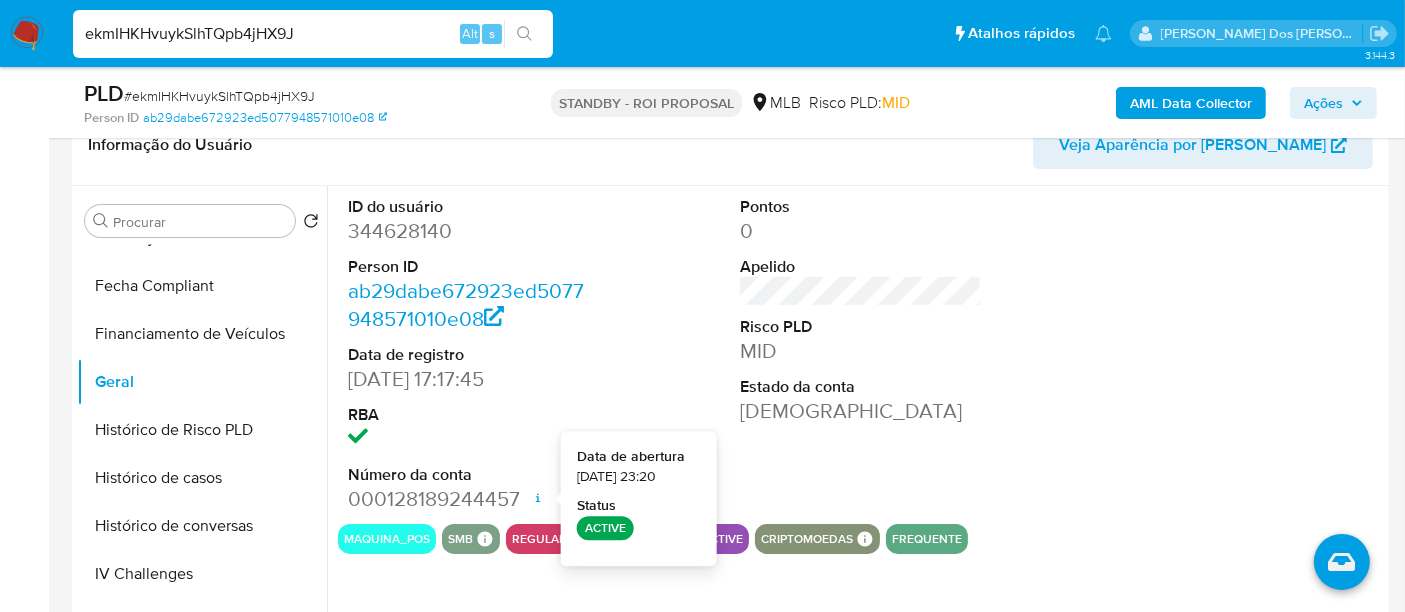 type 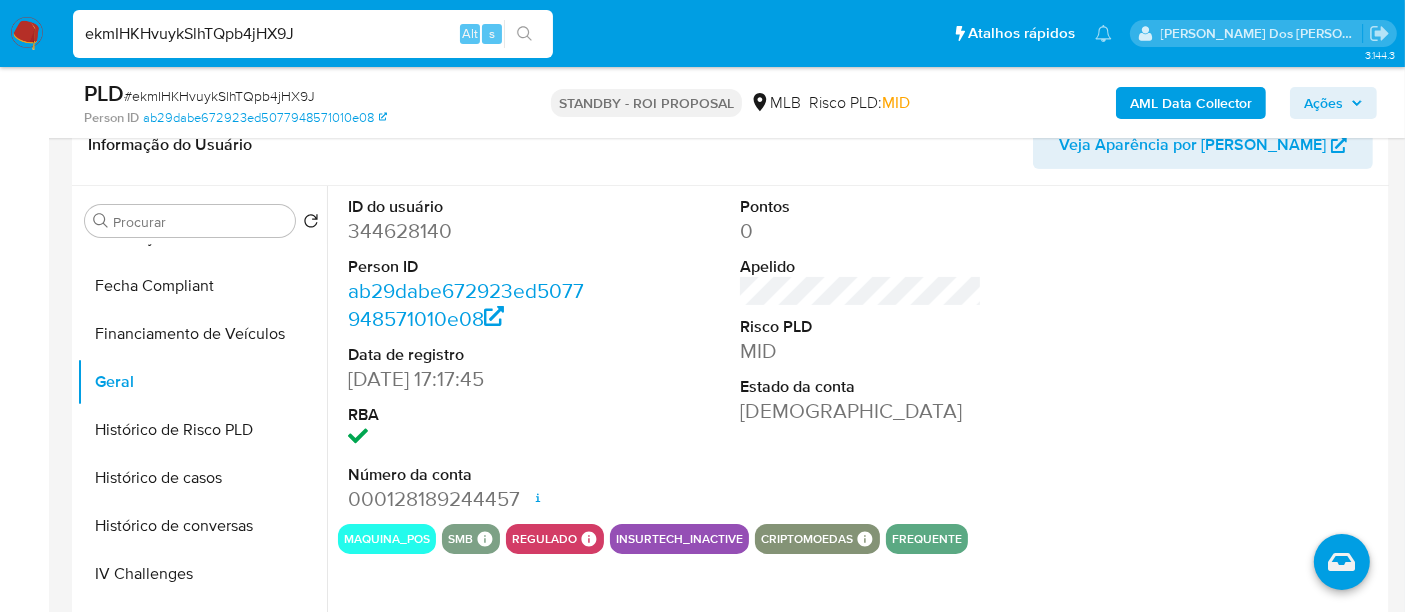 click on "ekmIHKHvuykSlhTQpb4jHX9J" at bounding box center (313, 34) 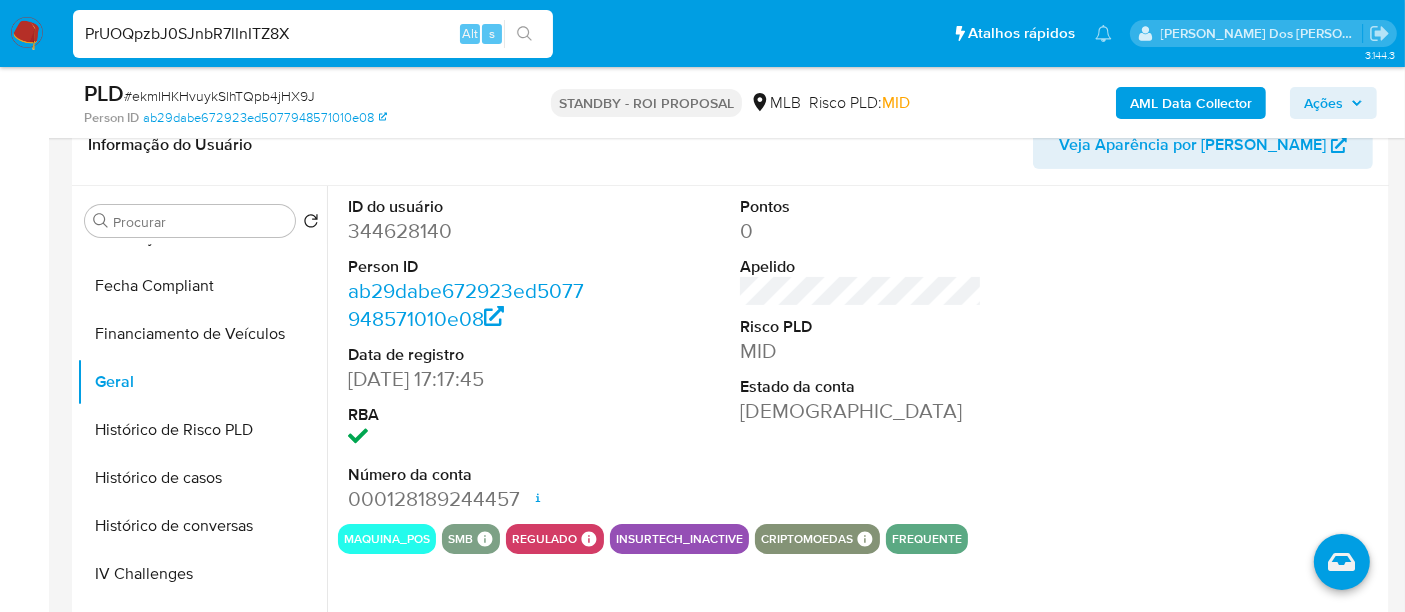 type on "PrUOQpzbJ0SJnbR7lInITZ8X" 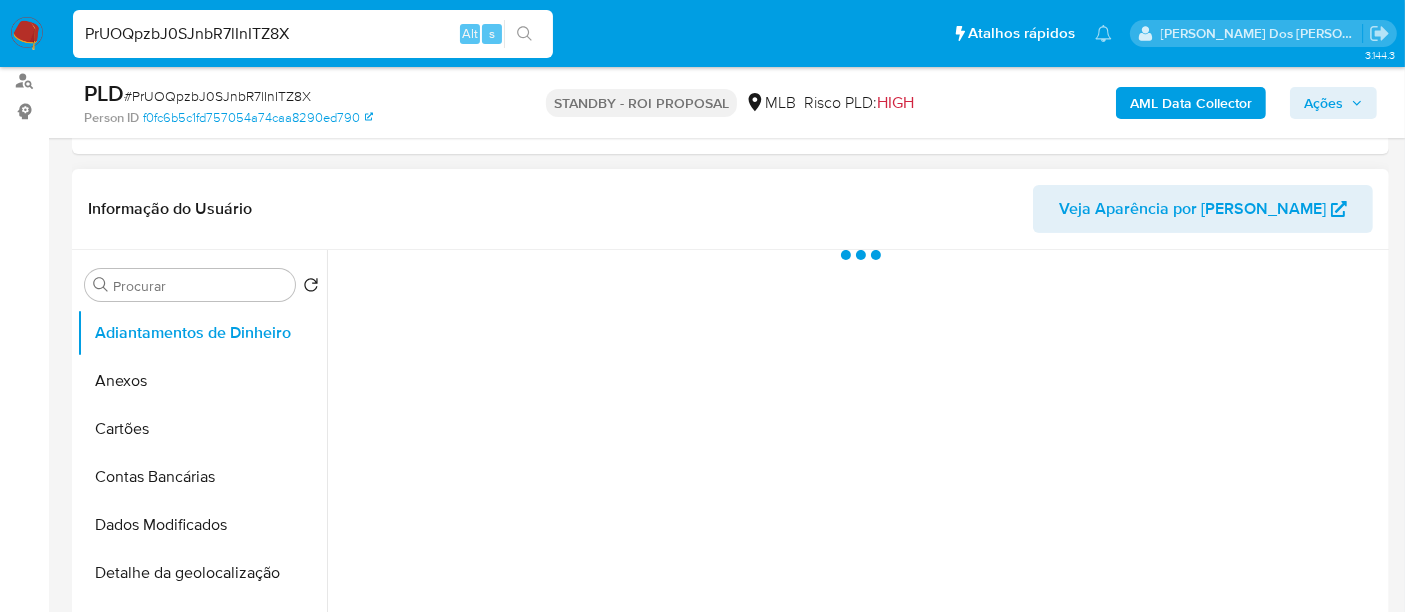 scroll, scrollTop: 333, scrollLeft: 0, axis: vertical 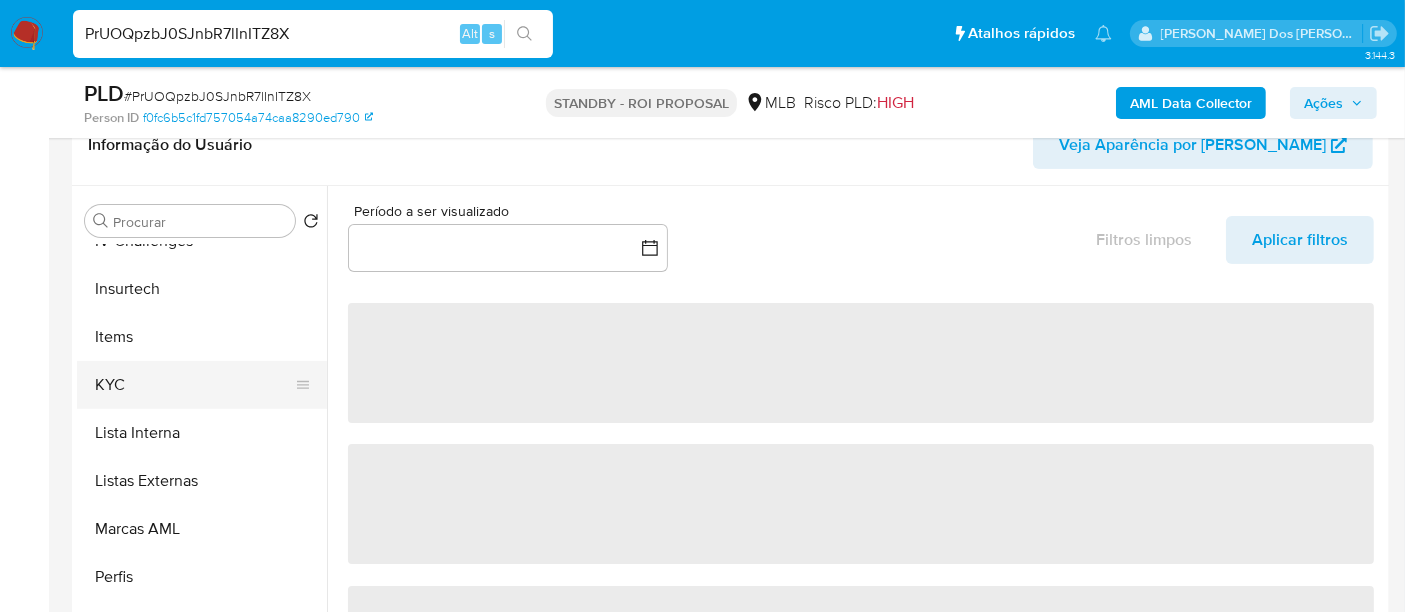 select on "10" 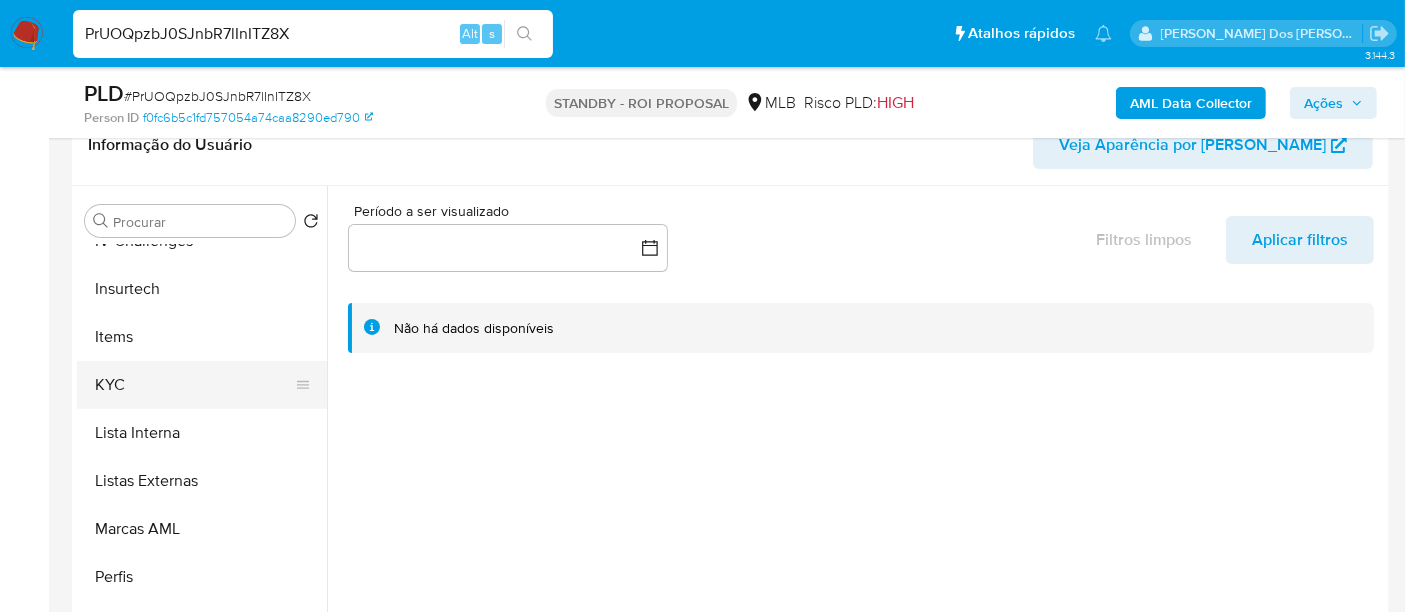click on "KYC" at bounding box center [194, 385] 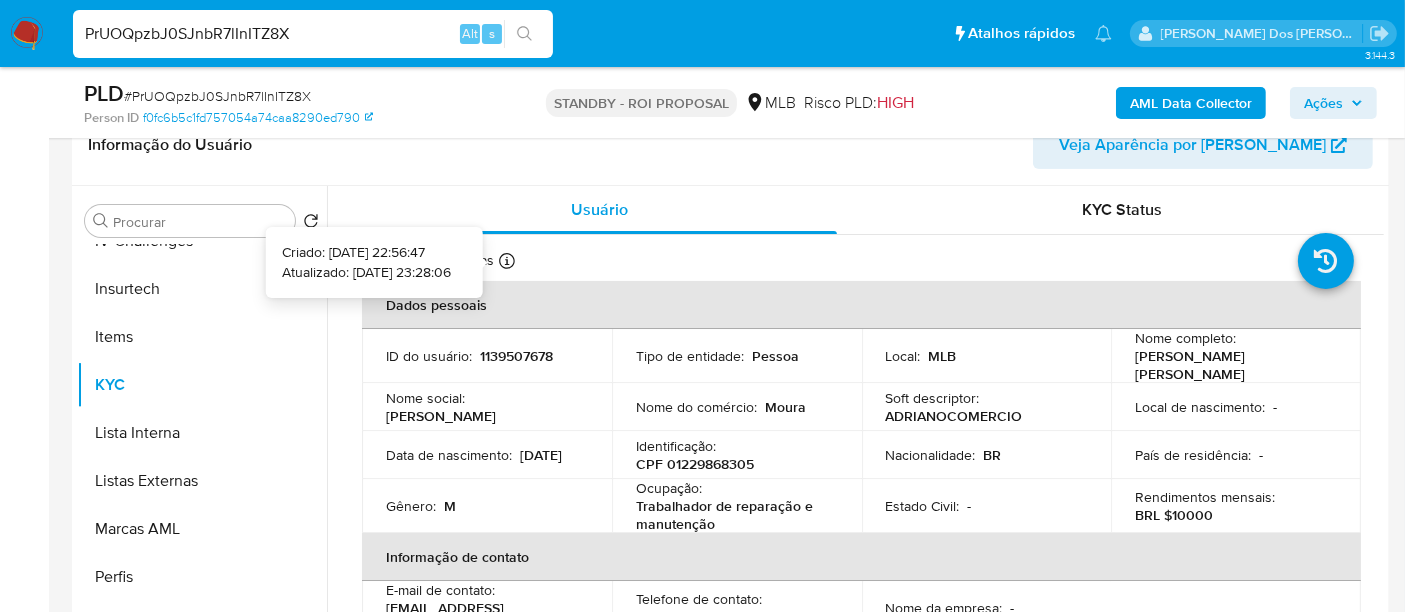 type 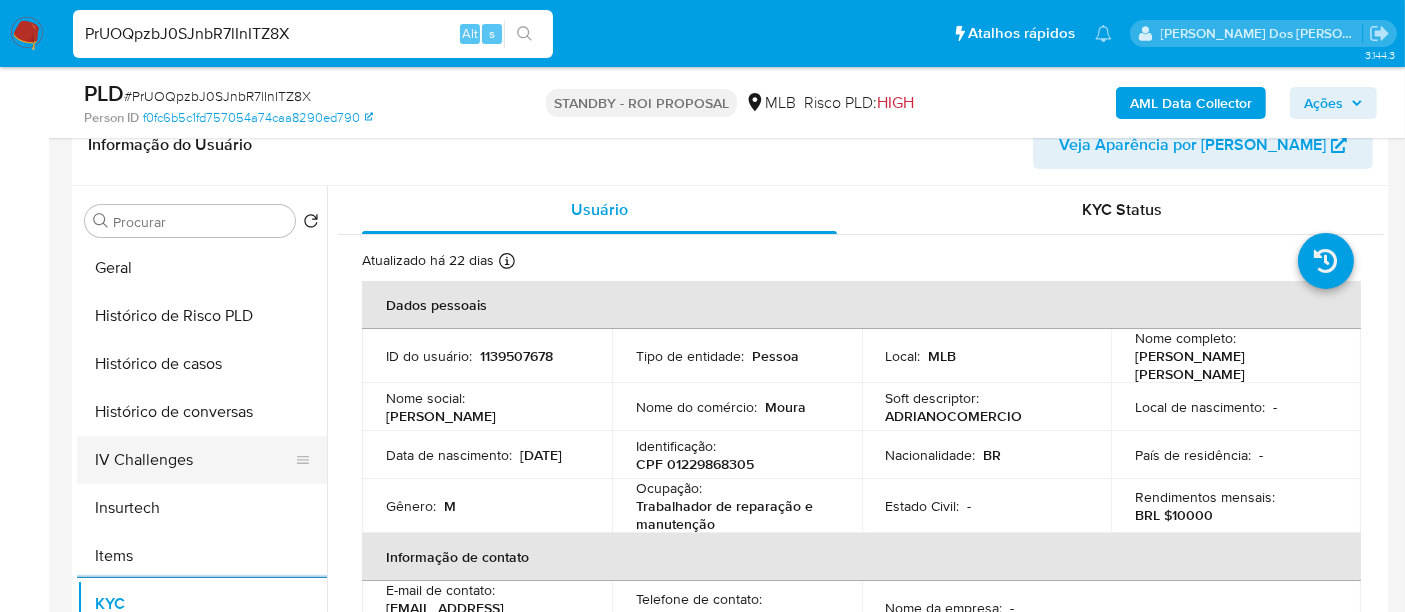 scroll, scrollTop: 622, scrollLeft: 0, axis: vertical 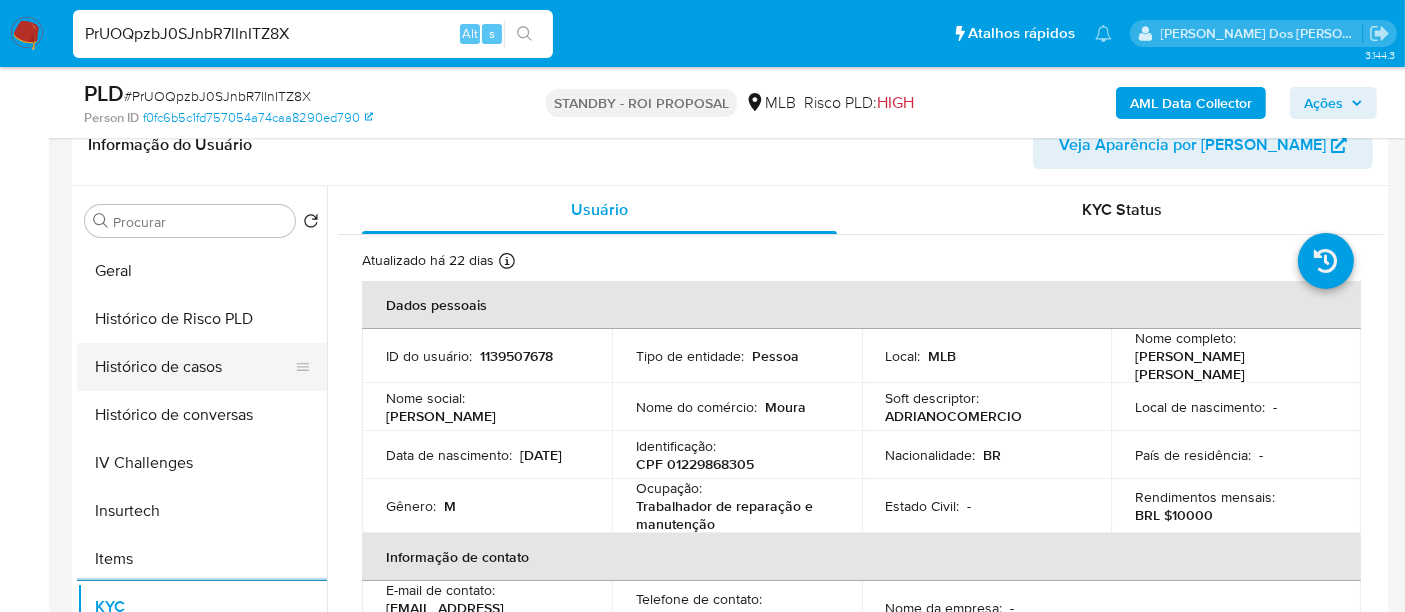 click on "Histórico de casos" at bounding box center [194, 367] 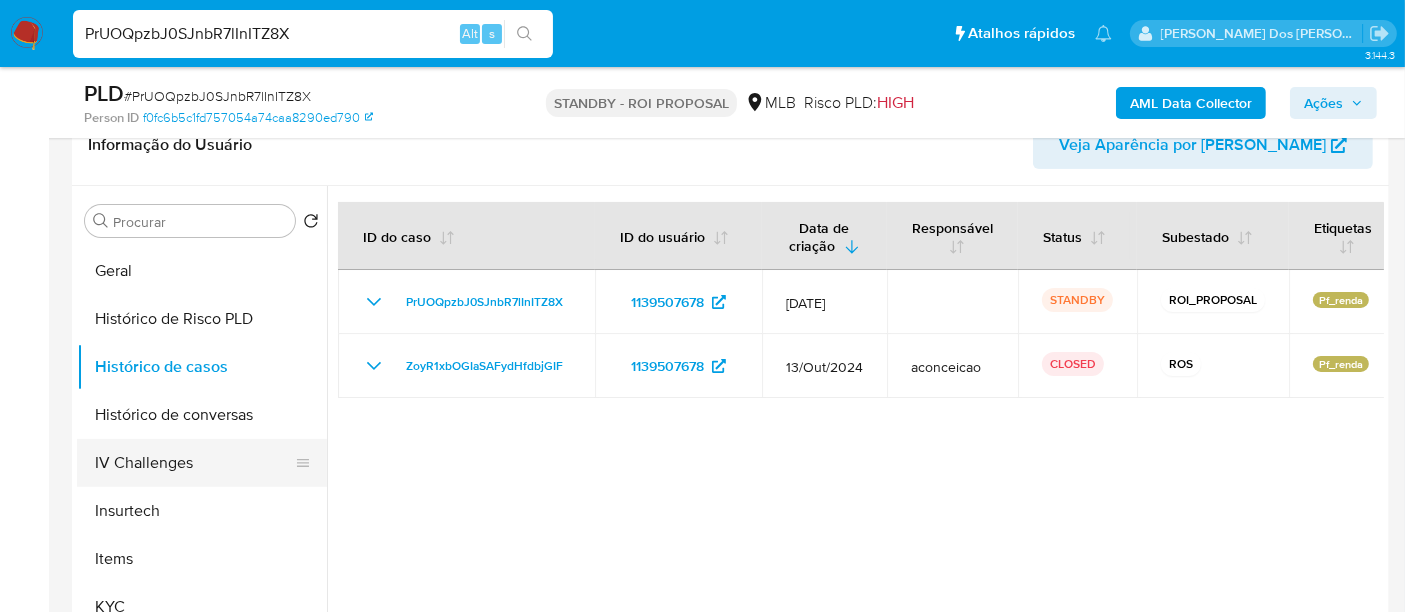 type 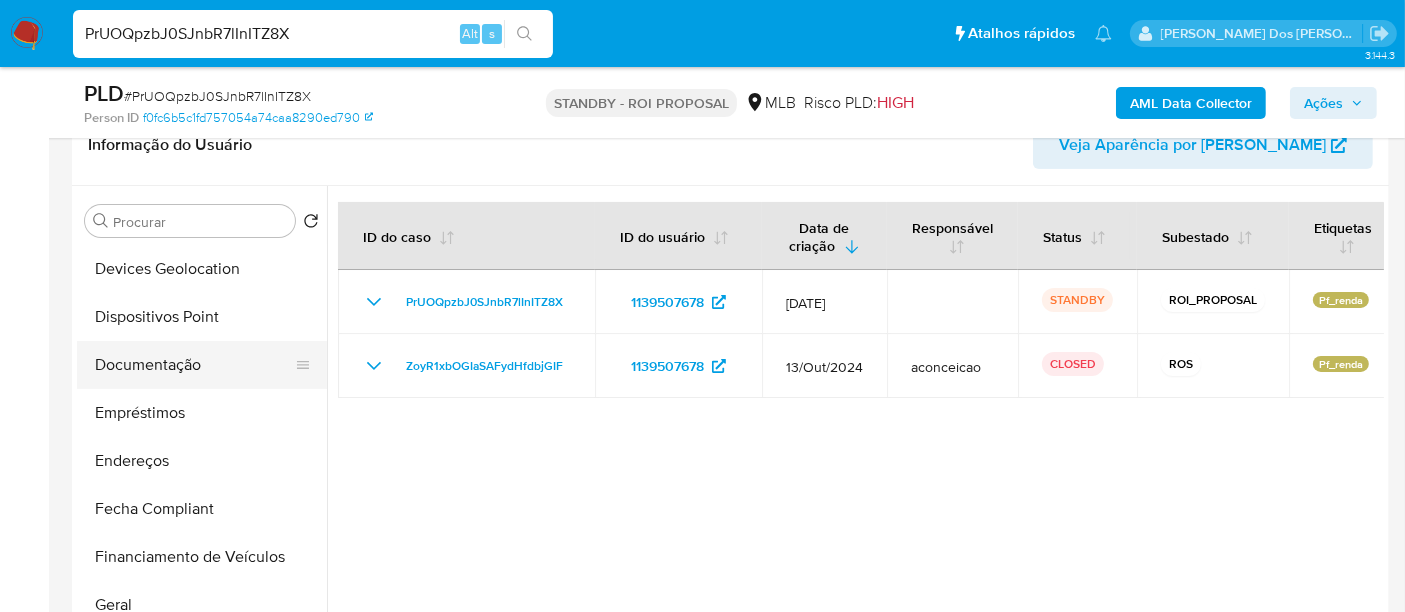 click on "Documentação" at bounding box center [194, 365] 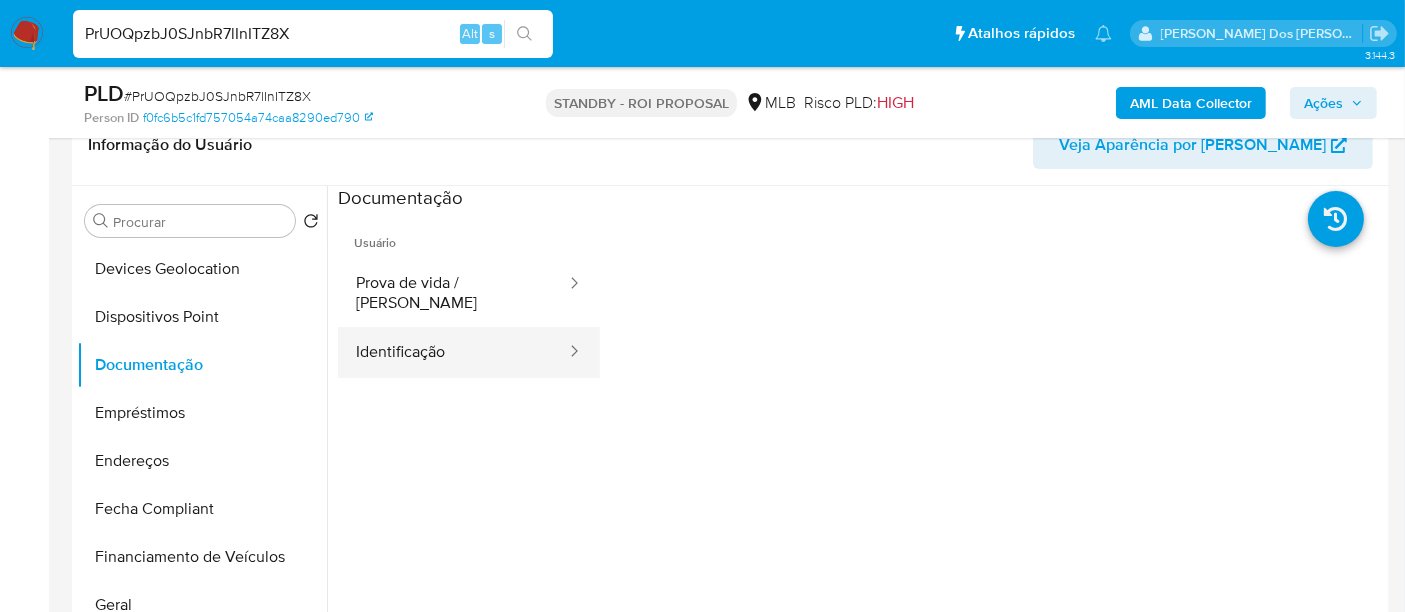 click on "Identificação" at bounding box center (453, 352) 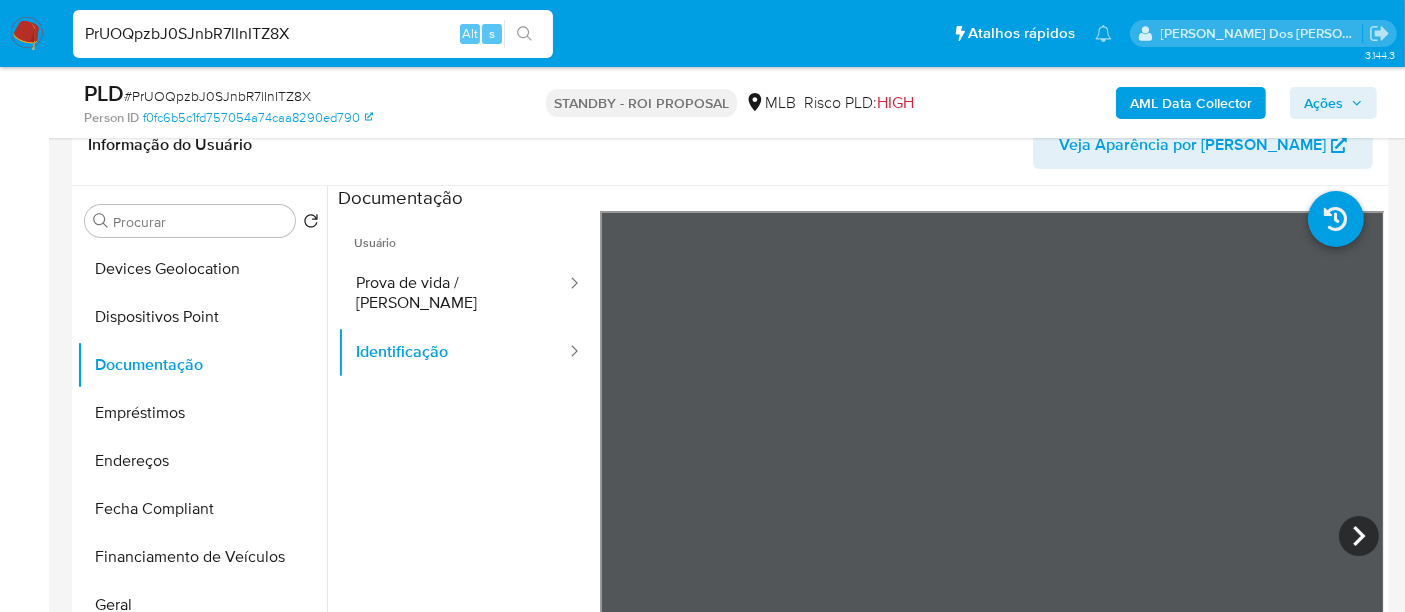 scroll, scrollTop: 444, scrollLeft: 0, axis: vertical 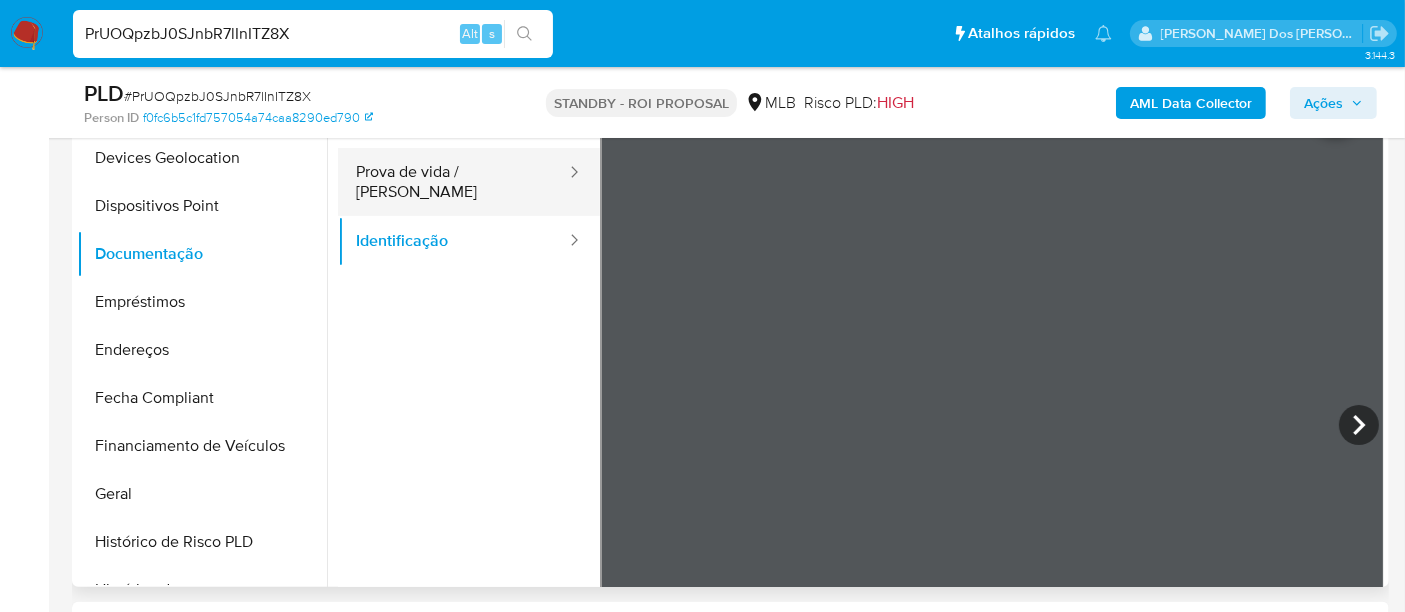 click on "Prova de vida / Selfie" at bounding box center [453, 182] 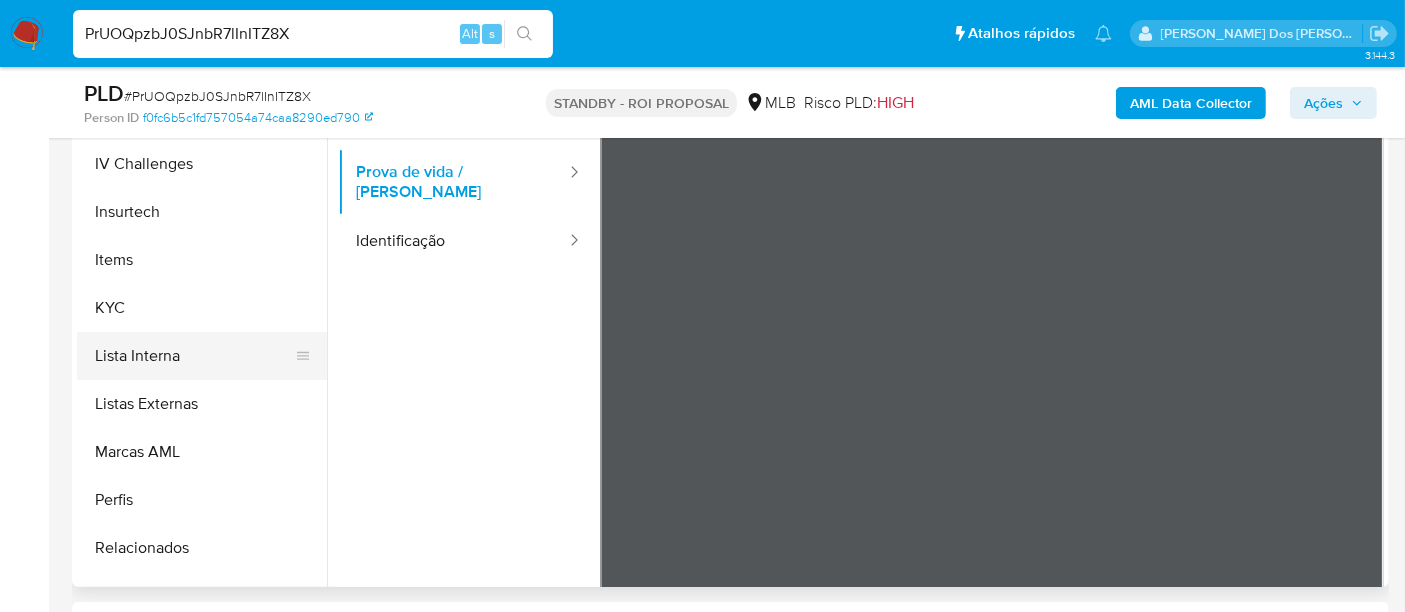 scroll, scrollTop: 844, scrollLeft: 0, axis: vertical 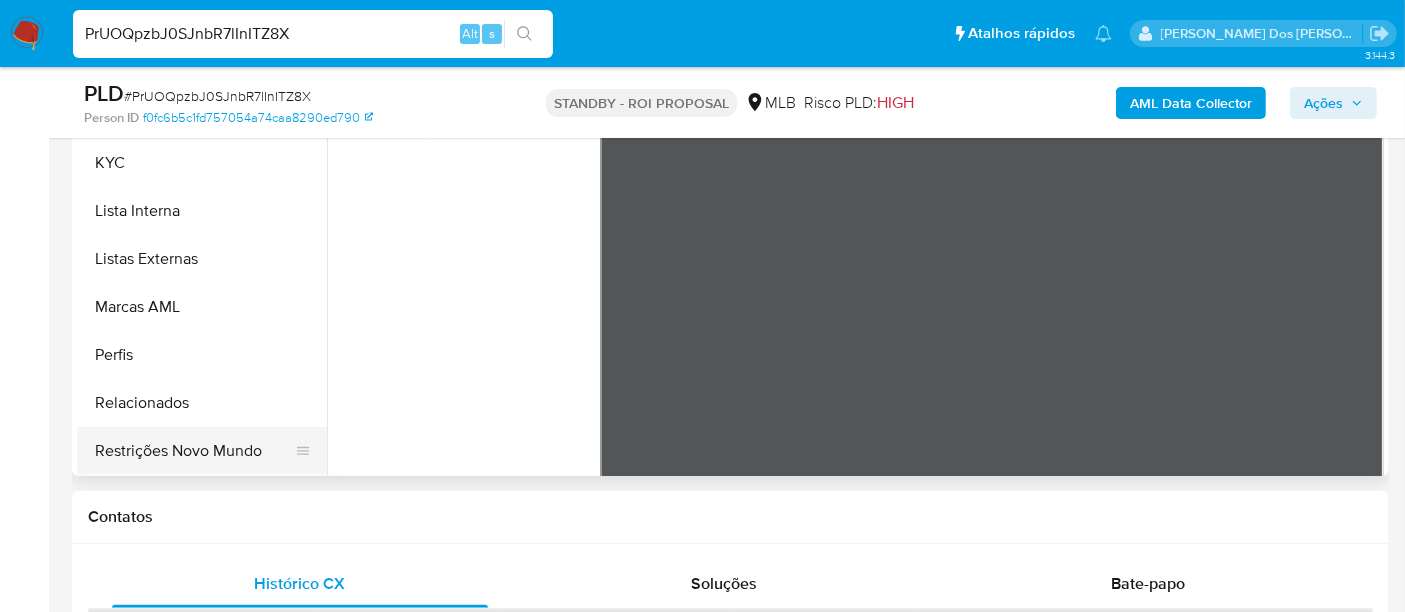 click on "Restrições Novo Mundo" at bounding box center (194, 451) 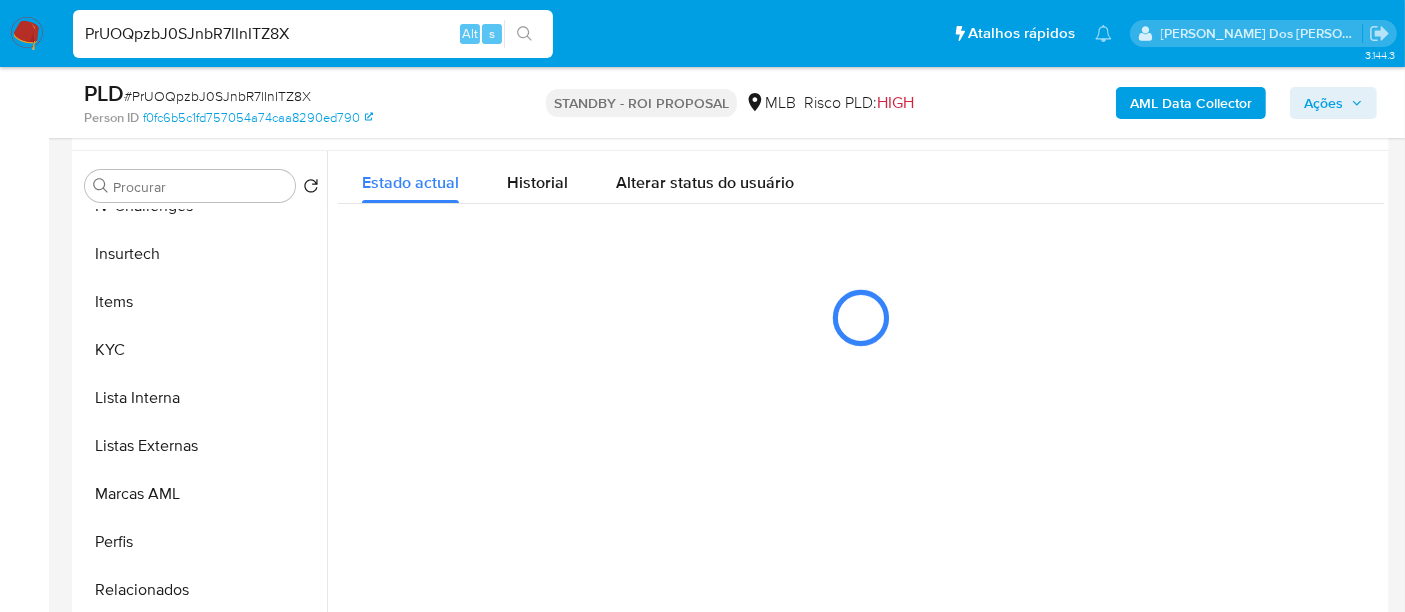 scroll, scrollTop: 333, scrollLeft: 0, axis: vertical 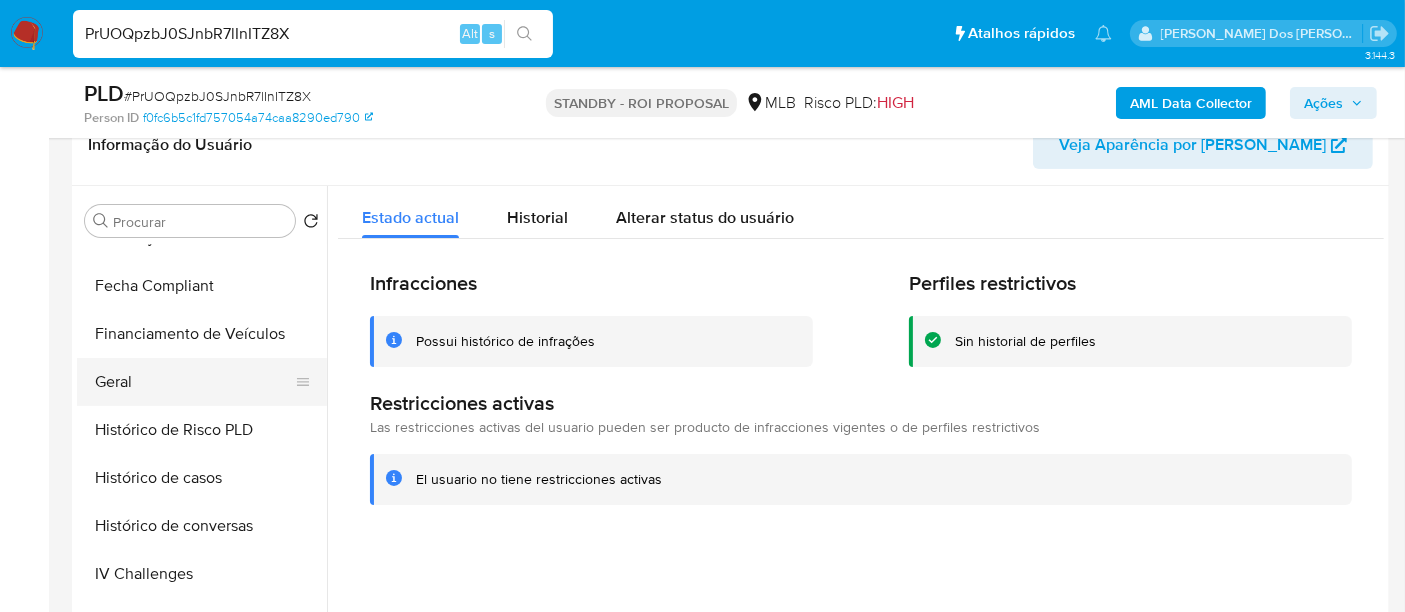 click on "Geral" at bounding box center (194, 382) 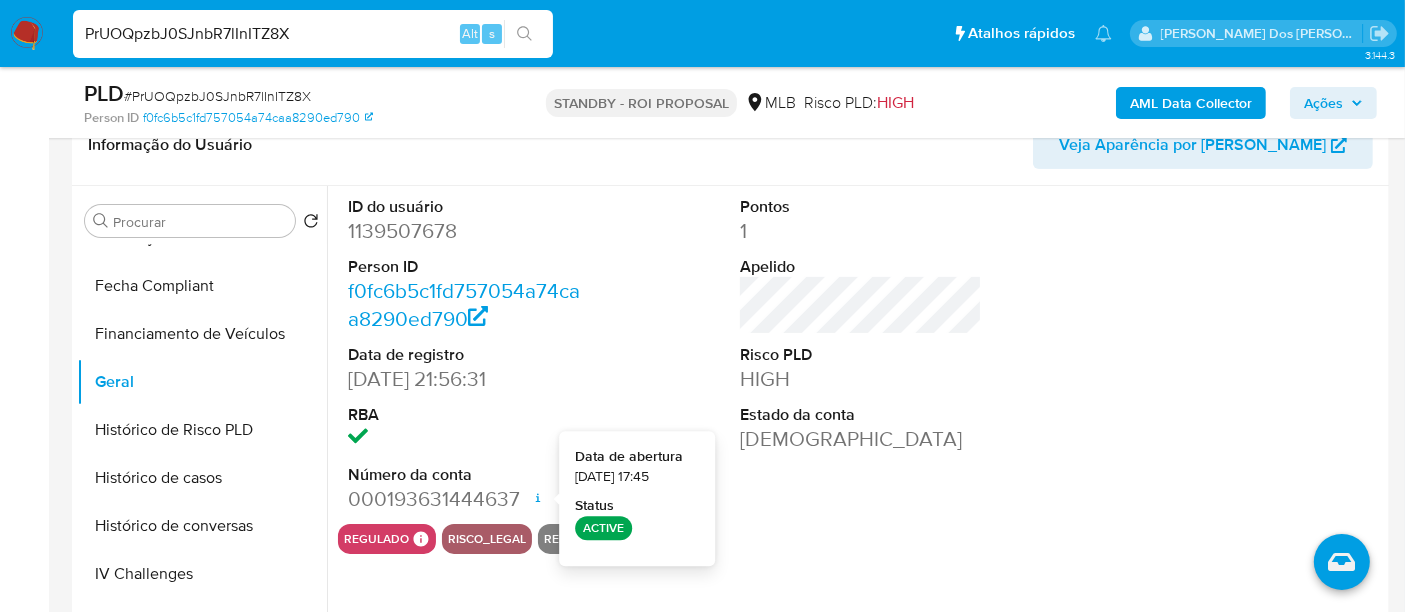 type 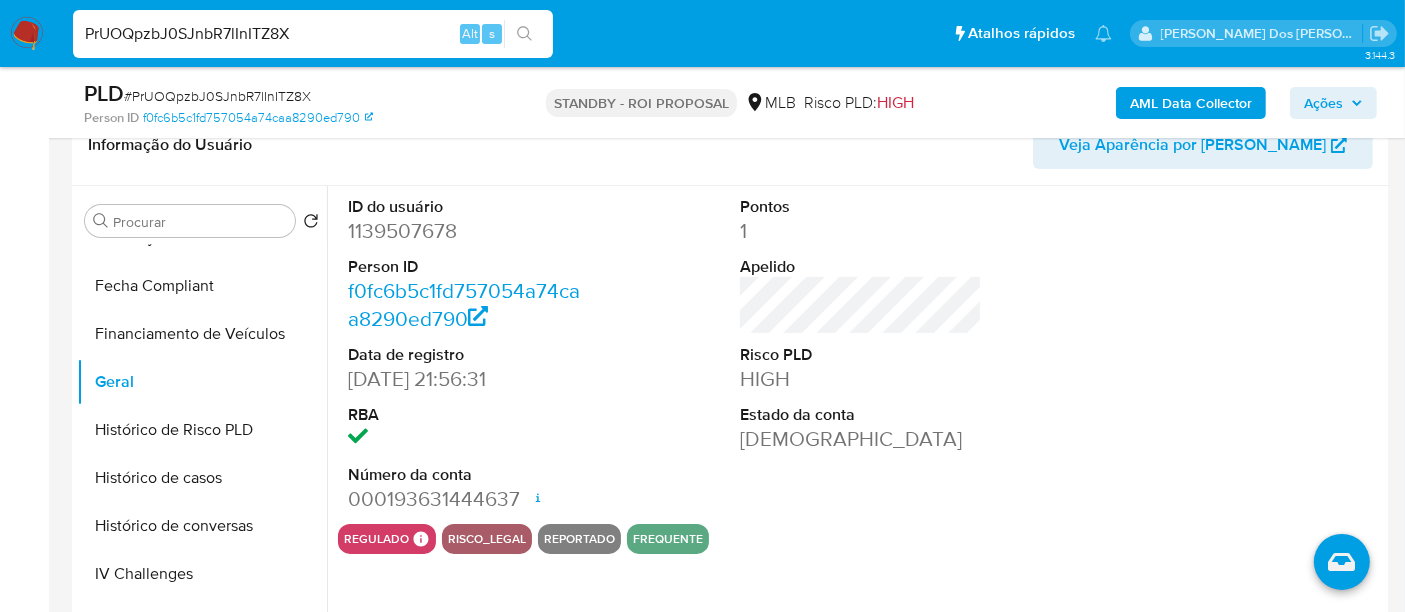 click on "PrUOQpzbJ0SJnbR7lInITZ8X" at bounding box center [313, 34] 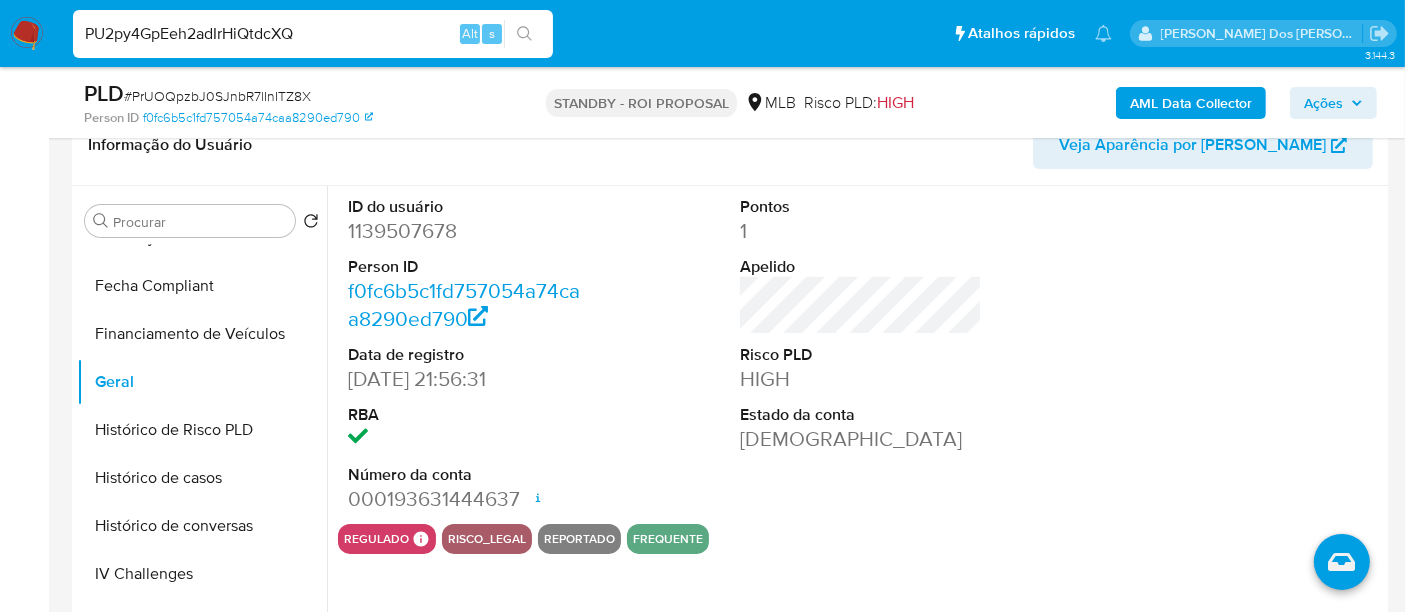 type on "PU2py4GpEeh2adIrHiQtdcXQ" 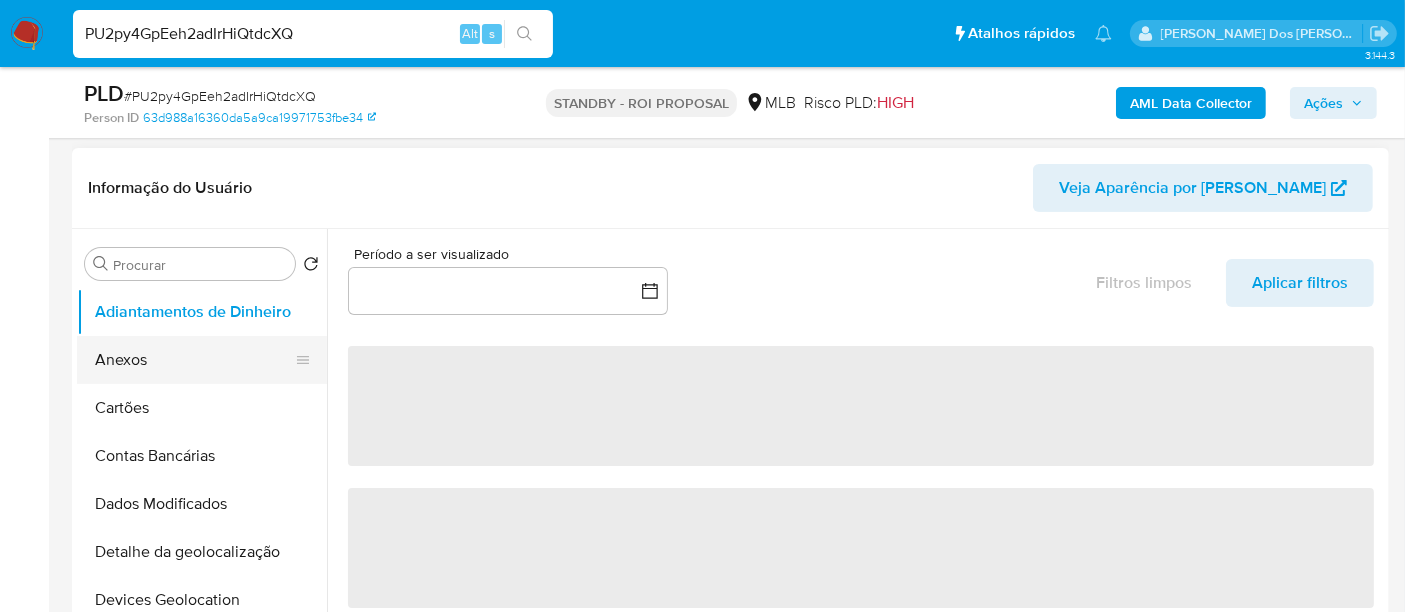 scroll, scrollTop: 333, scrollLeft: 0, axis: vertical 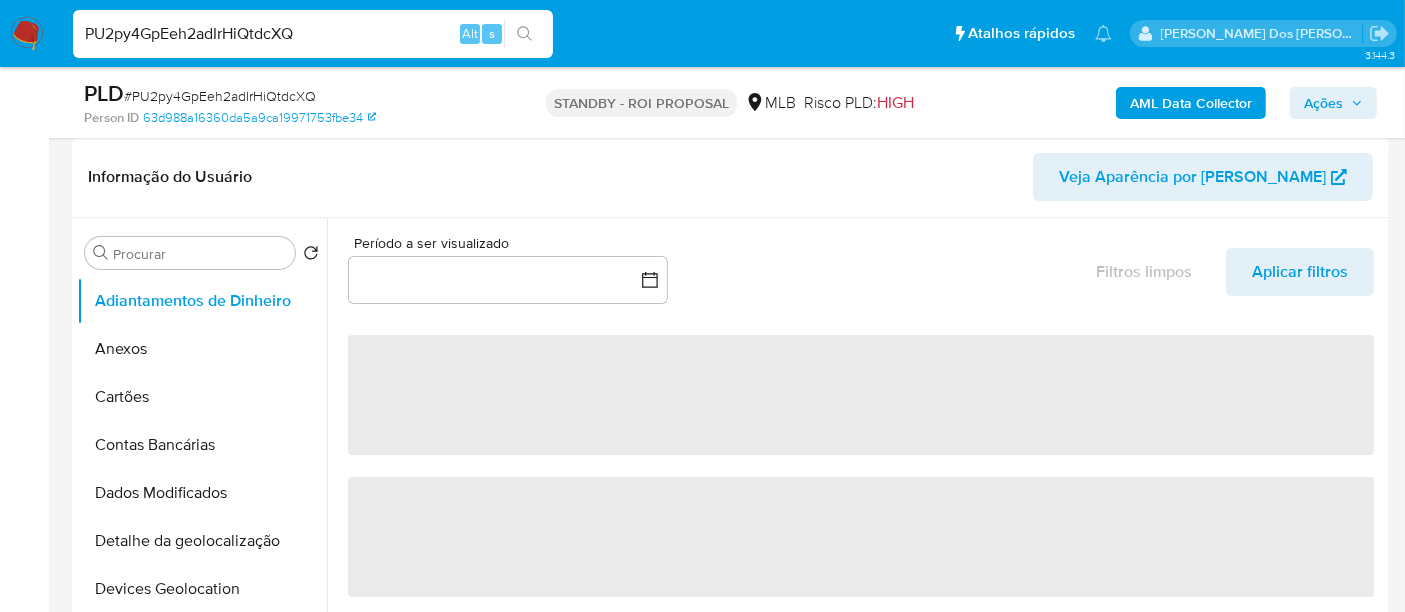 select on "10" 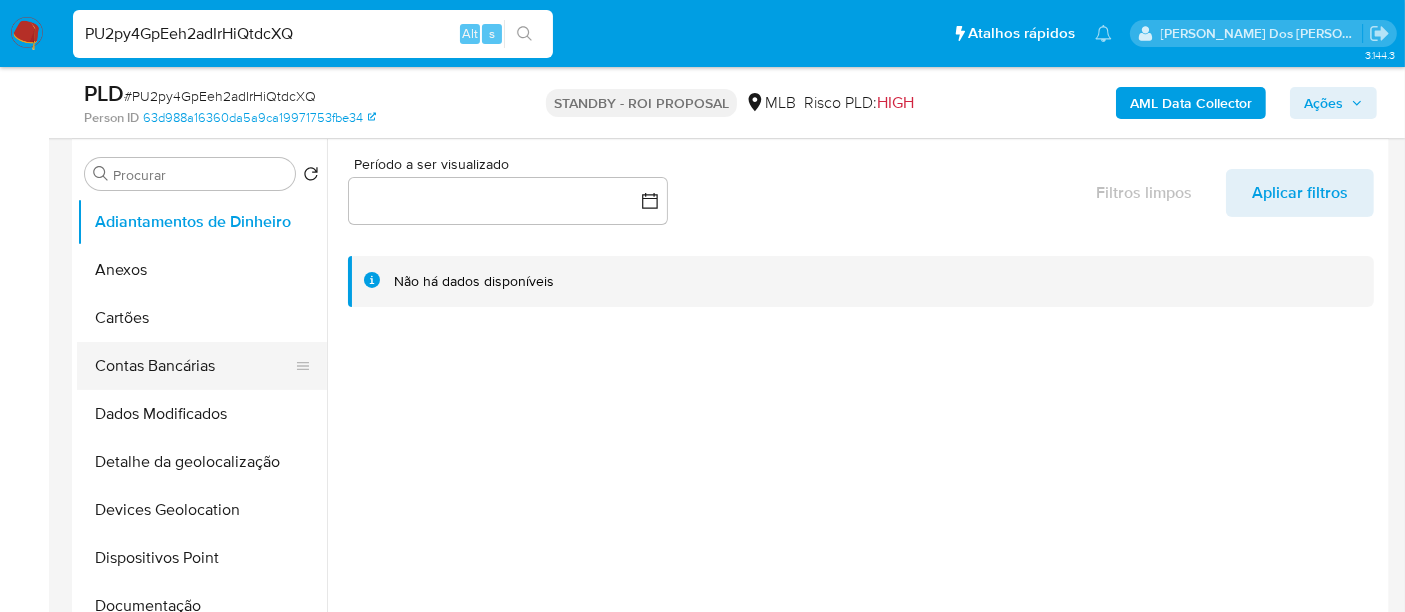 scroll, scrollTop: 444, scrollLeft: 0, axis: vertical 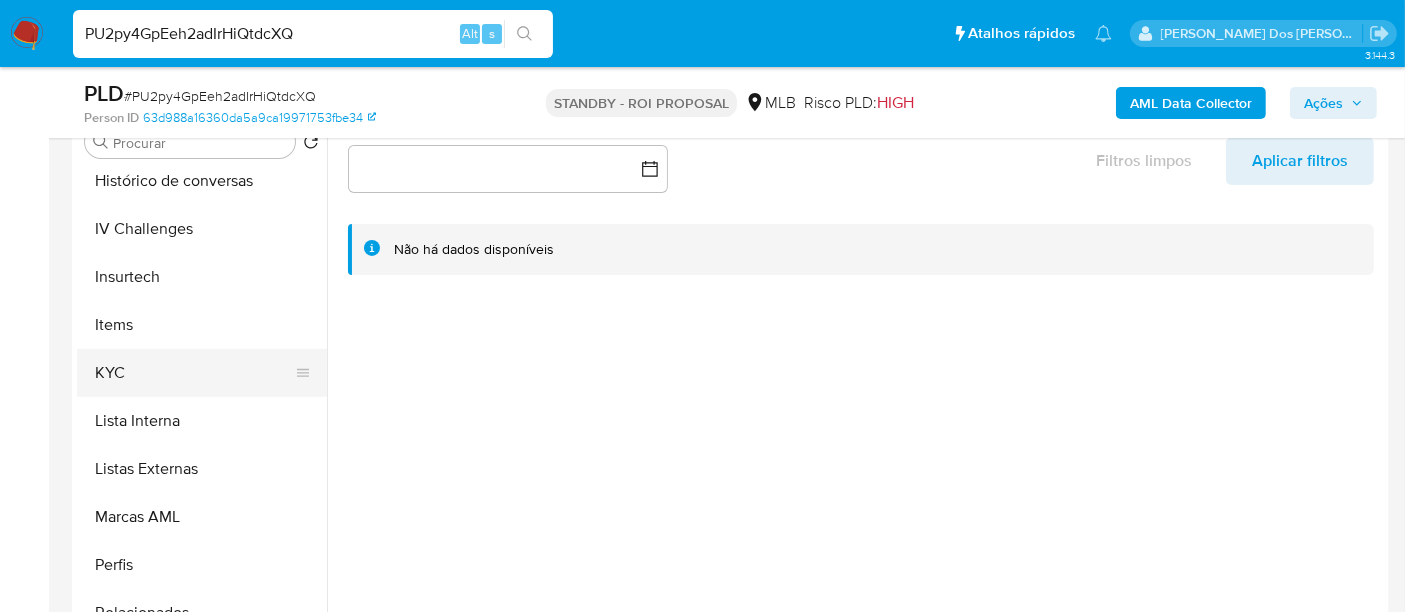 click on "KYC" at bounding box center [194, 373] 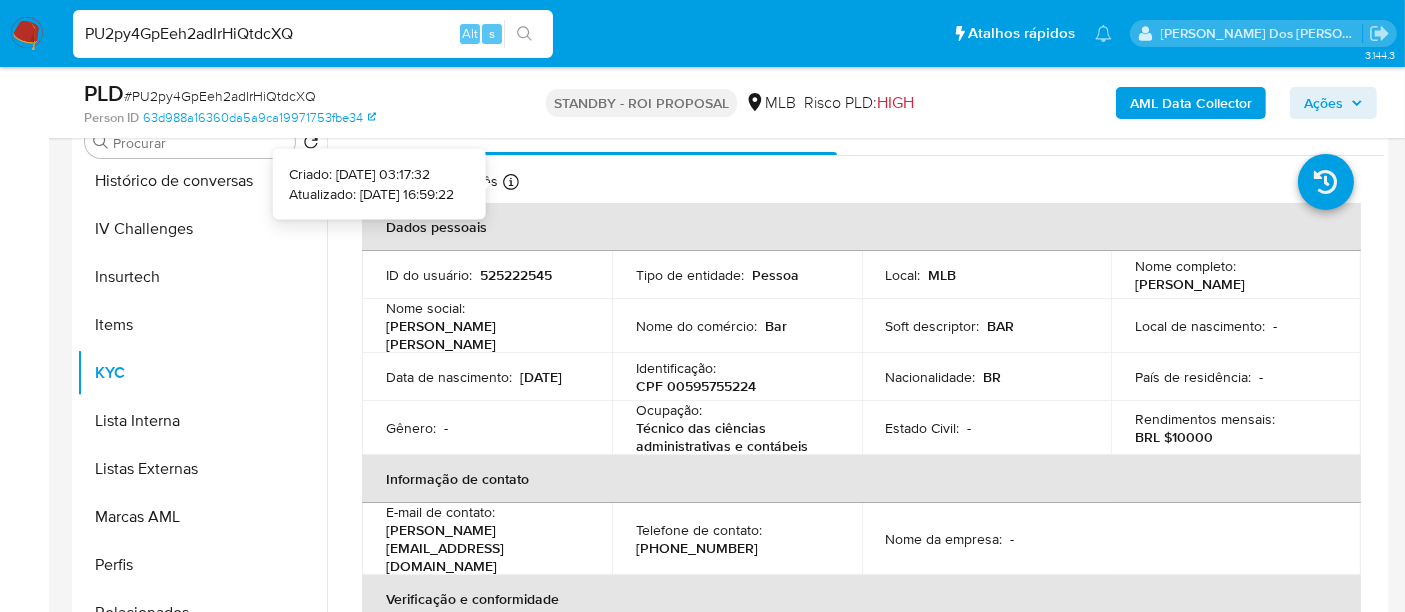 type 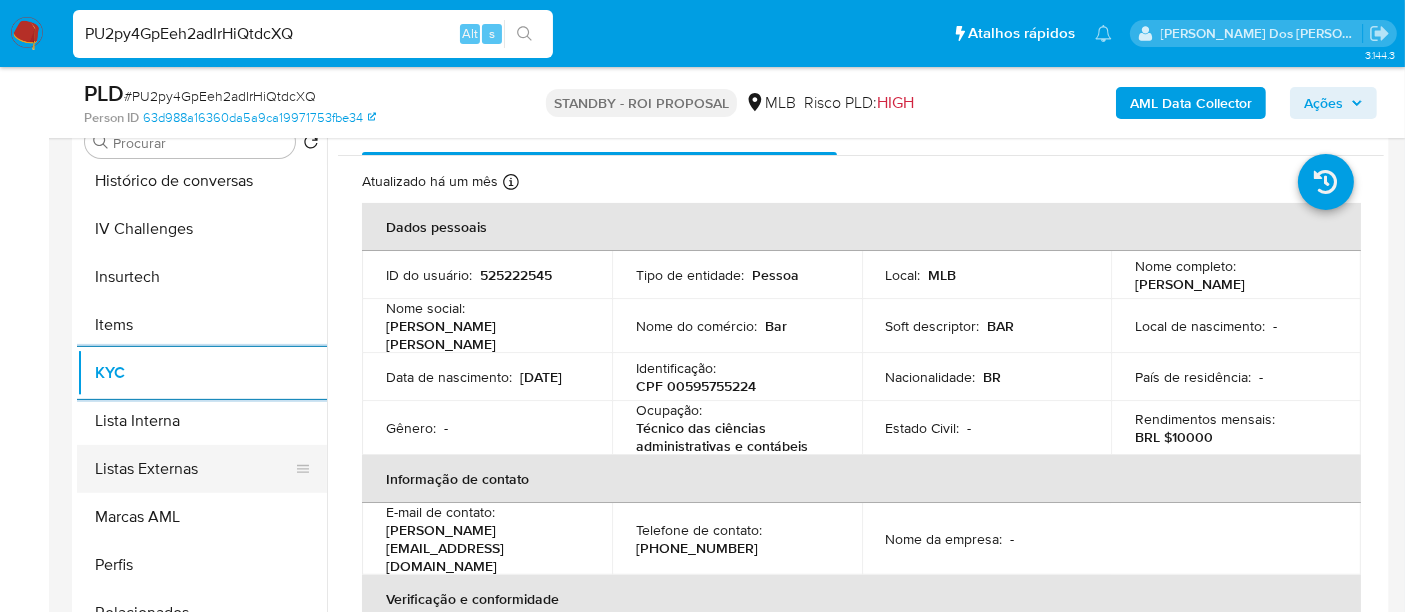 scroll, scrollTop: 555, scrollLeft: 0, axis: vertical 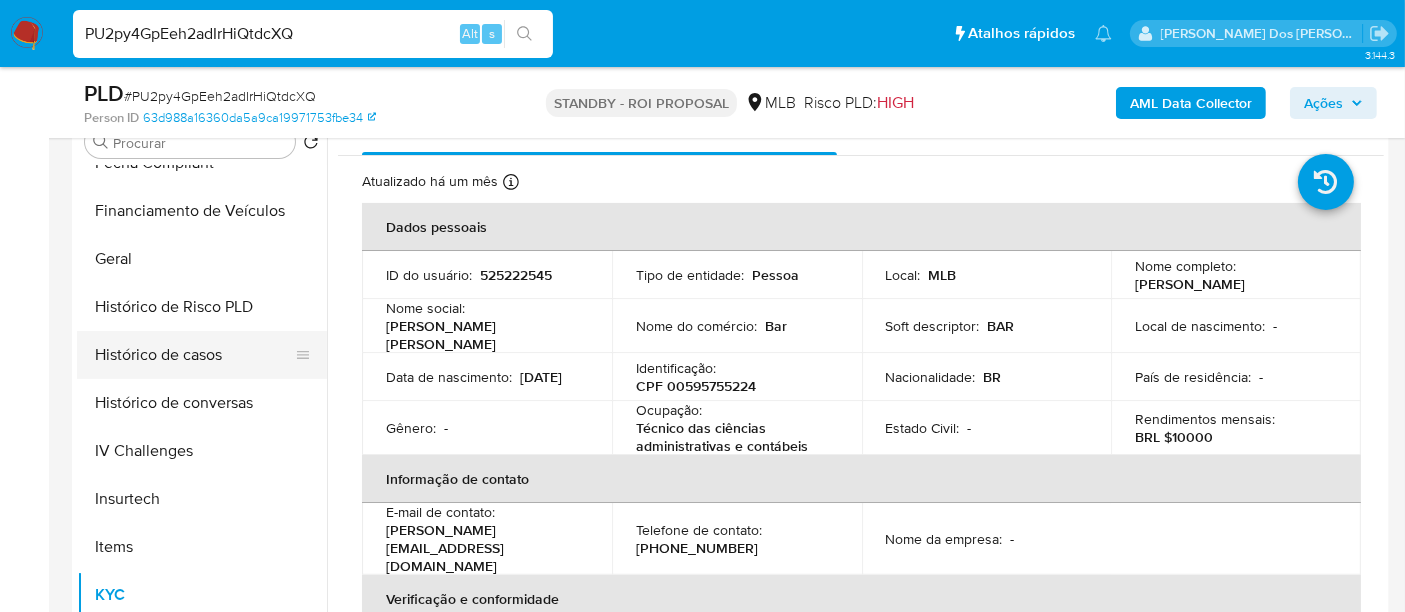 click on "Histórico de casos" at bounding box center (194, 355) 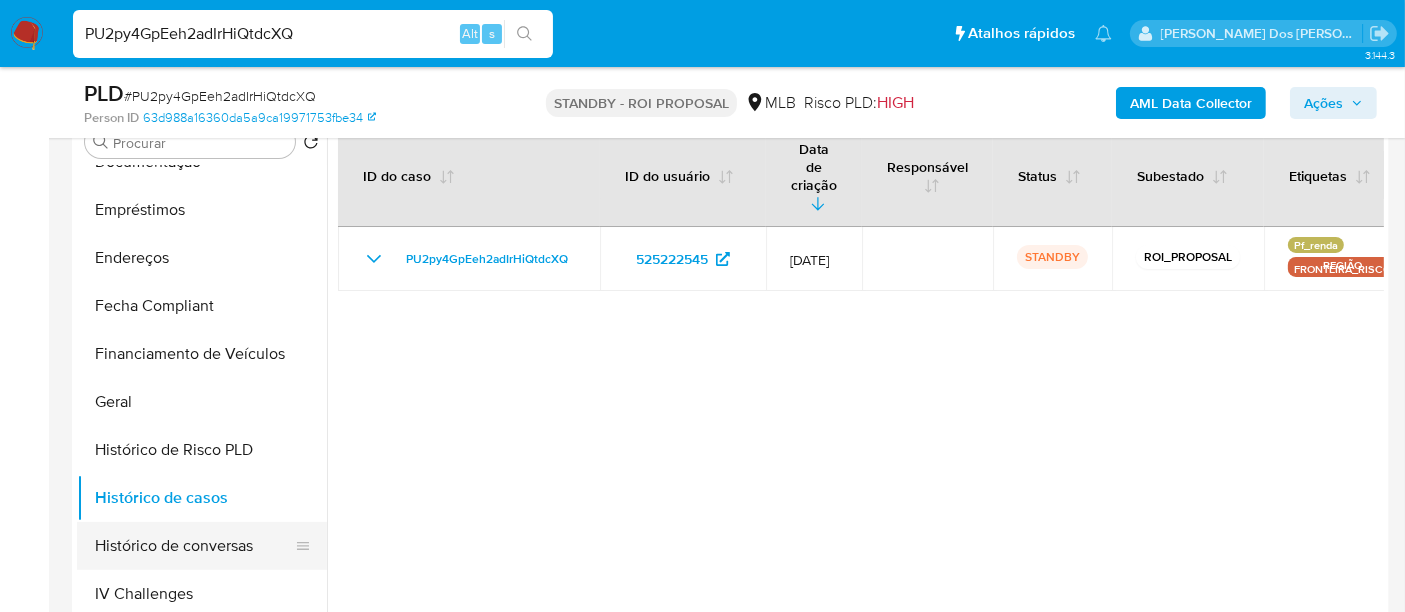 scroll, scrollTop: 333, scrollLeft: 0, axis: vertical 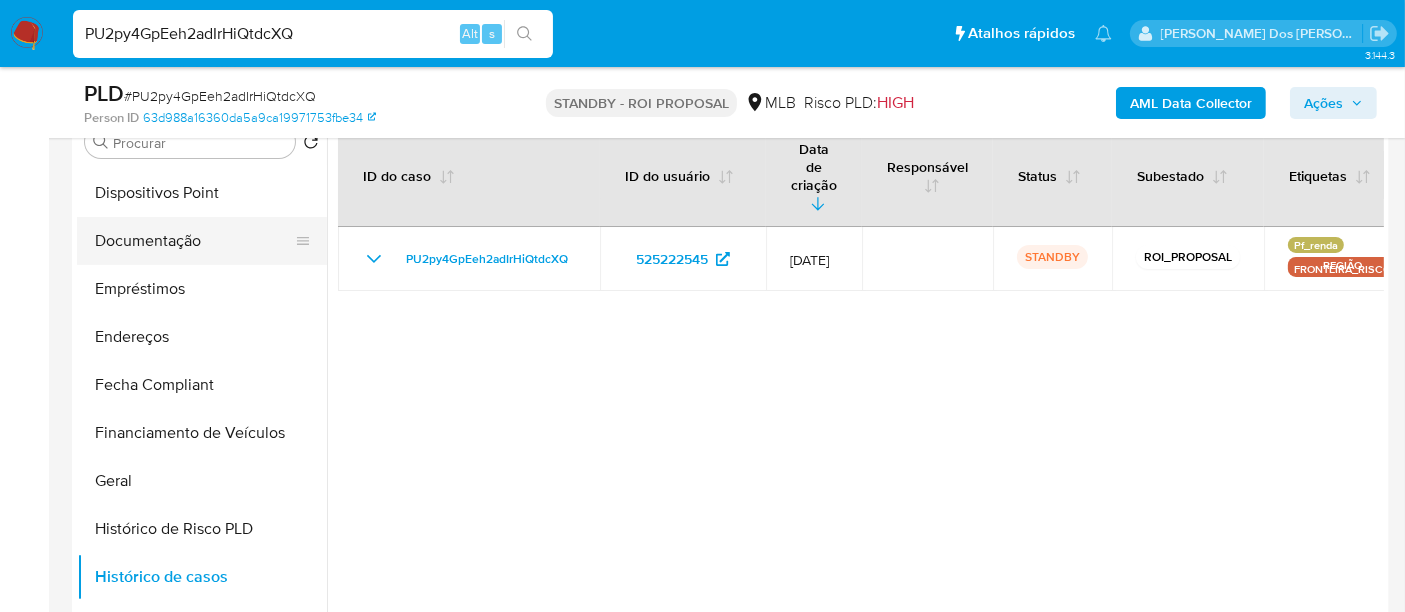 click on "Documentação" at bounding box center [194, 241] 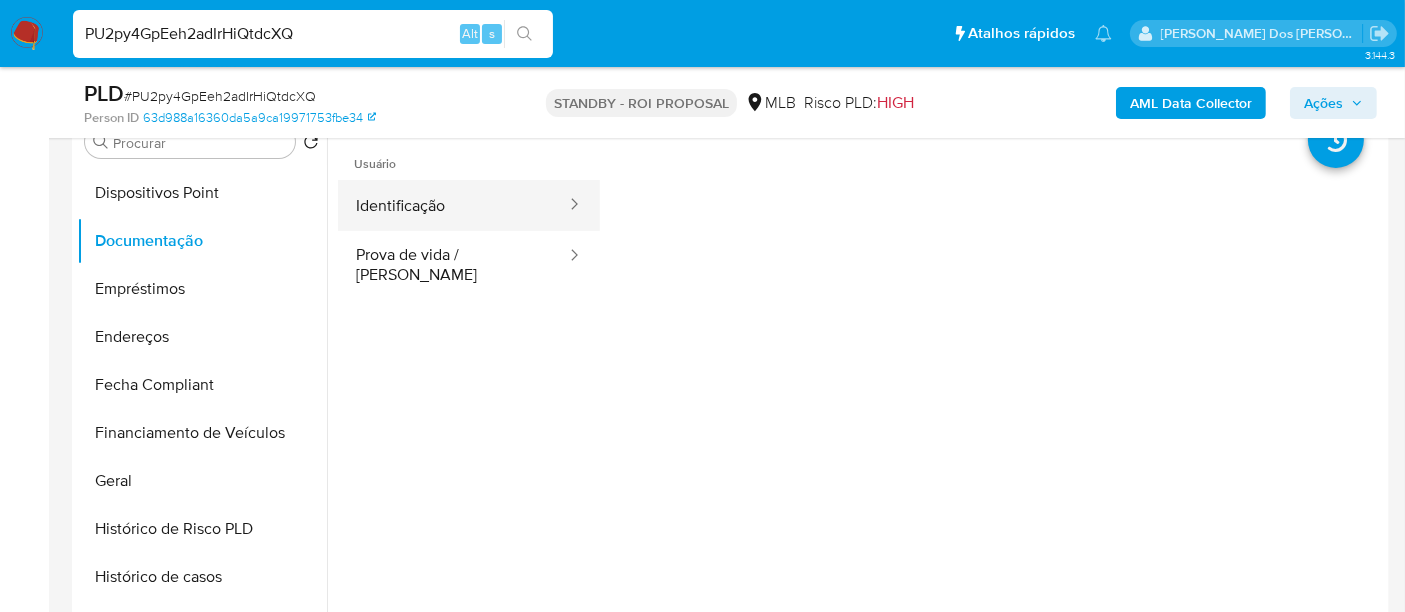click on "Identificação" at bounding box center [453, 205] 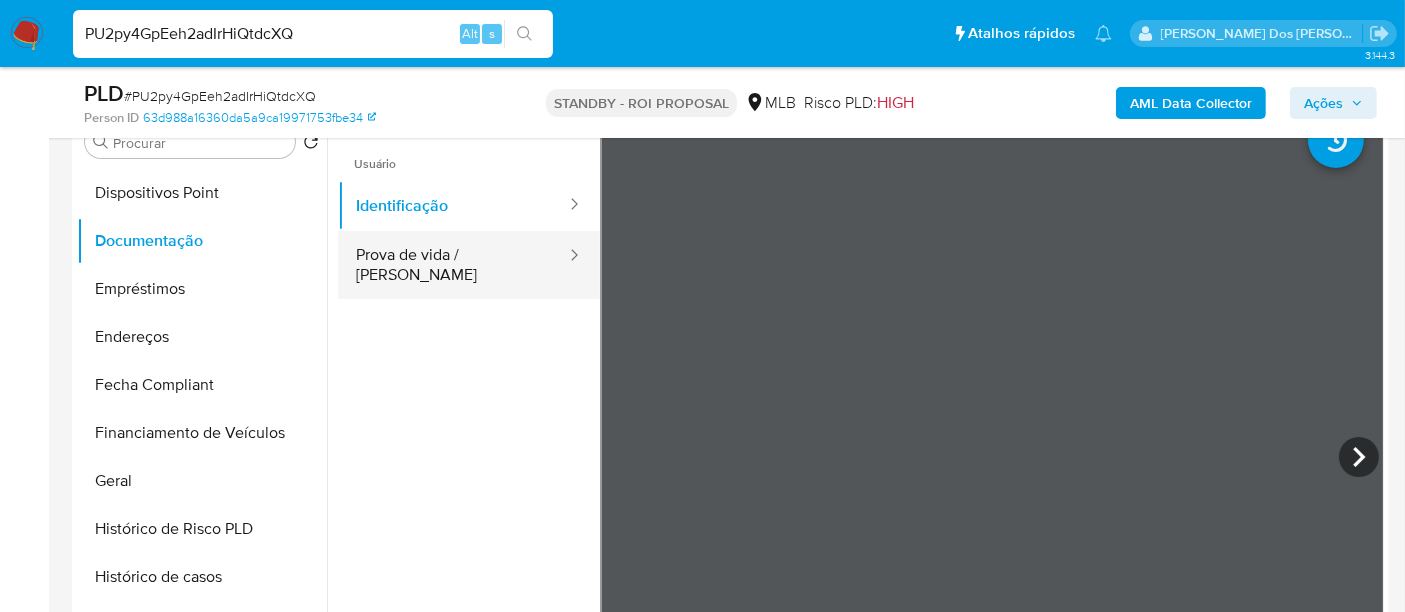 click on "Prova de vida / Selfie" at bounding box center (453, 265) 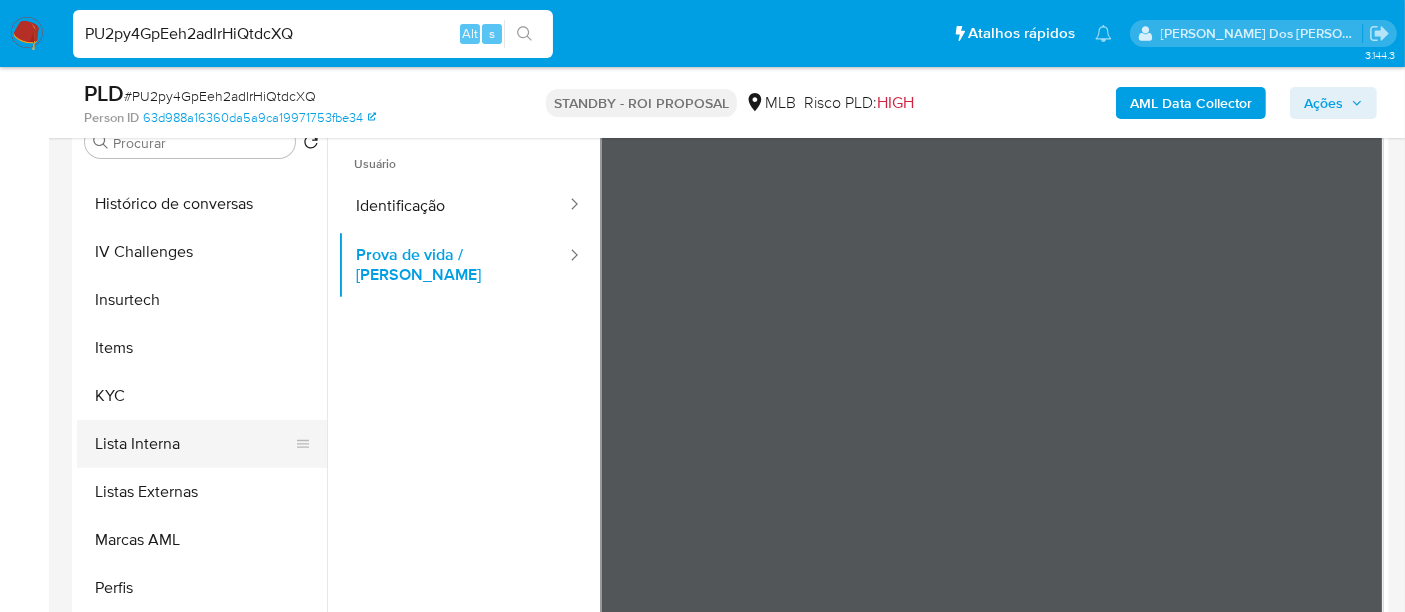 scroll, scrollTop: 844, scrollLeft: 0, axis: vertical 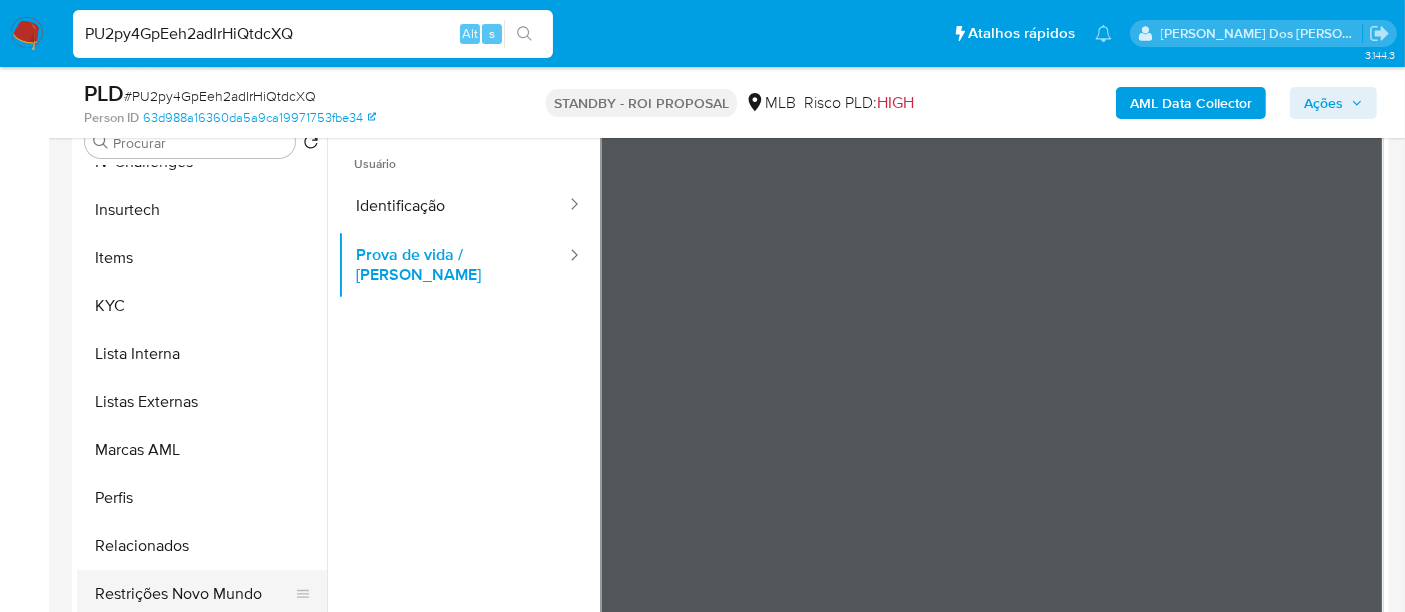 click on "Restrições Novo Mundo" at bounding box center [194, 594] 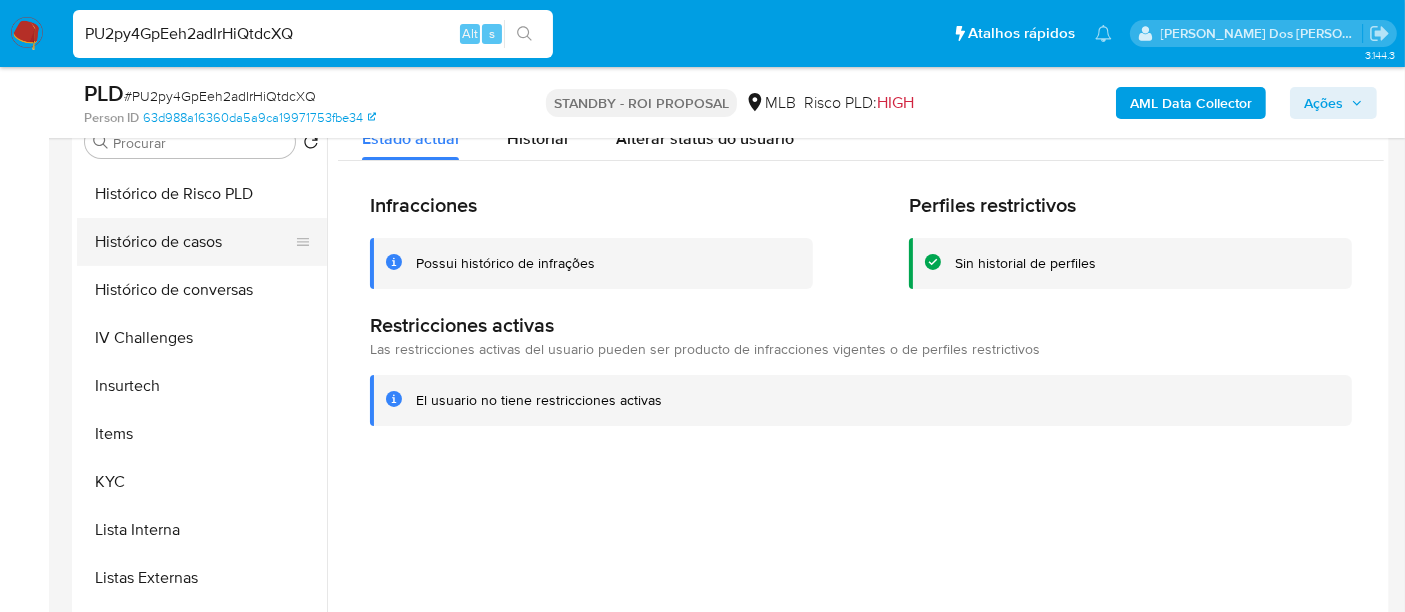 scroll, scrollTop: 511, scrollLeft: 0, axis: vertical 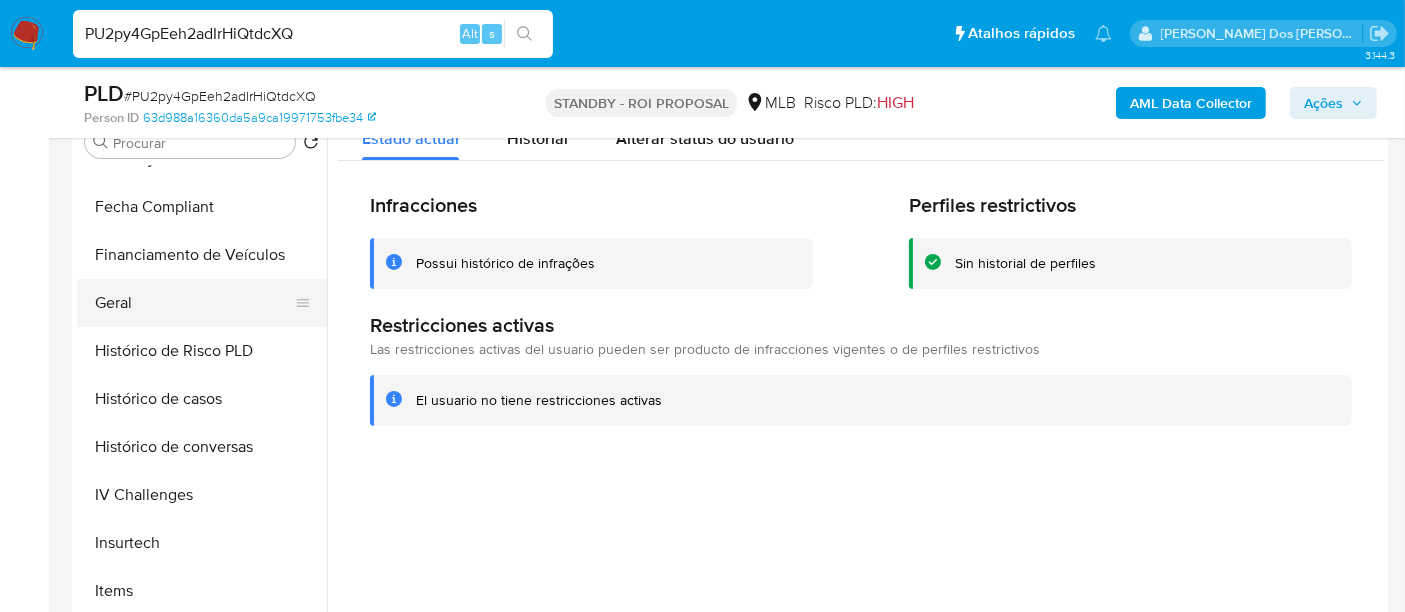 click on "Geral" at bounding box center (194, 303) 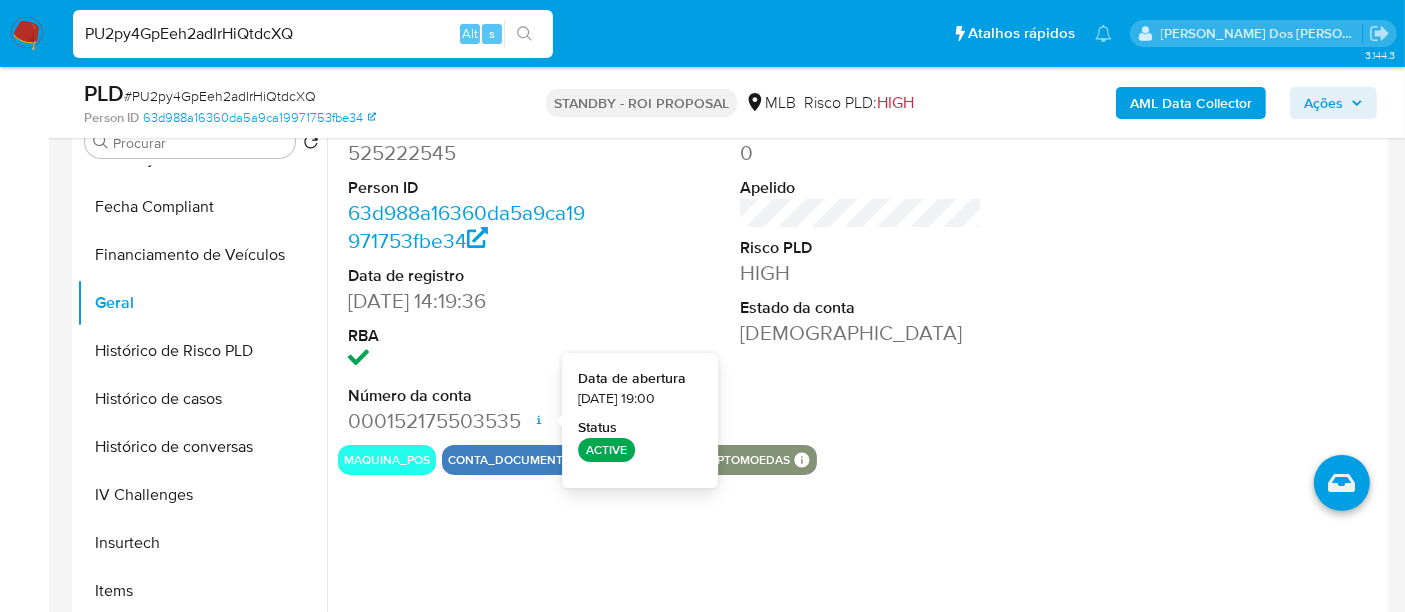 type 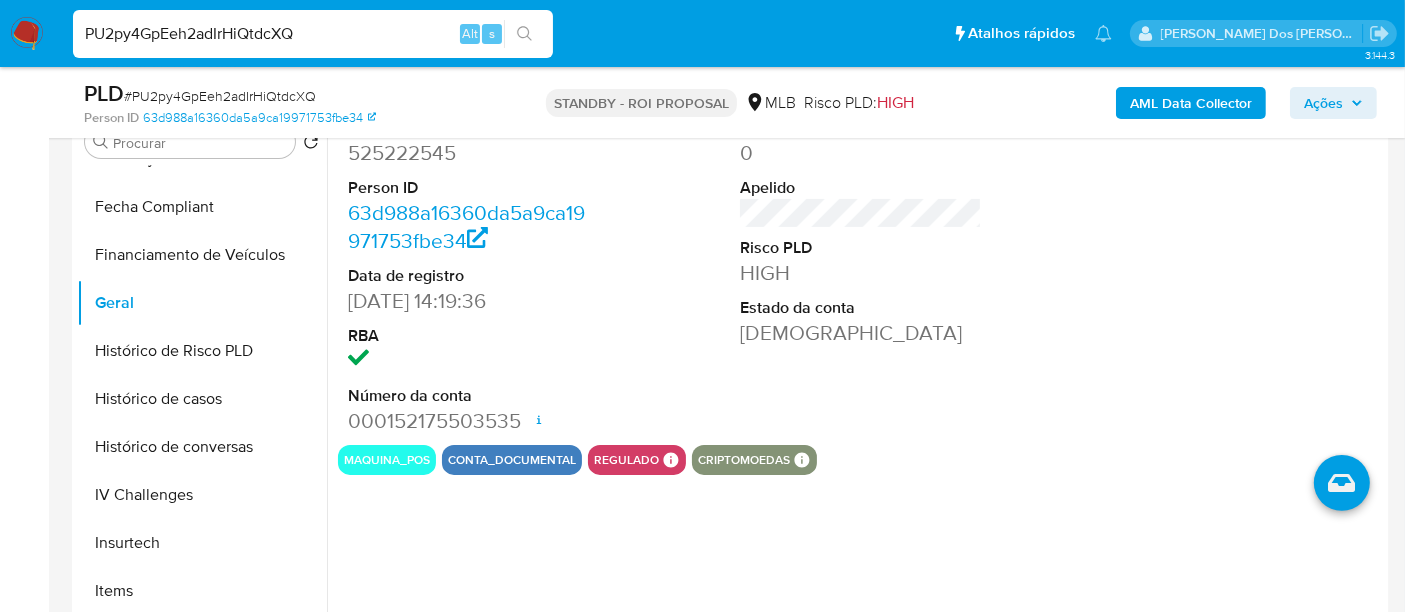 click on "PU2py4GpEeh2adIrHiQtdcXQ" at bounding box center (313, 34) 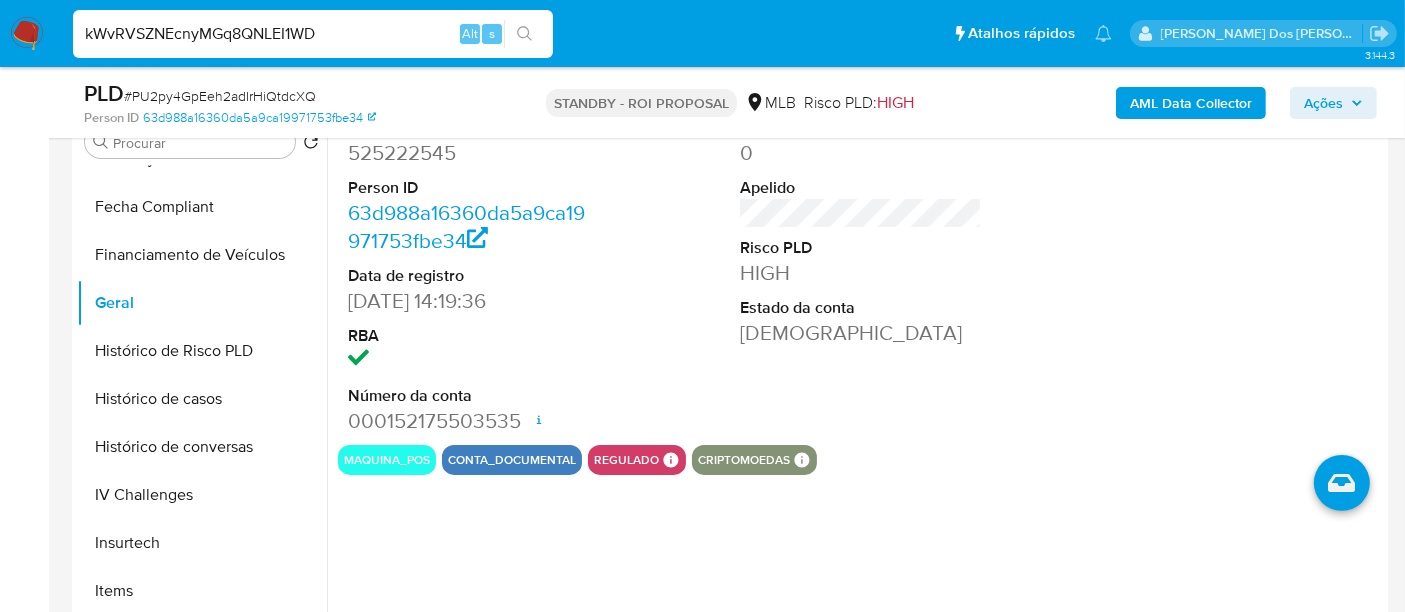 type on "kWvRVSZNEcnyMGq8QNLEI1WD" 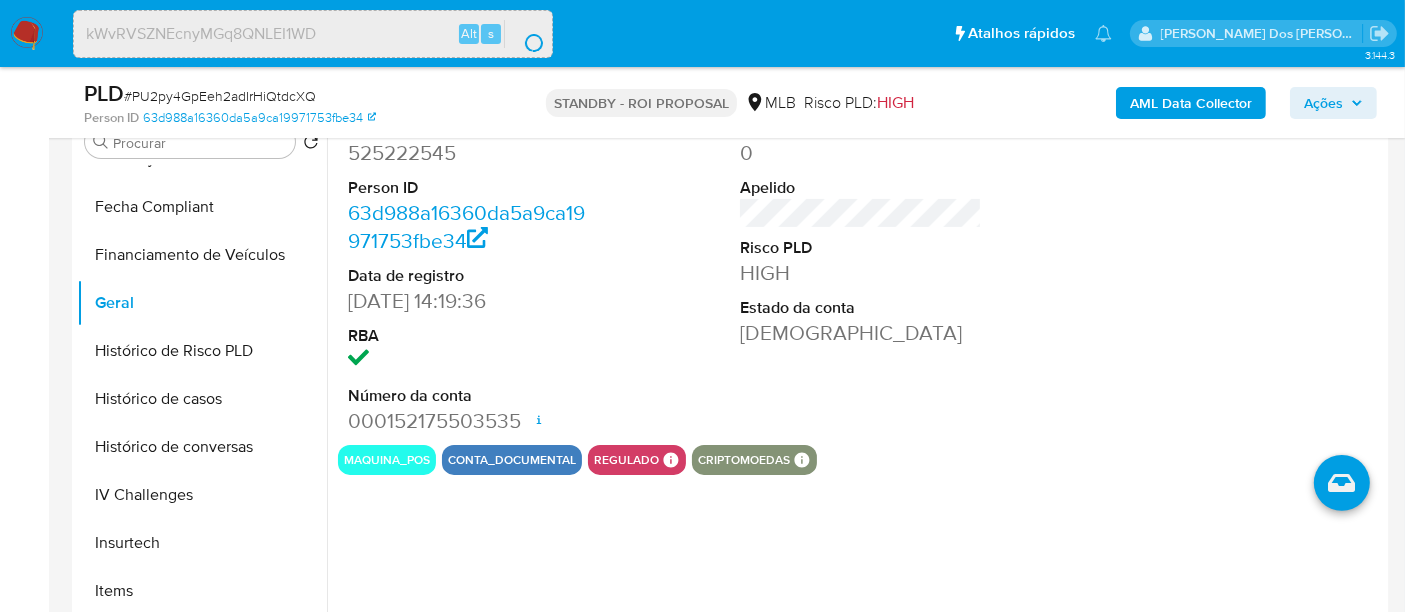 scroll, scrollTop: 0, scrollLeft: 0, axis: both 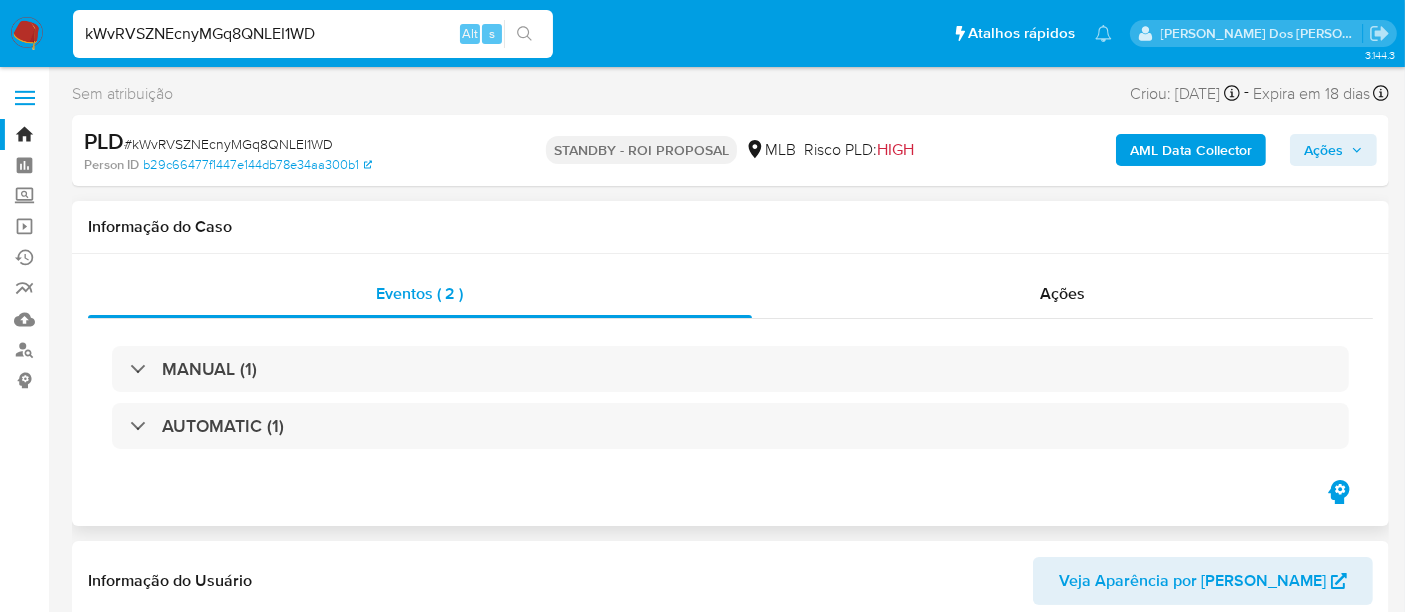 select on "10" 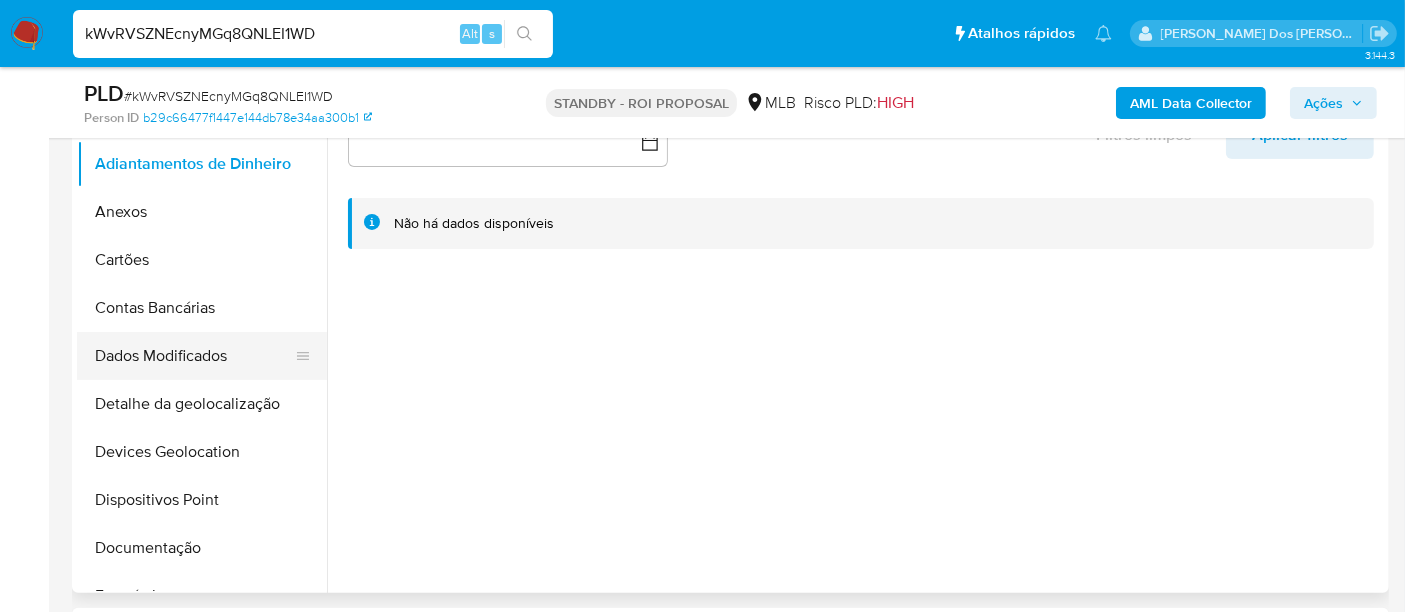 scroll, scrollTop: 555, scrollLeft: 0, axis: vertical 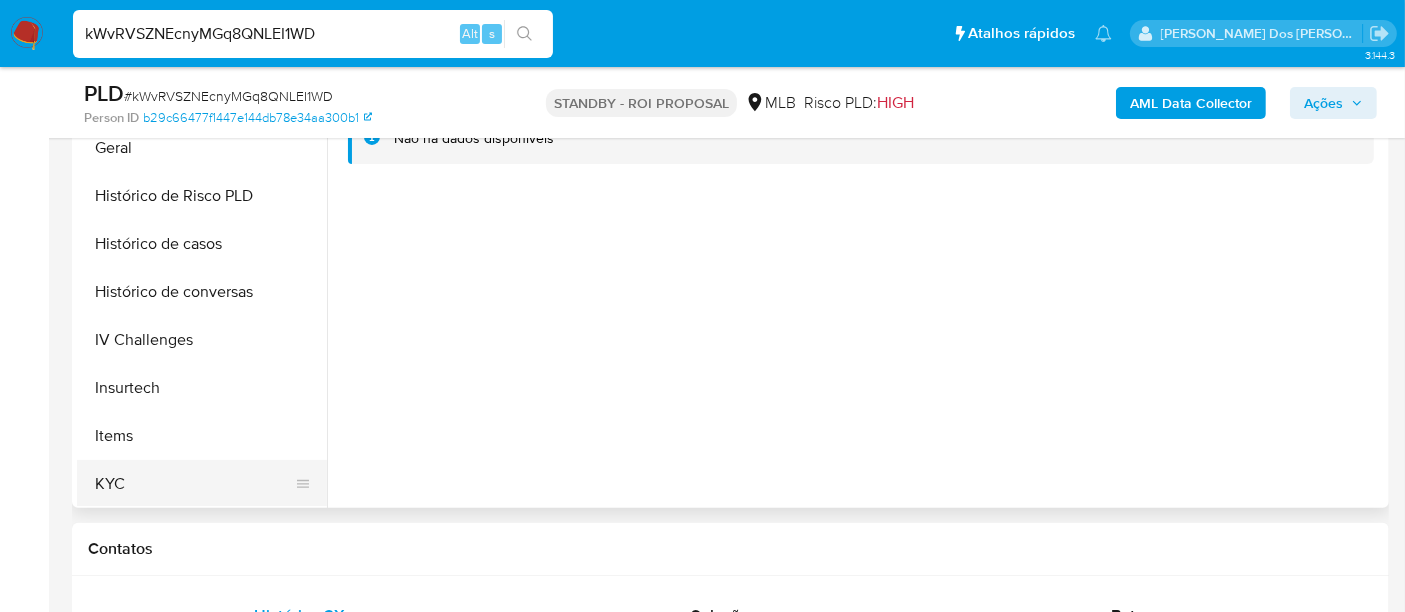 click on "KYC" at bounding box center (194, 484) 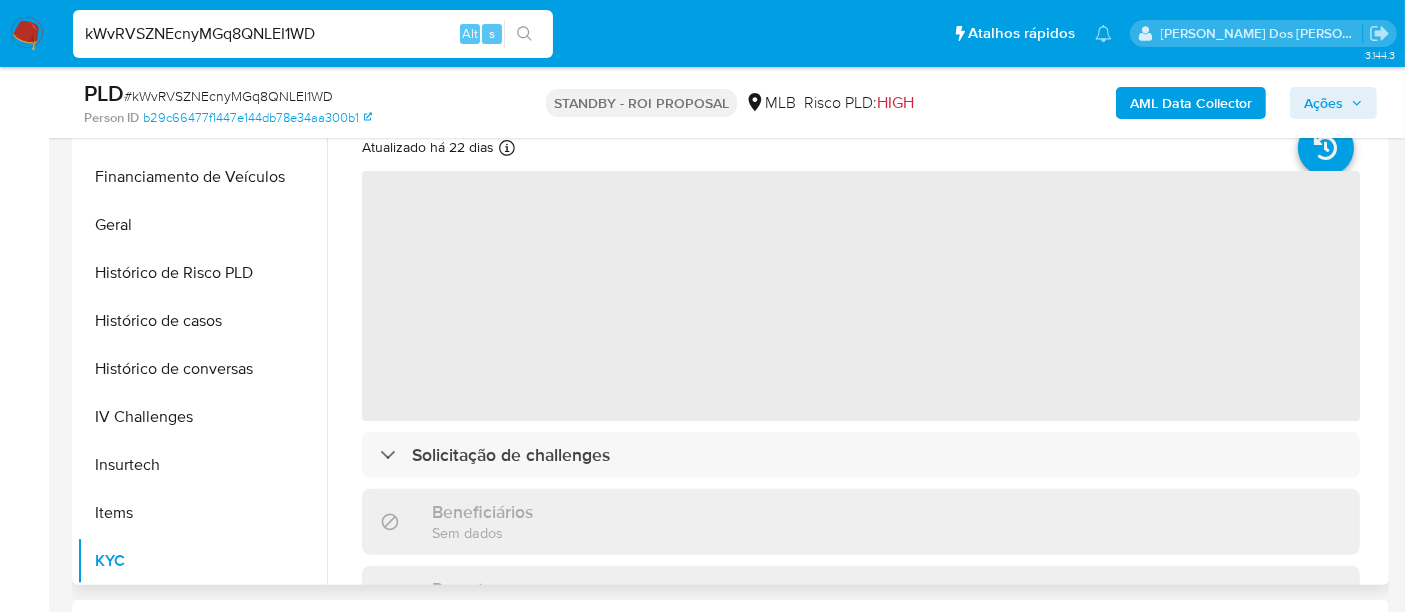 scroll, scrollTop: 444, scrollLeft: 0, axis: vertical 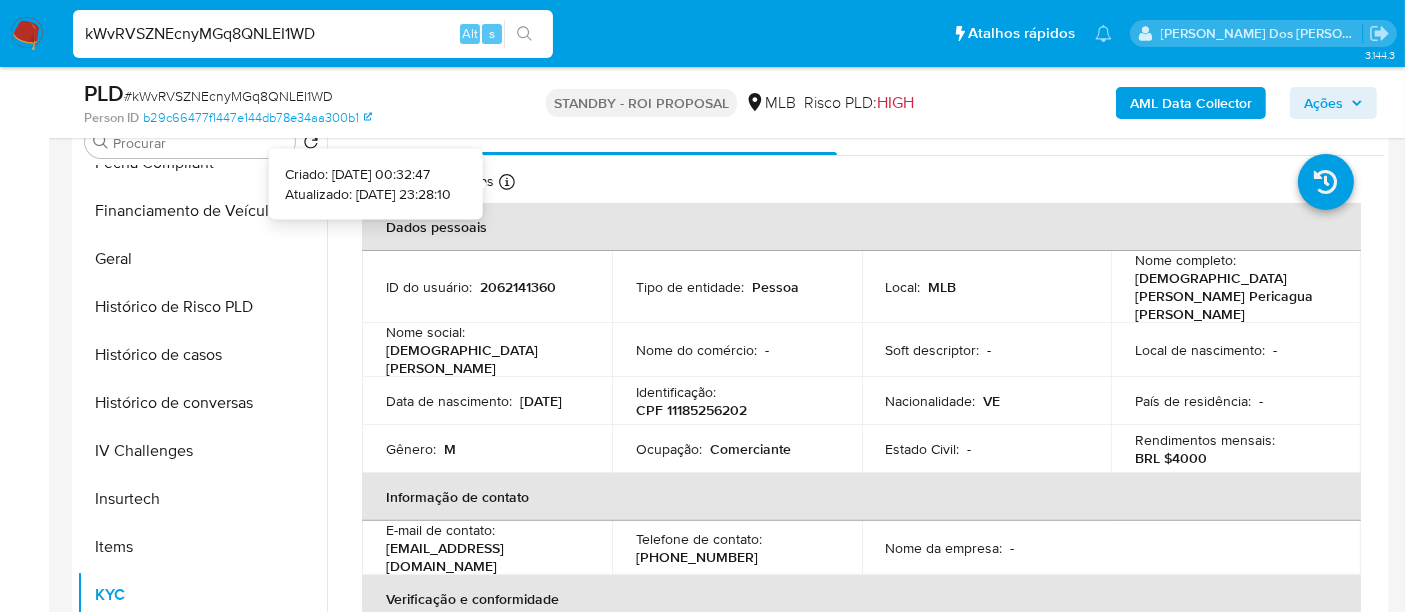 type 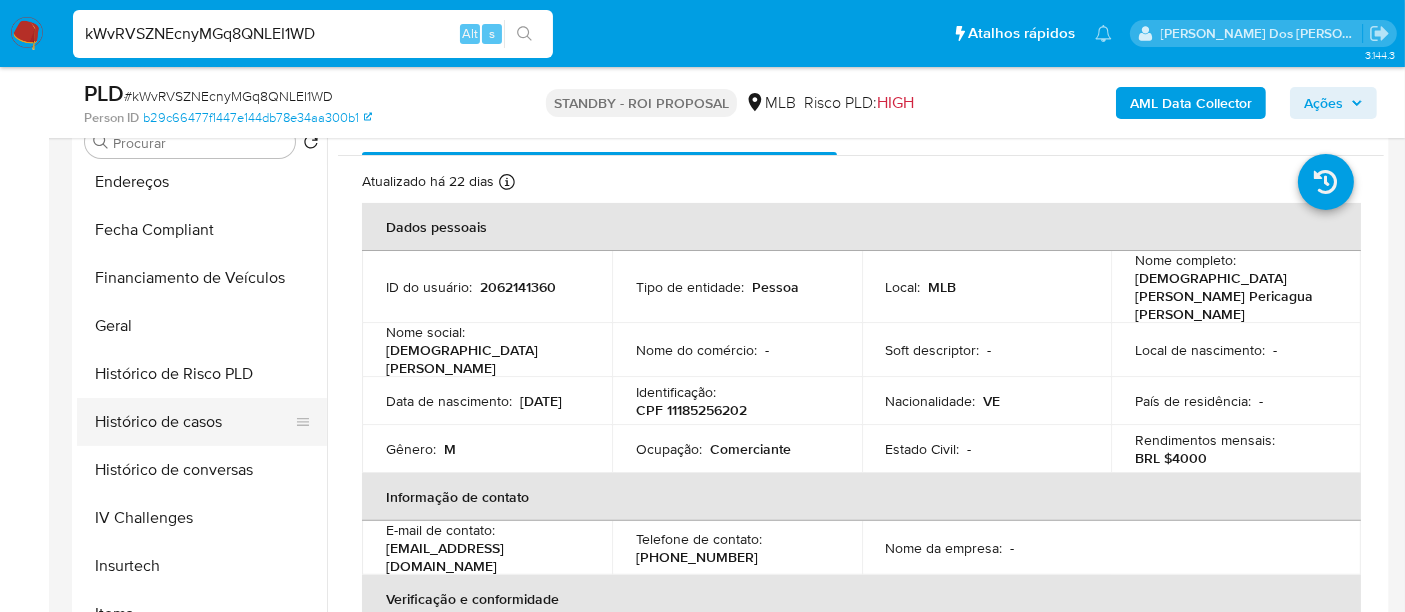 scroll, scrollTop: 444, scrollLeft: 0, axis: vertical 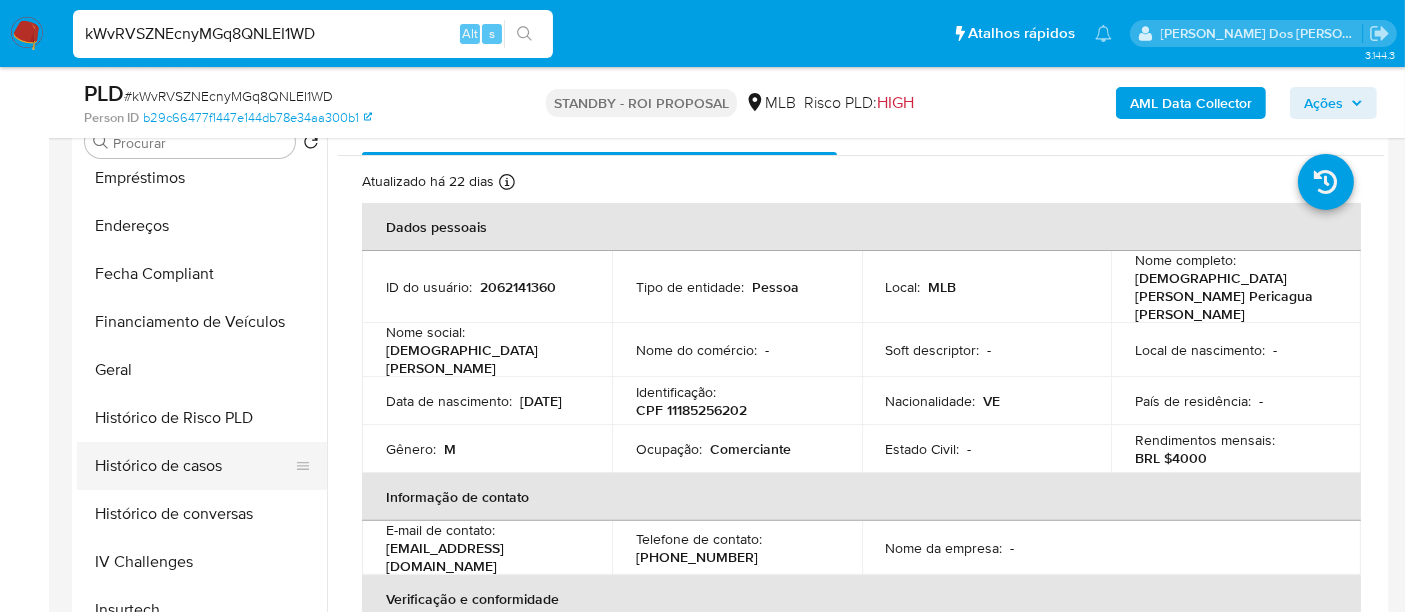 click on "Histórico de casos" at bounding box center (194, 466) 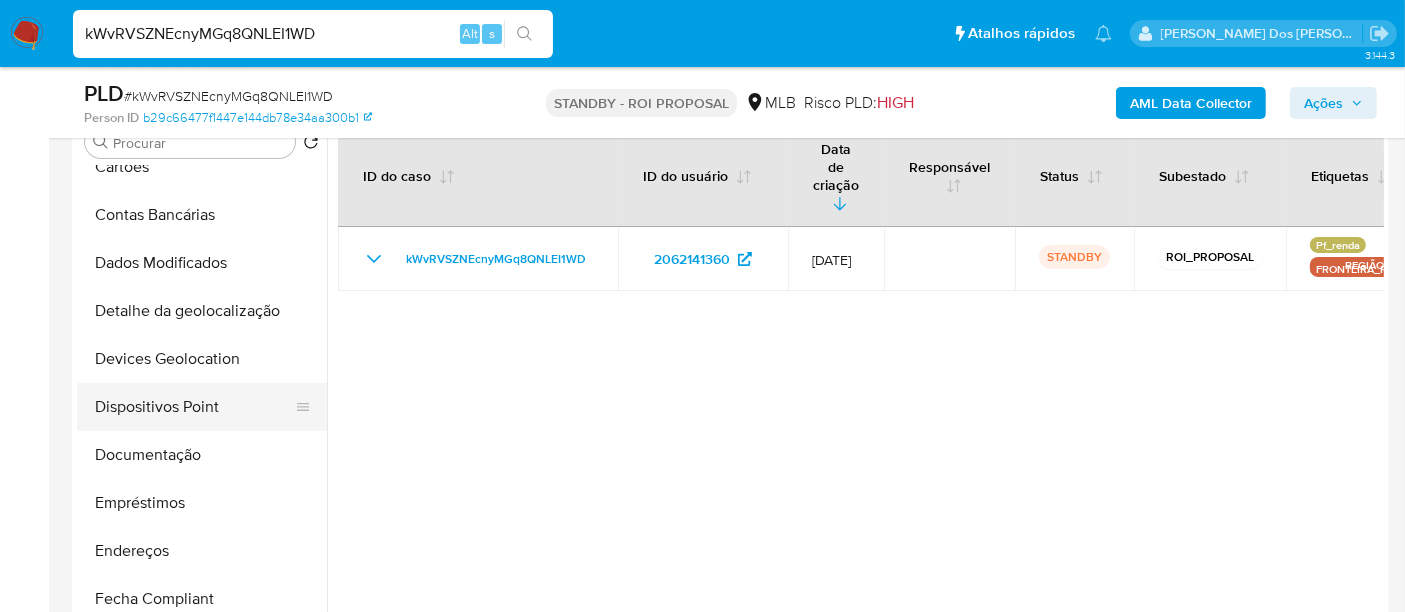 scroll, scrollTop: 111, scrollLeft: 0, axis: vertical 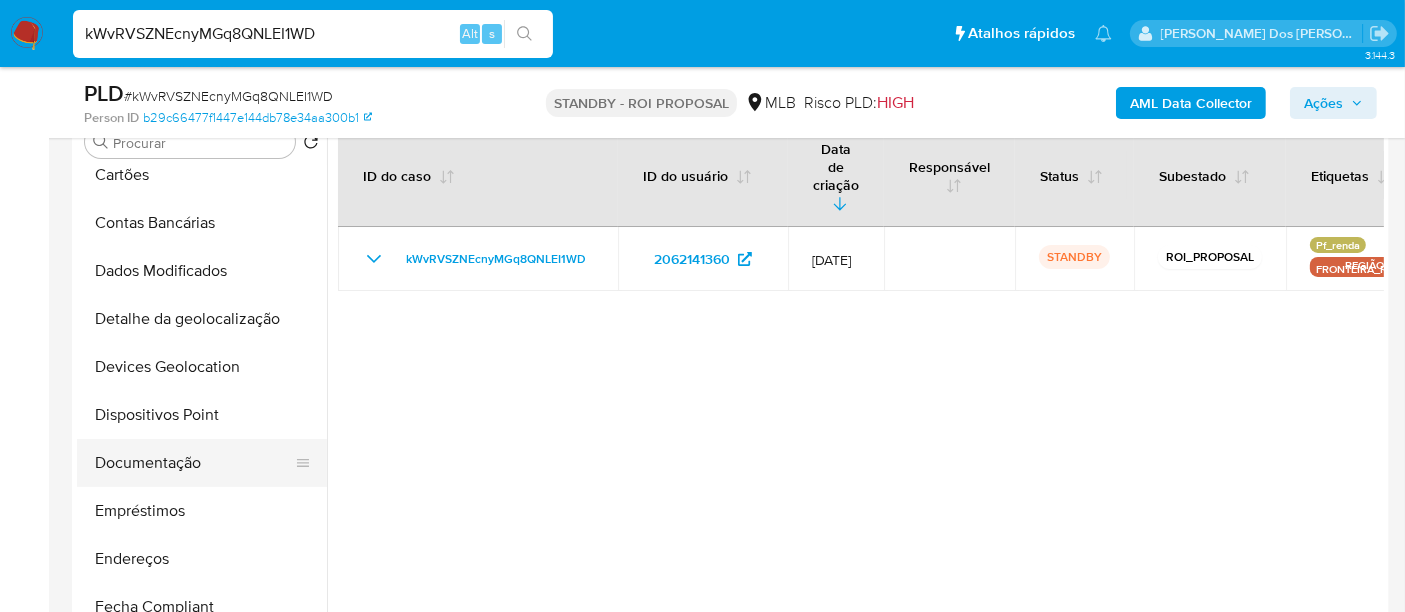 click on "Documentação" at bounding box center (194, 463) 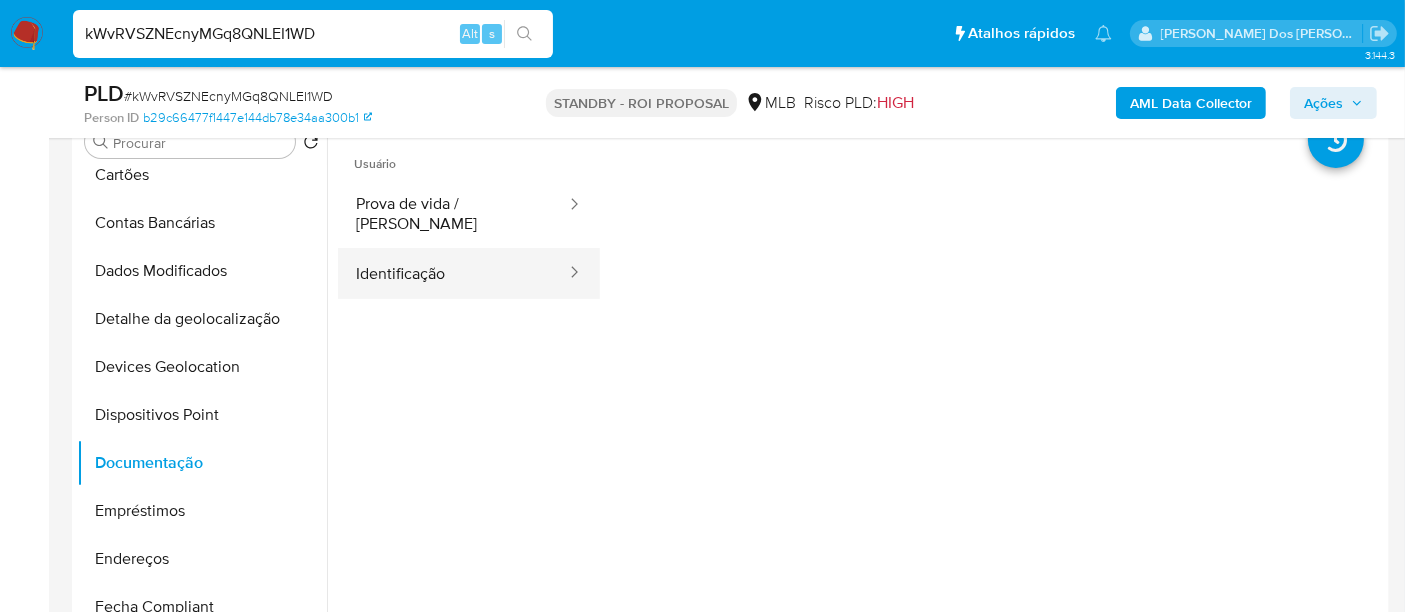 click on "Identificação" at bounding box center (453, 273) 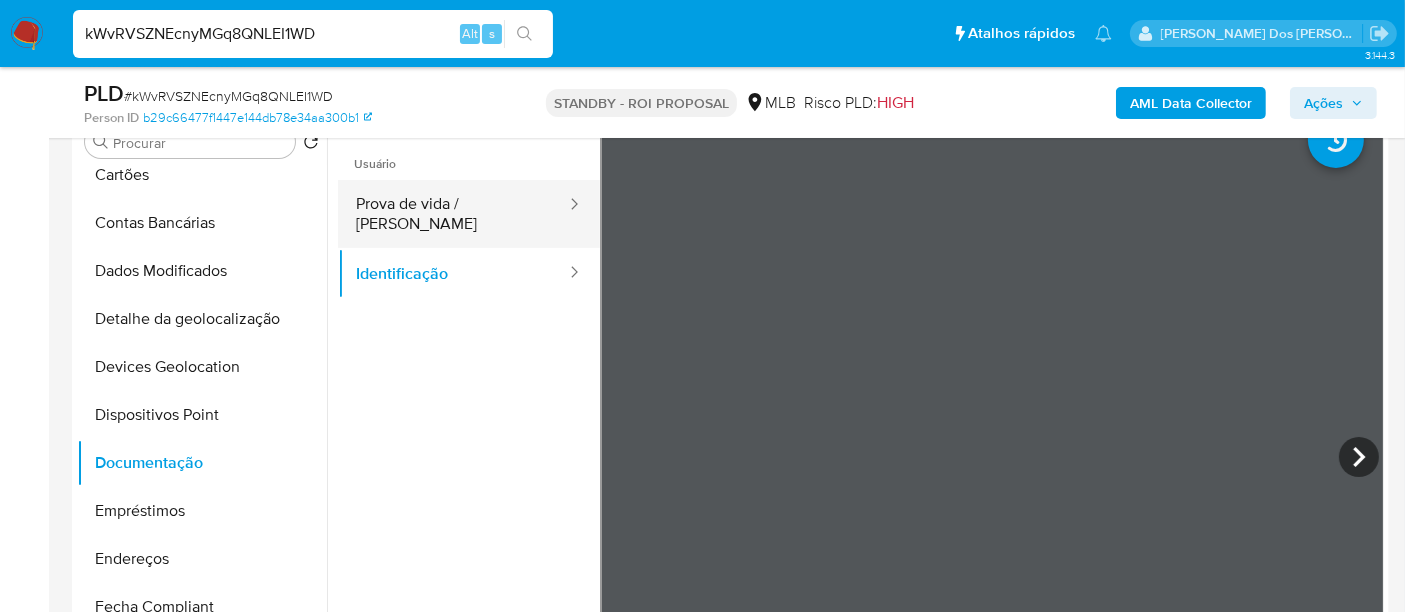 click on "Prova de vida / Selfie" at bounding box center (453, 214) 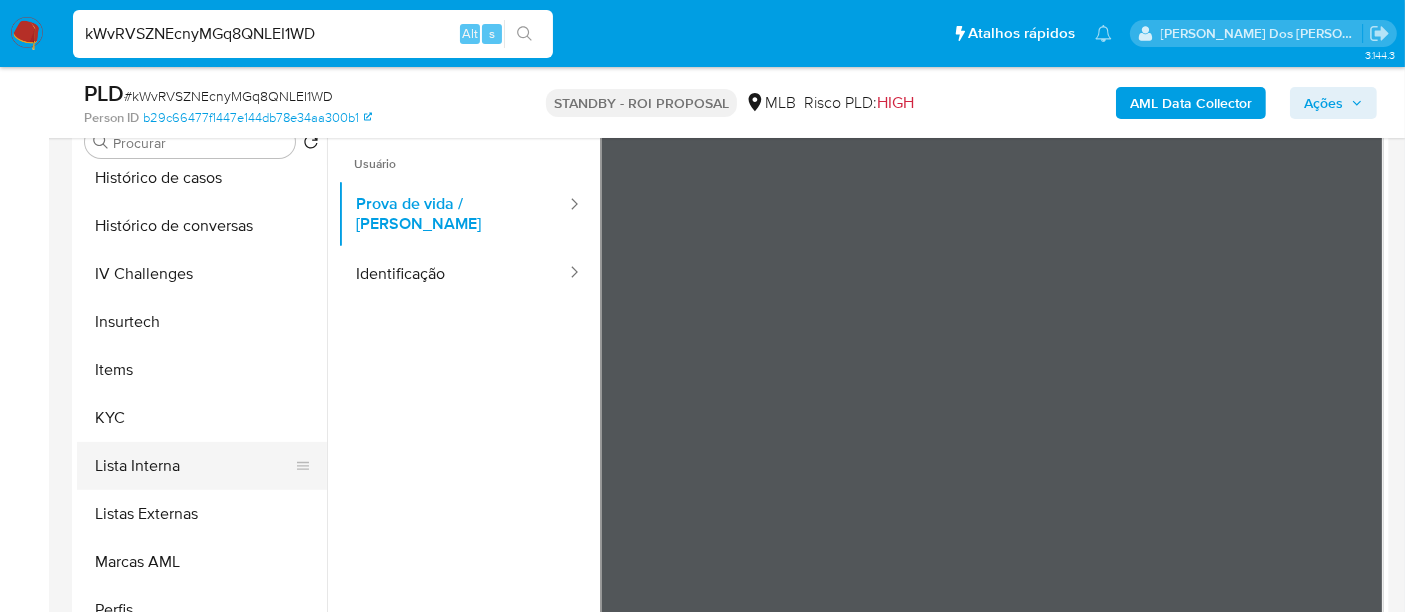 scroll, scrollTop: 844, scrollLeft: 0, axis: vertical 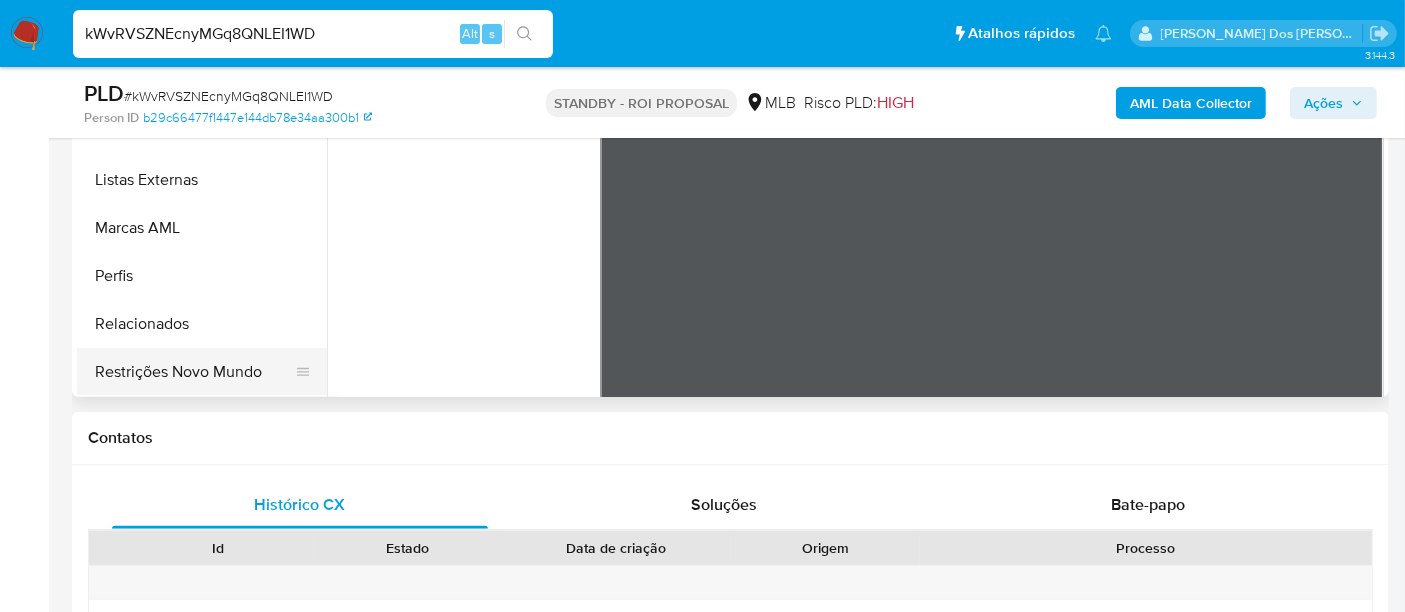 click on "Restrições Novo Mundo" at bounding box center (194, 372) 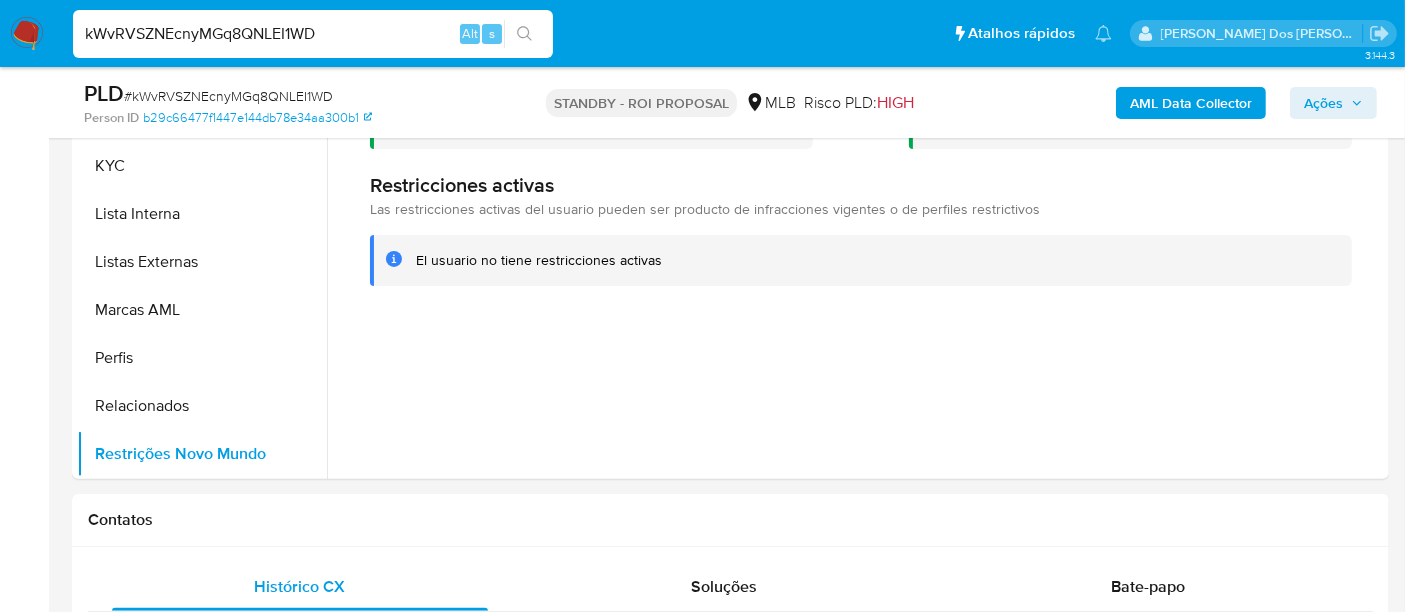 scroll, scrollTop: 555, scrollLeft: 0, axis: vertical 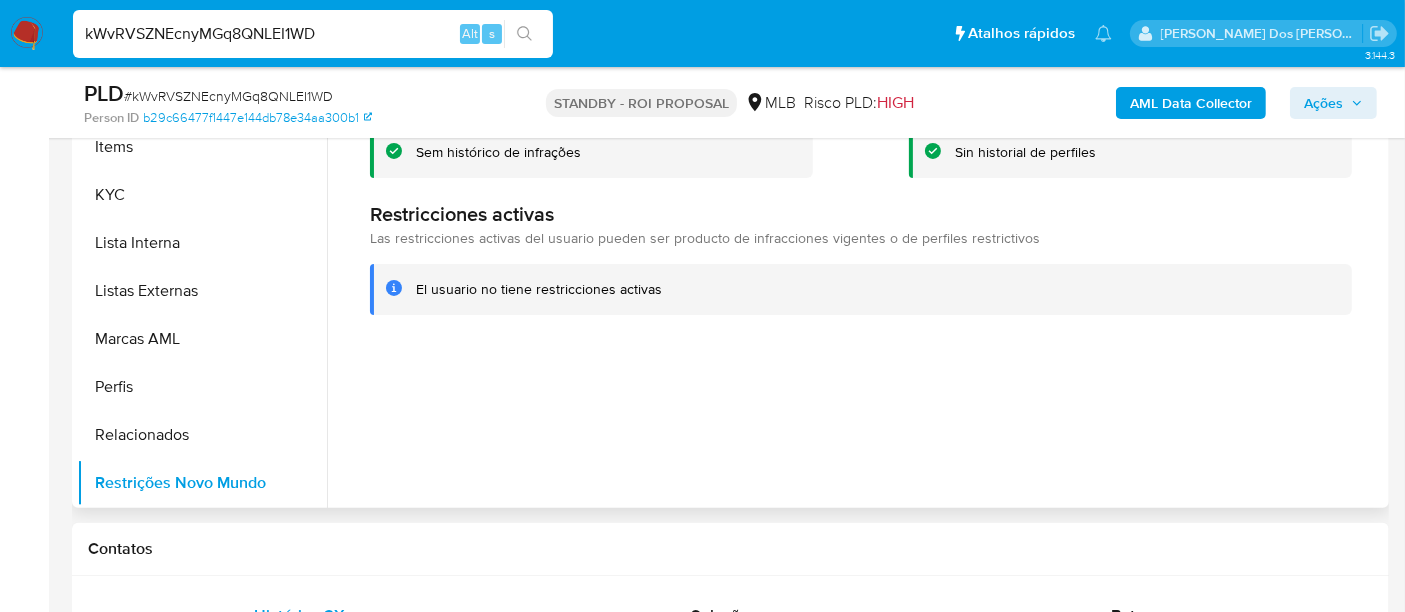 type 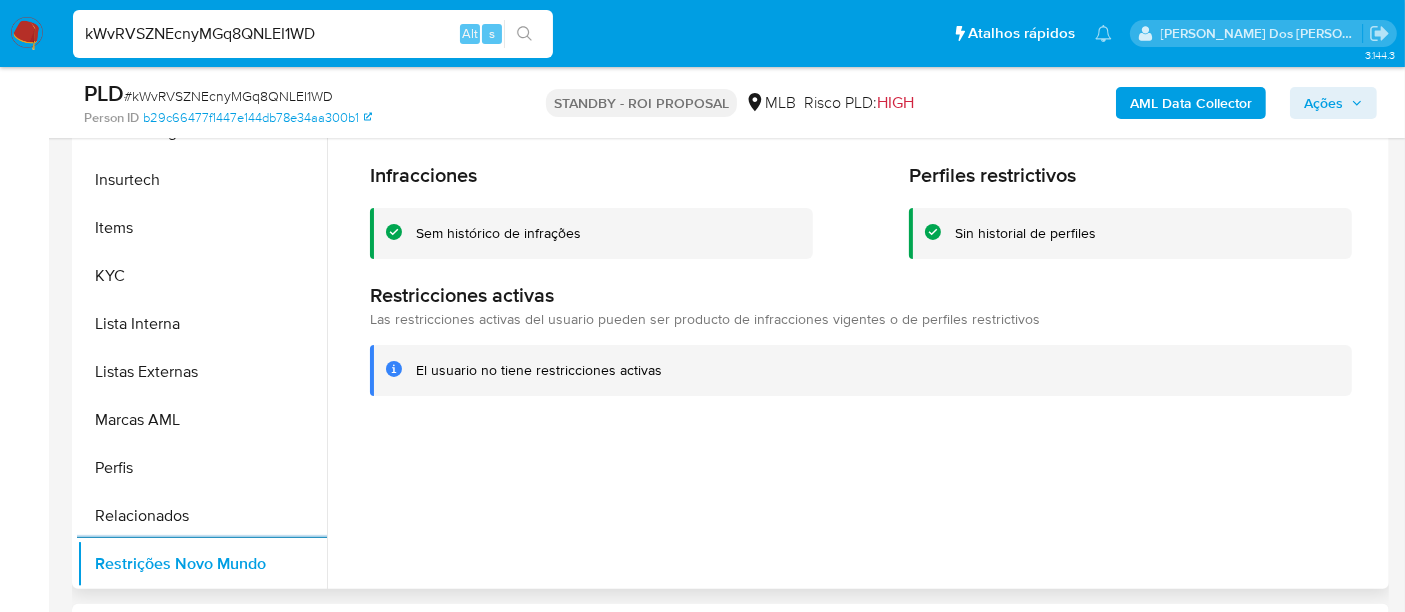 scroll, scrollTop: 444, scrollLeft: 0, axis: vertical 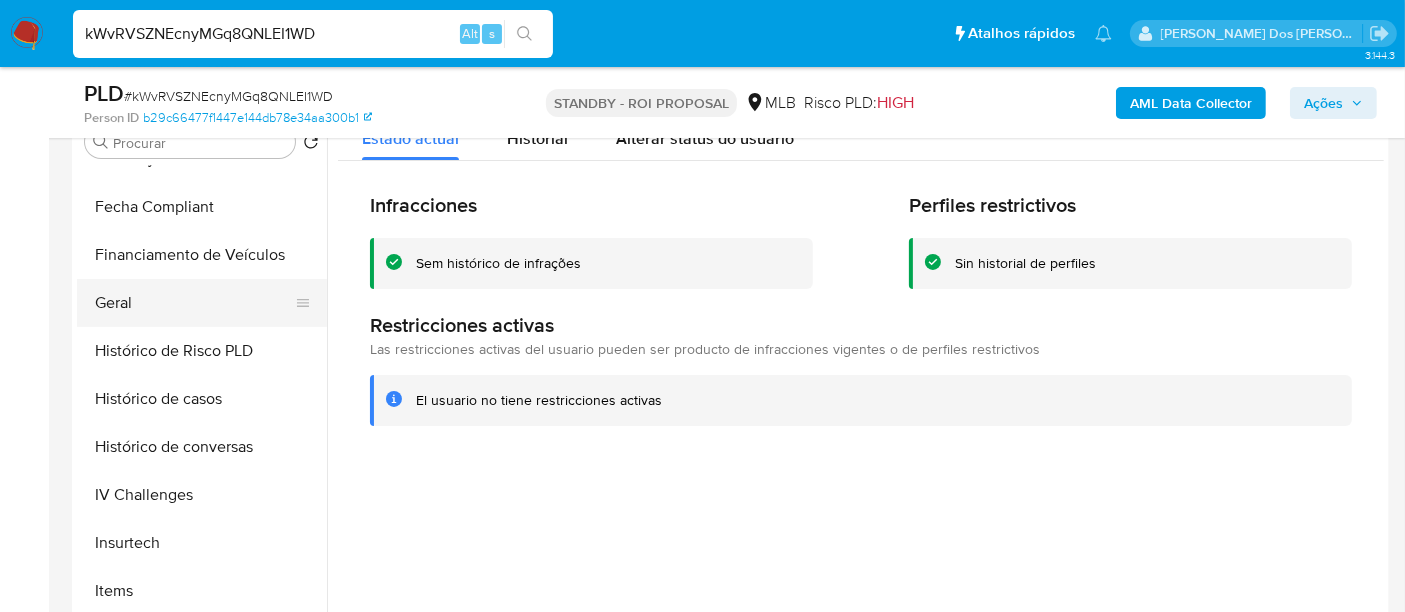 click on "Geral" at bounding box center (194, 303) 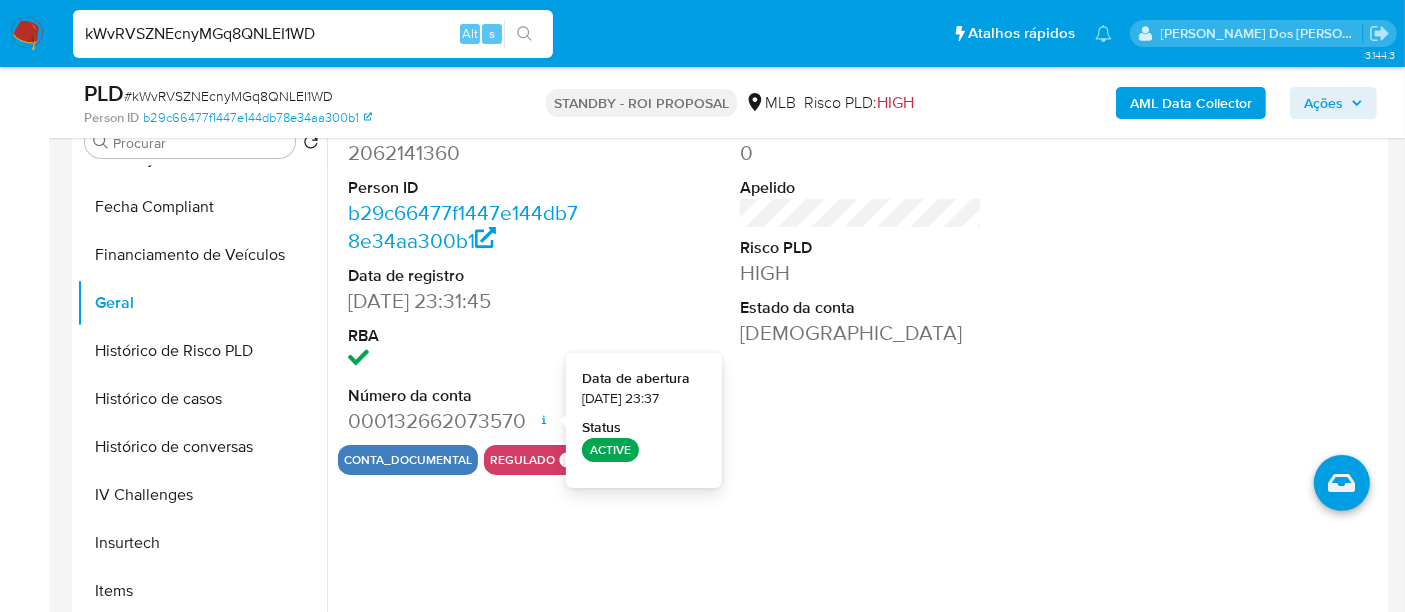 type 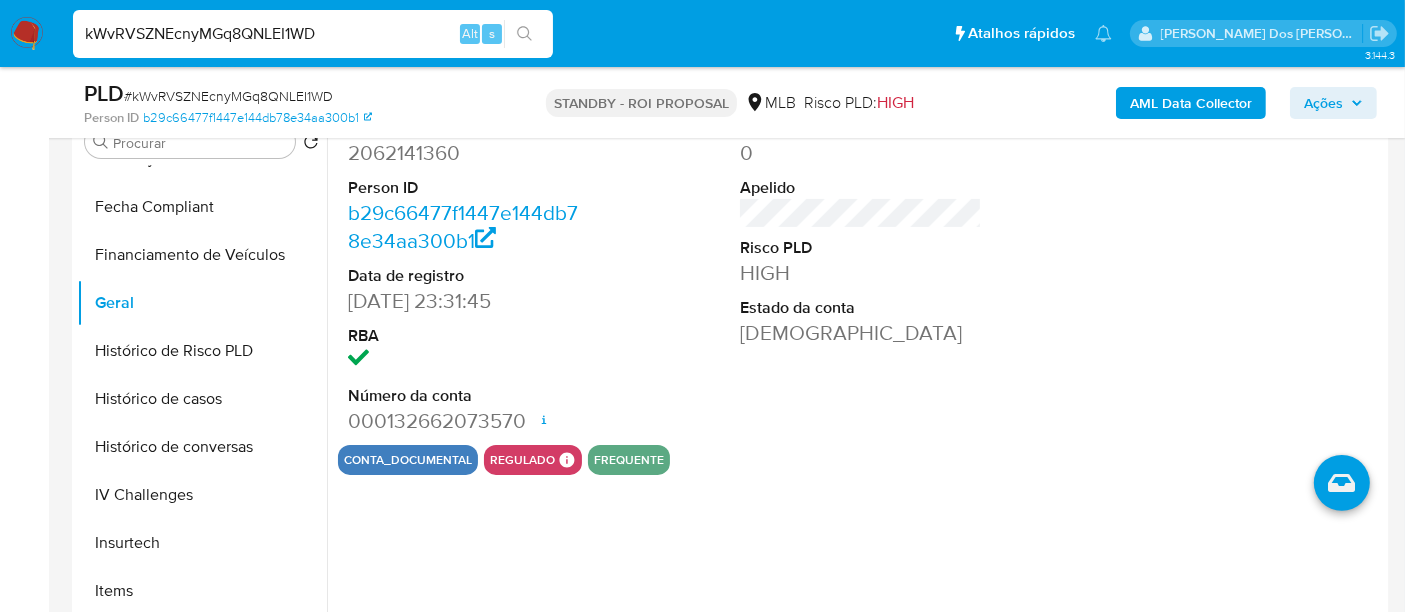 click on "kWvRVSZNEcnyMGq8QNLEI1WD" at bounding box center [313, 34] 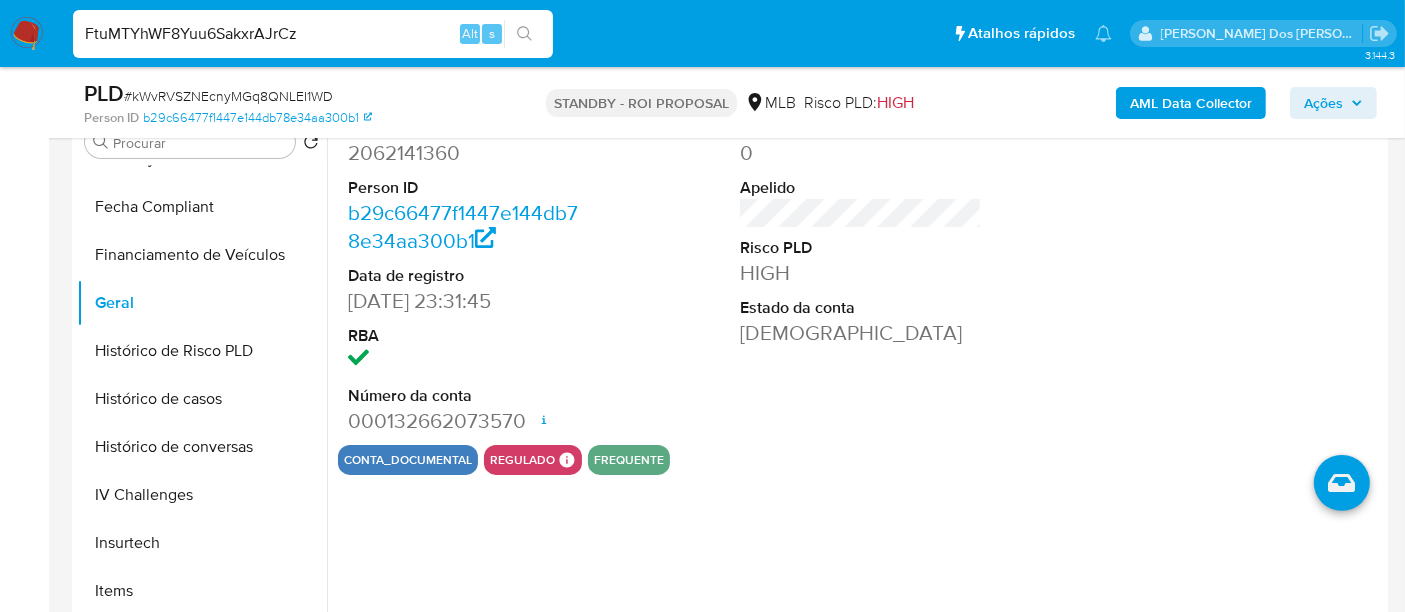 type on "FtuMTYhWF8Yuu6SakxrAJrCz" 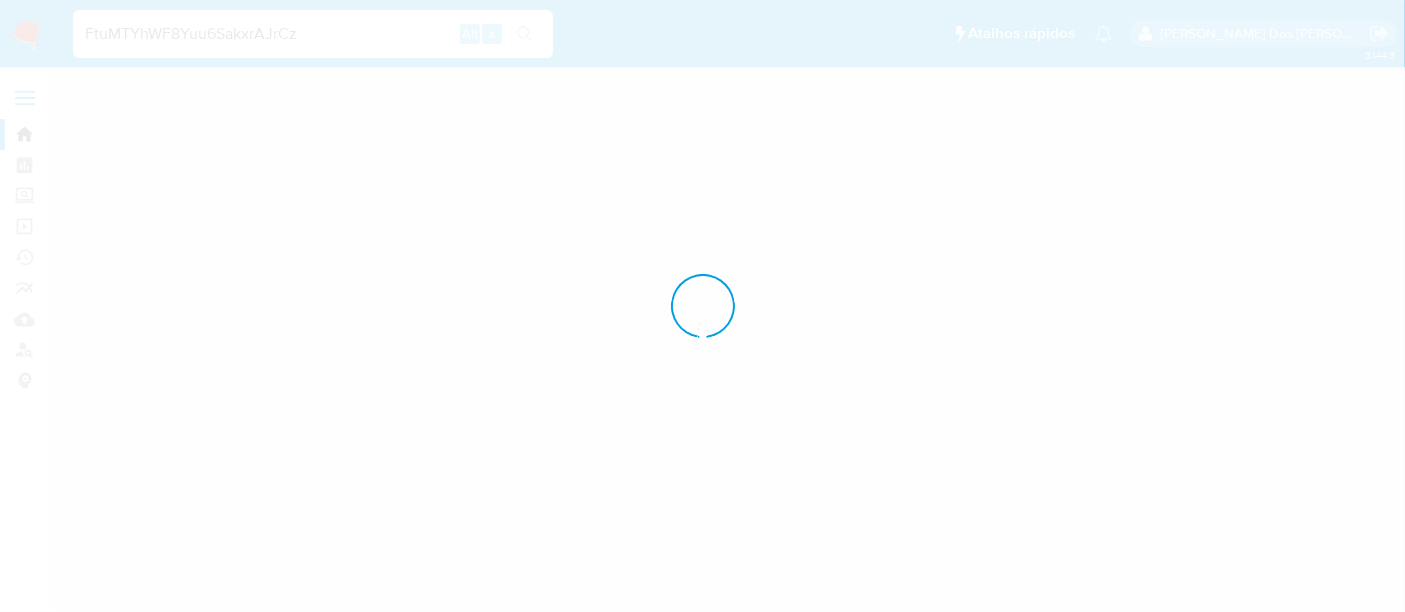 scroll, scrollTop: 0, scrollLeft: 0, axis: both 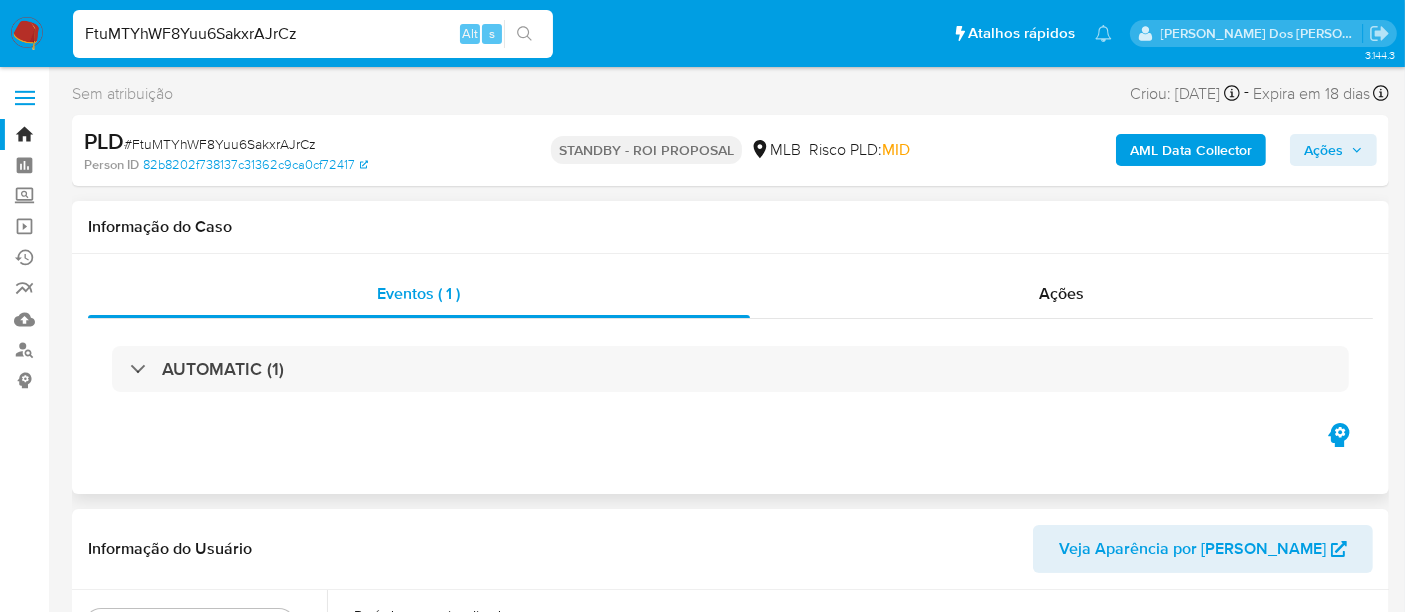select on "10" 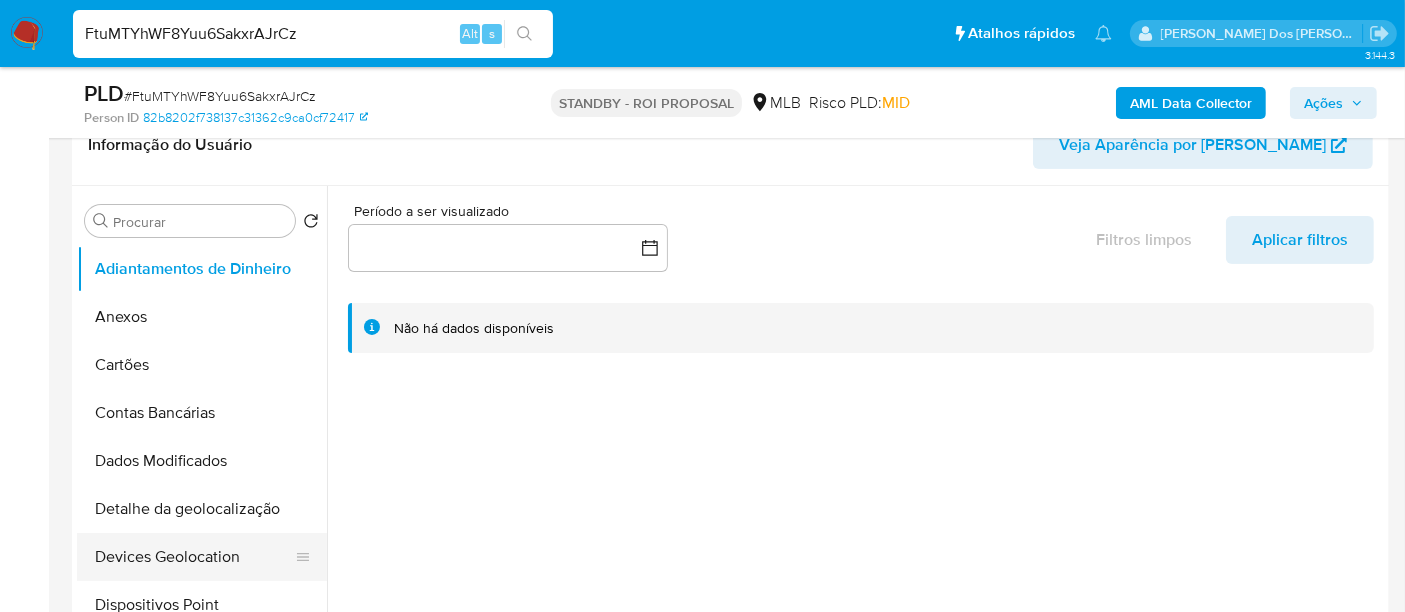 scroll, scrollTop: 555, scrollLeft: 0, axis: vertical 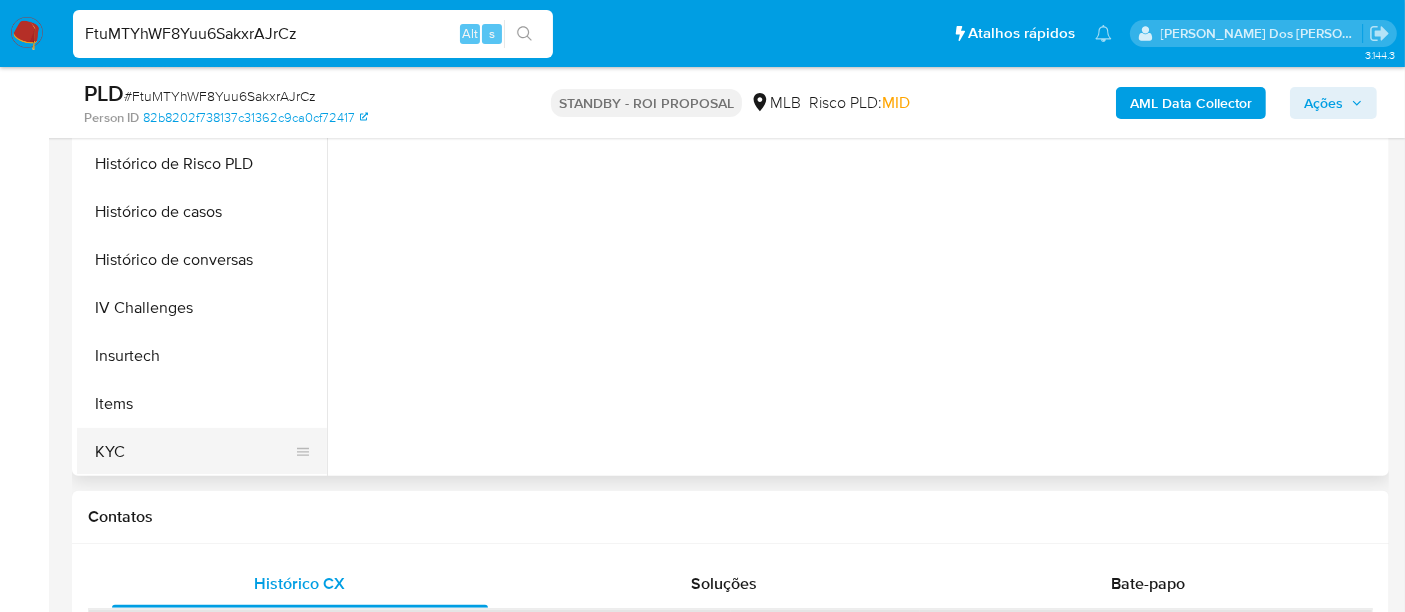 click on "KYC" at bounding box center (194, 452) 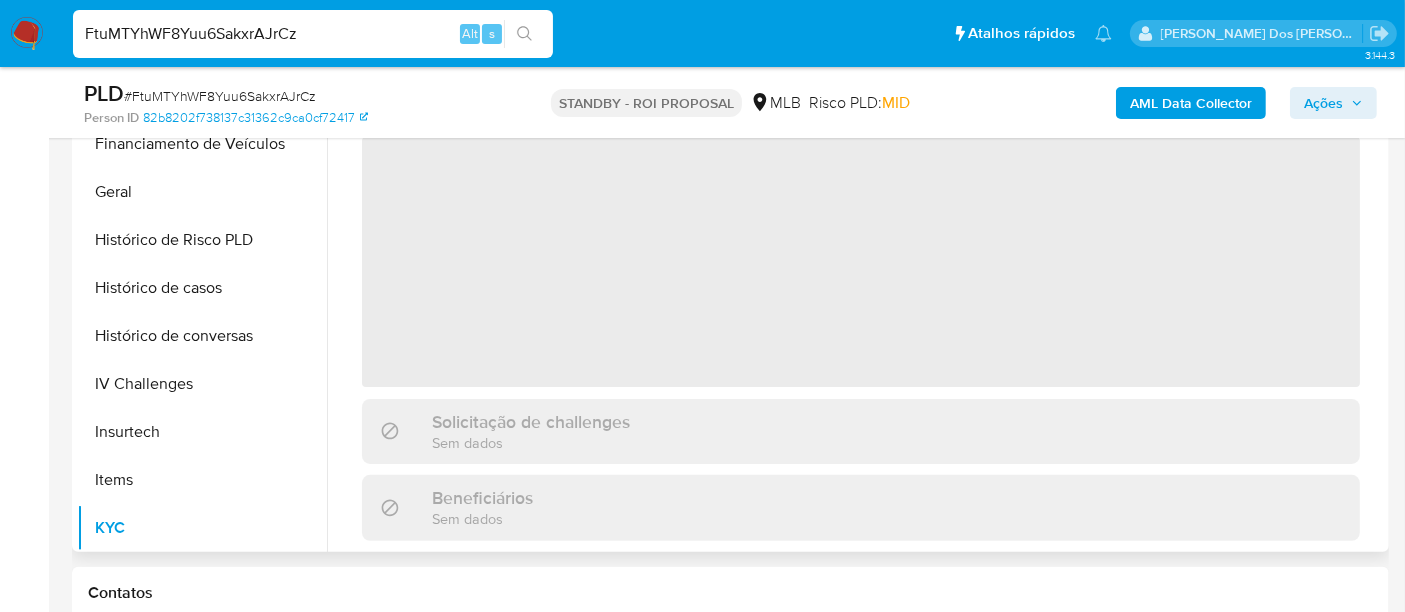 scroll, scrollTop: 444, scrollLeft: 0, axis: vertical 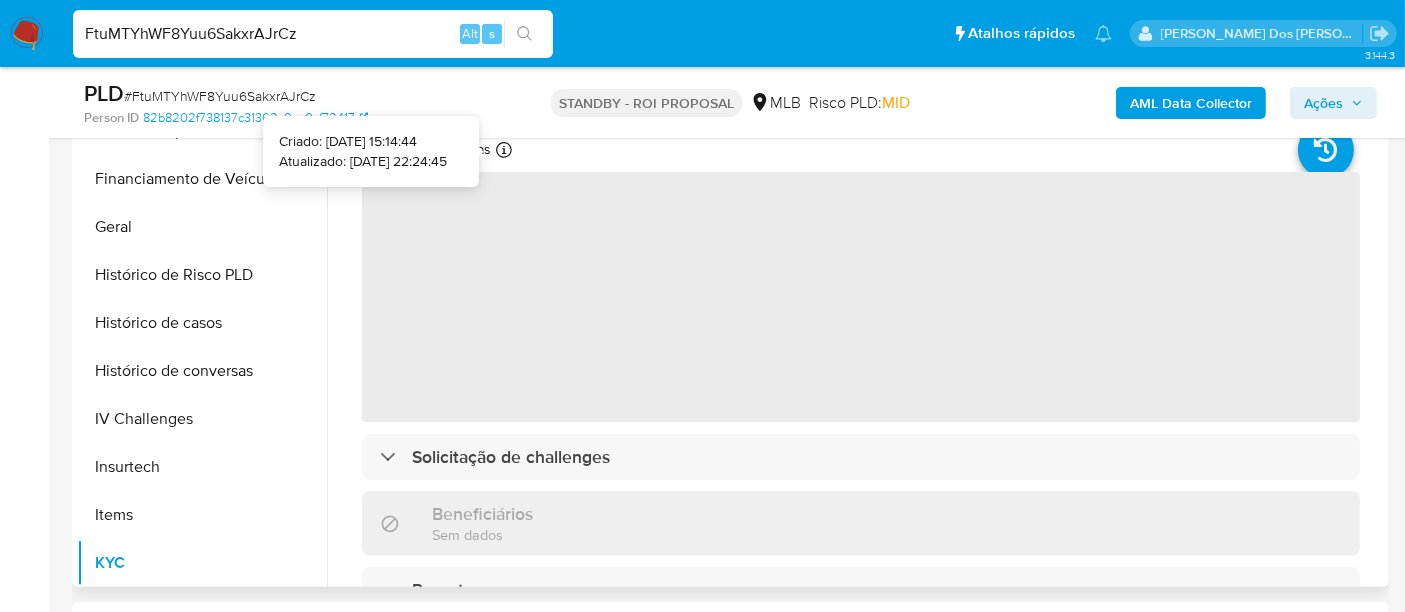 type 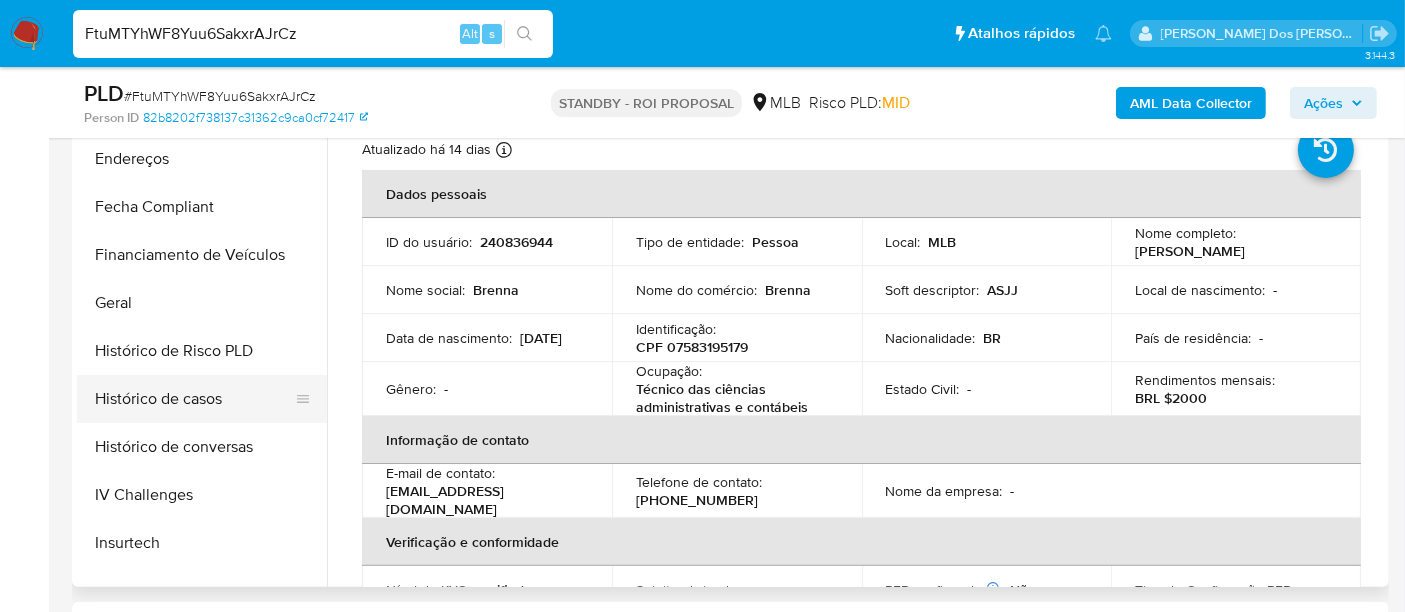 scroll, scrollTop: 444, scrollLeft: 0, axis: vertical 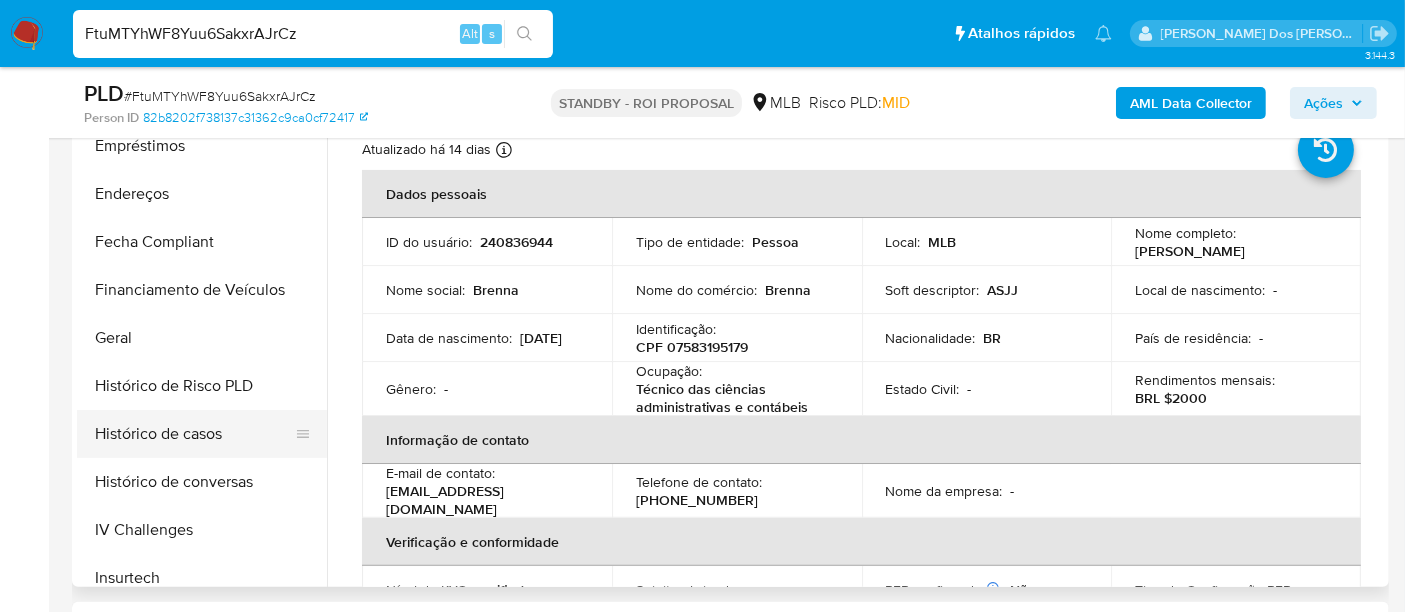 click on "Histórico de casos" at bounding box center [194, 434] 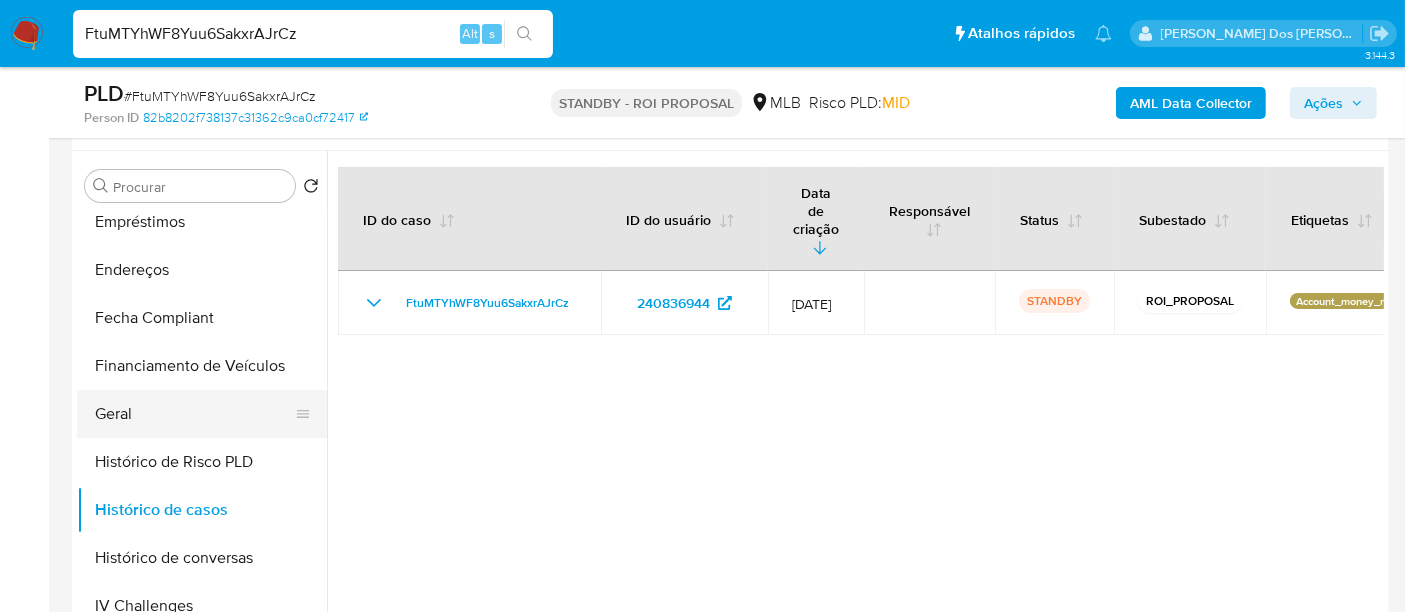 scroll, scrollTop: 333, scrollLeft: 0, axis: vertical 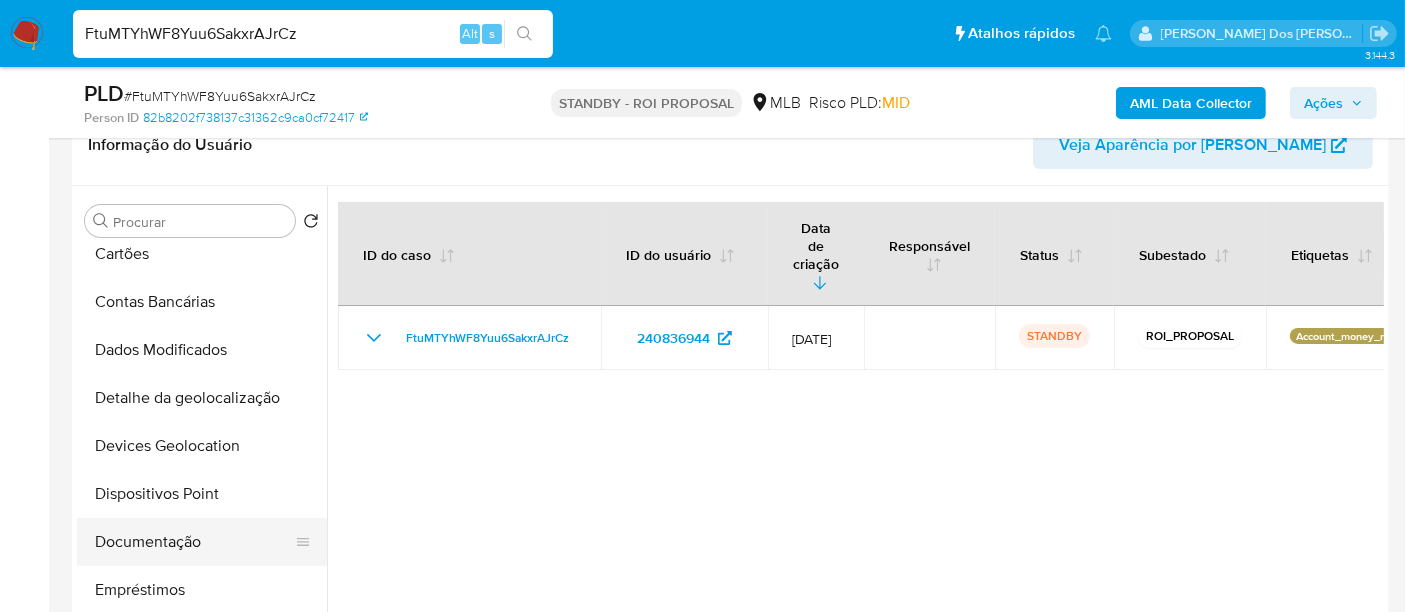 click on "Documentação" at bounding box center [194, 542] 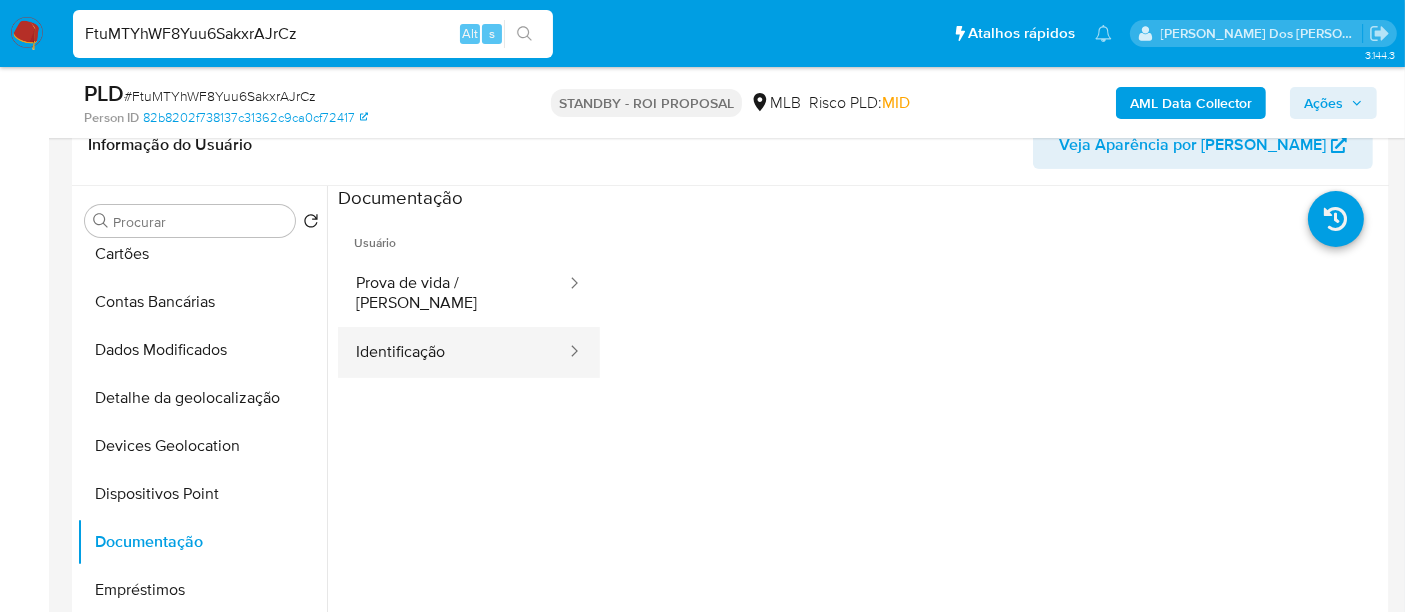 click on "Identificação" at bounding box center (453, 352) 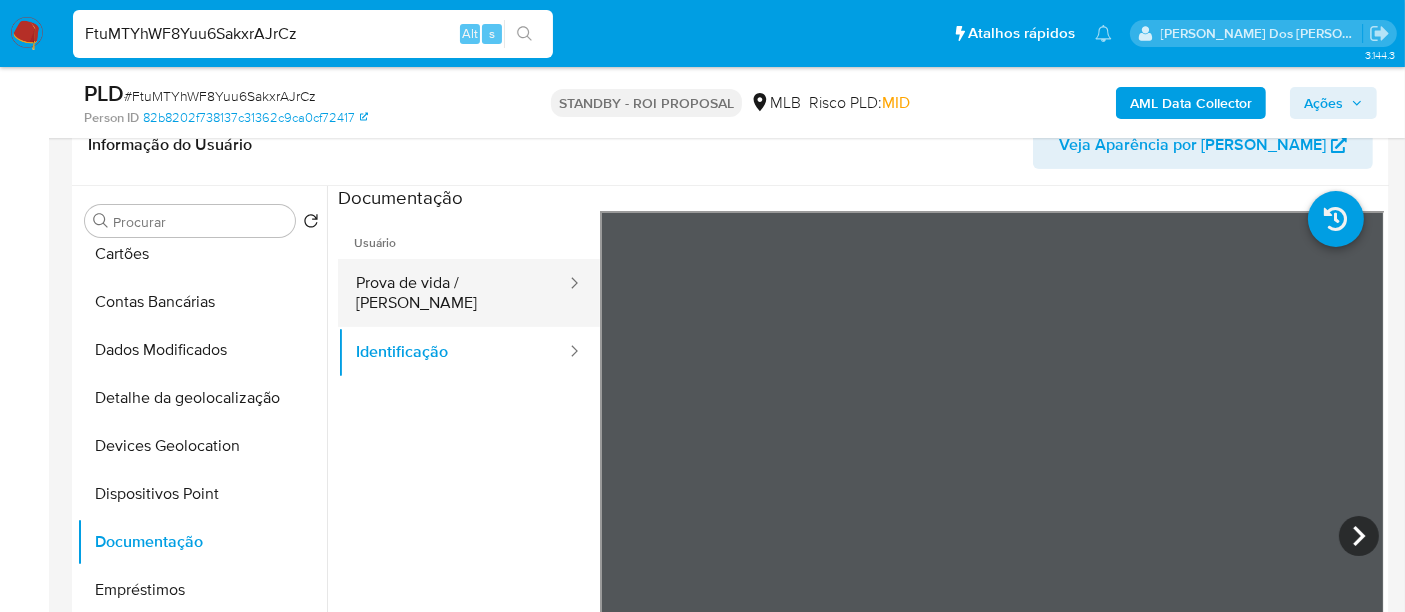 click on "Prova de vida / Selfie" at bounding box center (453, 293) 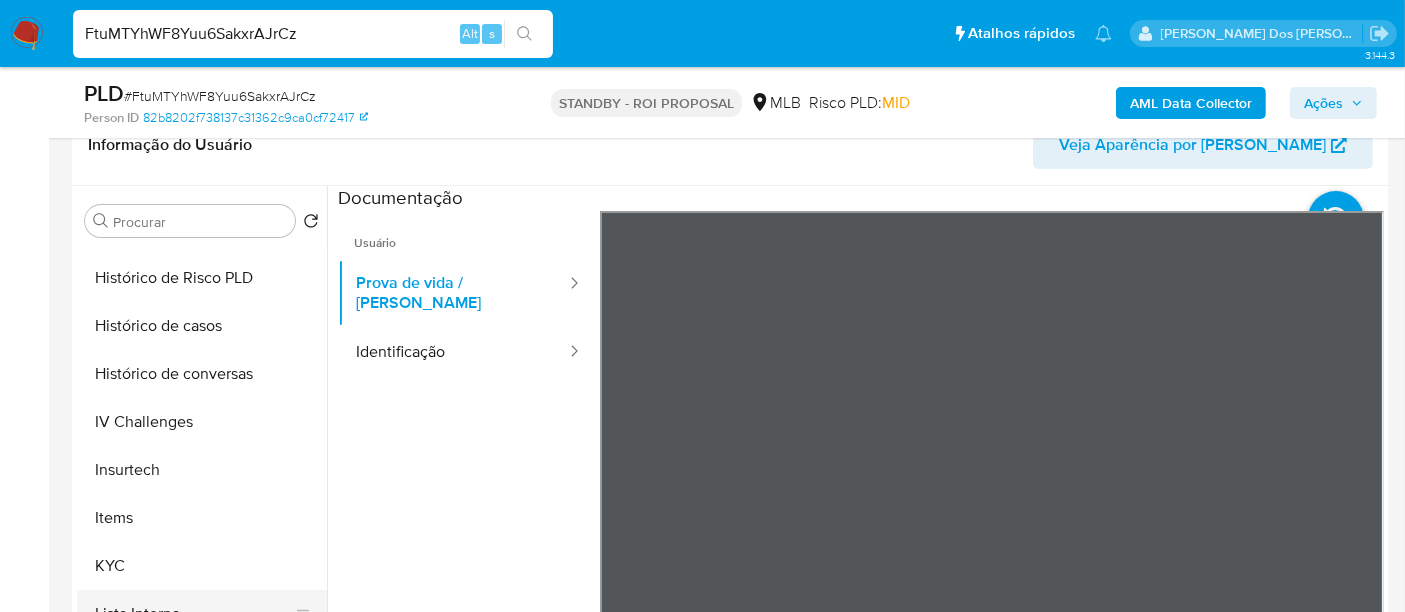 scroll, scrollTop: 844, scrollLeft: 0, axis: vertical 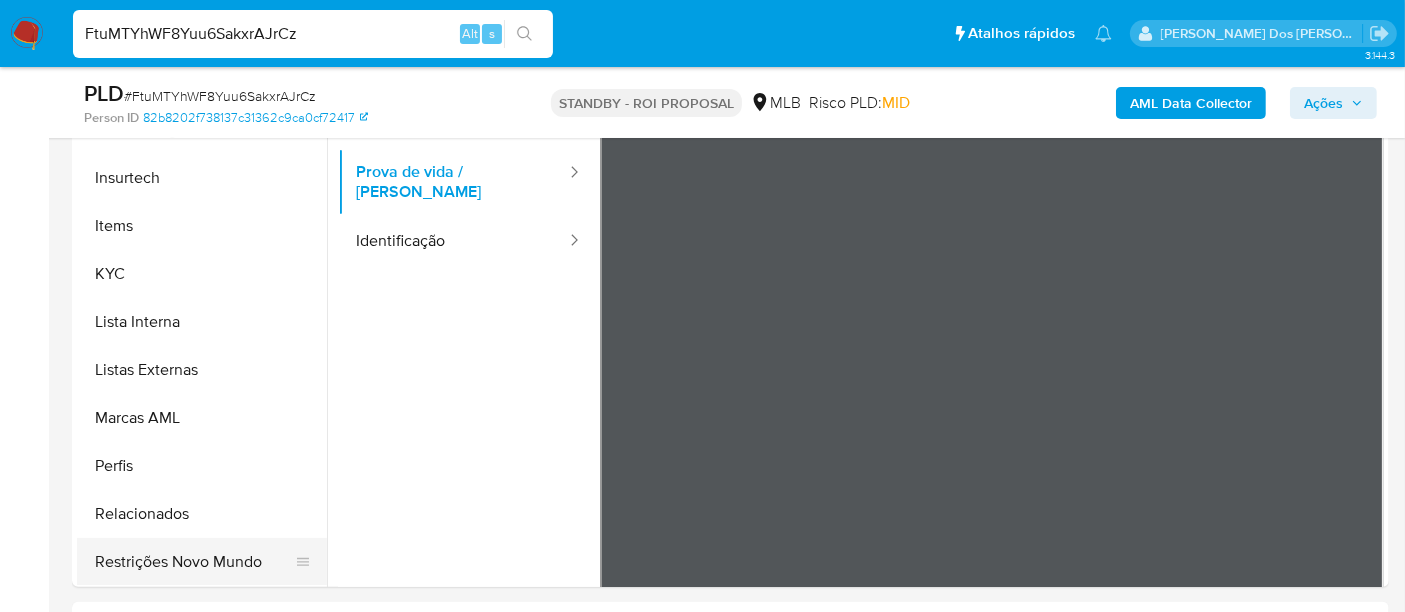 click on "Restrições Novo Mundo" at bounding box center (194, 562) 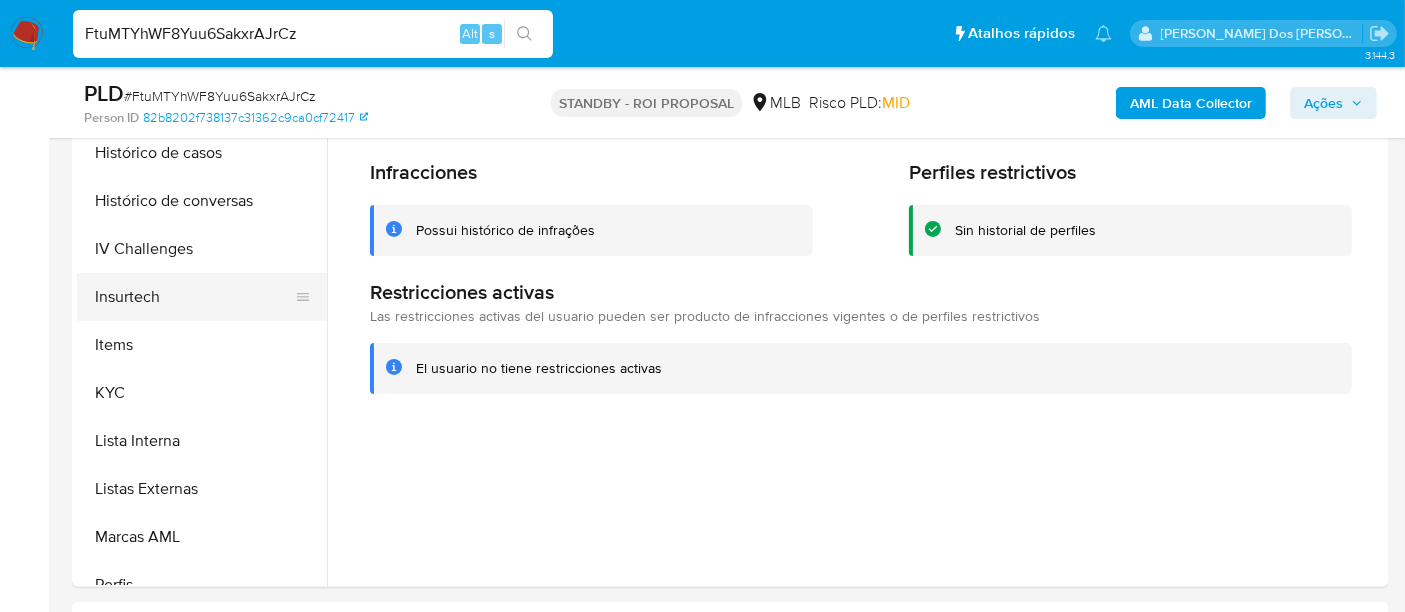 scroll, scrollTop: 622, scrollLeft: 0, axis: vertical 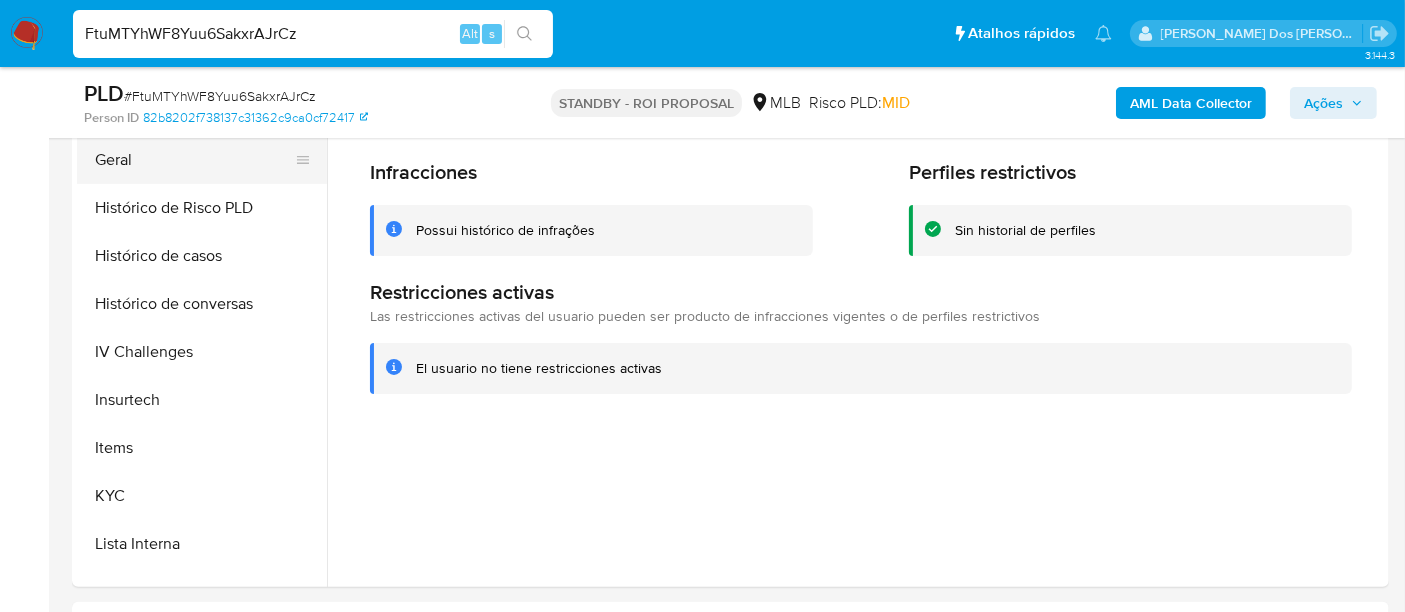 click on "Geral" at bounding box center (194, 160) 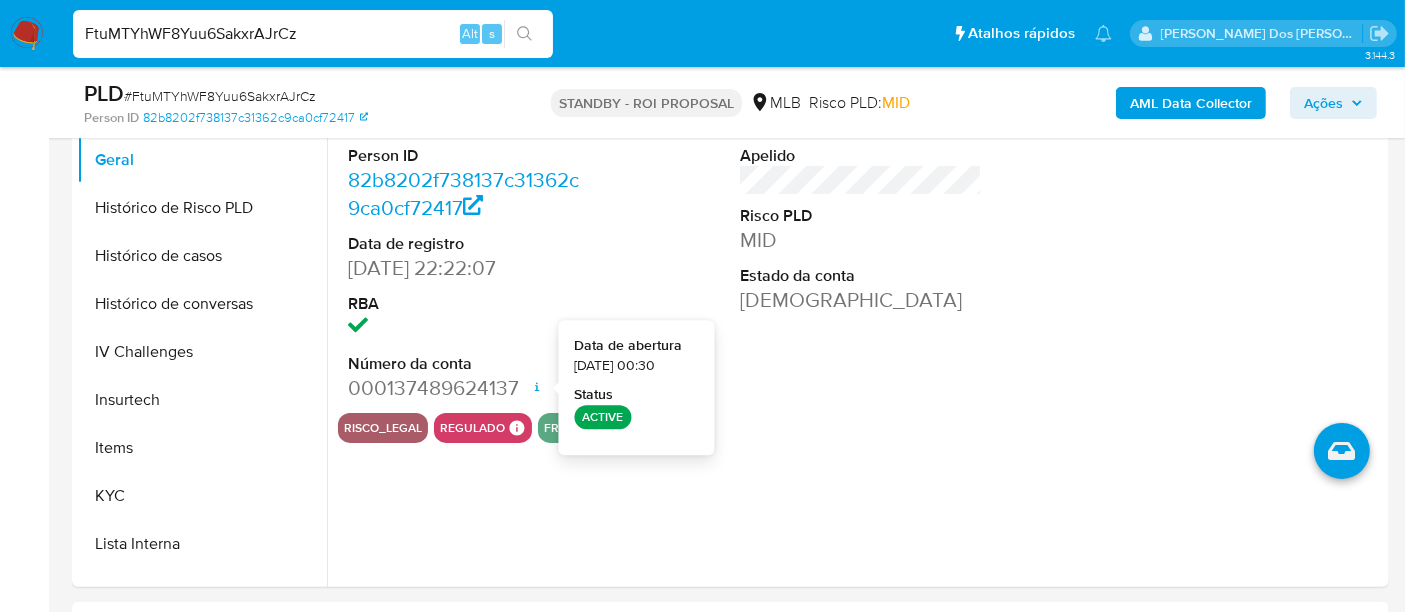 type 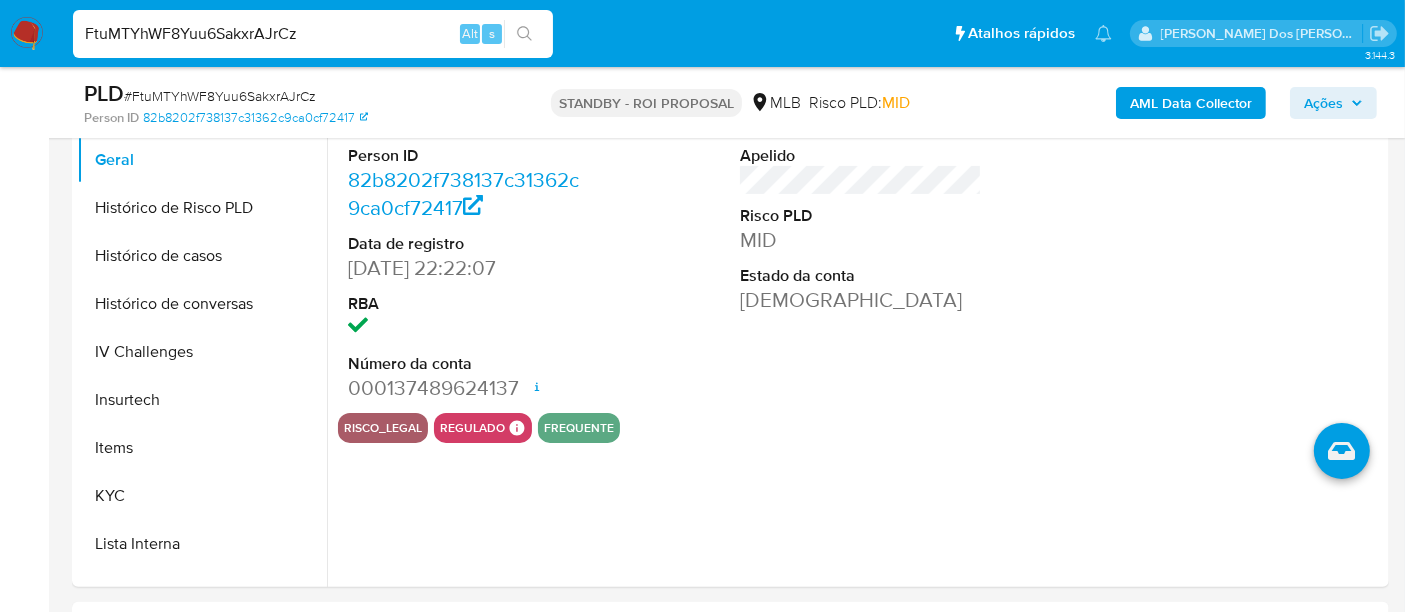 click on "FtuMTYhWF8Yuu6SakxrAJrCz" at bounding box center [313, 34] 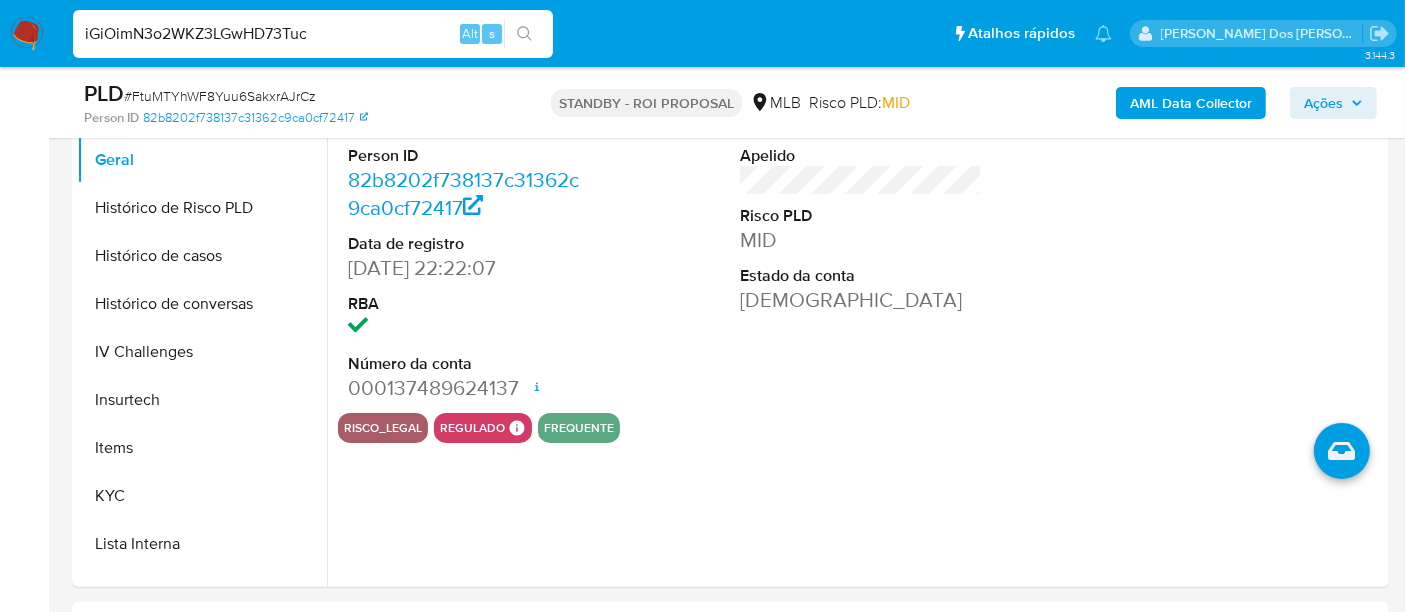 type on "iGiOimN3o2WKZ3LGwHD73Tuc" 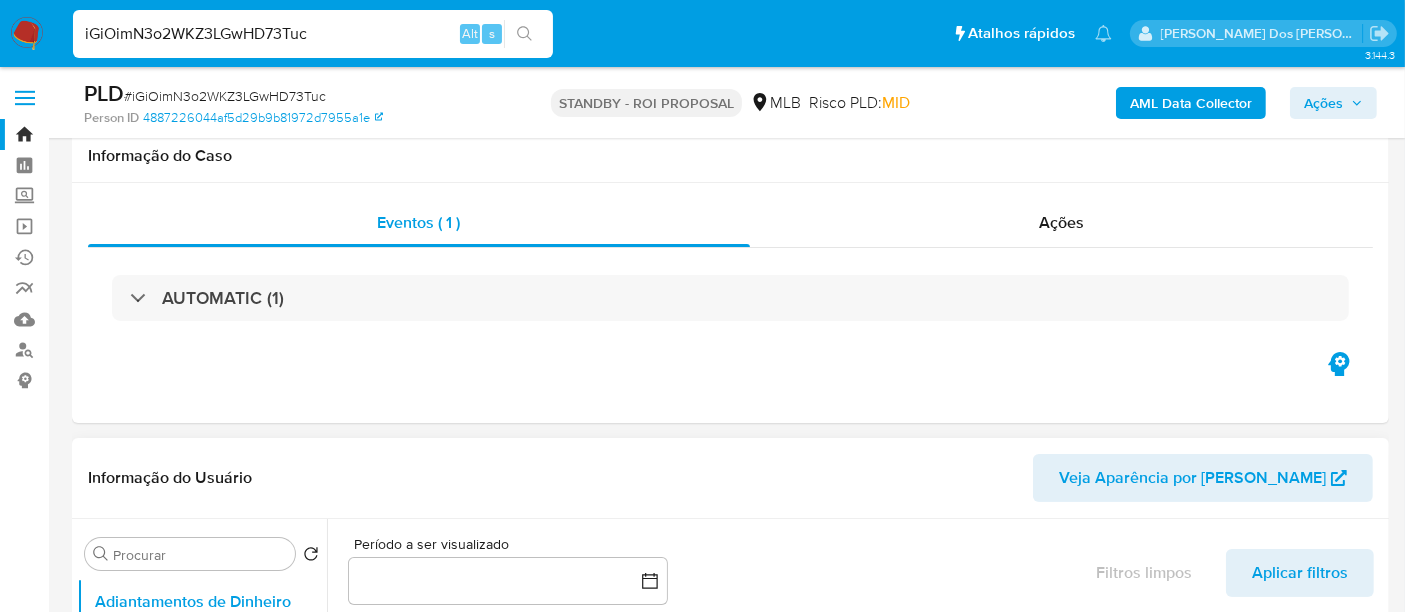 scroll, scrollTop: 444, scrollLeft: 0, axis: vertical 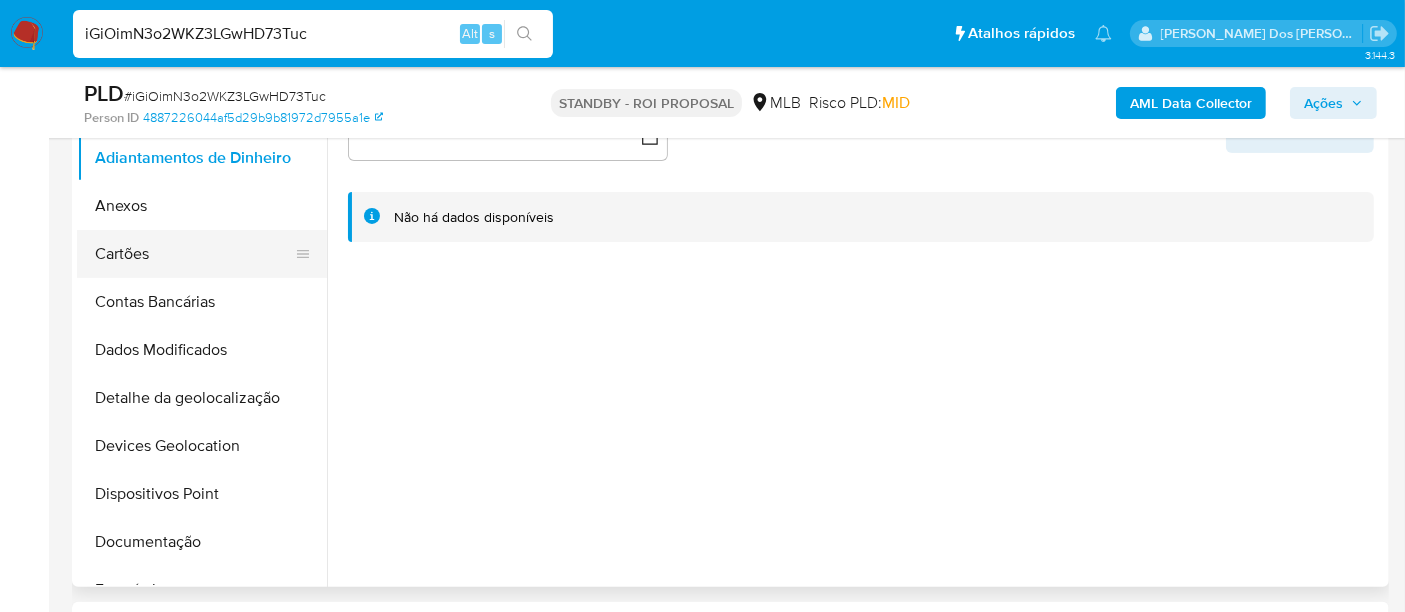 select on "10" 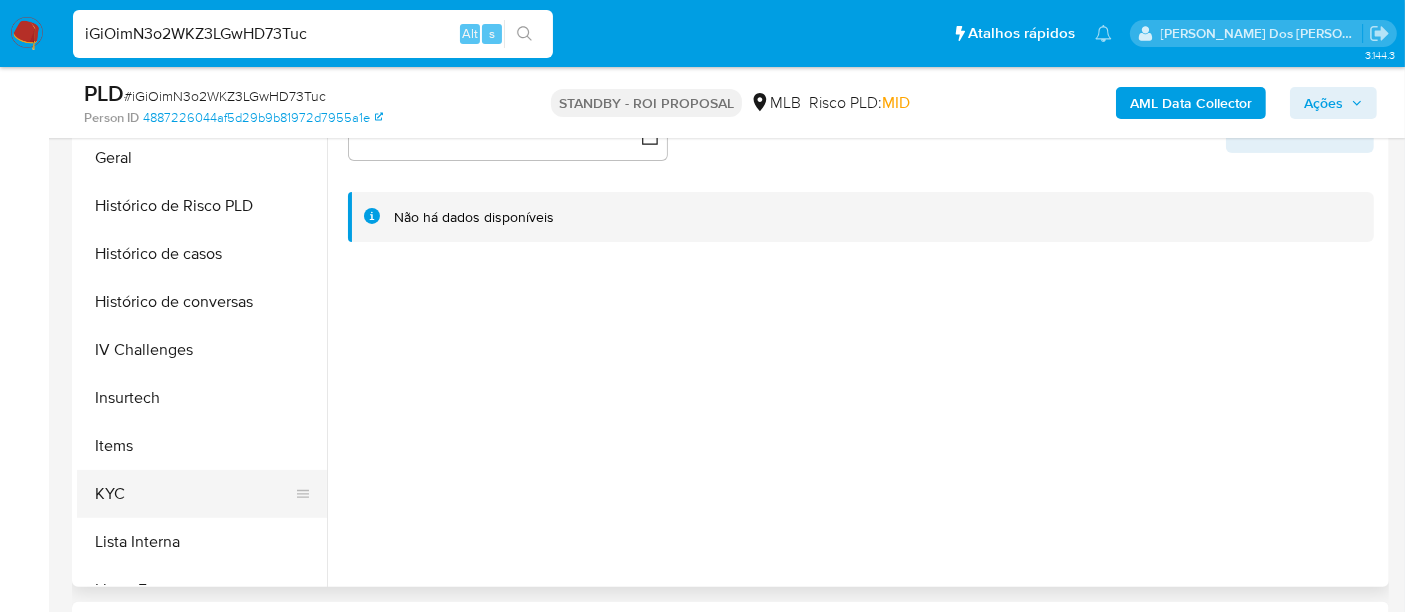 scroll, scrollTop: 777, scrollLeft: 0, axis: vertical 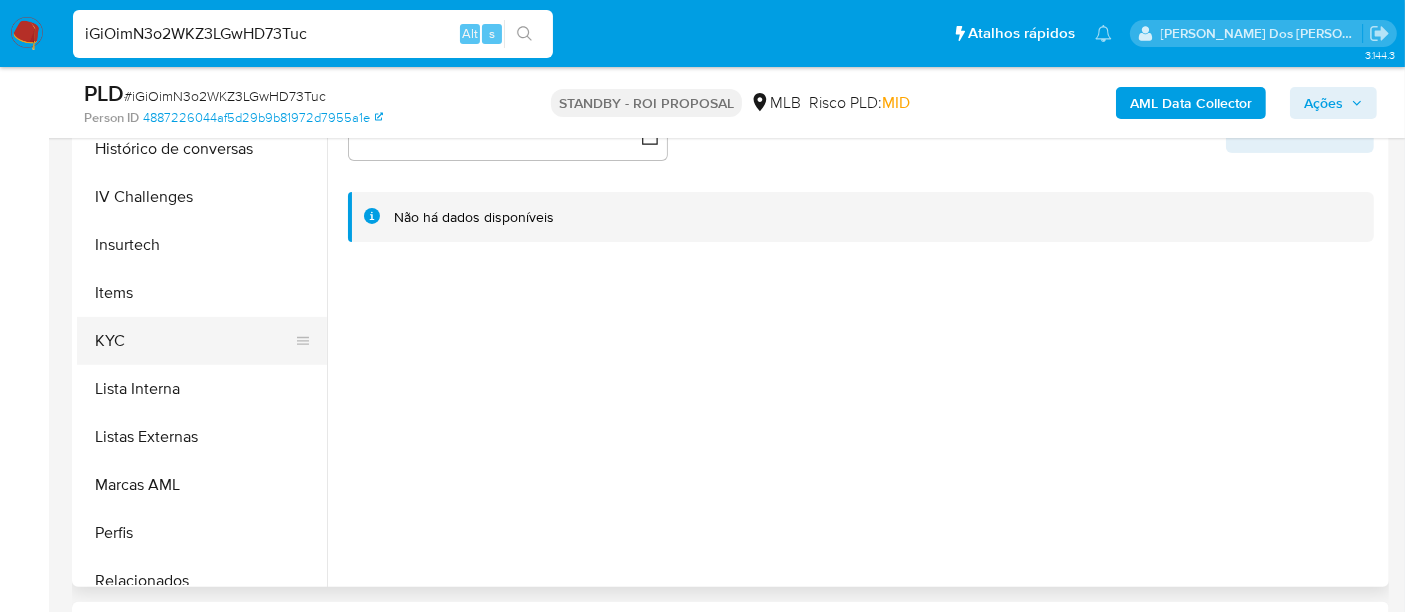 click on "KYC" at bounding box center (194, 341) 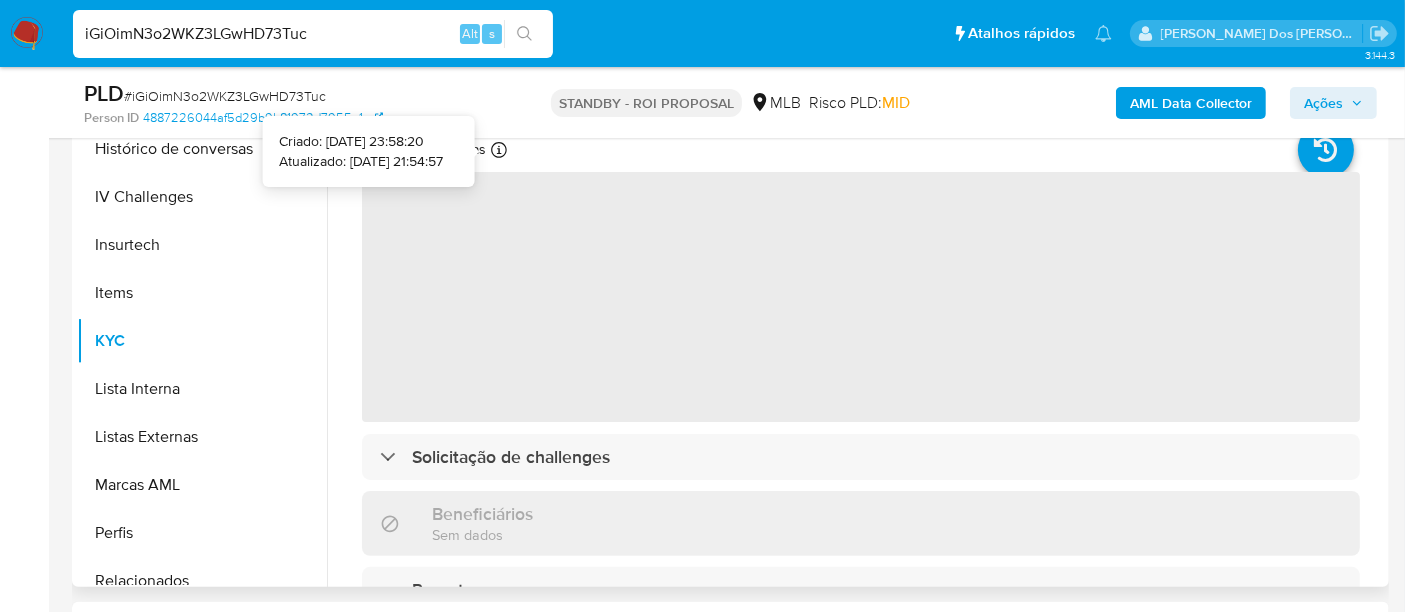 type 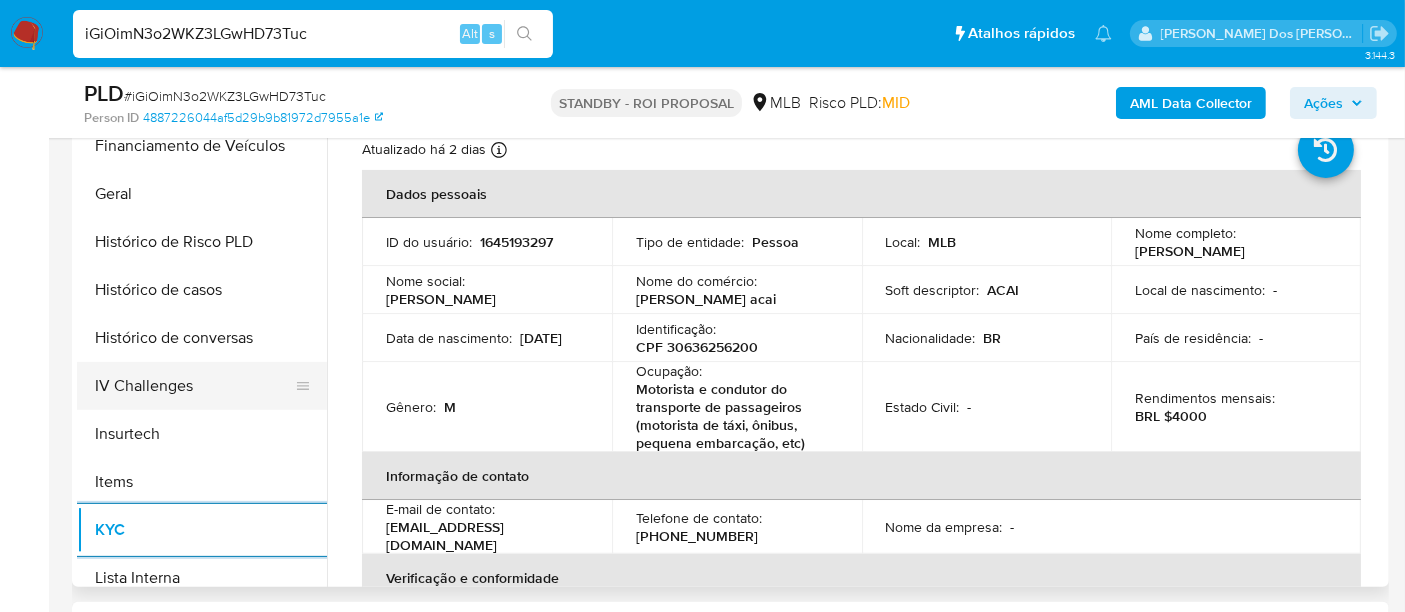 scroll, scrollTop: 555, scrollLeft: 0, axis: vertical 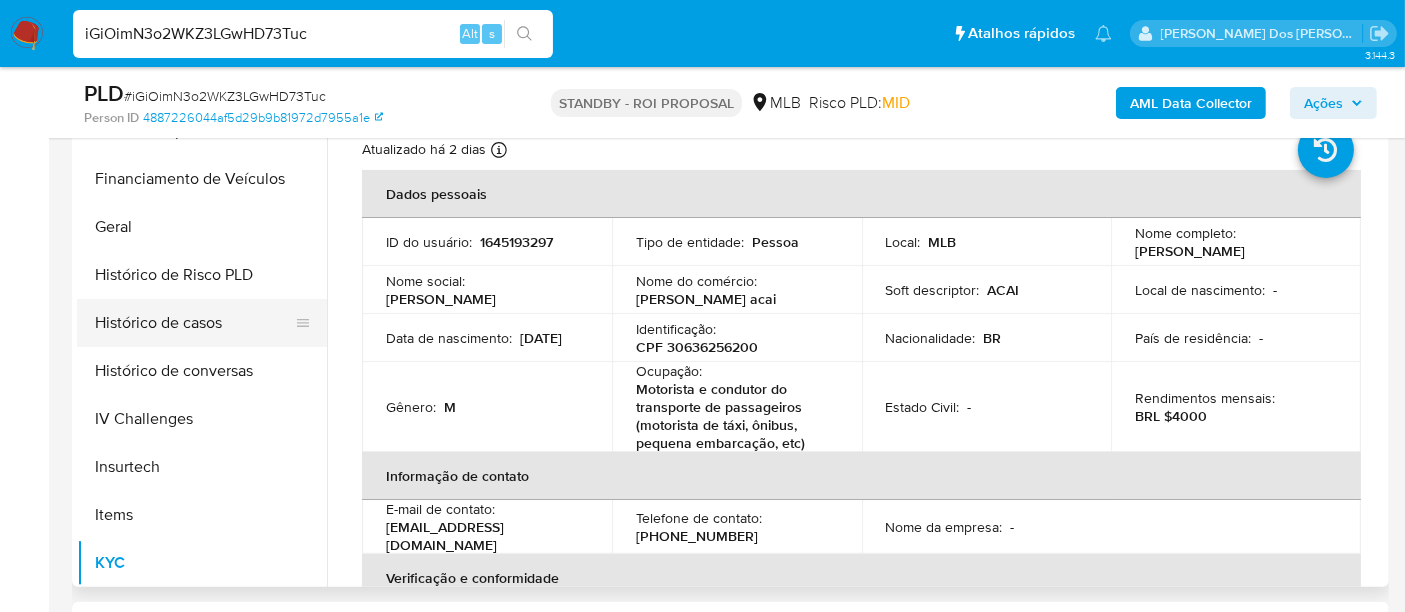click on "Histórico de casos" at bounding box center [194, 323] 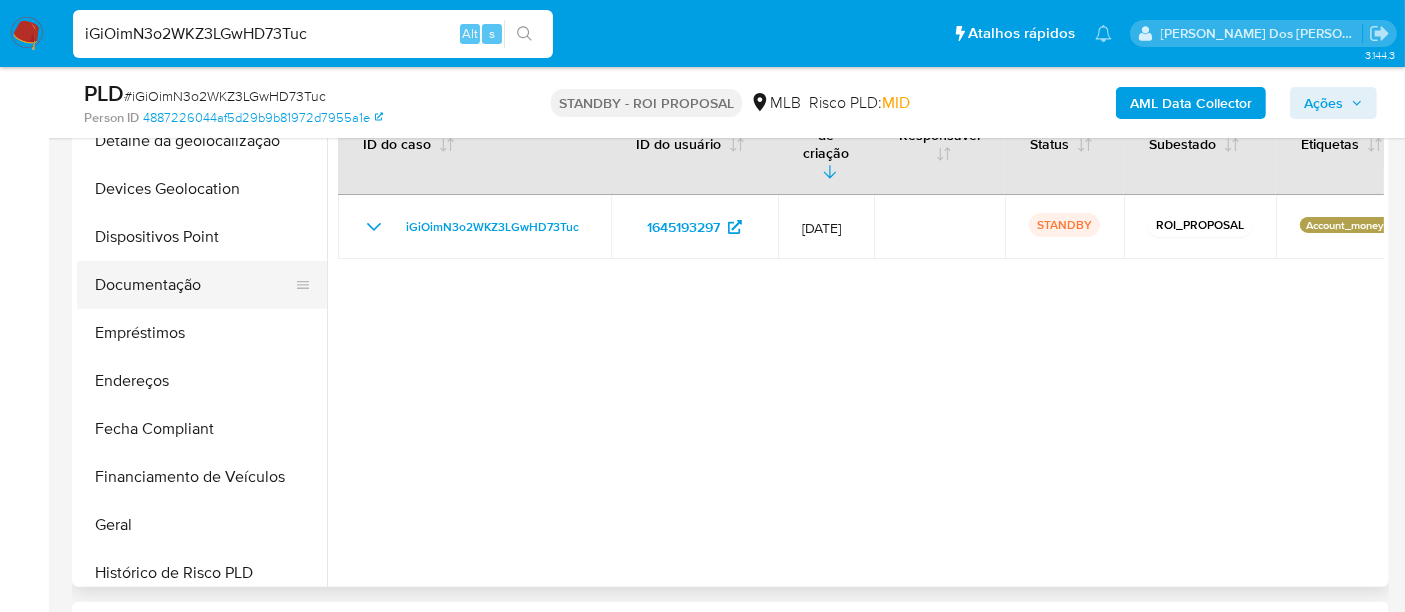 scroll, scrollTop: 222, scrollLeft: 0, axis: vertical 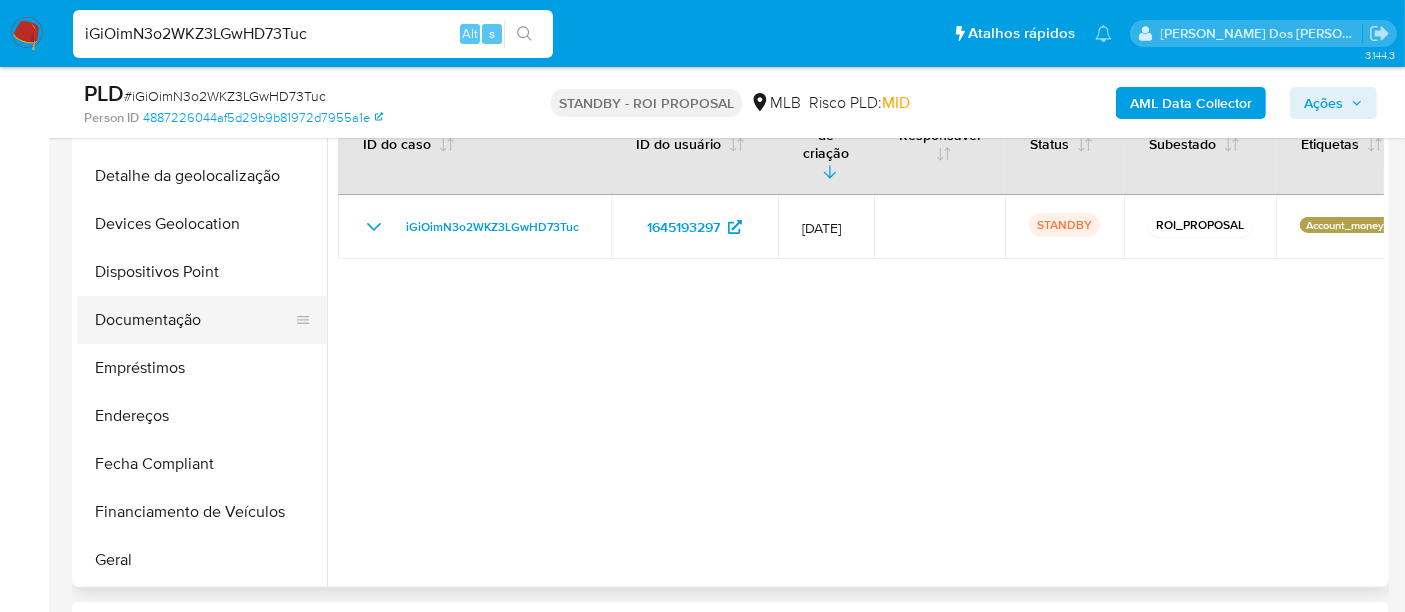 click on "Documentação" at bounding box center [194, 320] 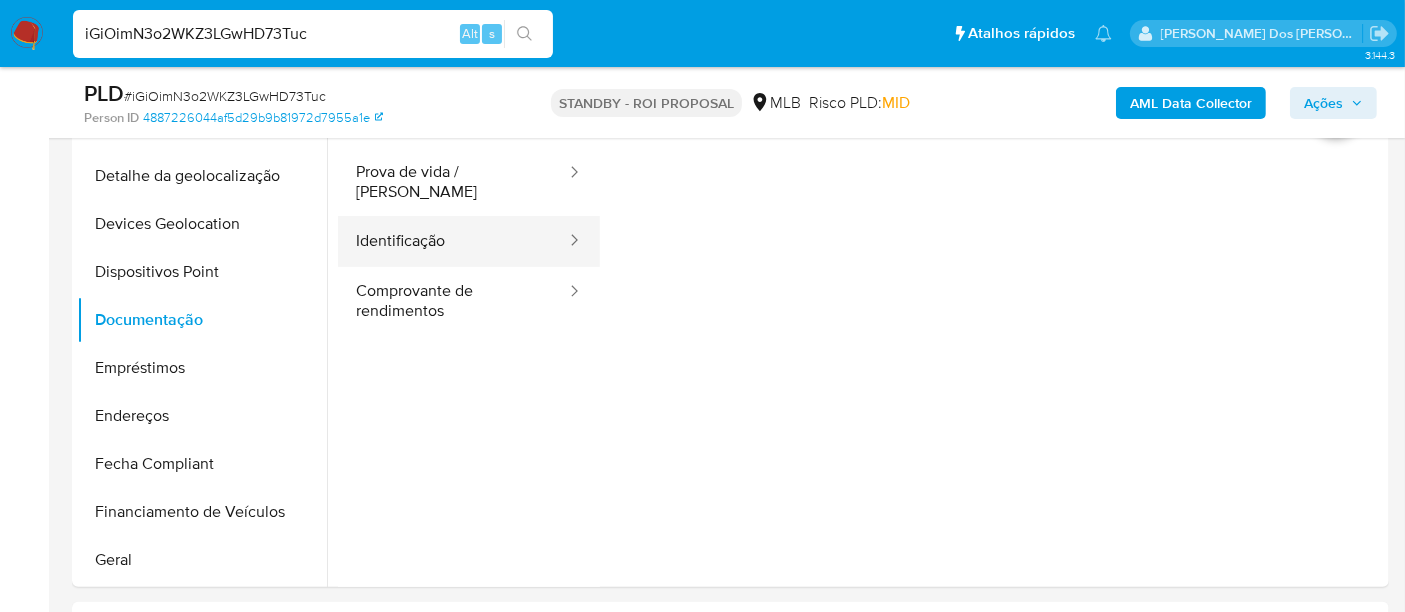 click on "Identificação" at bounding box center [453, 241] 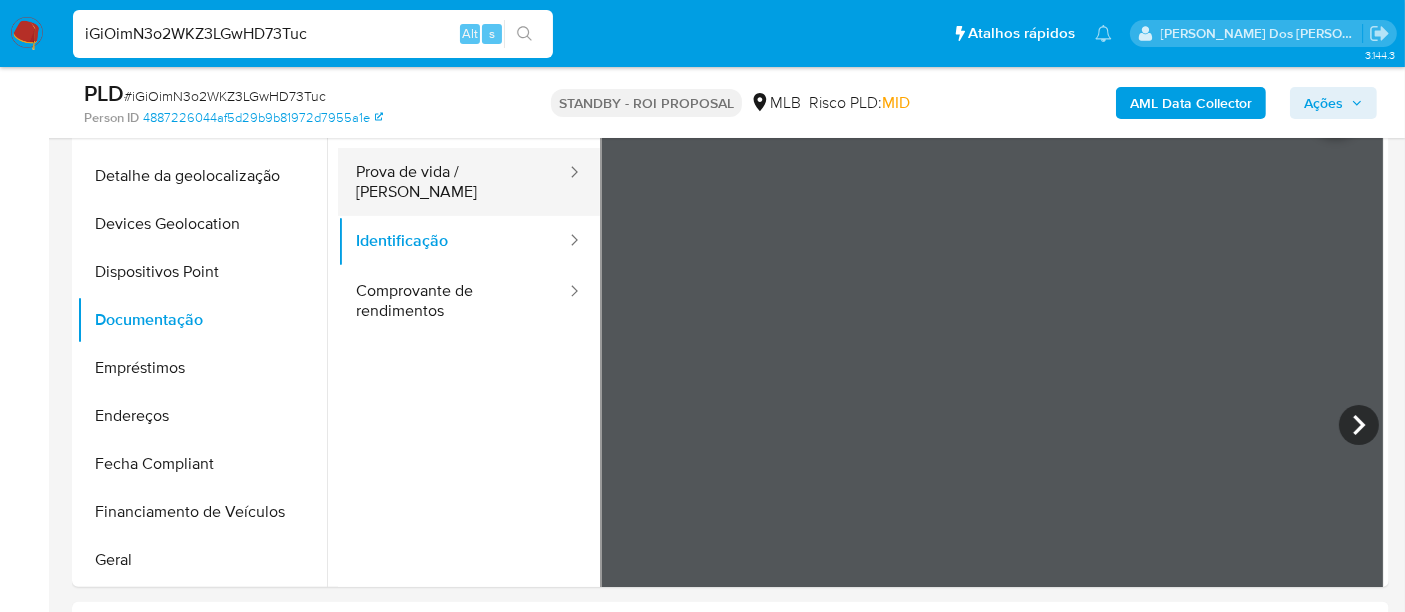 click on "Prova de vida / Selfie" at bounding box center [453, 182] 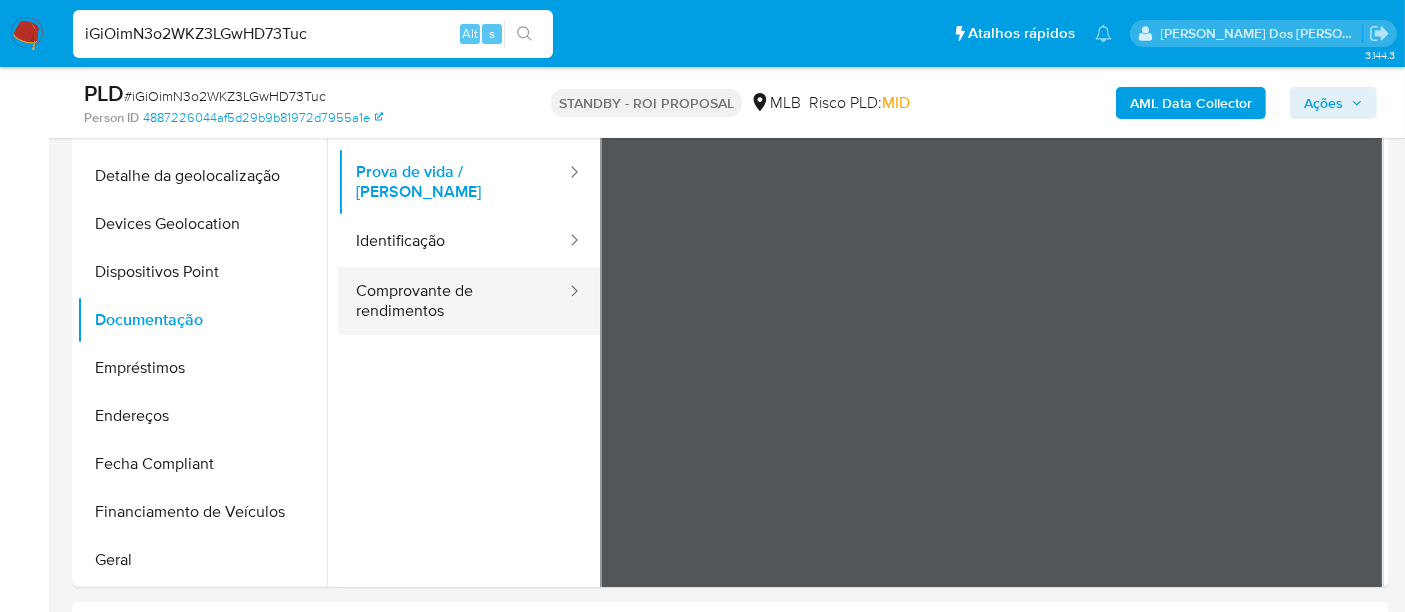 click on "Comprovante de rendimentos" at bounding box center [453, 301] 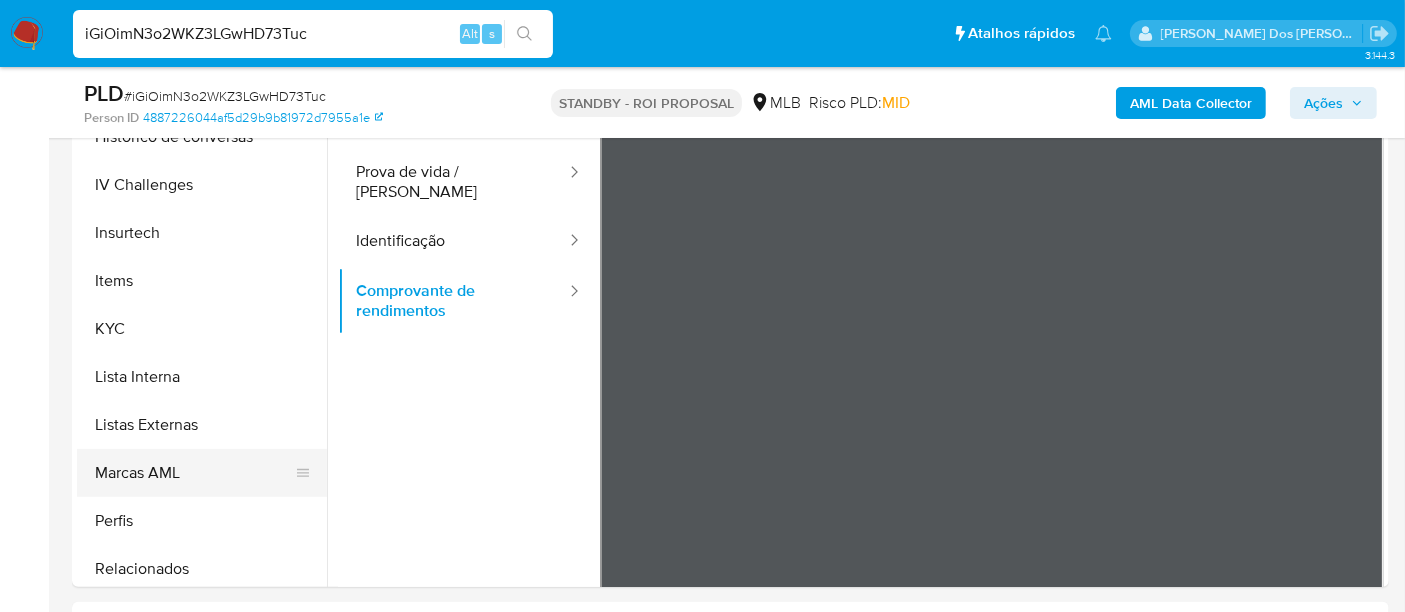 scroll, scrollTop: 844, scrollLeft: 0, axis: vertical 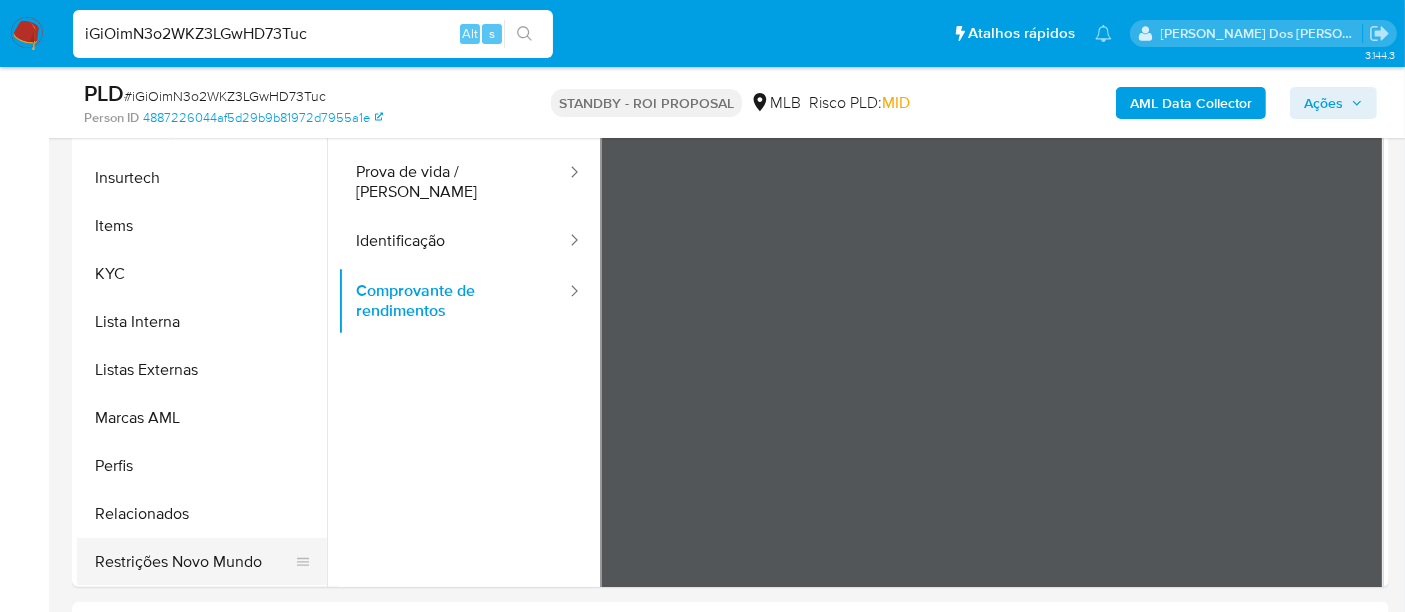 click on "Restrições Novo Mundo" at bounding box center (194, 562) 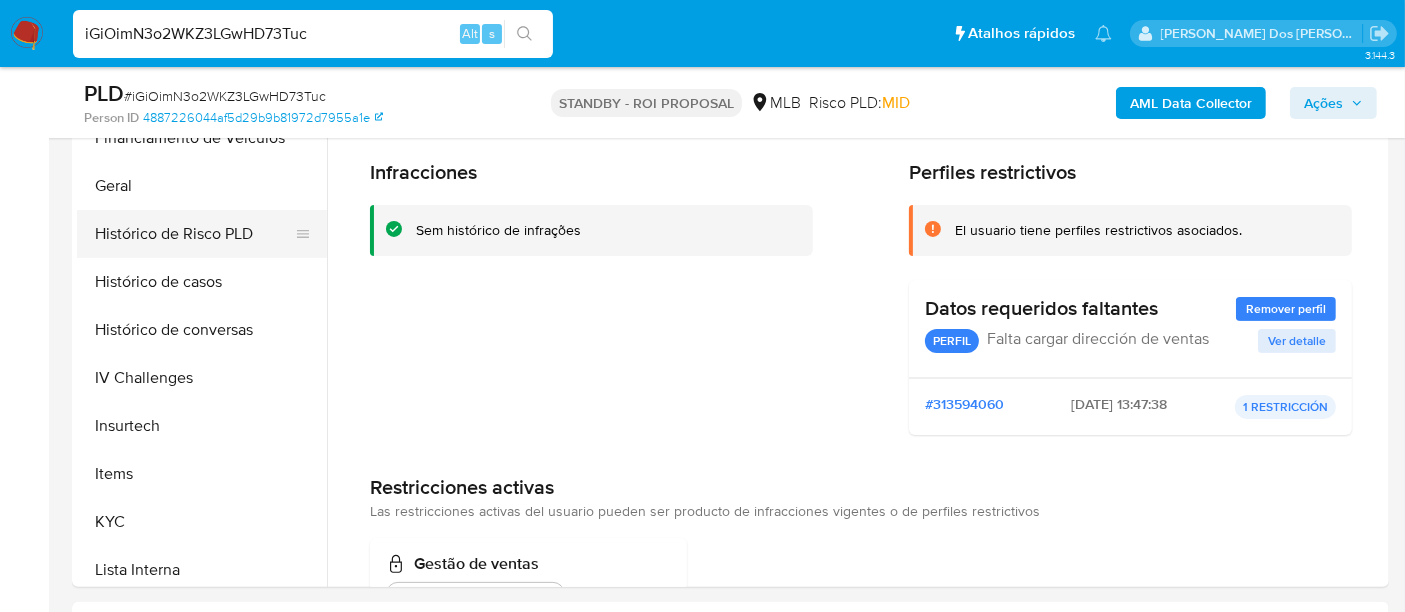 scroll, scrollTop: 400, scrollLeft: 0, axis: vertical 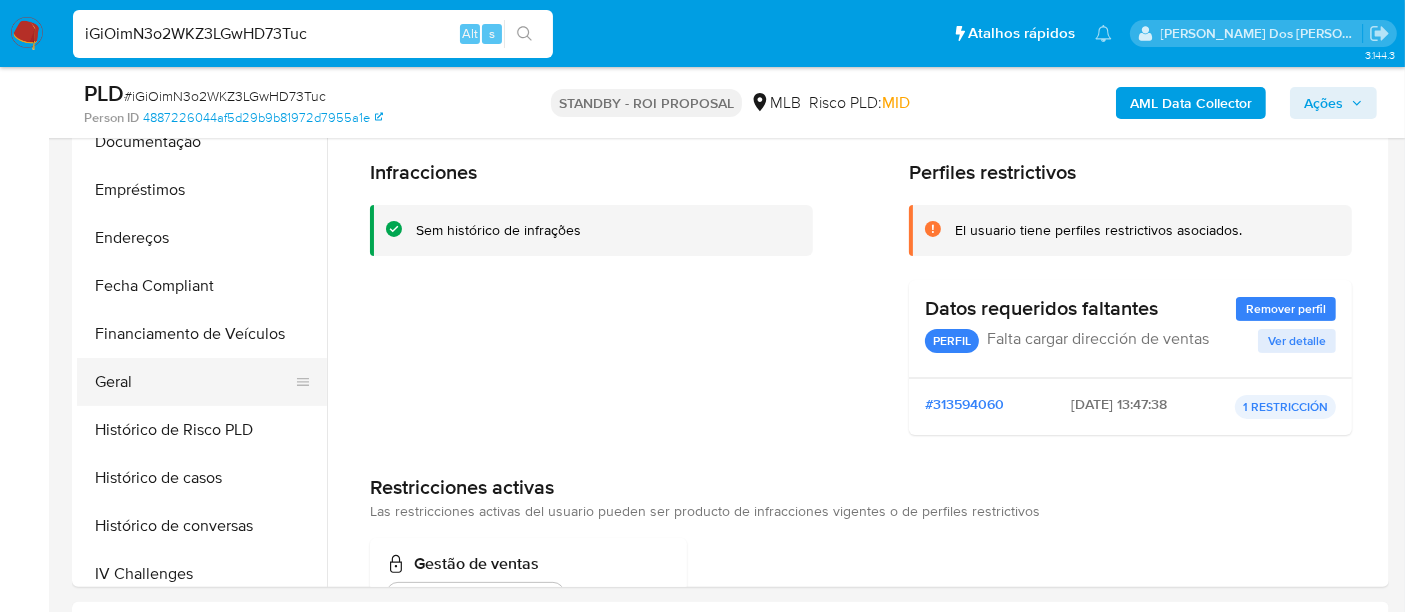 click on "Geral" at bounding box center [194, 382] 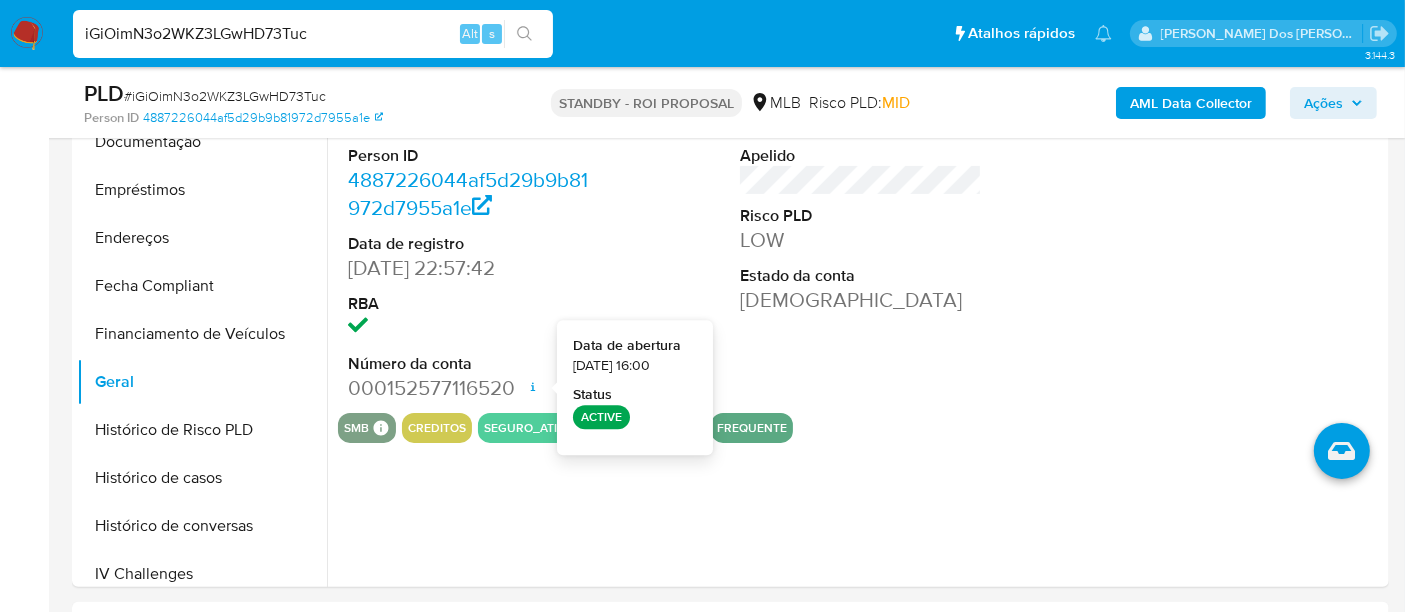 type 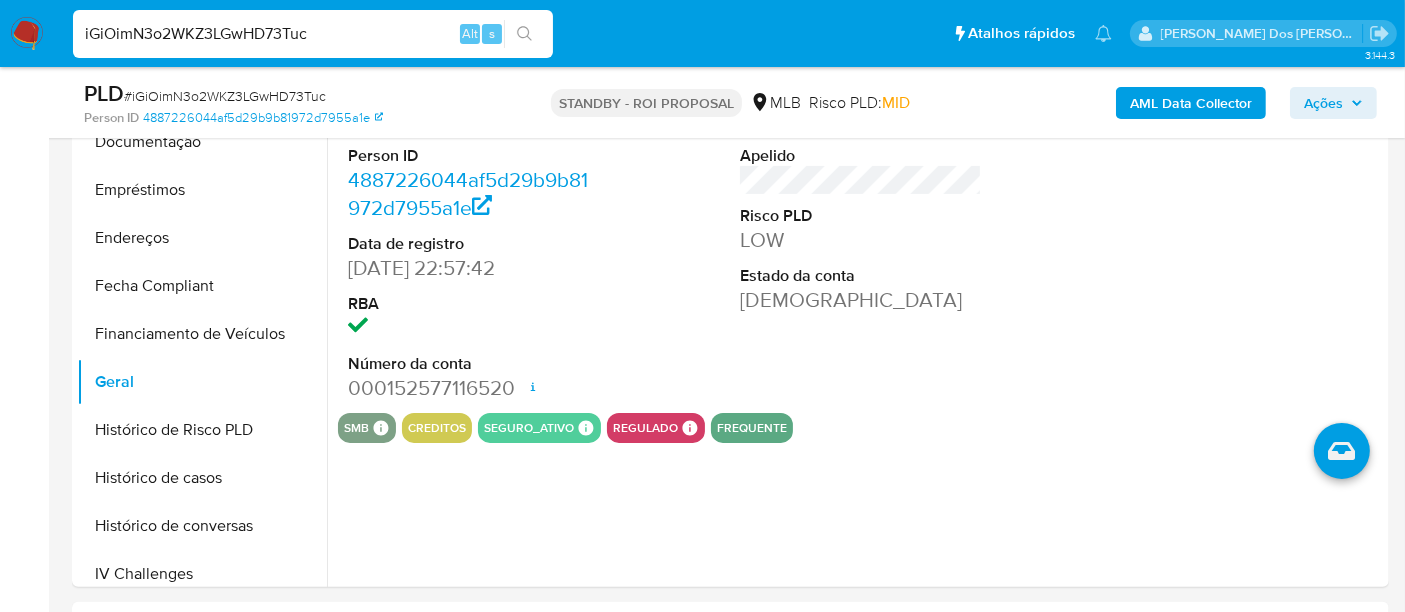 click on "iGiOimN3o2WKZ3LGwHD73Tuc" at bounding box center [313, 34] 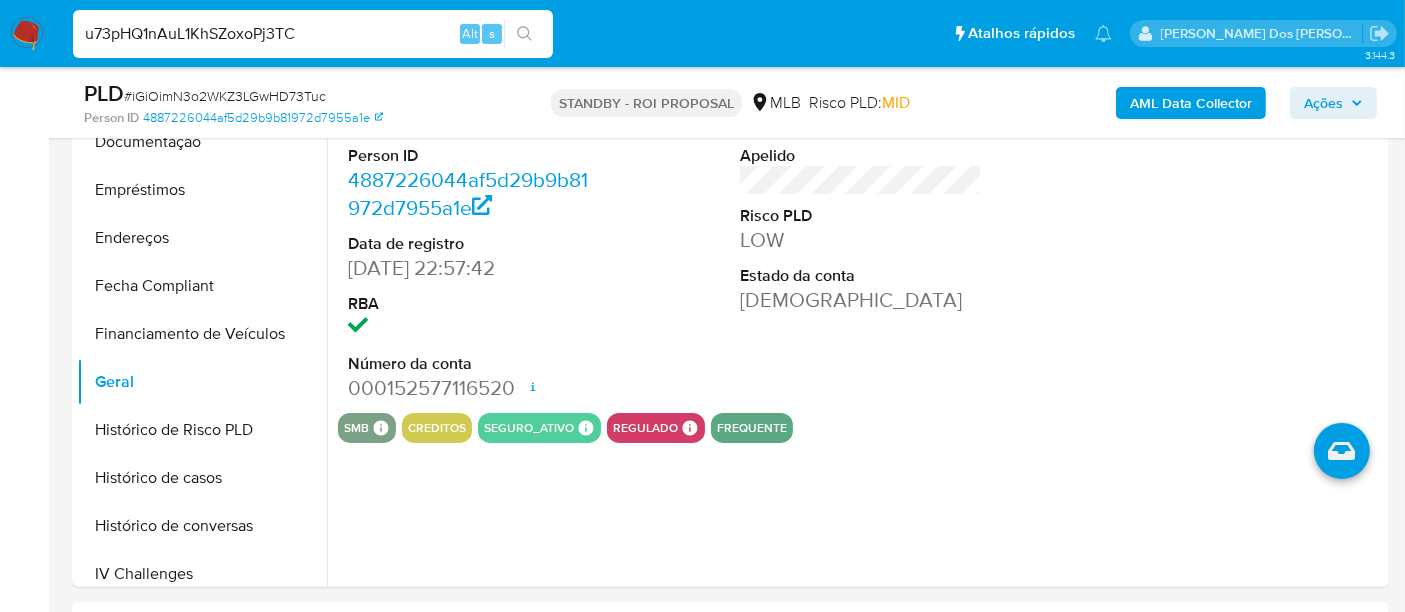 type on "u73pHQ1nAuL1KhSZoxoPj3TC" 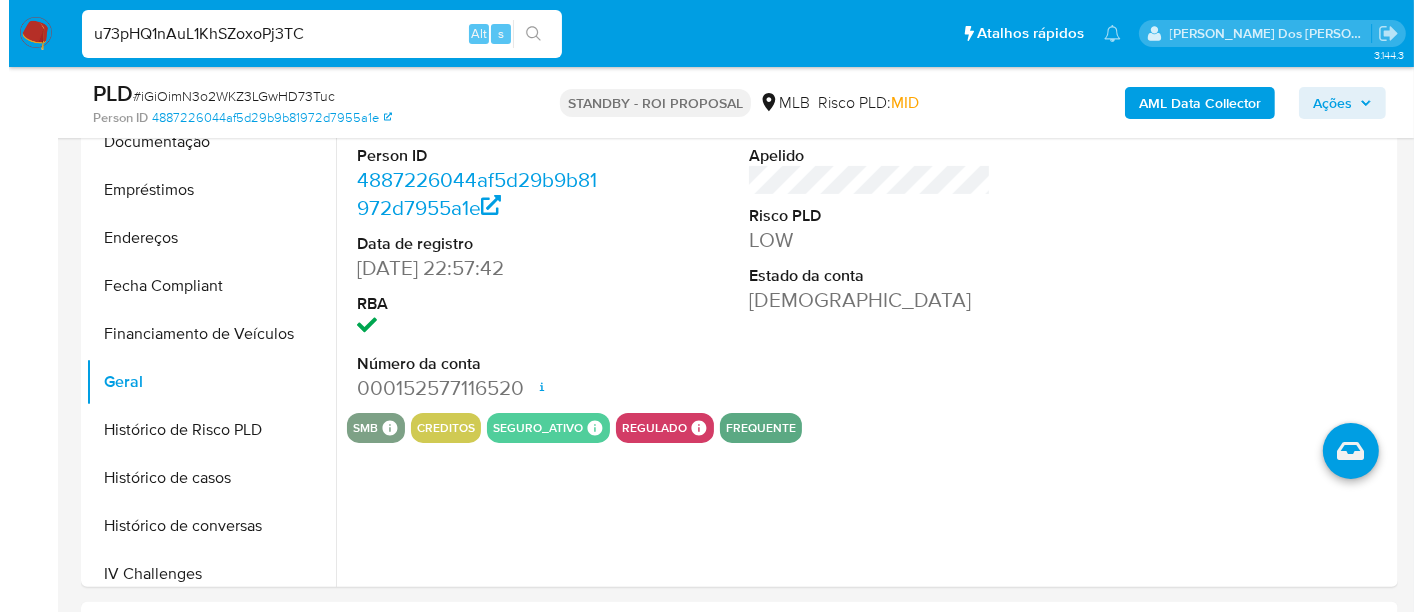 scroll, scrollTop: 0, scrollLeft: 0, axis: both 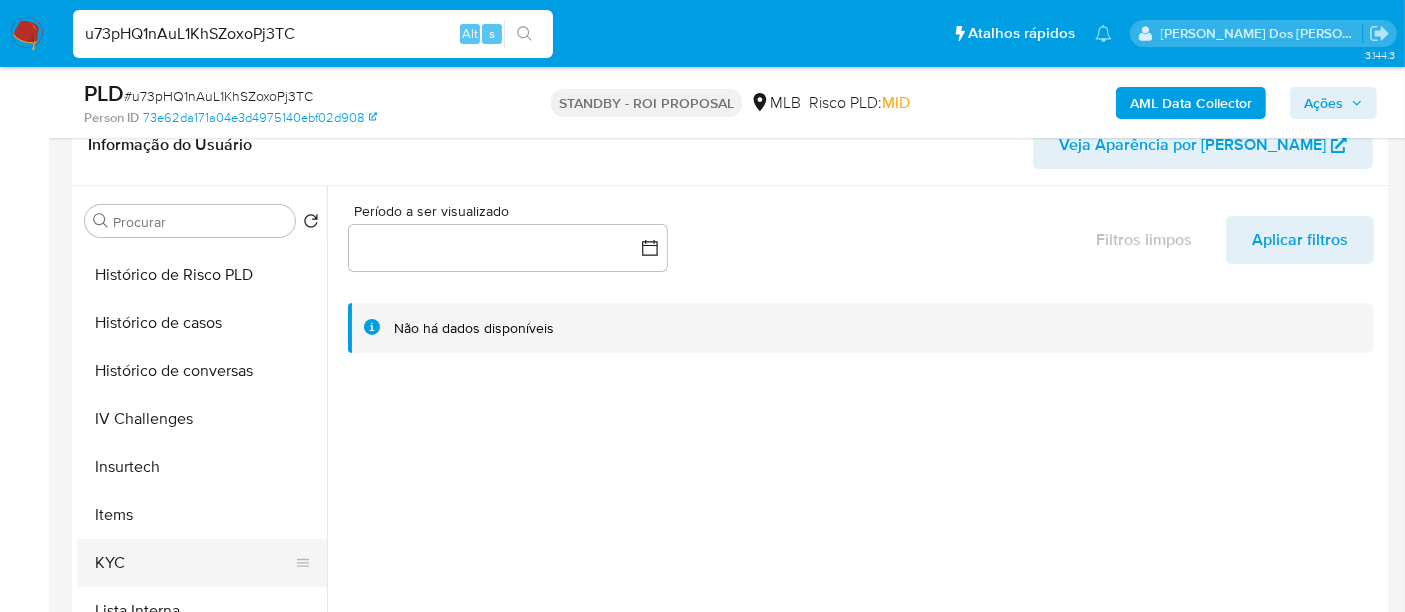 click on "KYC" at bounding box center [194, 563] 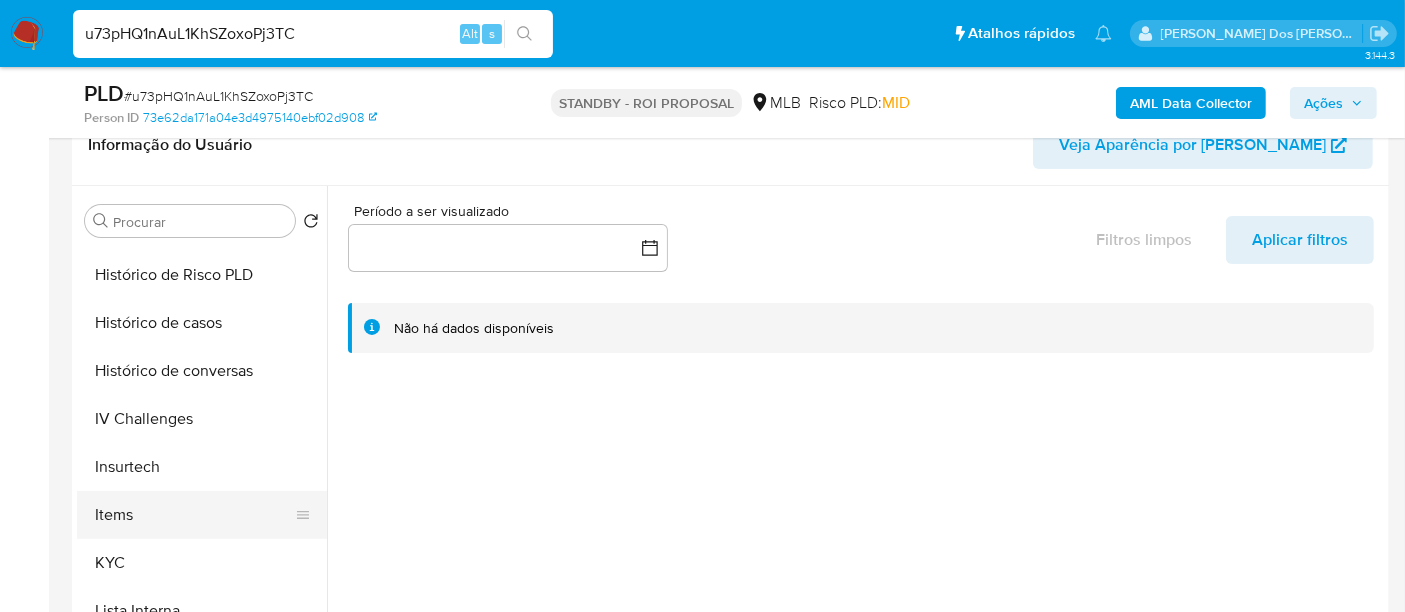 select on "10" 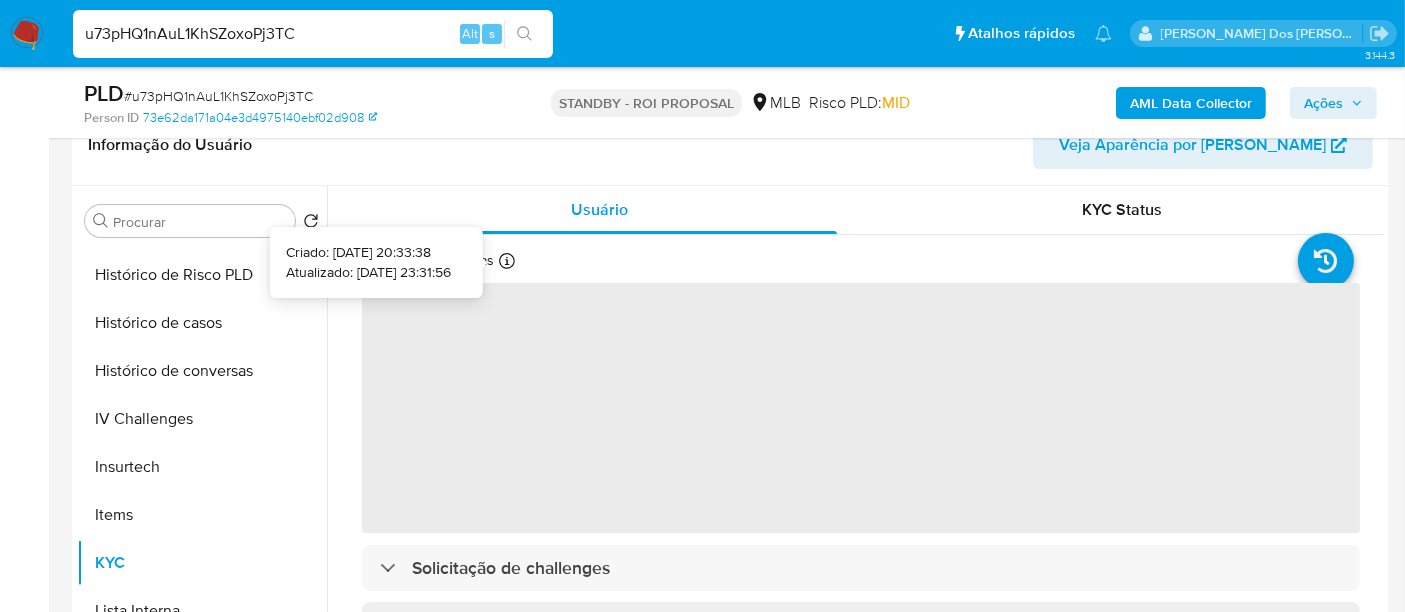 type 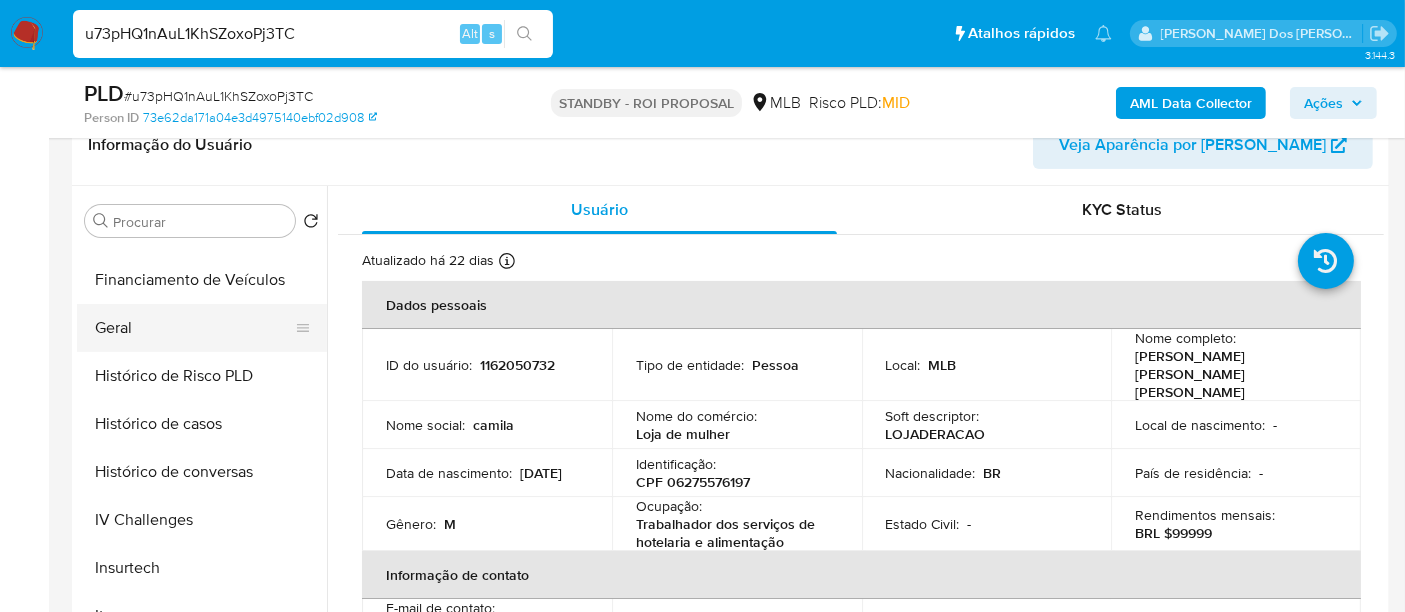 scroll, scrollTop: 444, scrollLeft: 0, axis: vertical 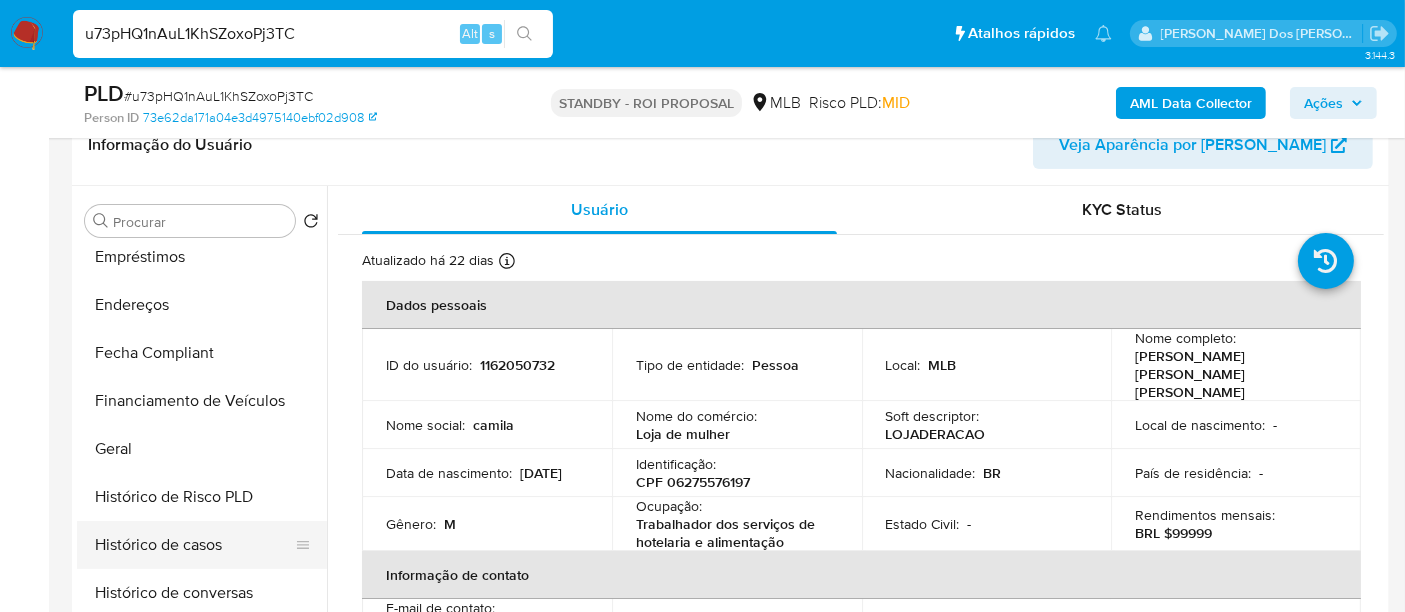 click on "Histórico de casos" at bounding box center [194, 545] 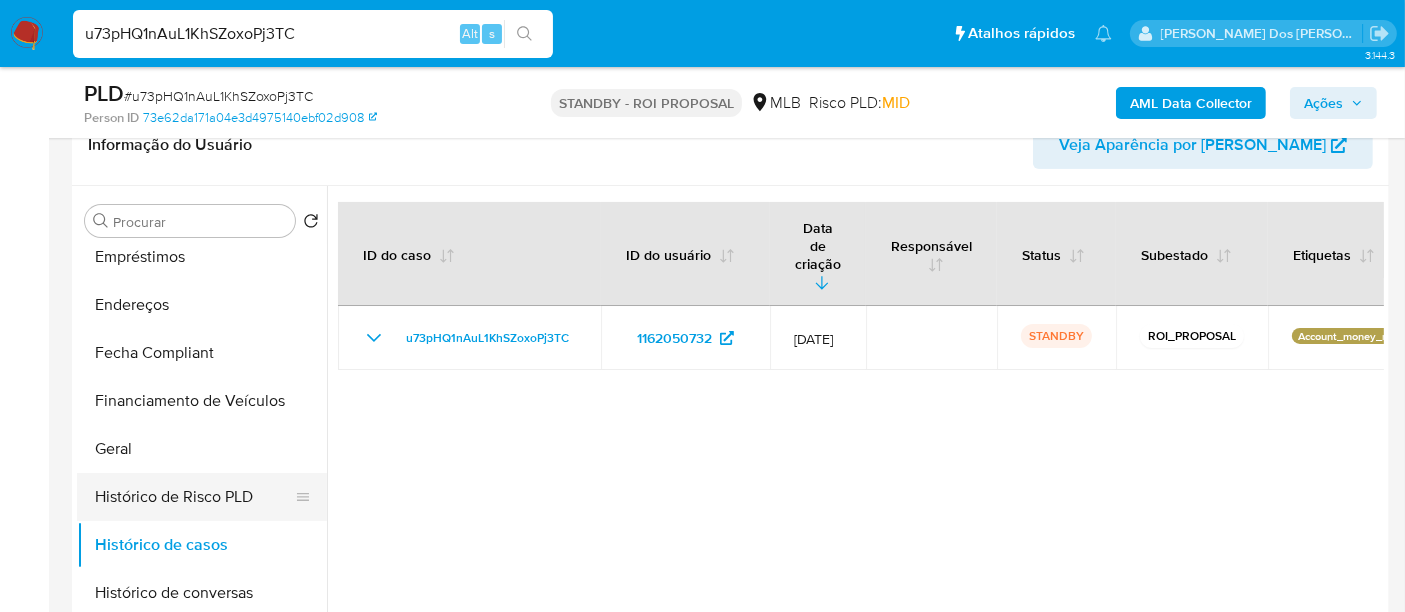 scroll, scrollTop: 222, scrollLeft: 0, axis: vertical 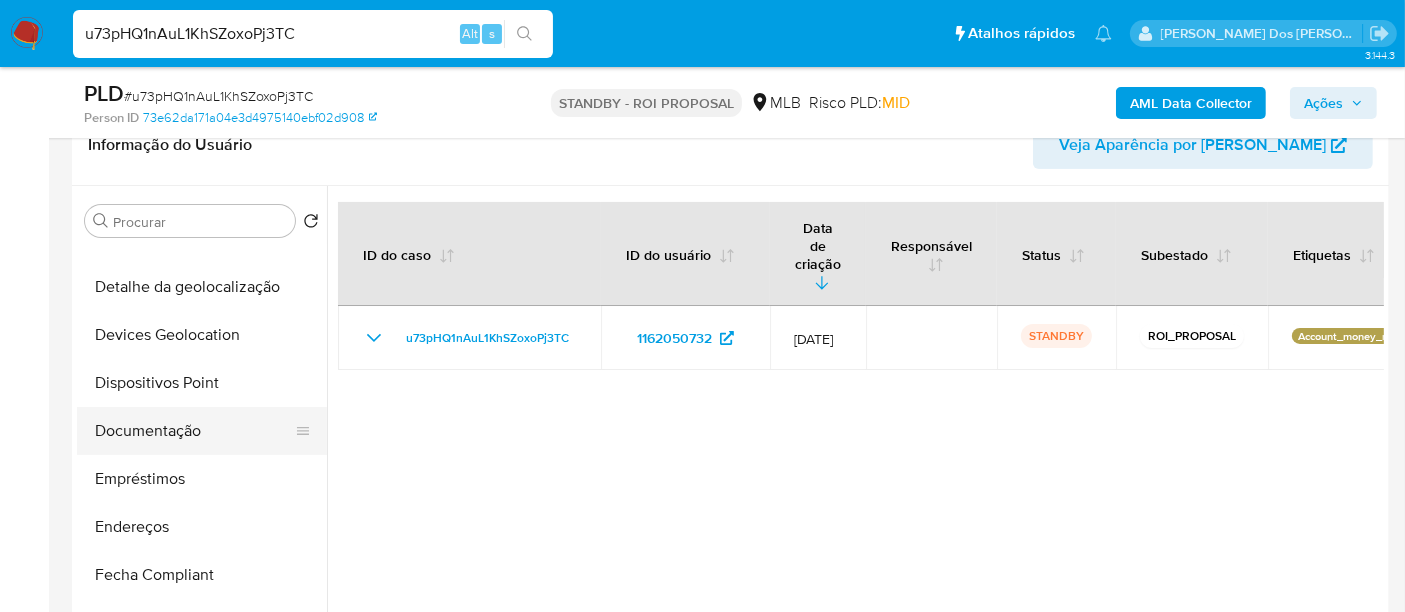 click on "Documentação" at bounding box center [194, 431] 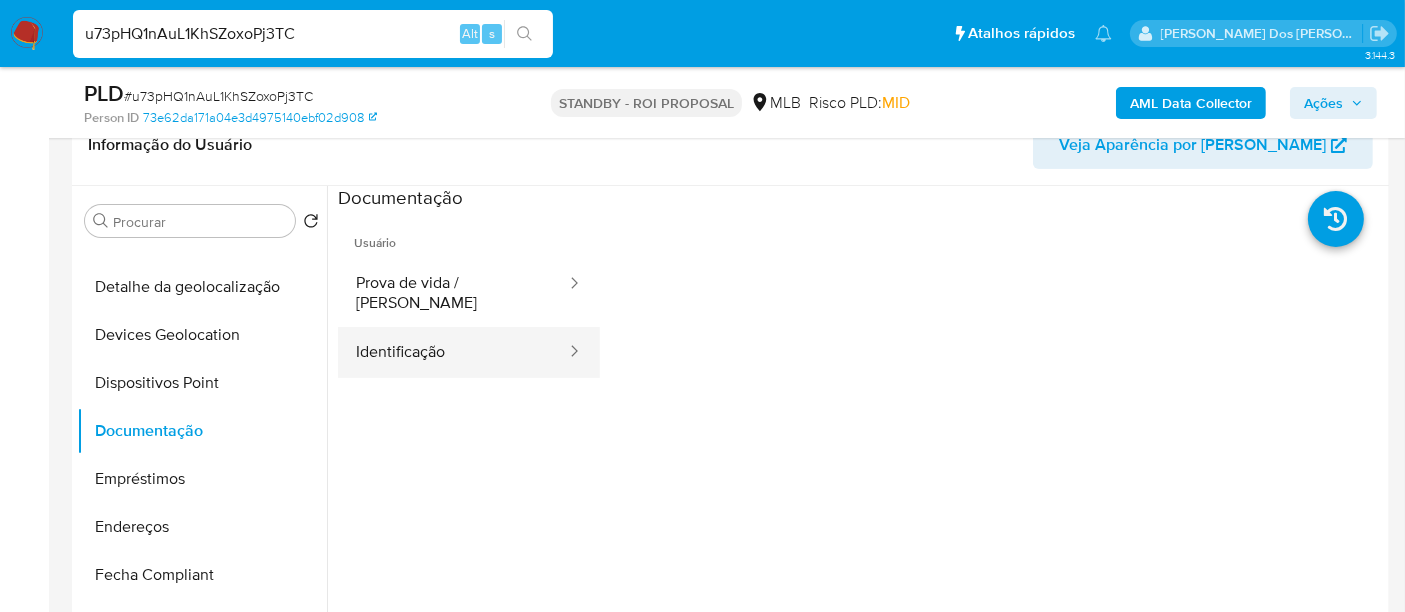 click on "Identificação" at bounding box center (453, 352) 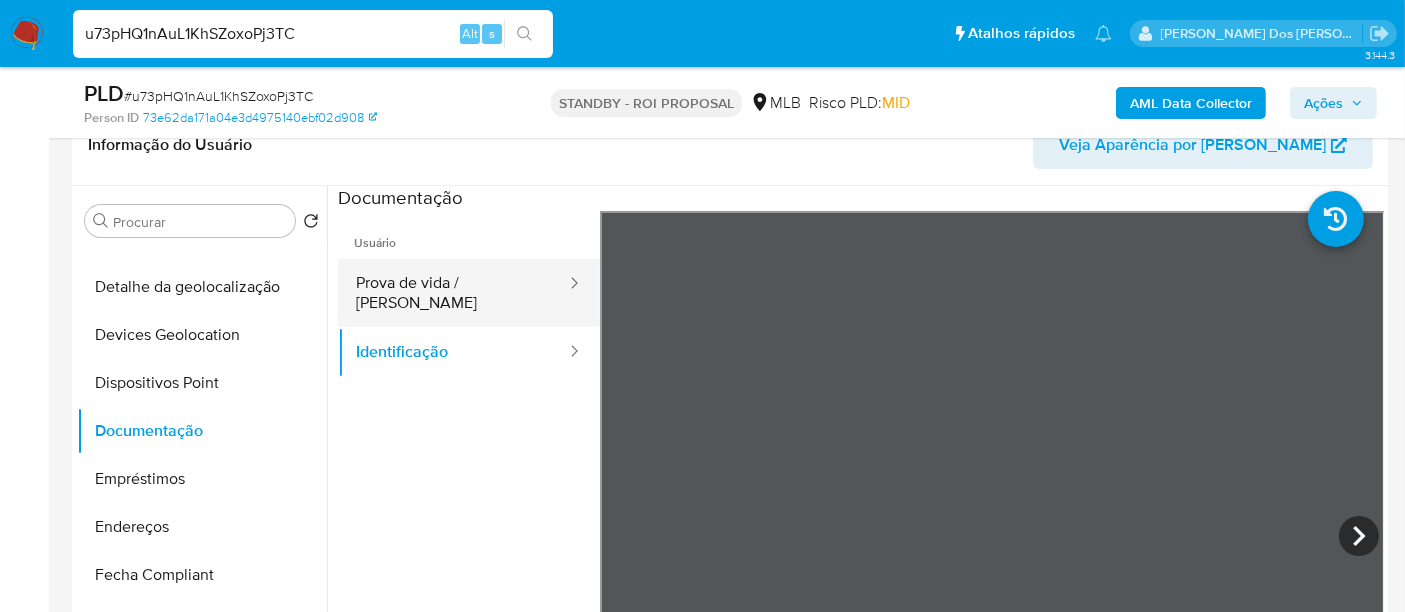 click on "Prova de vida / [PERSON_NAME]" at bounding box center (453, 293) 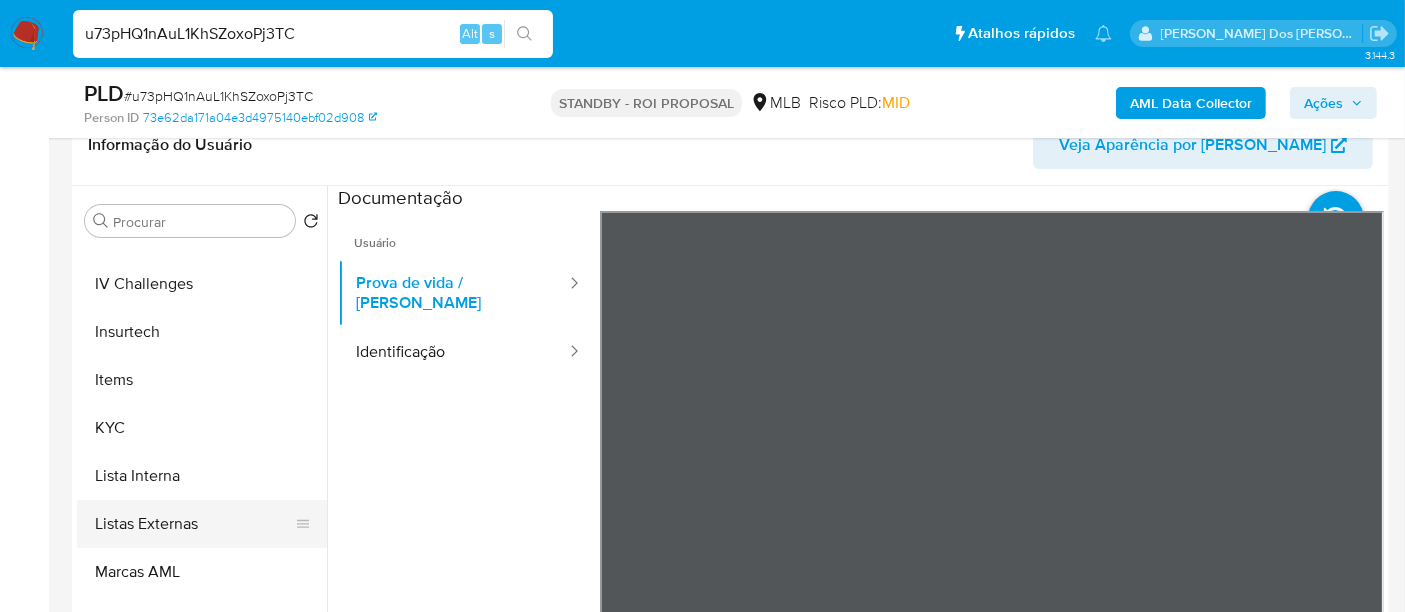 scroll, scrollTop: 844, scrollLeft: 0, axis: vertical 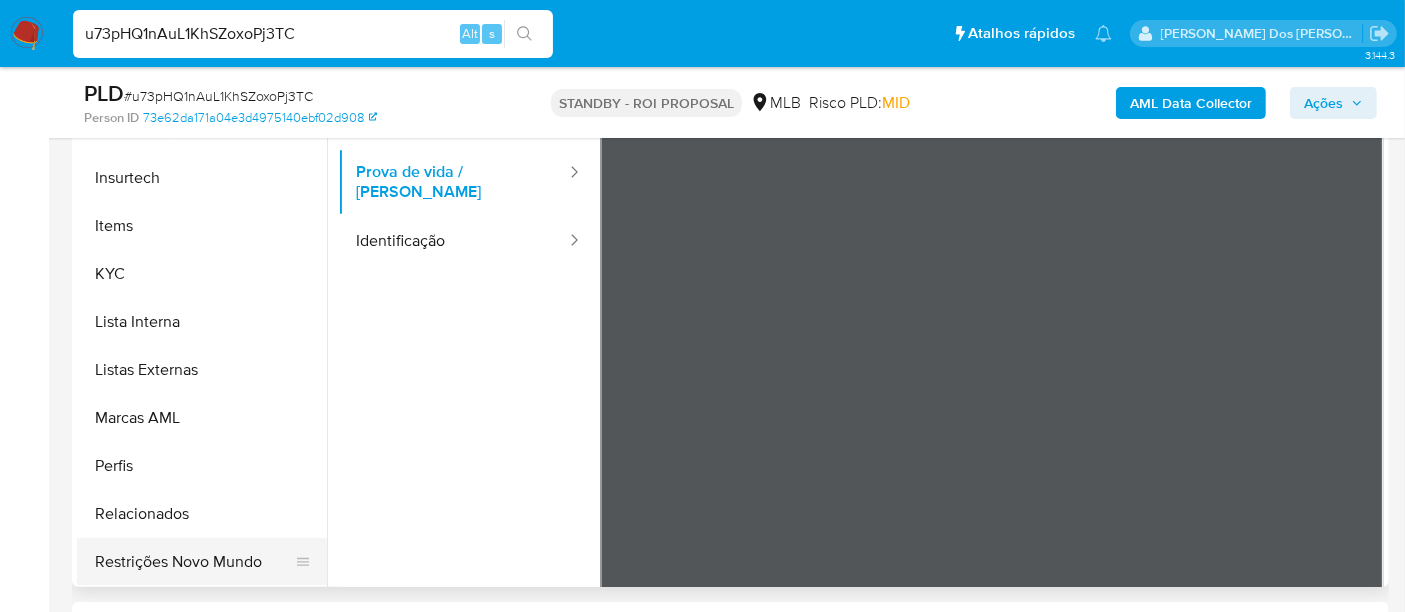 click on "Restrições Novo Mundo" at bounding box center (194, 562) 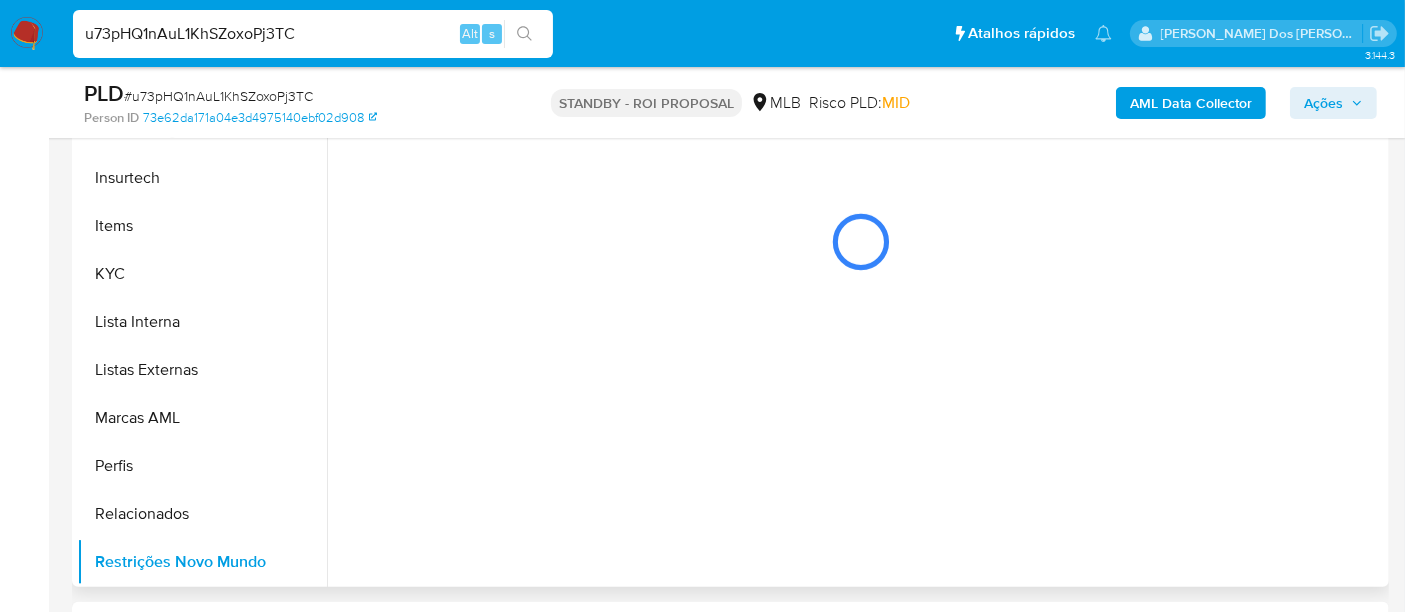 scroll, scrollTop: 333, scrollLeft: 0, axis: vertical 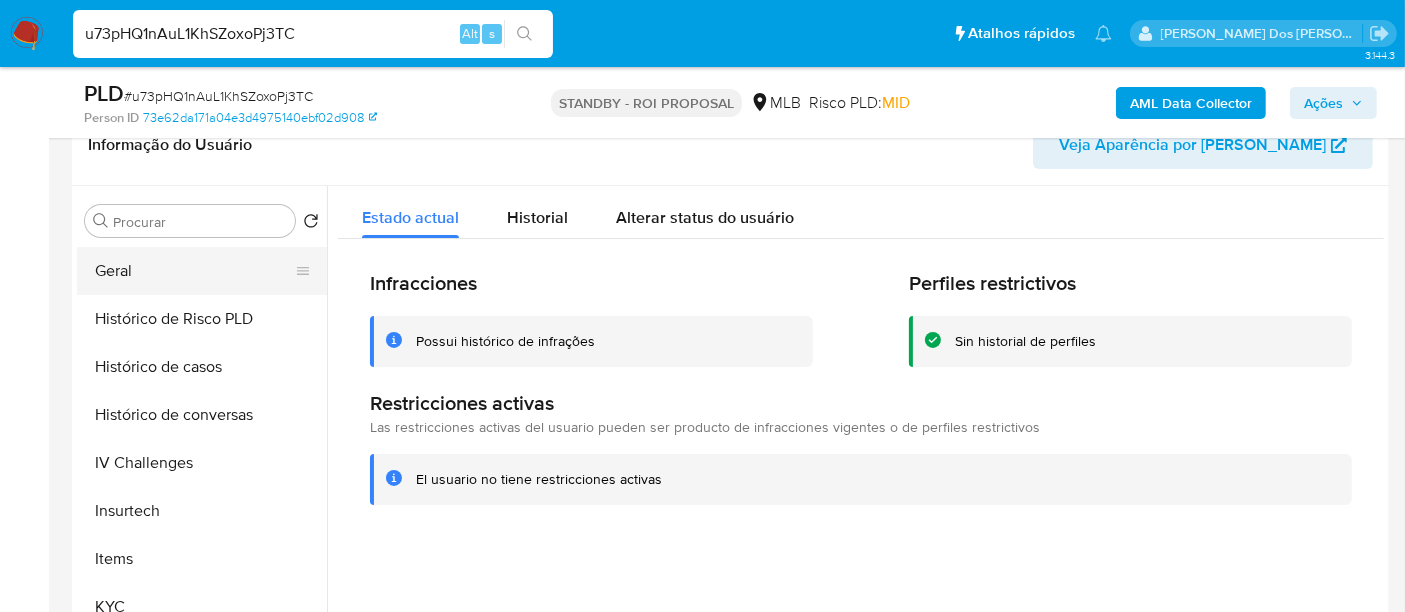 click on "Geral" at bounding box center (194, 271) 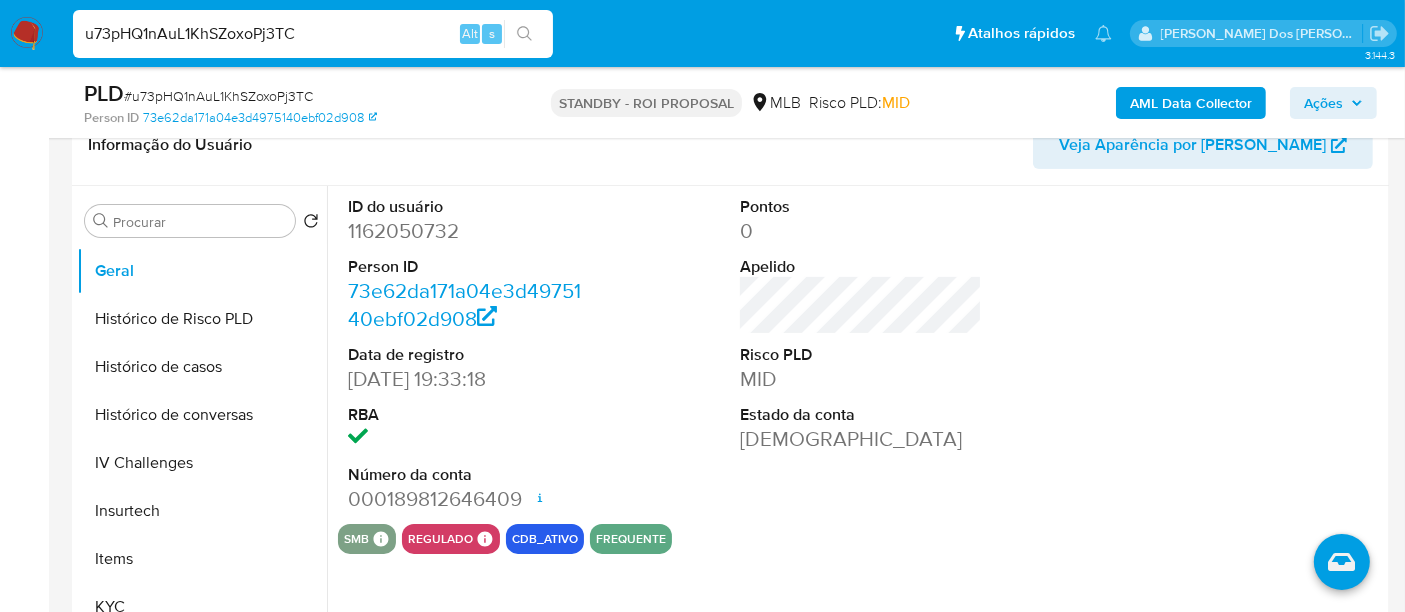 type 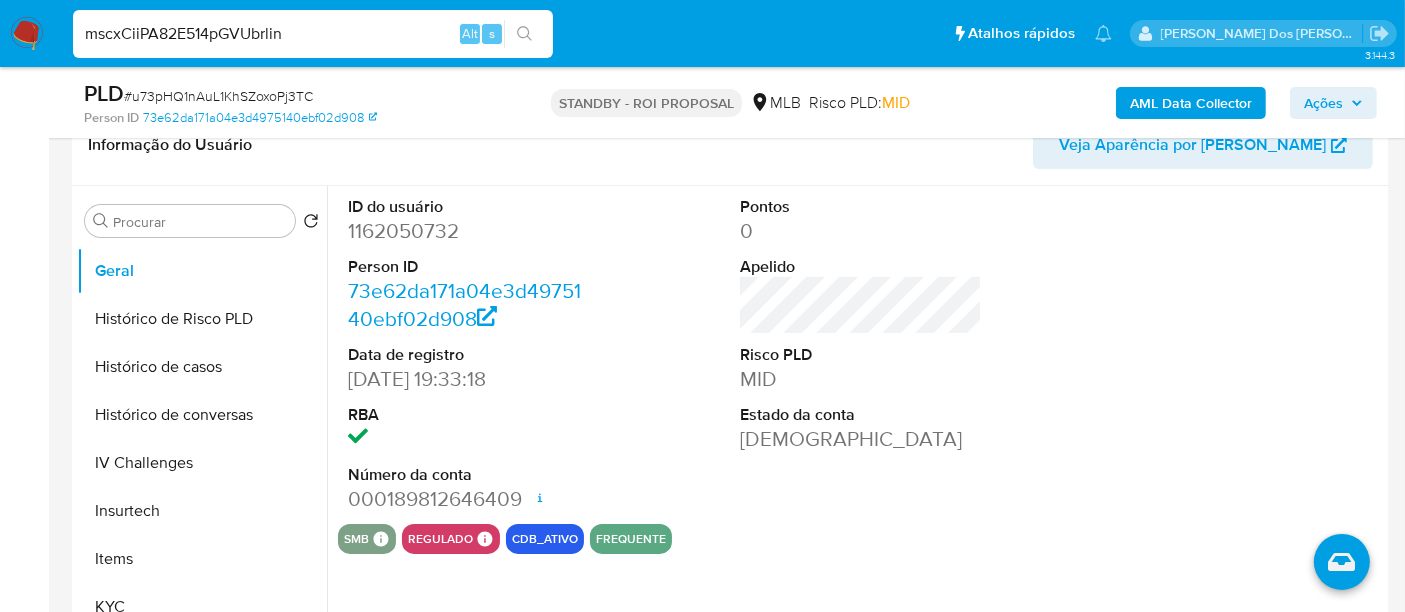 type on "mscxCiiPA82E514pGVUbrlin" 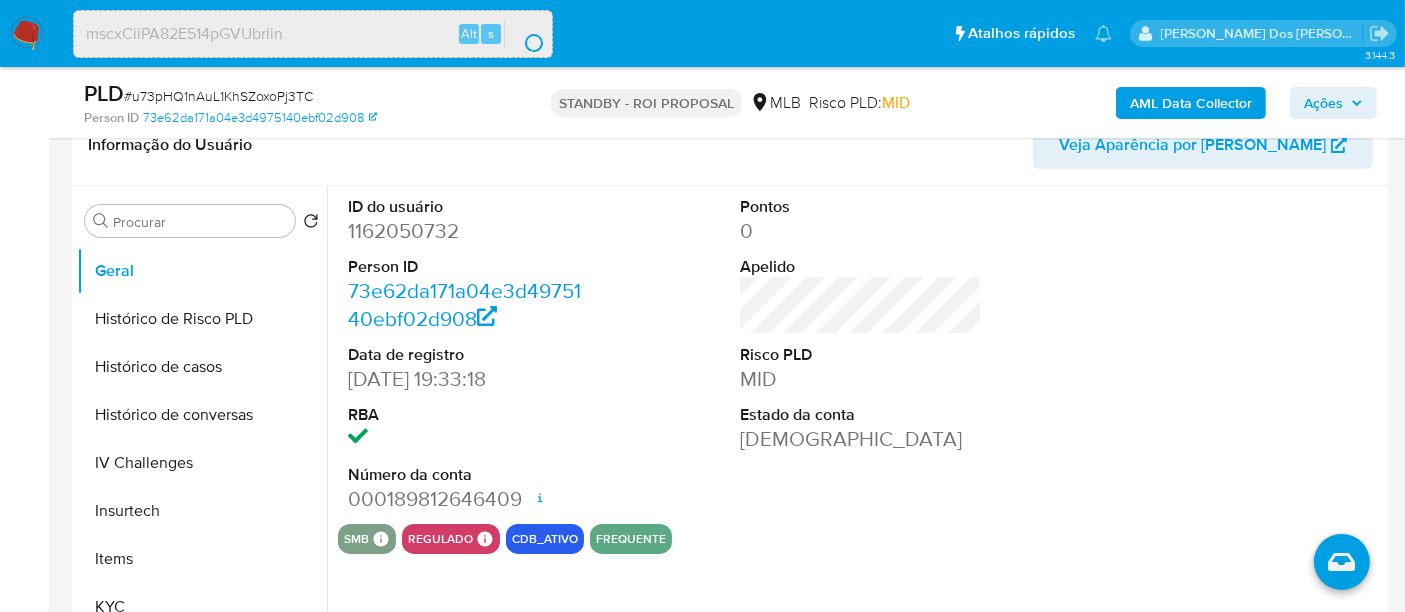 scroll, scrollTop: 0, scrollLeft: 0, axis: both 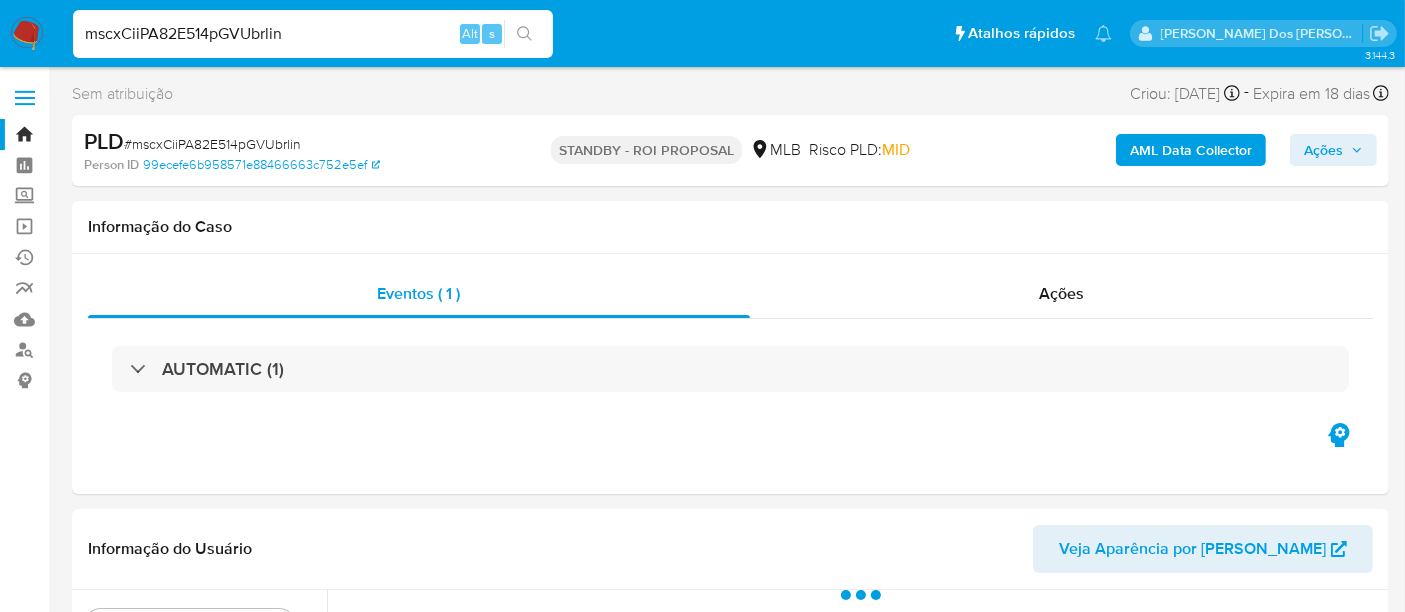 select on "10" 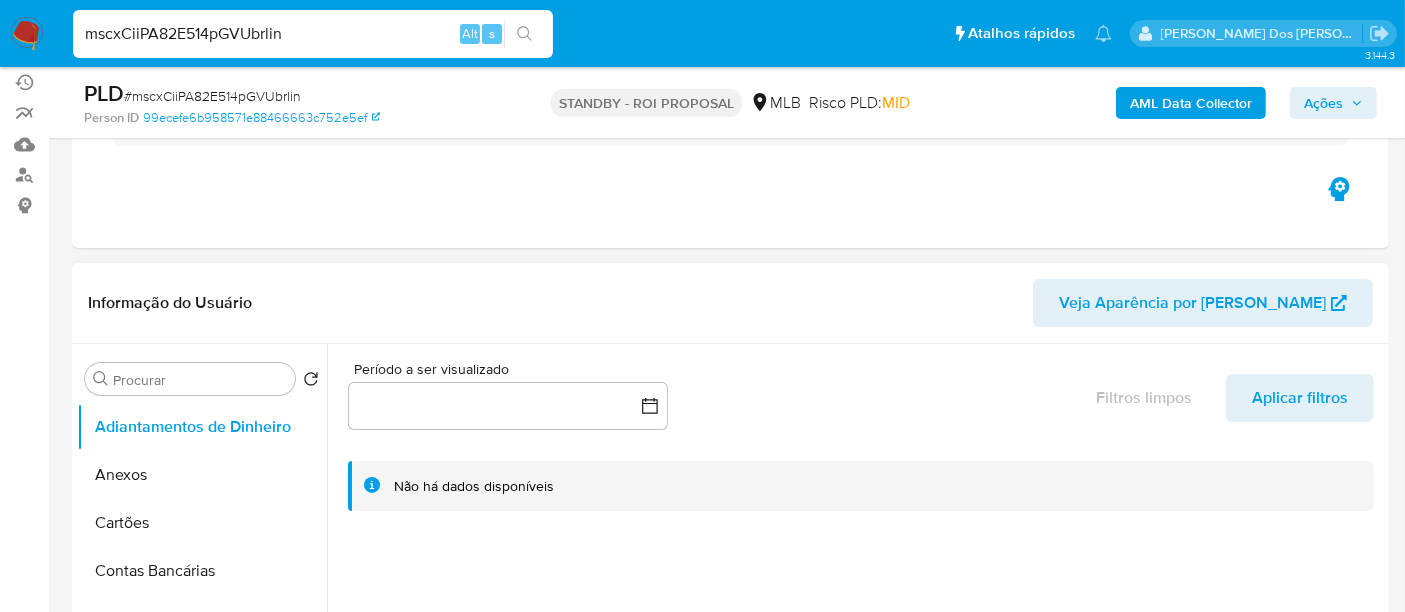 scroll, scrollTop: 333, scrollLeft: 0, axis: vertical 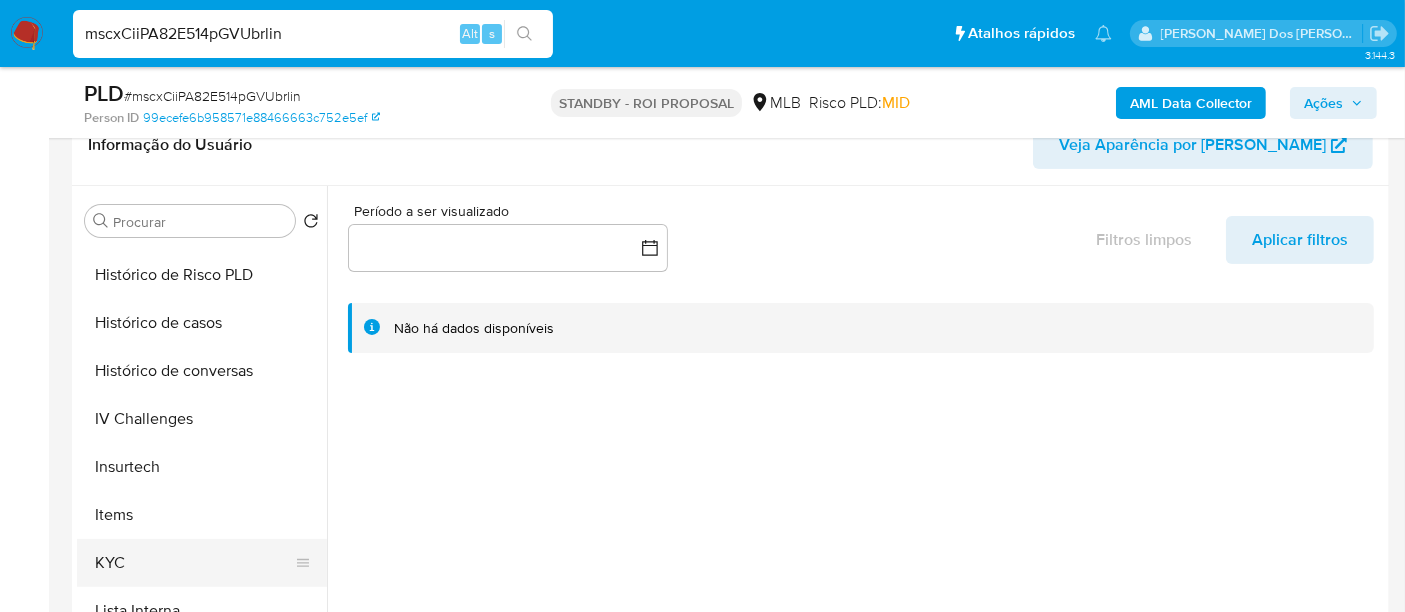 click on "KYC" at bounding box center [194, 563] 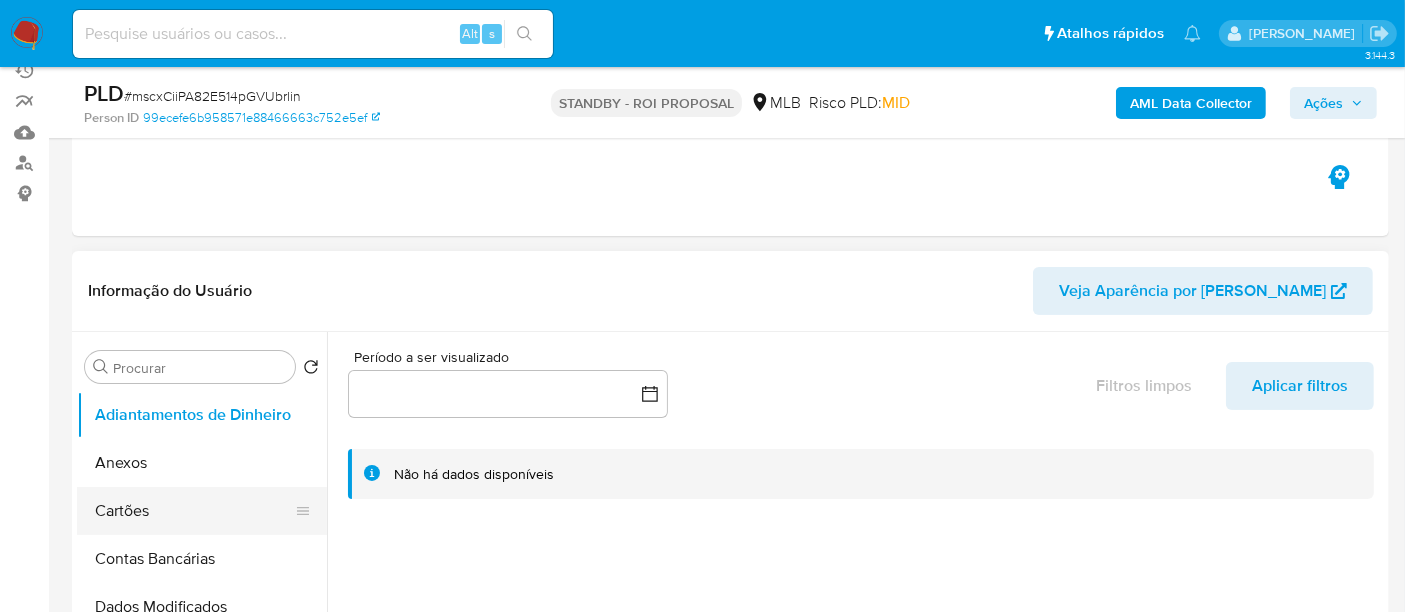 scroll, scrollTop: 333, scrollLeft: 0, axis: vertical 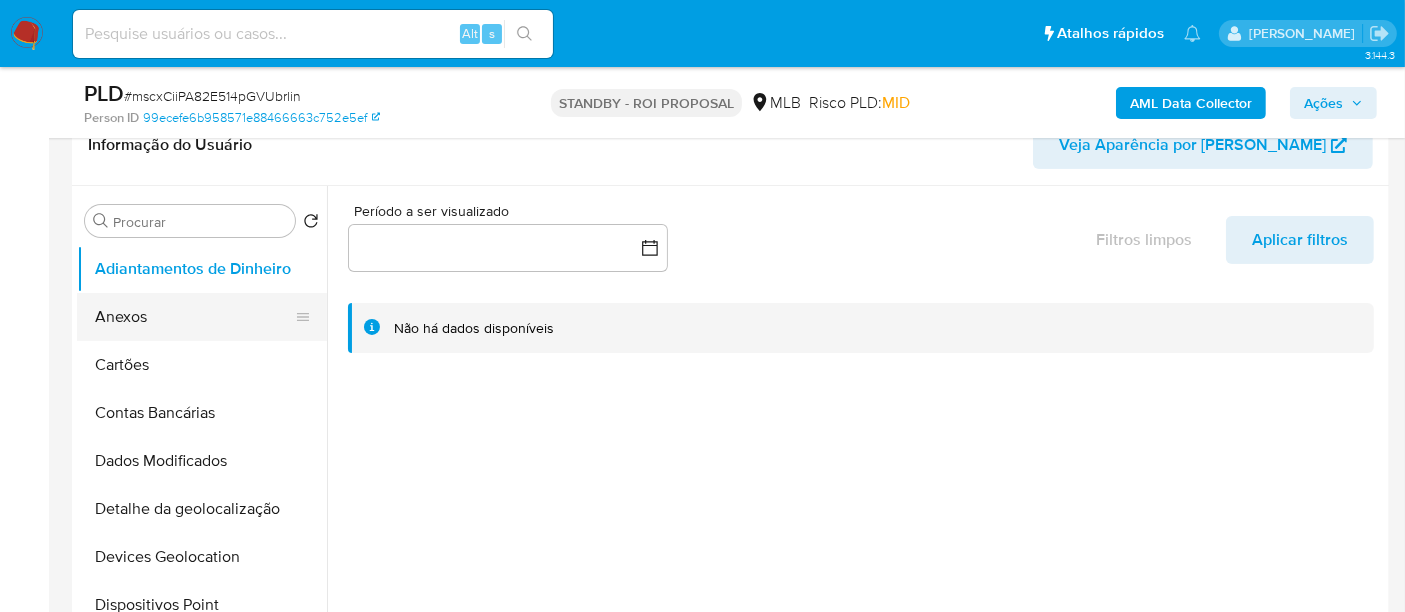 select on "10" 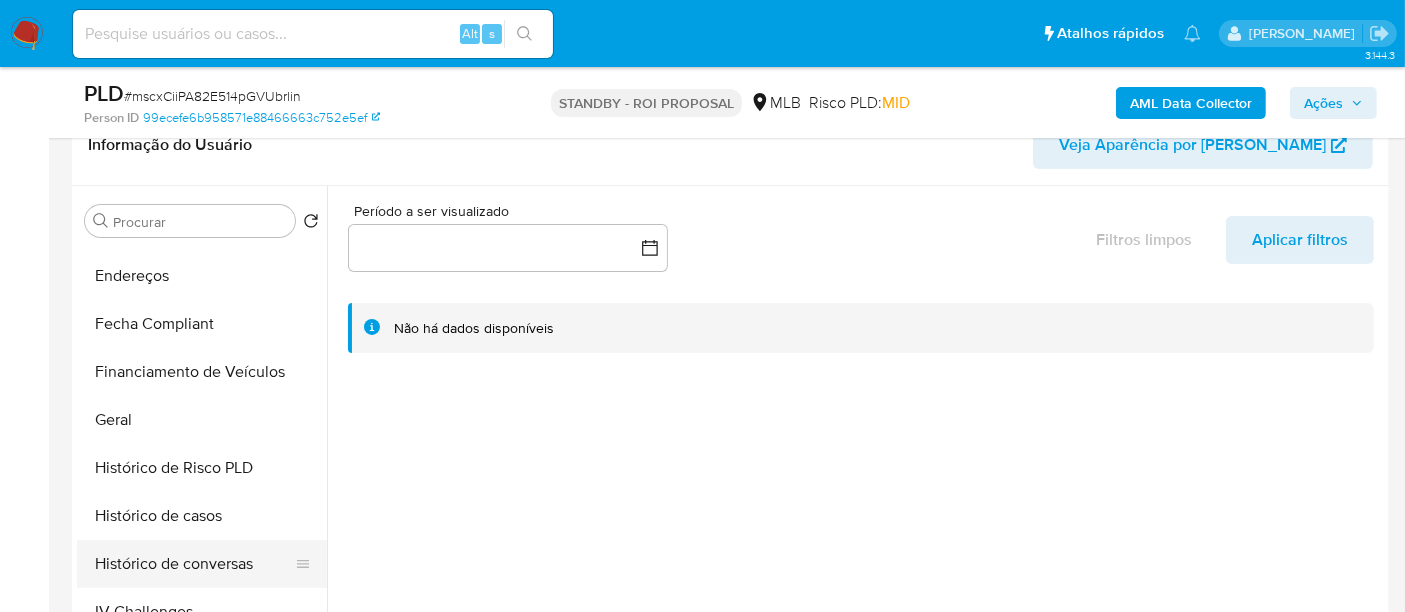 scroll, scrollTop: 666, scrollLeft: 0, axis: vertical 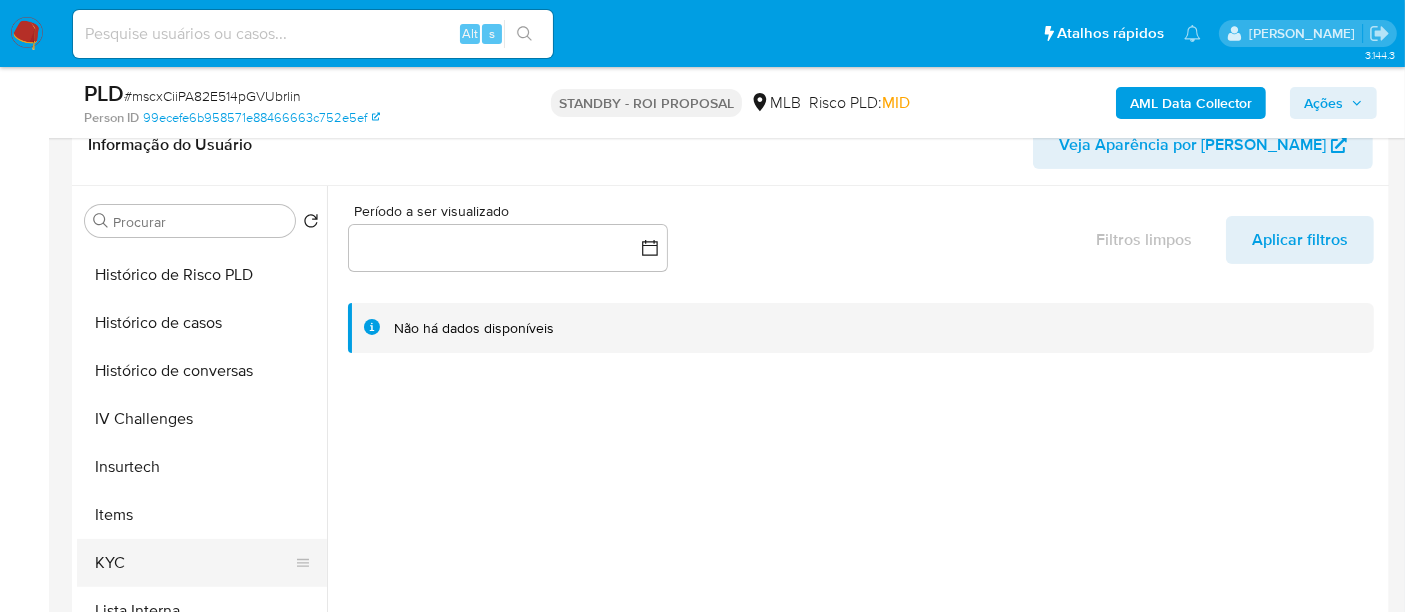 click on "KYC" at bounding box center [194, 563] 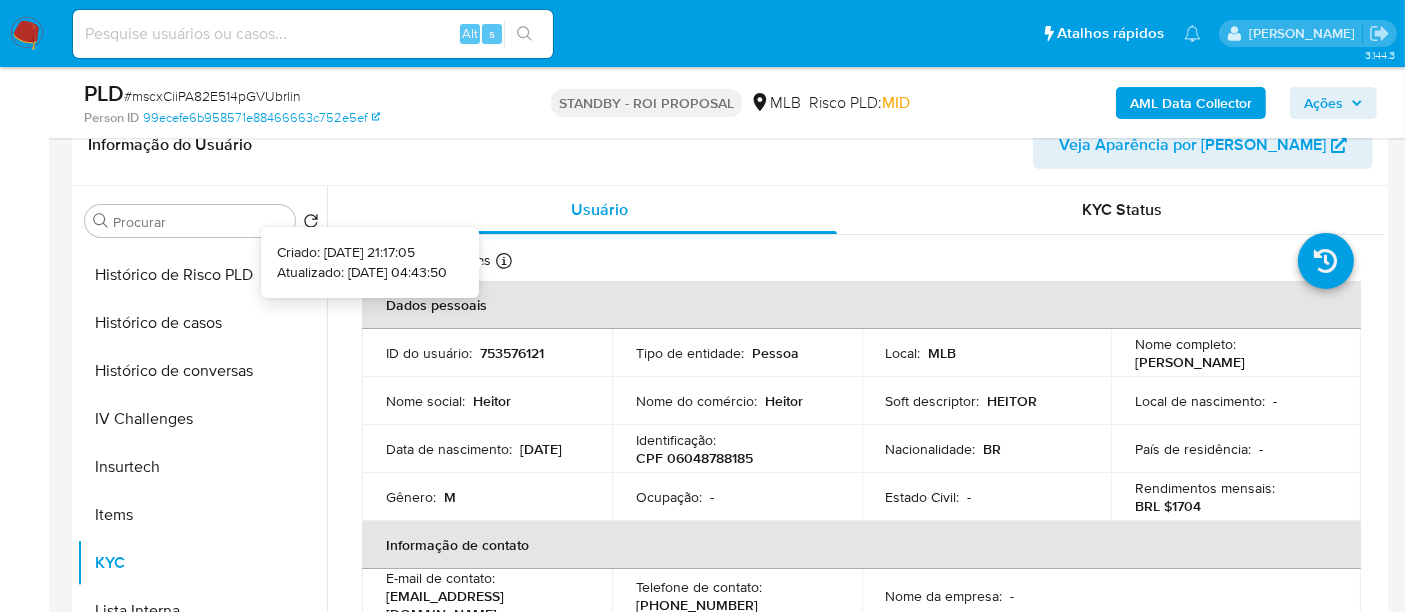 type 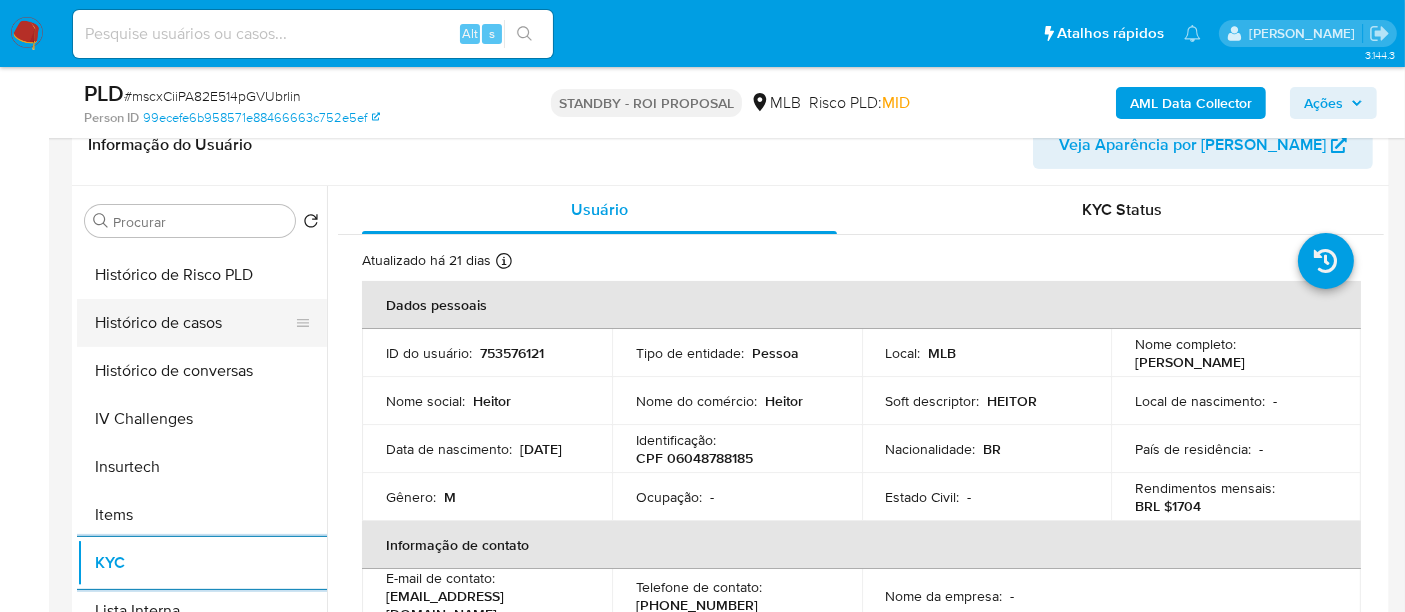 click on "Histórico de casos" at bounding box center (194, 323) 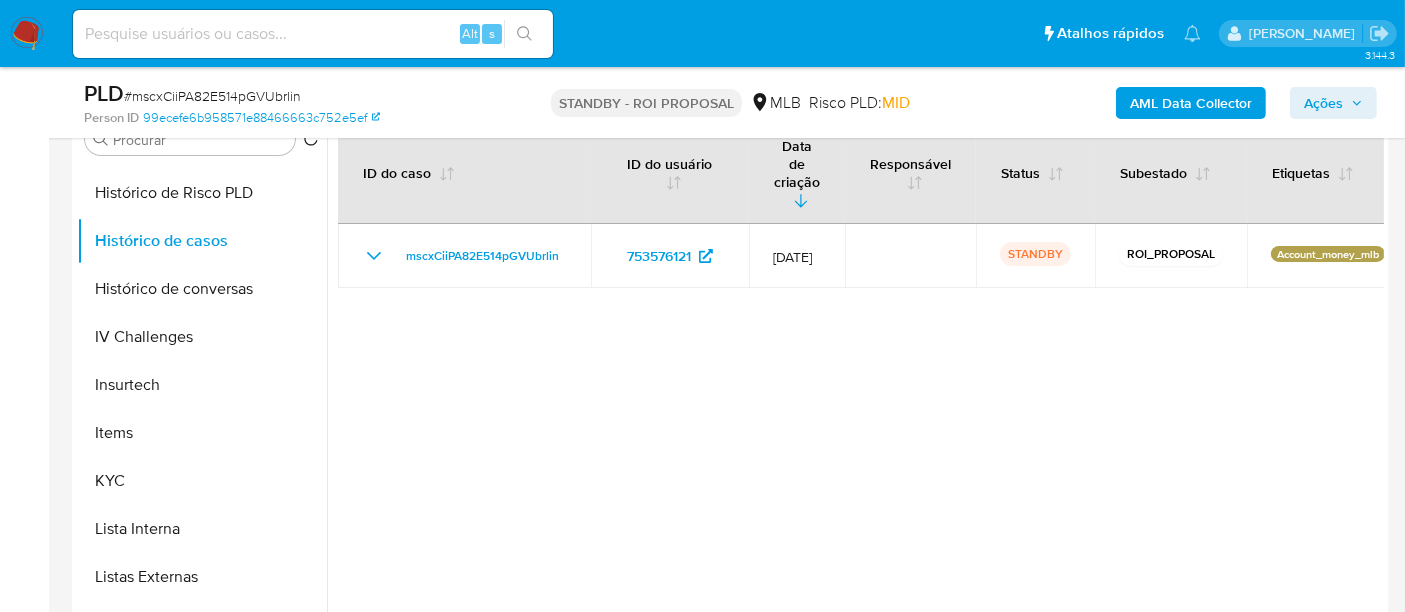 scroll, scrollTop: 333, scrollLeft: 0, axis: vertical 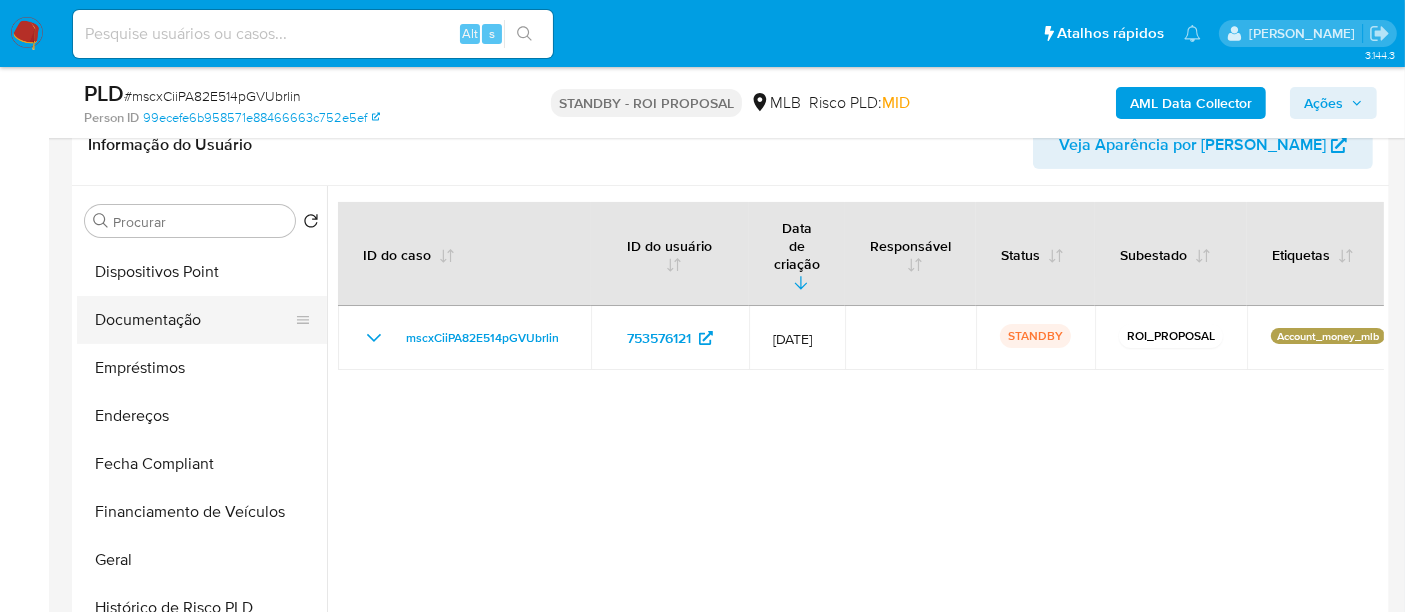 click on "Documentação" at bounding box center [194, 320] 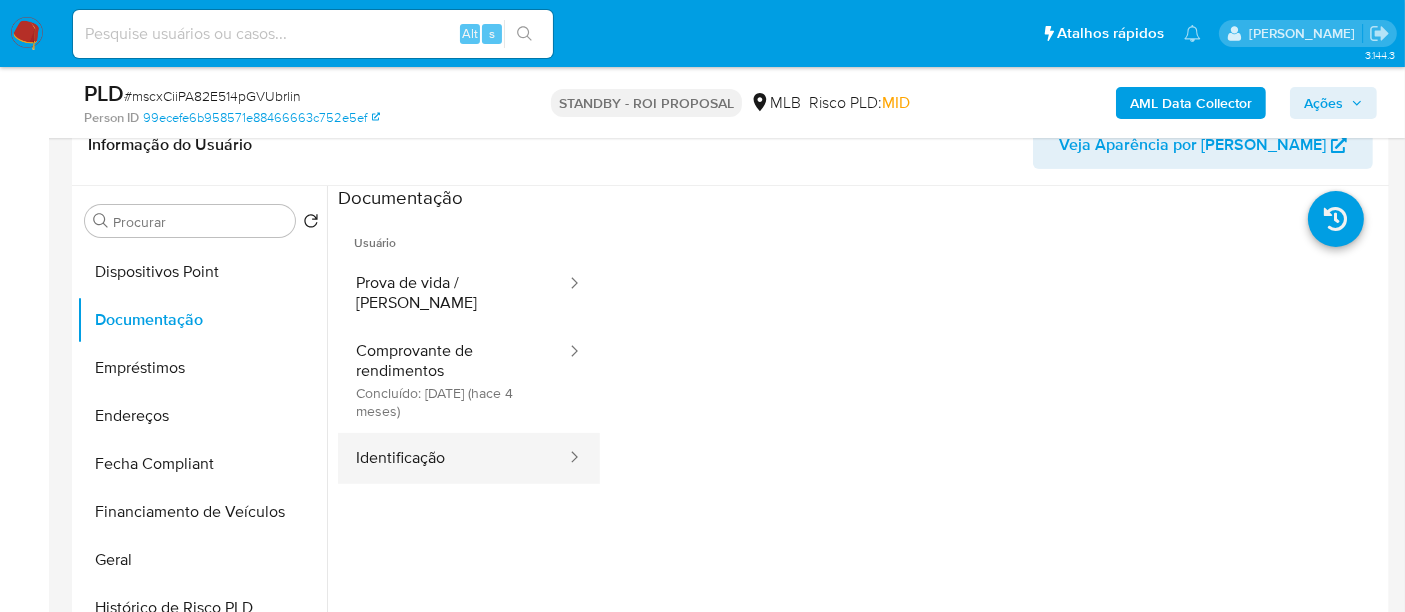 click on "Identificação" at bounding box center [453, 458] 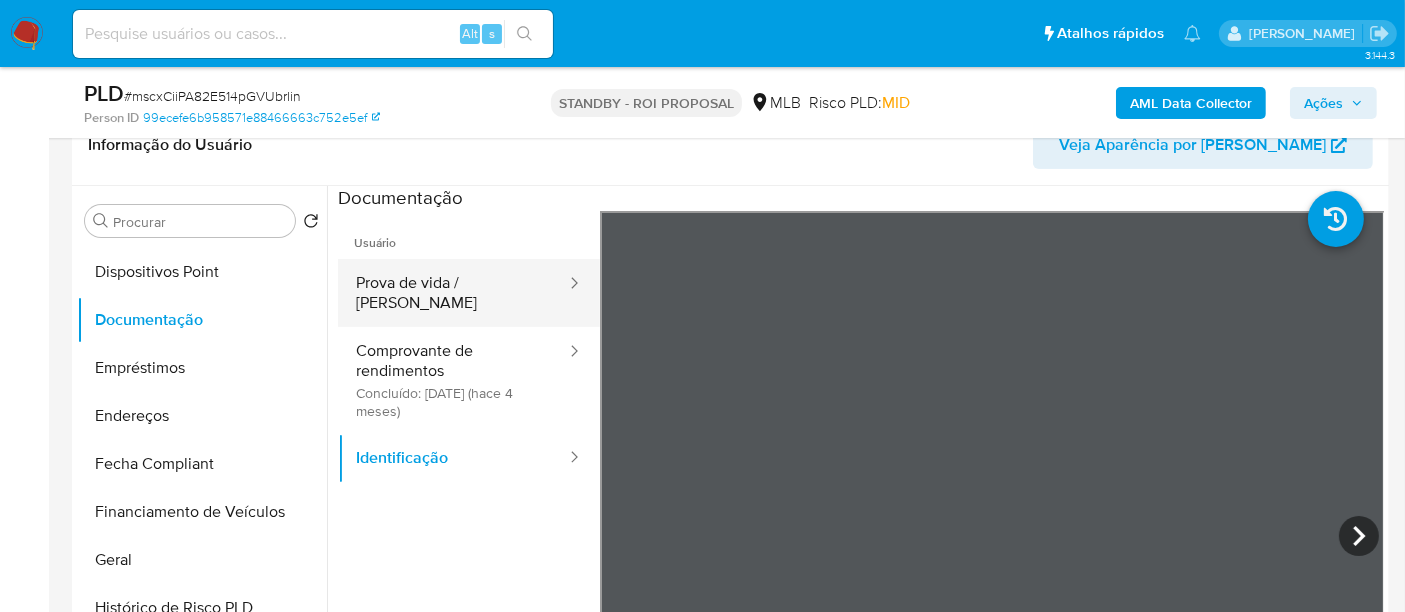 click on "Prova de vida / [PERSON_NAME]" at bounding box center (453, 293) 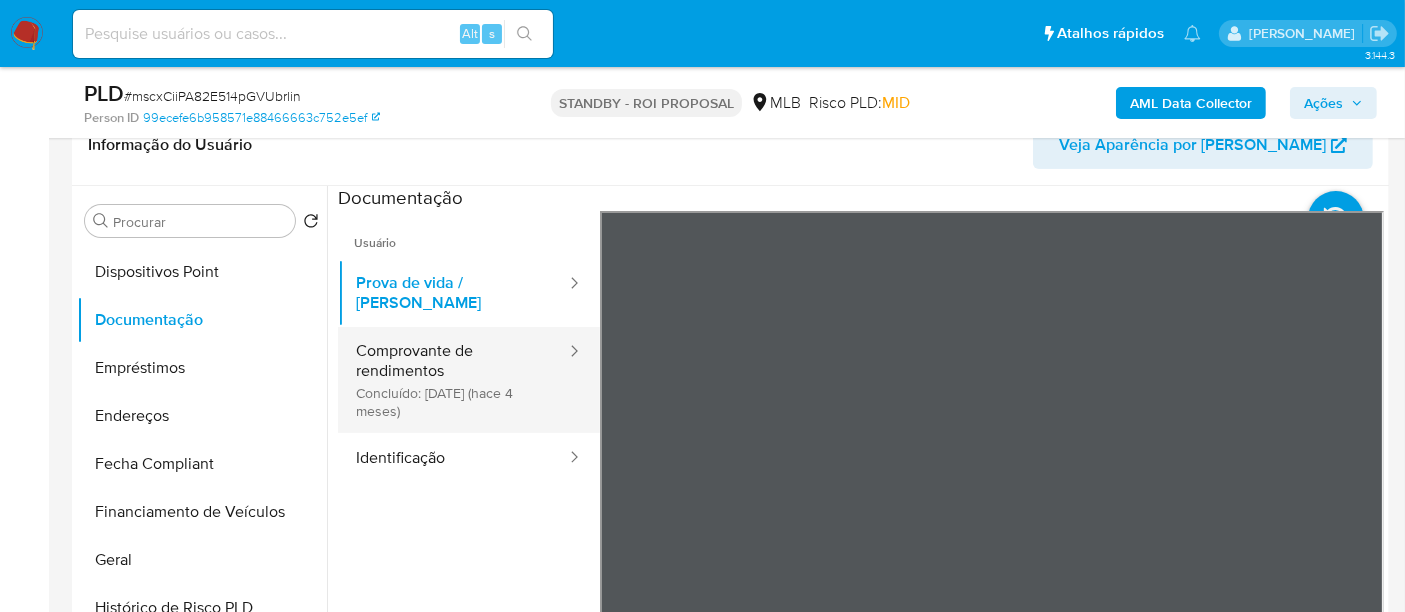 click on "Comprovante de rendimentos Concluído: [DATE] (hace 4 meses)" at bounding box center (453, 380) 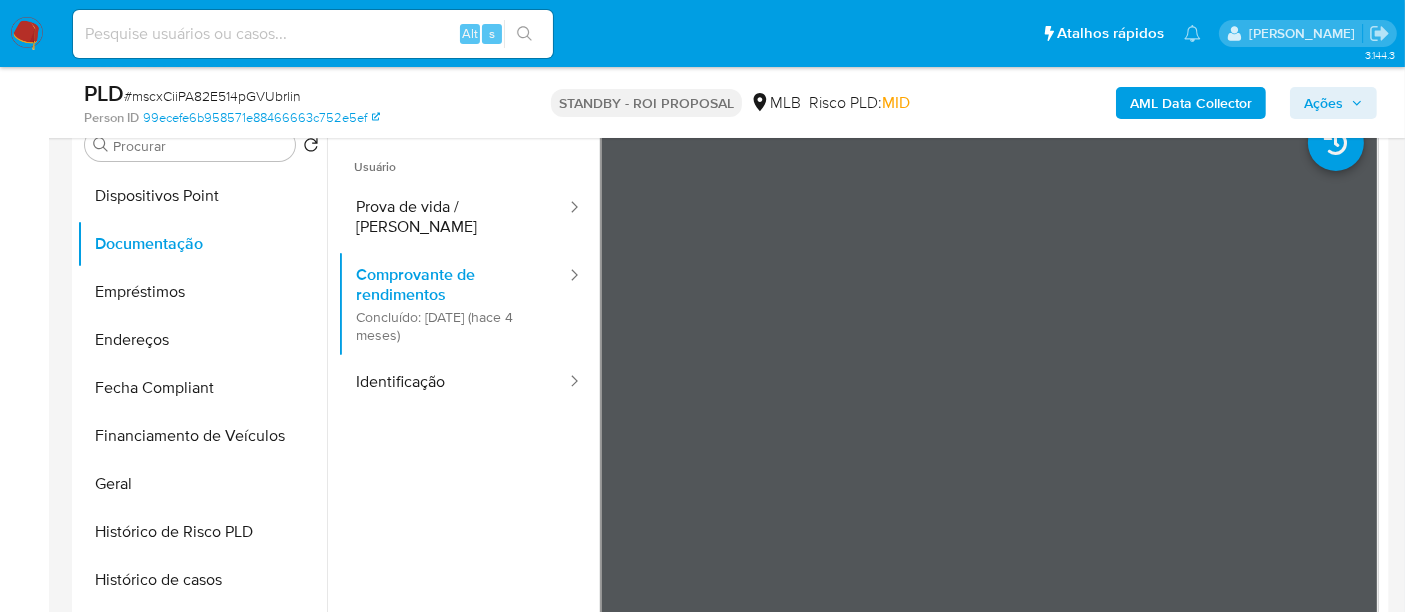 scroll, scrollTop: 444, scrollLeft: 0, axis: vertical 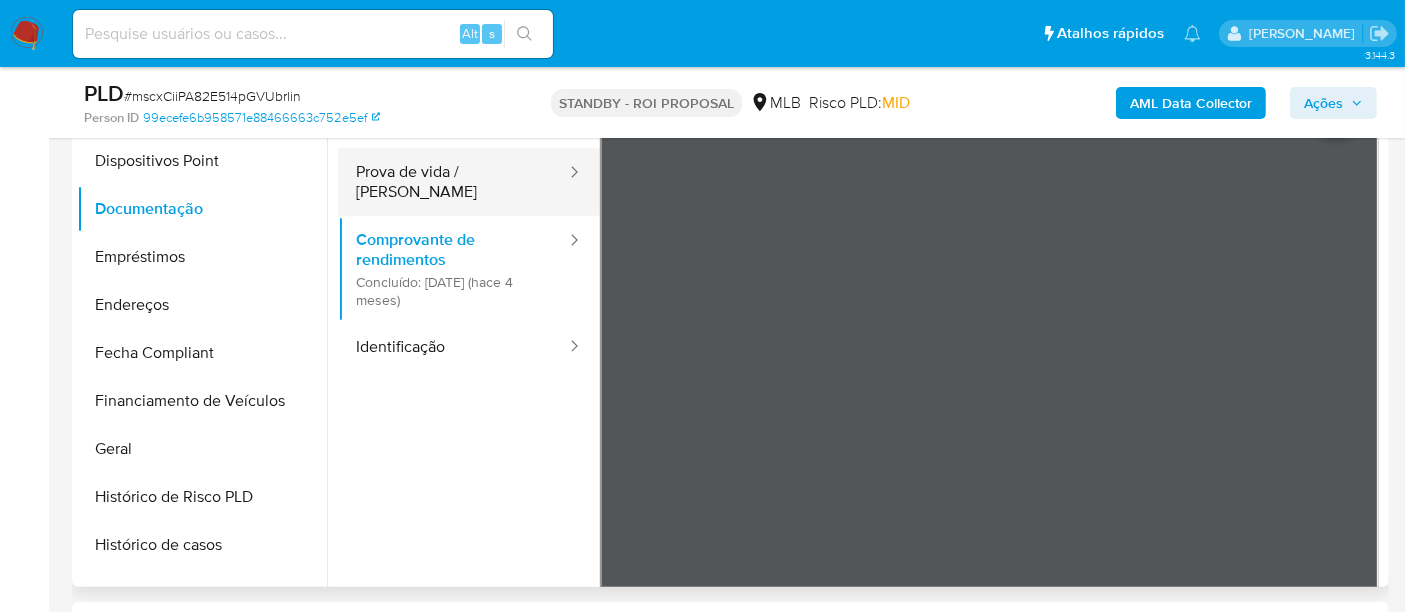 type 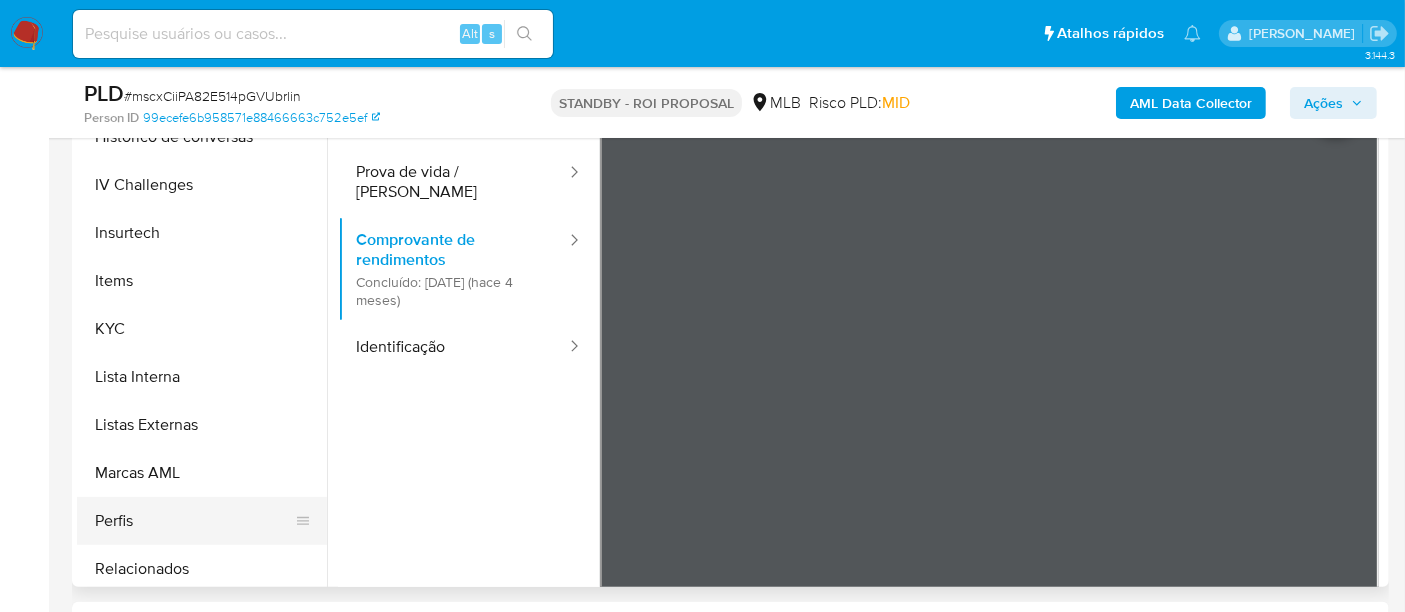 scroll, scrollTop: 844, scrollLeft: 0, axis: vertical 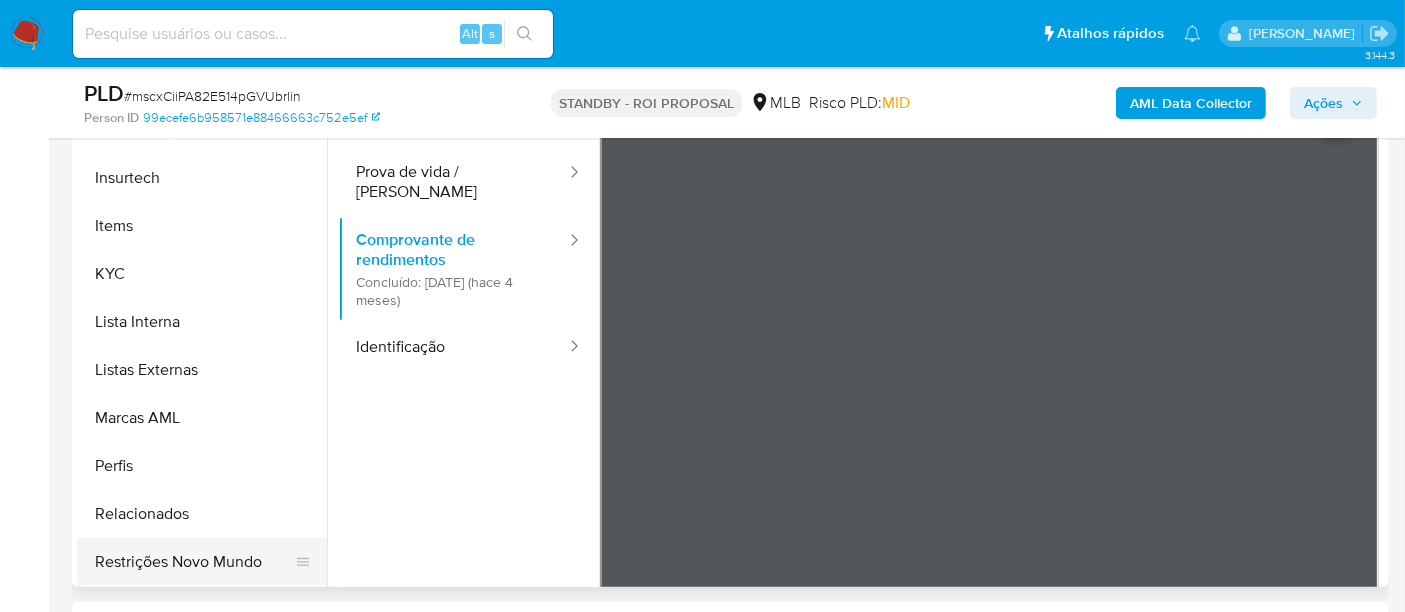 click on "Restrições Novo Mundo" at bounding box center (194, 562) 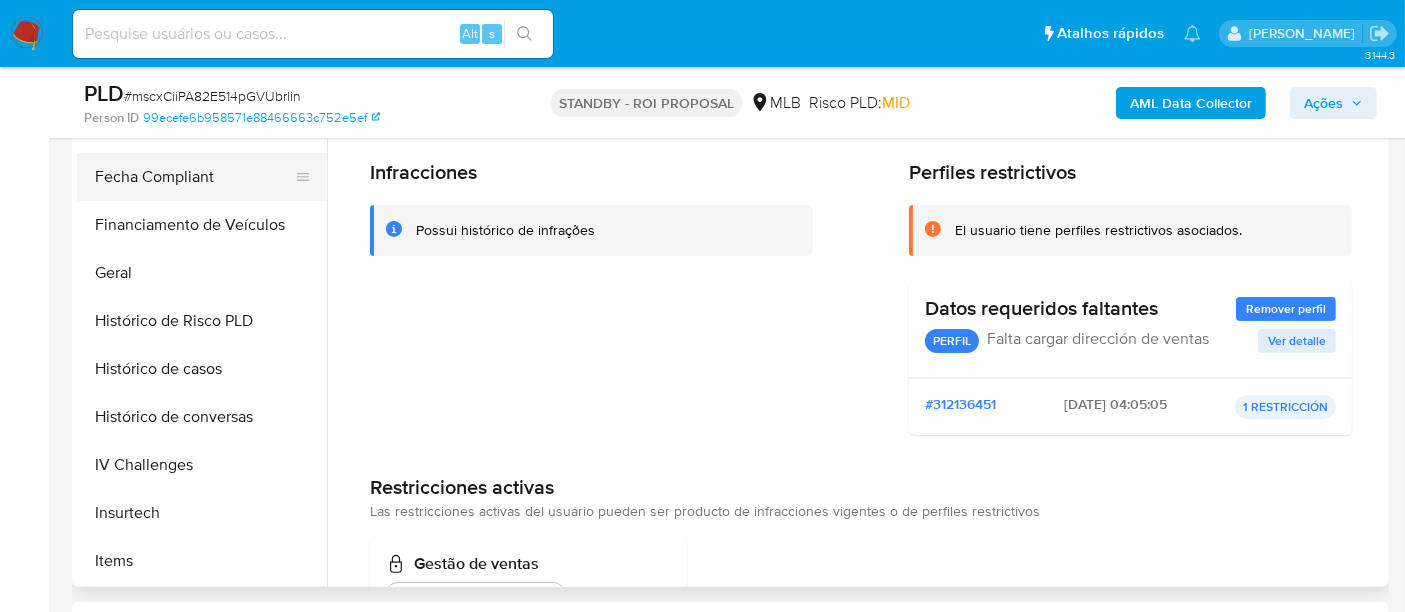 scroll, scrollTop: 400, scrollLeft: 0, axis: vertical 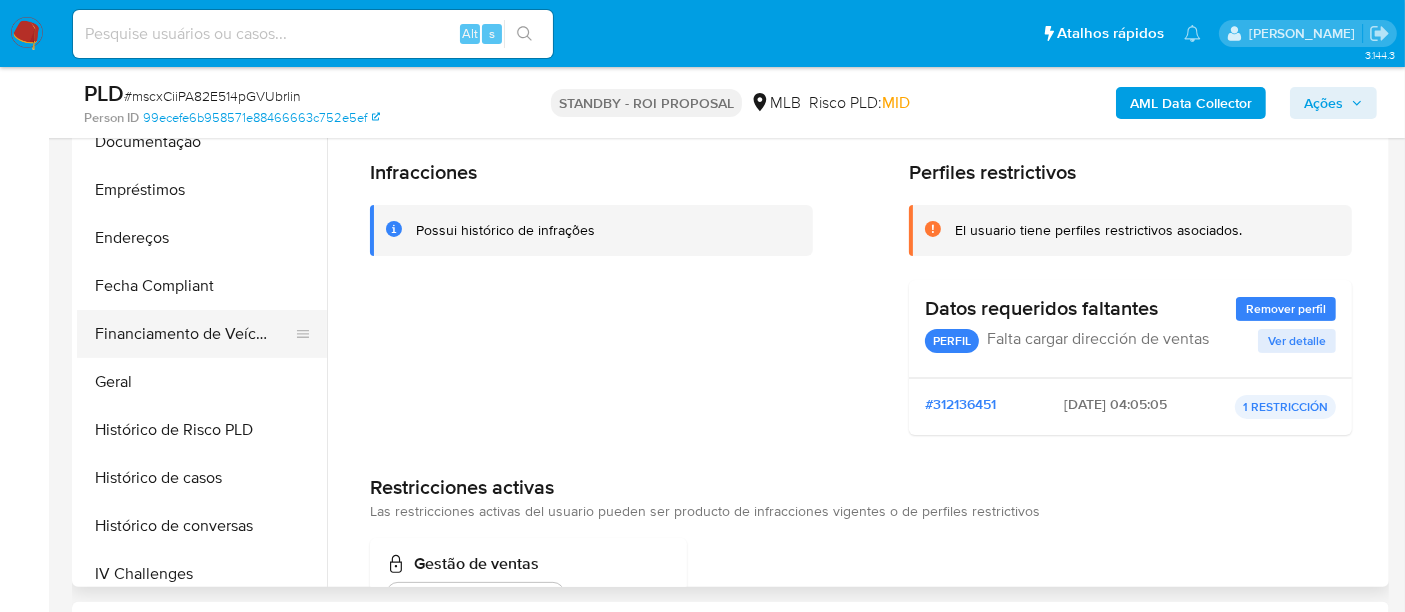drag, startPoint x: 117, startPoint y: 373, endPoint x: 232, endPoint y: 351, distance: 117.08544 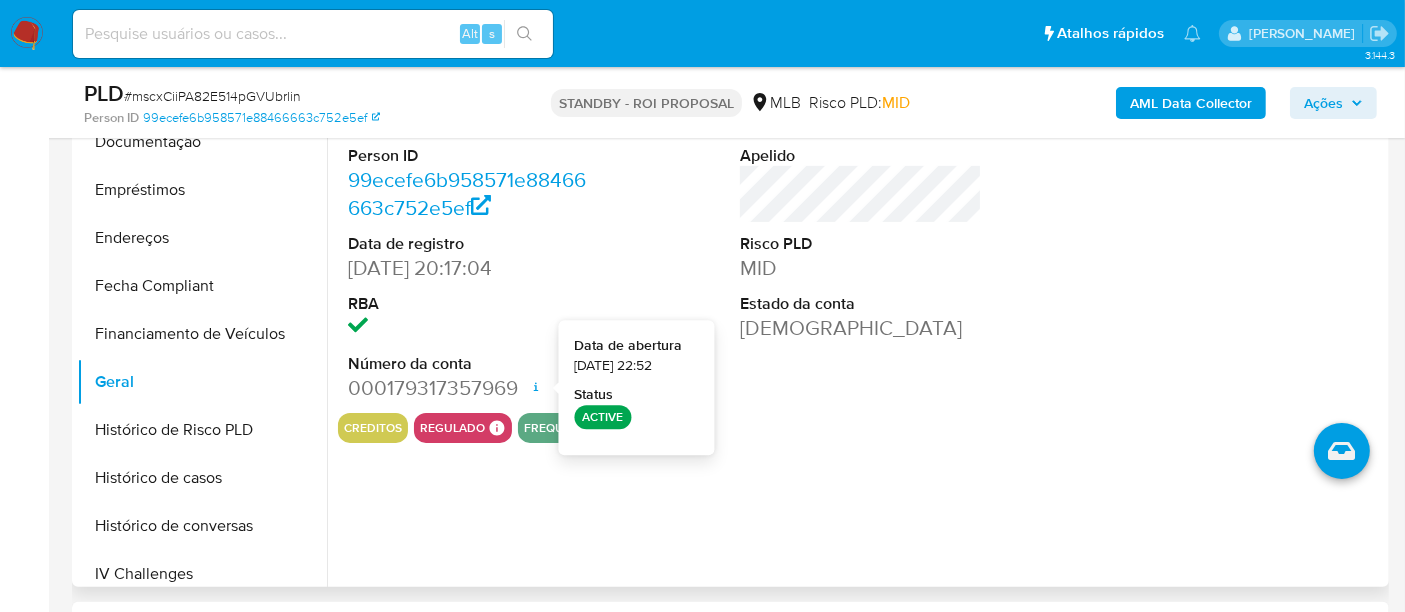 type 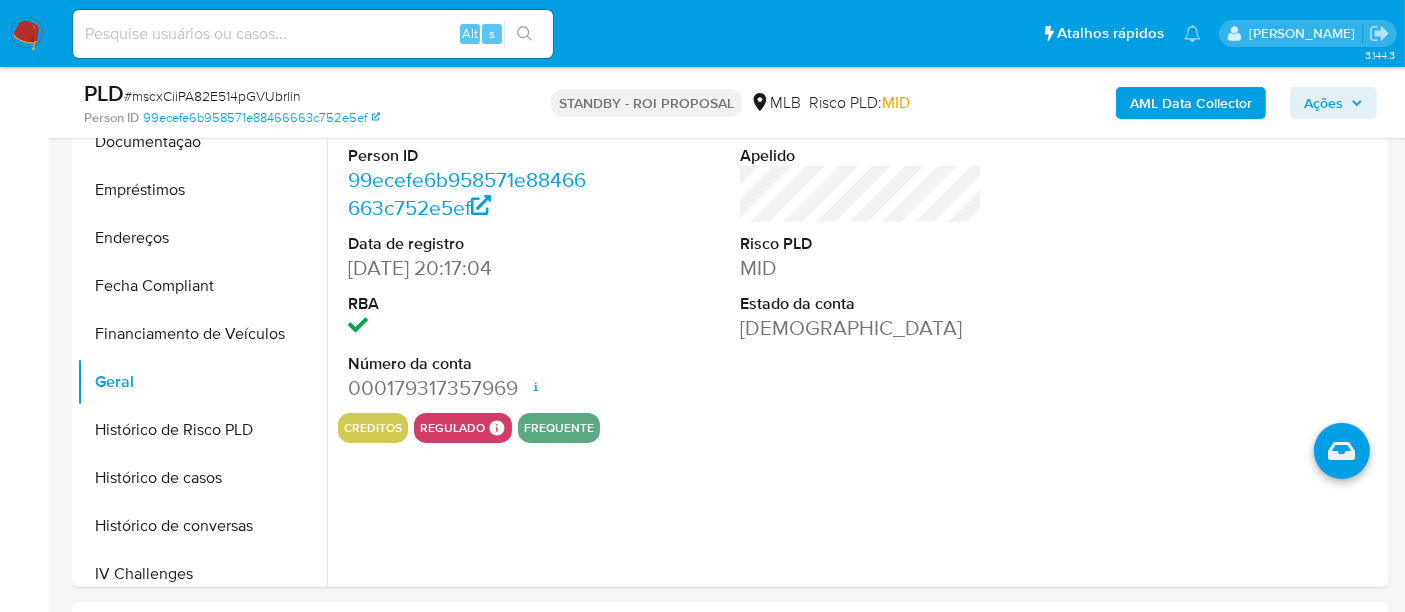 click at bounding box center (313, 34) 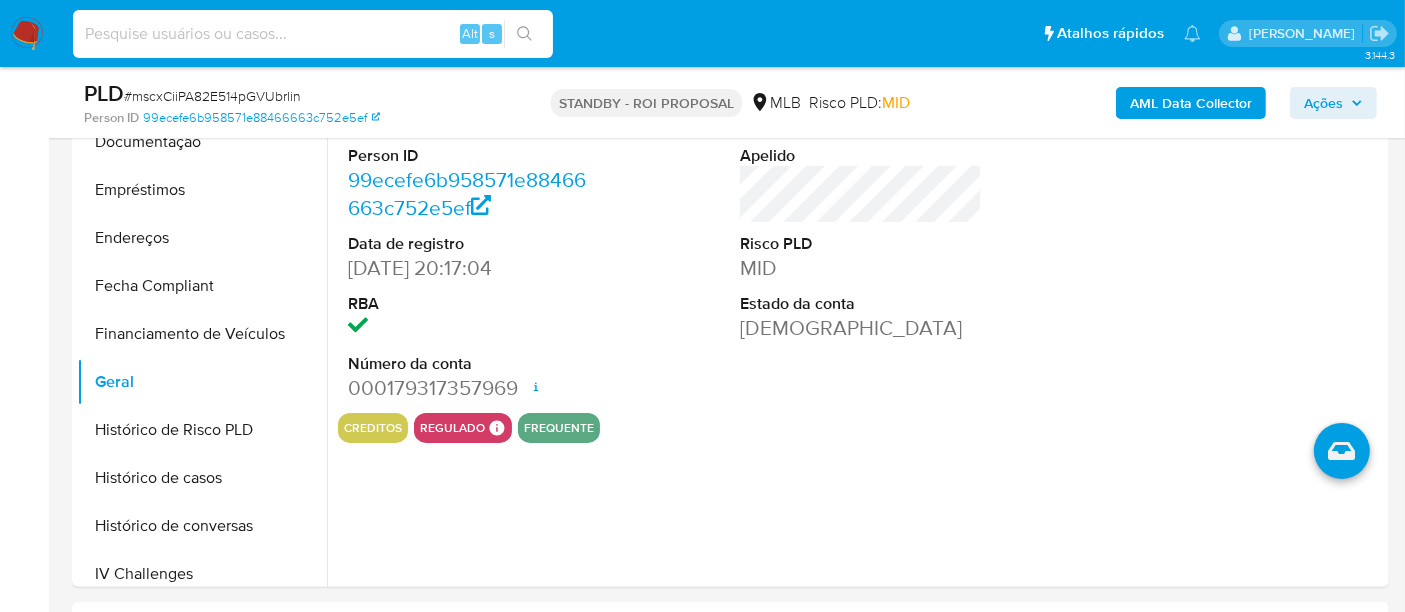 paste on "xjIIaixNEDXcqIiHaZ09pb0W" 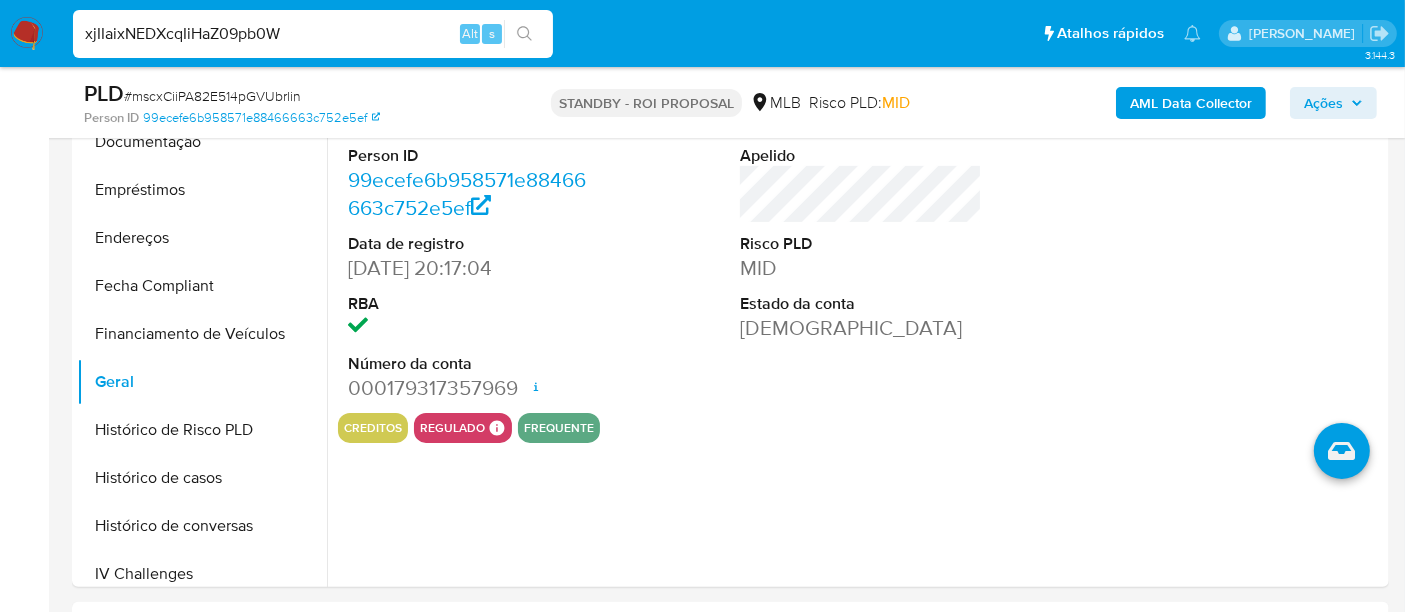 type on "xjIIaixNEDXcqIiHaZ09pb0W" 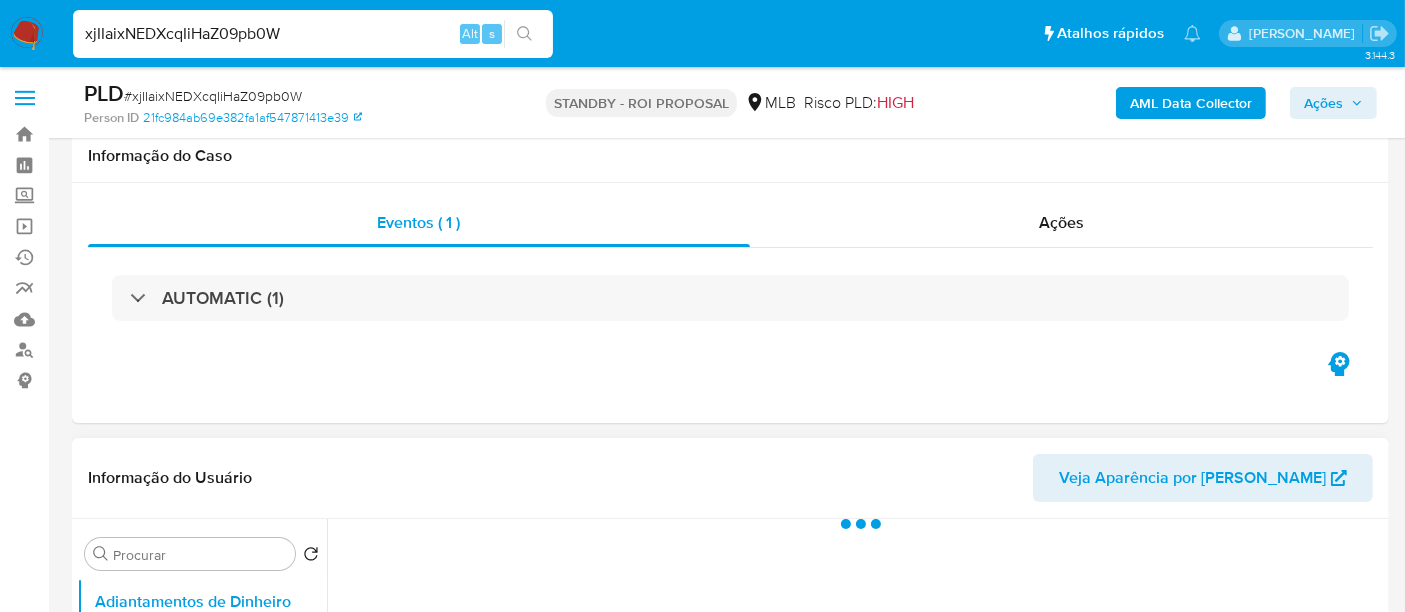 scroll, scrollTop: 444, scrollLeft: 0, axis: vertical 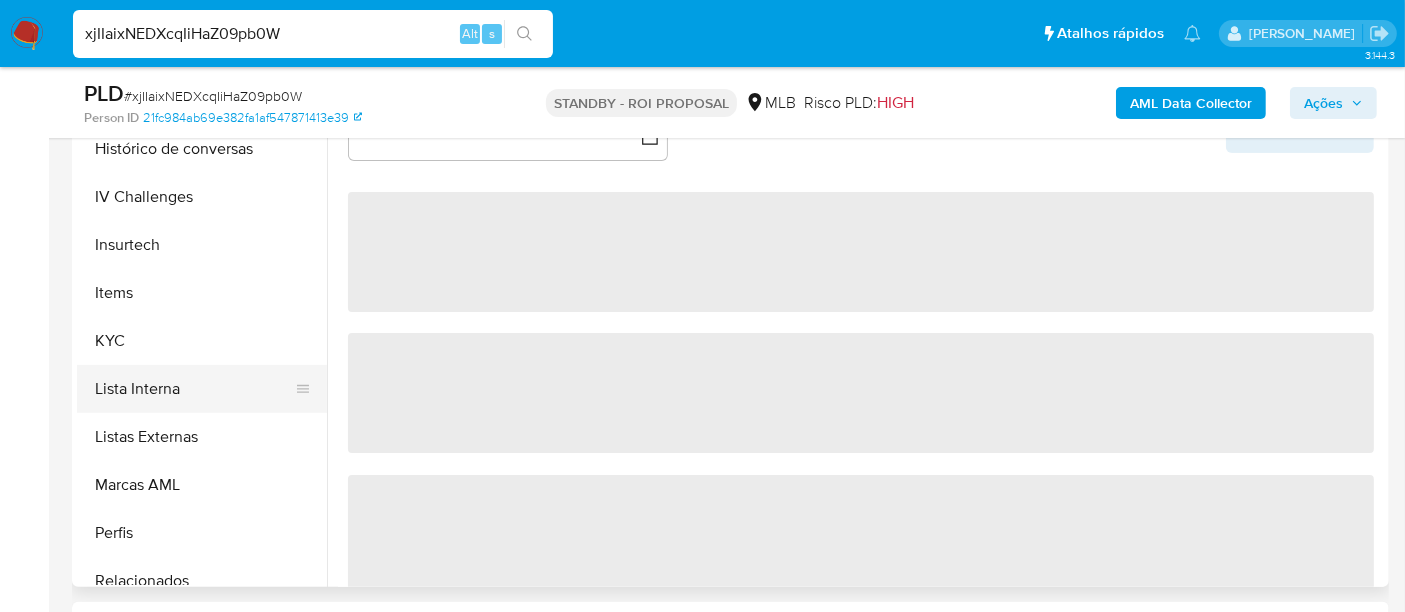select on "10" 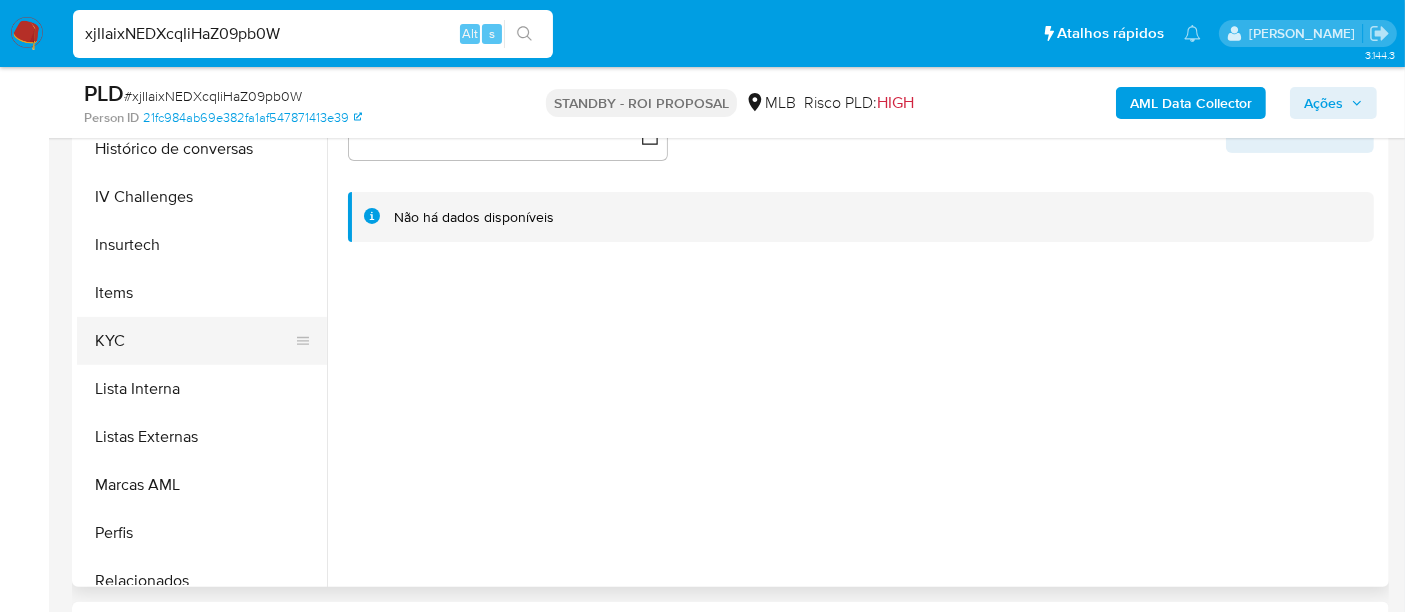 click on "KYC" at bounding box center [194, 341] 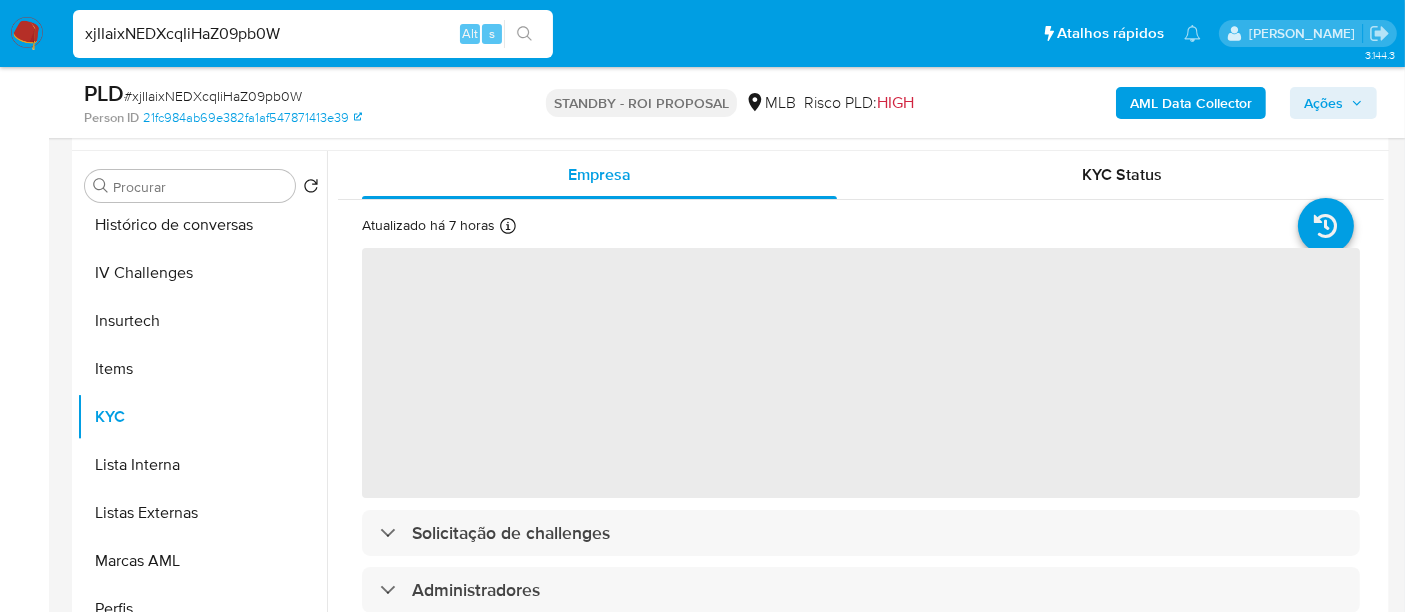 scroll, scrollTop: 333, scrollLeft: 0, axis: vertical 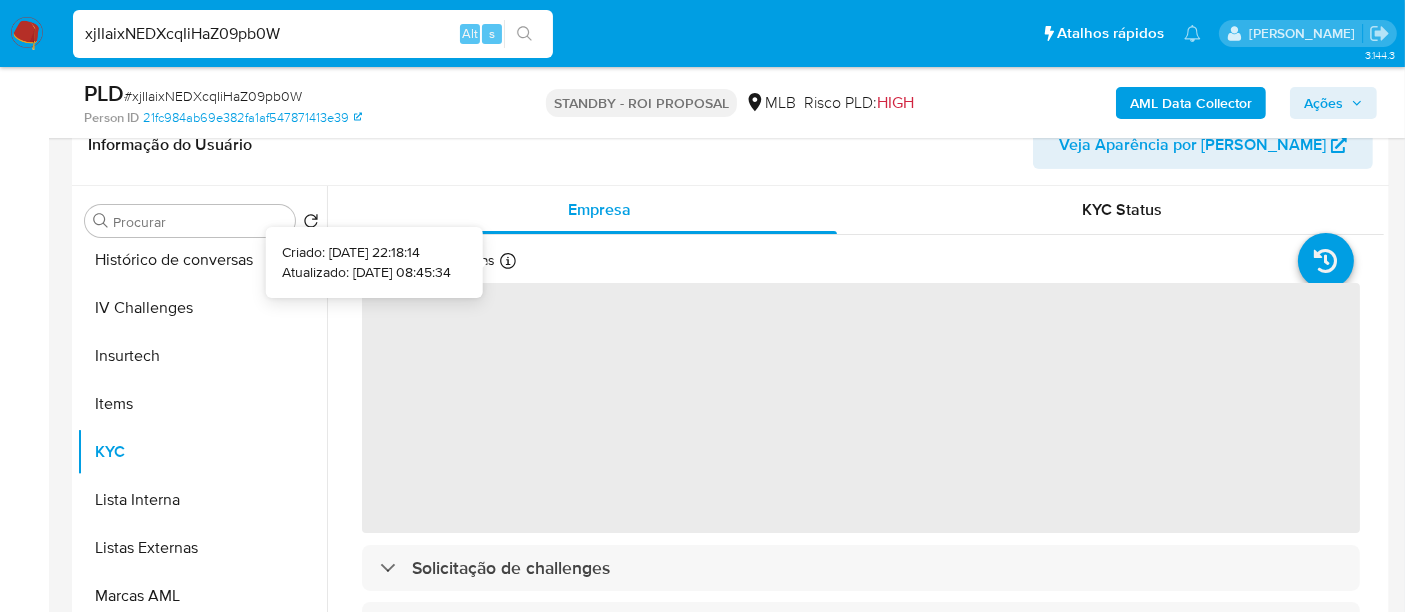 type 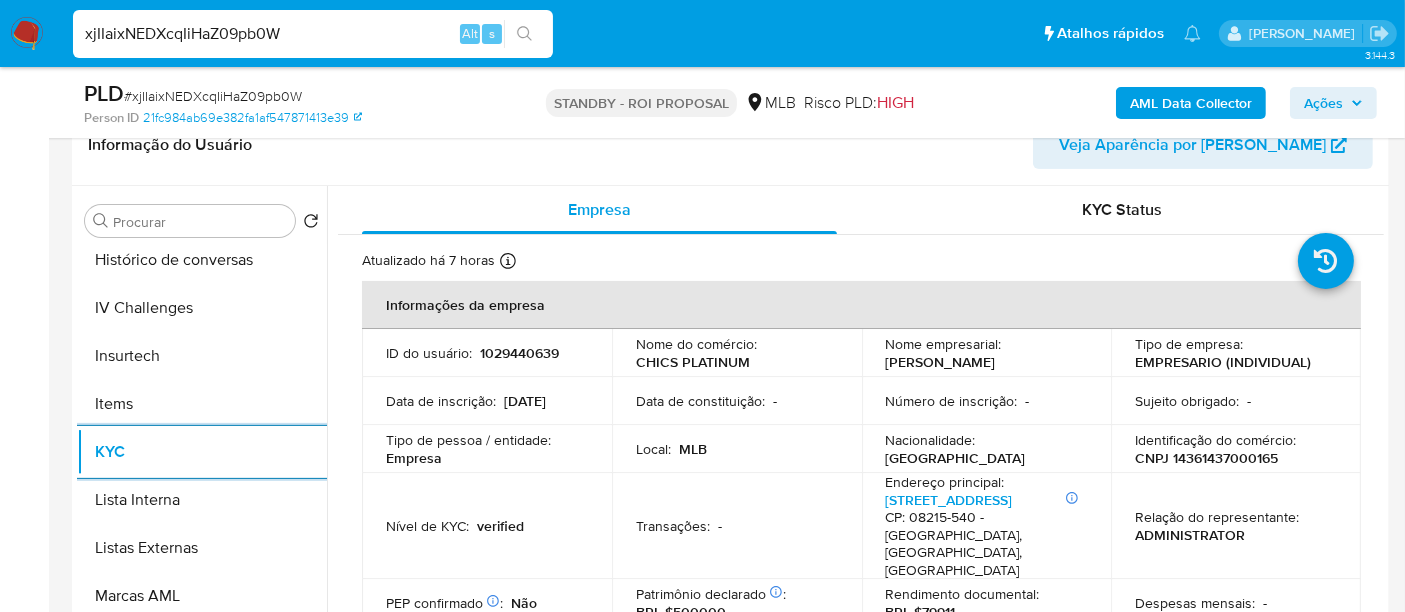 scroll, scrollTop: 111, scrollLeft: 0, axis: vertical 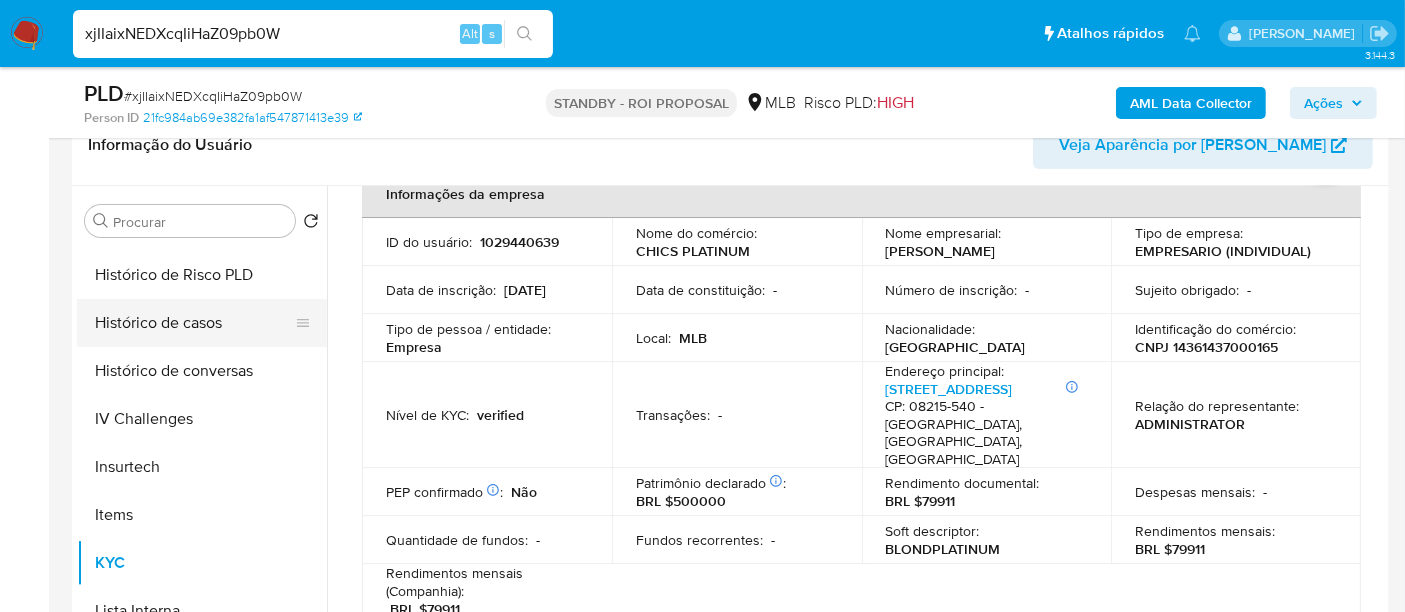 click on "Histórico de casos" at bounding box center [194, 323] 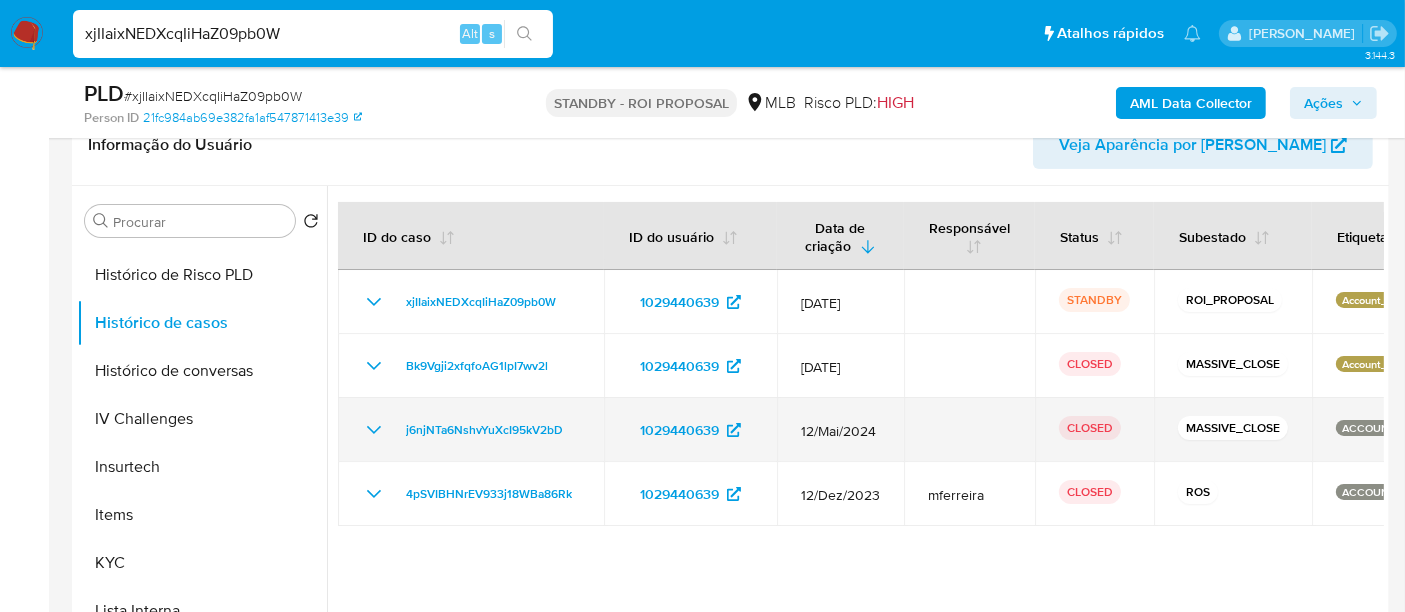 type 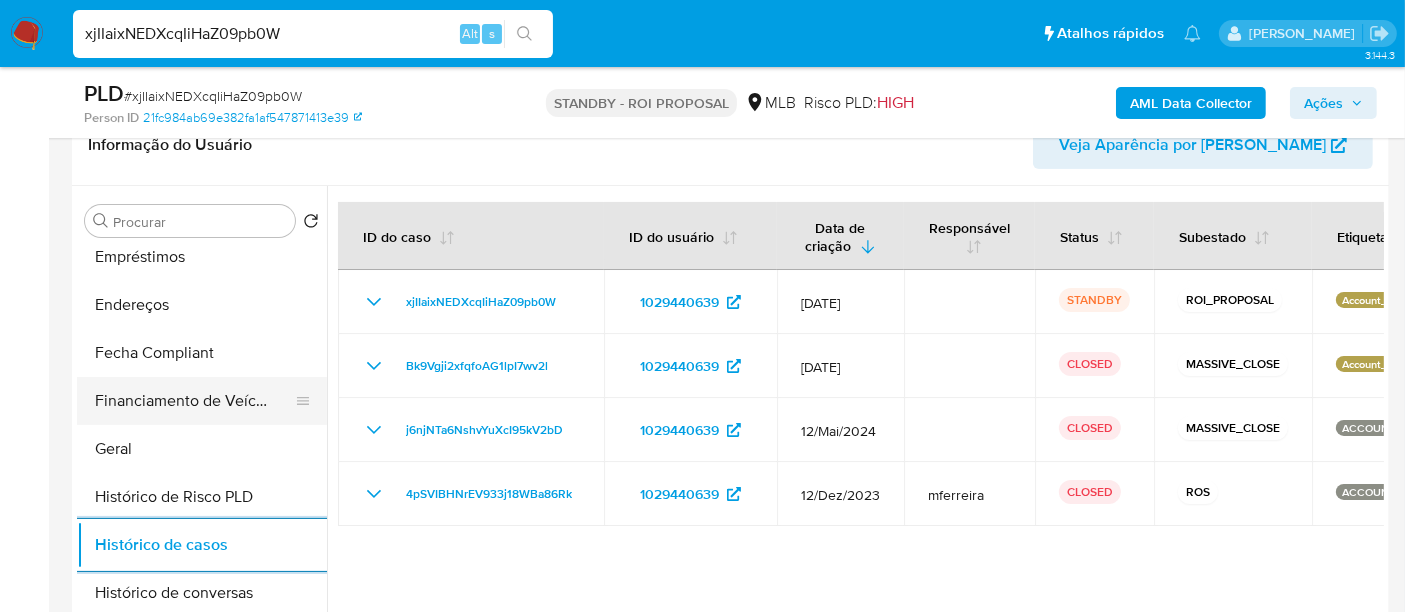 scroll, scrollTop: 333, scrollLeft: 0, axis: vertical 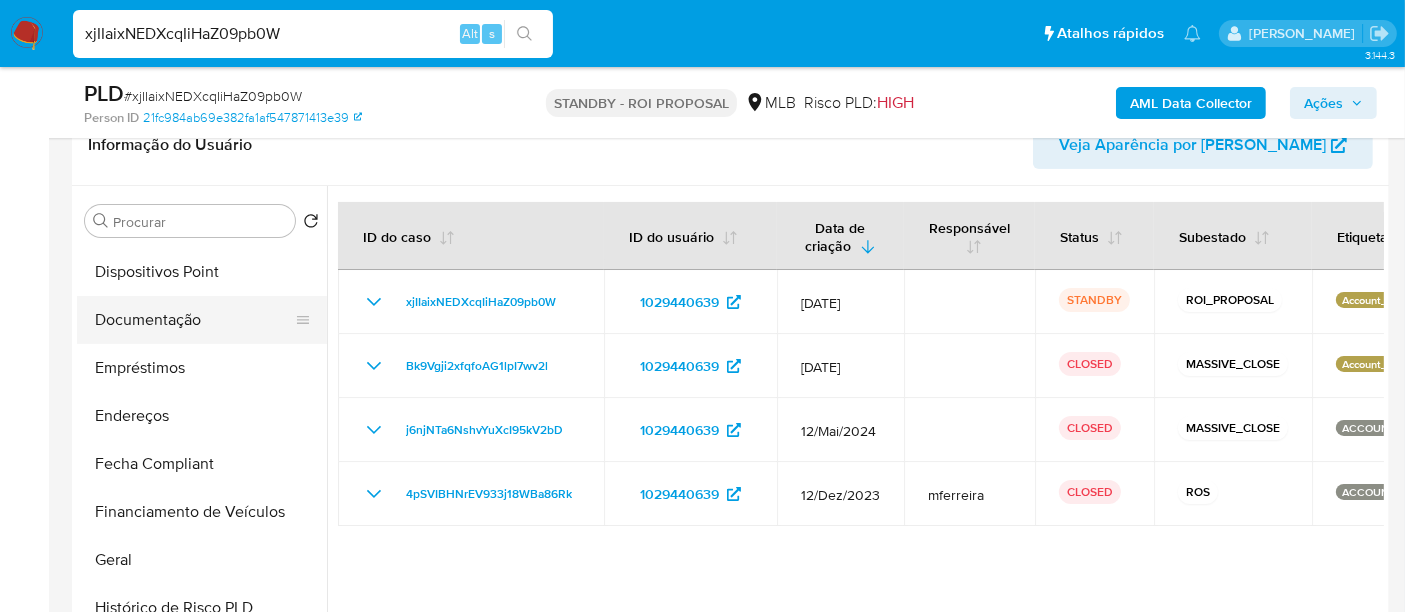 click on "Documentação" at bounding box center (194, 320) 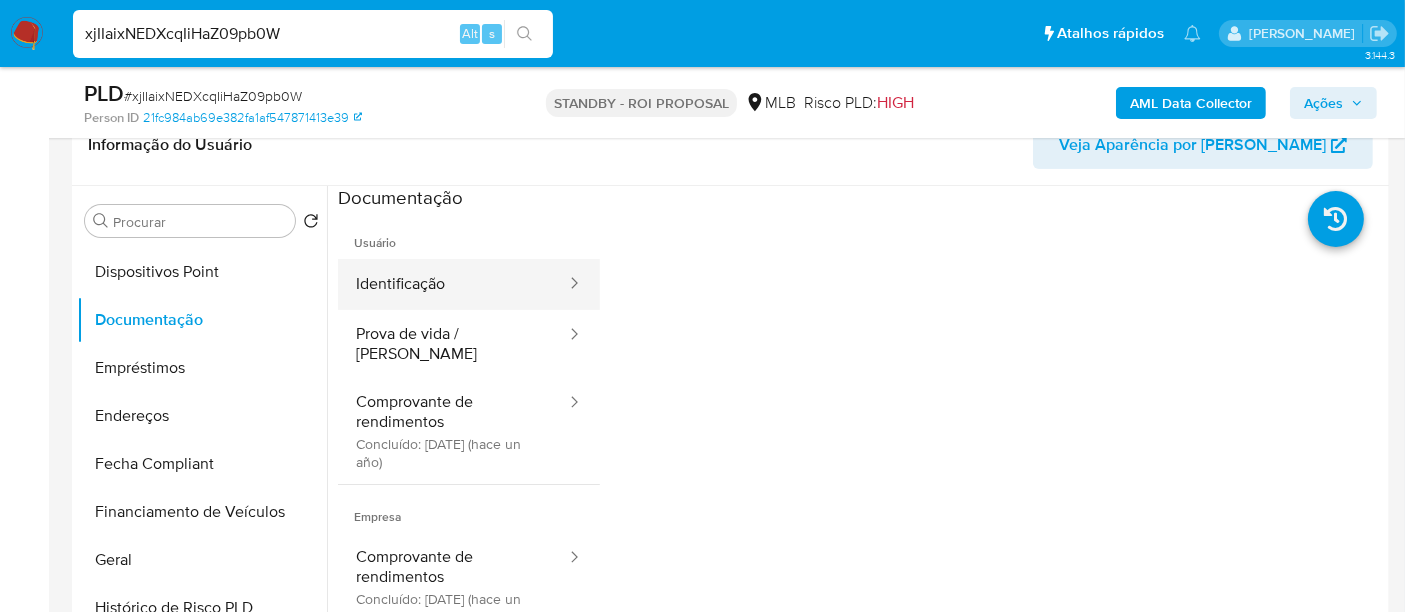 click on "Identificação" at bounding box center [453, 284] 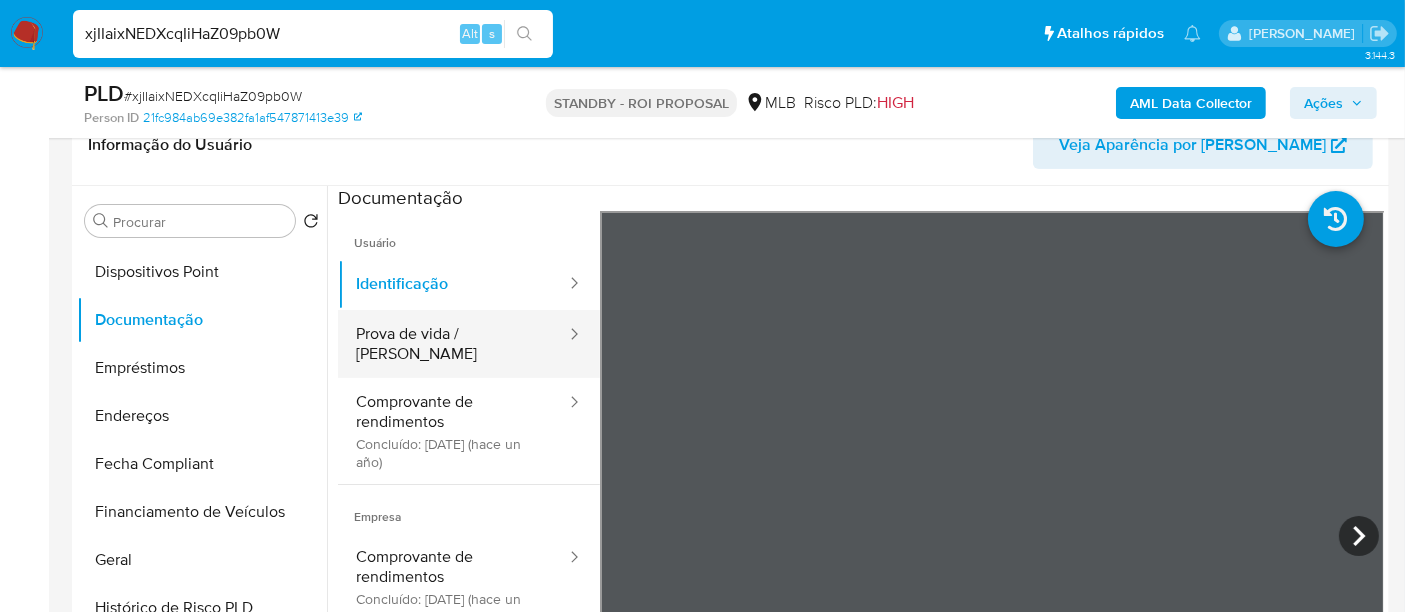 click on "Prova de vida / Selfie" at bounding box center (453, 344) 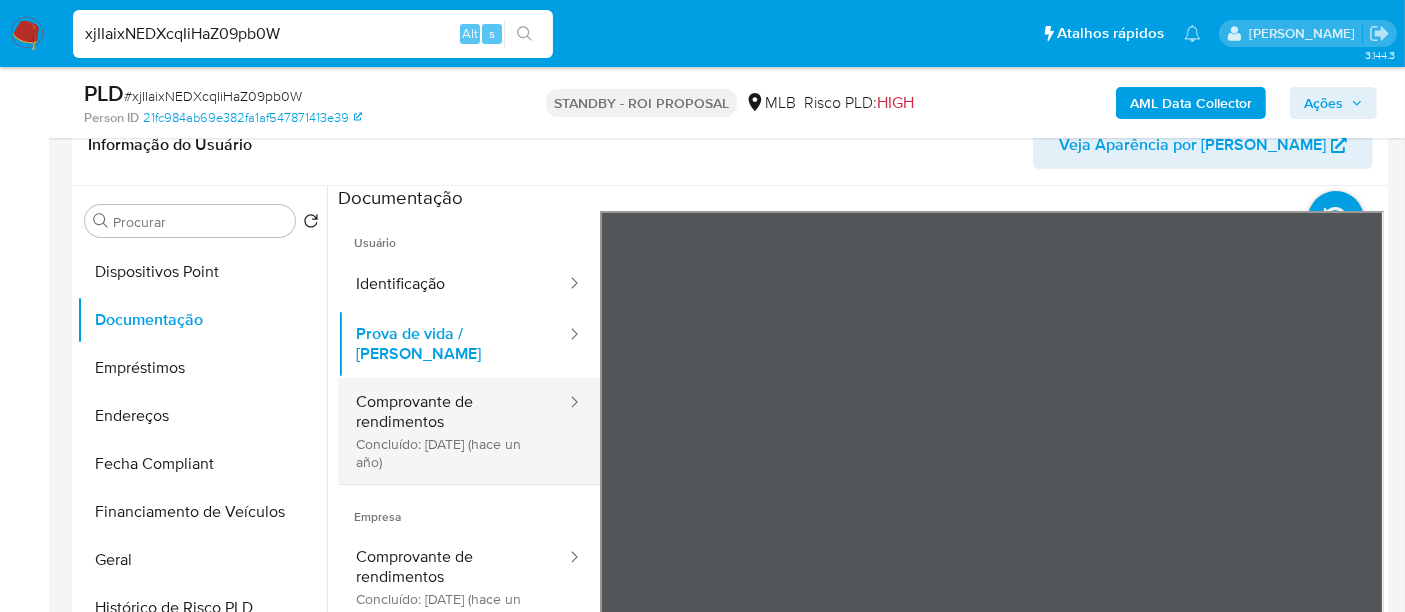 click on "Comprovante de rendimentos Concluído: 26/01/2024 (hace un año)" at bounding box center [453, 431] 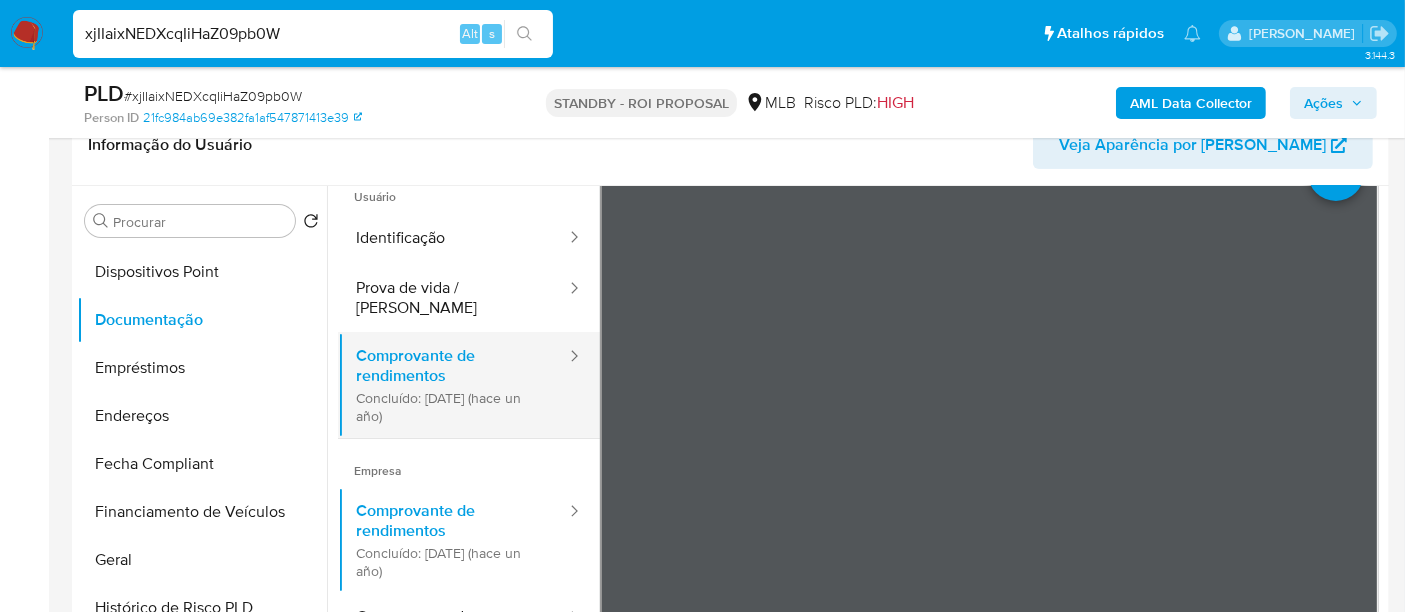 scroll, scrollTop: 111, scrollLeft: 0, axis: vertical 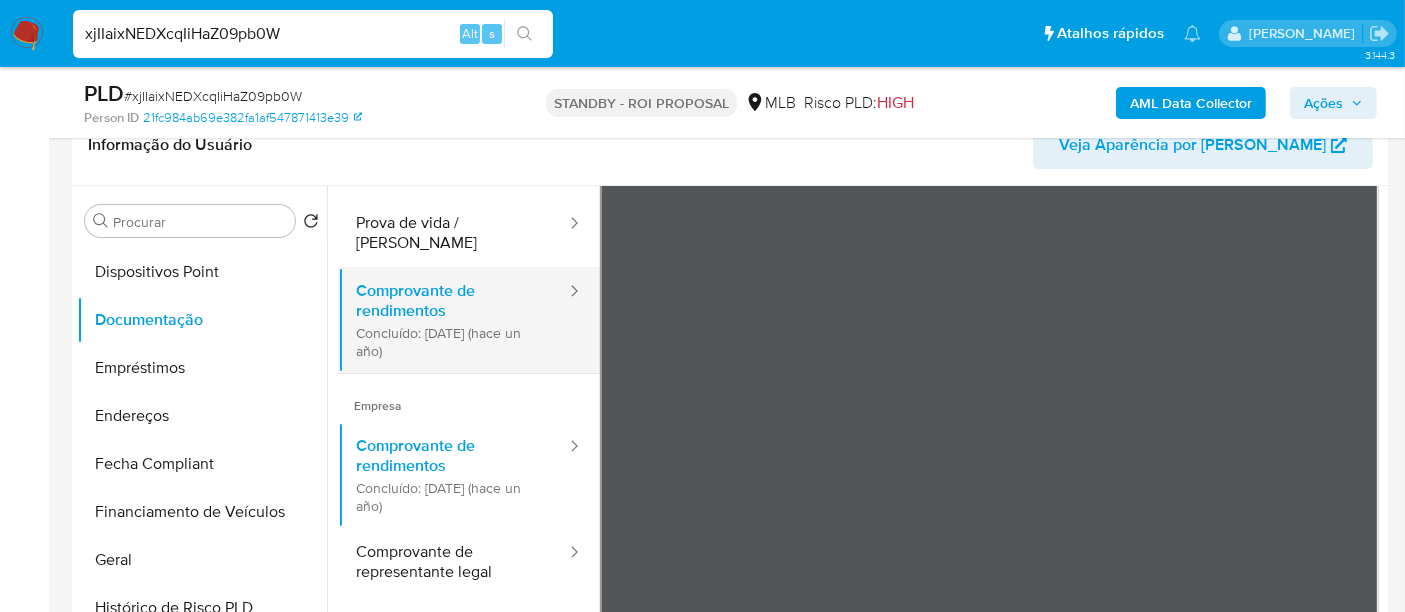 type 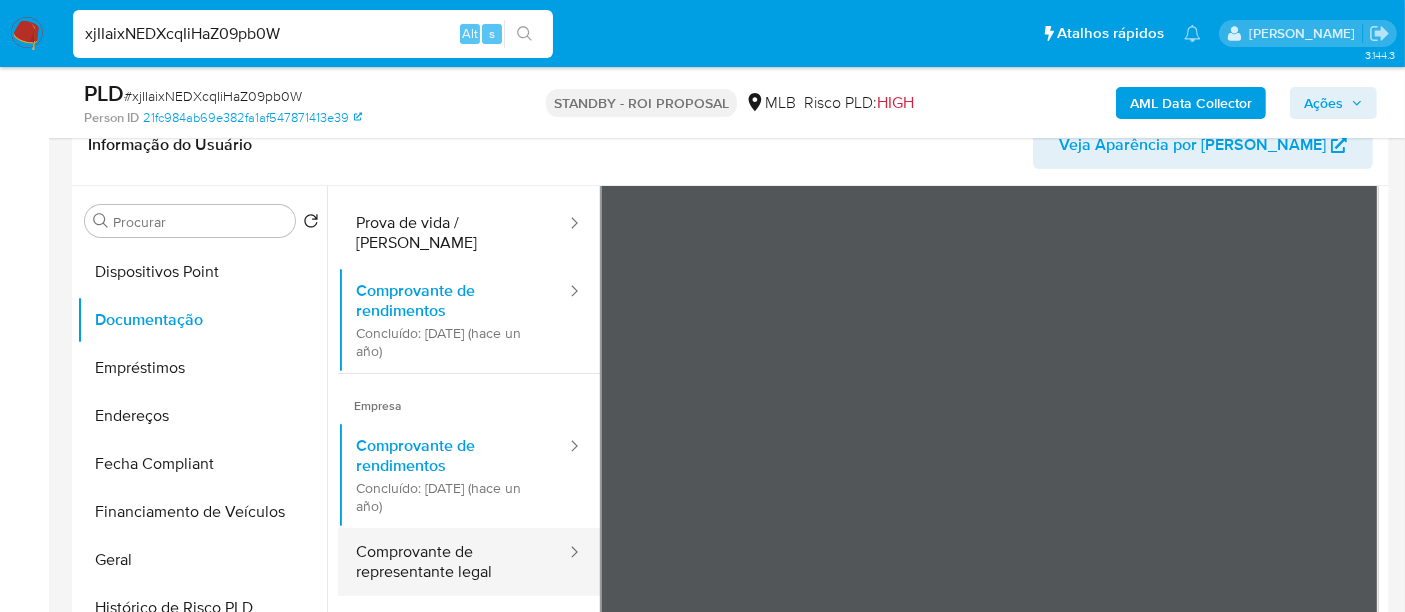 click on "Comprovante de representante legal" at bounding box center [453, 562] 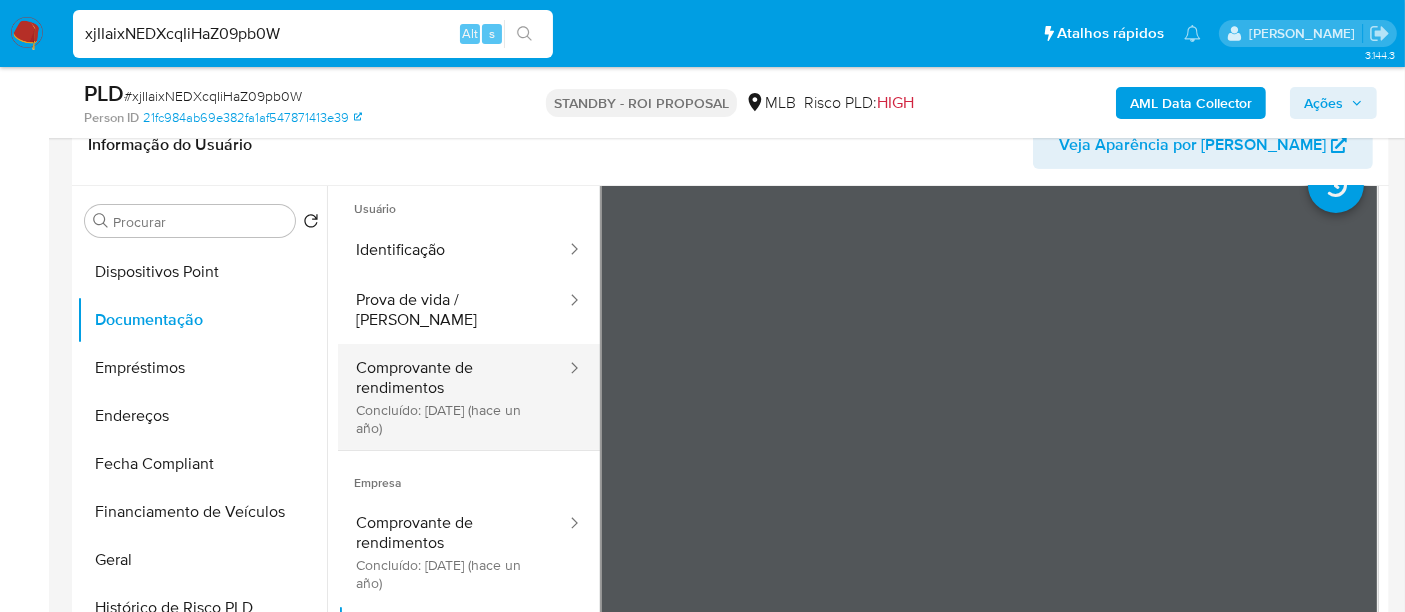 scroll, scrollTop: 0, scrollLeft: 0, axis: both 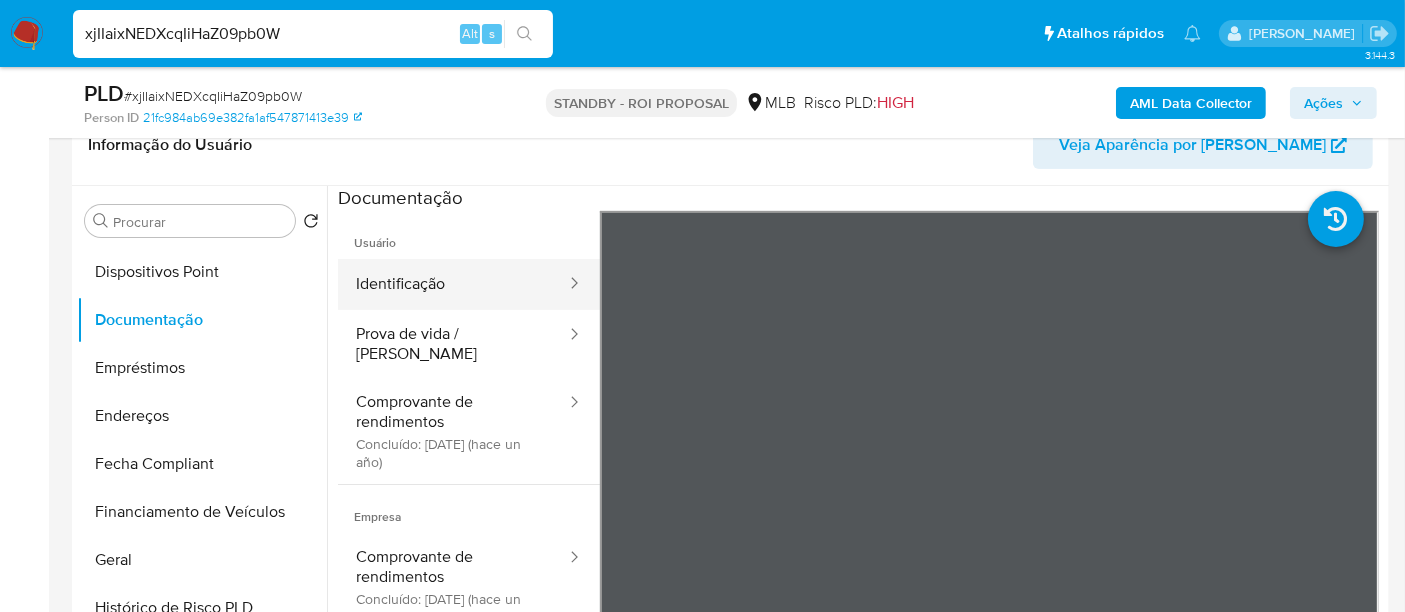 click on "Identificação" at bounding box center [453, 284] 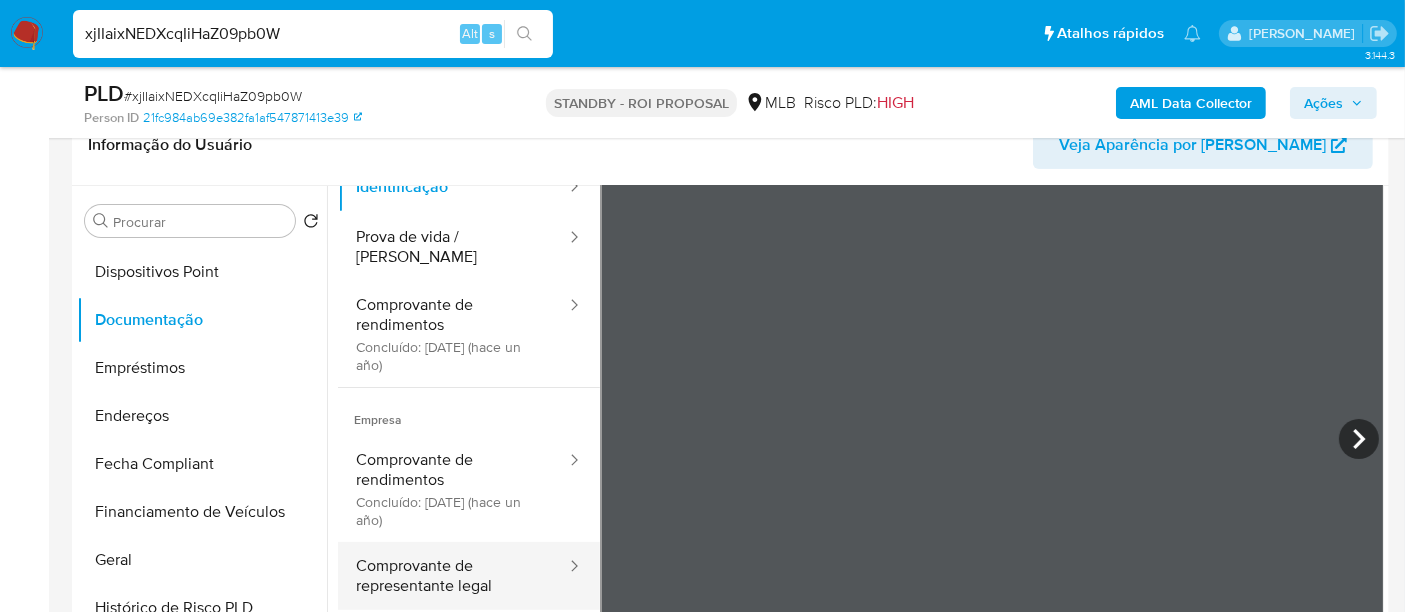 scroll, scrollTop: 168, scrollLeft: 0, axis: vertical 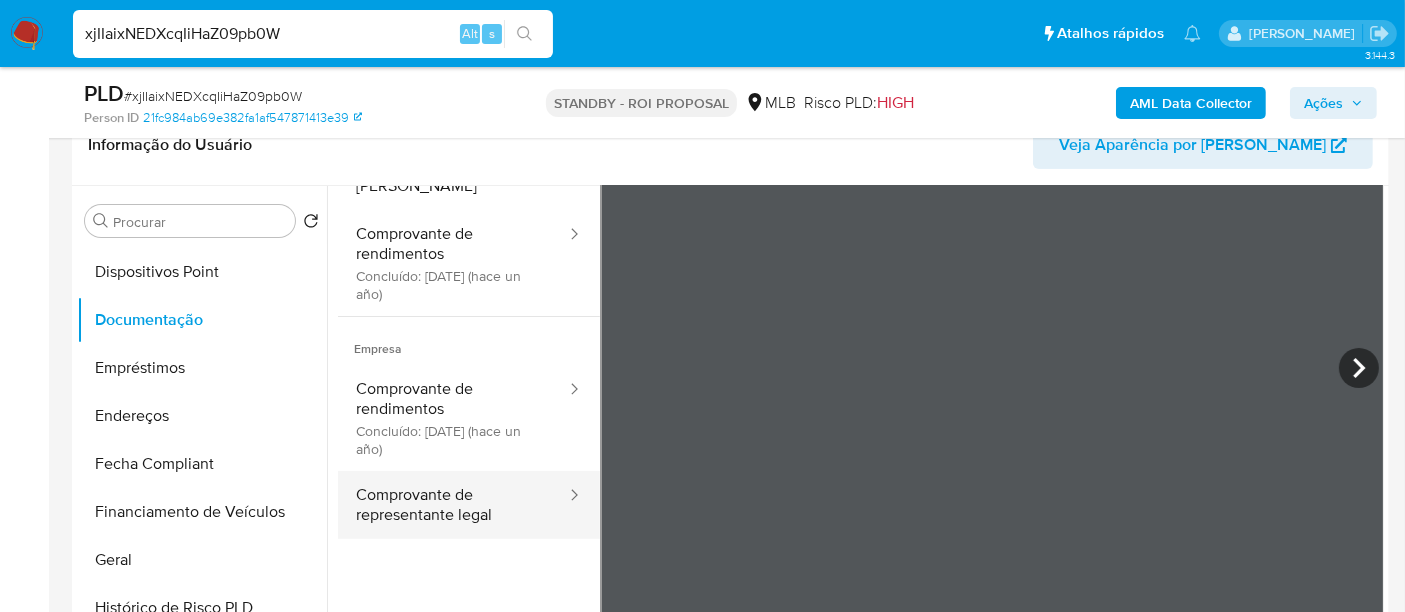 click on "Comprovante de representante legal" at bounding box center (453, 505) 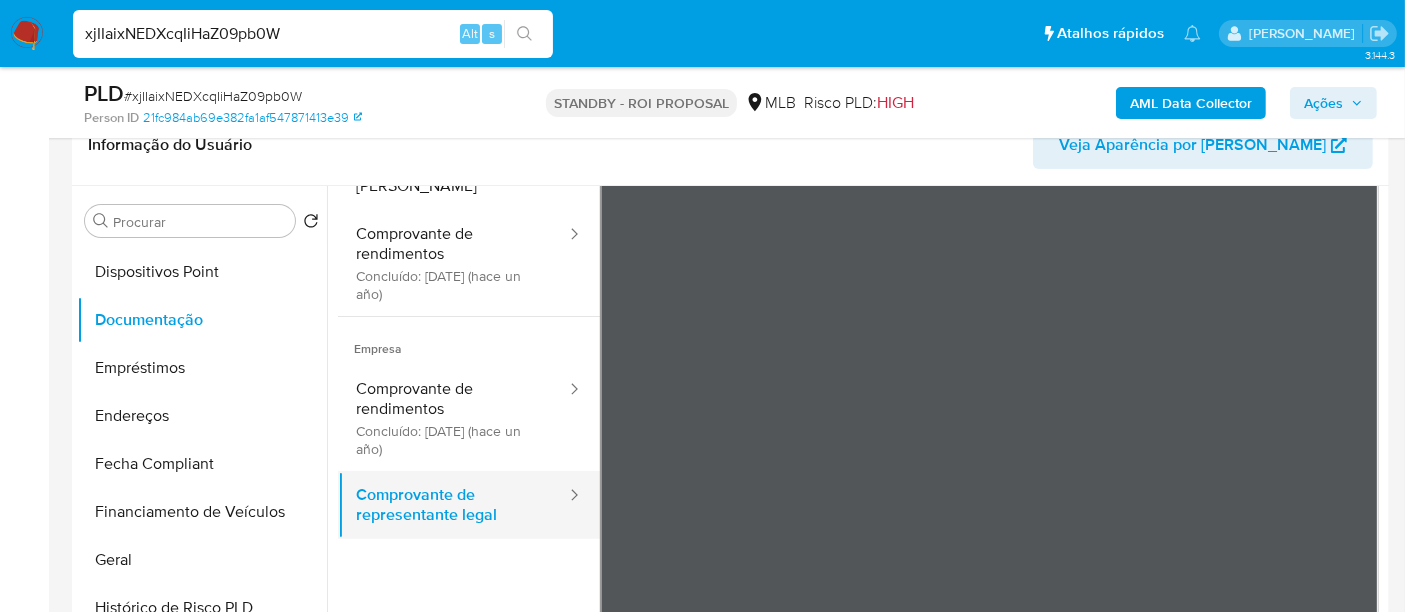 scroll, scrollTop: 174, scrollLeft: 0, axis: vertical 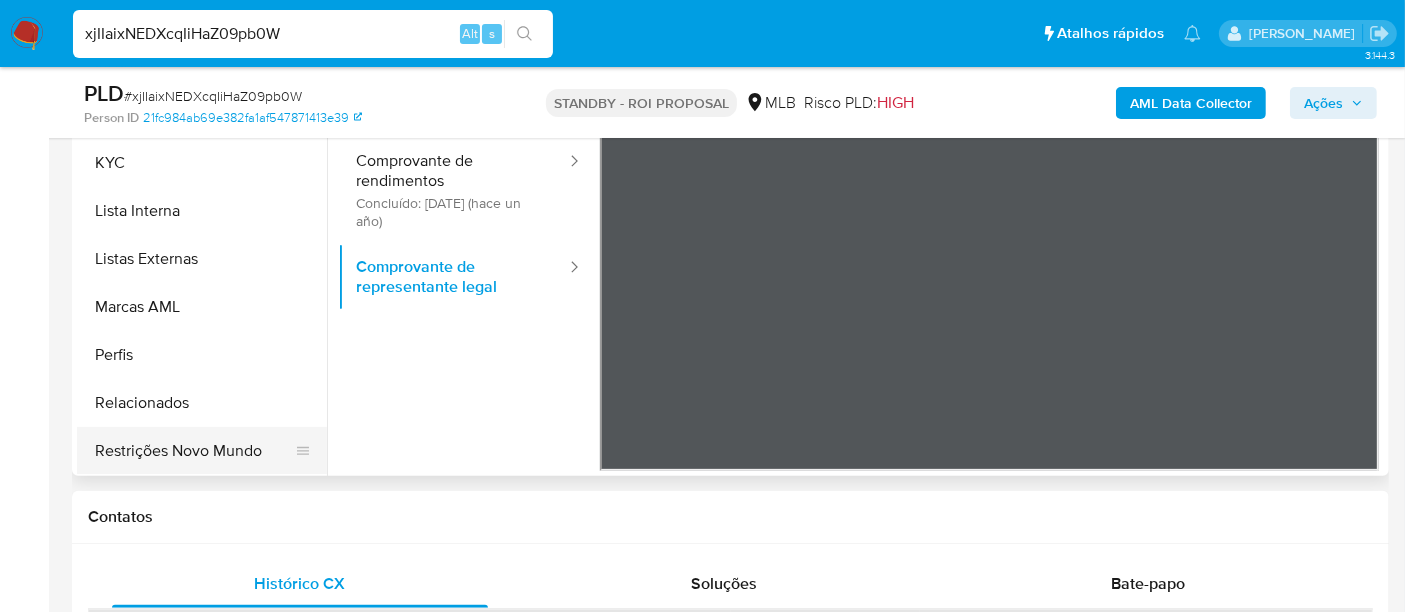 click on "Restrições Novo Mundo" at bounding box center (194, 451) 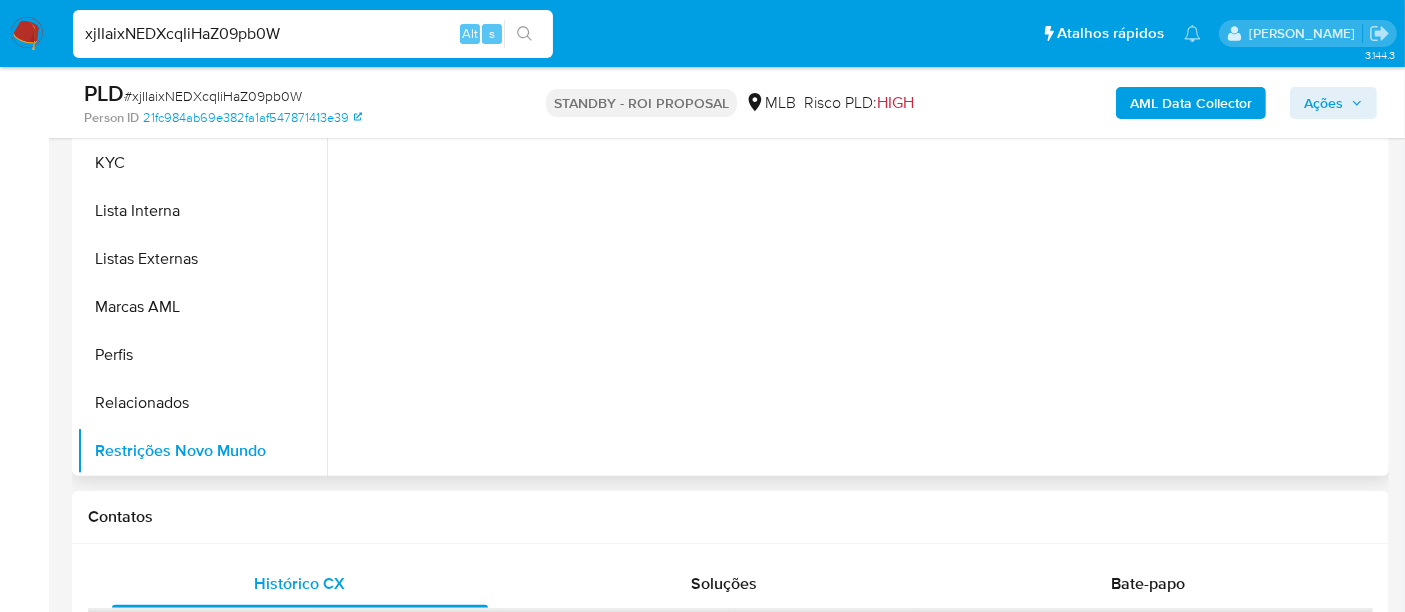 scroll, scrollTop: 0, scrollLeft: 0, axis: both 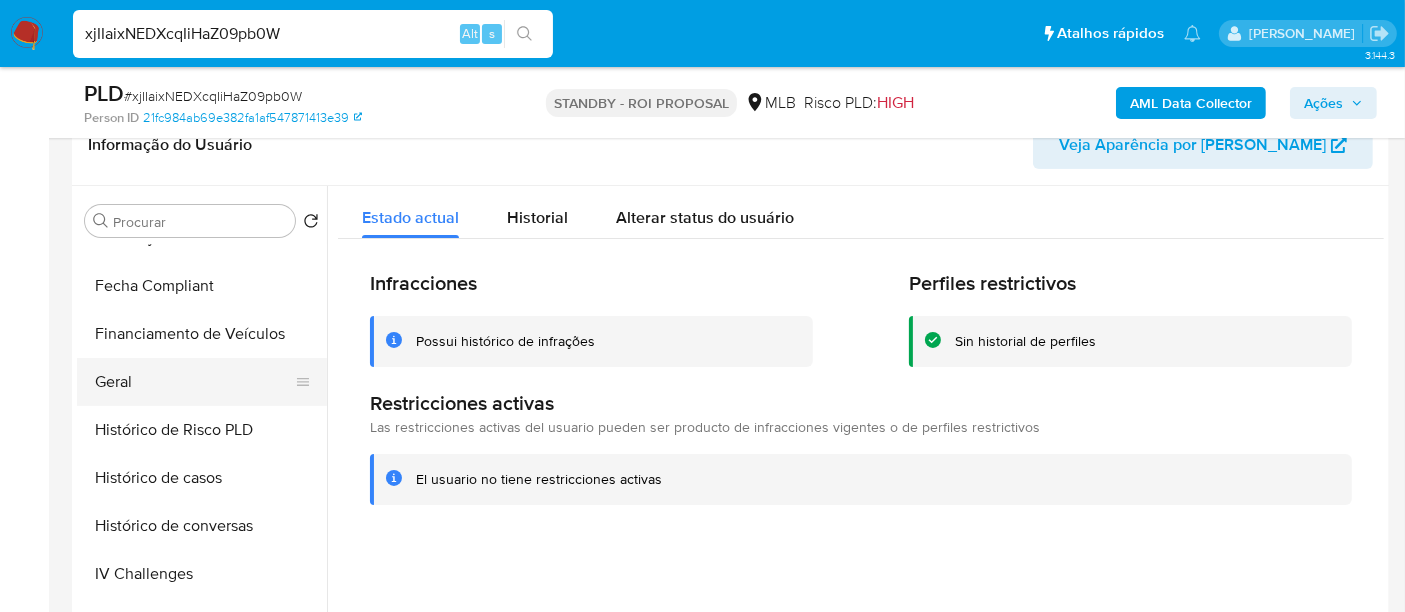 click on "Geral" at bounding box center [194, 382] 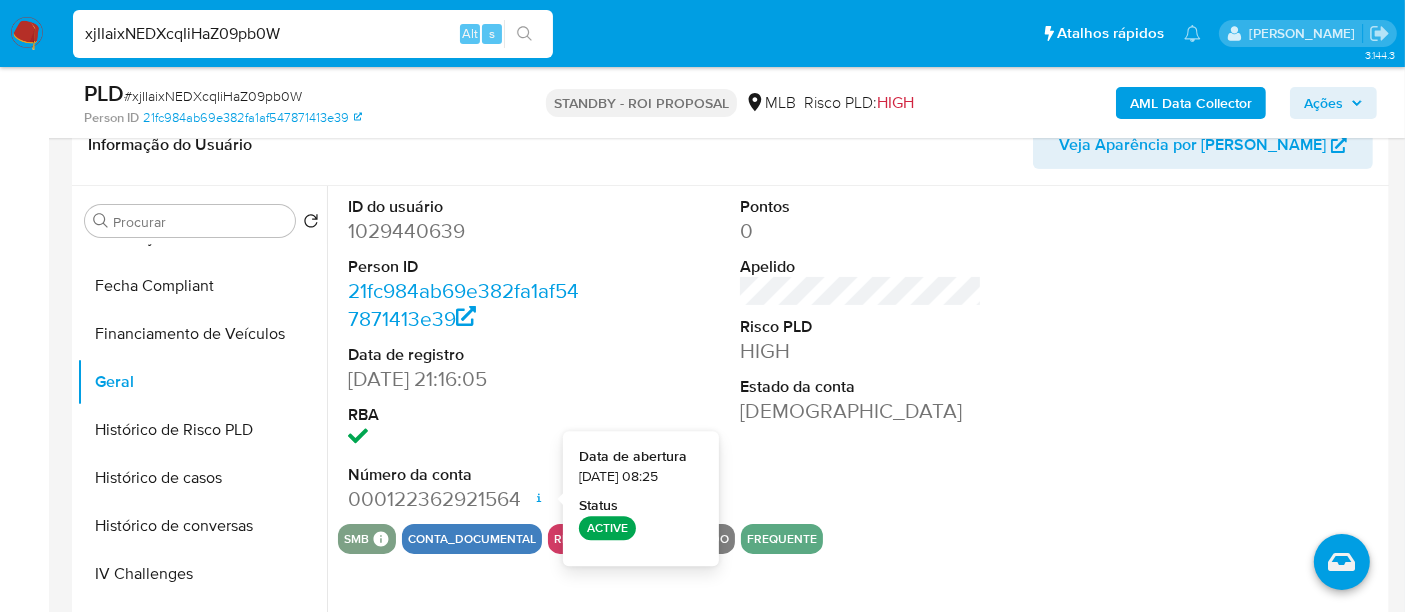 type 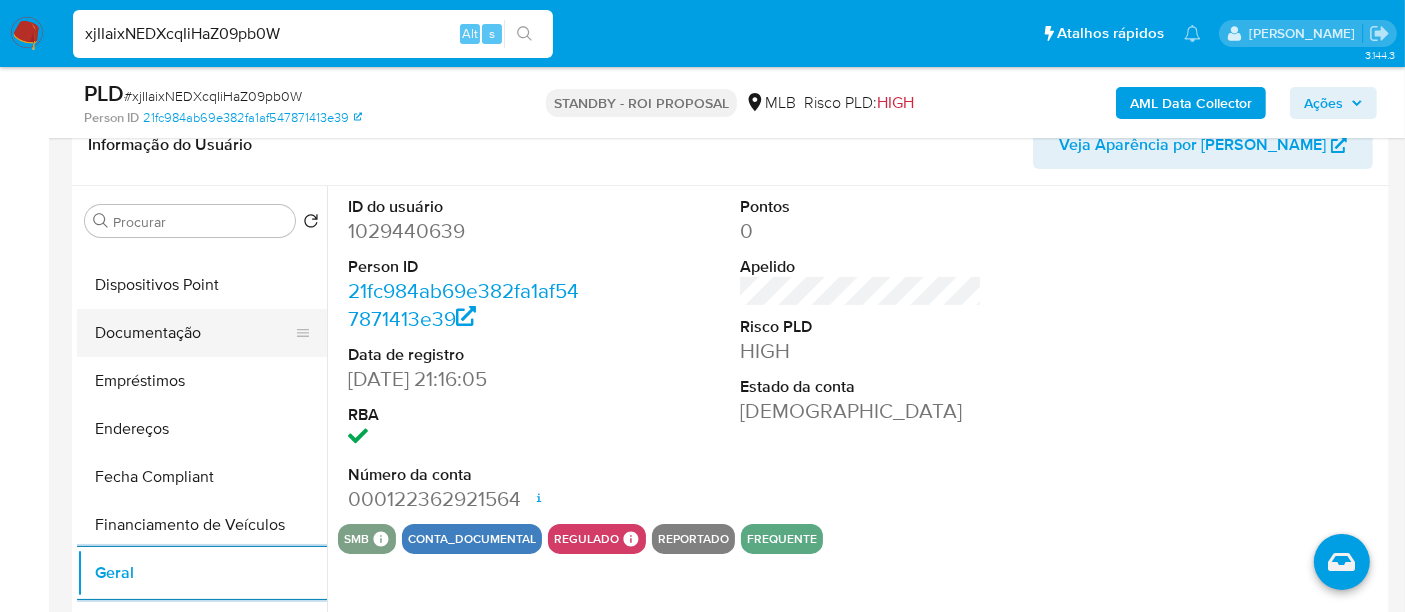 scroll, scrollTop: 288, scrollLeft: 0, axis: vertical 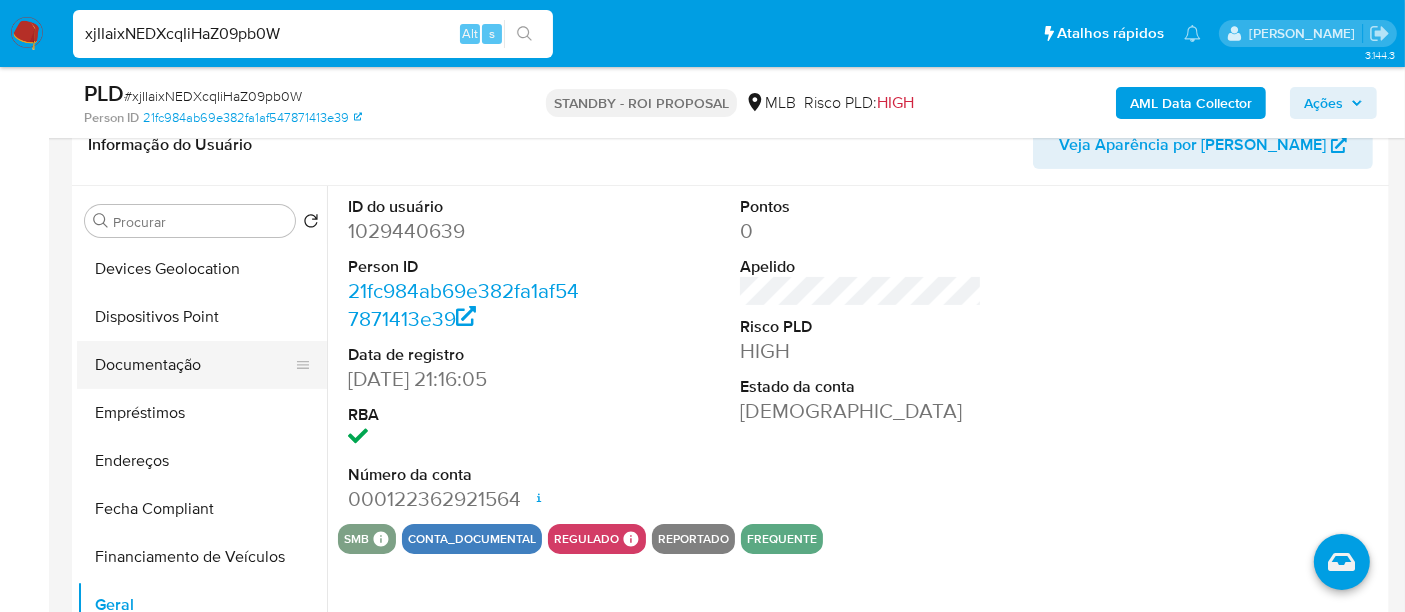 click on "Documentação" at bounding box center (194, 365) 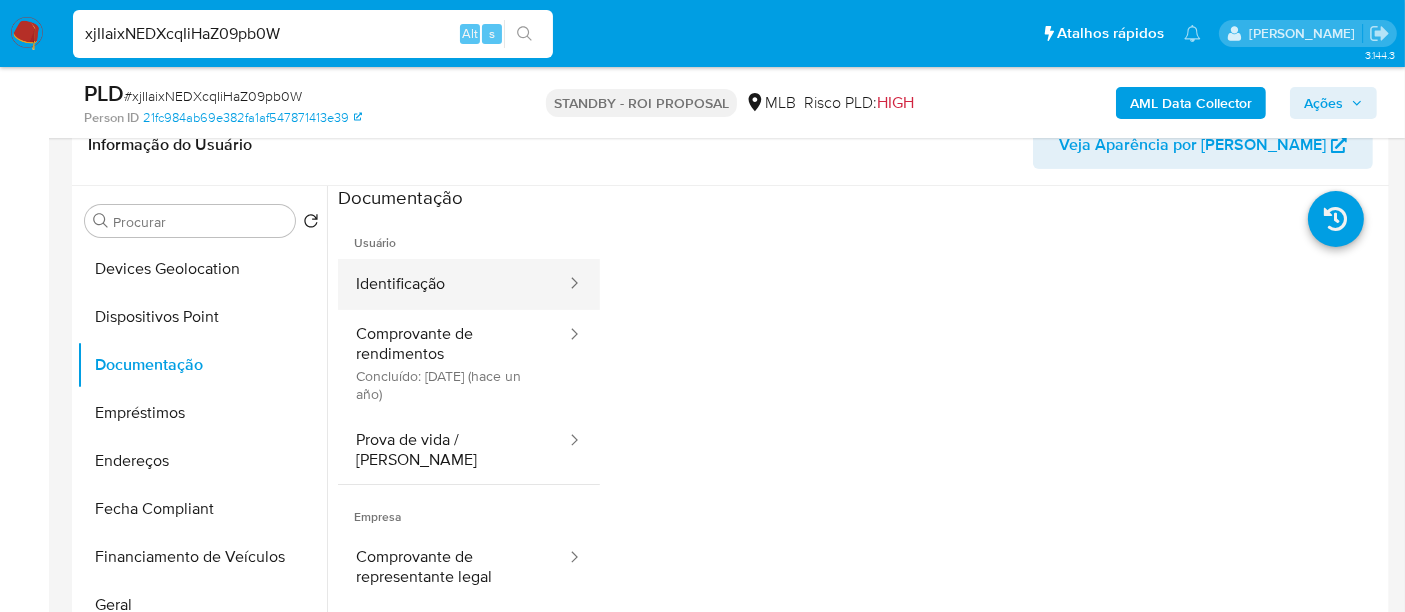 click on "Identificação" at bounding box center [453, 284] 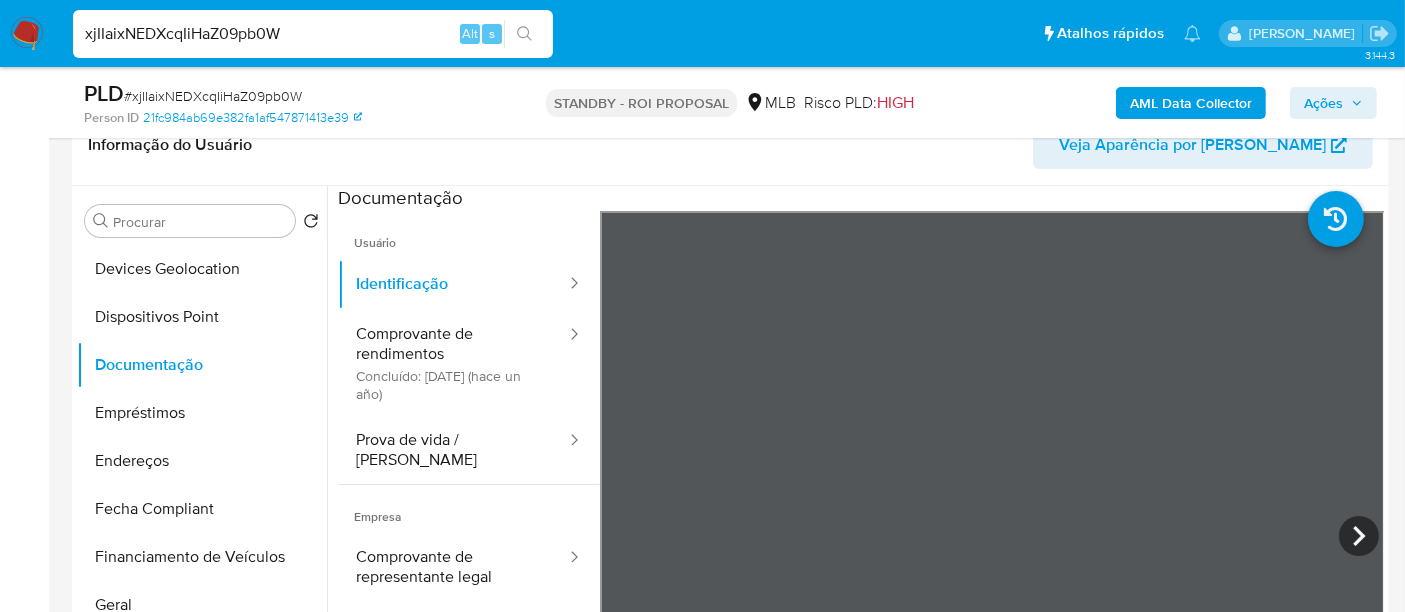 type 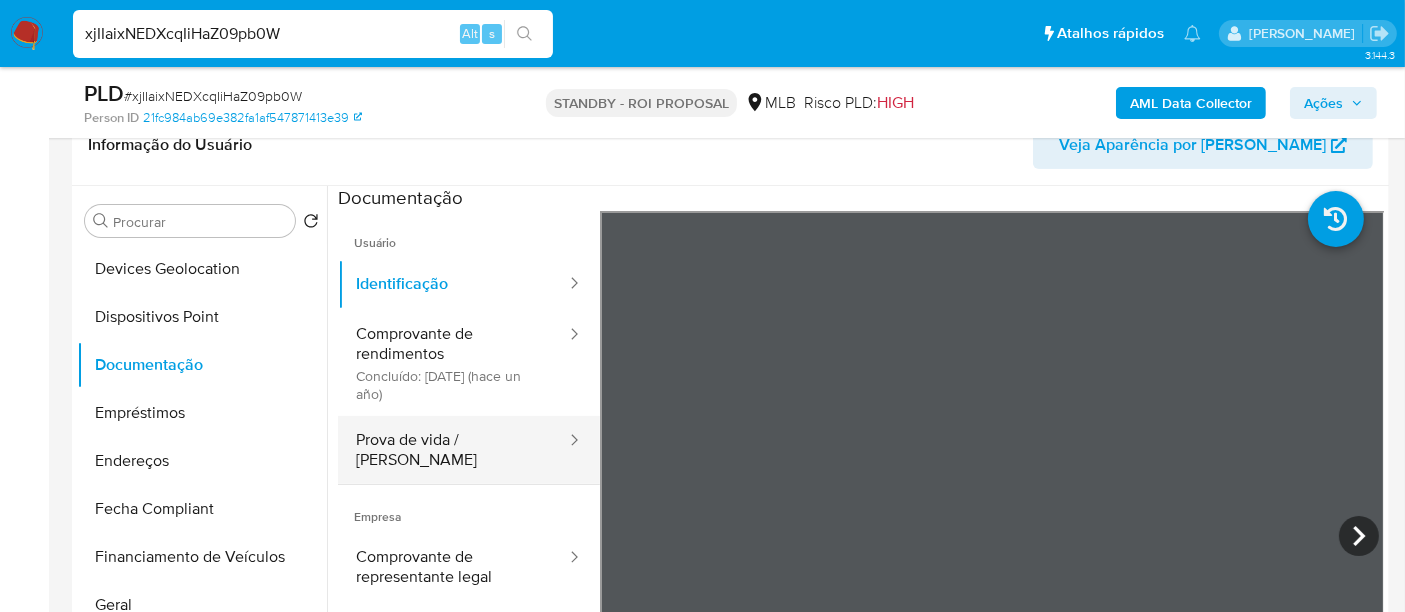 scroll, scrollTop: 111, scrollLeft: 0, axis: vertical 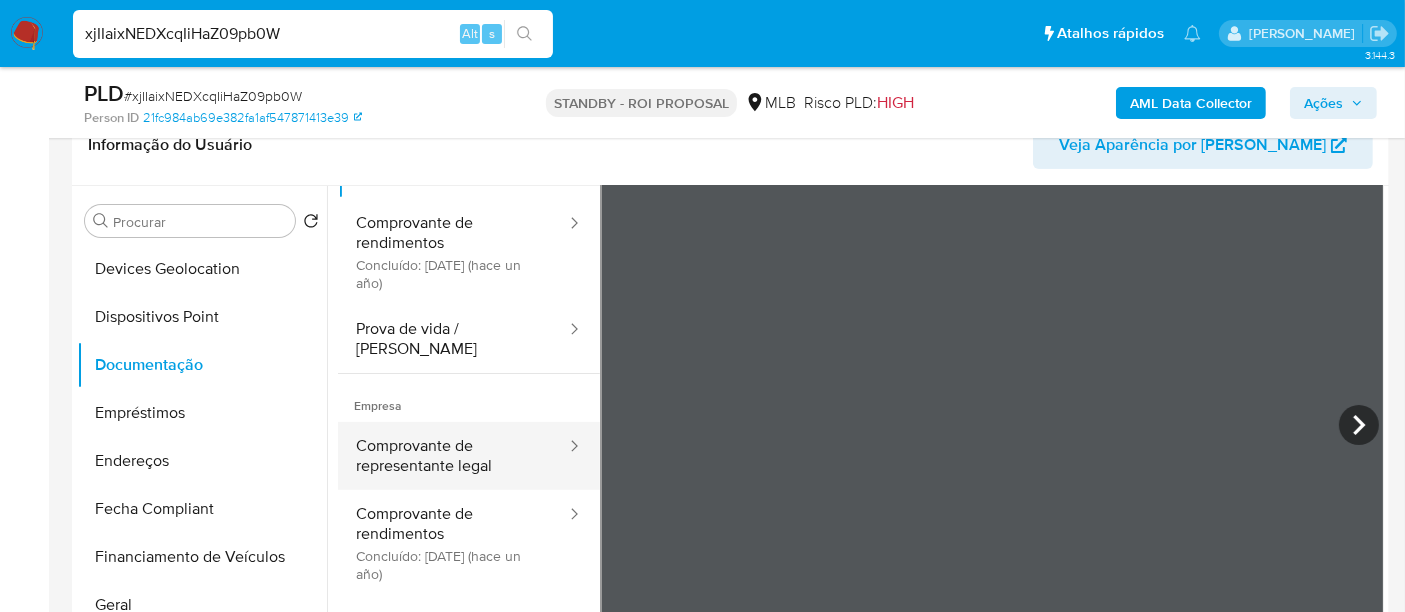 click on "Comprovante de representante legal" at bounding box center [453, 456] 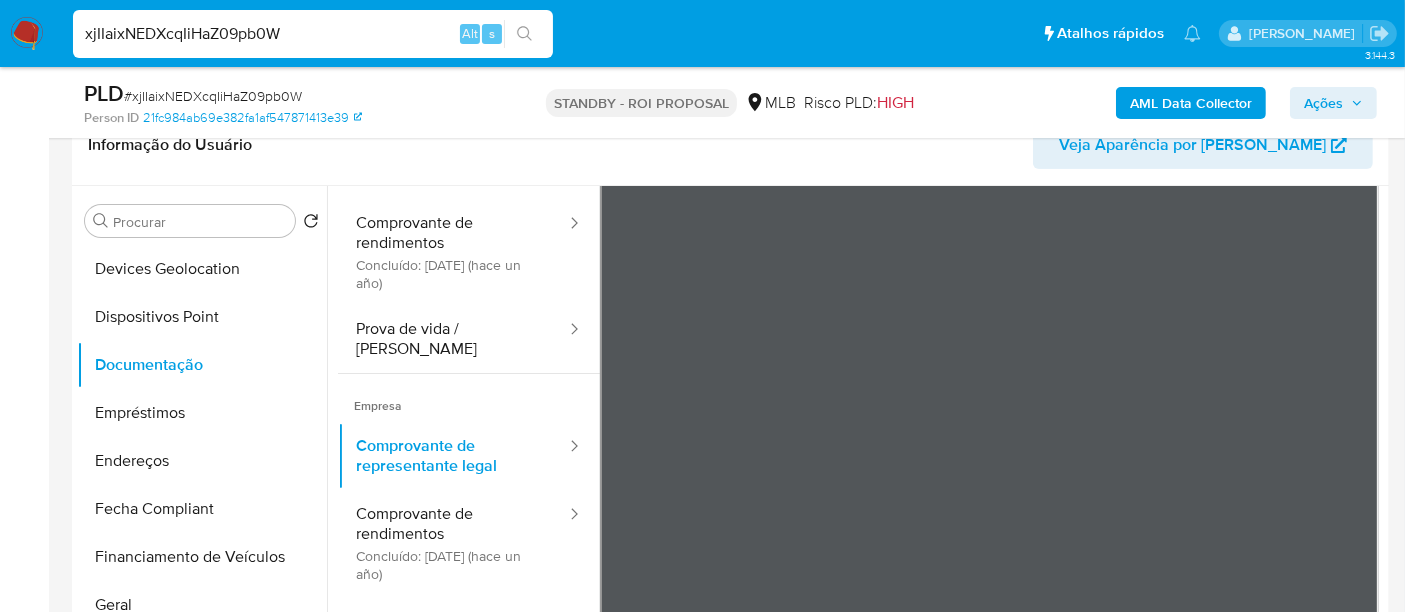 type 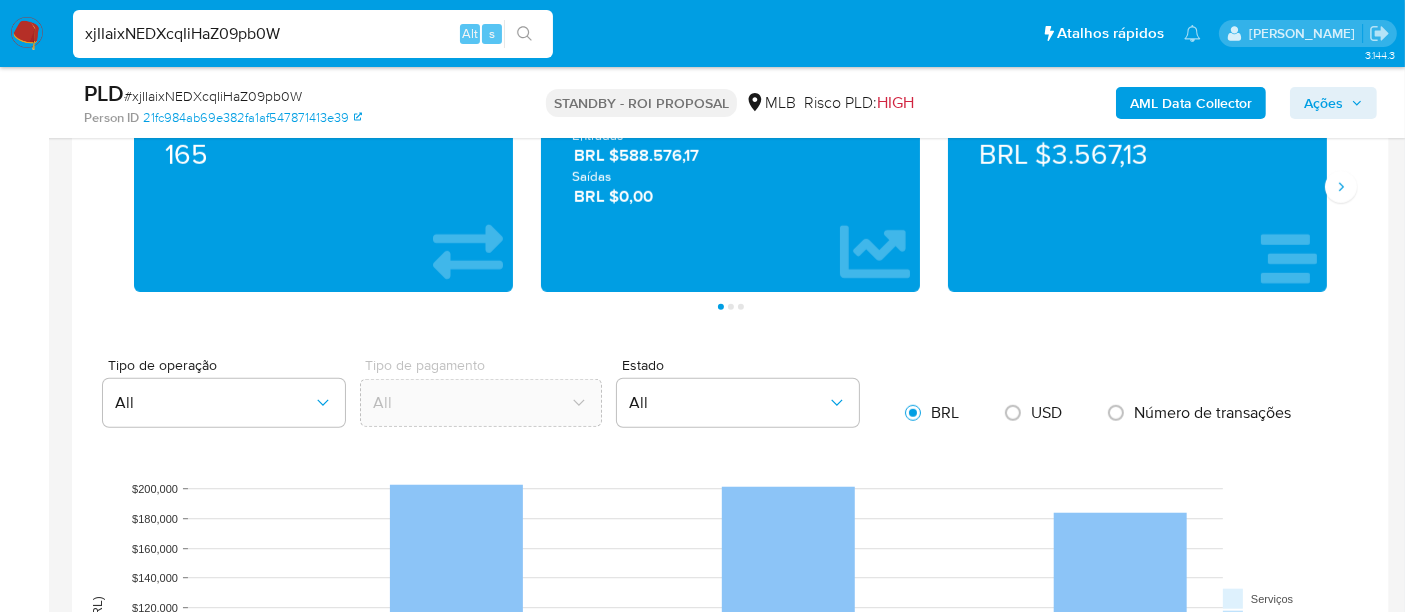 scroll, scrollTop: 1888, scrollLeft: 0, axis: vertical 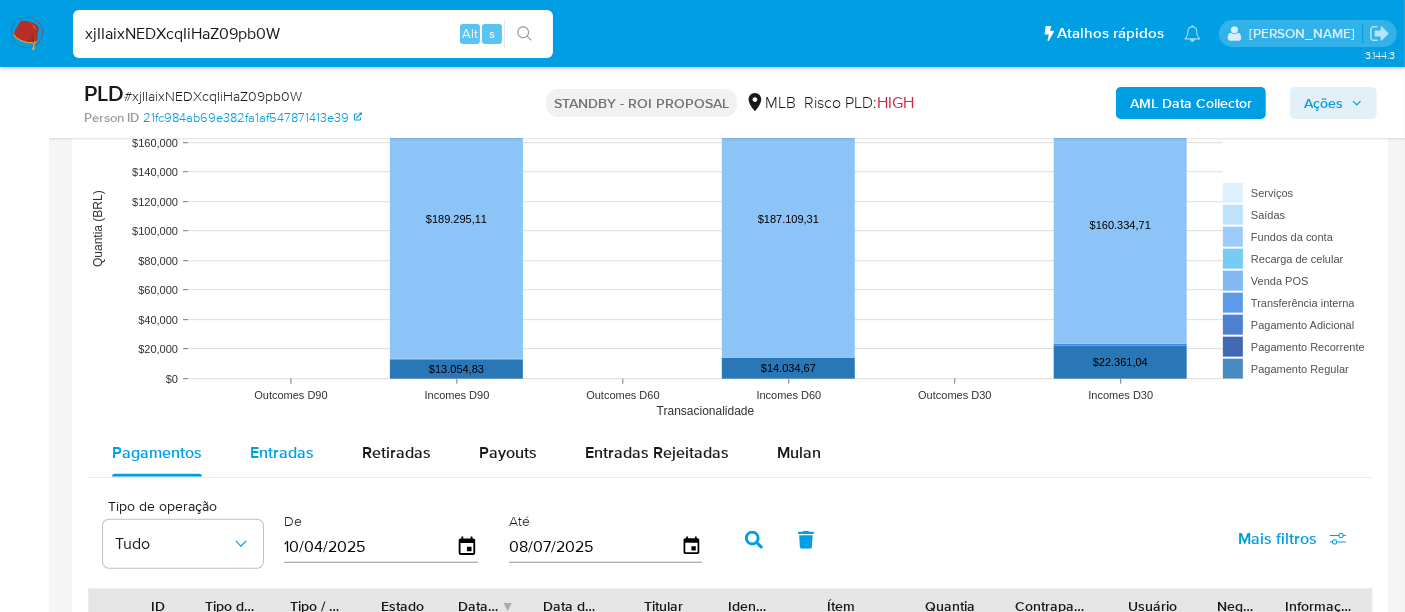 click on "Entradas" at bounding box center [282, 452] 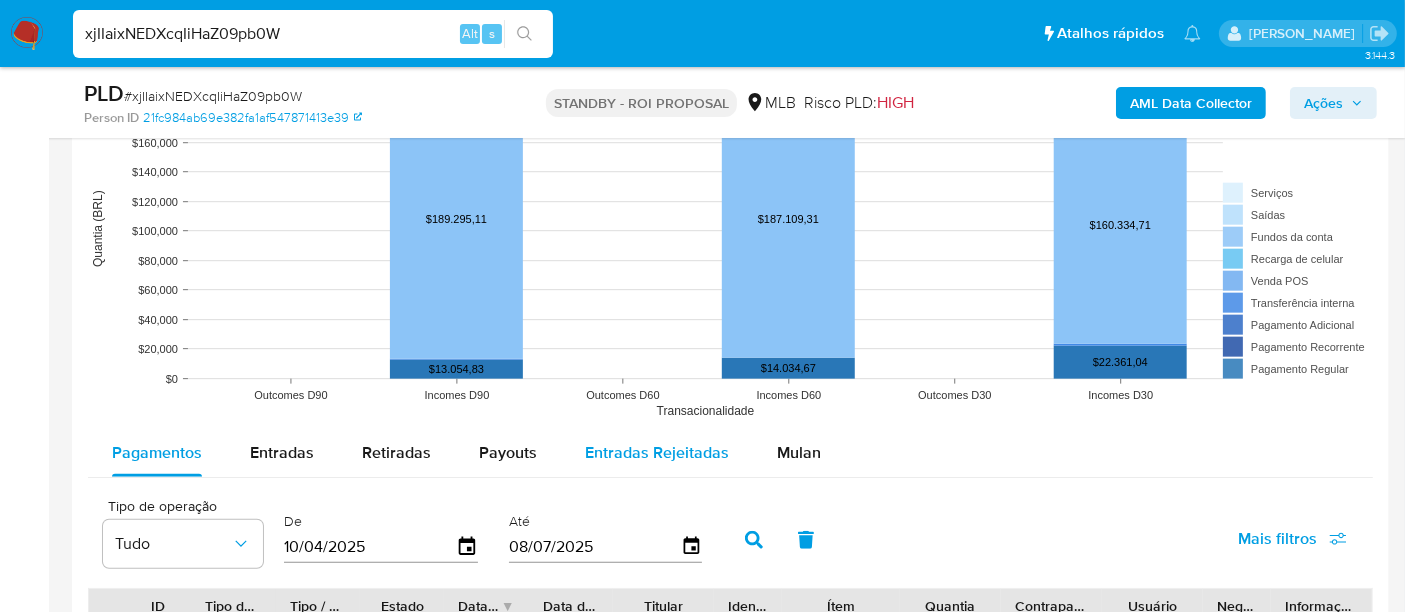 select on "10" 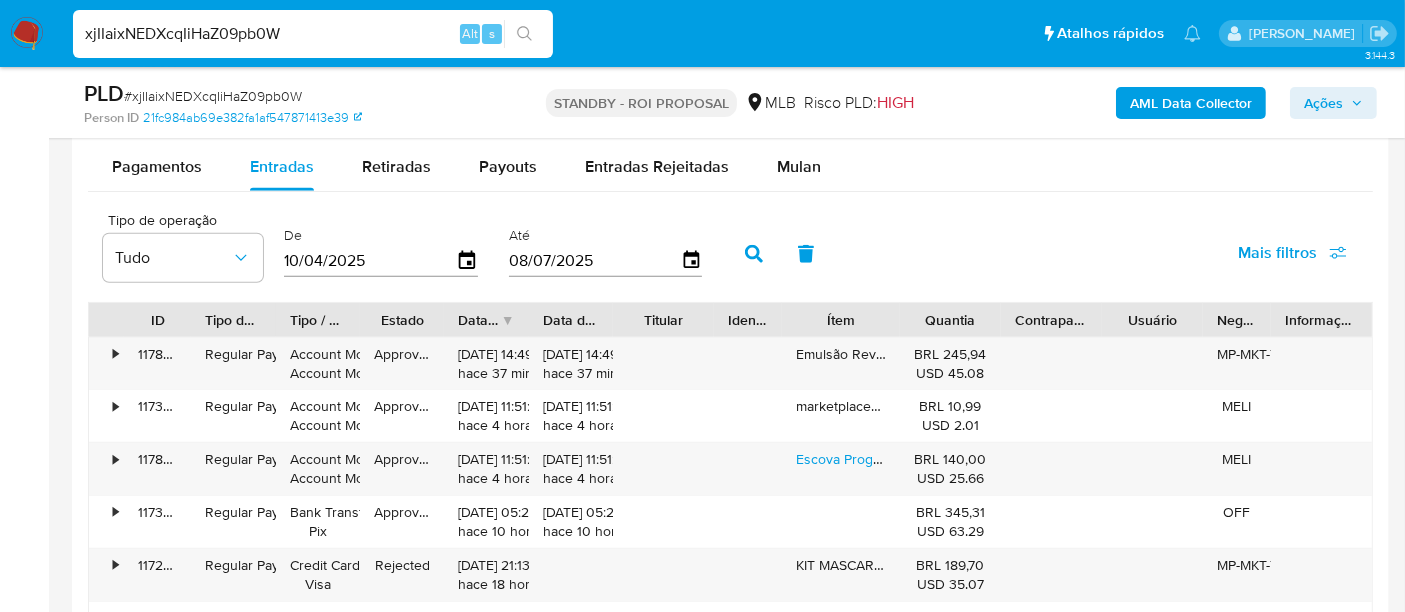 scroll, scrollTop: 2222, scrollLeft: 0, axis: vertical 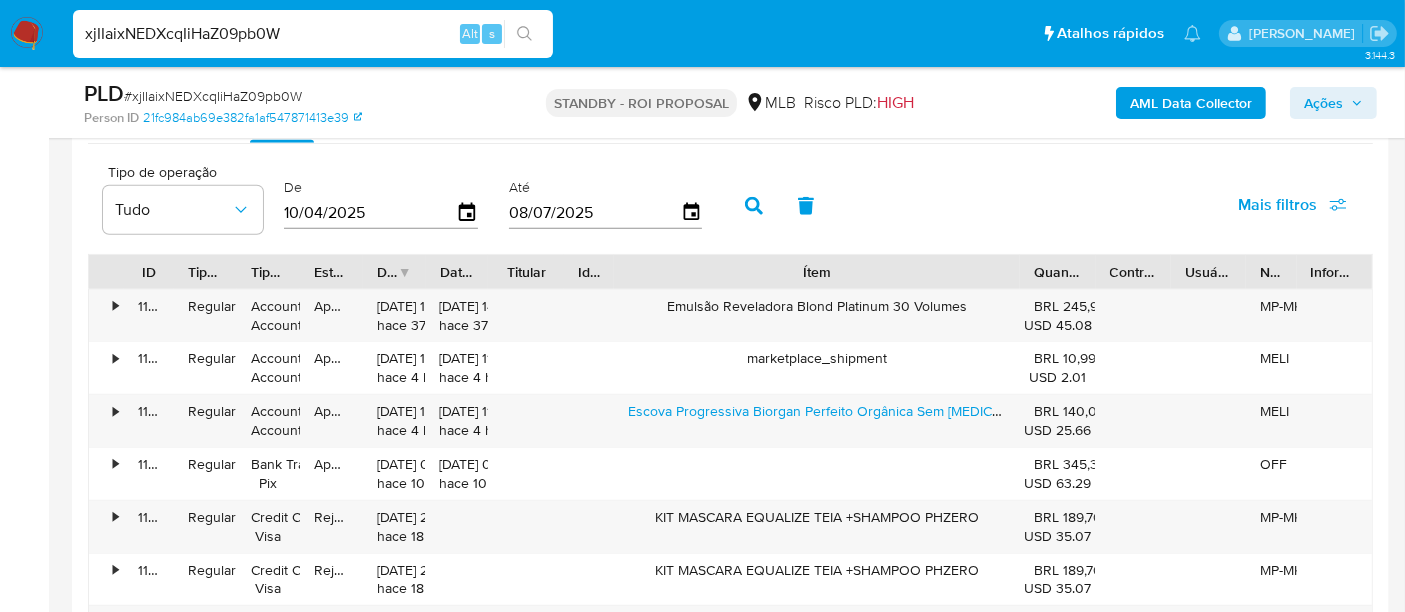drag, startPoint x: 905, startPoint y: 280, endPoint x: 1193, endPoint y: 282, distance: 288.00696 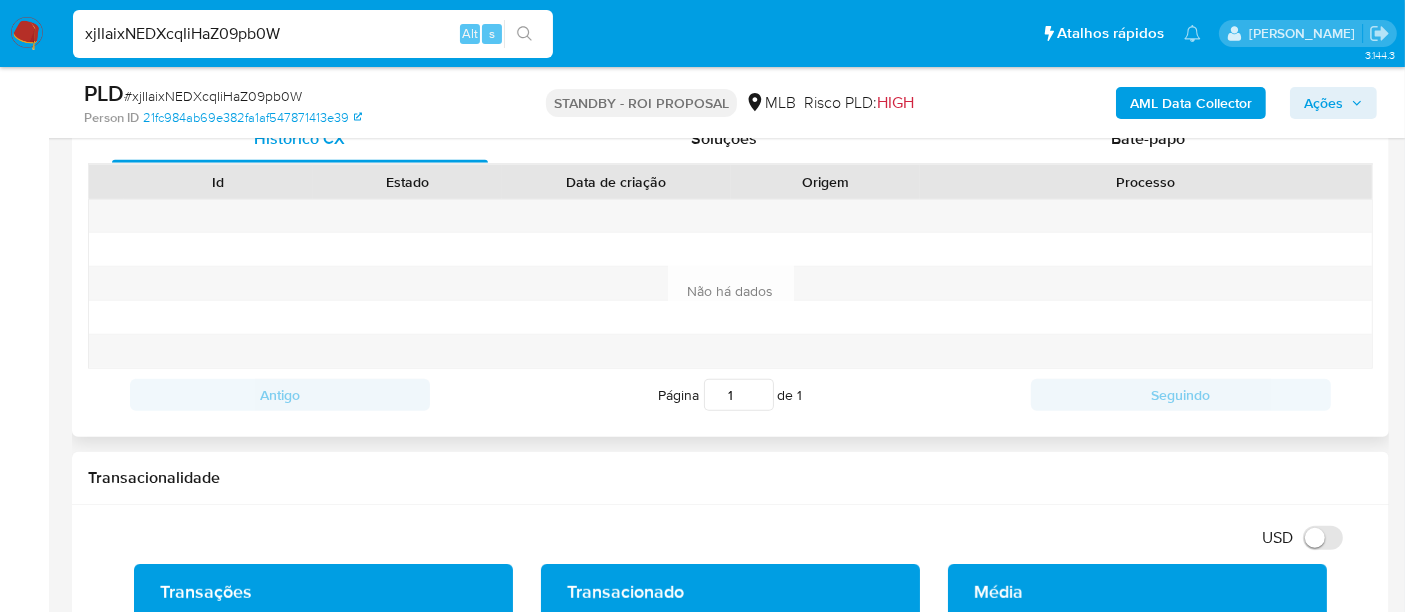 scroll, scrollTop: 555, scrollLeft: 0, axis: vertical 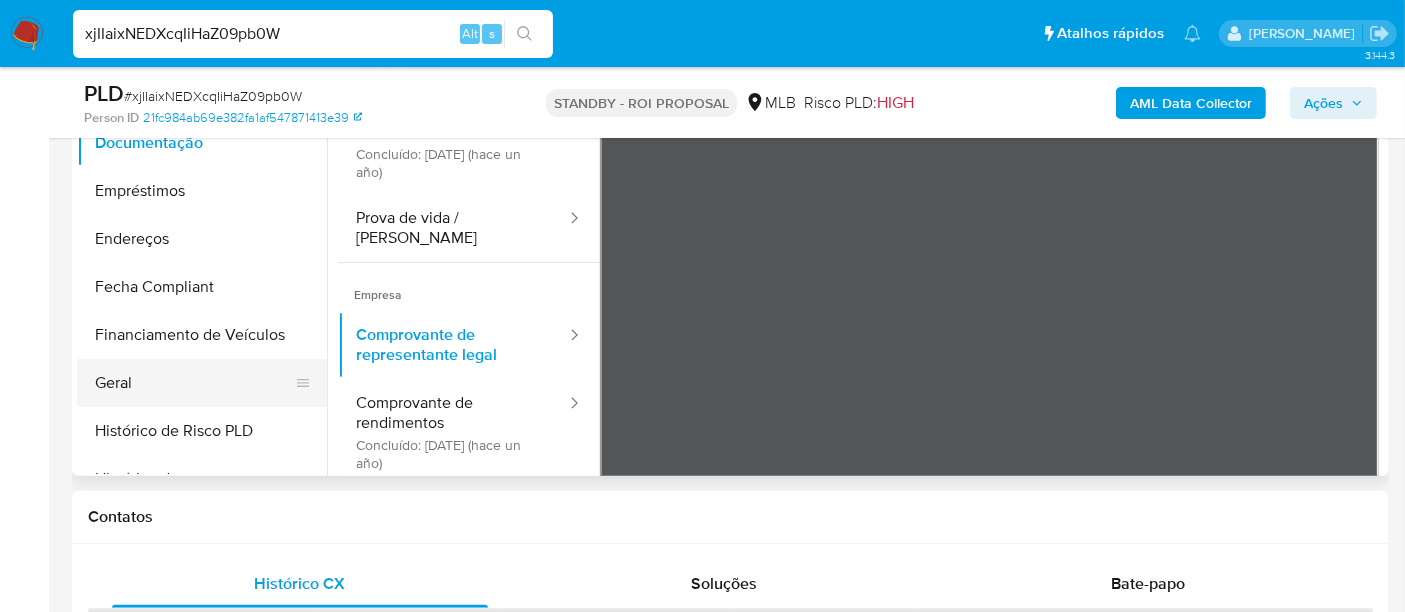 click on "Geral" at bounding box center [194, 383] 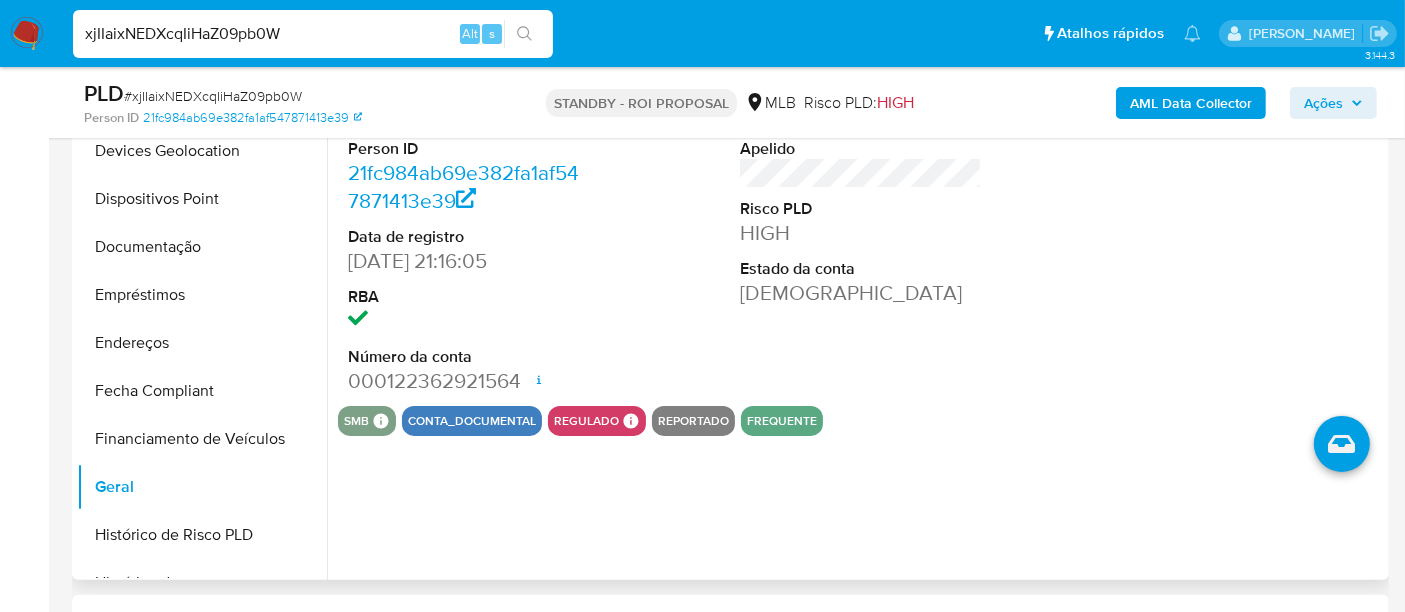 scroll, scrollTop: 333, scrollLeft: 0, axis: vertical 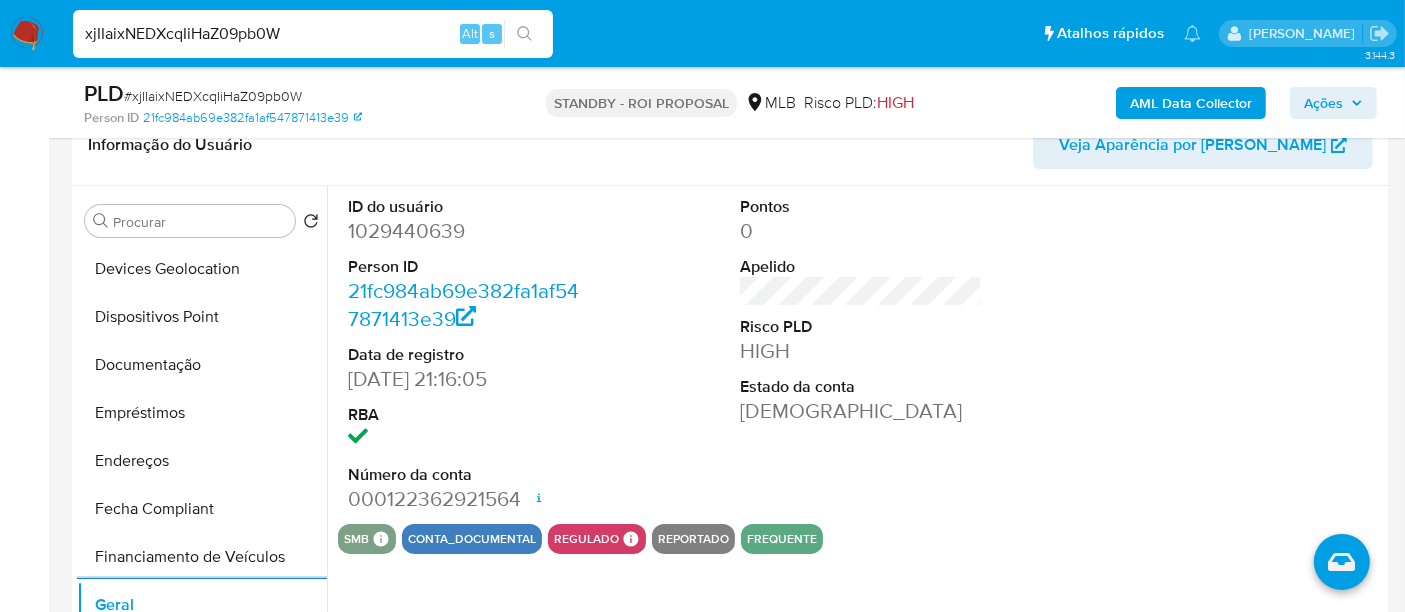 click on "xjIIaixNEDXcqIiHaZ09pb0W" at bounding box center (313, 34) 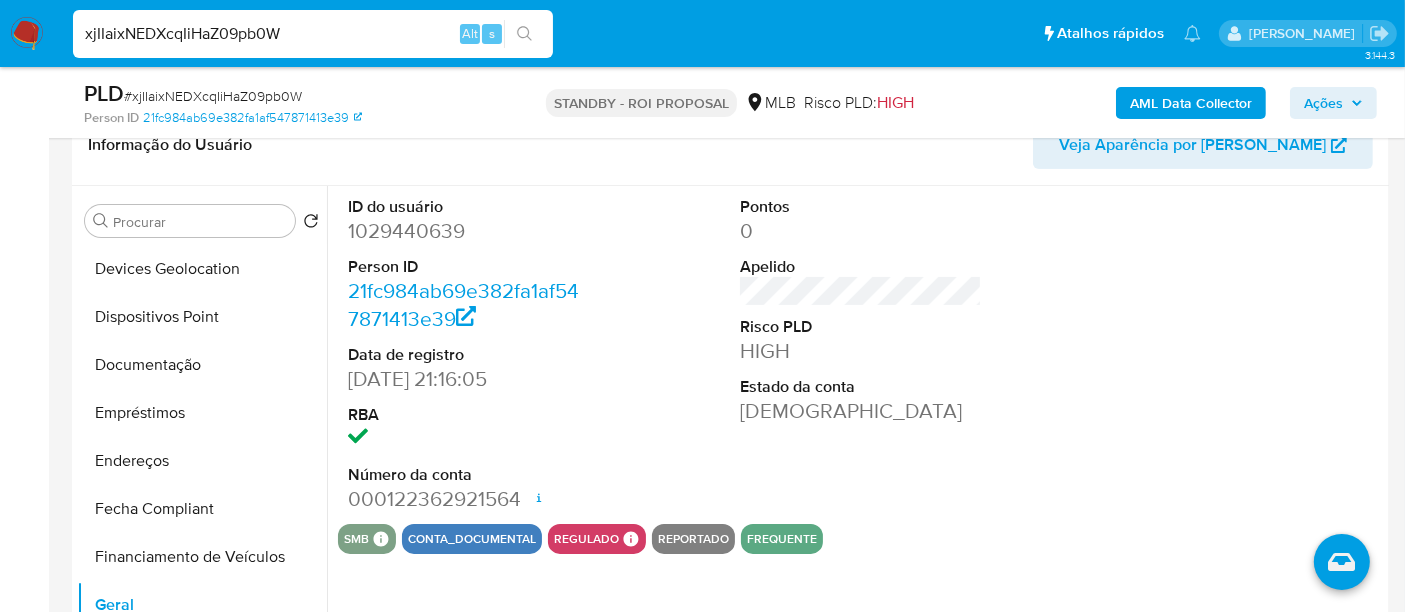 click on "xjIIaixNEDXcqIiHaZ09pb0W" at bounding box center [313, 34] 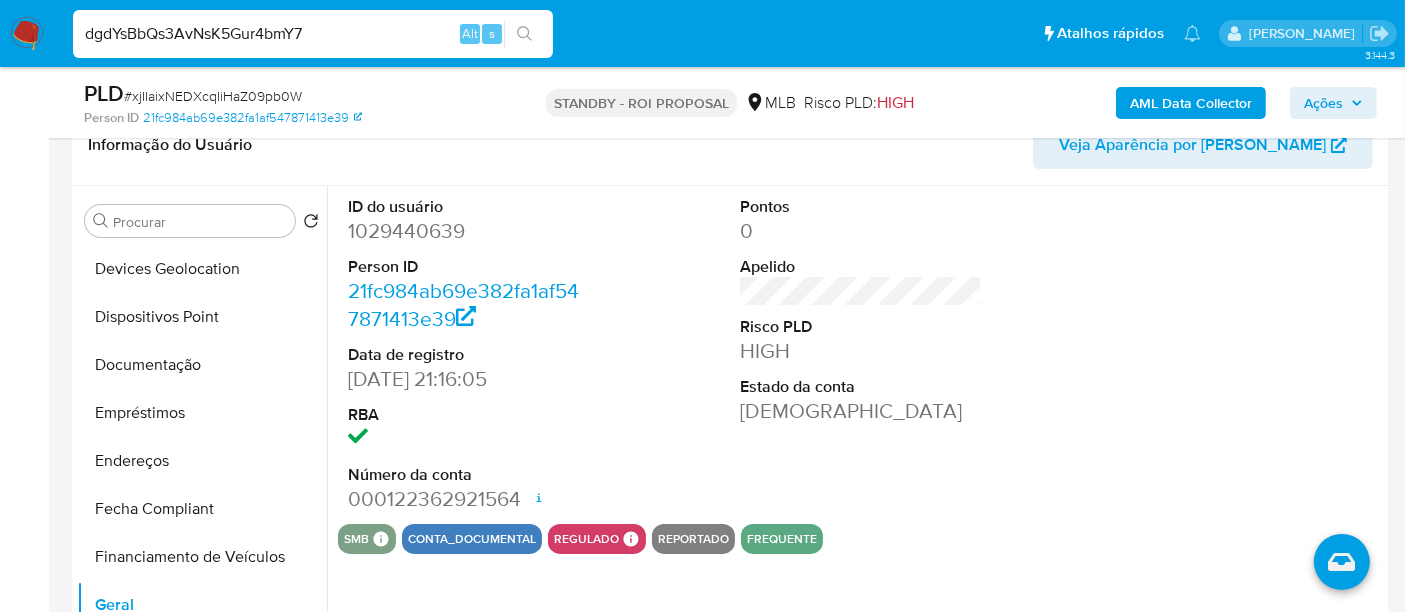 type on "dgdYsBbQs3AvNsK5Gur4bmY7" 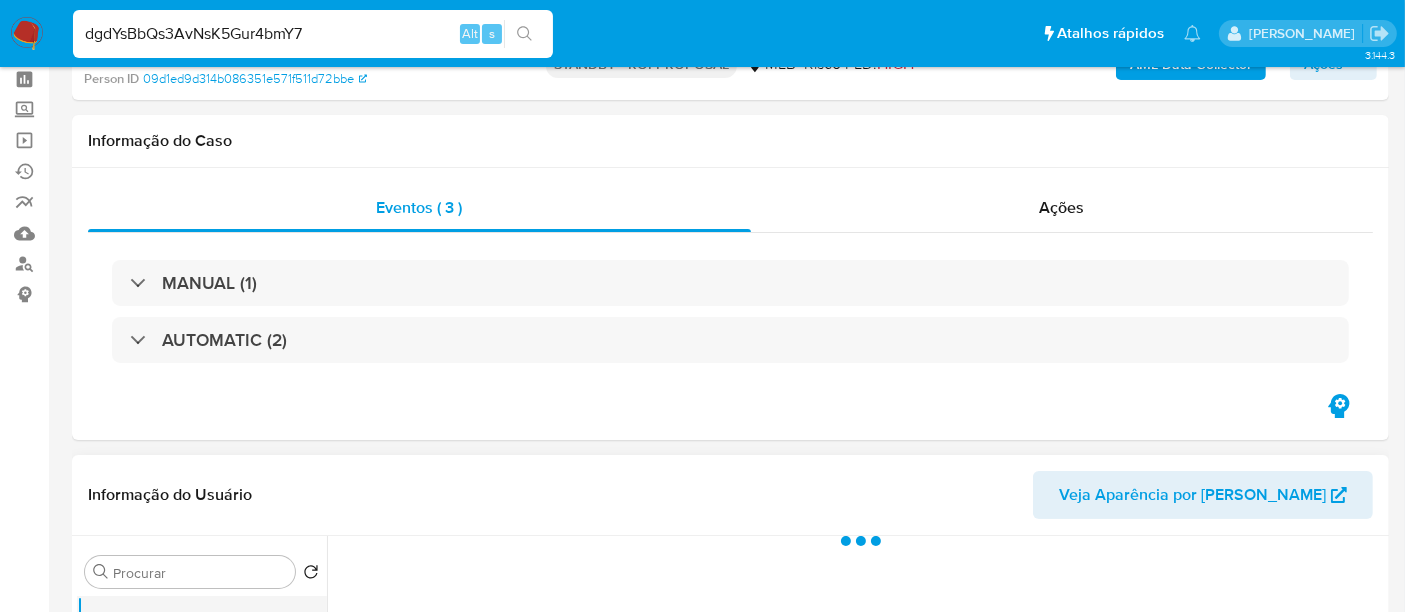 scroll, scrollTop: 333, scrollLeft: 0, axis: vertical 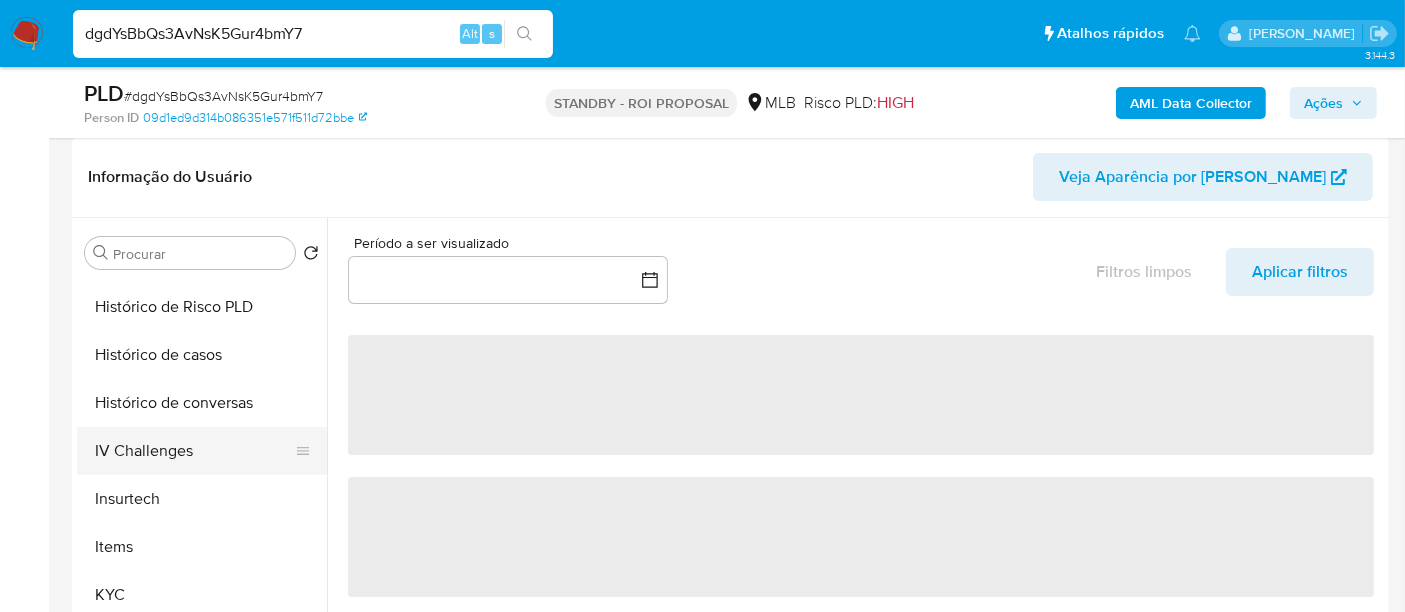 select on "10" 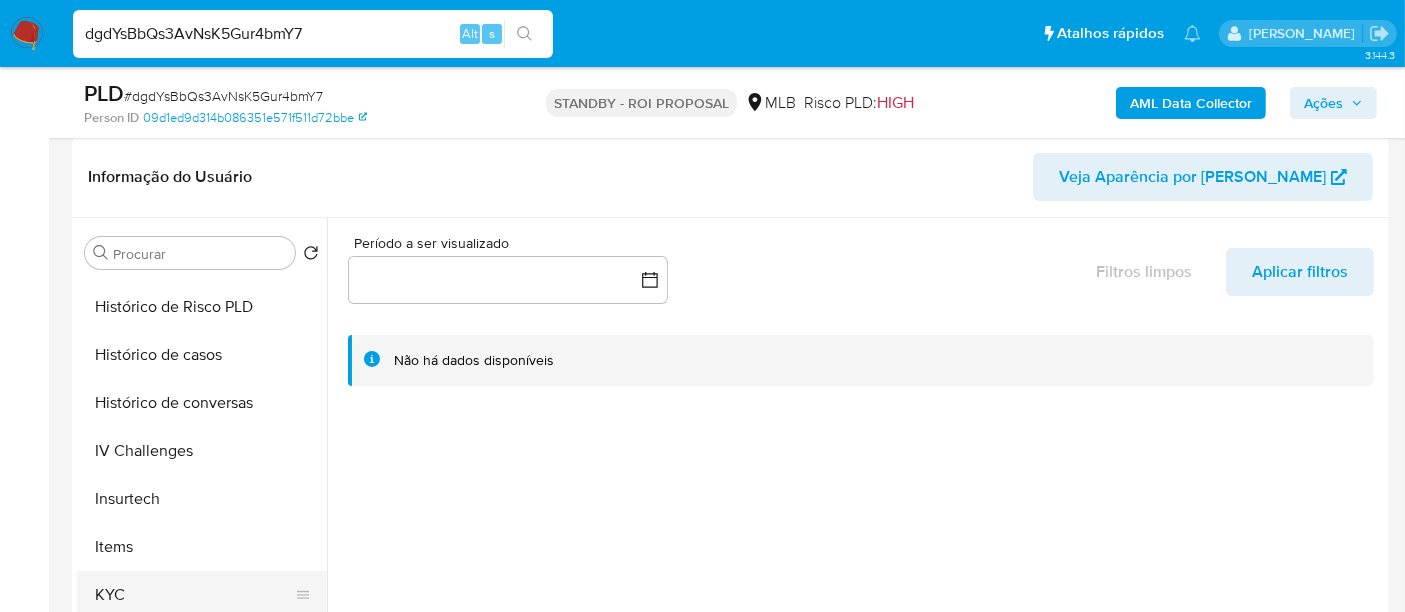 click on "KYC" at bounding box center (194, 595) 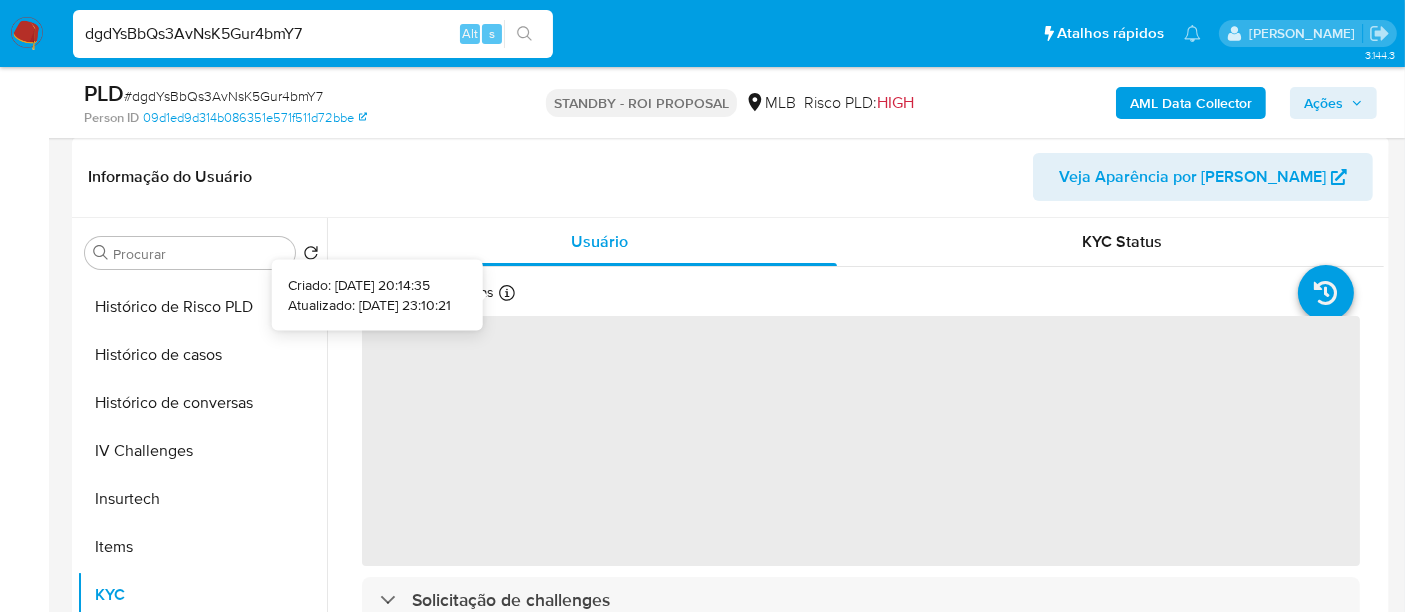 type 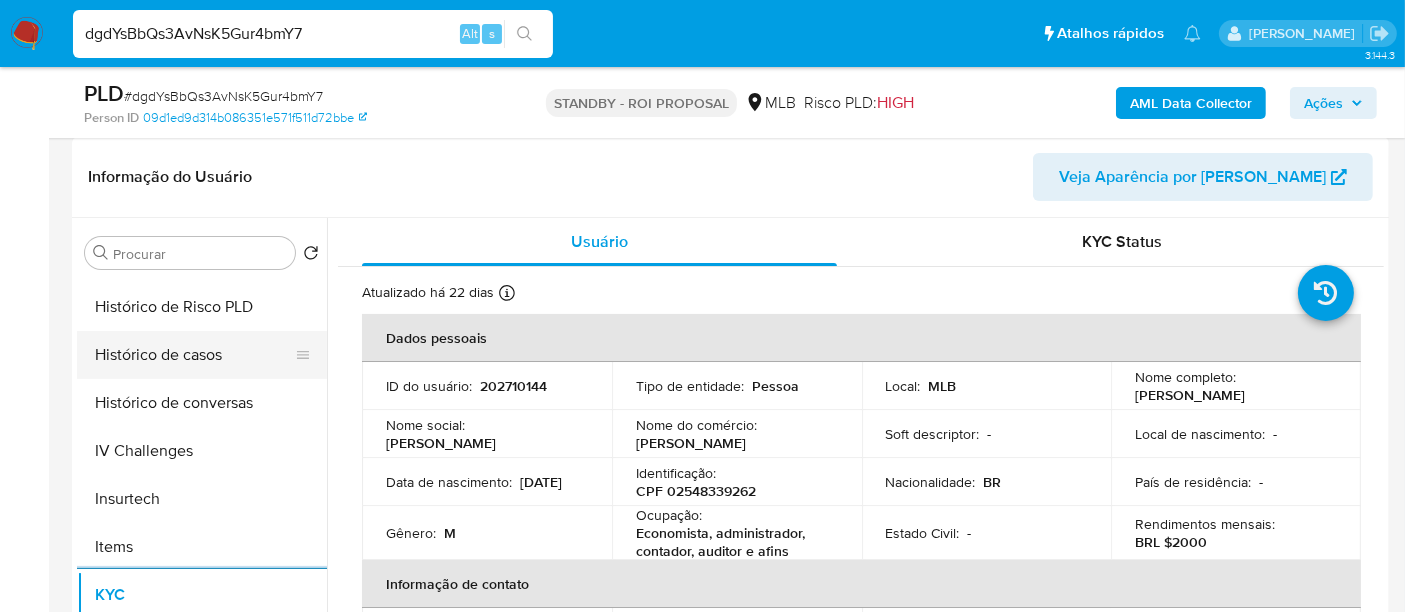 click on "Histórico de casos" at bounding box center [194, 355] 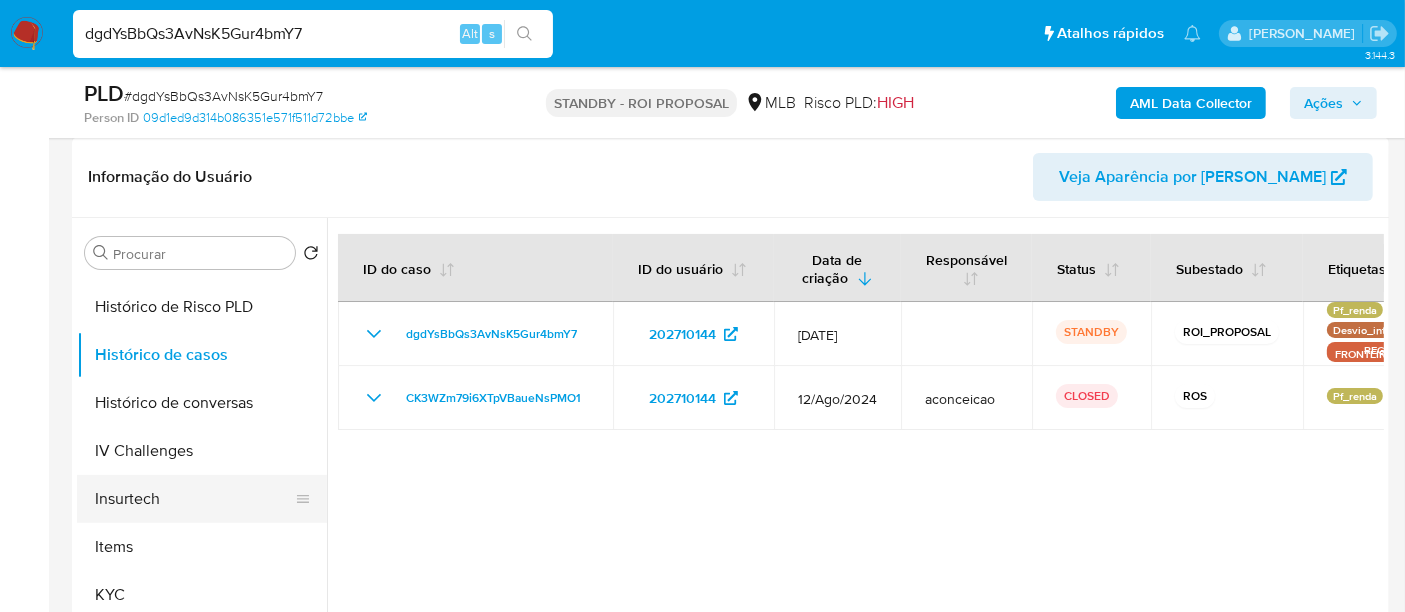 type 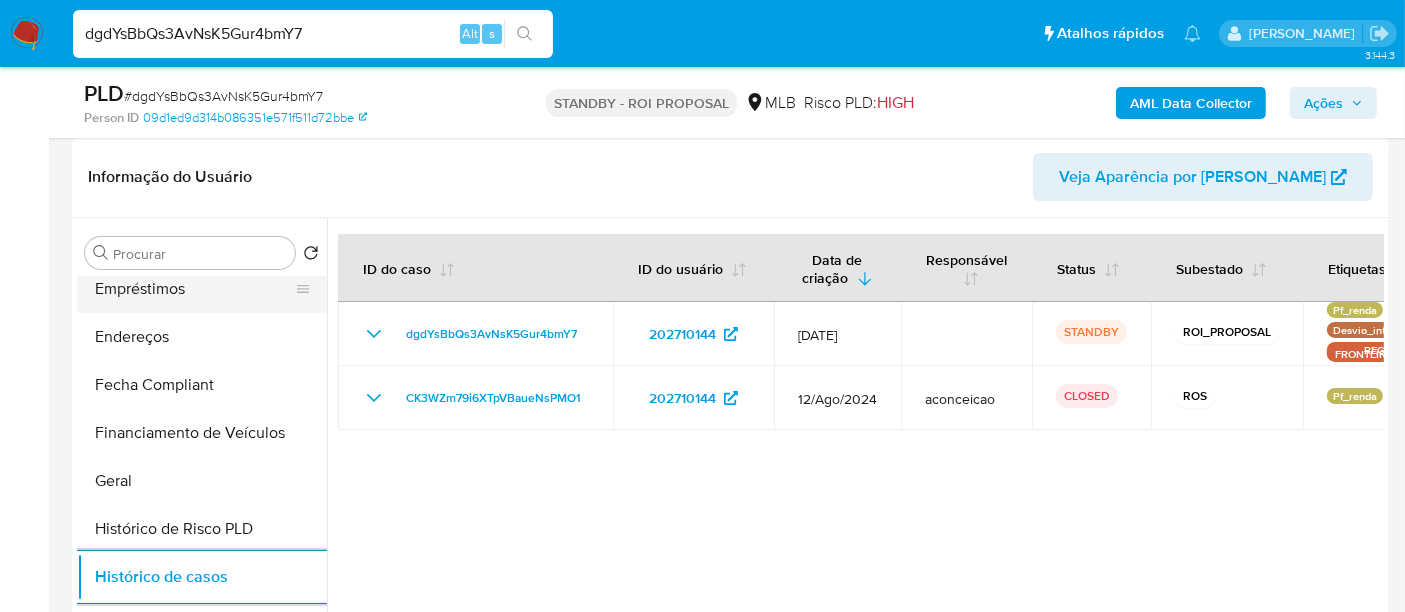 scroll, scrollTop: 333, scrollLeft: 0, axis: vertical 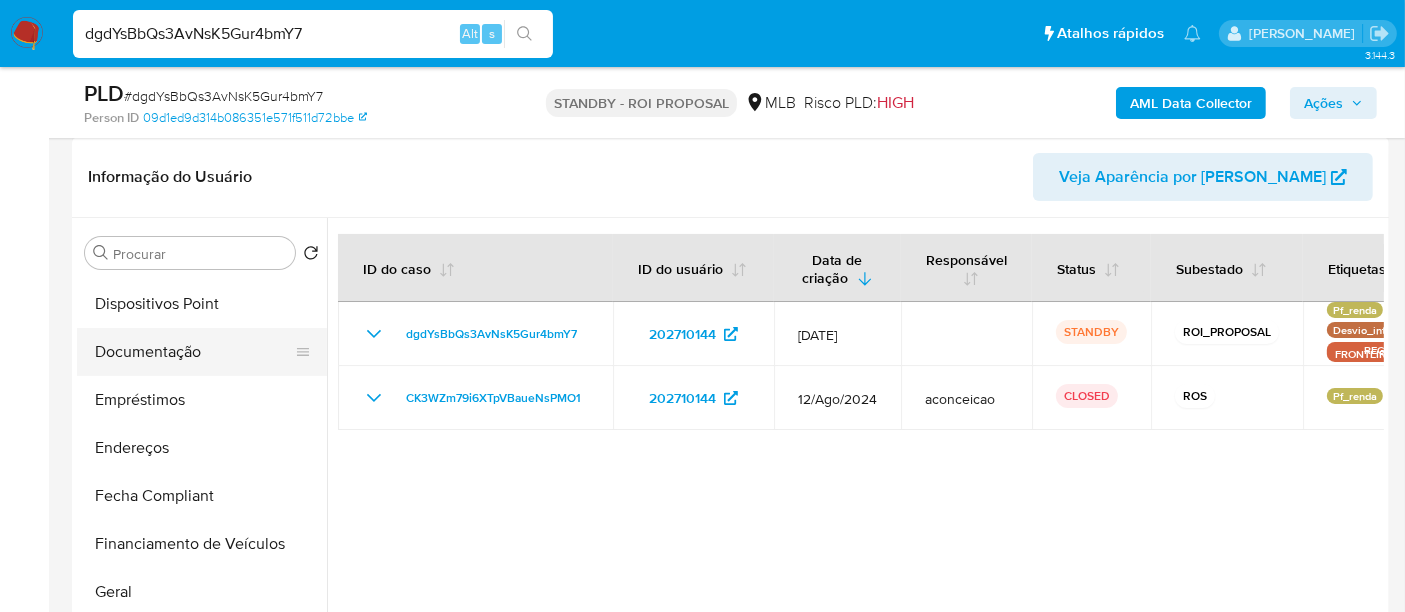 click on "Documentação" at bounding box center (194, 352) 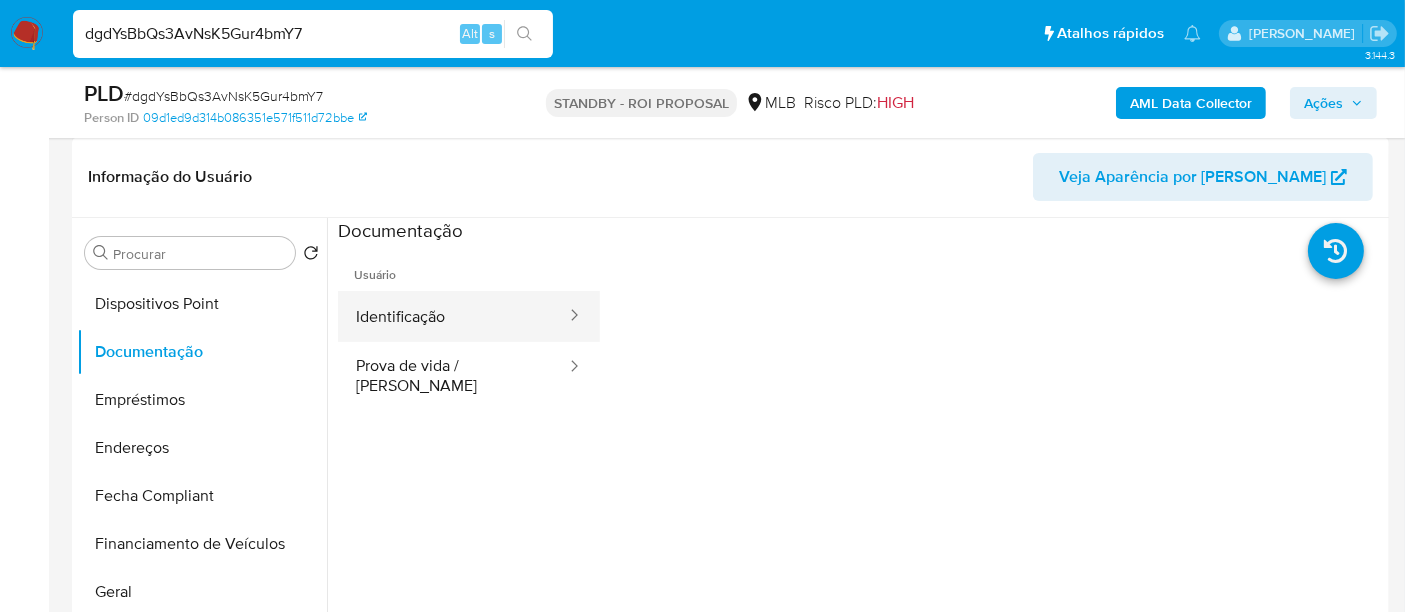 click on "Identificação" at bounding box center [453, 316] 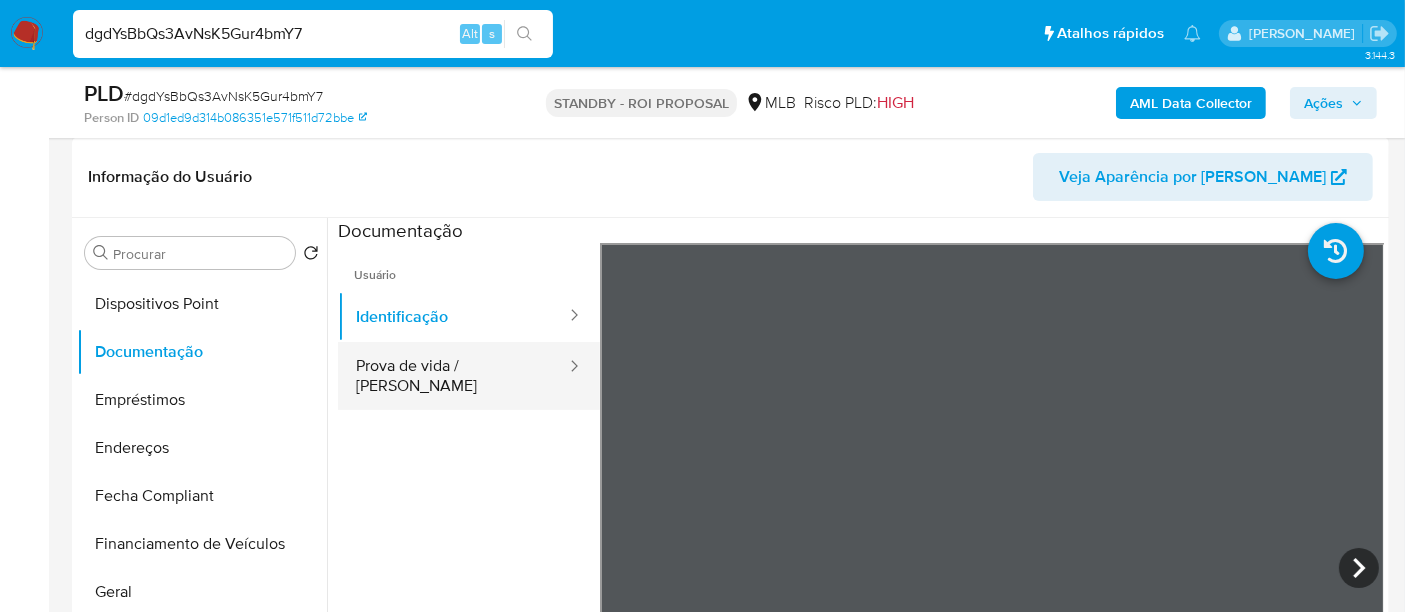 click on "Prova de vida / Selfie" at bounding box center (453, 376) 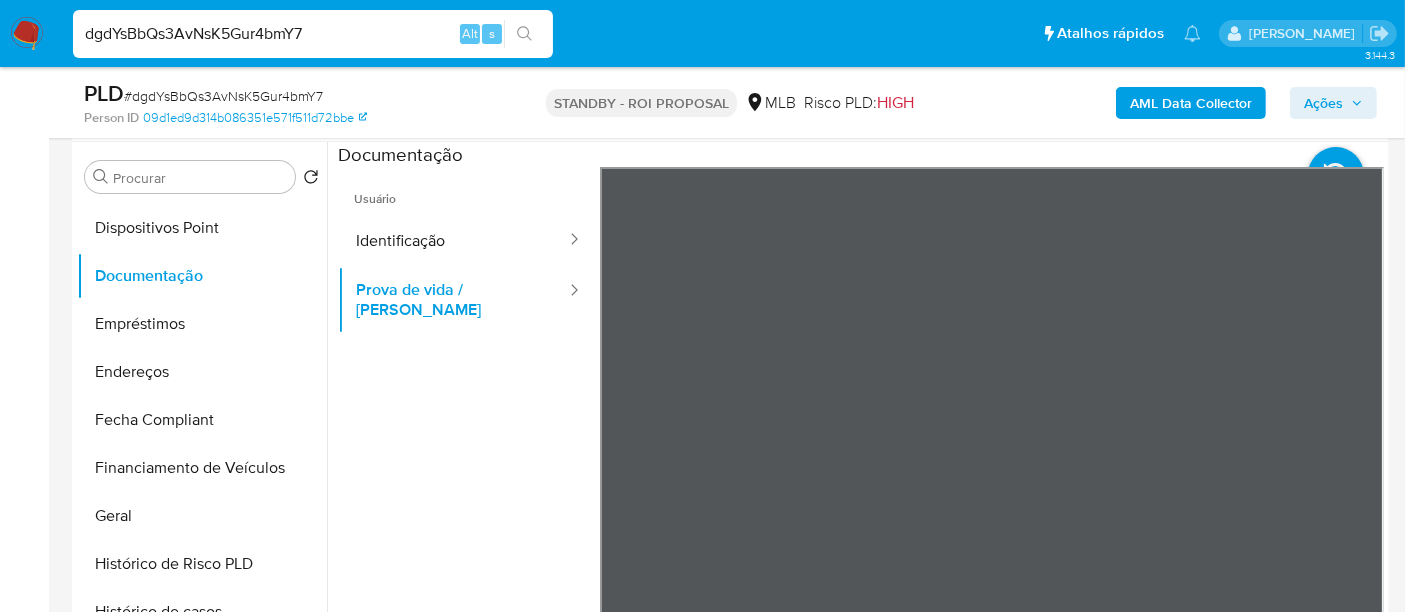 scroll, scrollTop: 444, scrollLeft: 0, axis: vertical 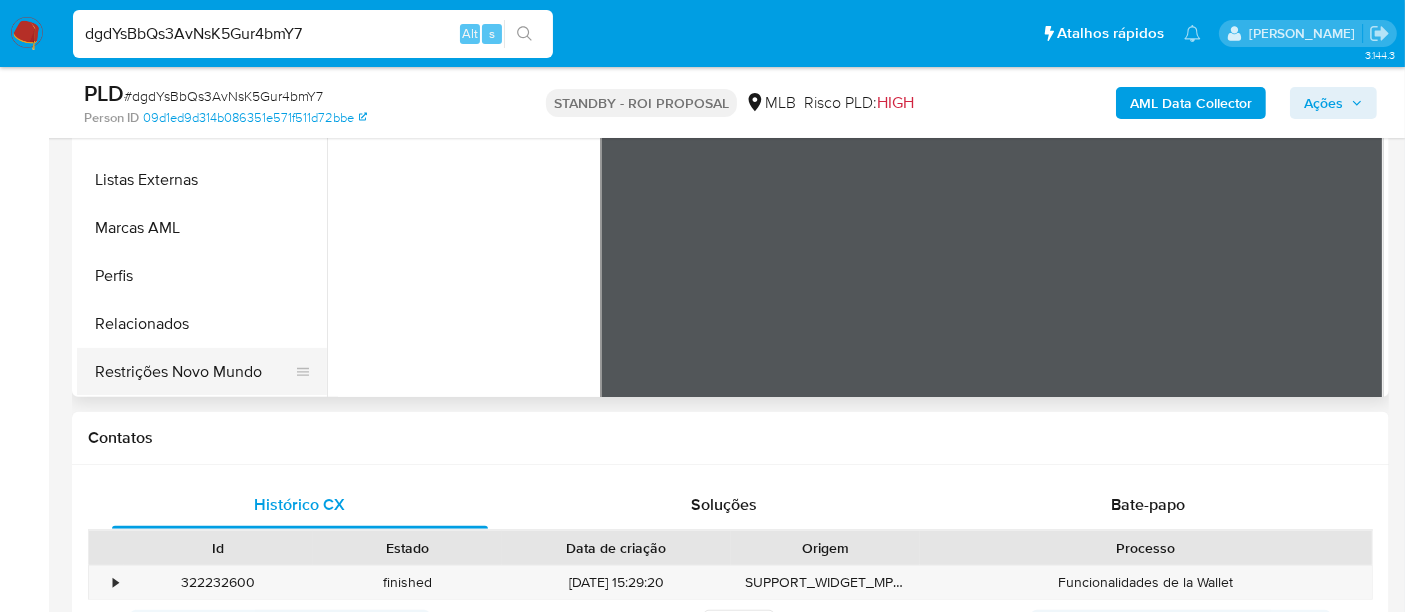 click on "Restrições Novo Mundo" at bounding box center [194, 372] 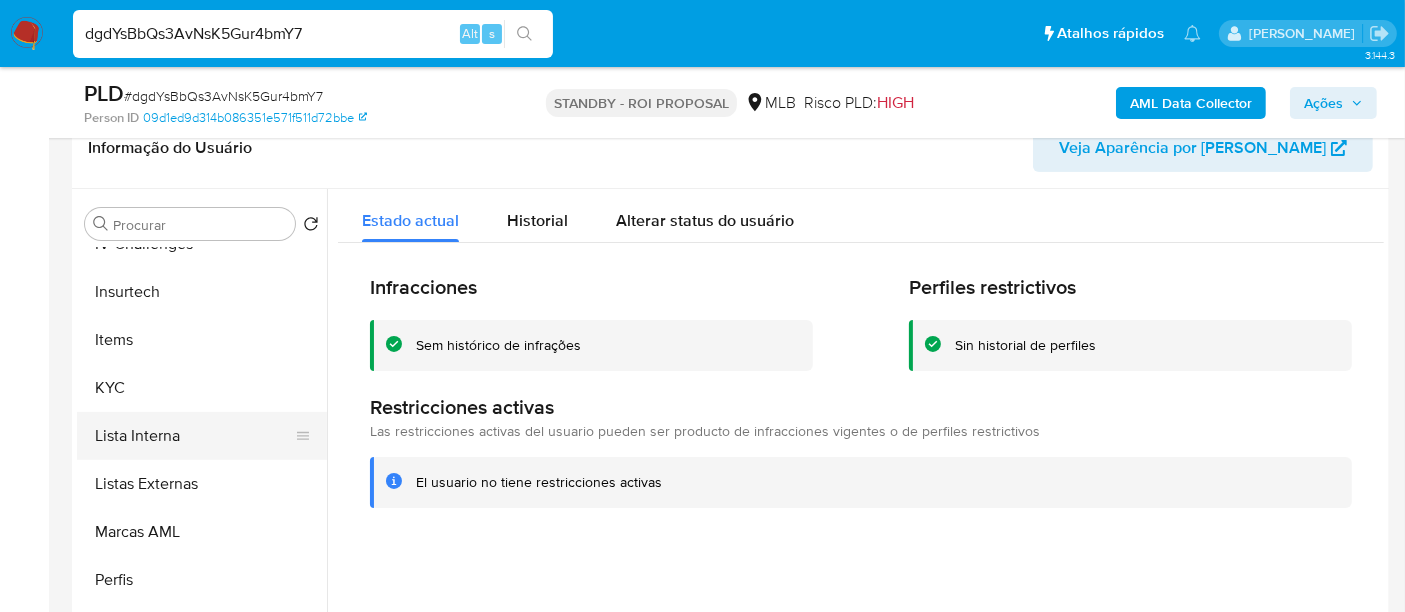 scroll, scrollTop: 333, scrollLeft: 0, axis: vertical 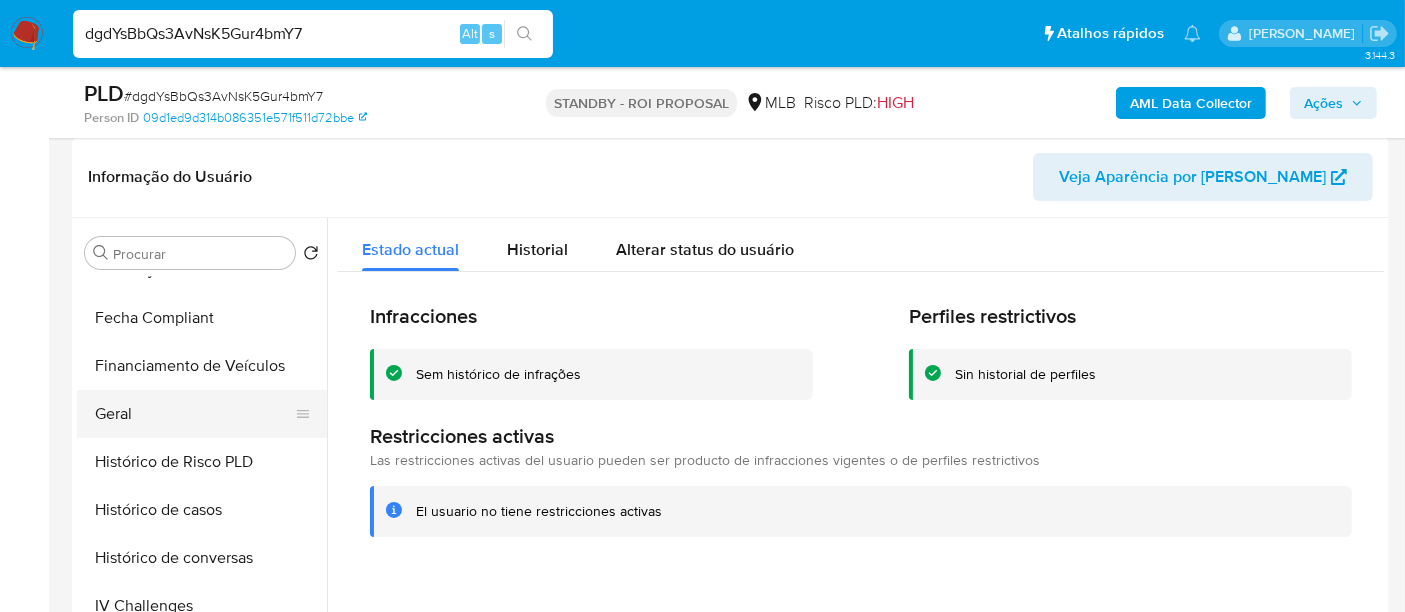 click on "Geral" at bounding box center (194, 414) 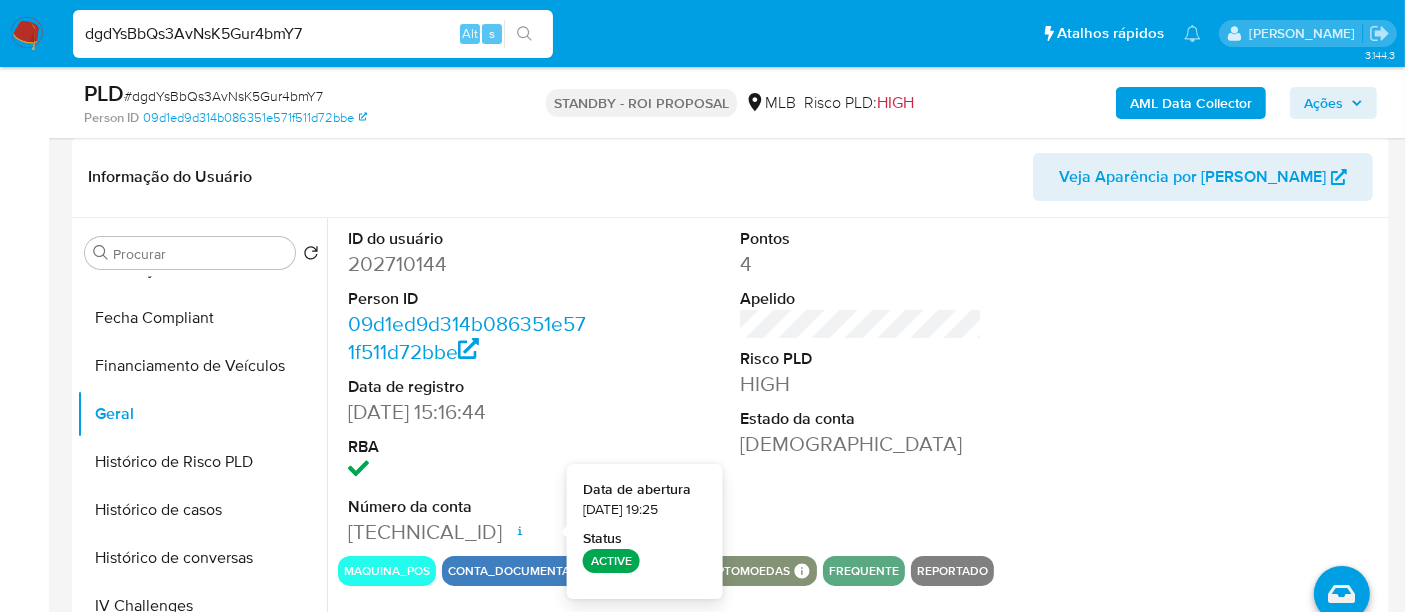 type 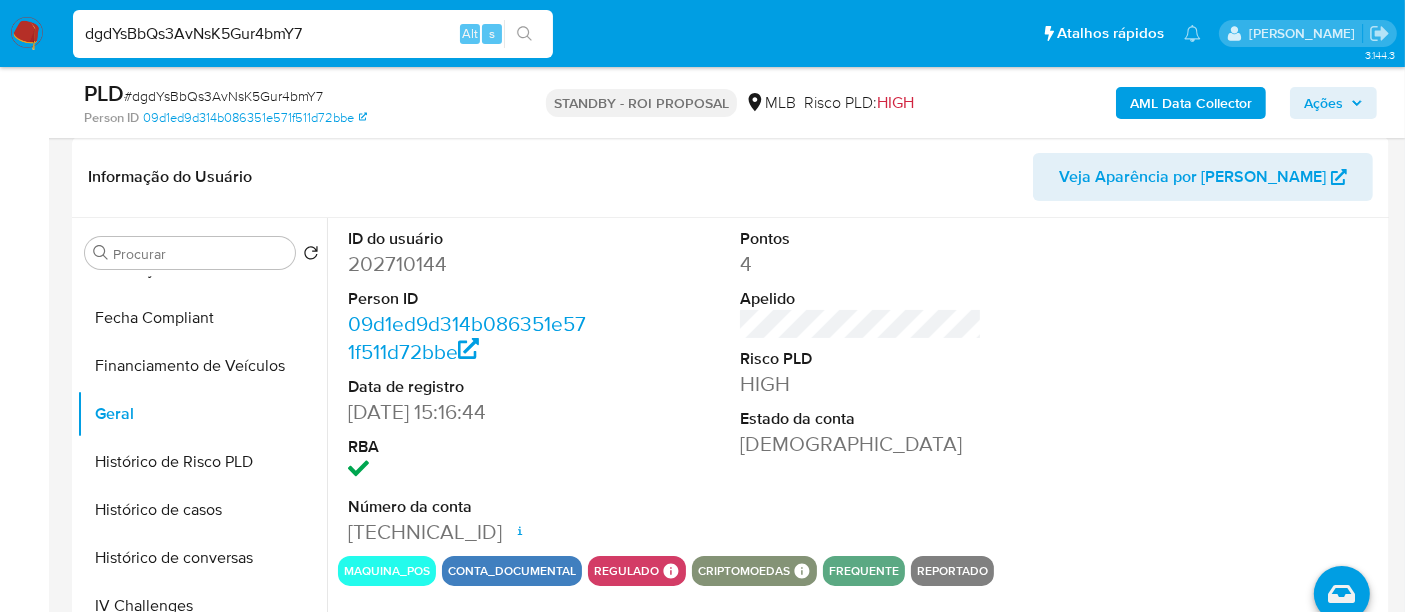 click on "dgdYsBbQs3AvNsK5Gur4bmY7" at bounding box center [313, 34] 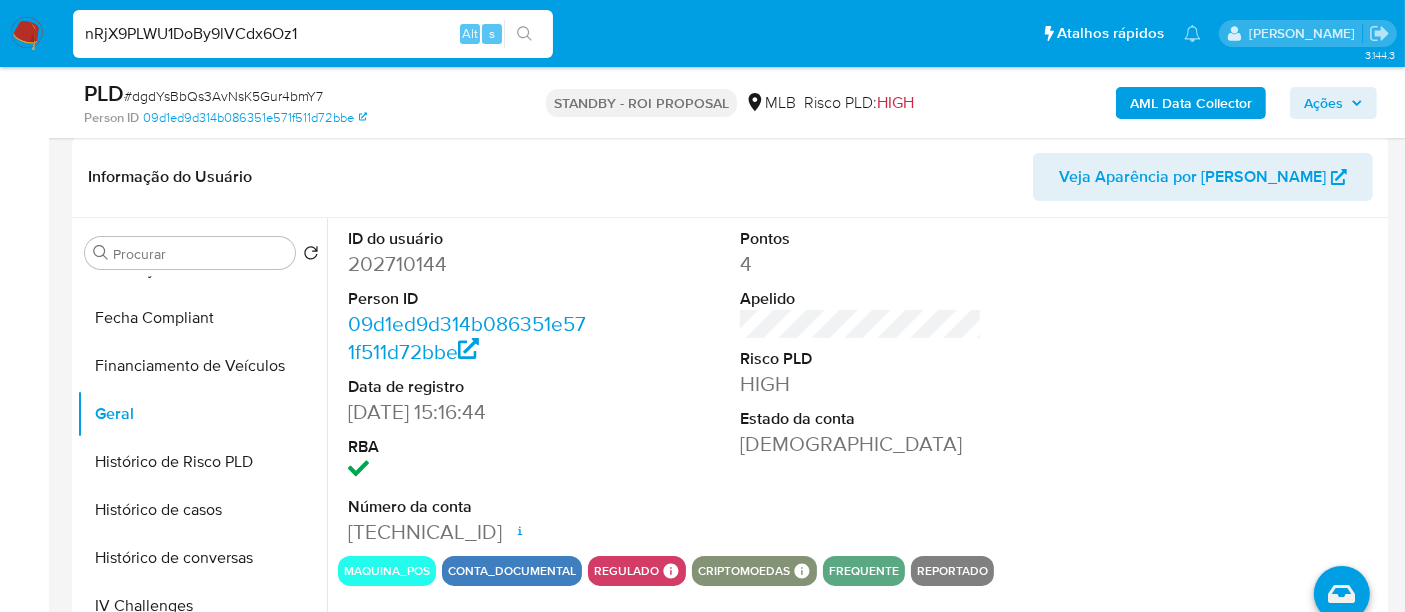 type on "nRjX9PLWU1DoBy9lVCdx6Oz1" 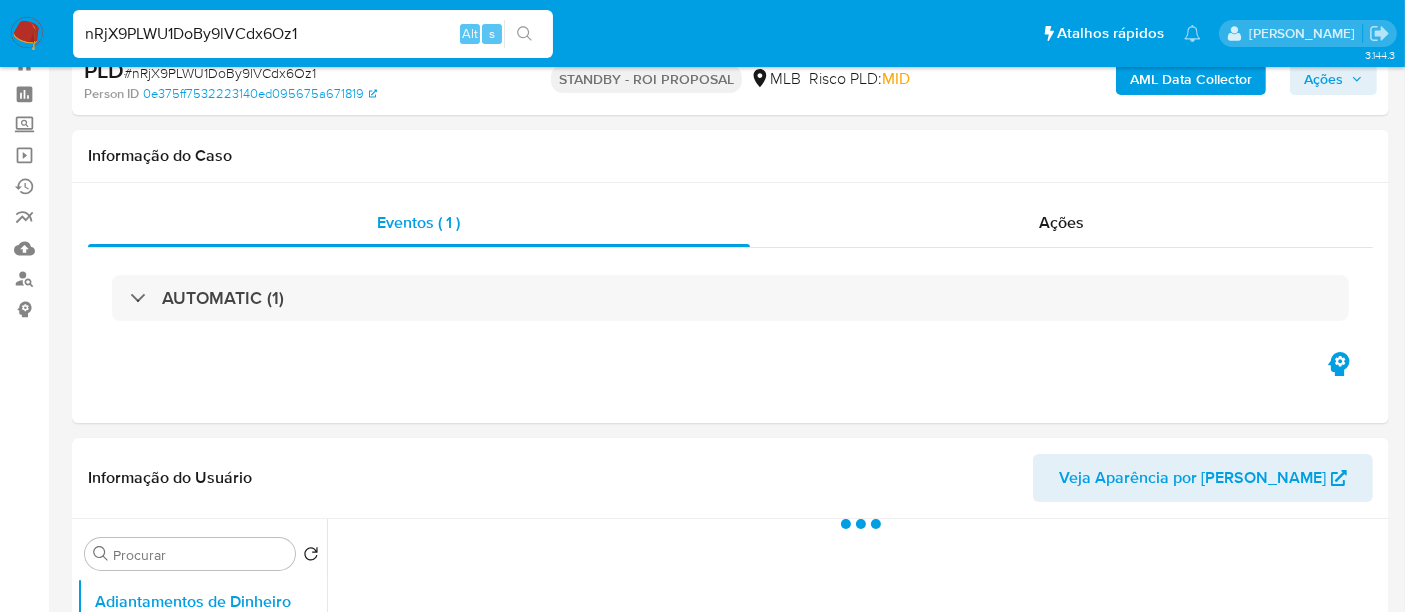 scroll, scrollTop: 444, scrollLeft: 0, axis: vertical 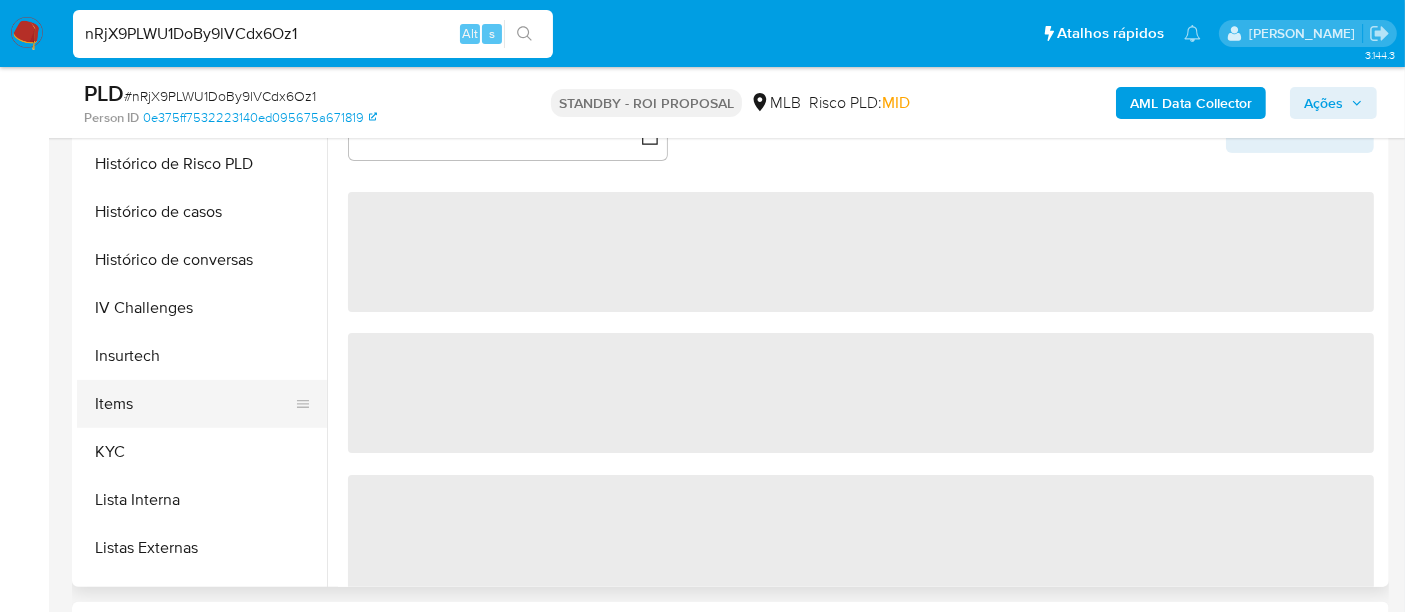 select on "10" 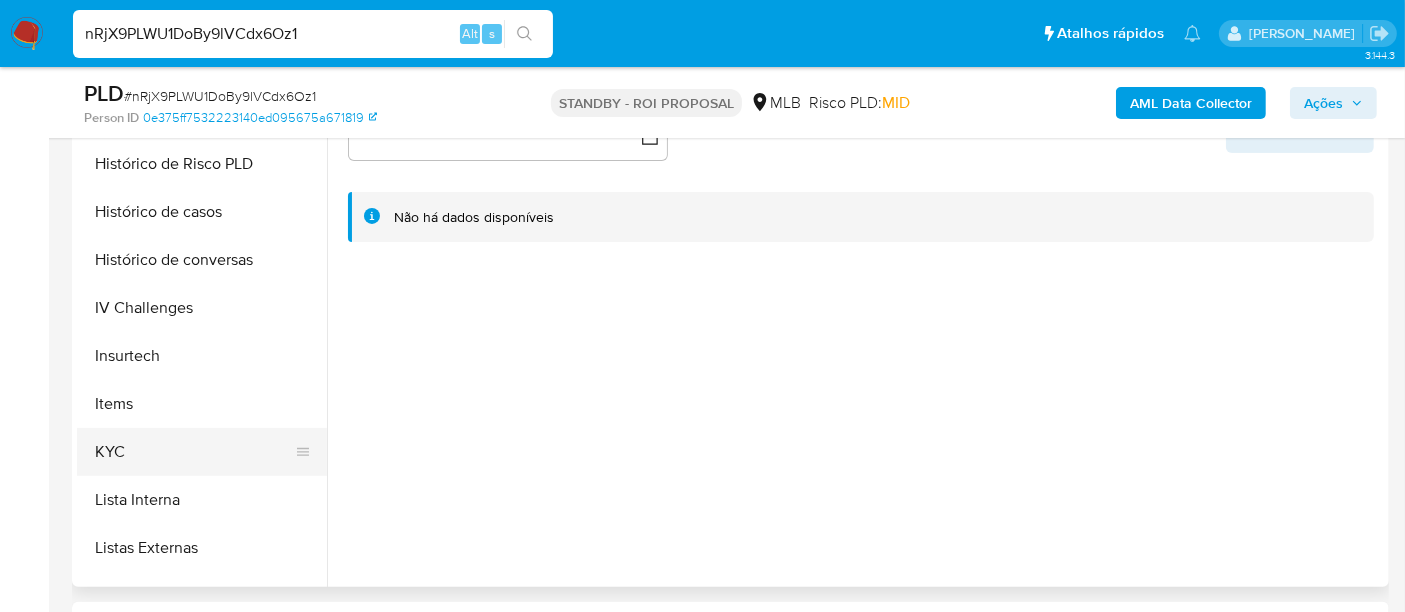click on "KYC" at bounding box center [194, 452] 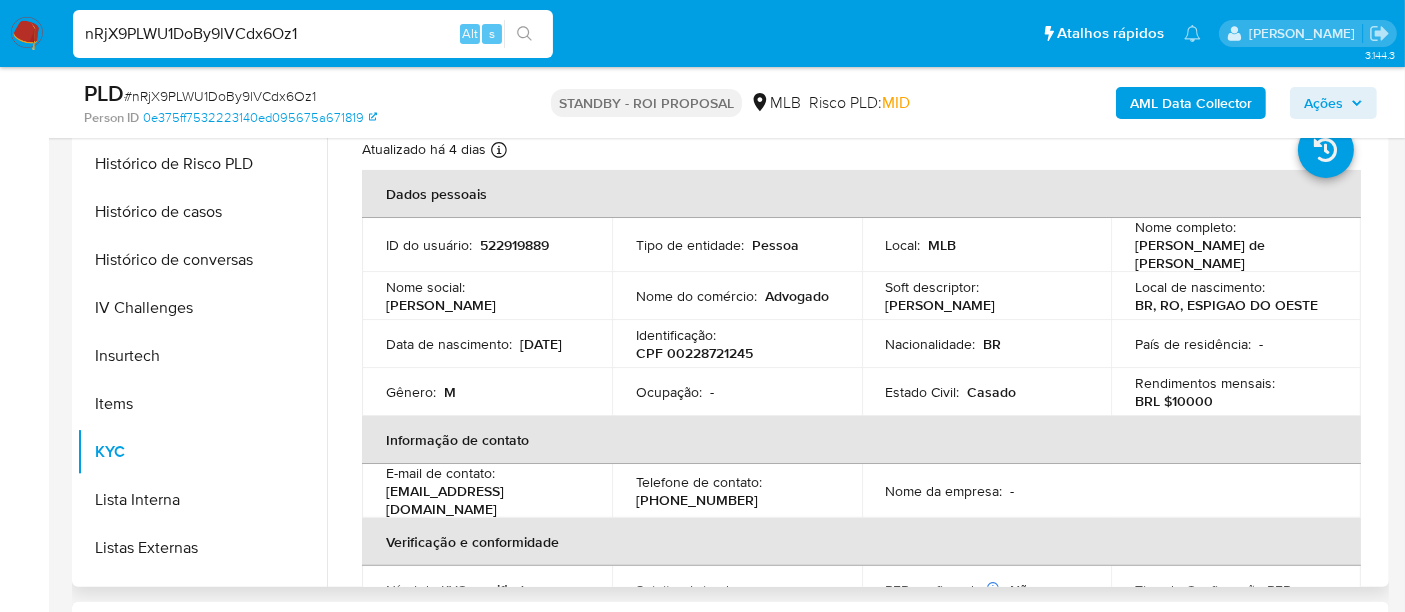 type 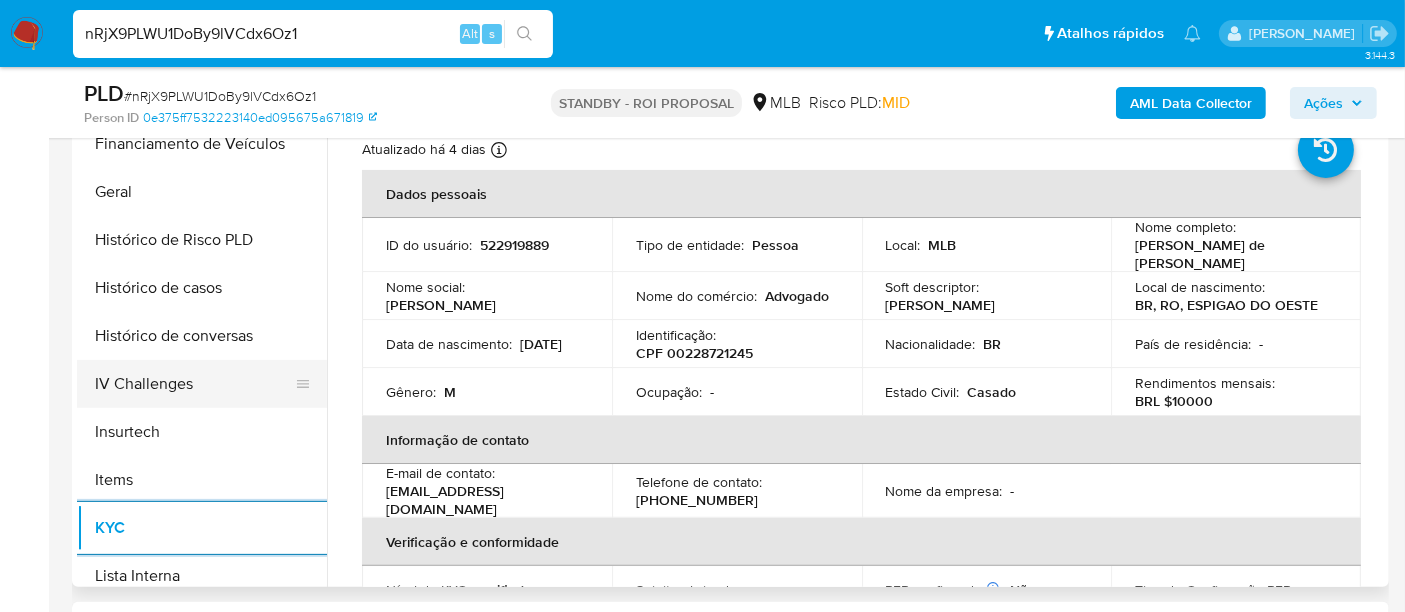 scroll, scrollTop: 555, scrollLeft: 0, axis: vertical 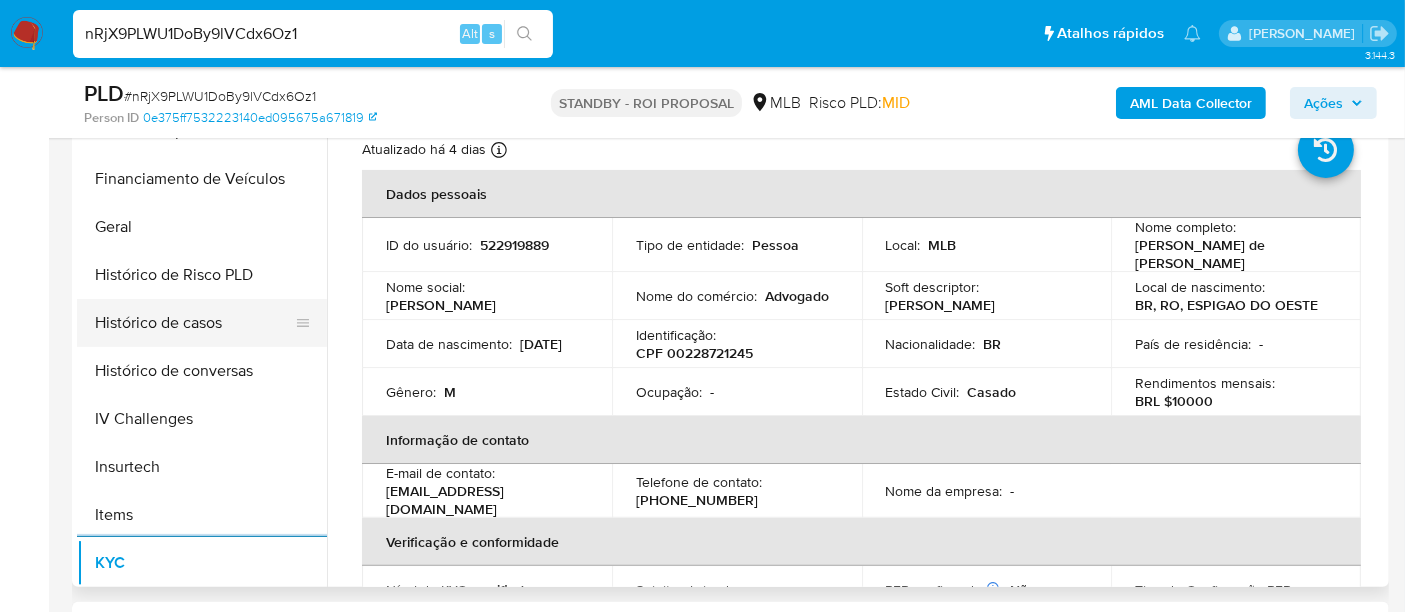 click on "Histórico de casos" at bounding box center (194, 323) 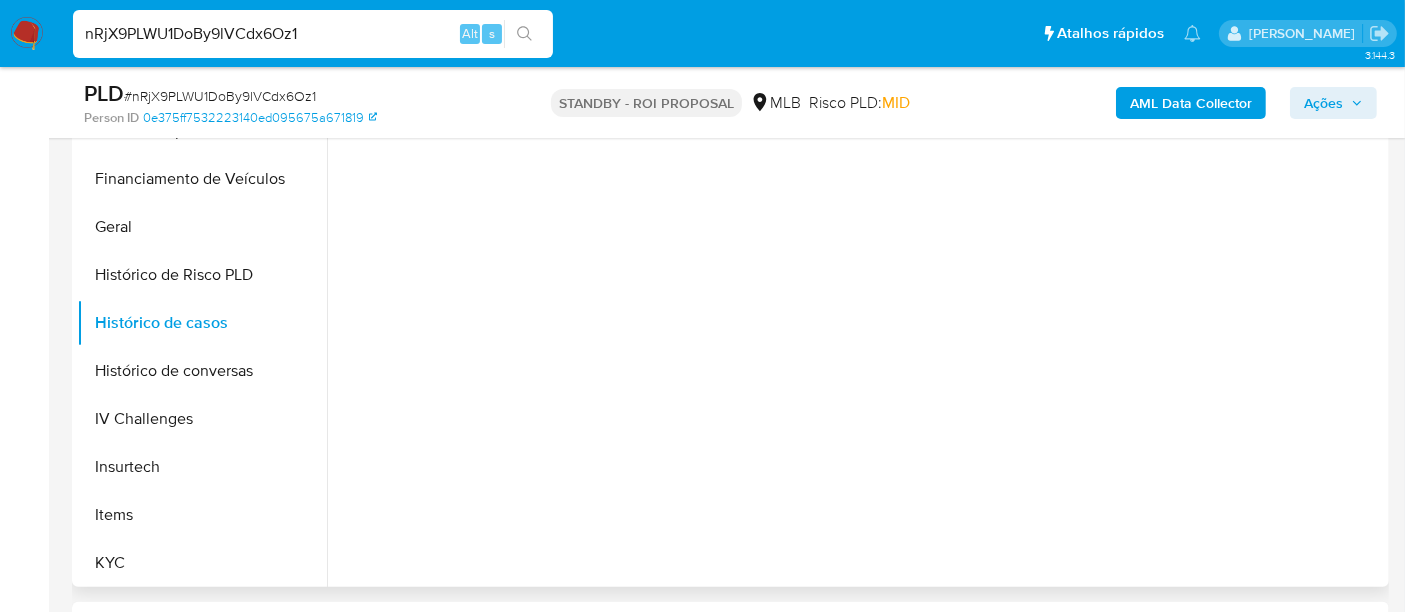 type 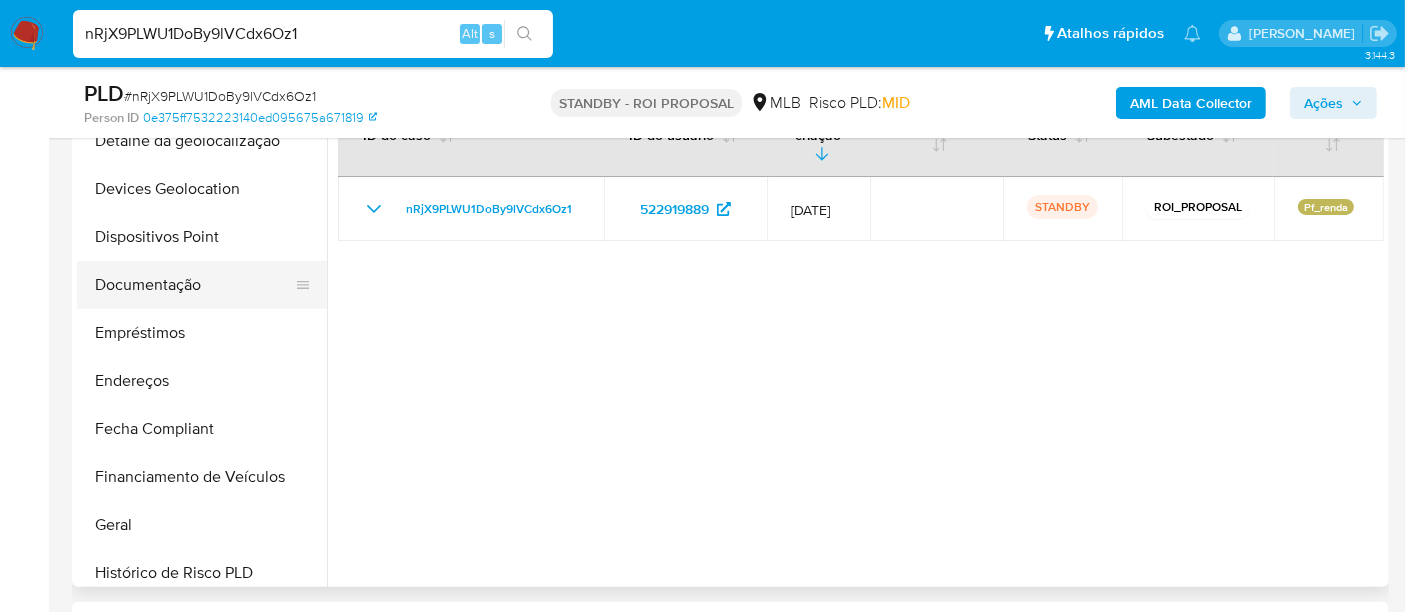 scroll, scrollTop: 222, scrollLeft: 0, axis: vertical 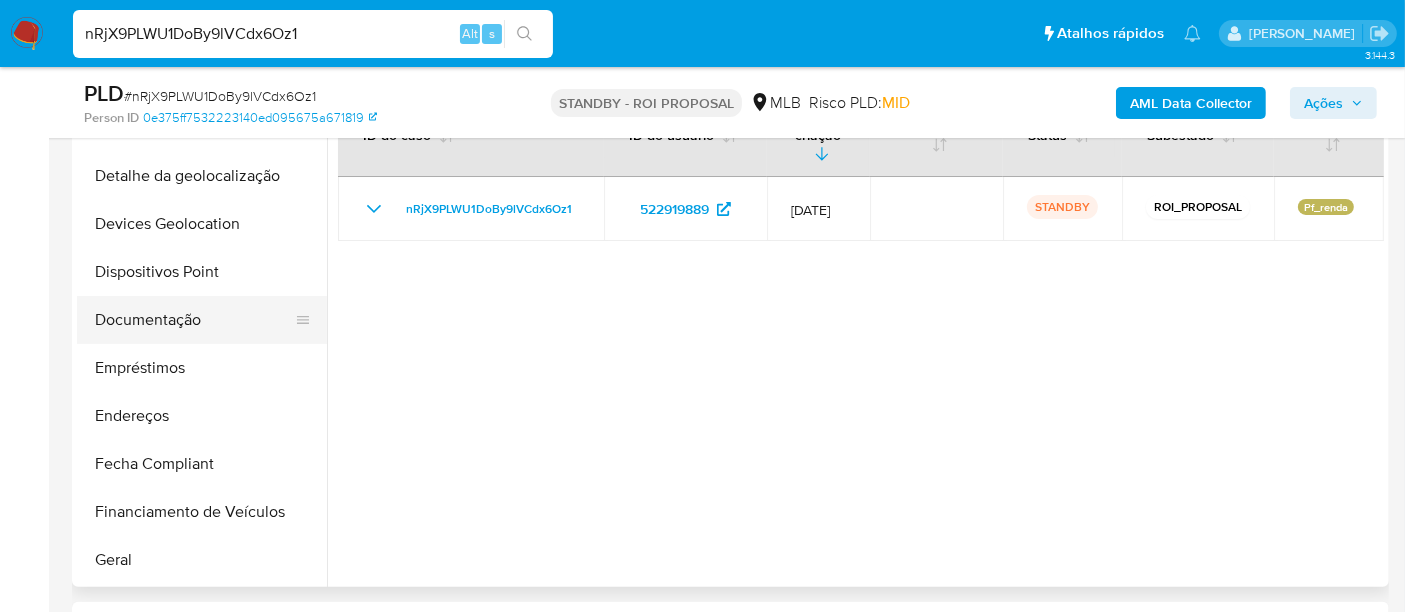 click on "Documentação" at bounding box center (194, 320) 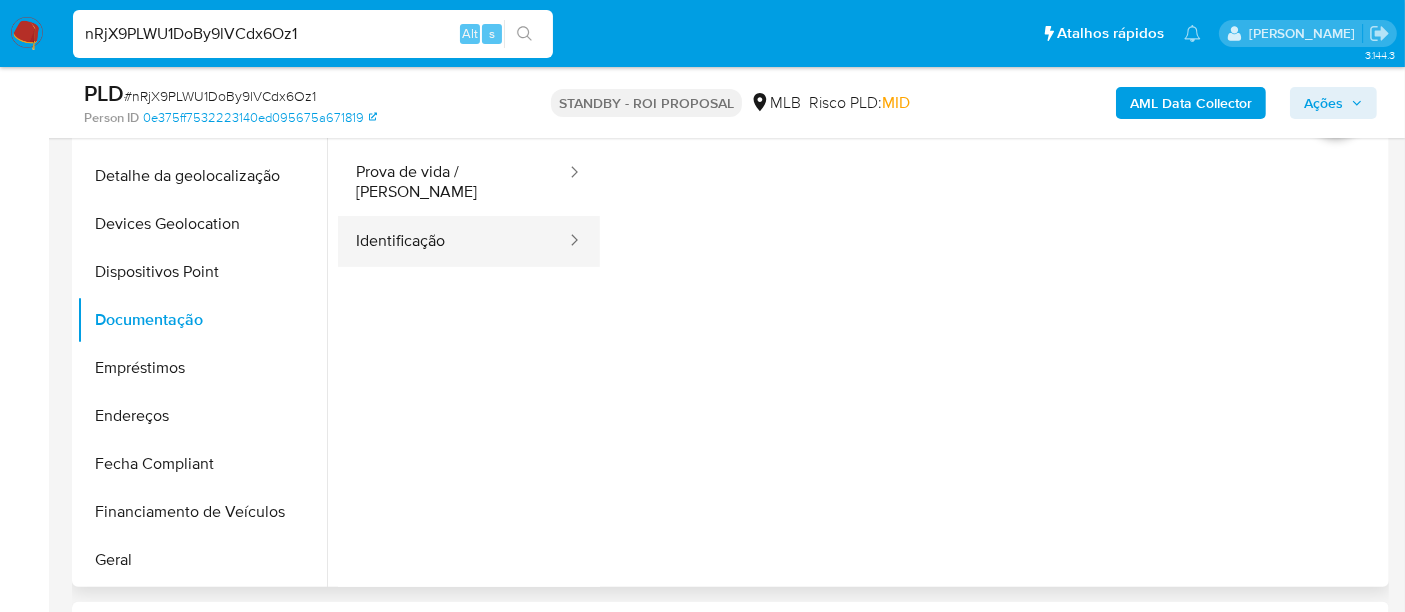 click on "Identificação" at bounding box center [453, 241] 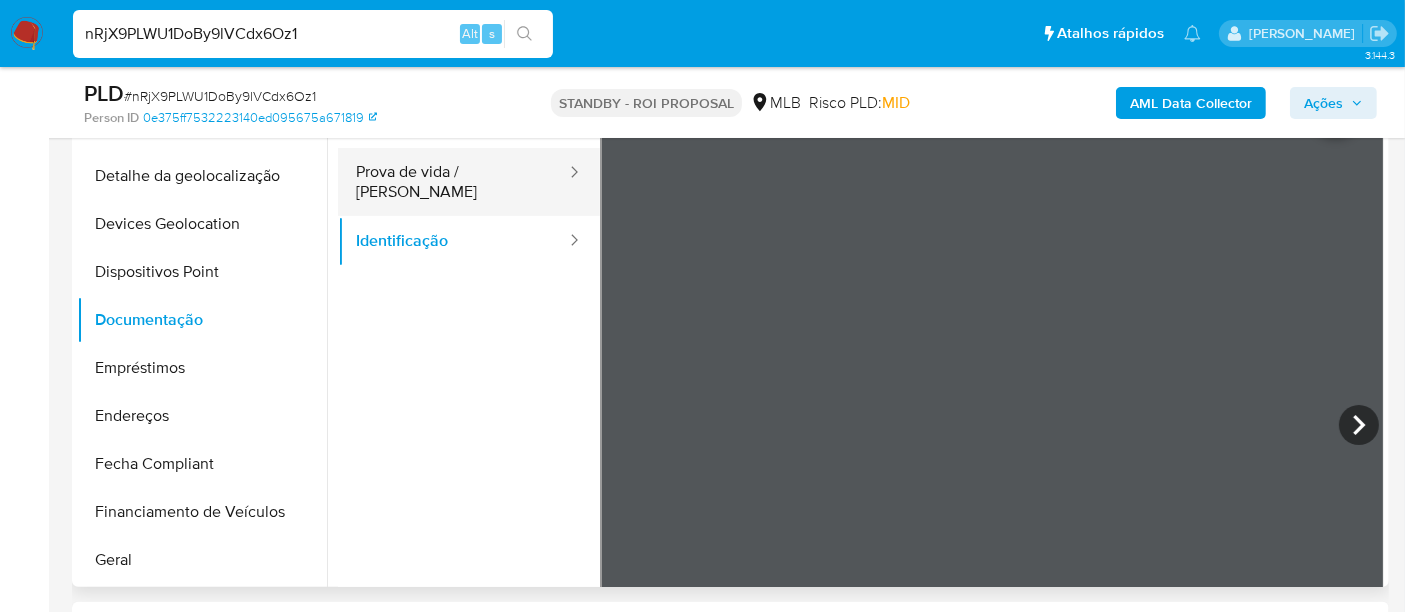 click on "Prova de vida / Selfie" at bounding box center [453, 182] 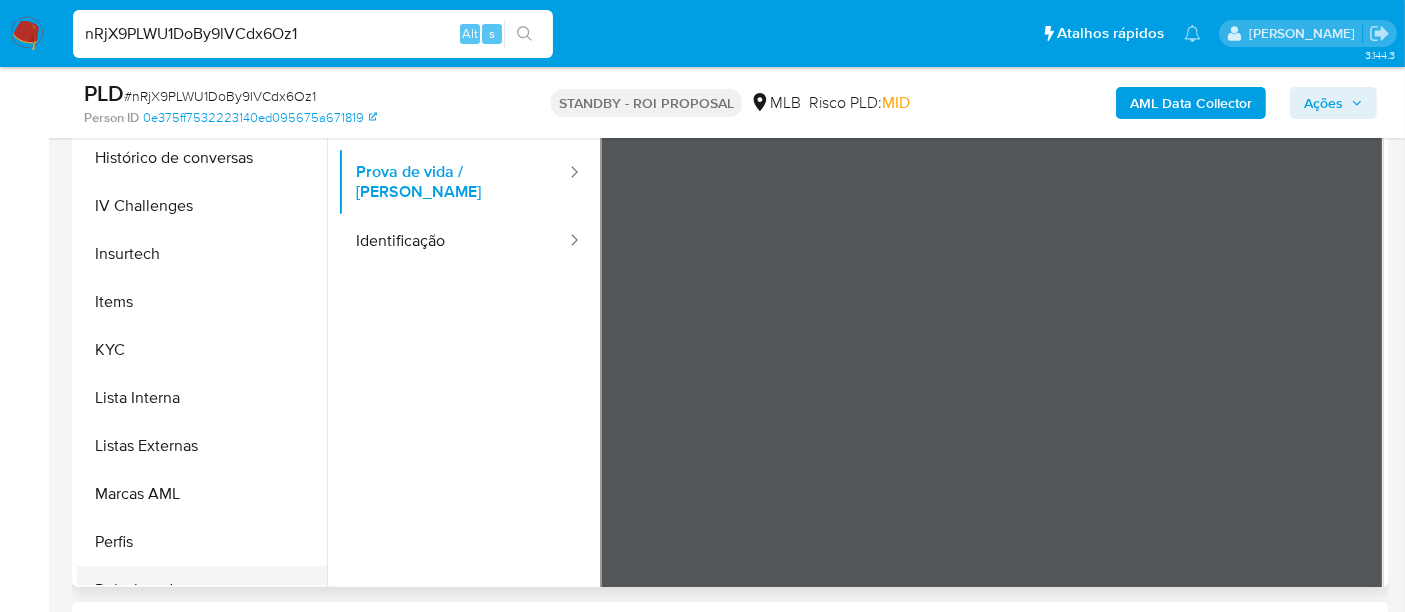 scroll, scrollTop: 844, scrollLeft: 0, axis: vertical 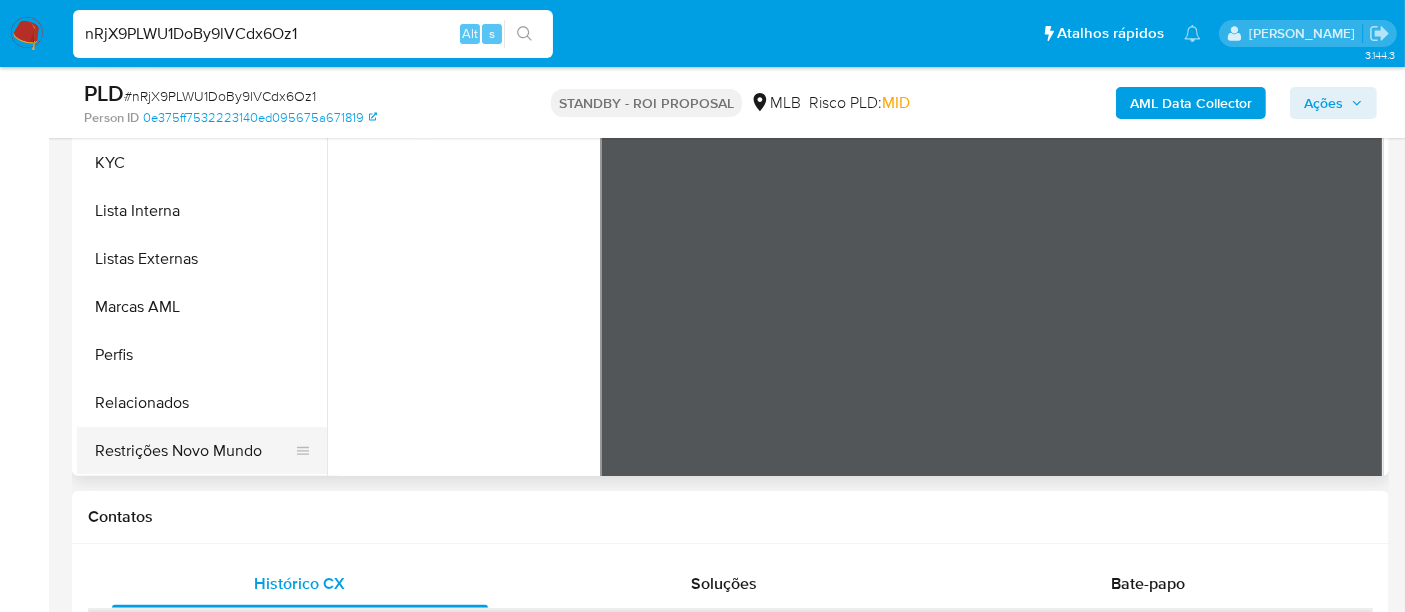 click on "Restrições Novo Mundo" at bounding box center (194, 451) 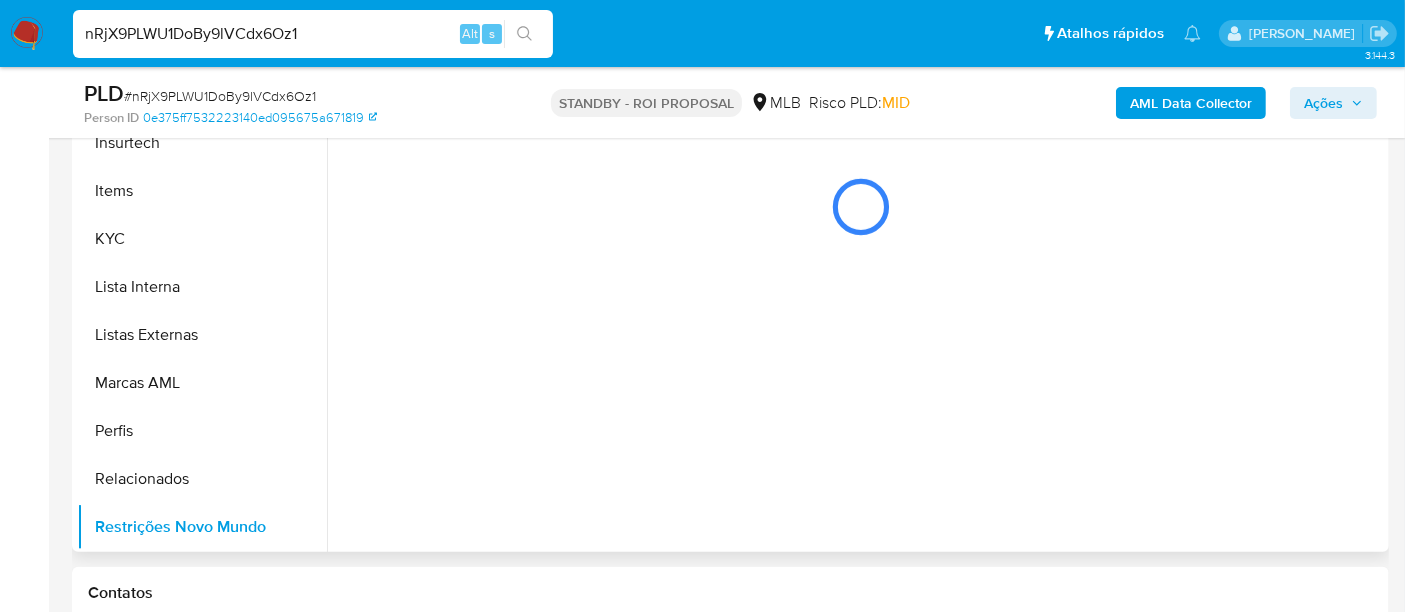 scroll, scrollTop: 444, scrollLeft: 0, axis: vertical 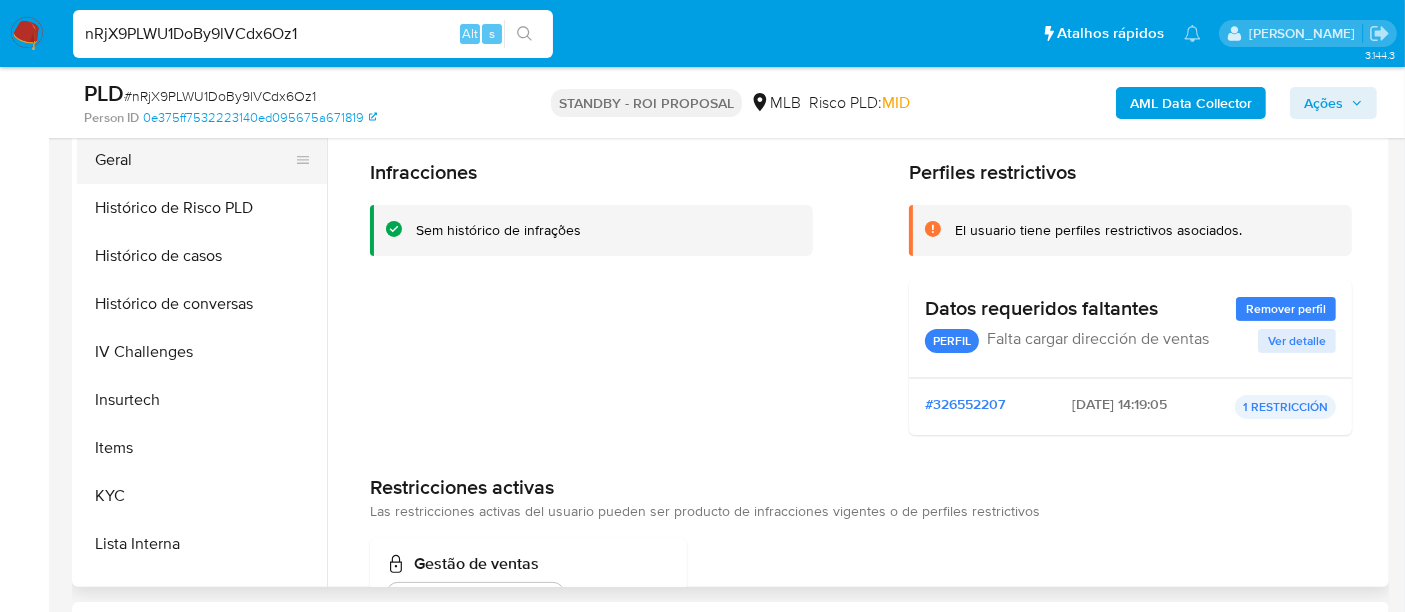 click on "Geral" at bounding box center (194, 160) 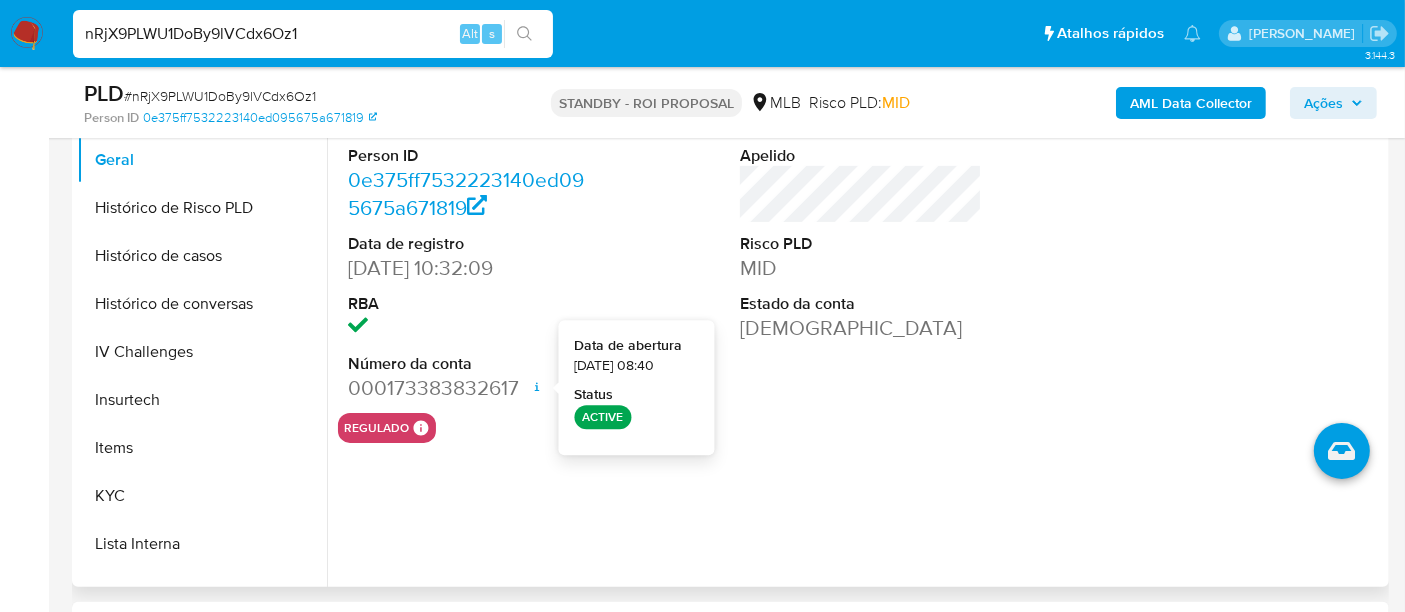 type 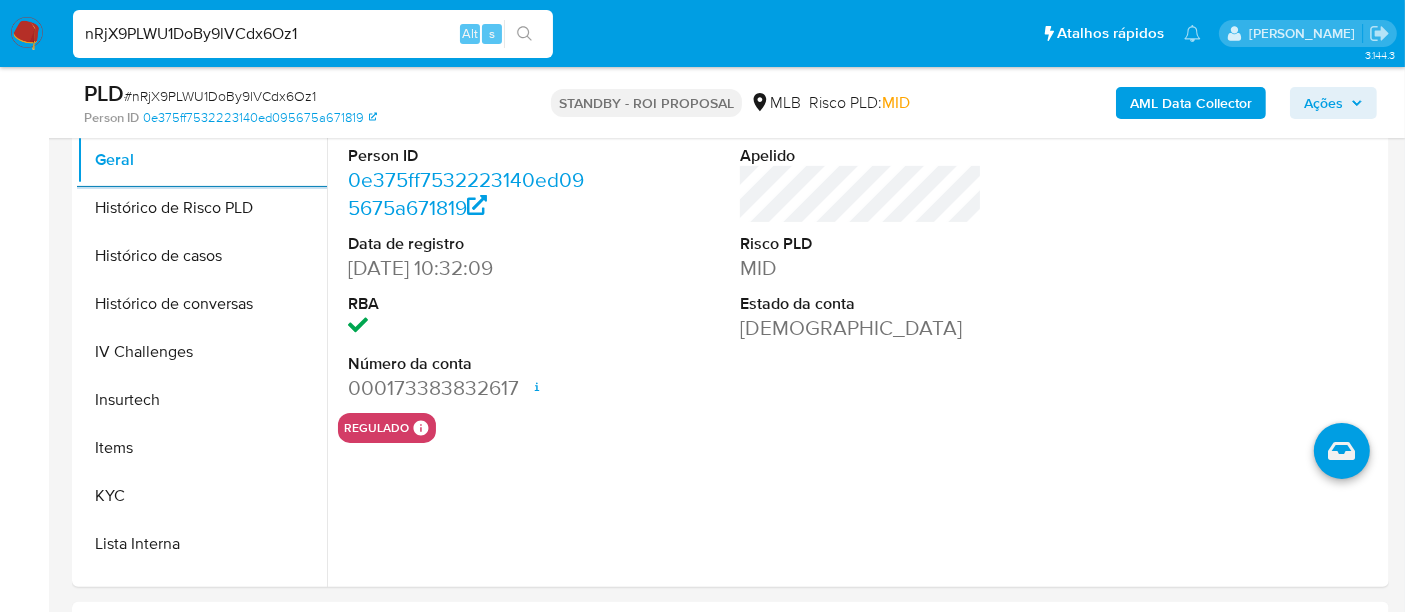 click on "nRjX9PLWU1DoBy9lVCdx6Oz1" at bounding box center [313, 34] 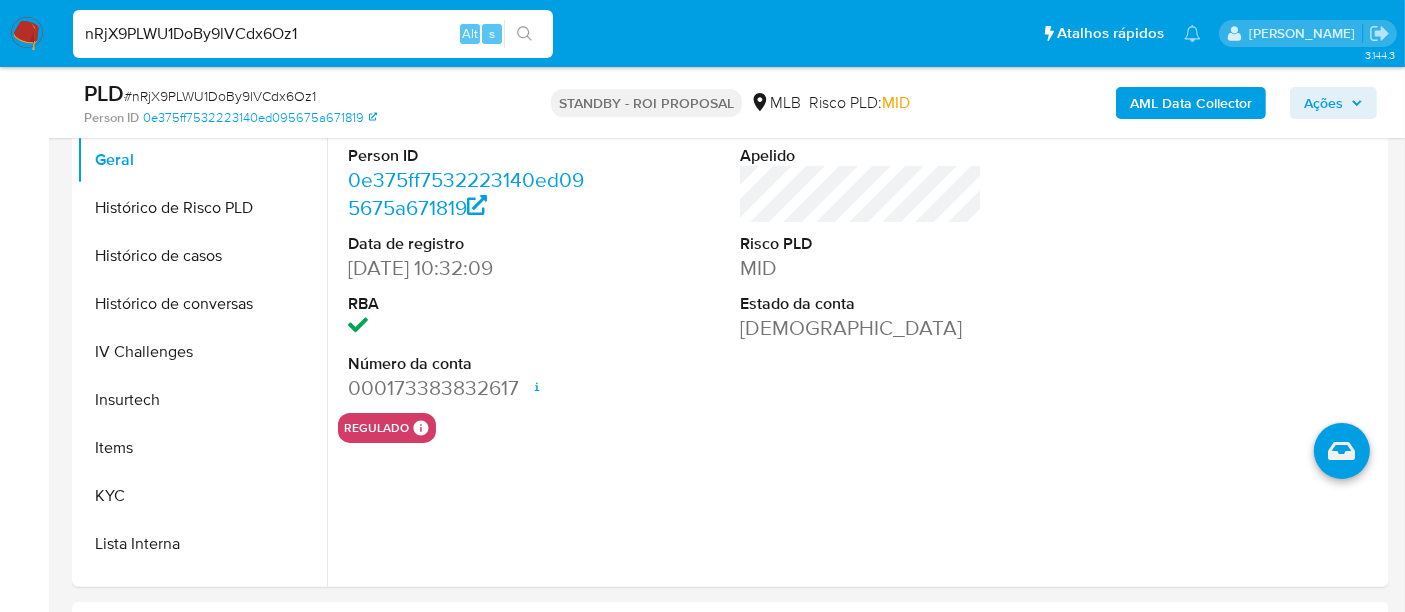 click on "nRjX9PLWU1DoBy9lVCdx6Oz1" at bounding box center (313, 34) 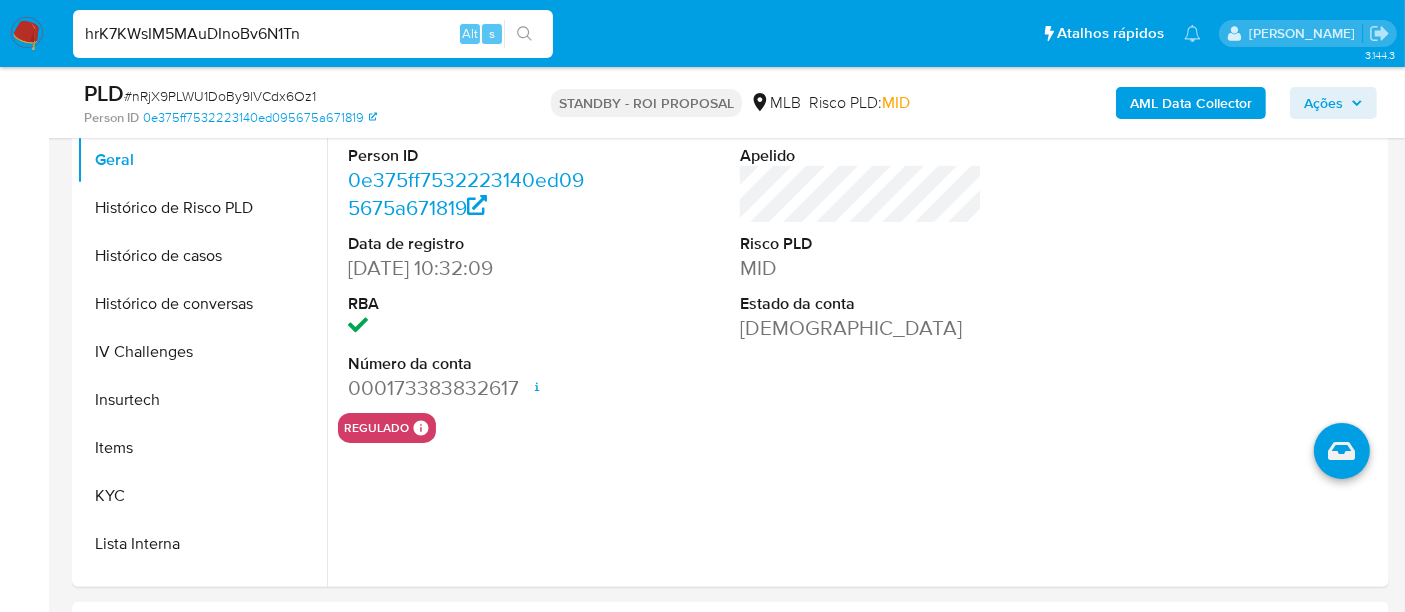type on "hrK7KWsIM5MAuDInoBv6N1Tn" 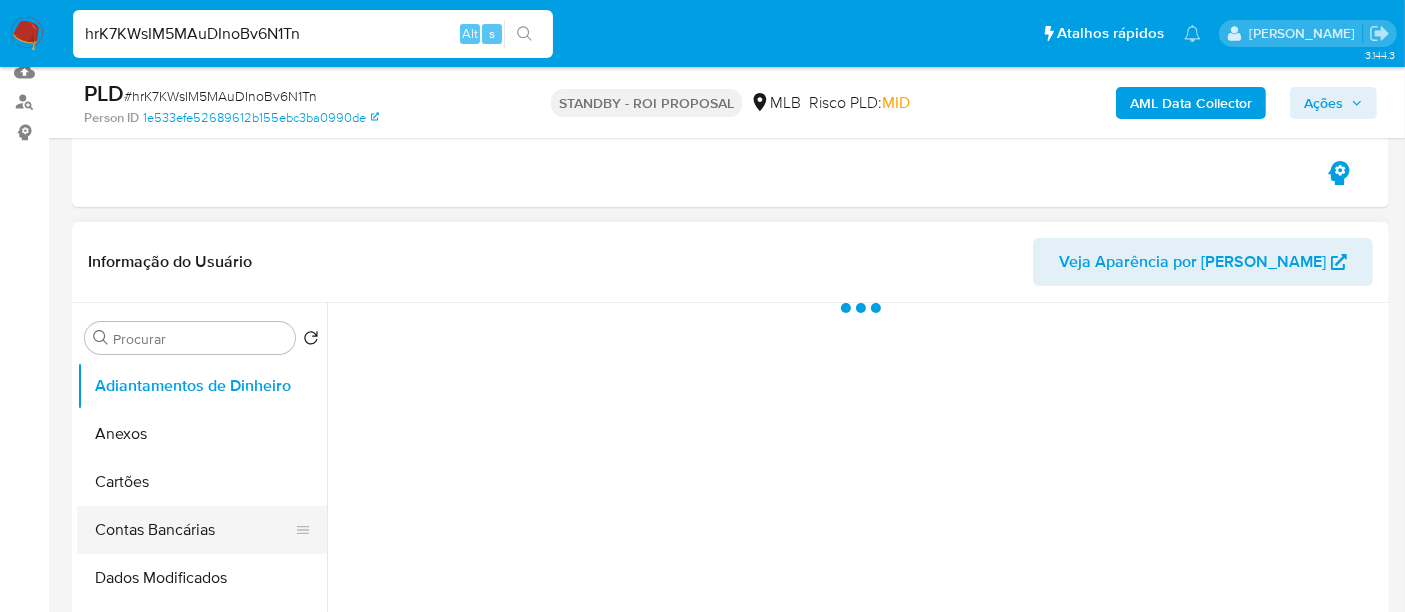 scroll, scrollTop: 444, scrollLeft: 0, axis: vertical 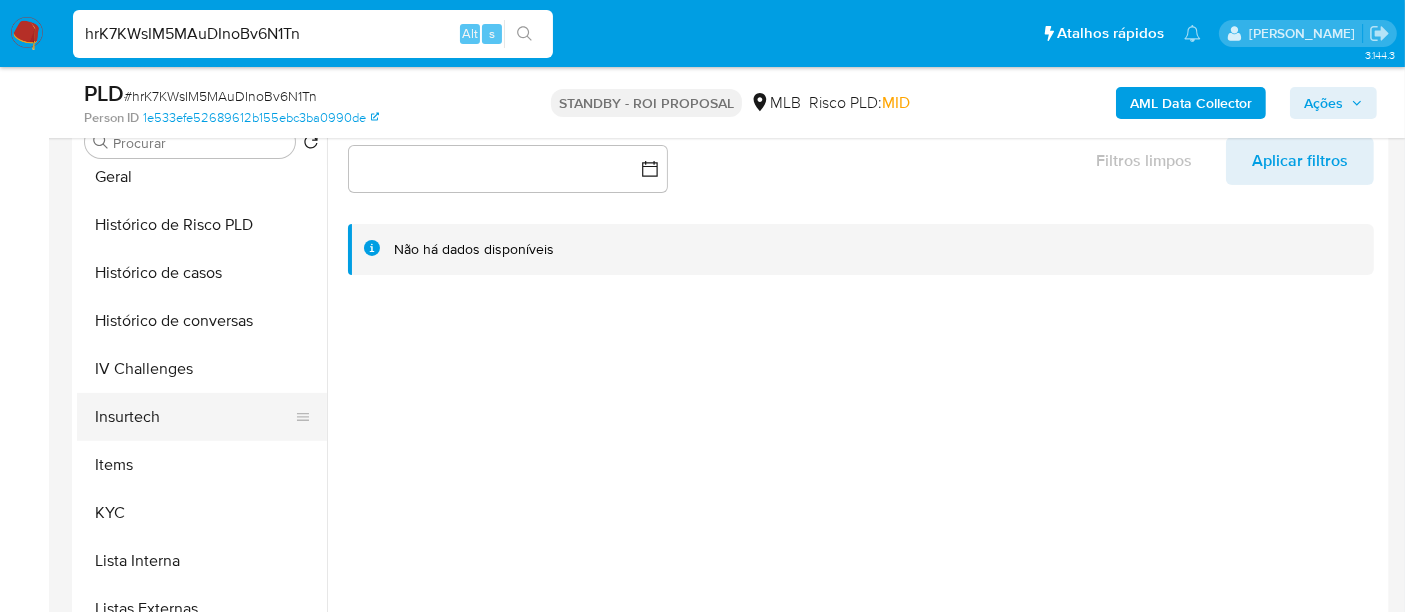select on "10" 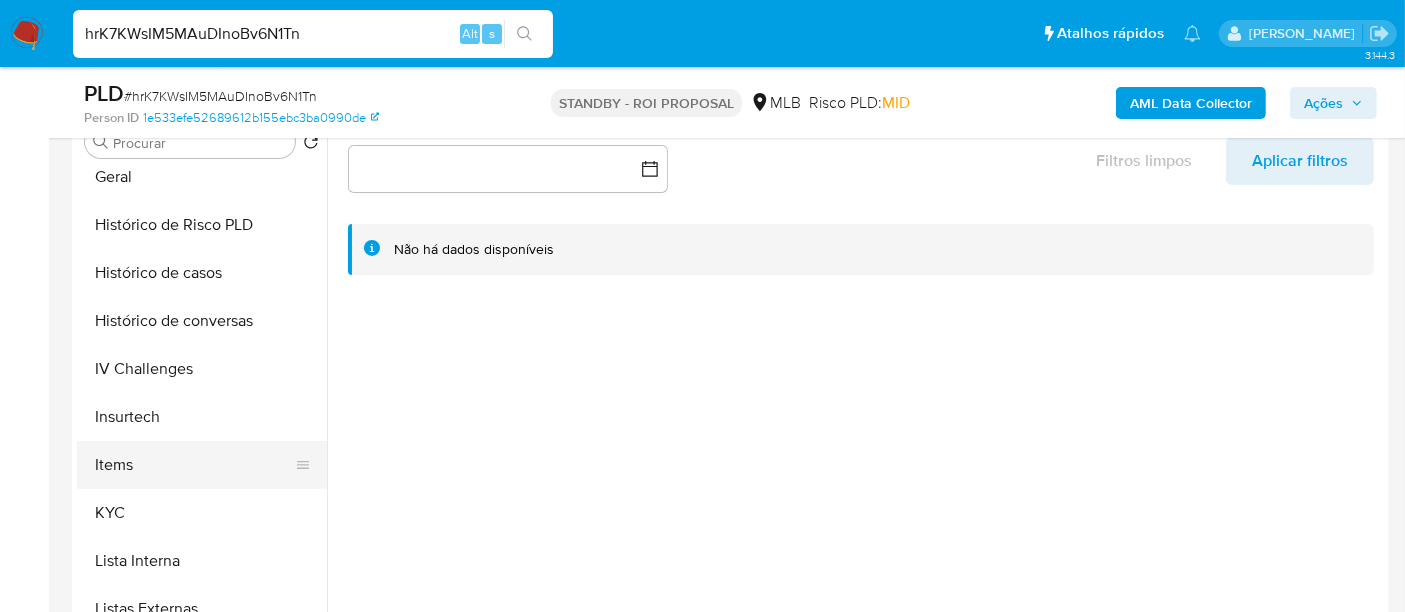 scroll, scrollTop: 666, scrollLeft: 0, axis: vertical 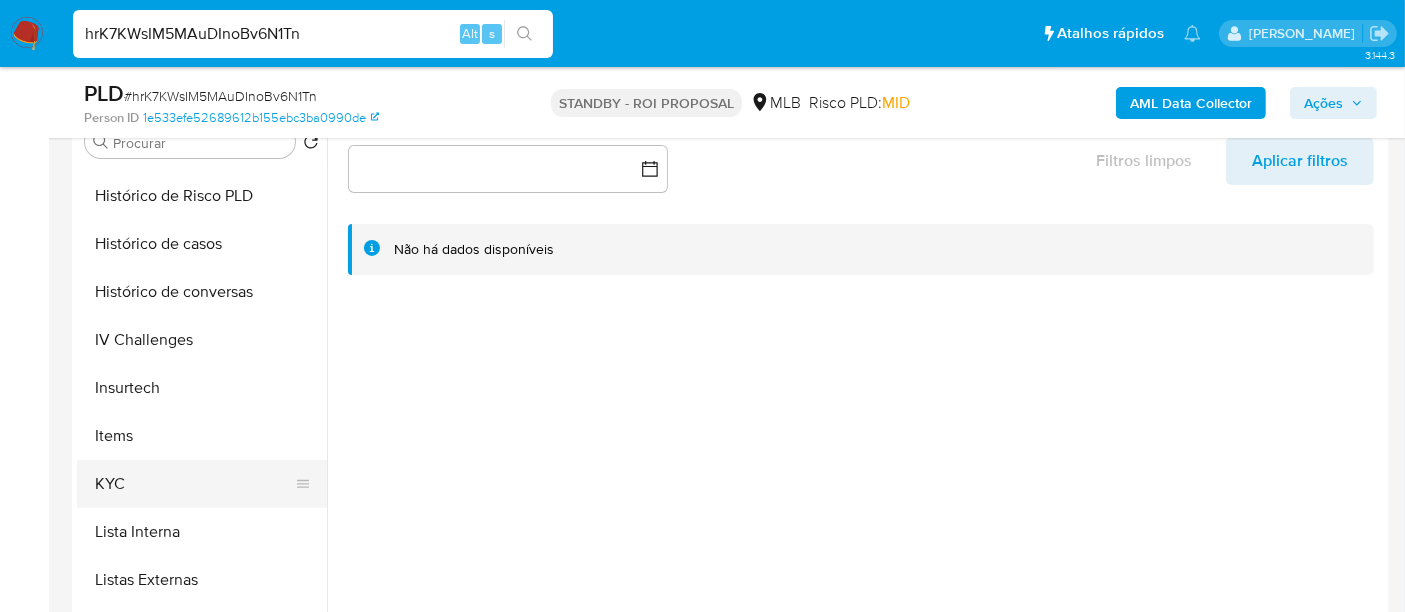 click on "KYC" at bounding box center (194, 484) 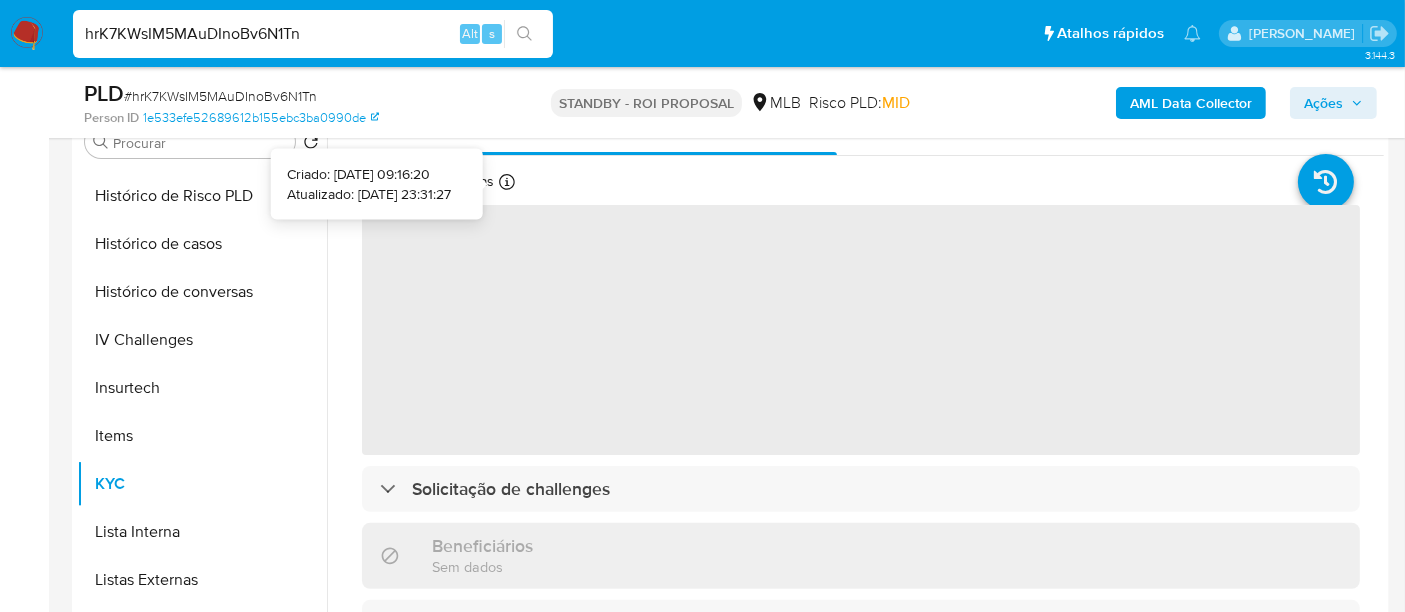 type 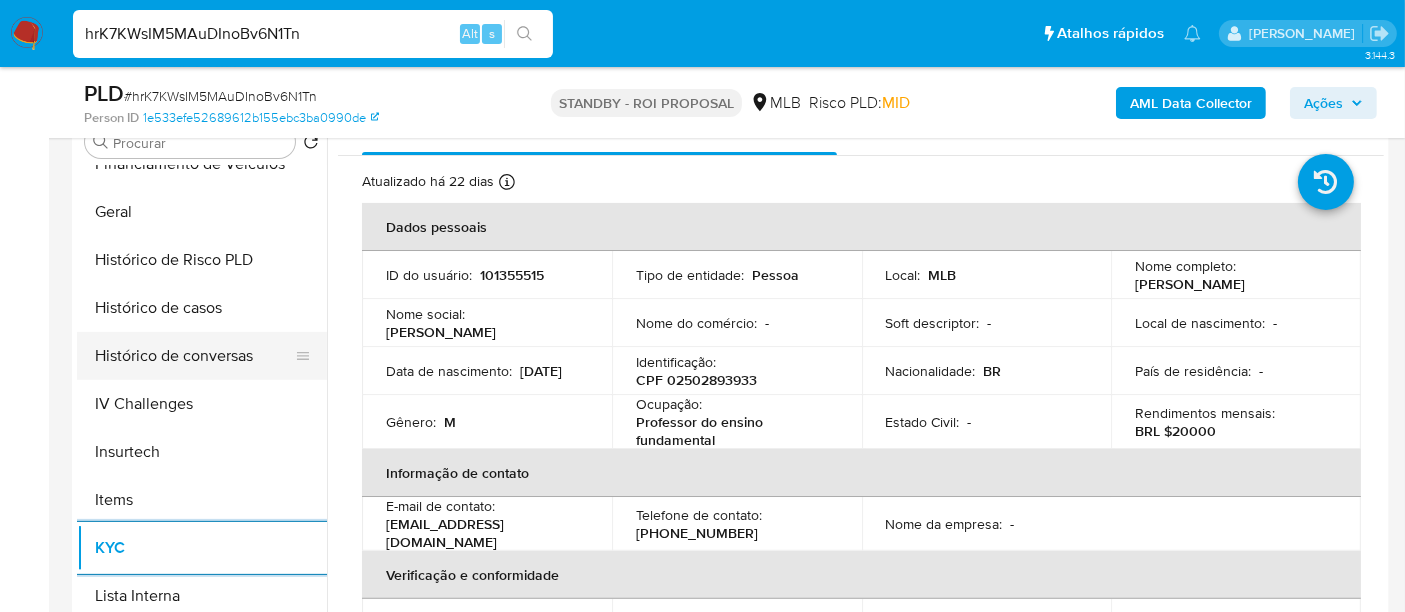 scroll, scrollTop: 555, scrollLeft: 0, axis: vertical 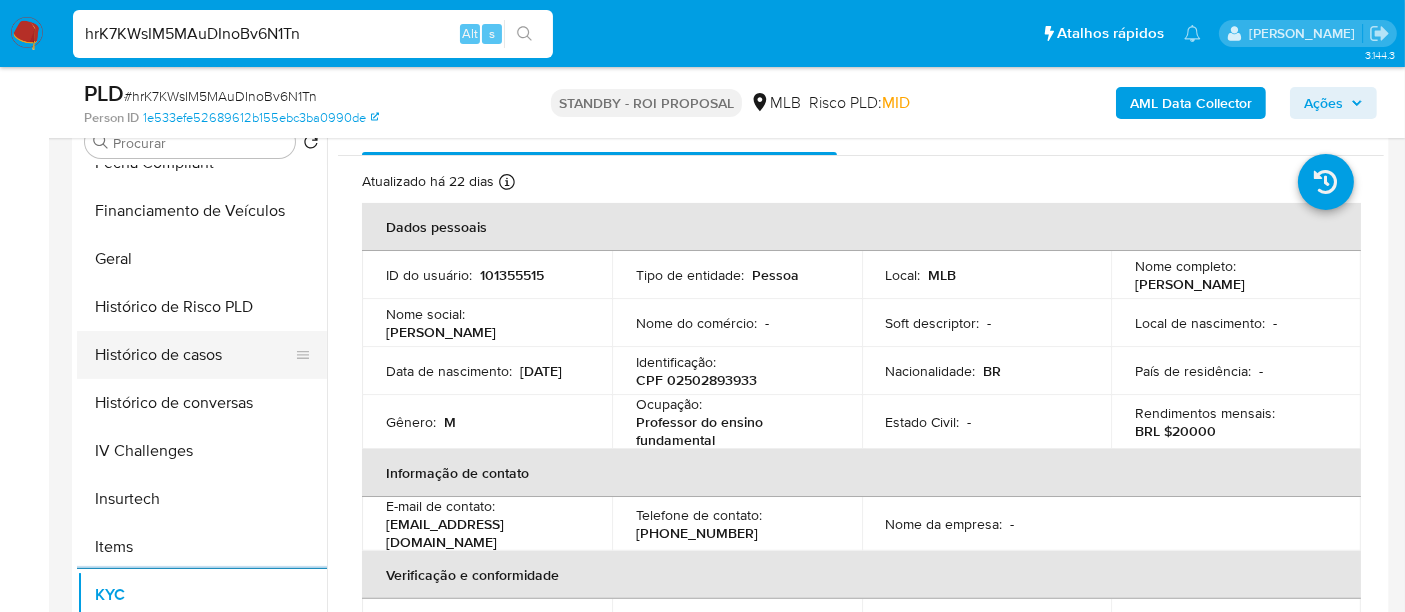 click on "Histórico de casos" at bounding box center [194, 355] 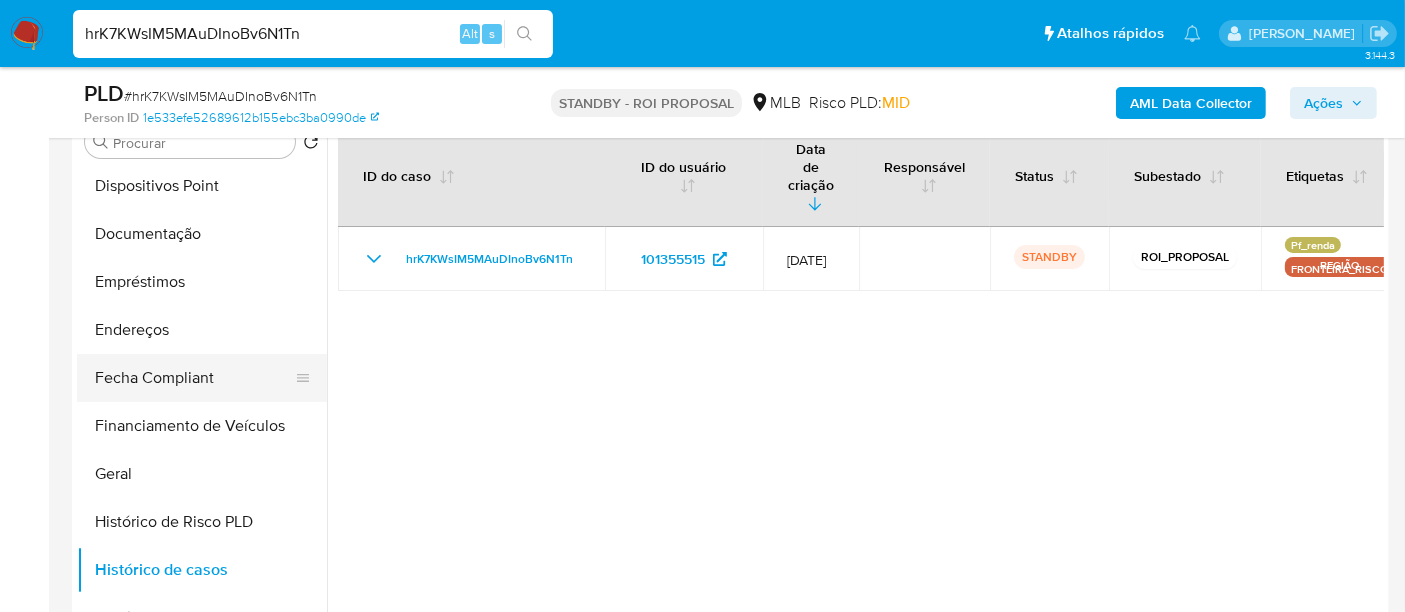 scroll, scrollTop: 333, scrollLeft: 0, axis: vertical 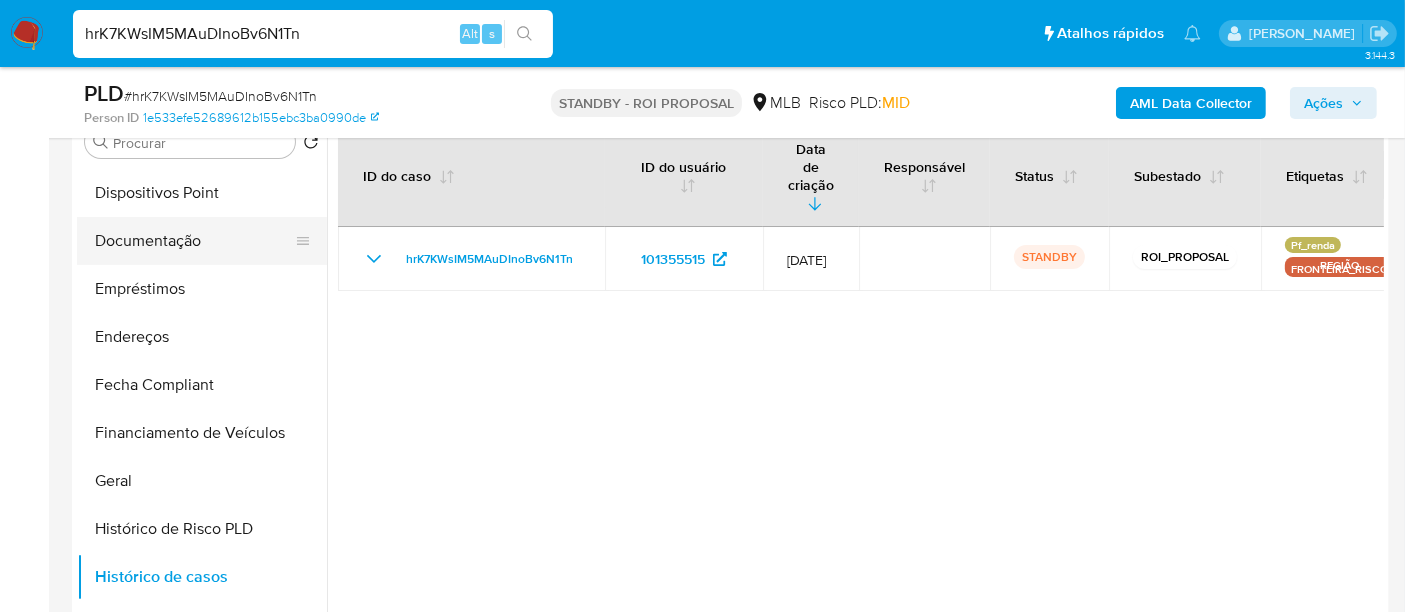 click on "Documentação" at bounding box center [194, 241] 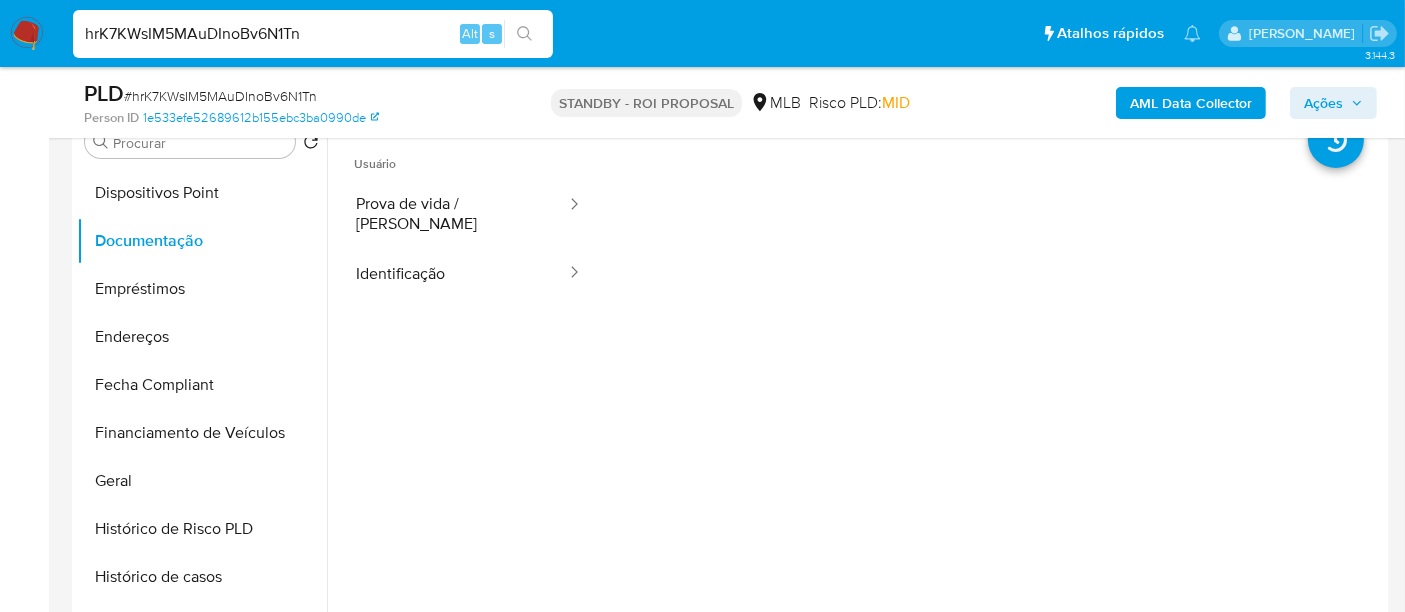 drag, startPoint x: 385, startPoint y: 266, endPoint x: 574, endPoint y: 306, distance: 193.18643 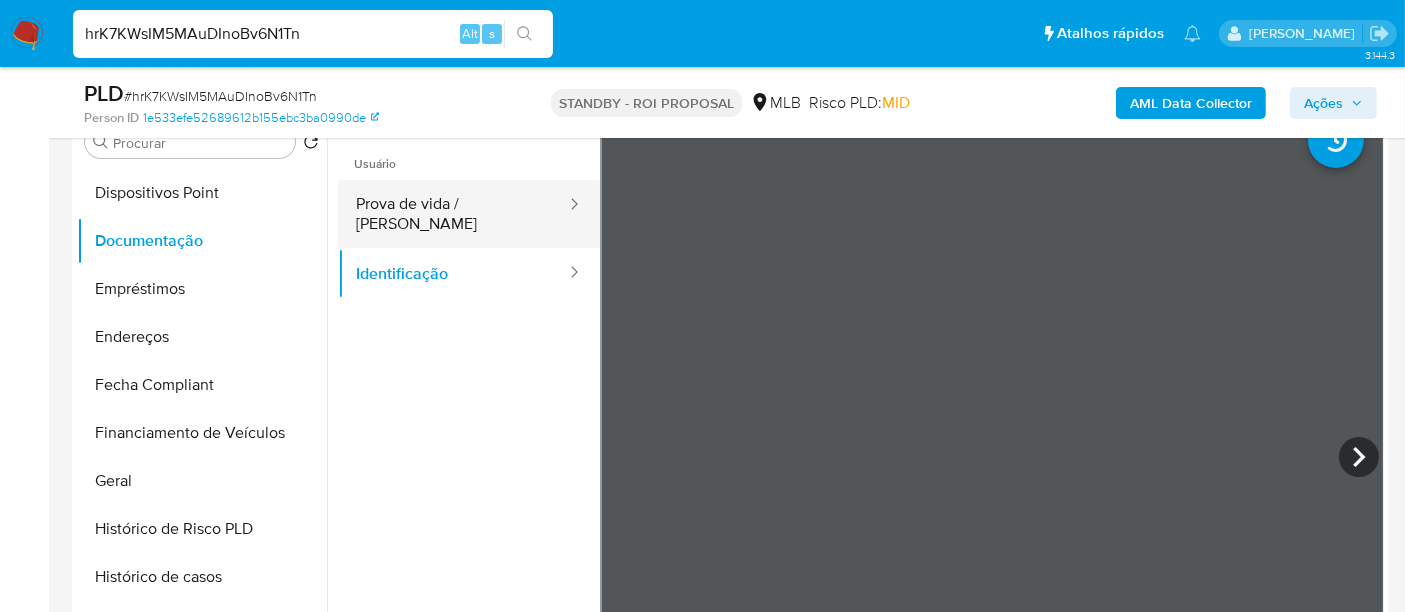 click on "Prova de vida / Selfie" at bounding box center [453, 214] 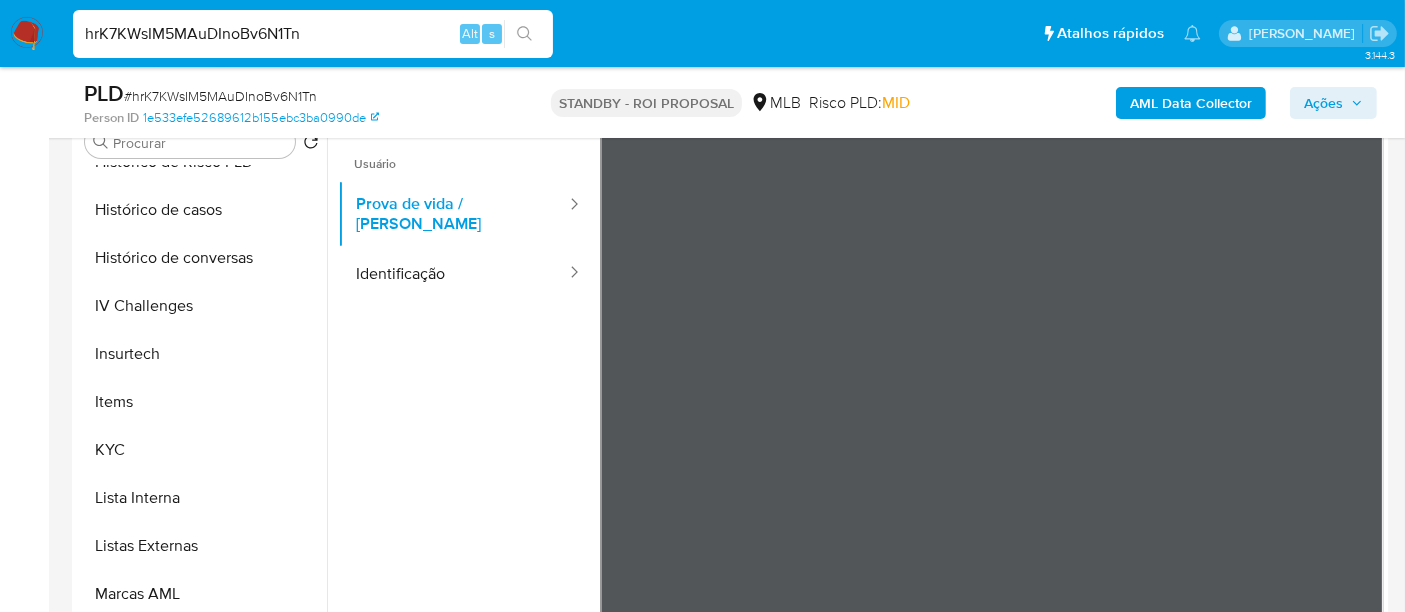 scroll, scrollTop: 844, scrollLeft: 0, axis: vertical 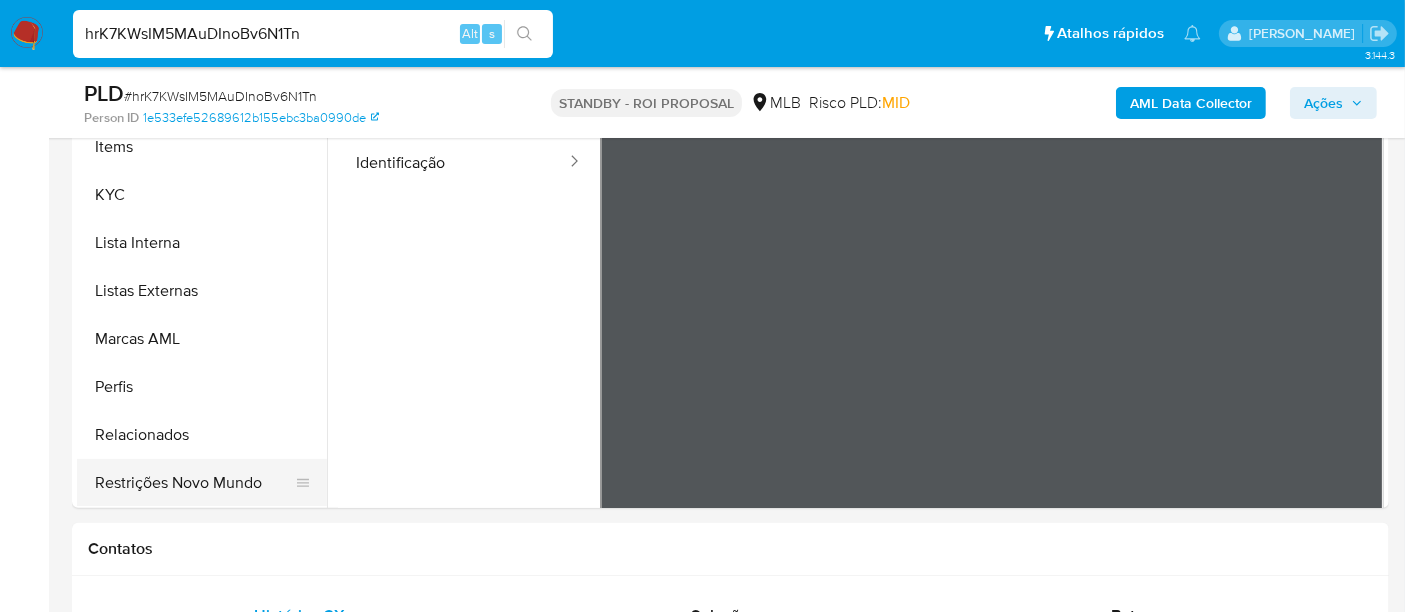 click on "Restrições Novo Mundo" at bounding box center [194, 483] 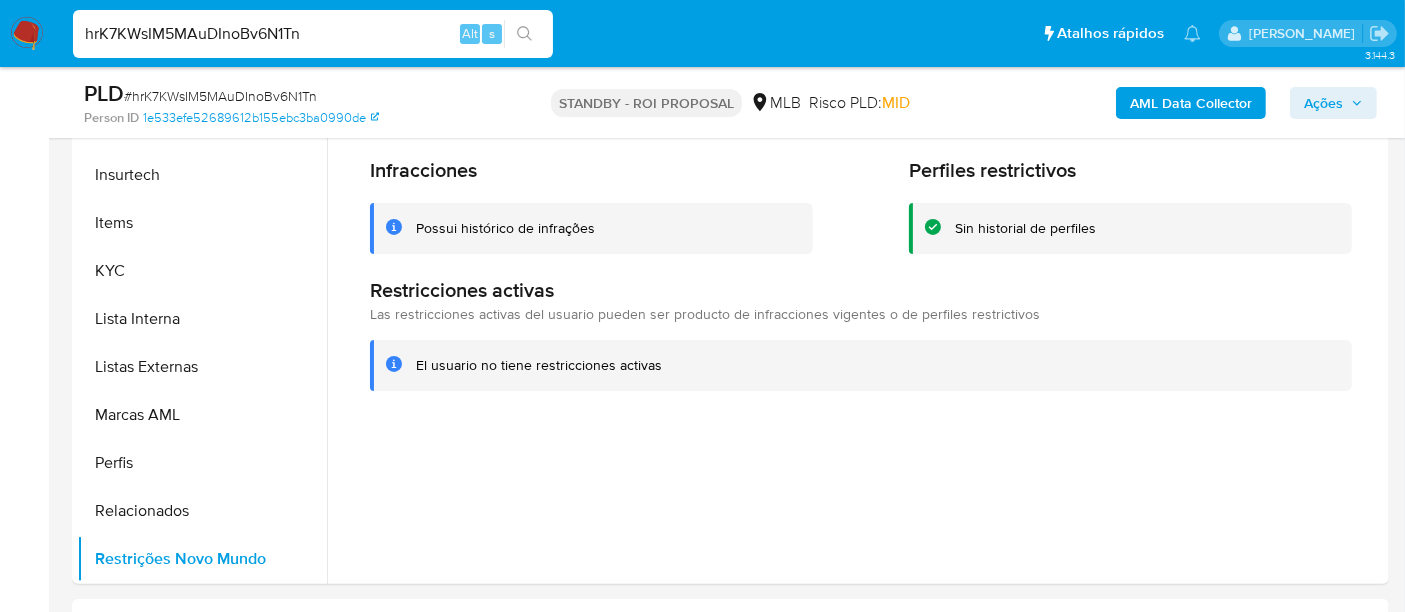 scroll, scrollTop: 444, scrollLeft: 0, axis: vertical 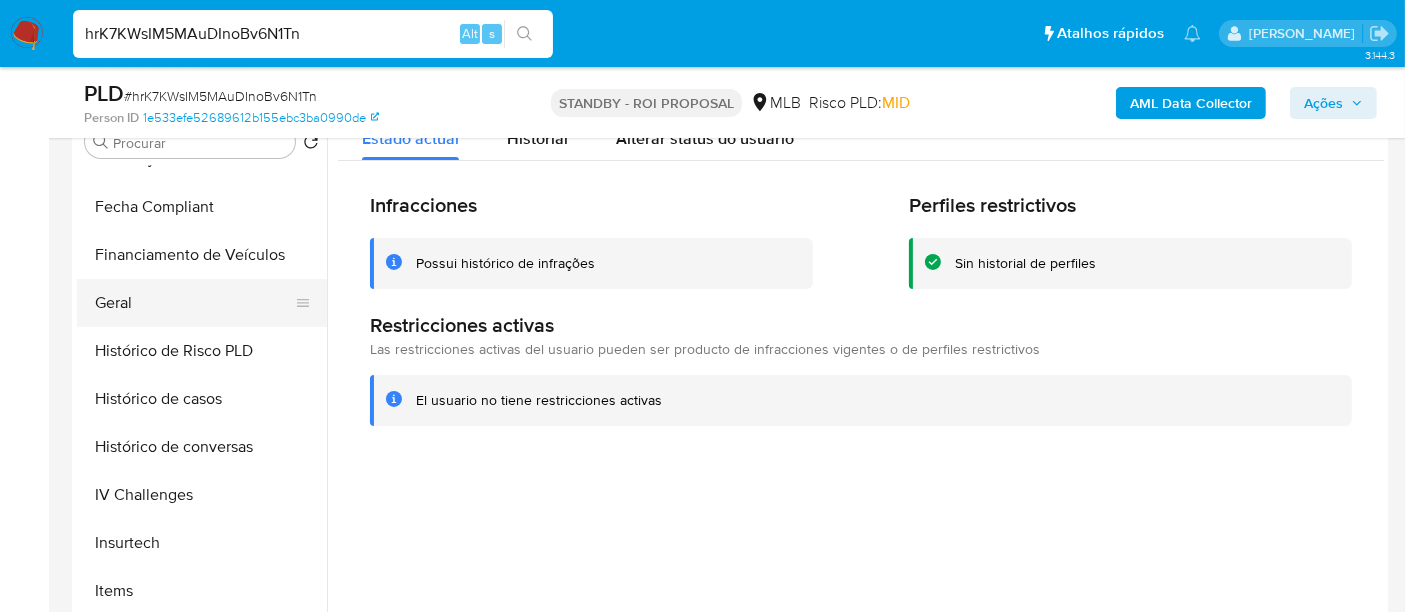 click on "Geral" at bounding box center (194, 303) 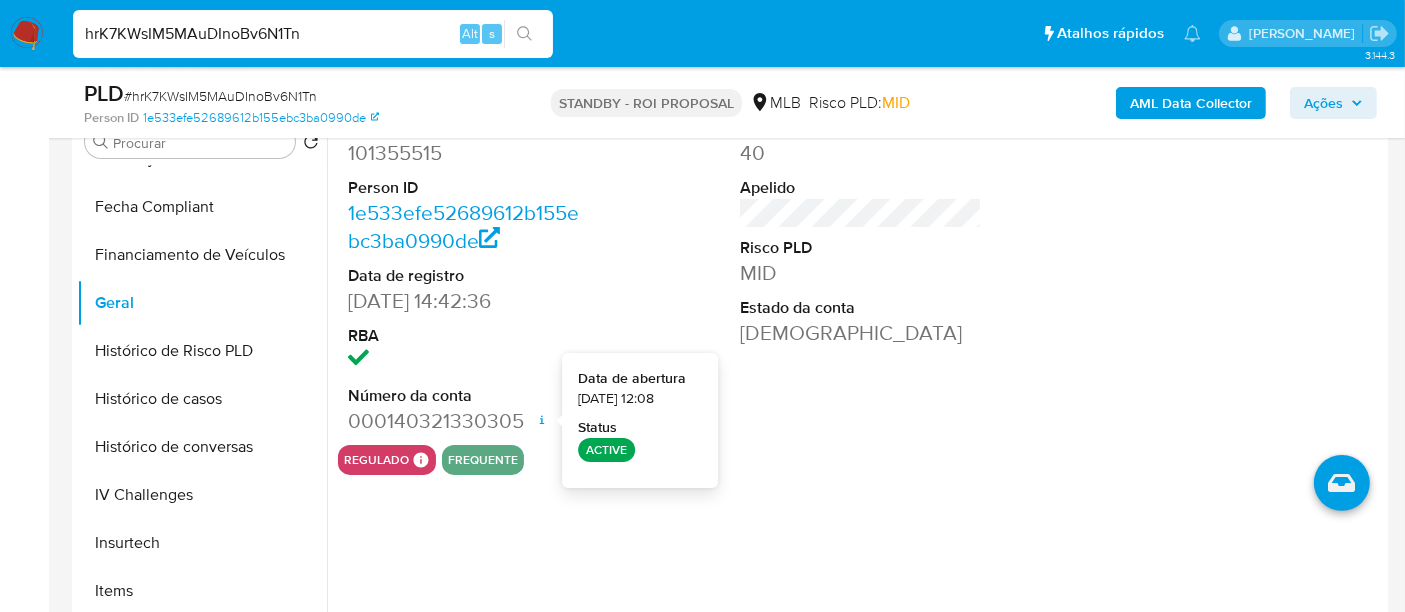 type 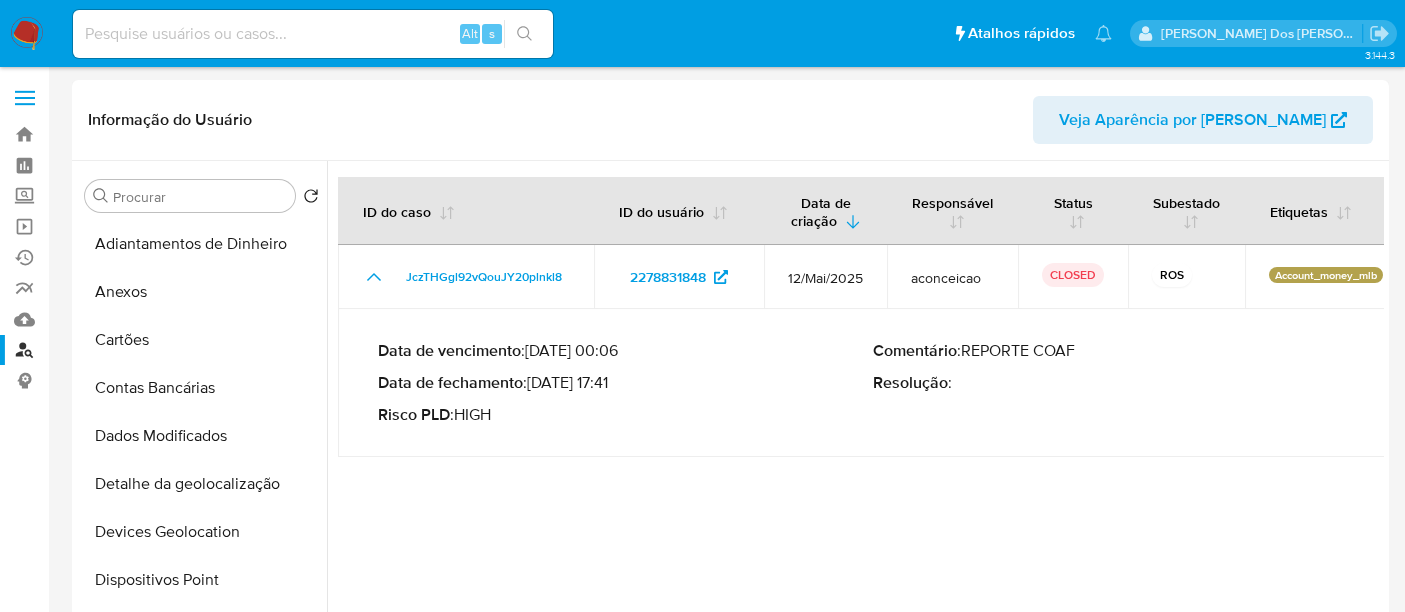 select on "10" 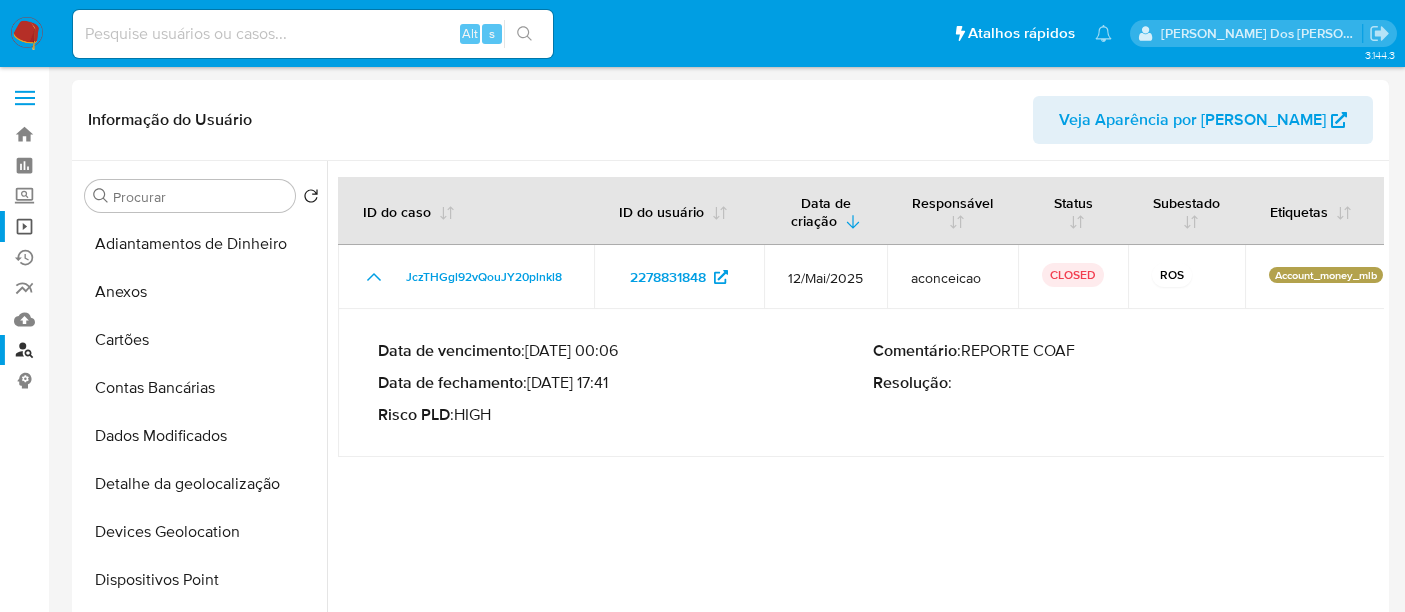 scroll, scrollTop: 0, scrollLeft: 0, axis: both 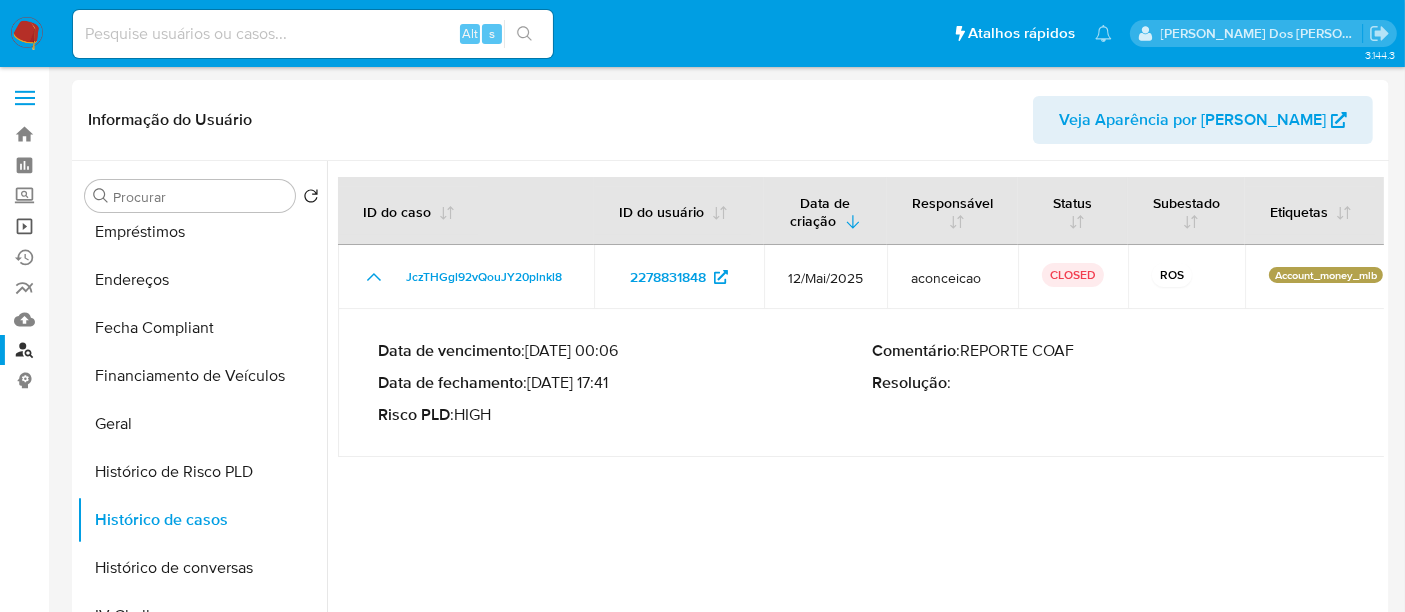 click on "Operações em massa" at bounding box center (119, 226) 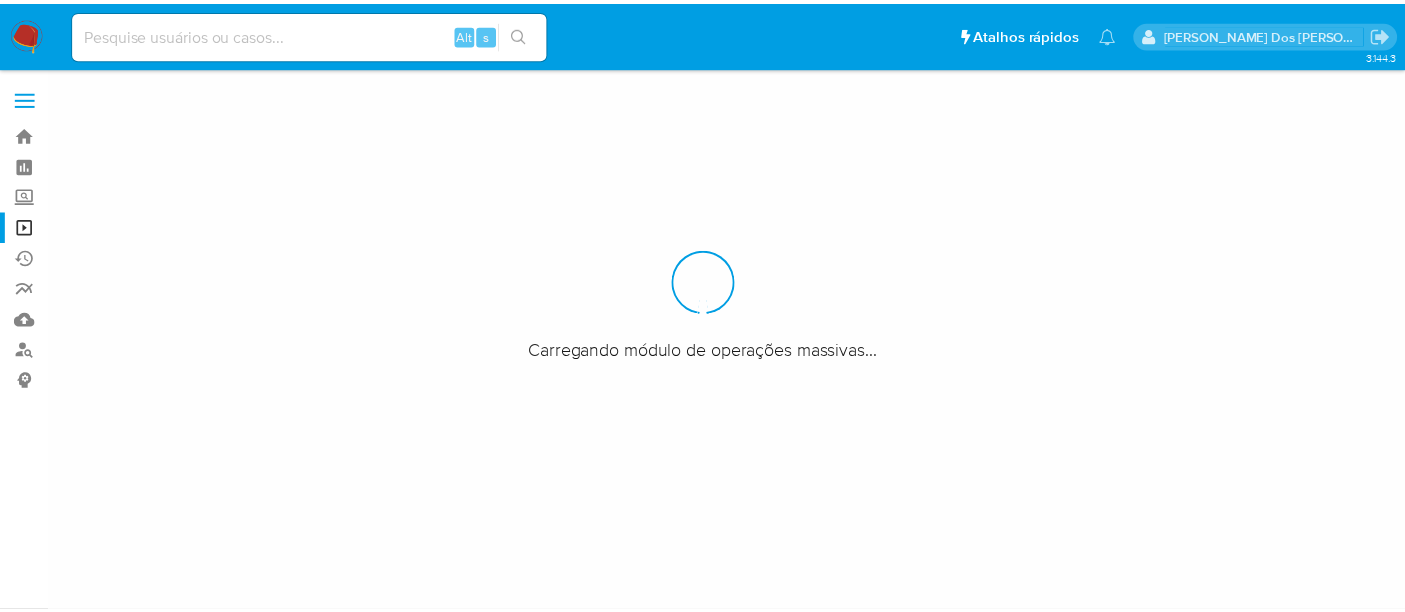 scroll, scrollTop: 0, scrollLeft: 0, axis: both 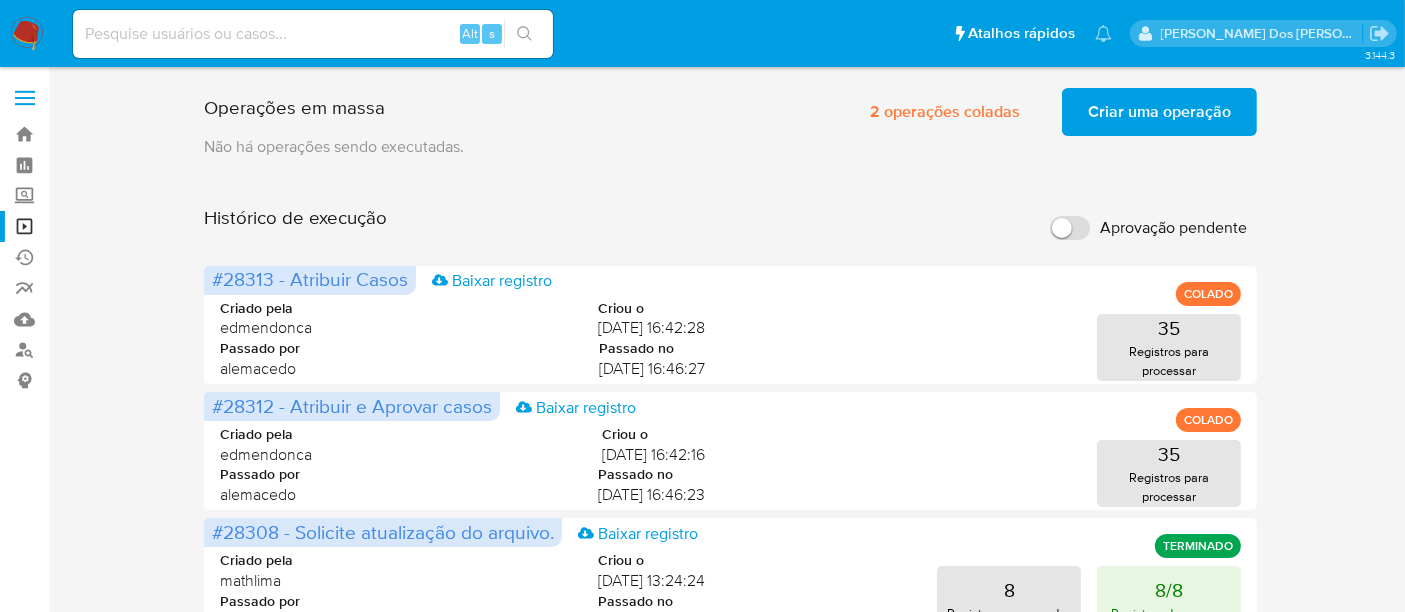 click on "Criar uma operação" at bounding box center [1159, 112] 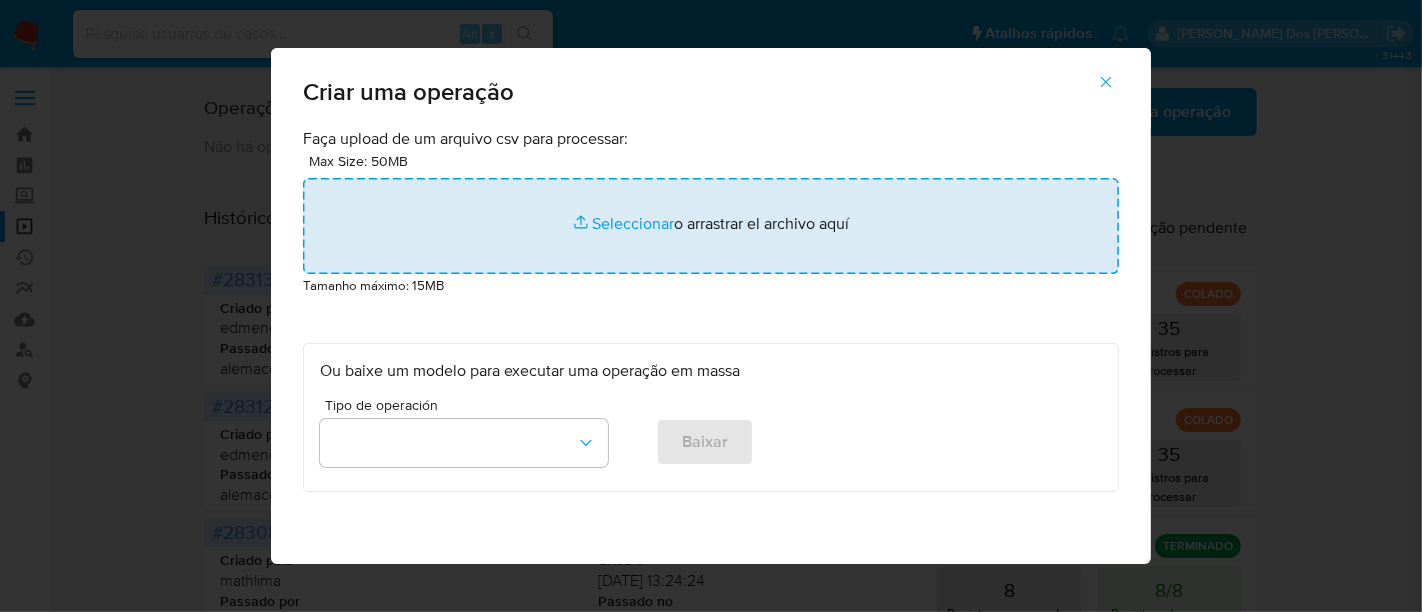 click at bounding box center [711, 226] 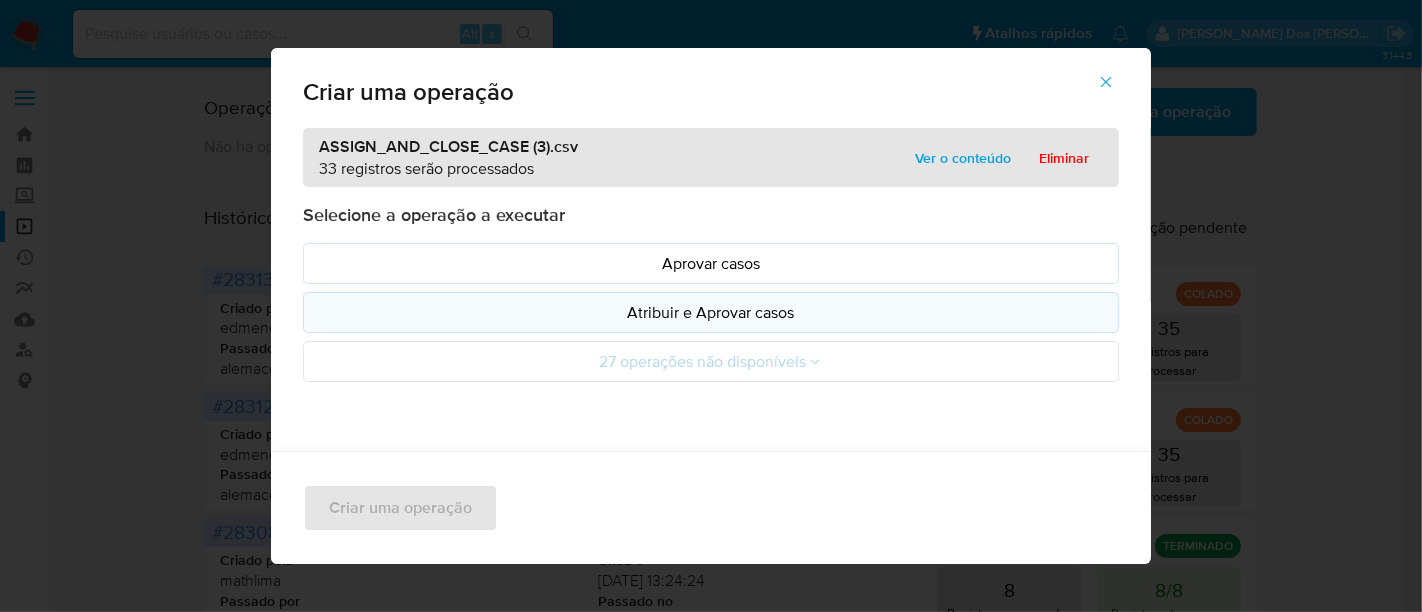 drag, startPoint x: 634, startPoint y: 232, endPoint x: 511, endPoint y: 313, distance: 147.27525 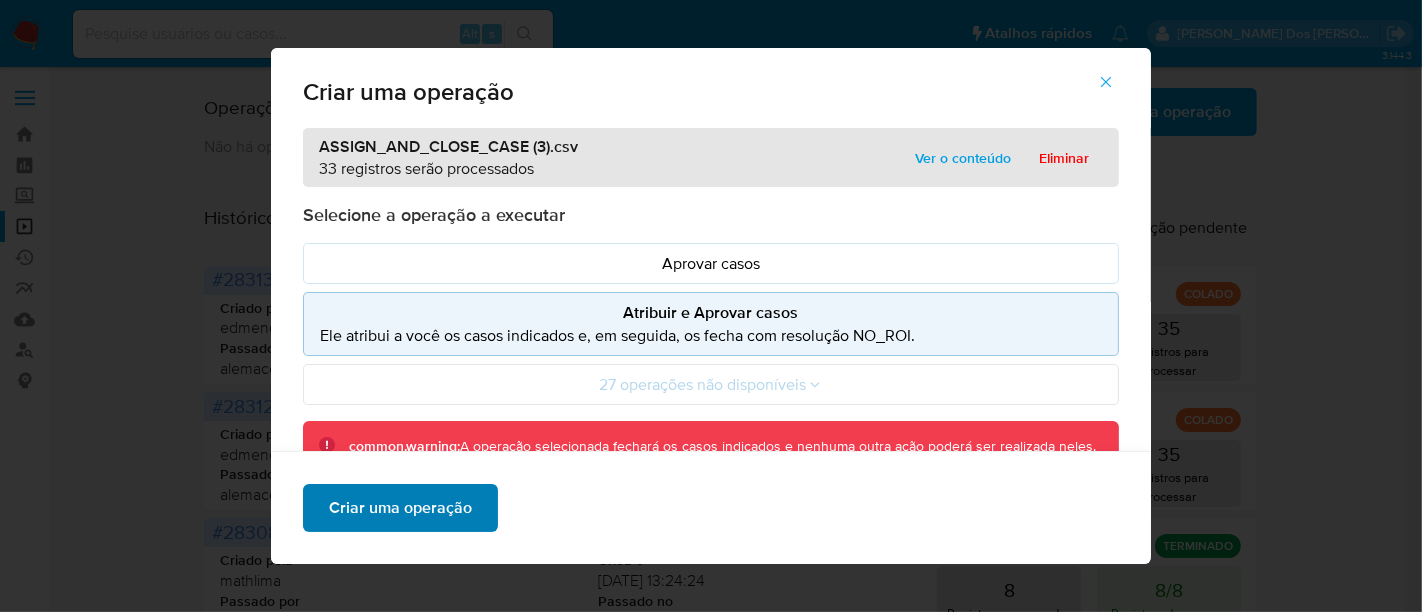 click on "Criar uma operação" at bounding box center [400, 508] 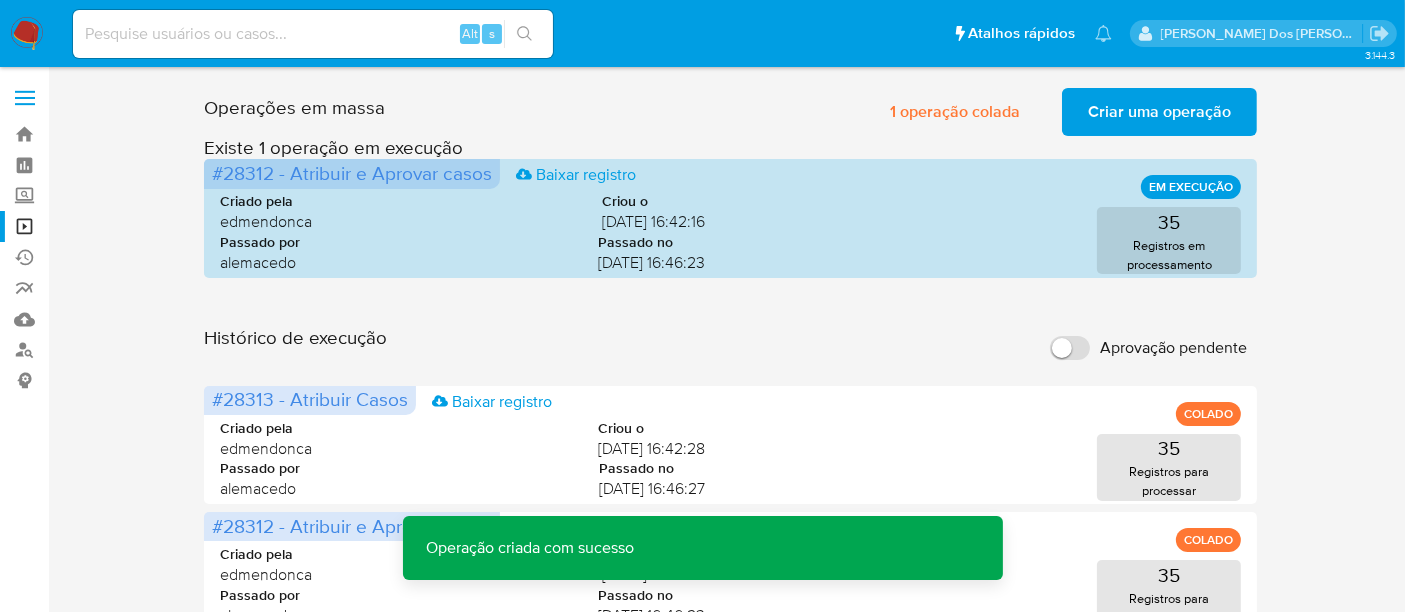 click on "Criar uma operação" at bounding box center [1159, 112] 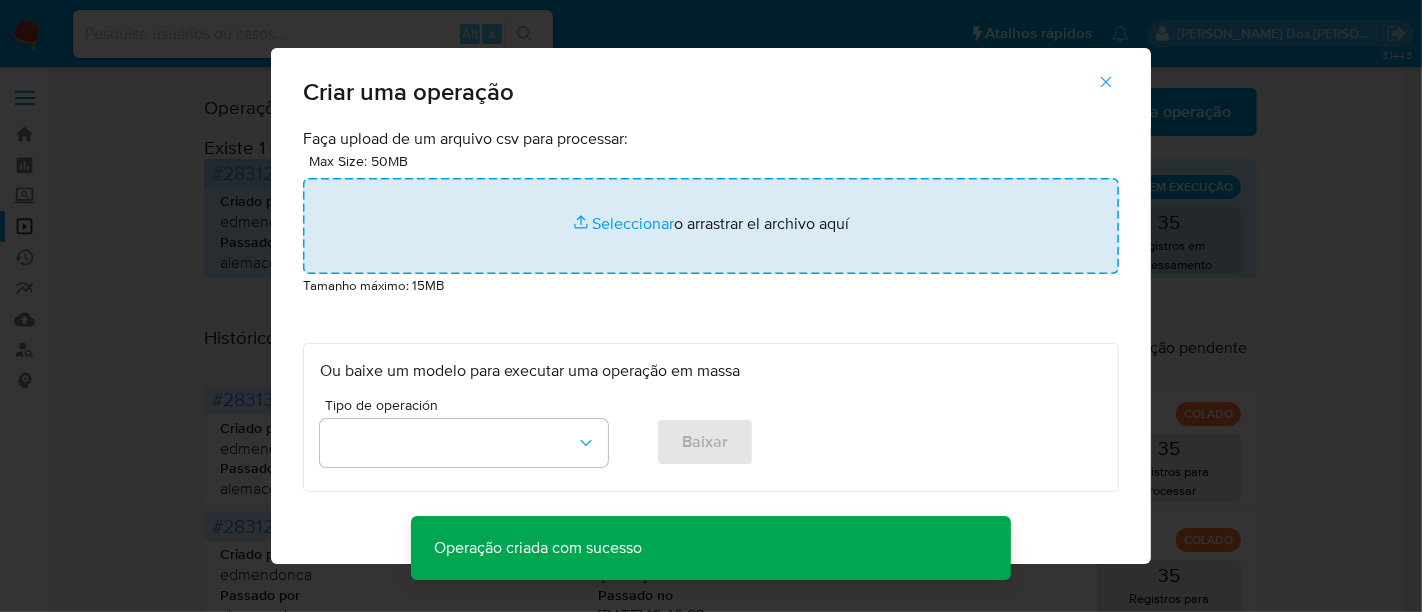 click at bounding box center (711, 226) 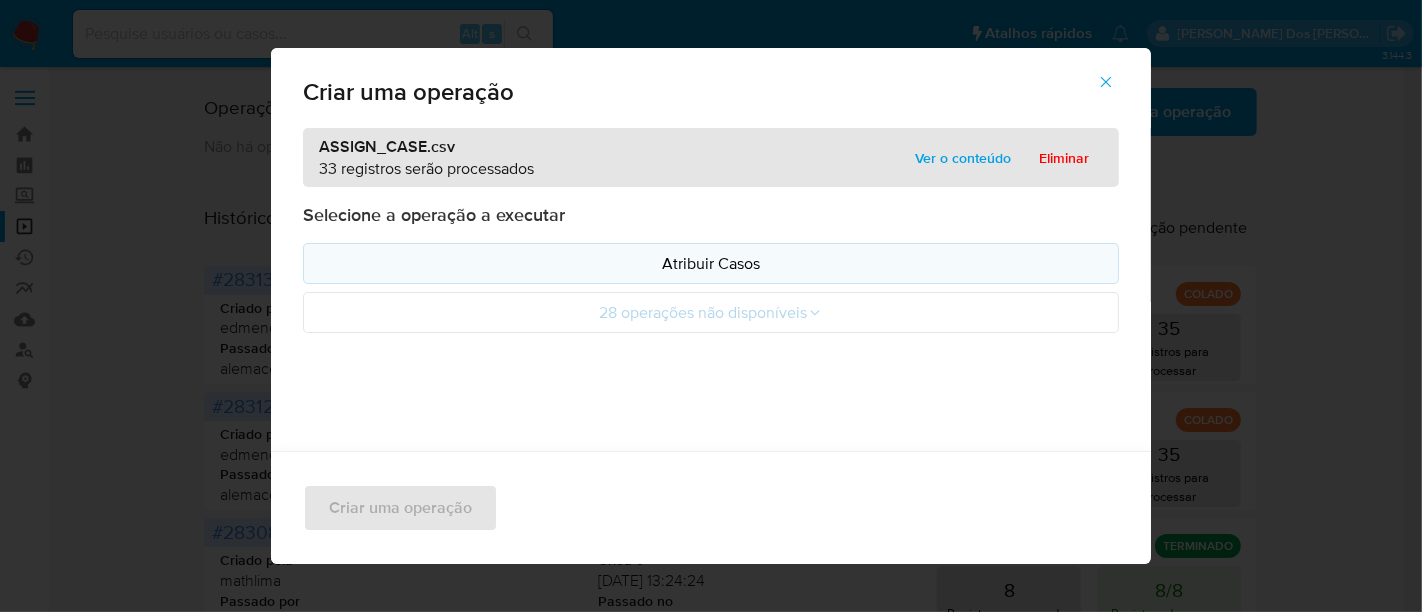 click on "Atribuir Casos" at bounding box center [711, 263] 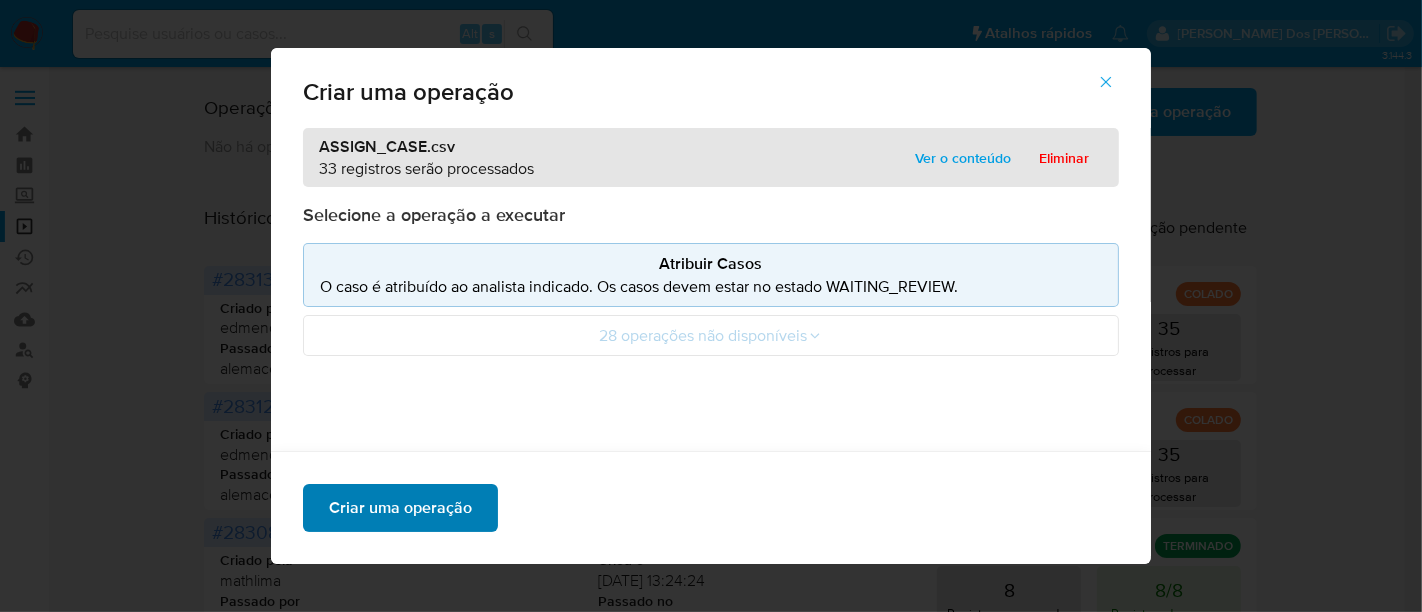 click on "Criar uma operação" at bounding box center [400, 508] 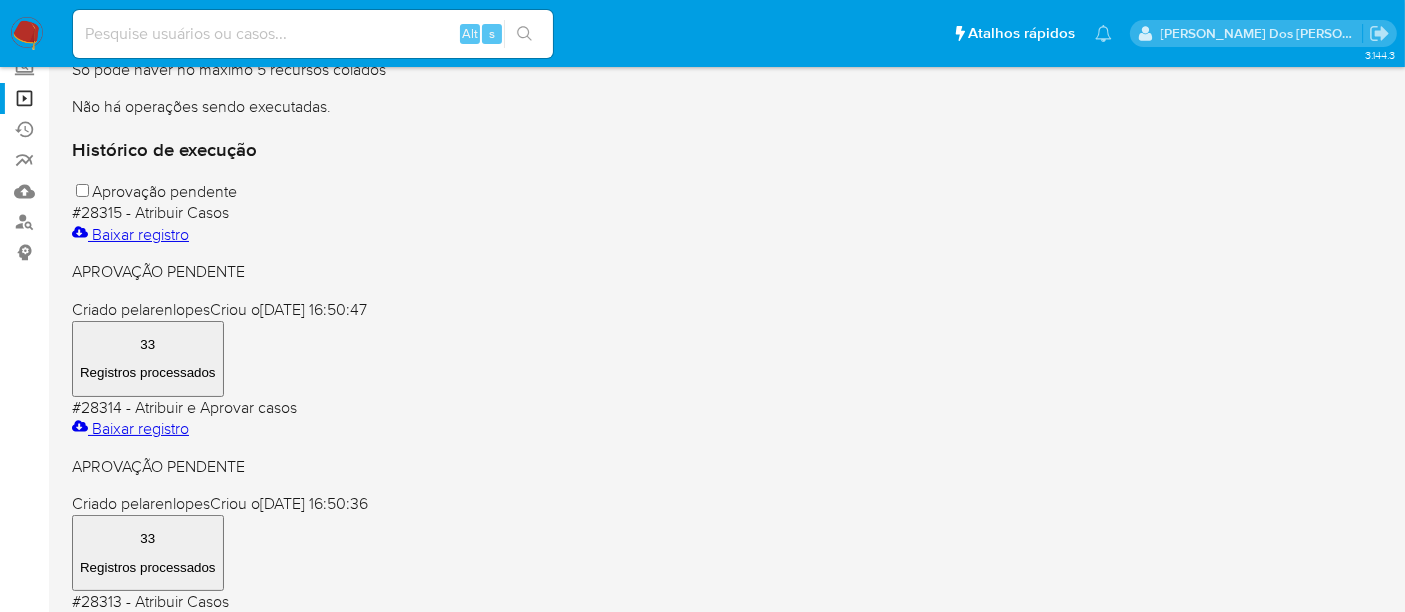 scroll, scrollTop: 0, scrollLeft: 0, axis: both 